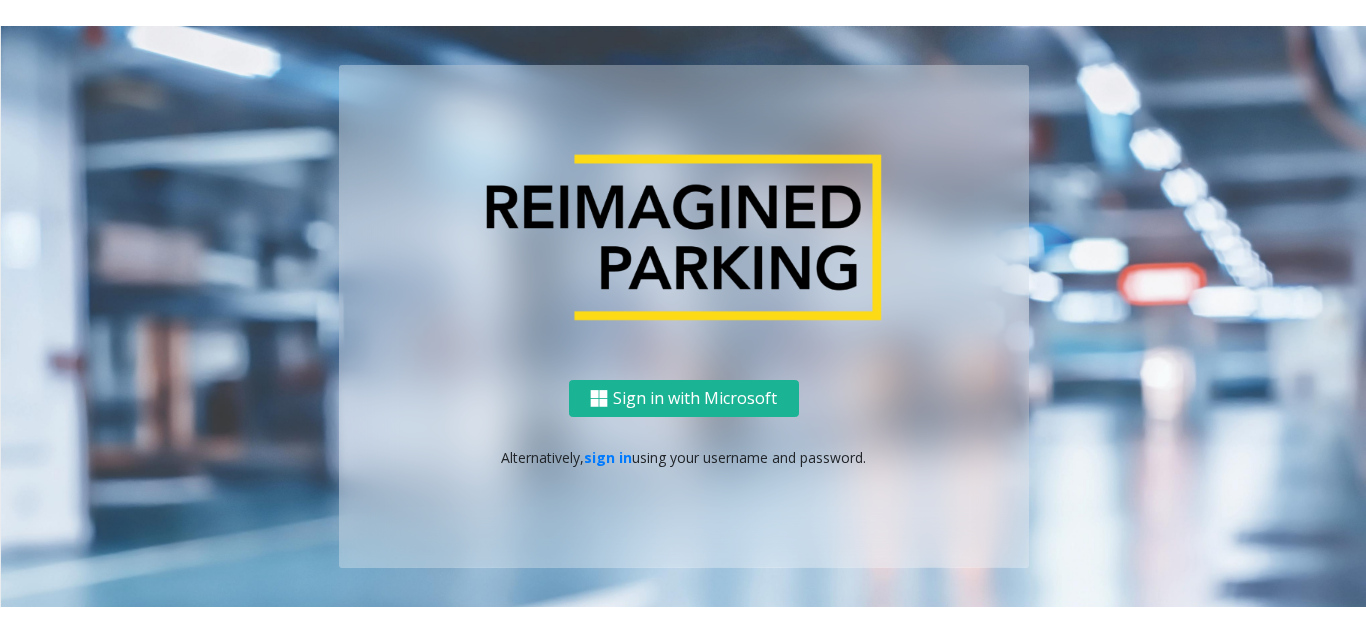 scroll, scrollTop: 0, scrollLeft: 0, axis: both 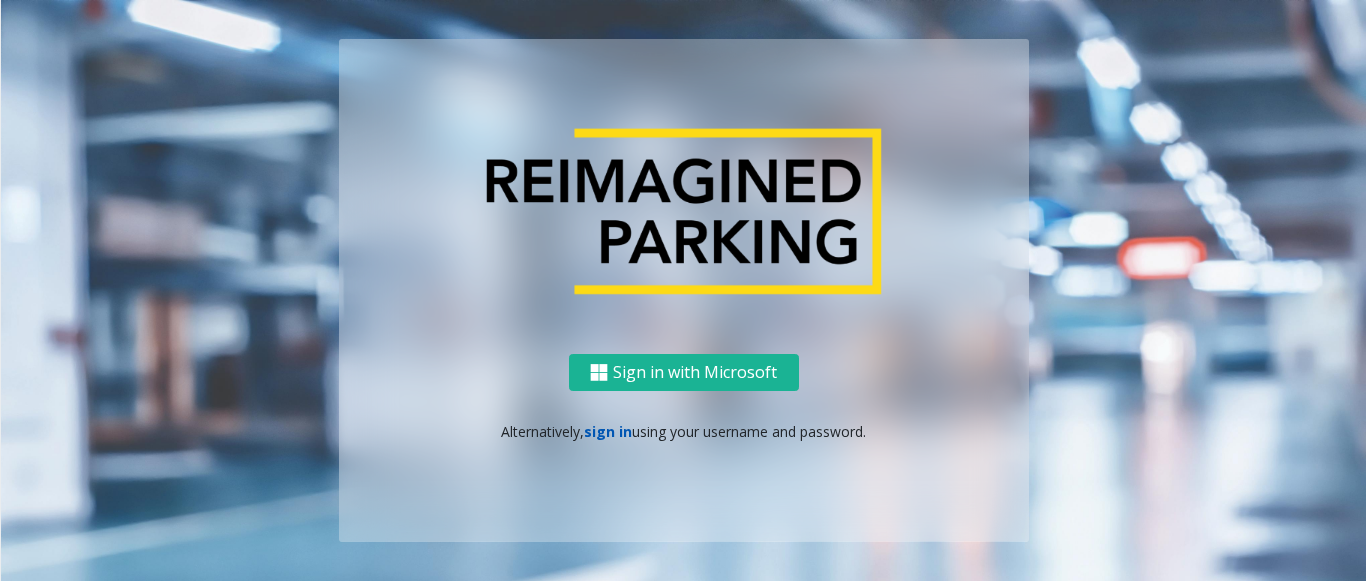 click on "sign in" 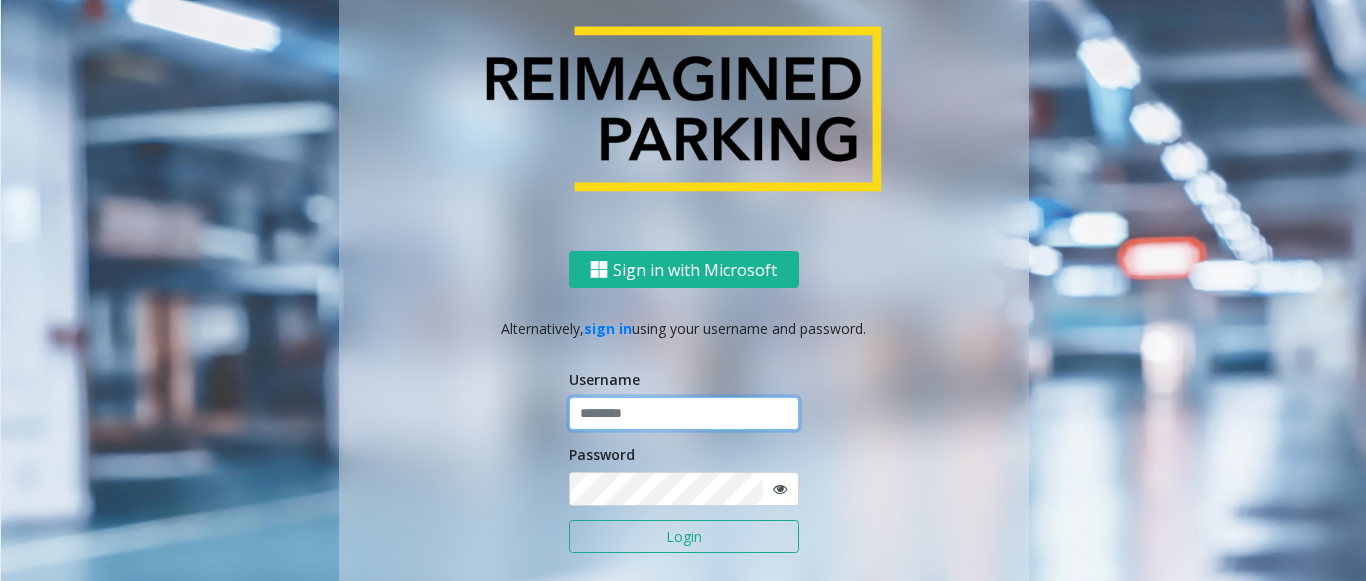 click 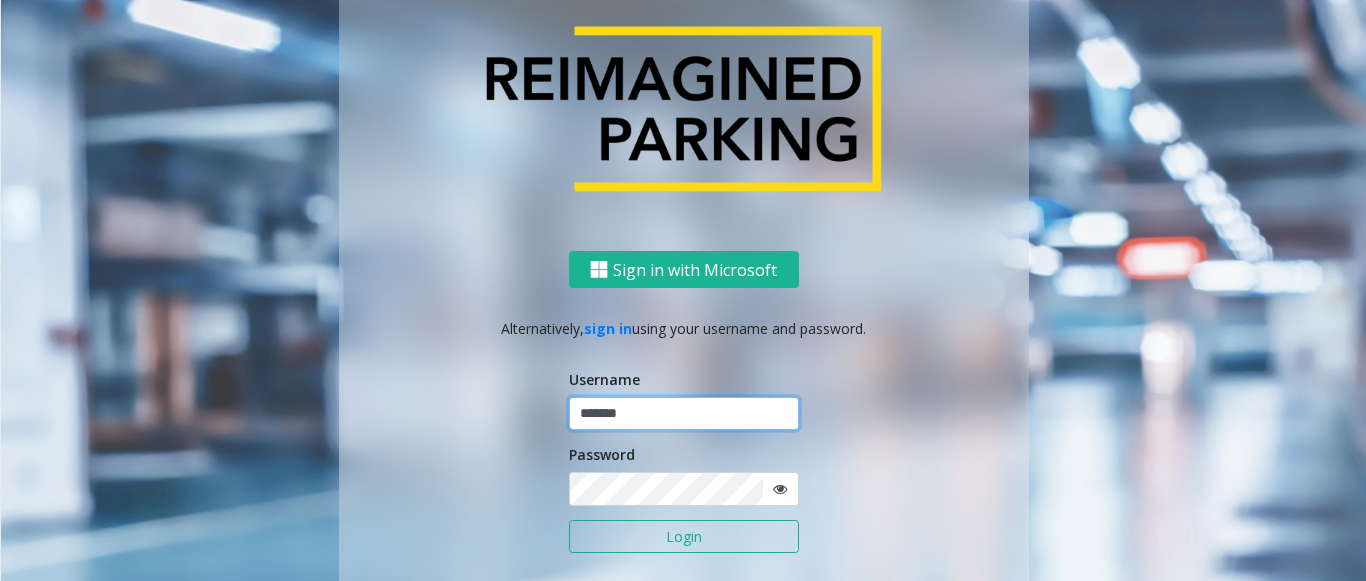 type on "*******" 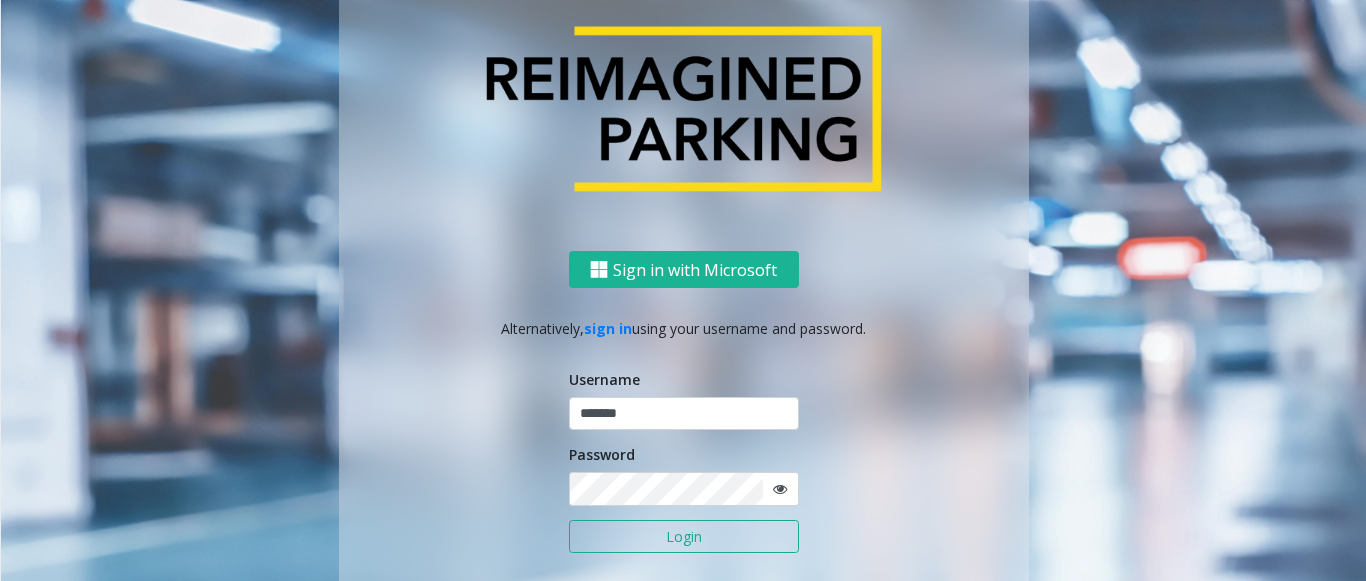 click 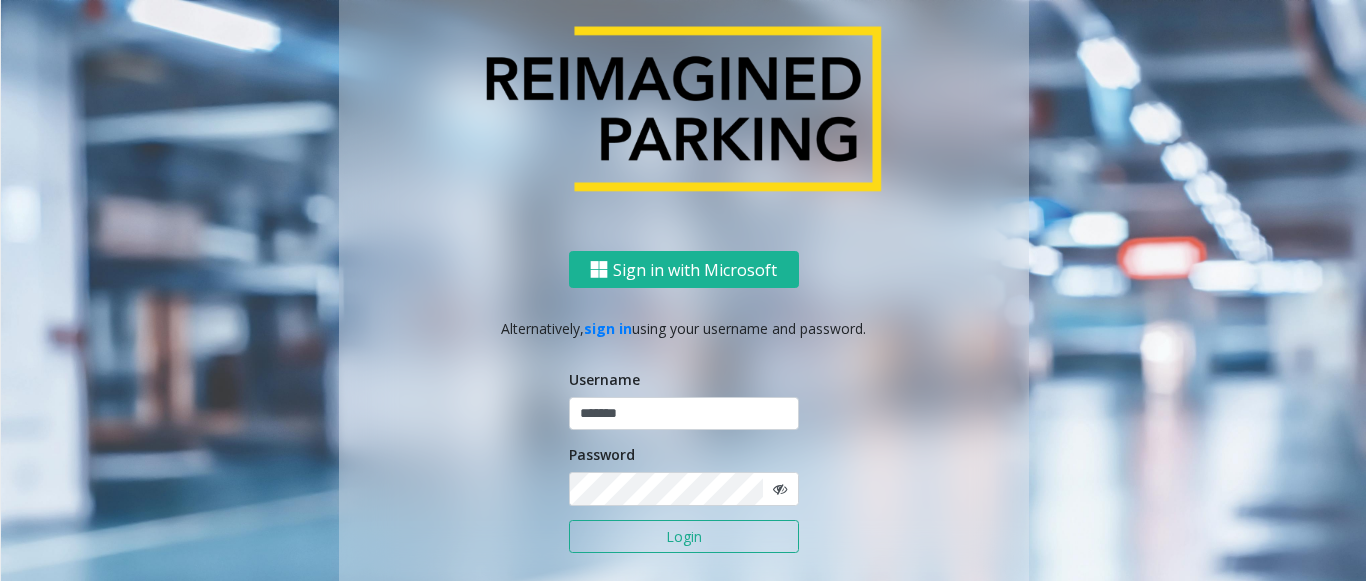 click on "Login" 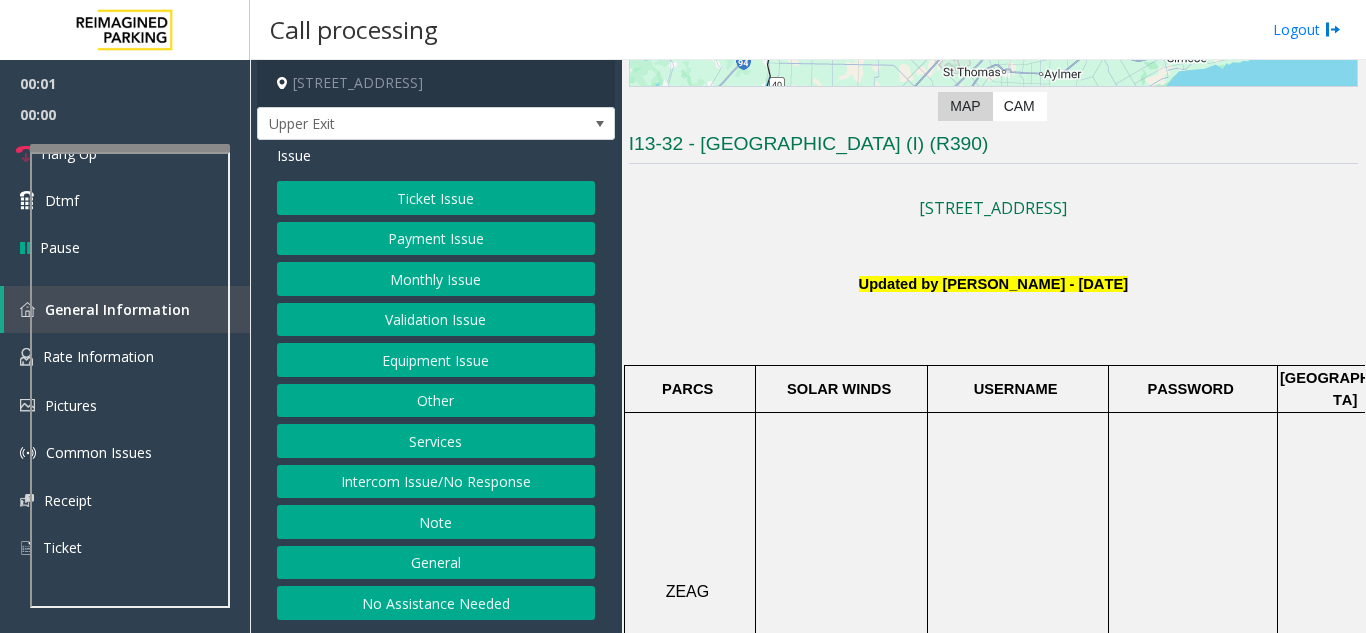 scroll, scrollTop: 400, scrollLeft: 0, axis: vertical 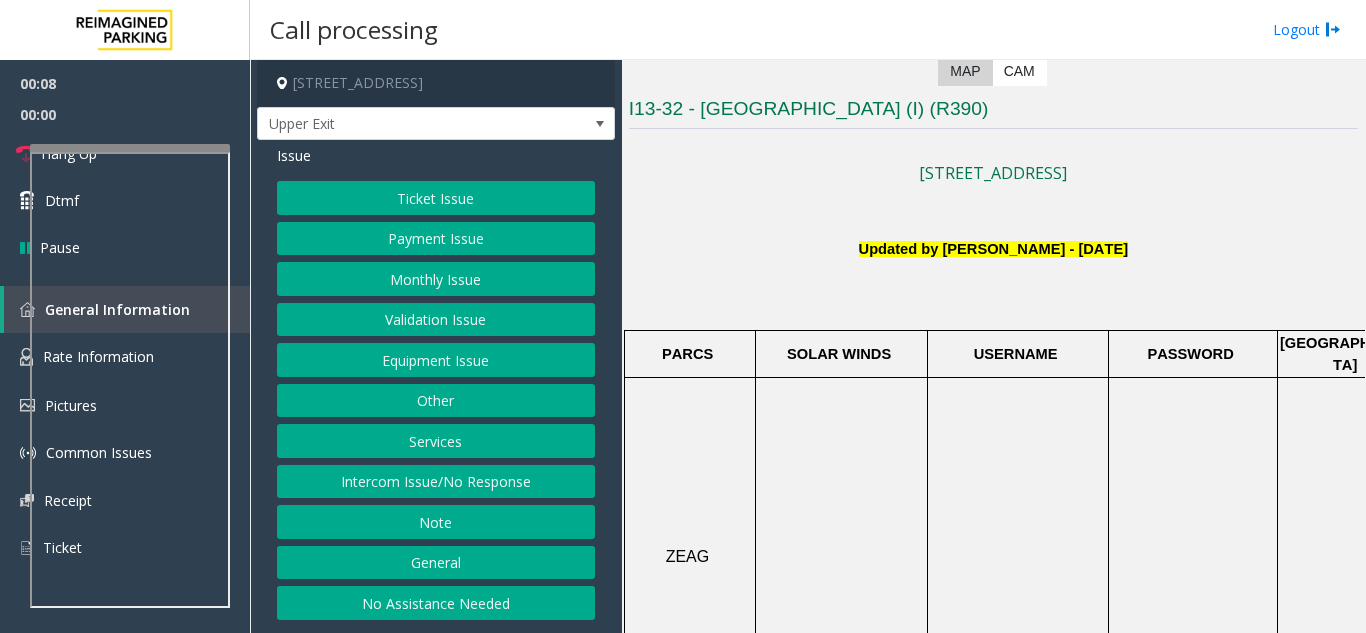click on "Intercom Issue/No Response" 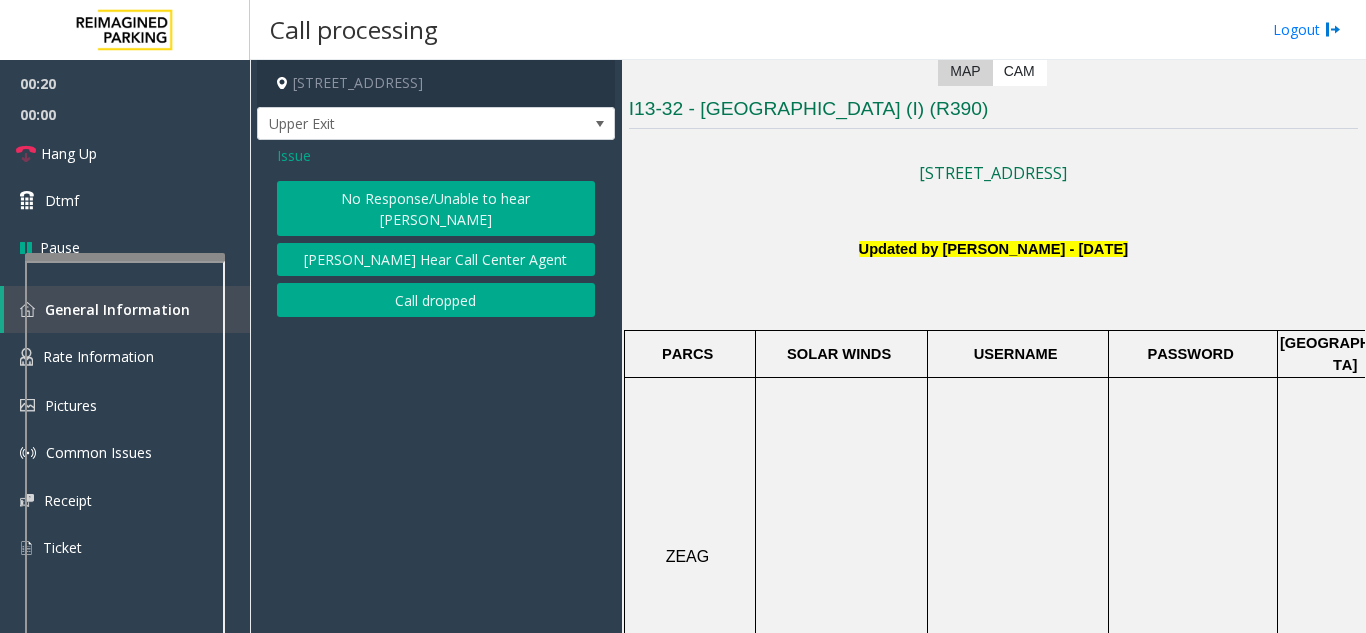 click at bounding box center (125, 487) 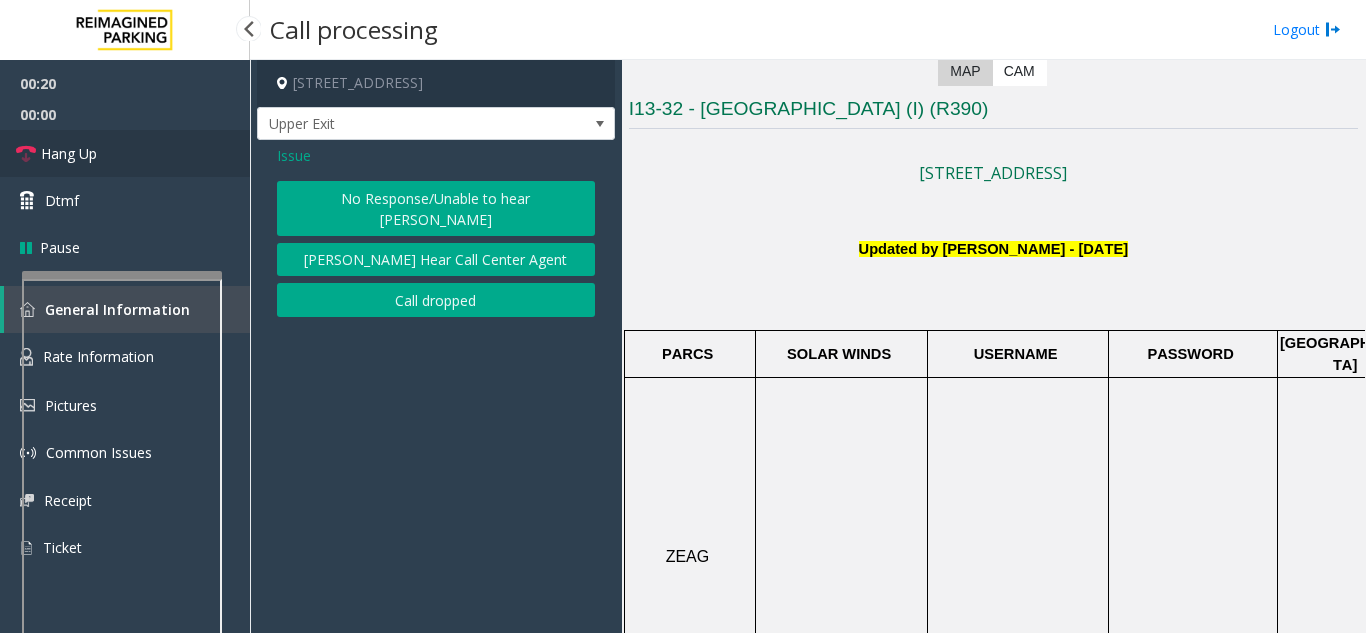 click on "Hang Up" at bounding box center (125, 153) 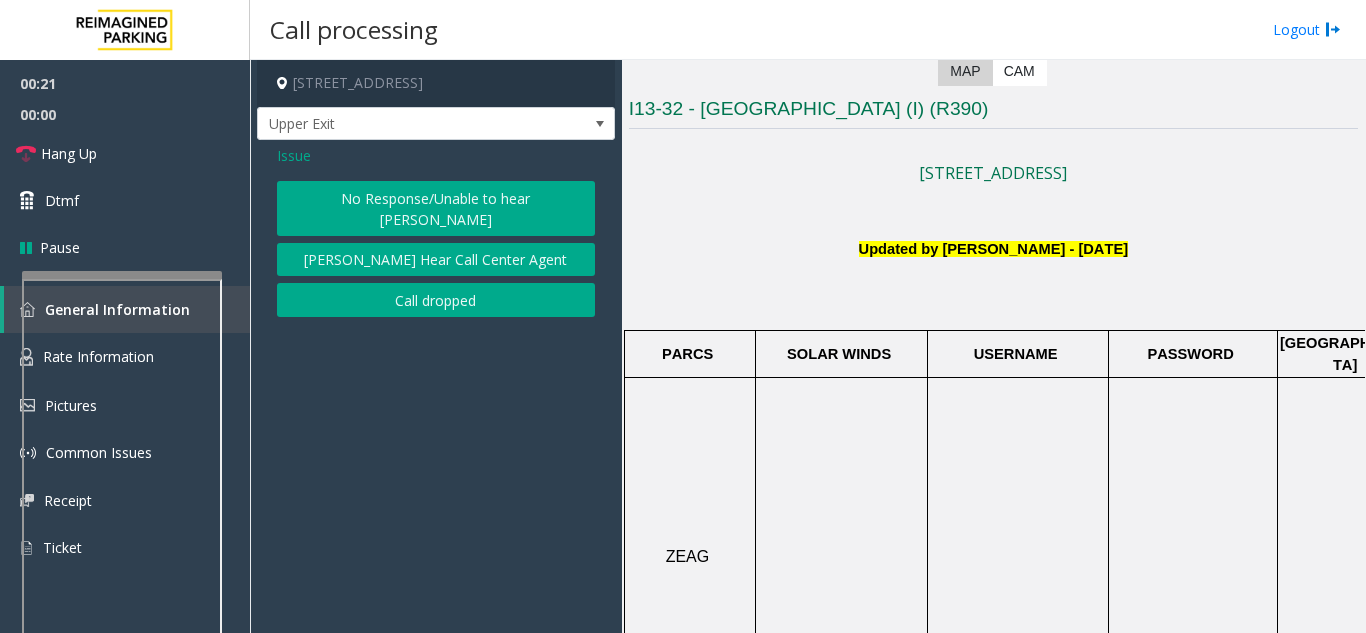 click on "No Response/Unable to hear [PERSON_NAME]" 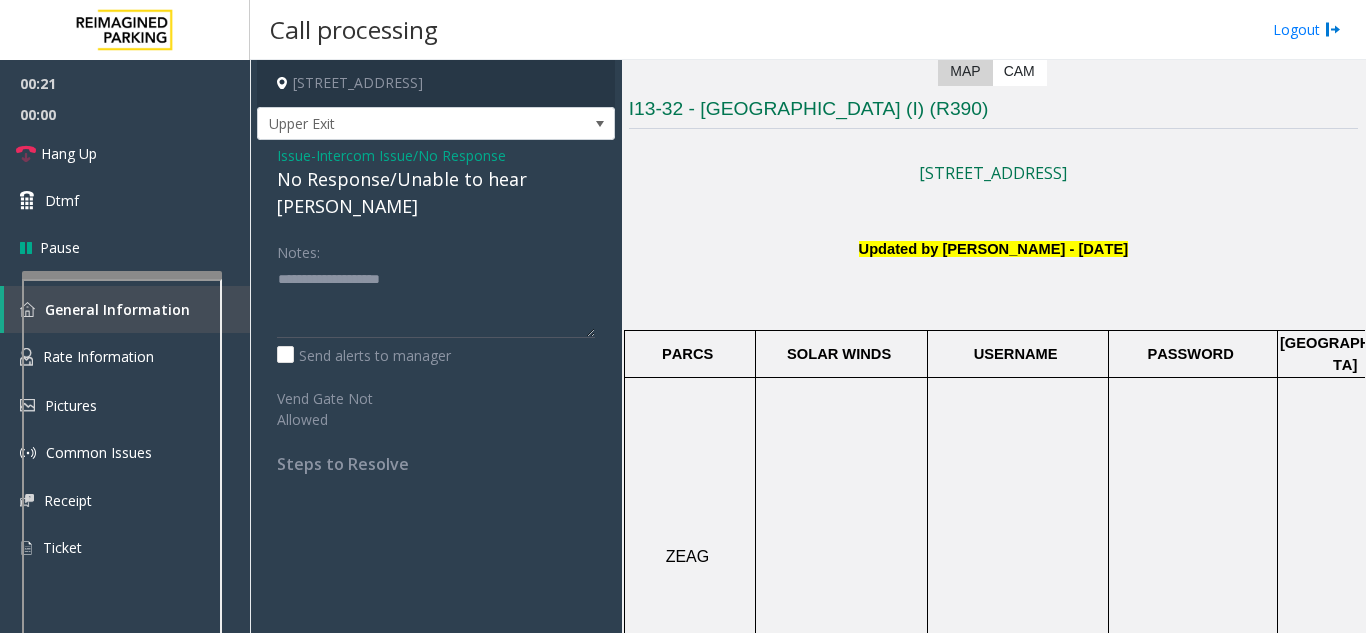 click on "No Response/Unable to hear [PERSON_NAME]" 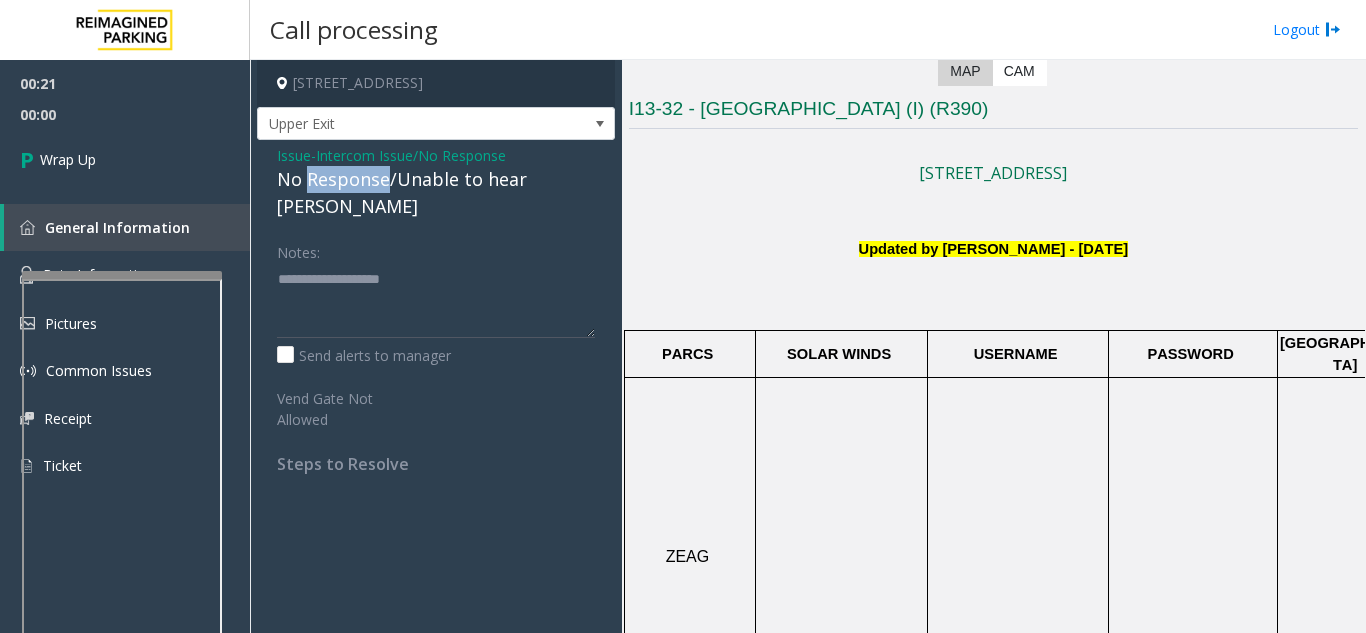 click on "No Response/Unable to hear [PERSON_NAME]" 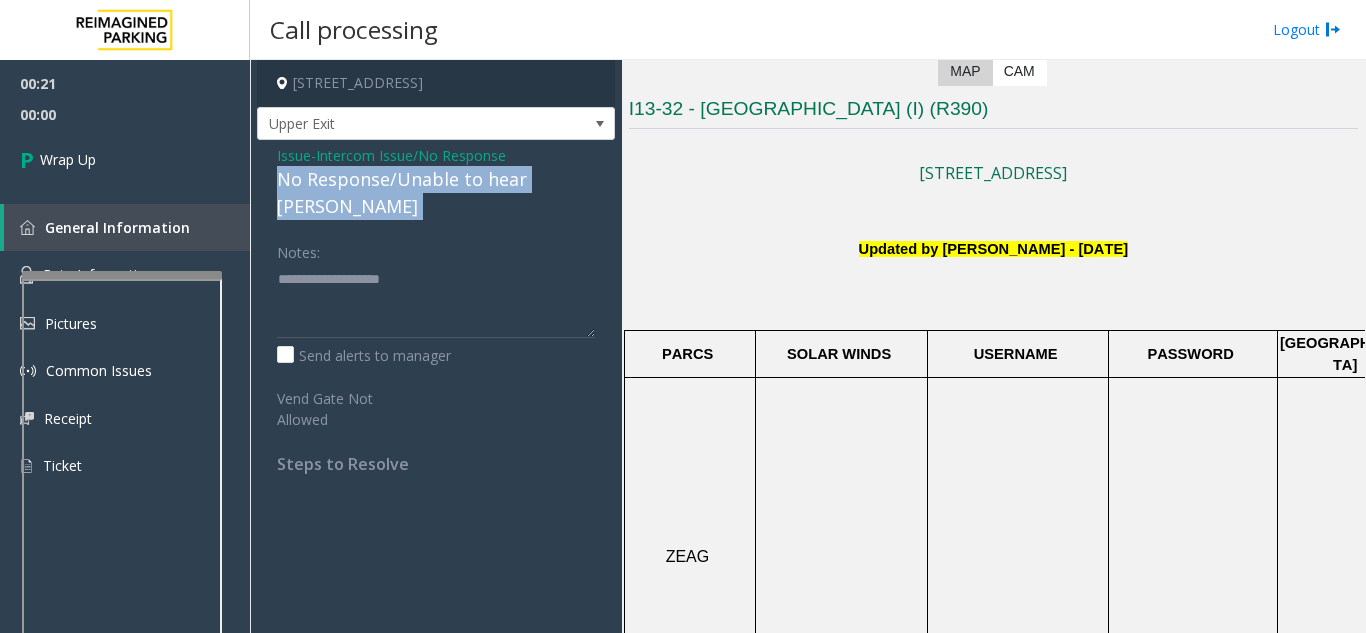 click on "No Response/Unable to hear [PERSON_NAME]" 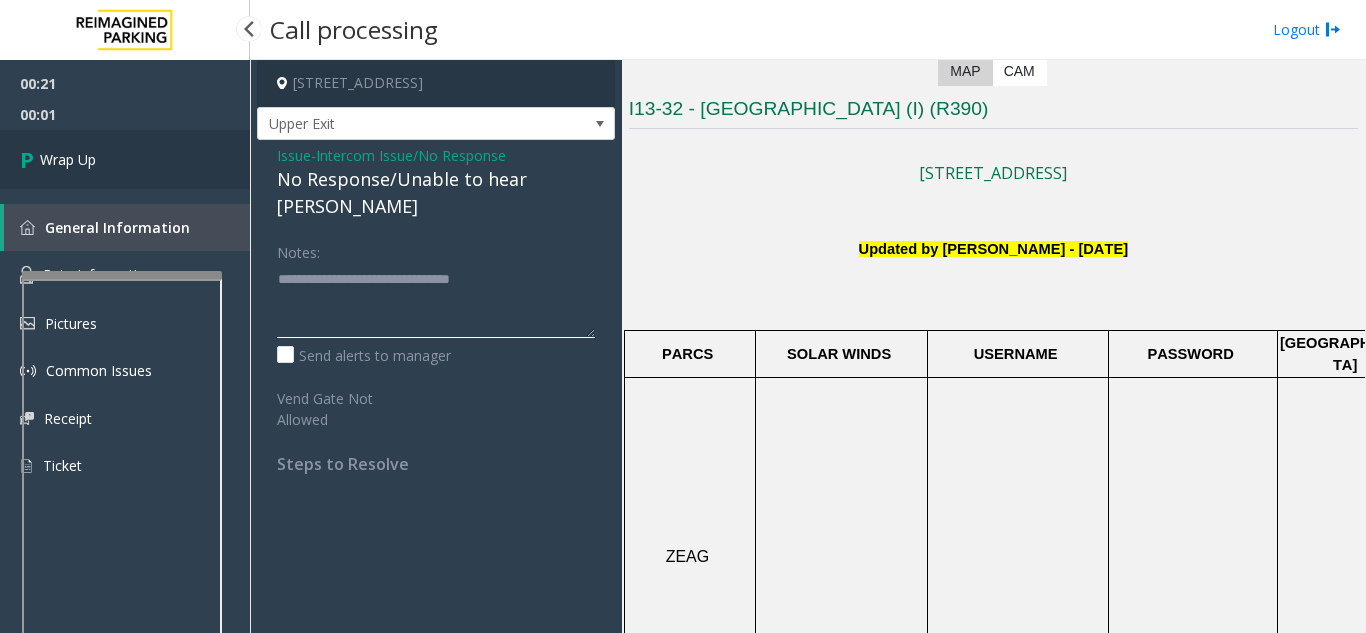 type on "**********" 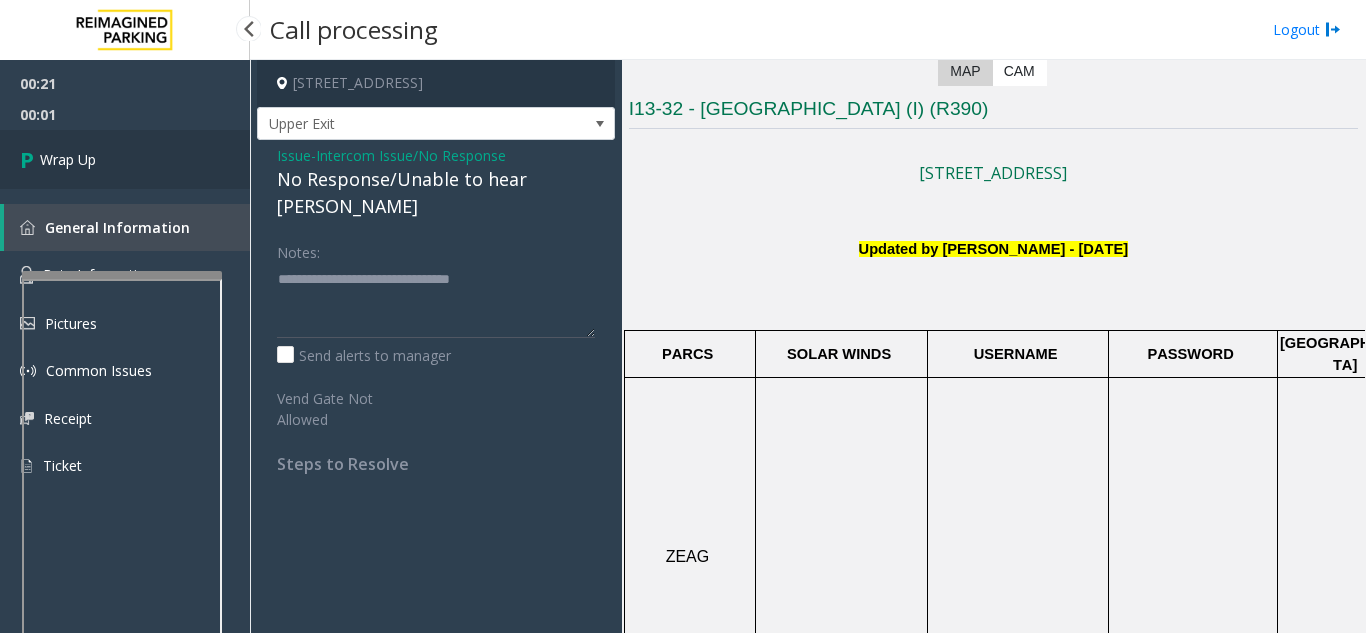 click on "Wrap Up" at bounding box center (125, 159) 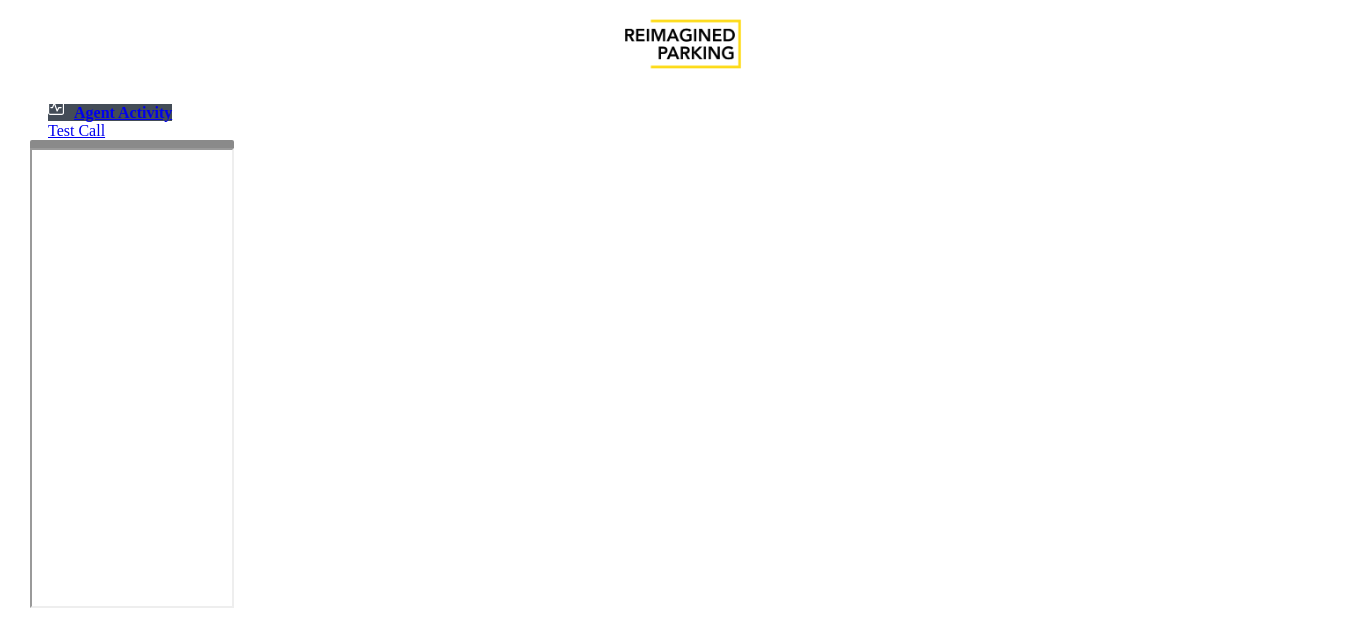 scroll, scrollTop: 0, scrollLeft: 0, axis: both 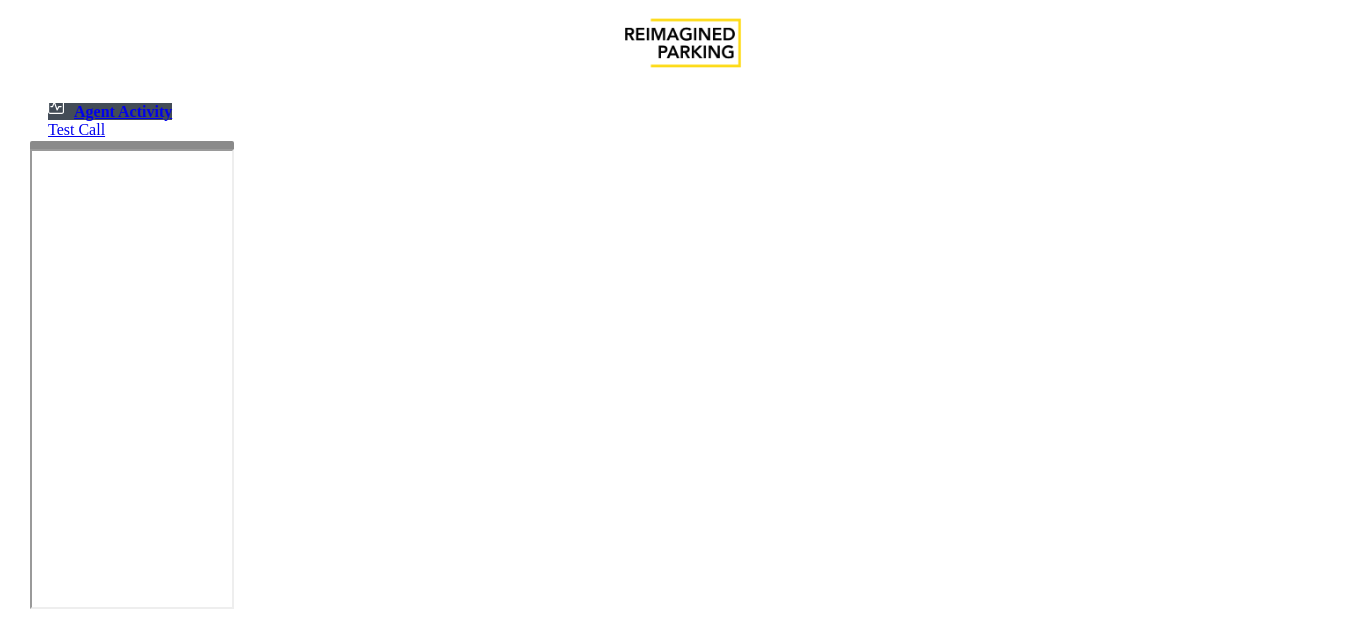 click 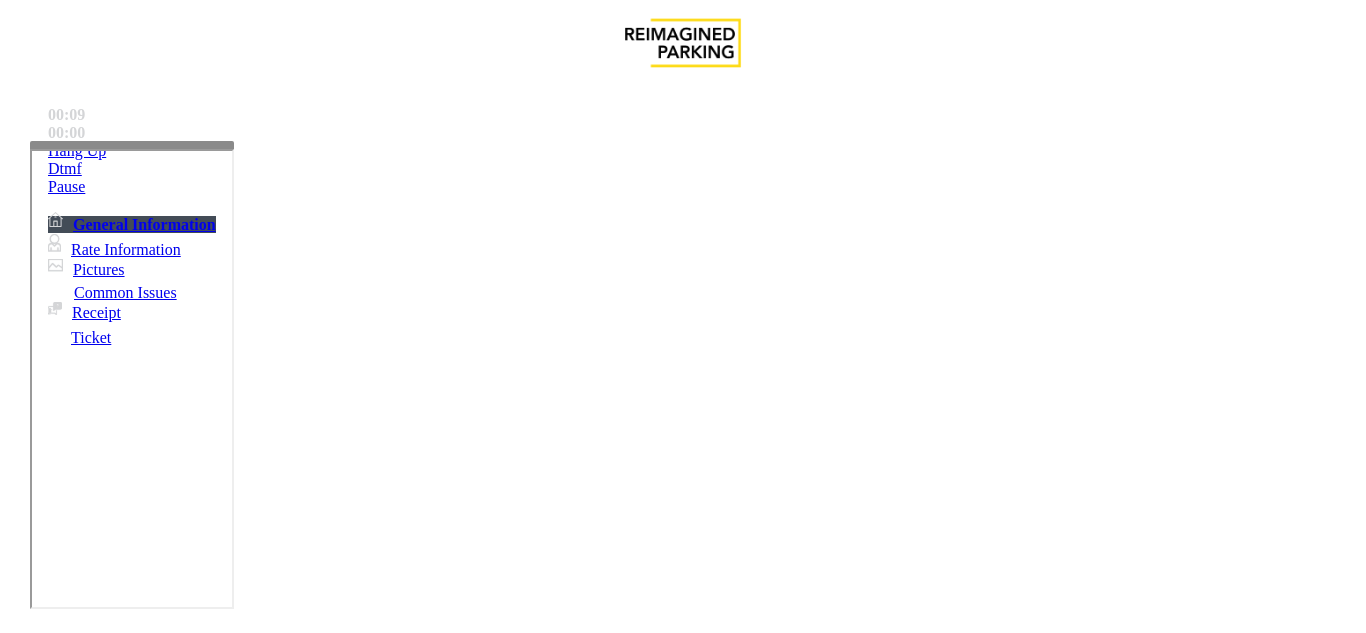 scroll, scrollTop: 1100, scrollLeft: 0, axis: vertical 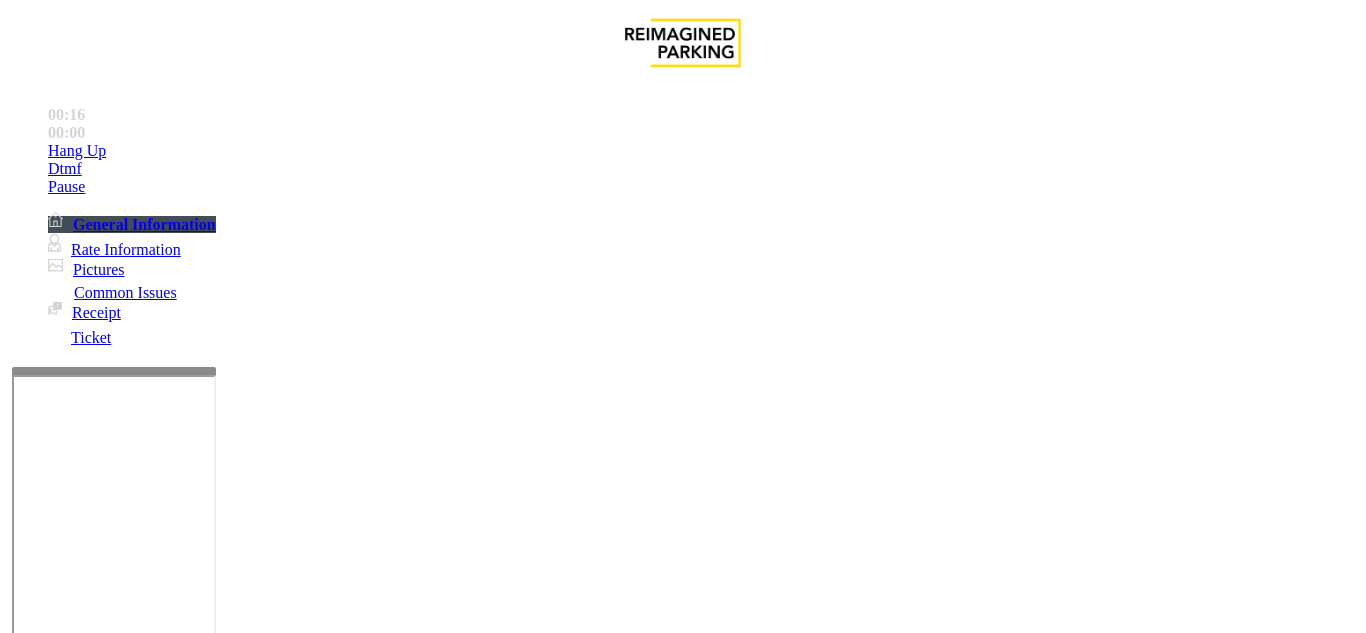 click at bounding box center [114, 371] 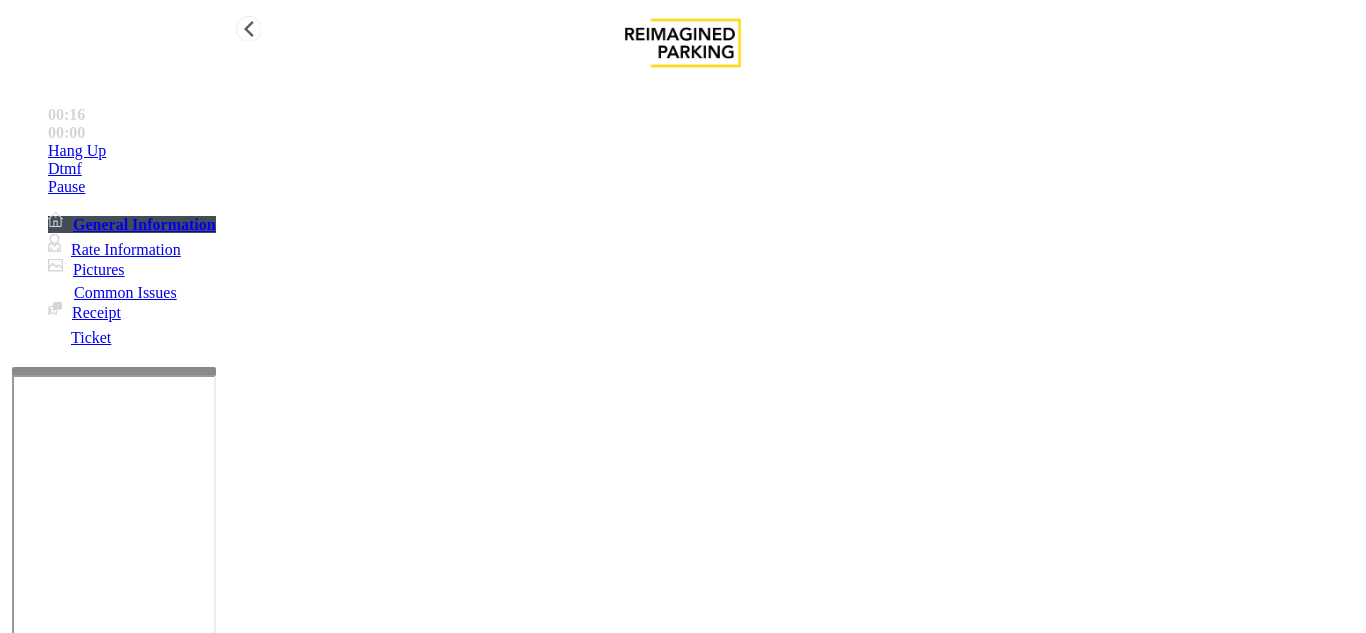click on "Rate Information" at bounding box center (114, 249) 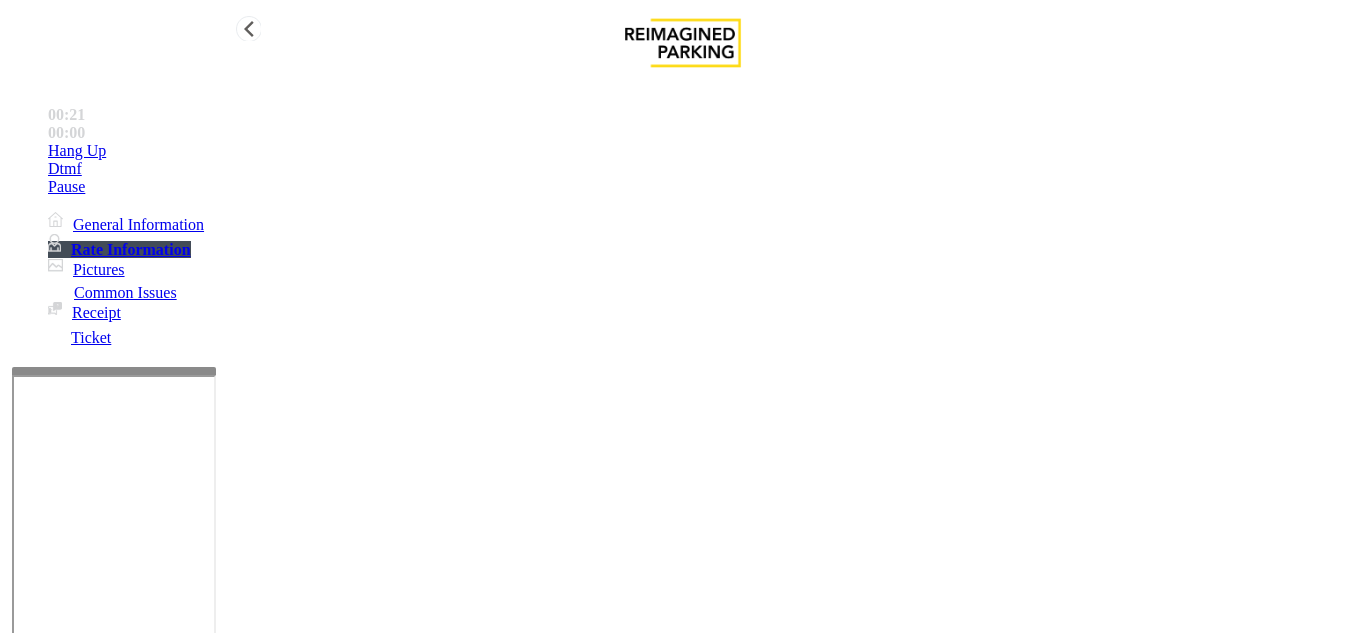 click on "General Information" at bounding box center [138, 224] 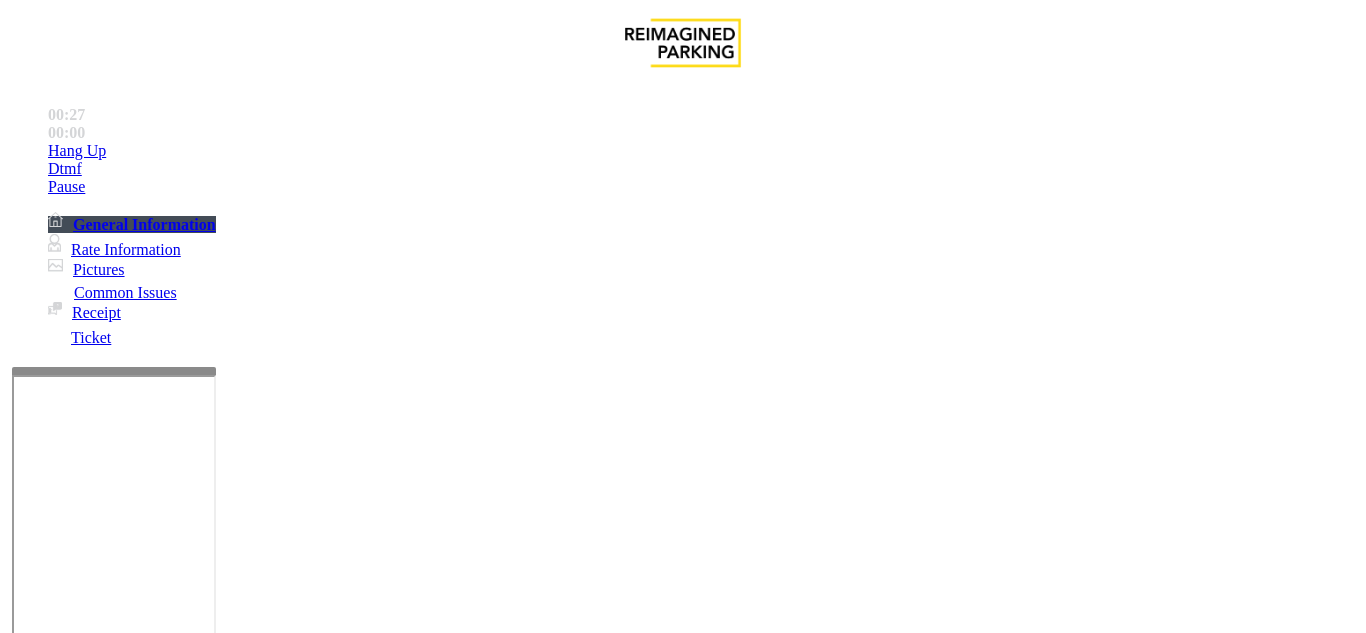 scroll, scrollTop: 1500, scrollLeft: 0, axis: vertical 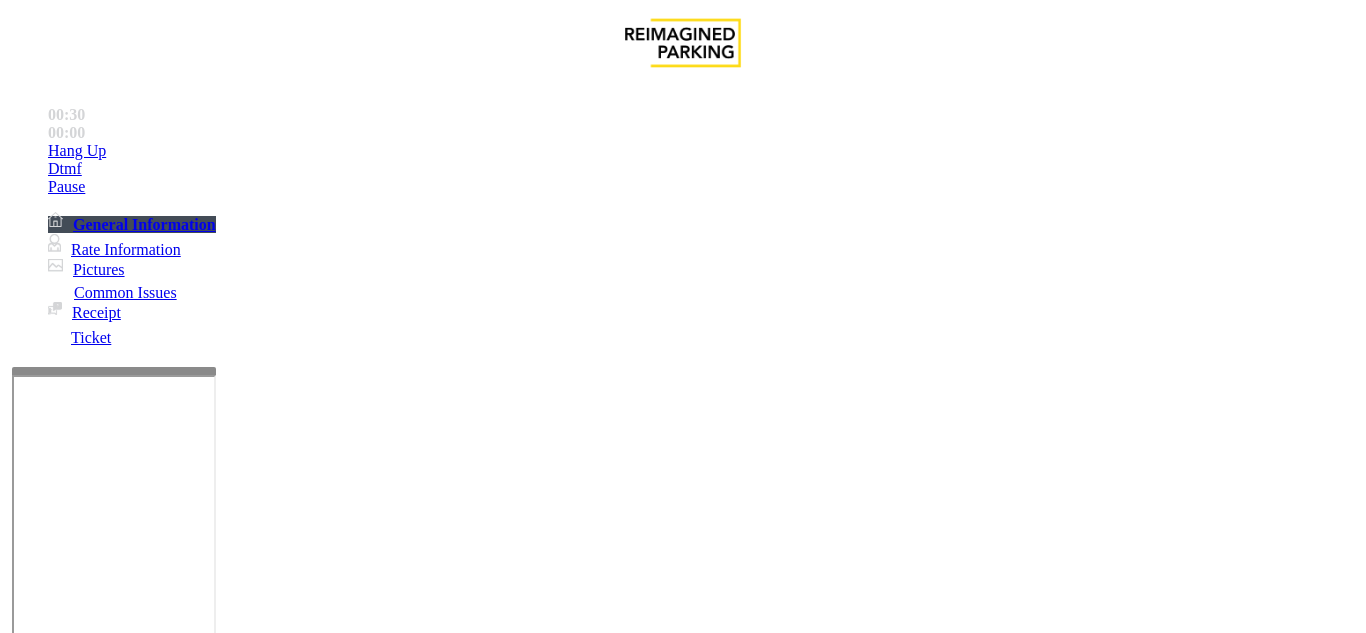 click on "Local Time" 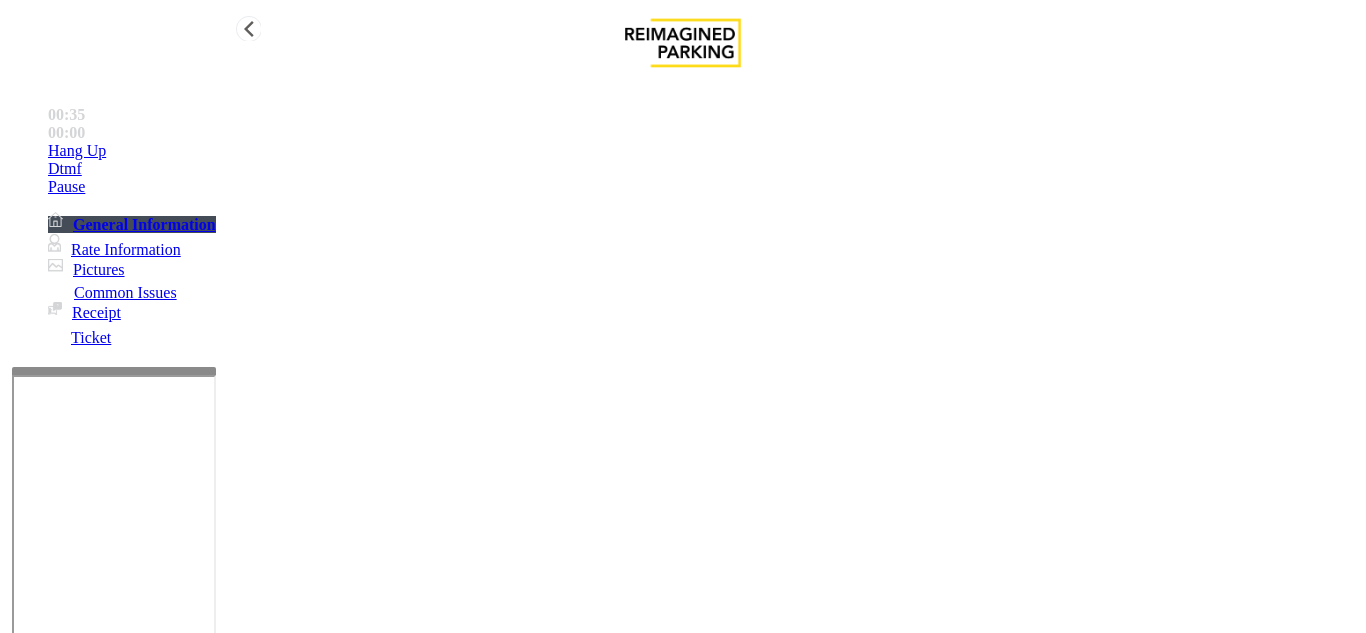 click on "Rate Information" at bounding box center (114, 249) 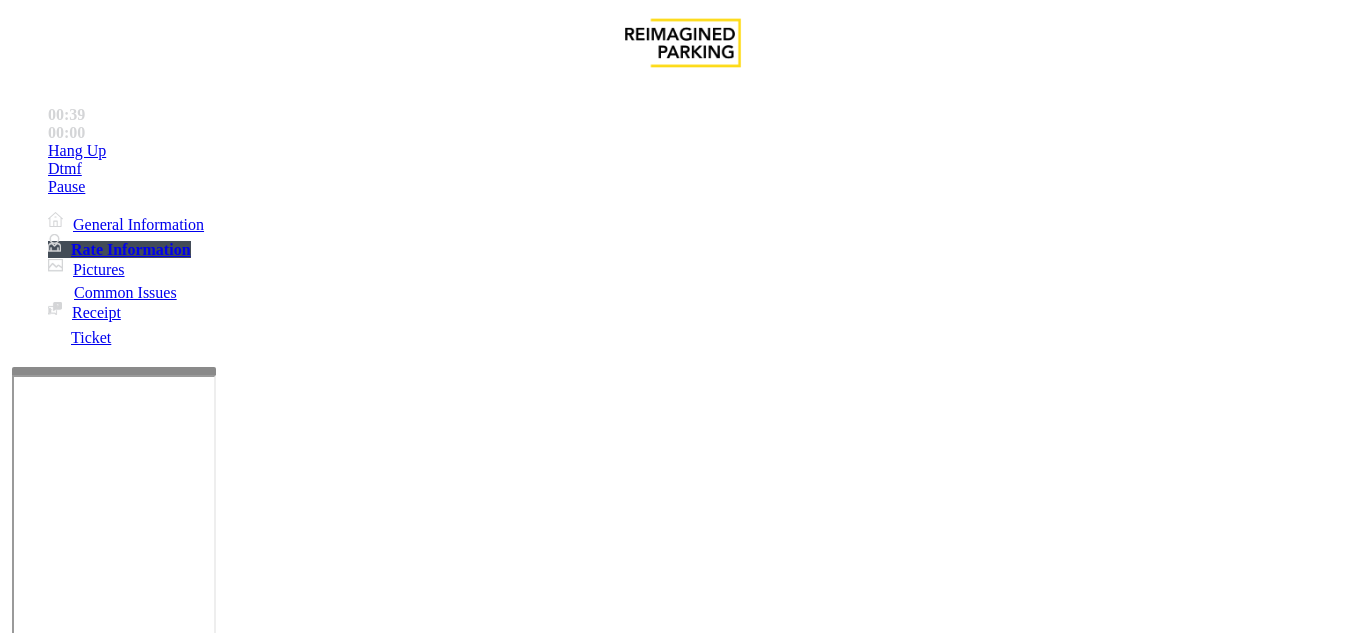 click on "Ticket Issue" 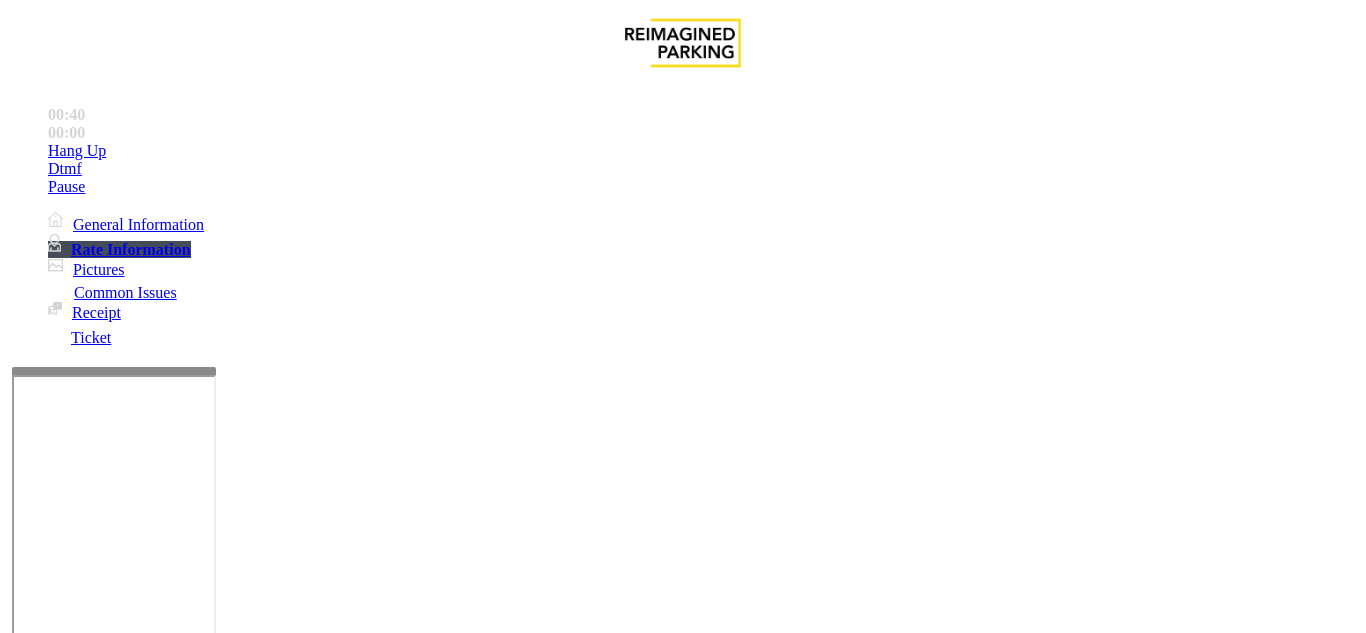 click on "Ticket Unreadable" 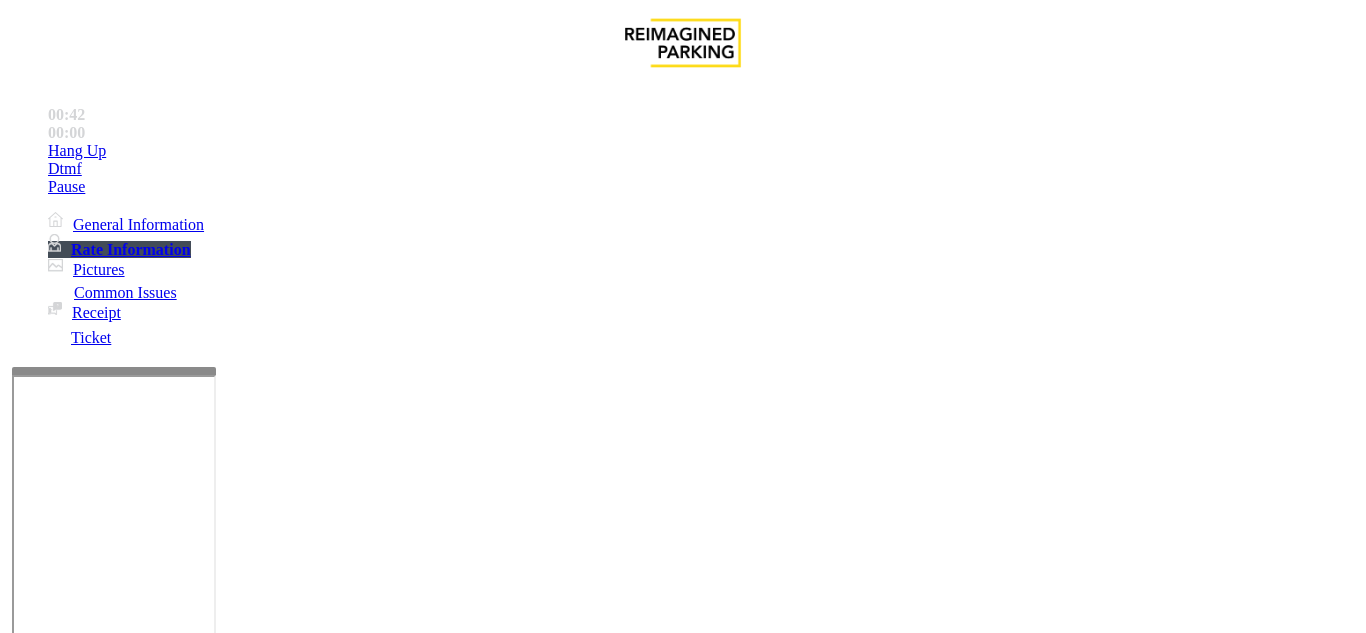 click 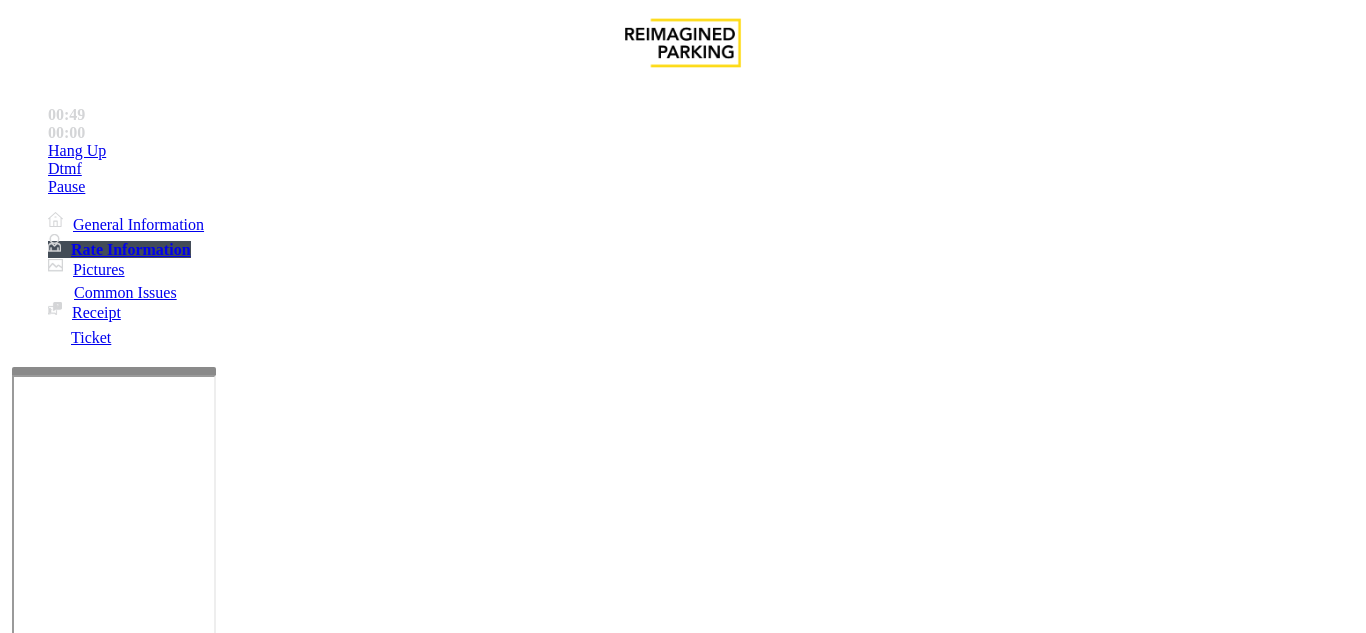 type on "*****
*" 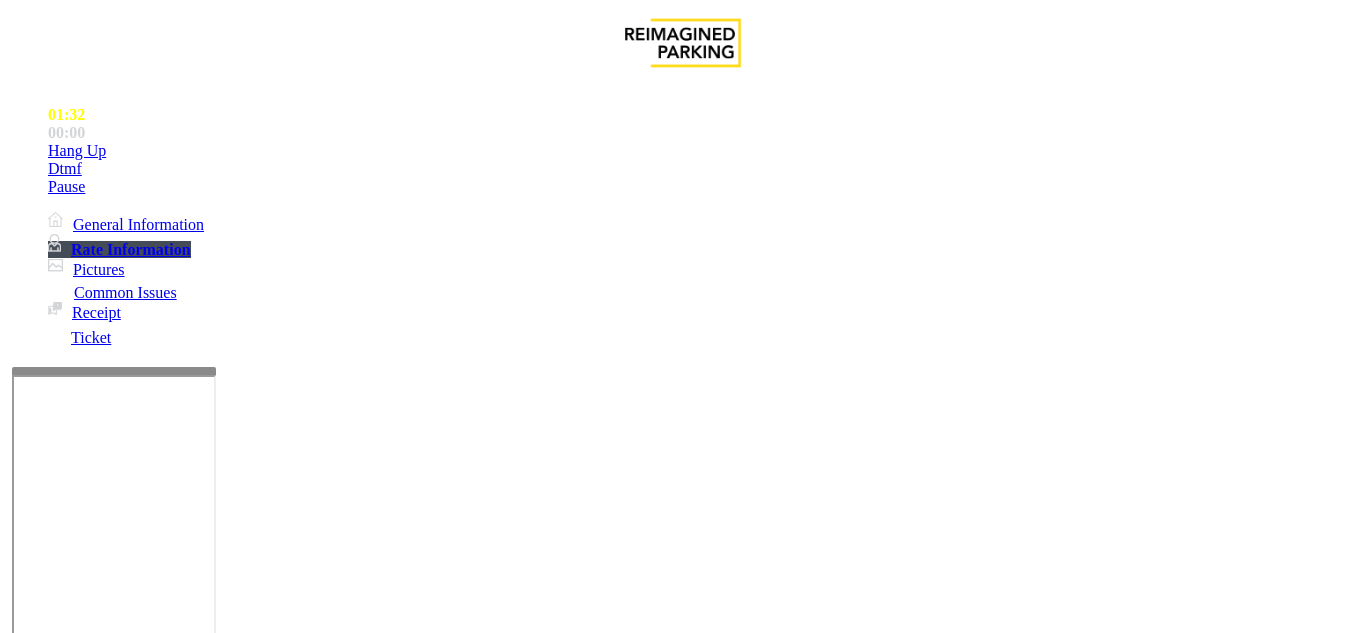 click on "-  Ticket Issue" 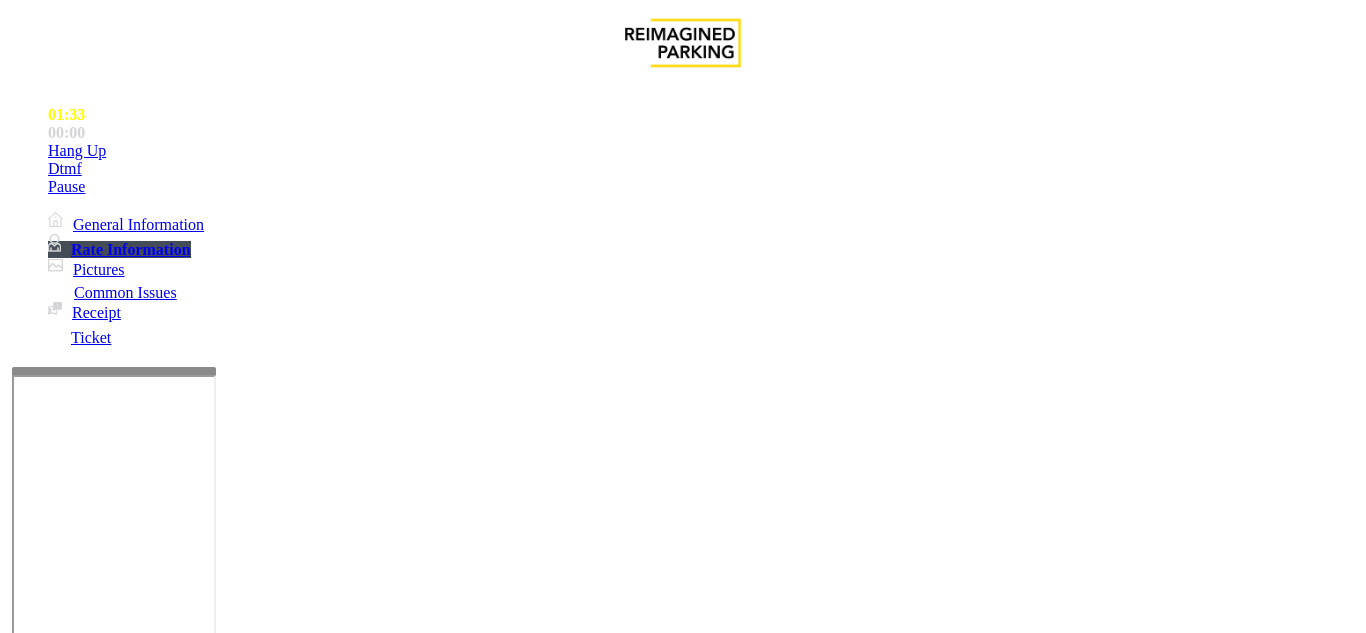 click on "Ticket Issue" 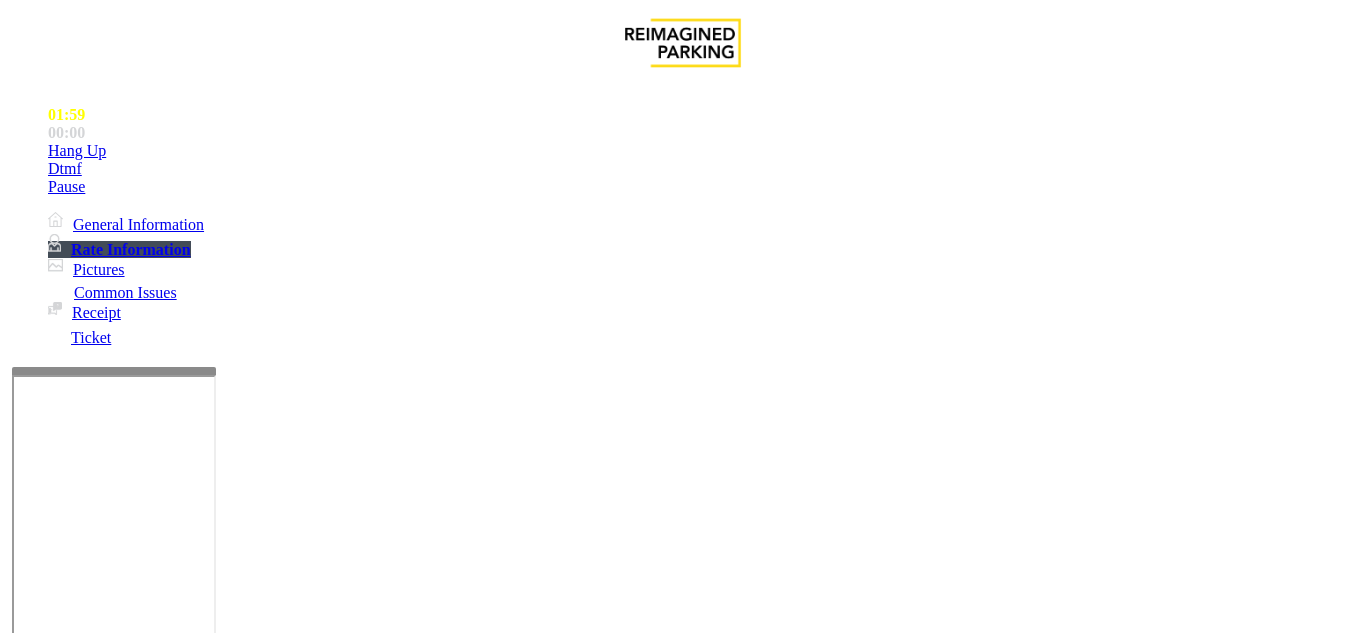 drag, startPoint x: 311, startPoint y: 596, endPoint x: 254, endPoint y: 597, distance: 57.00877 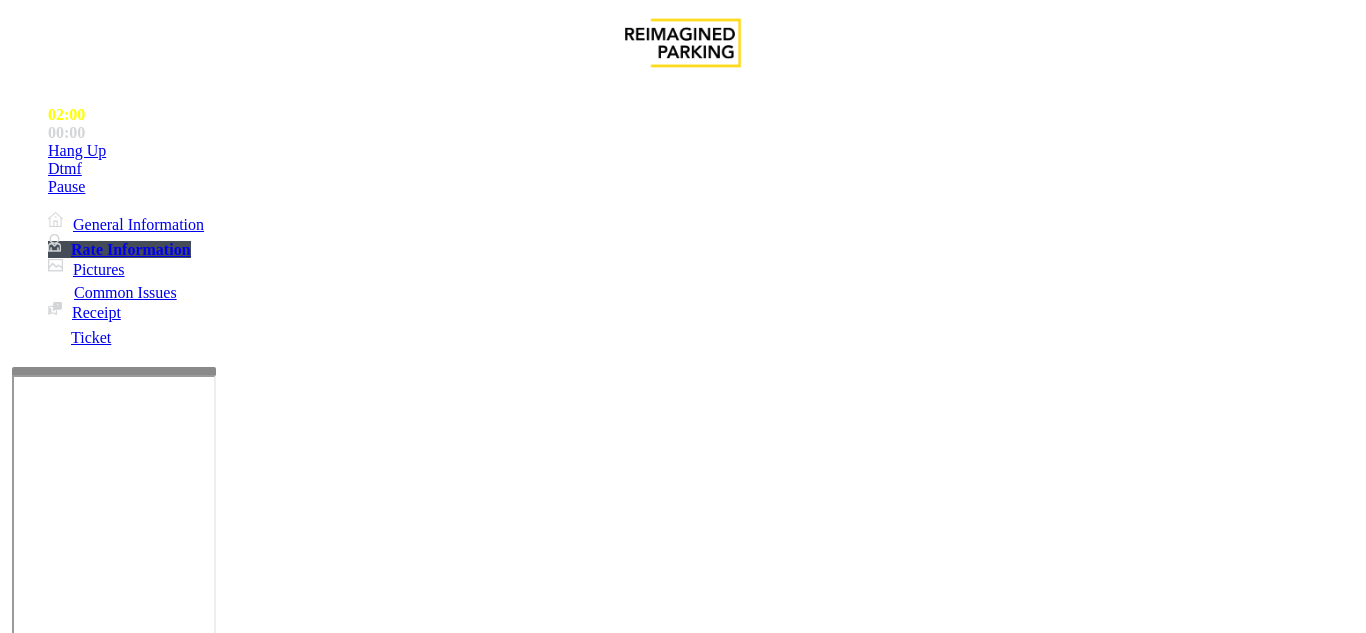 click 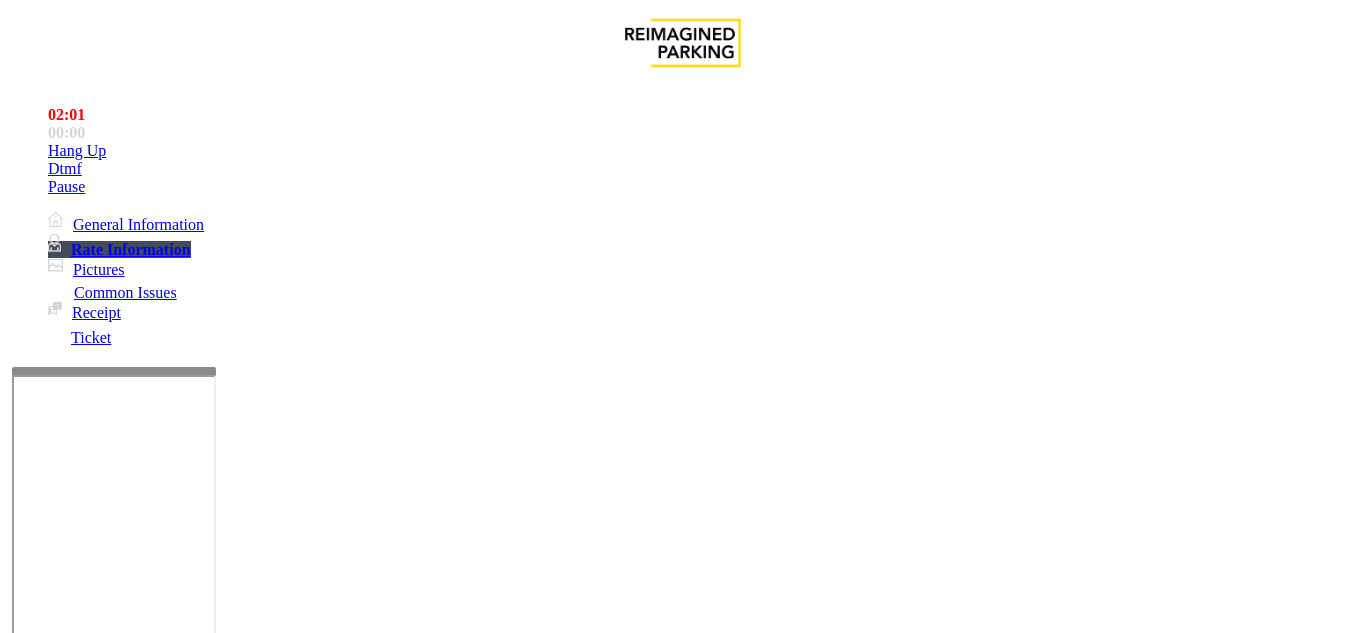 paste on "**********" 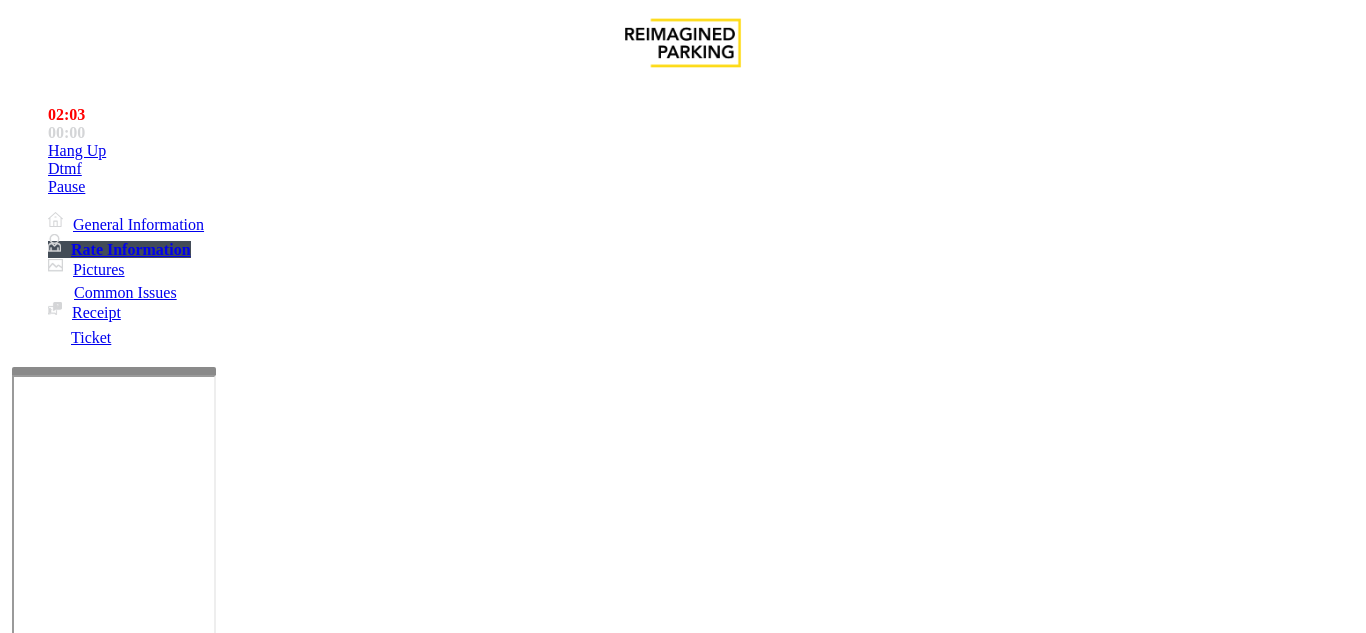click on "There were no tickets at entrance" 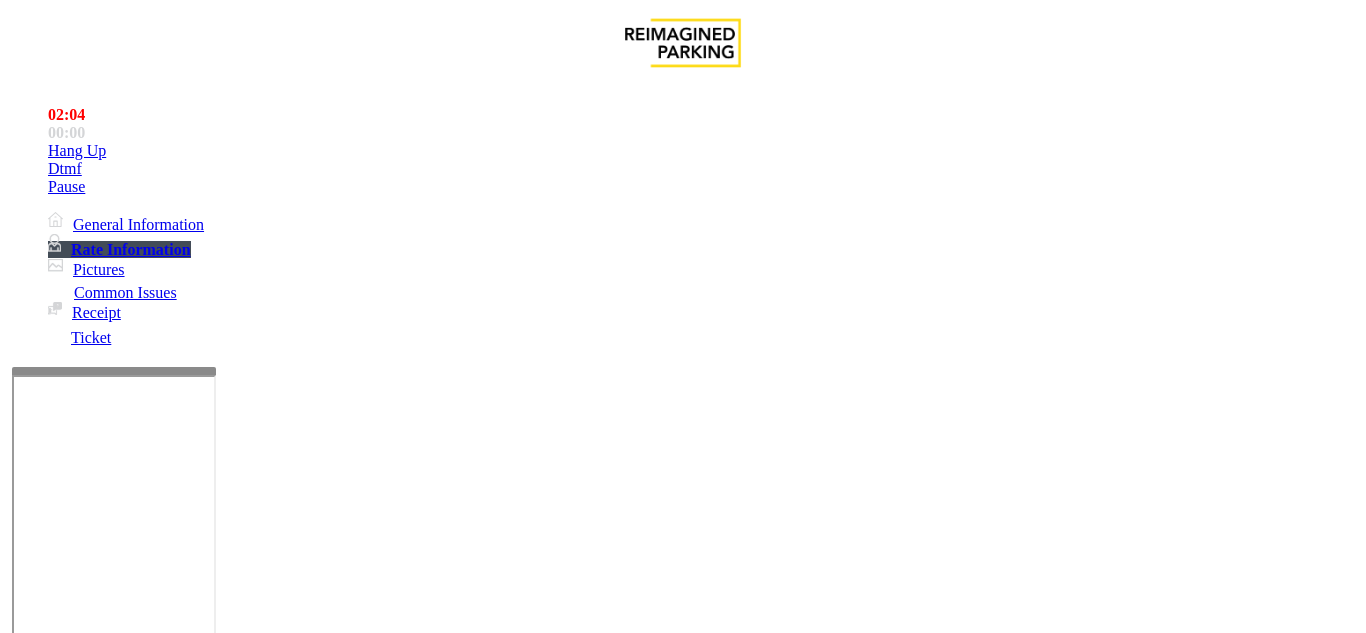 copy on "There were no tickets at entrance" 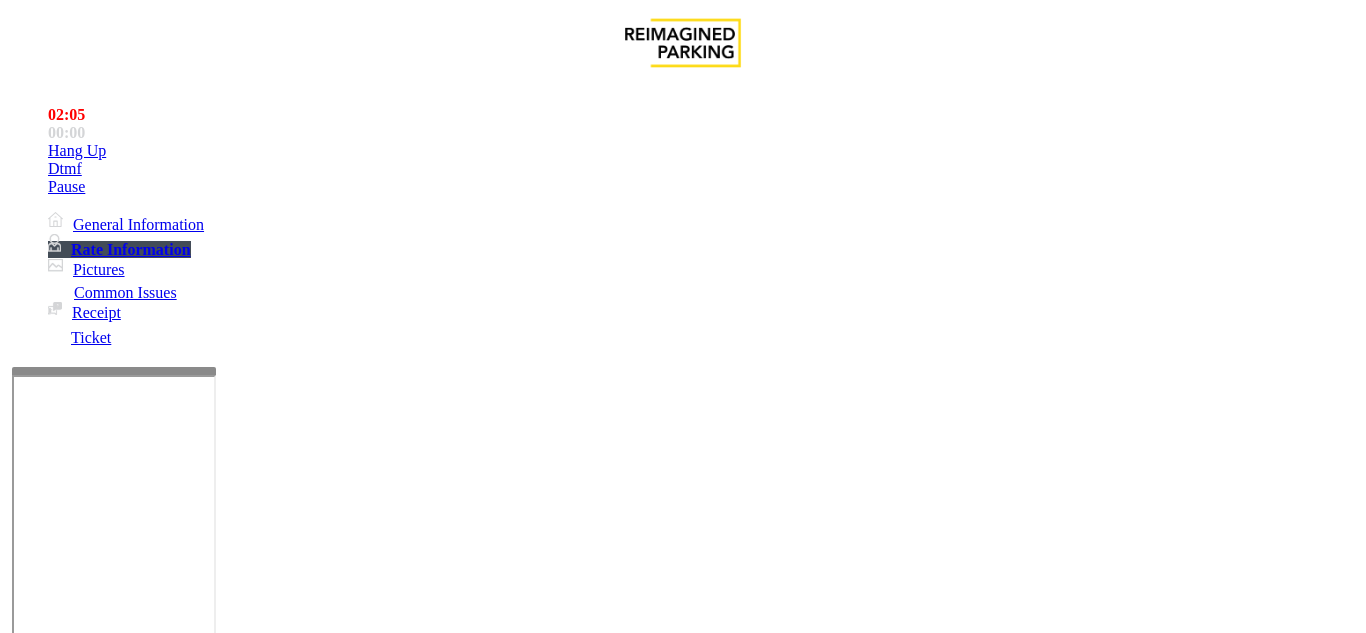 scroll, scrollTop: 200, scrollLeft: 0, axis: vertical 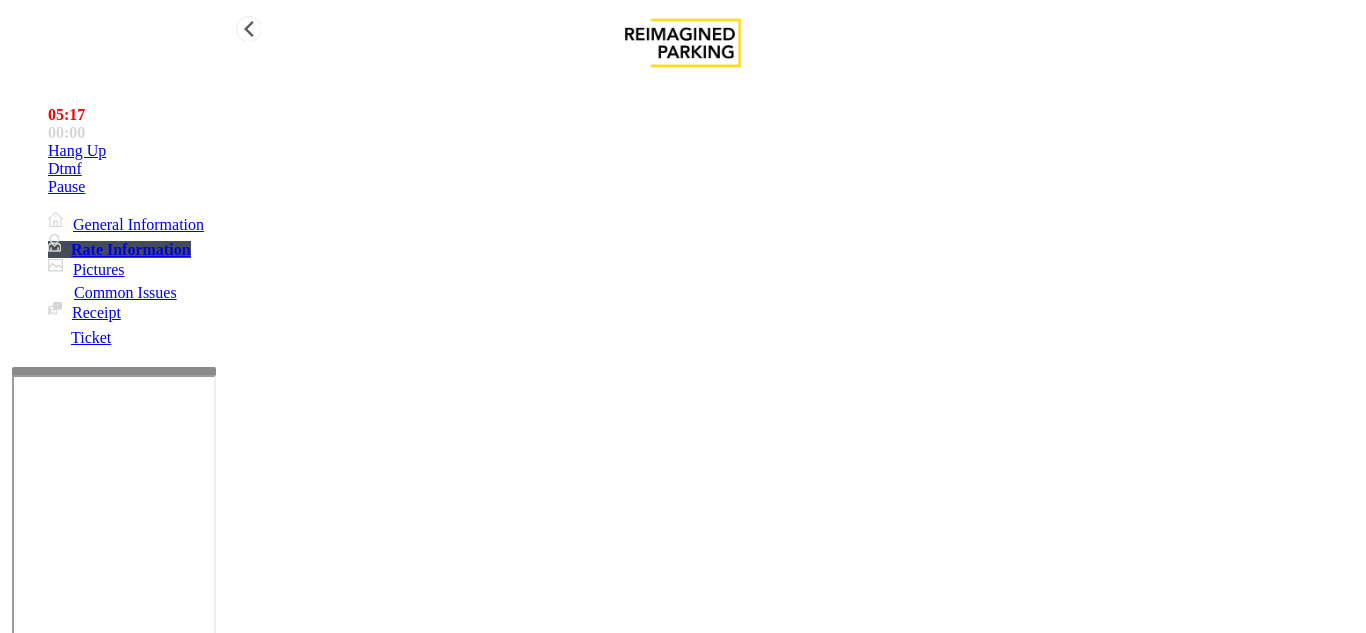 click on "General Information" at bounding box center (138, 224) 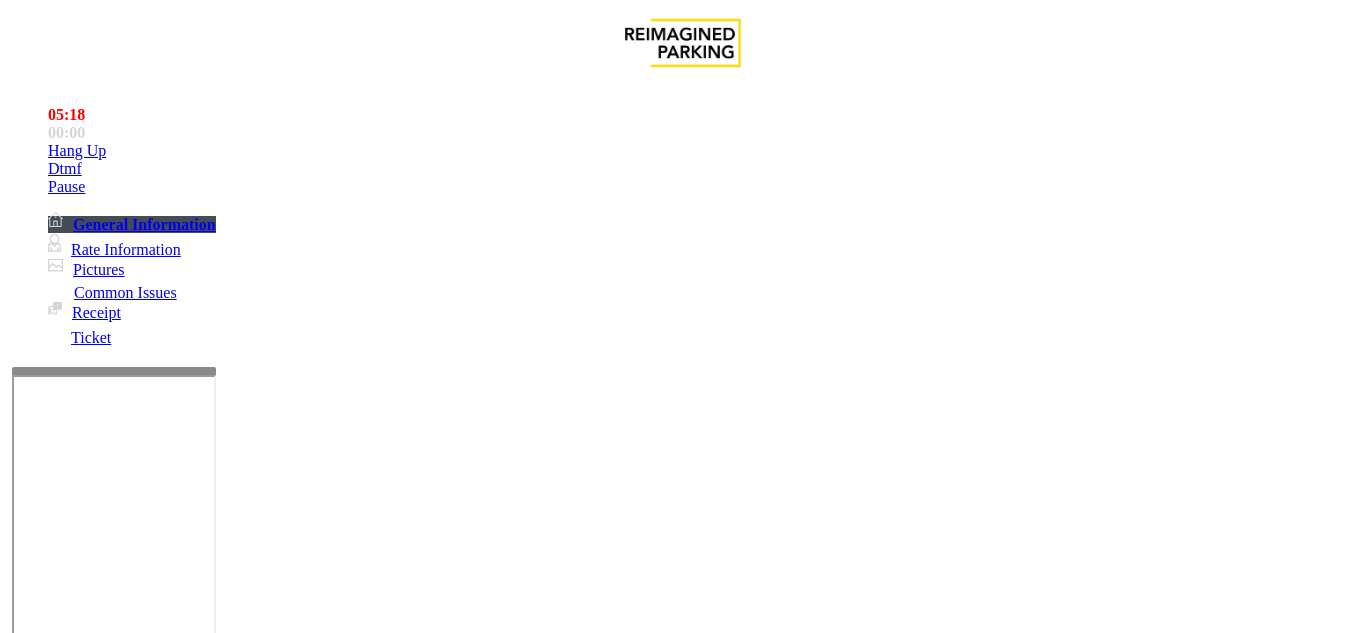 scroll, scrollTop: 1000, scrollLeft: 0, axis: vertical 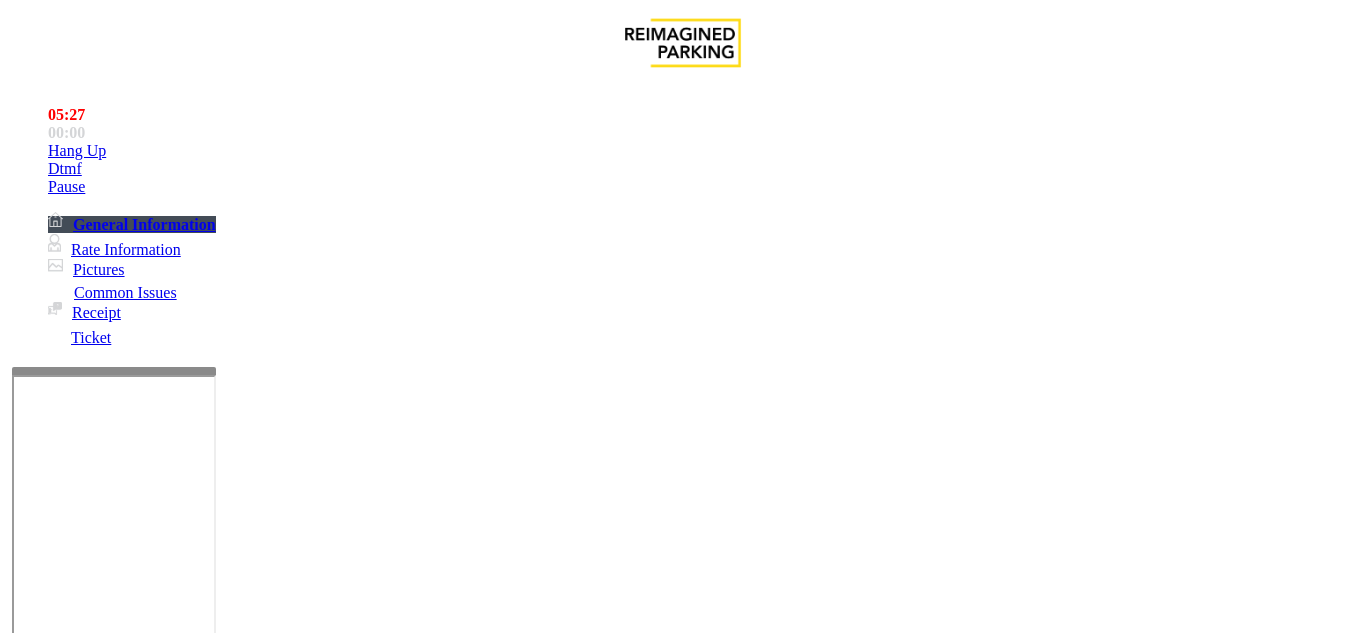 click on "Vend Gate" 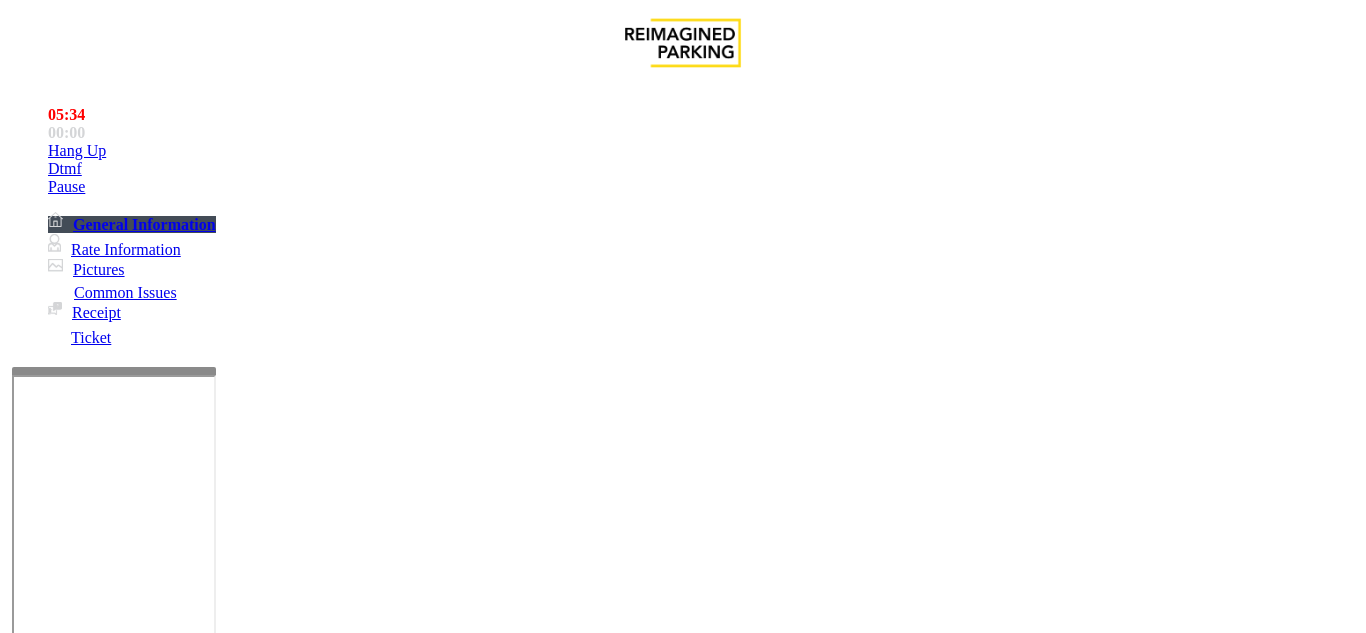 click 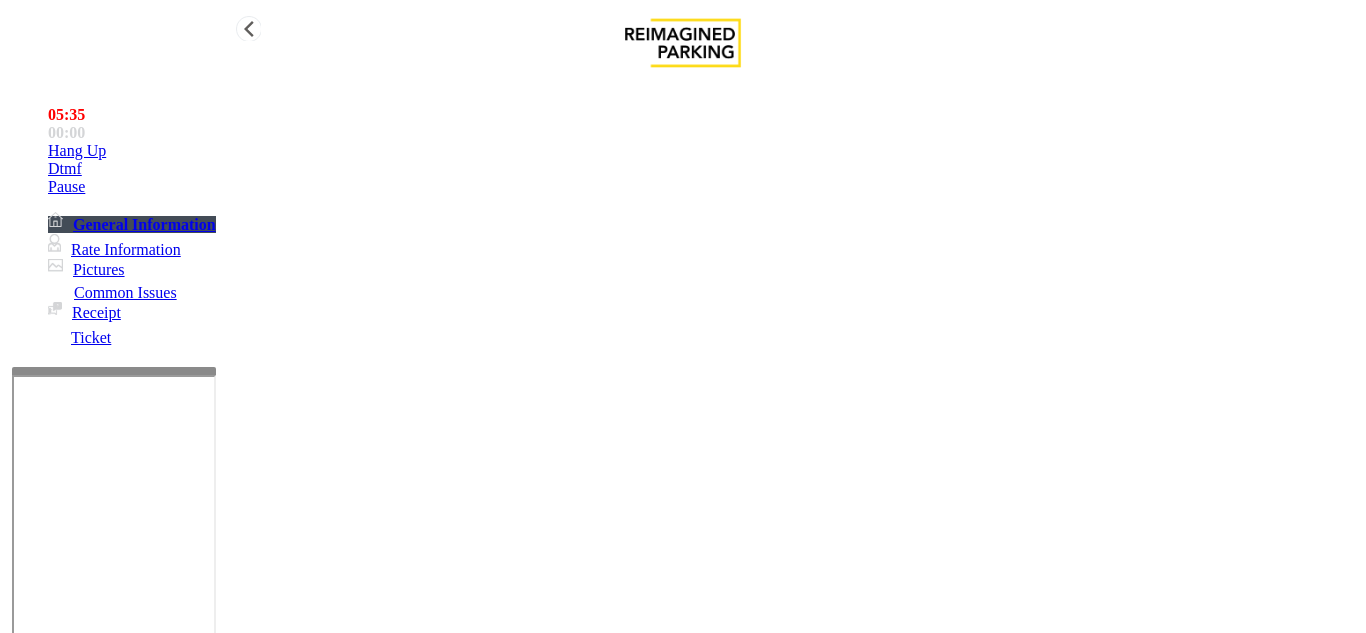 click on "Hang Up" at bounding box center (703, 151) 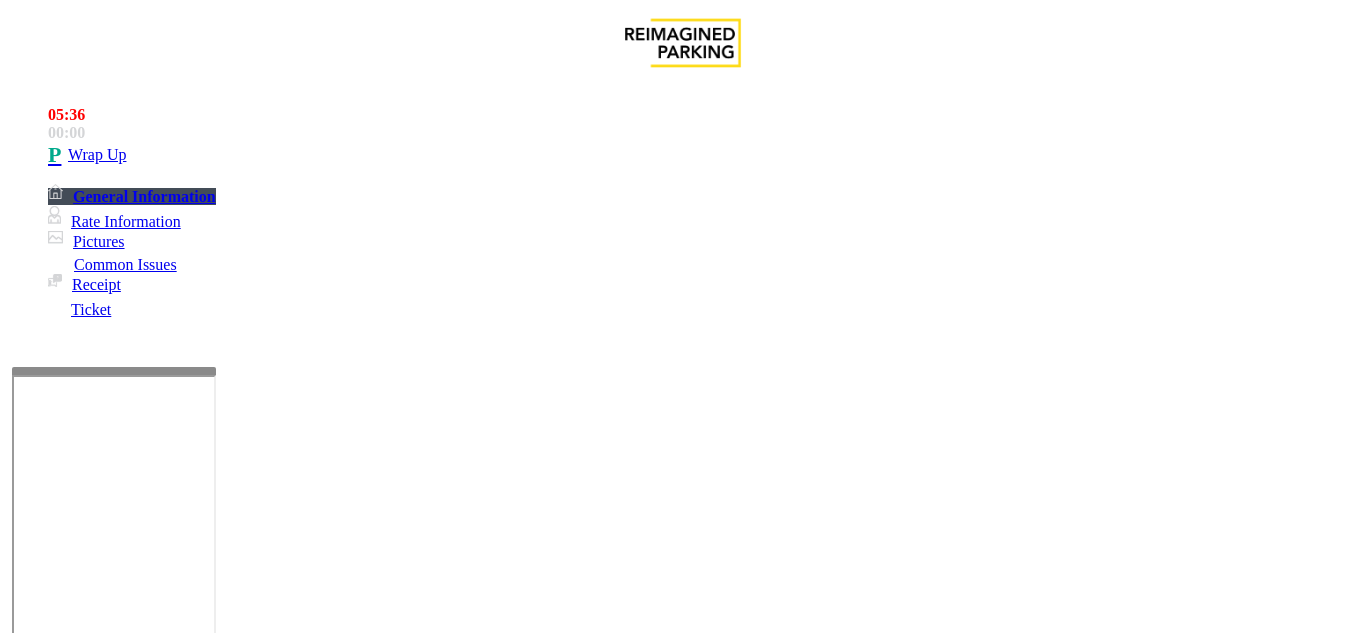 scroll, scrollTop: 0, scrollLeft: 0, axis: both 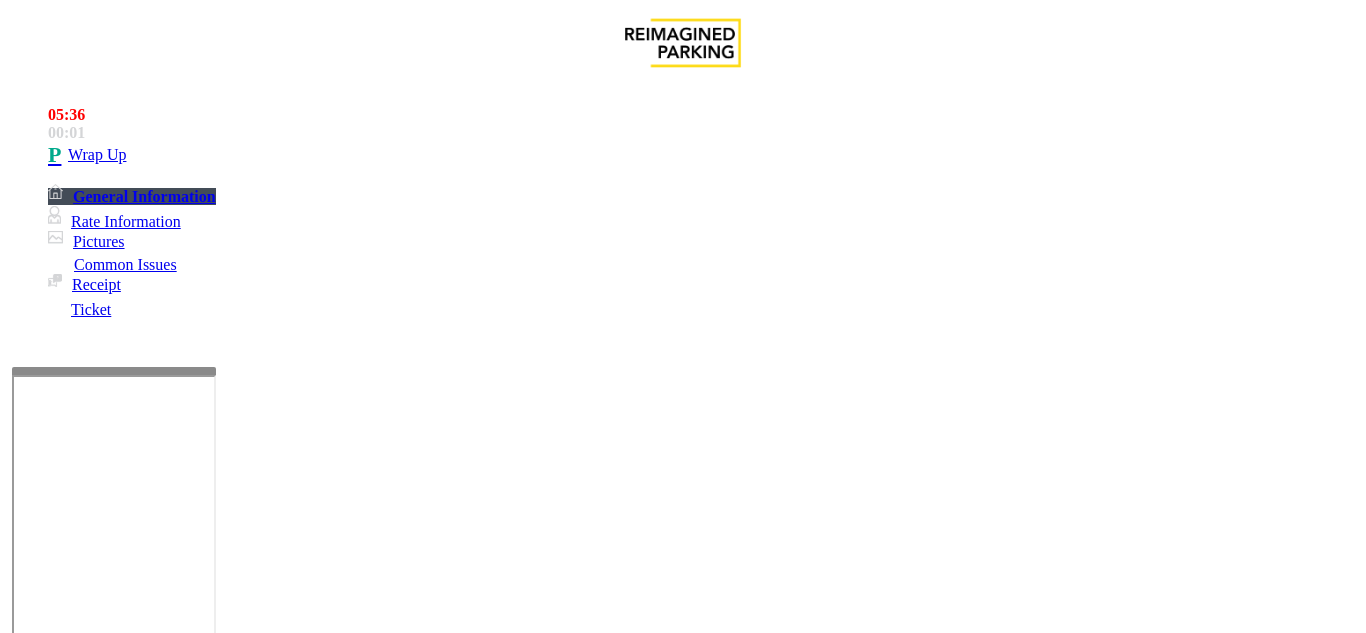 drag, startPoint x: 576, startPoint y: 431, endPoint x: 559, endPoint y: 458, distance: 31.906113 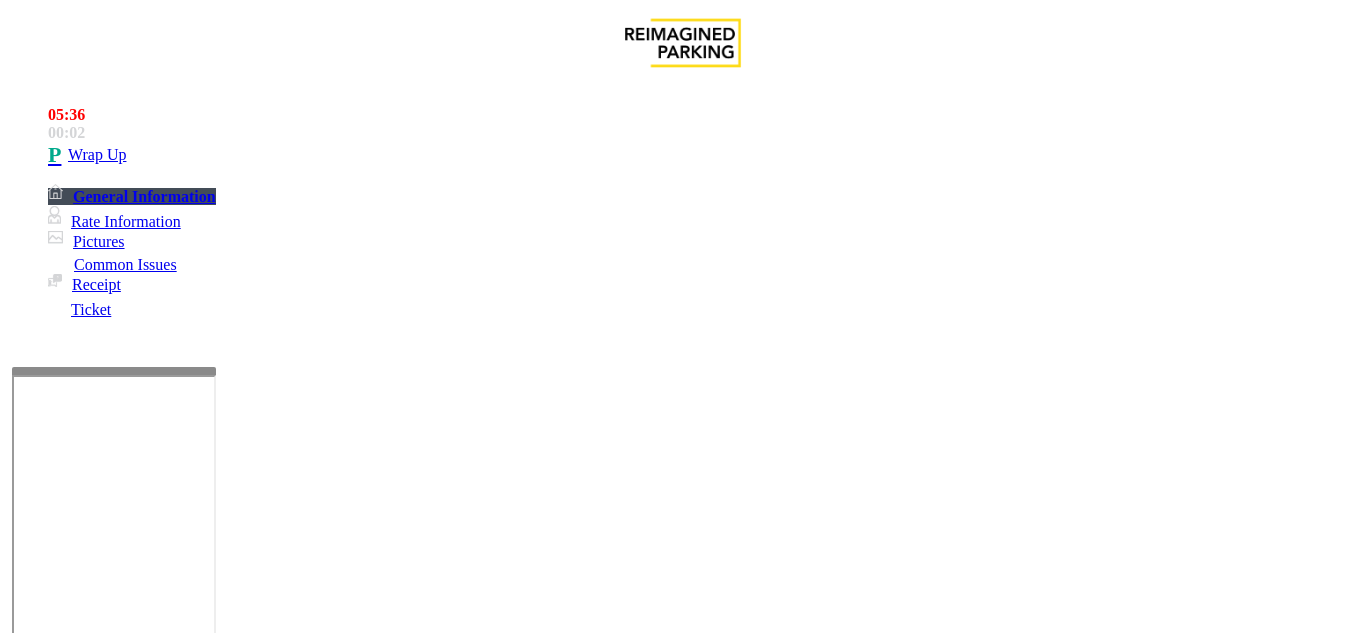drag, startPoint x: 569, startPoint y: 427, endPoint x: 548, endPoint y: 561, distance: 135.63554 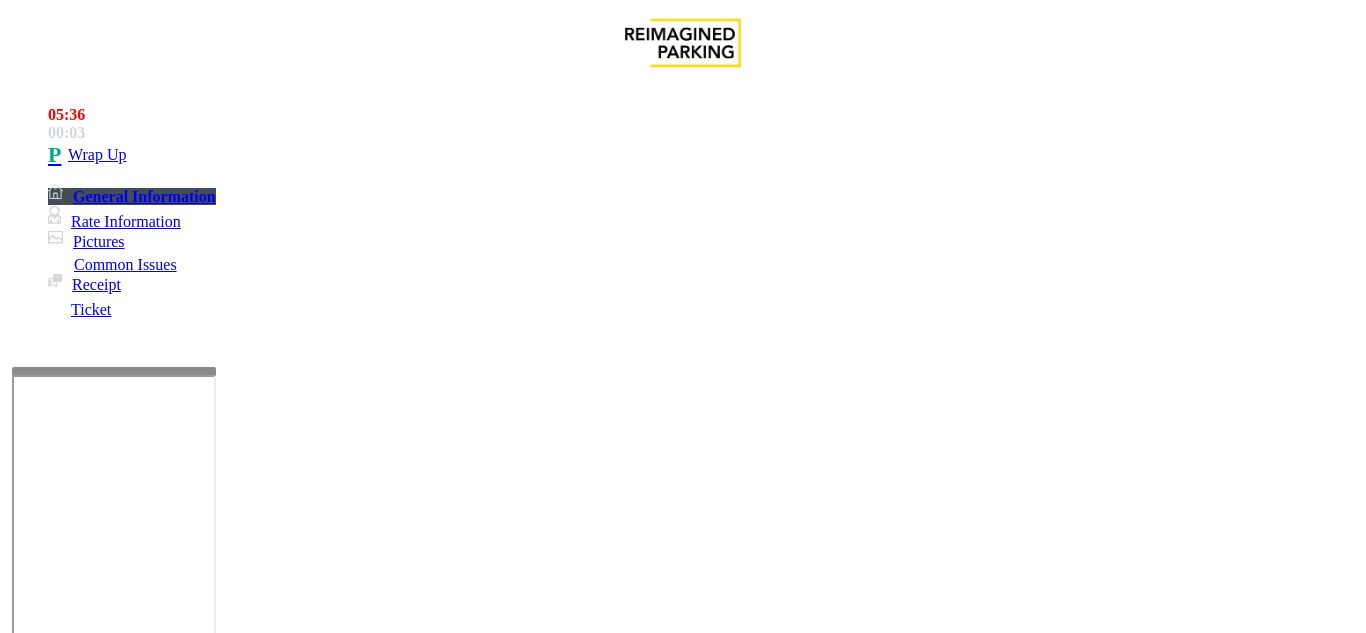 click 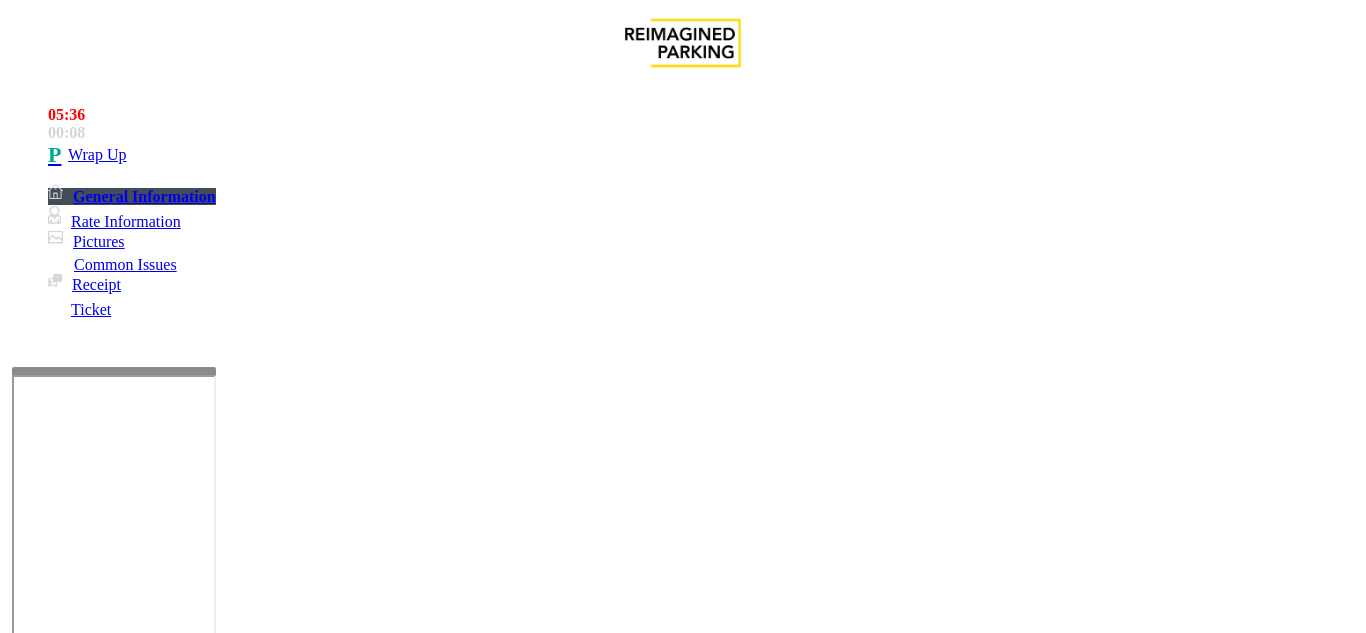 drag, startPoint x: 291, startPoint y: 380, endPoint x: 263, endPoint y: 384, distance: 28.284271 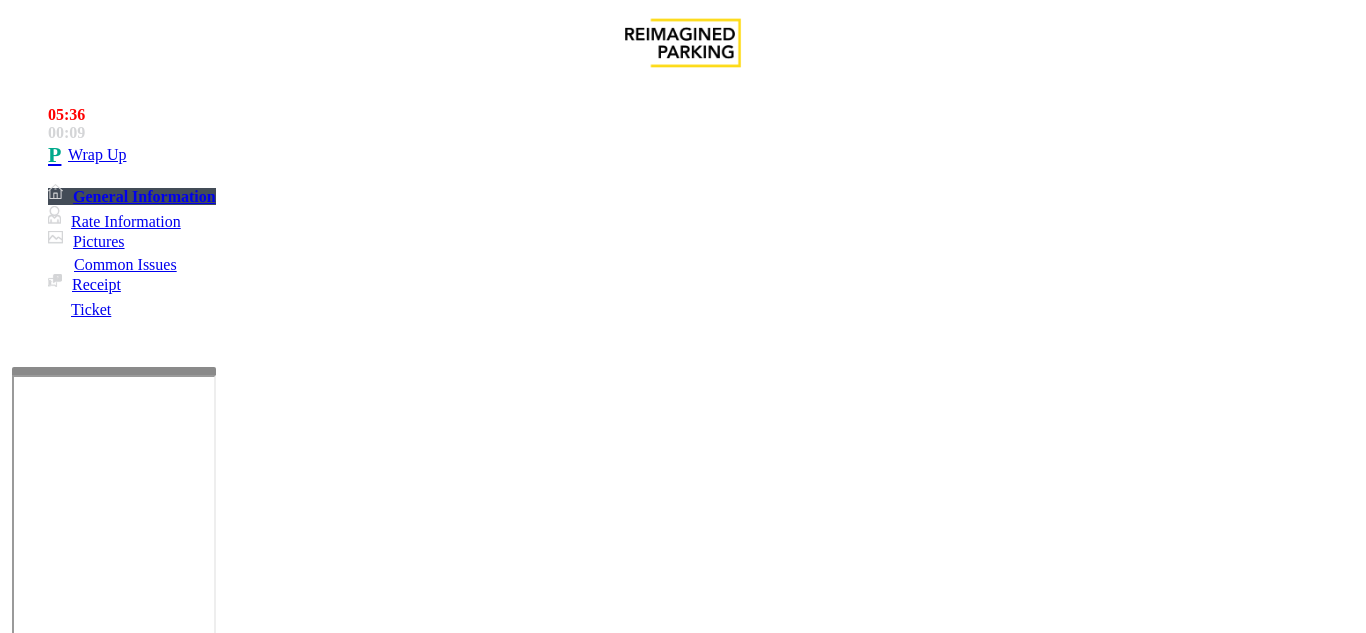click 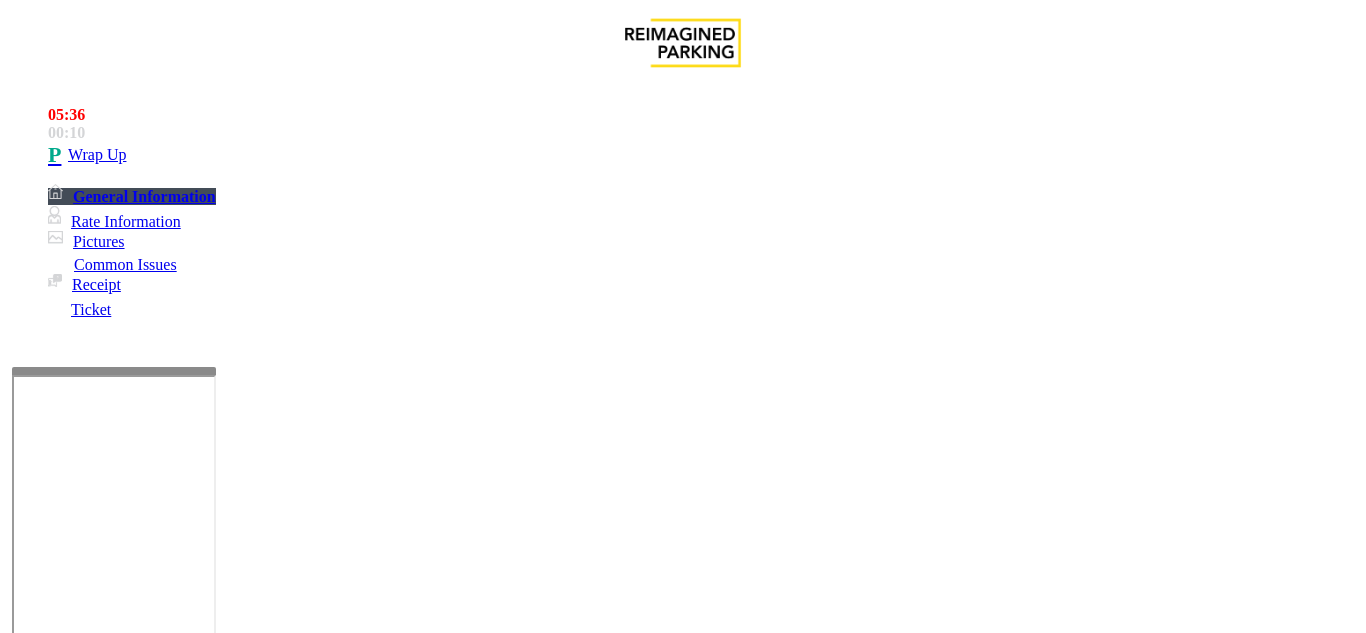 click 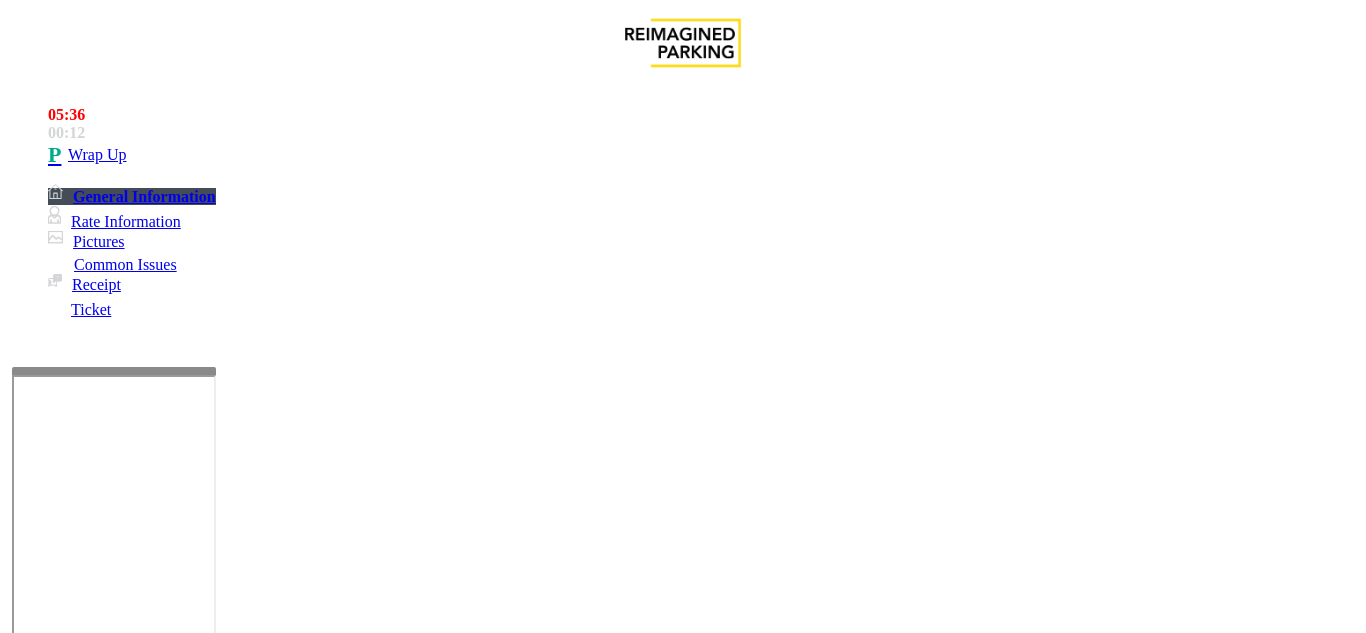 drag, startPoint x: 290, startPoint y: 481, endPoint x: 260, endPoint y: 474, distance: 30.805843 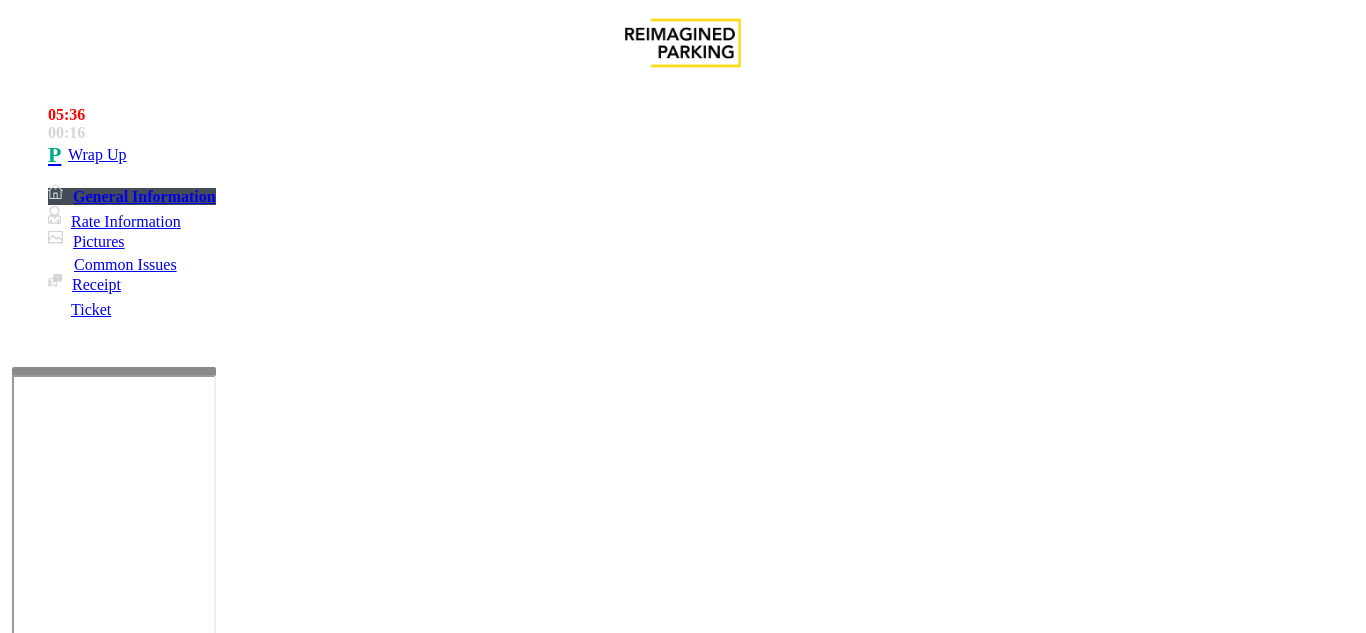 click 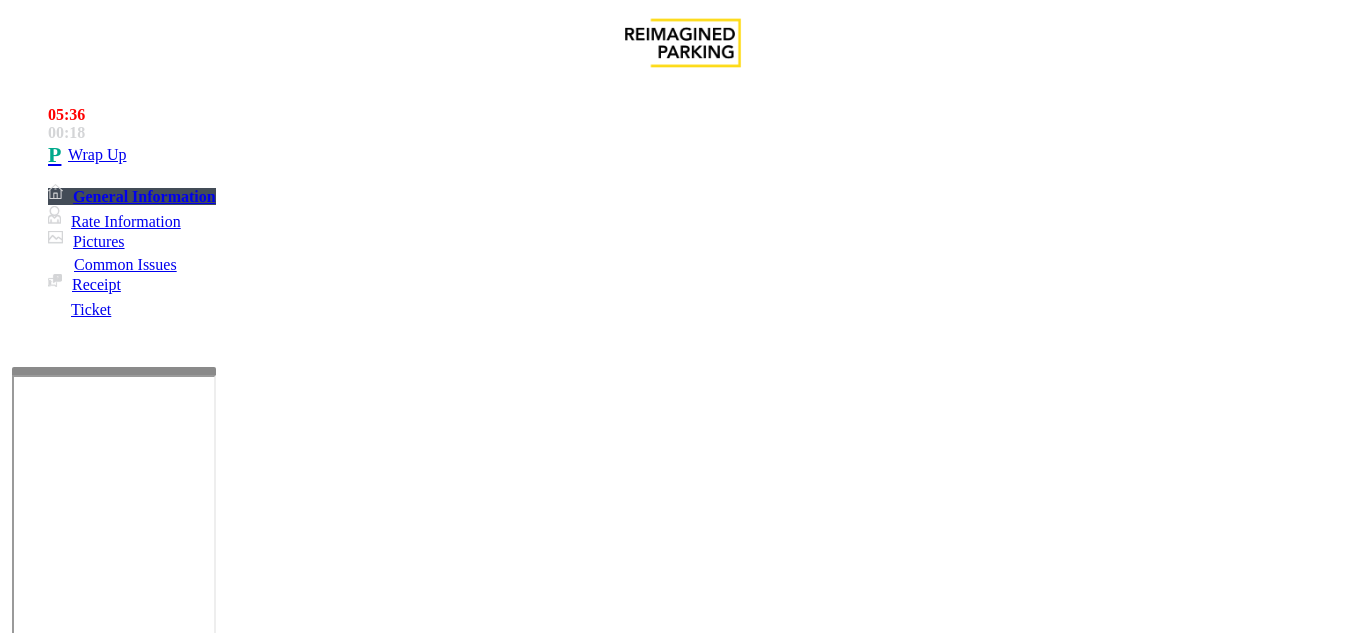 click on "**********" 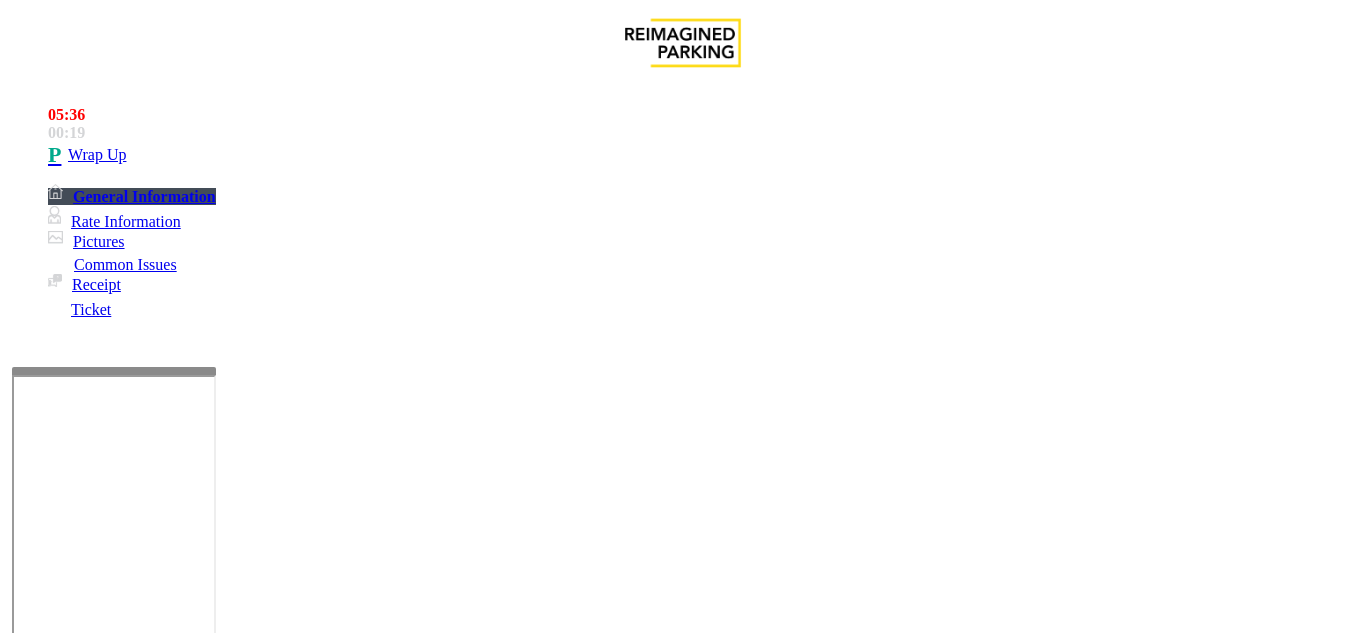 click 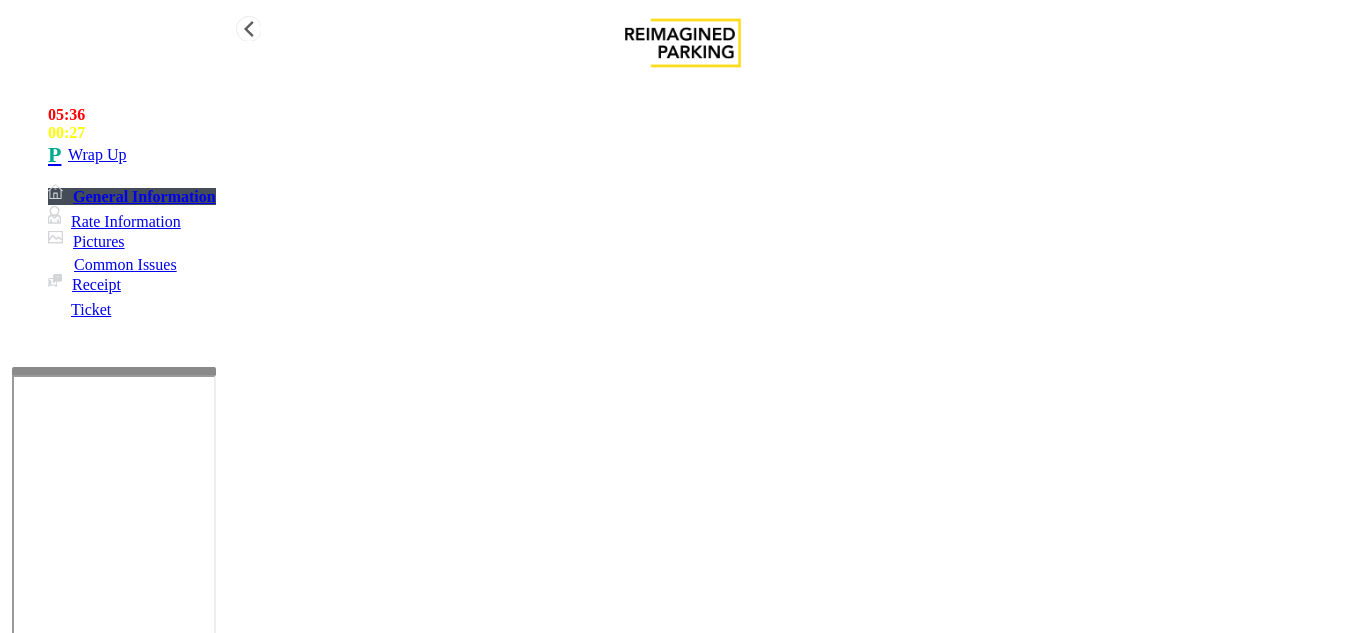 drag, startPoint x: 470, startPoint y: 500, endPoint x: 251, endPoint y: 478, distance: 220.10225 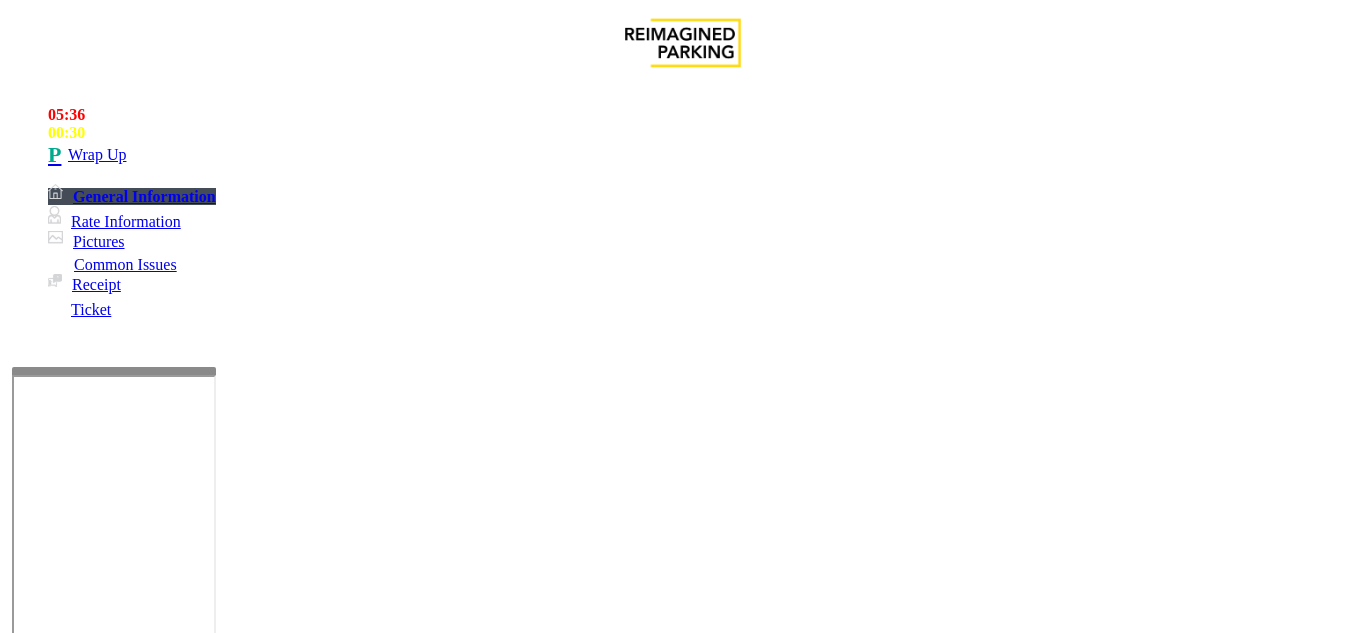 scroll, scrollTop: 300, scrollLeft: 0, axis: vertical 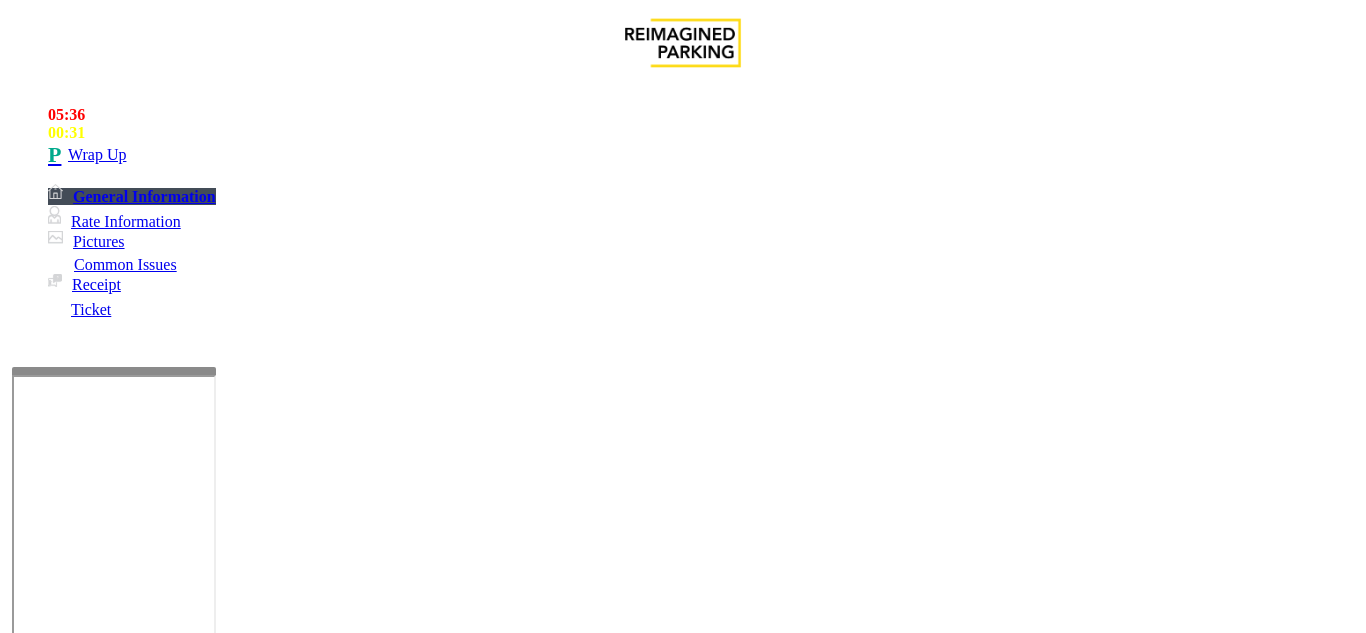 click 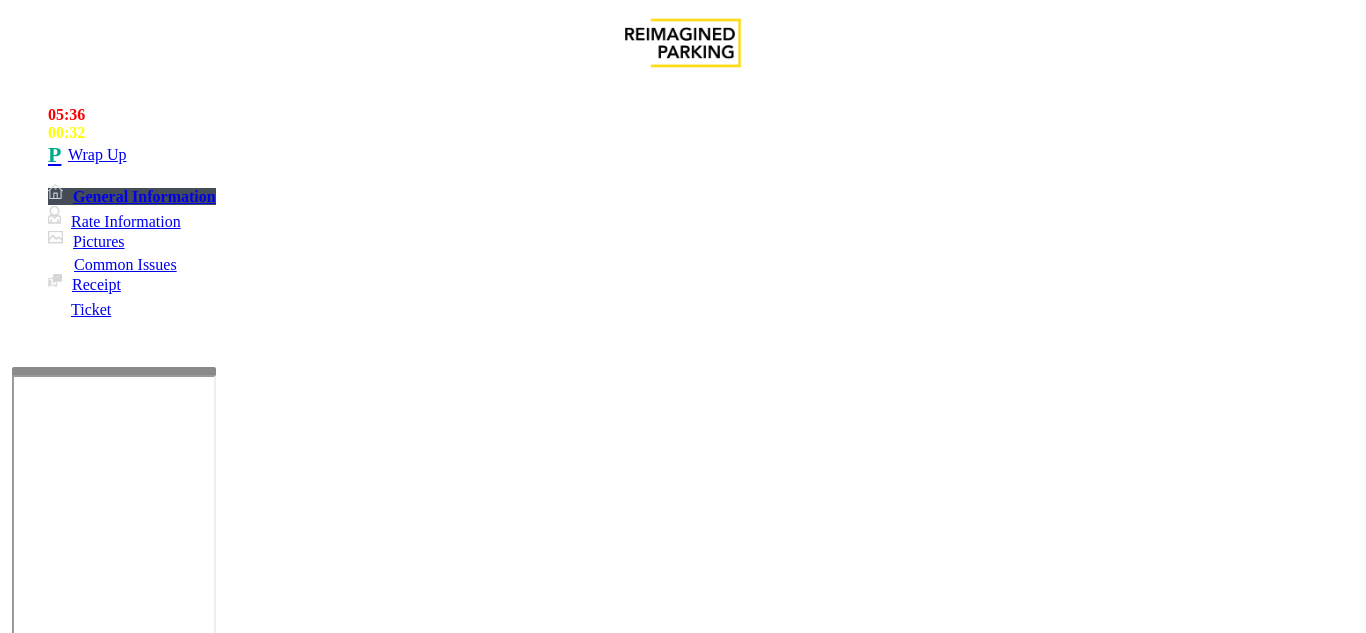 paste on "**********" 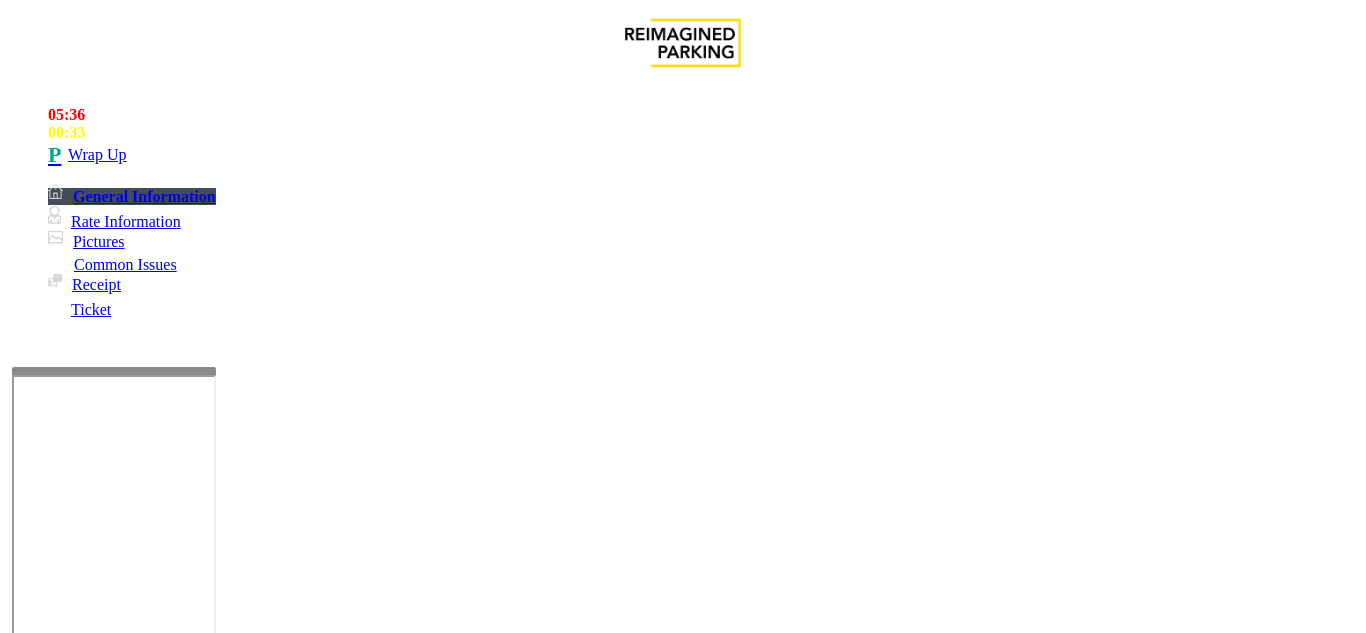 scroll, scrollTop: 0, scrollLeft: 0, axis: both 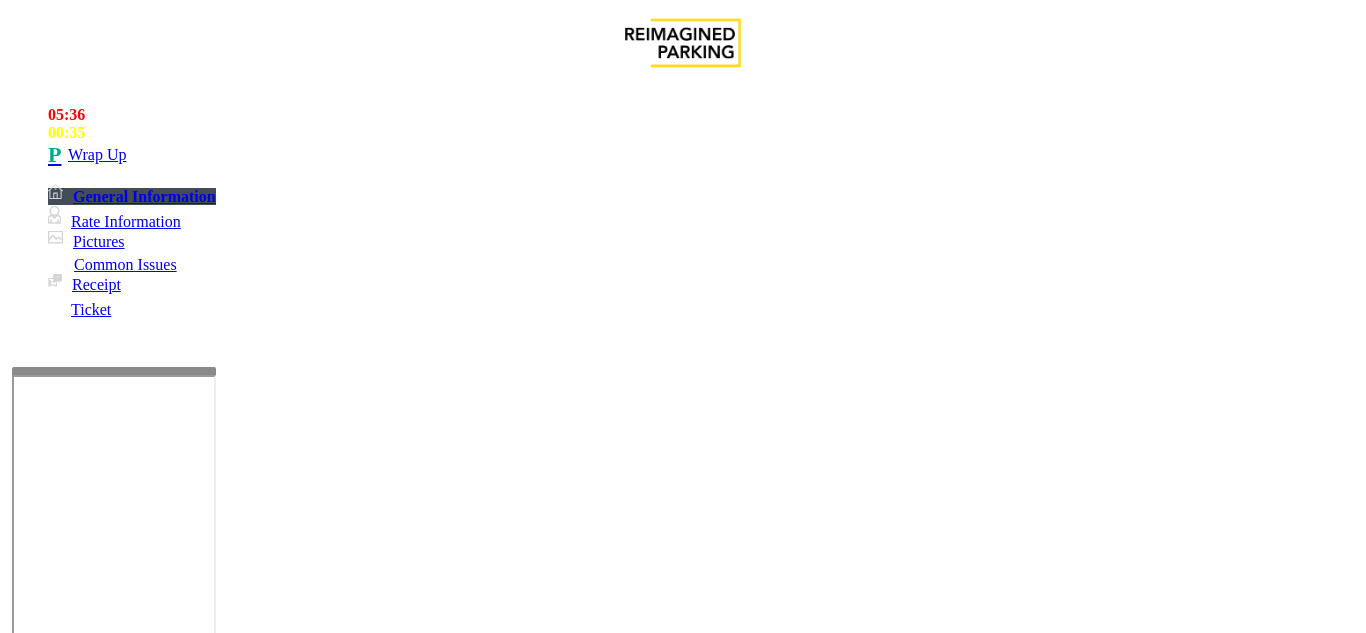 type on "**********" 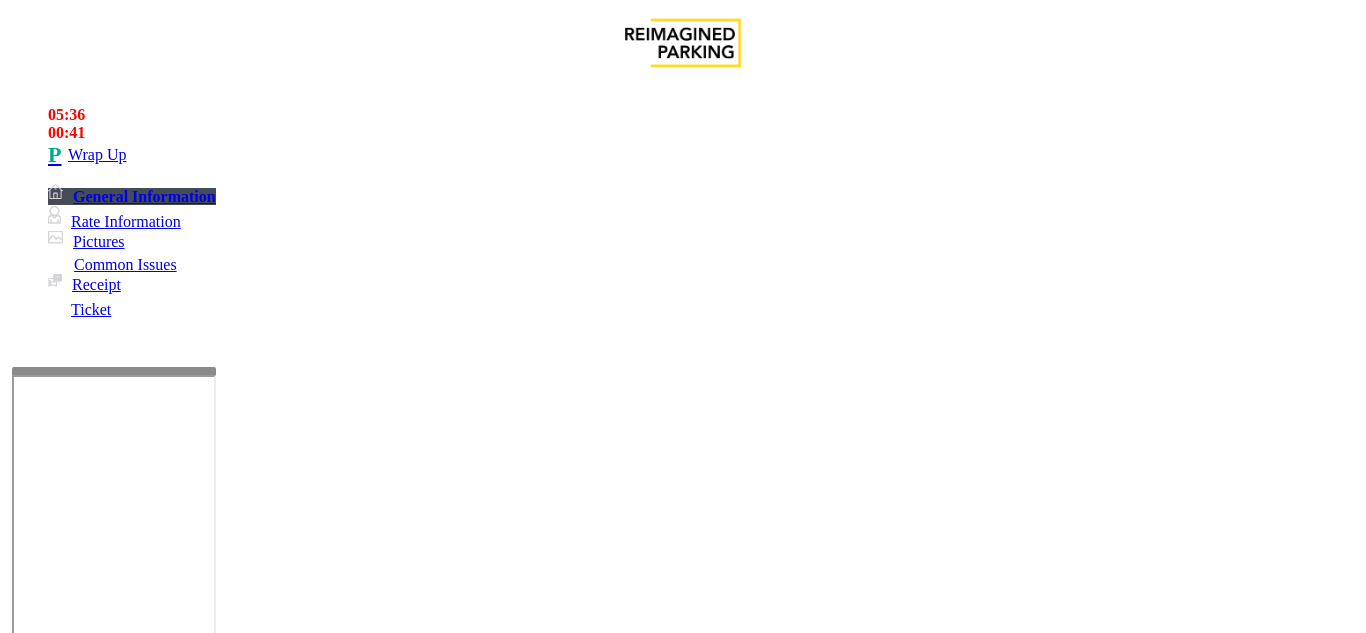 click 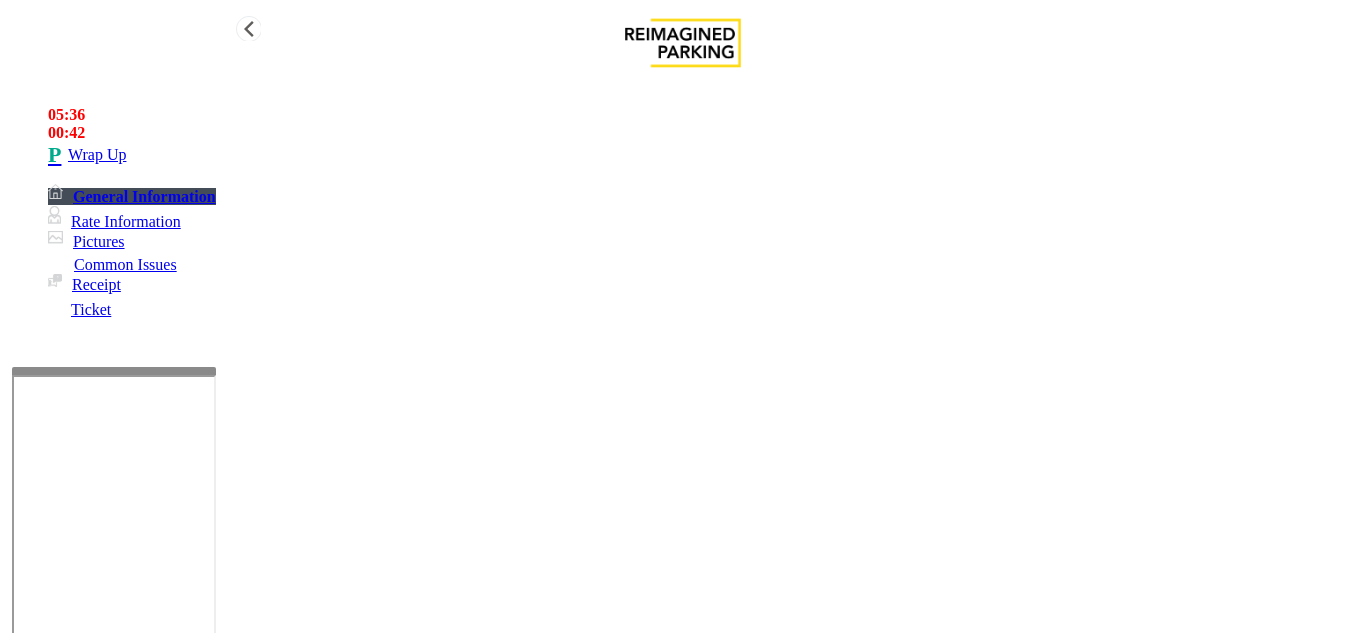 type on "*******" 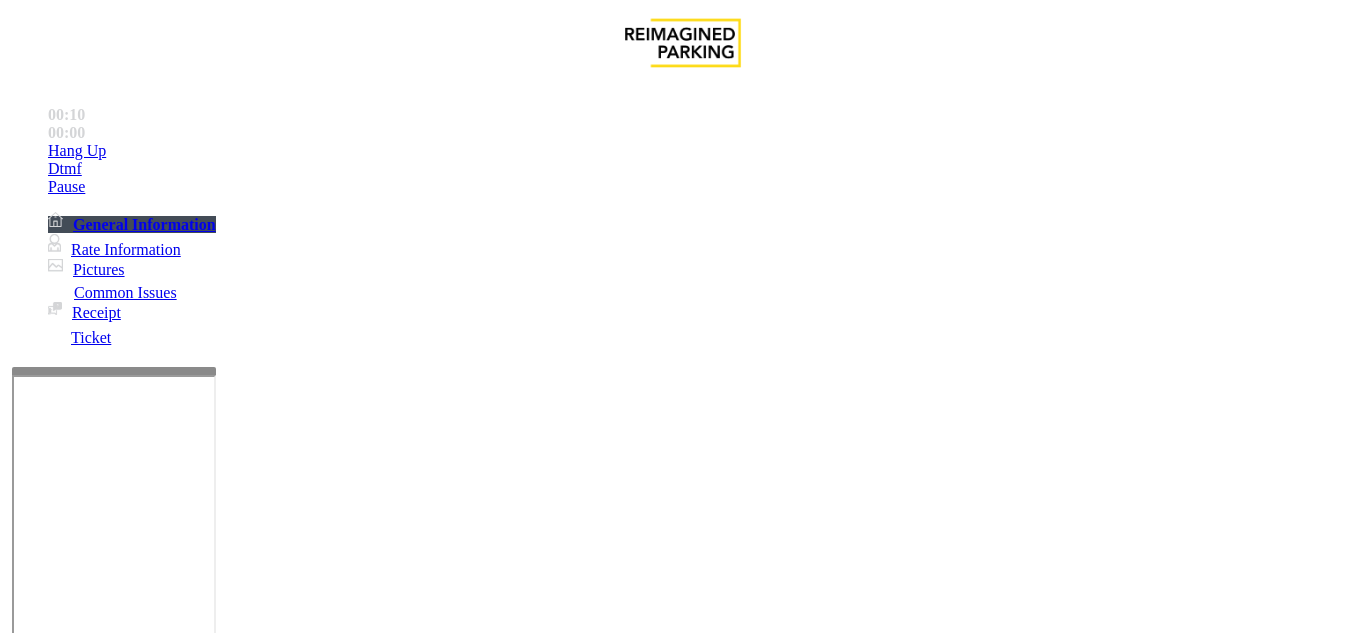 click on "Intercom Issue/No Response" 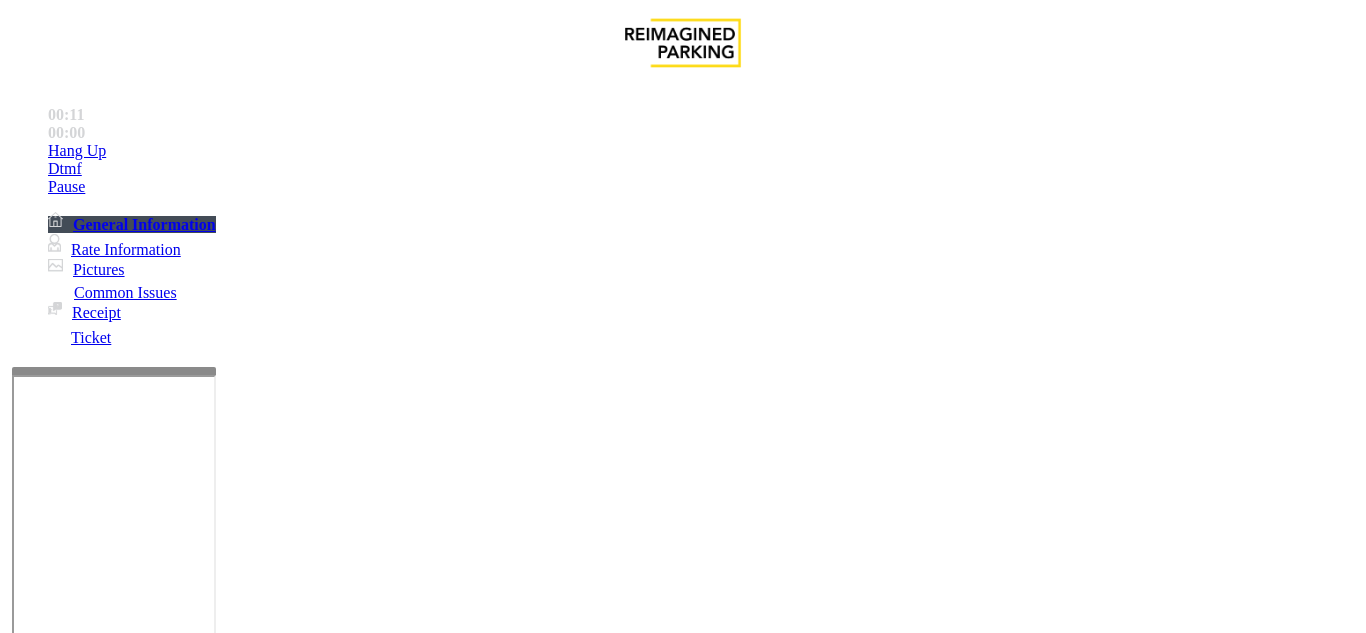 click on "No Response/Unable to hear [PERSON_NAME]" 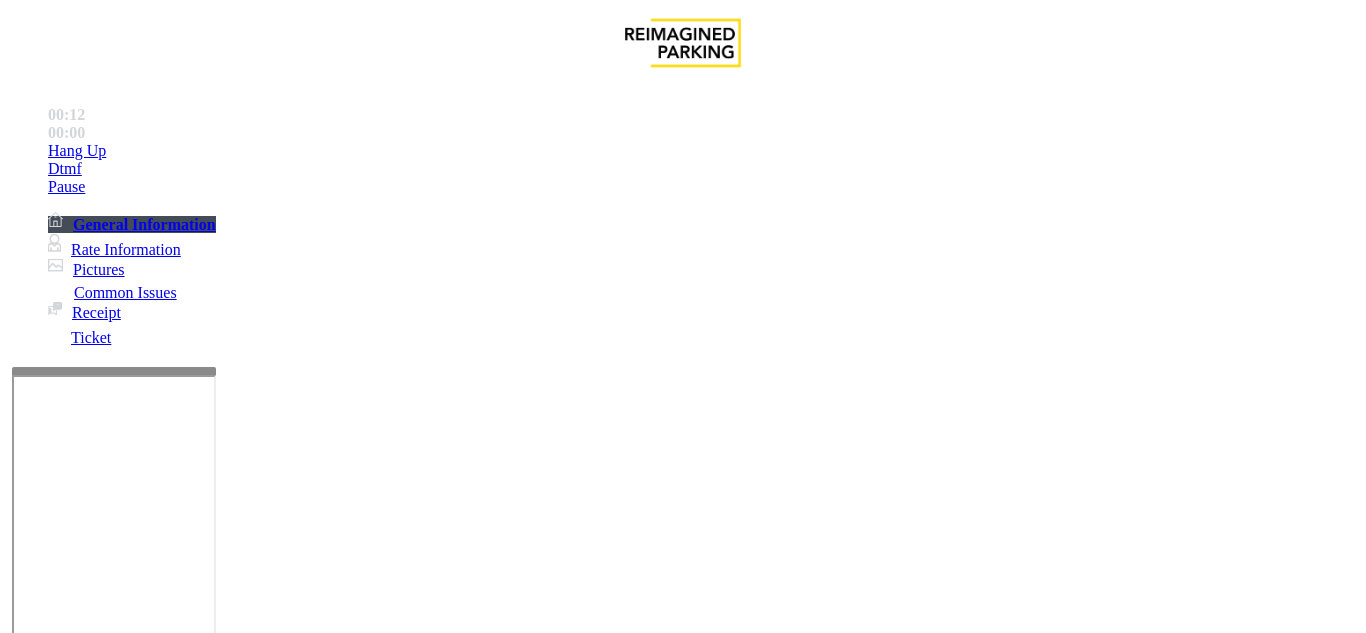 click on "No Response/Unable to hear [PERSON_NAME]" 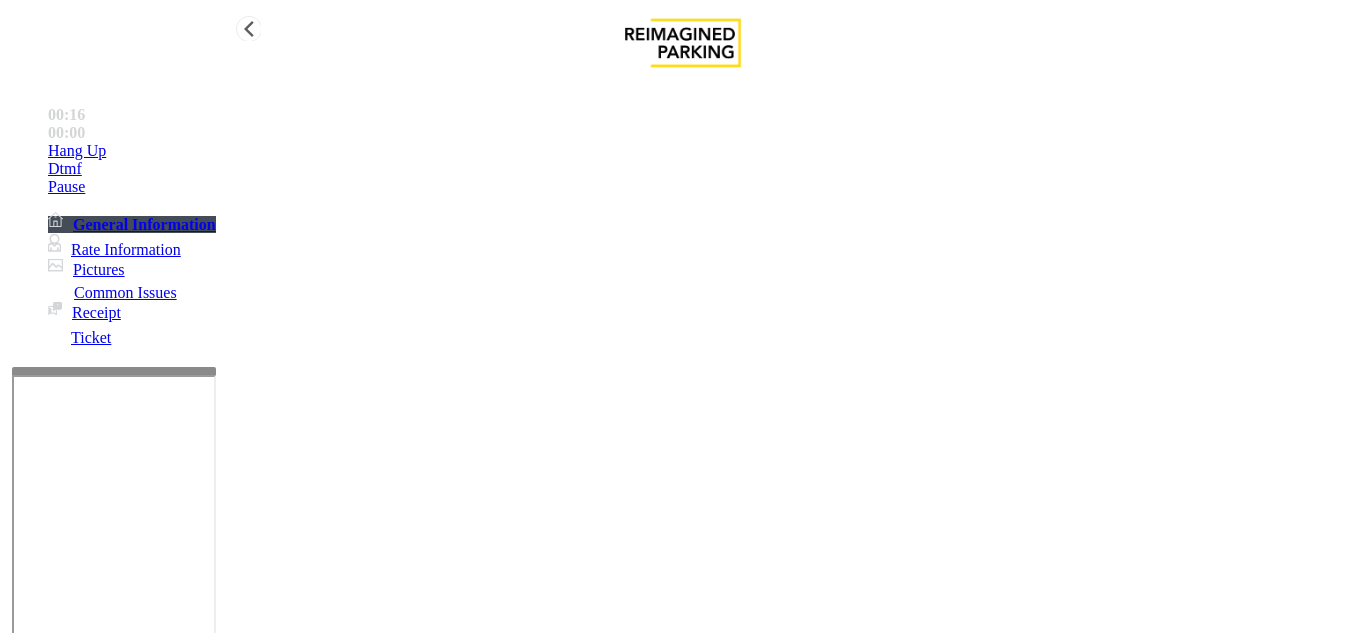 type on "**********" 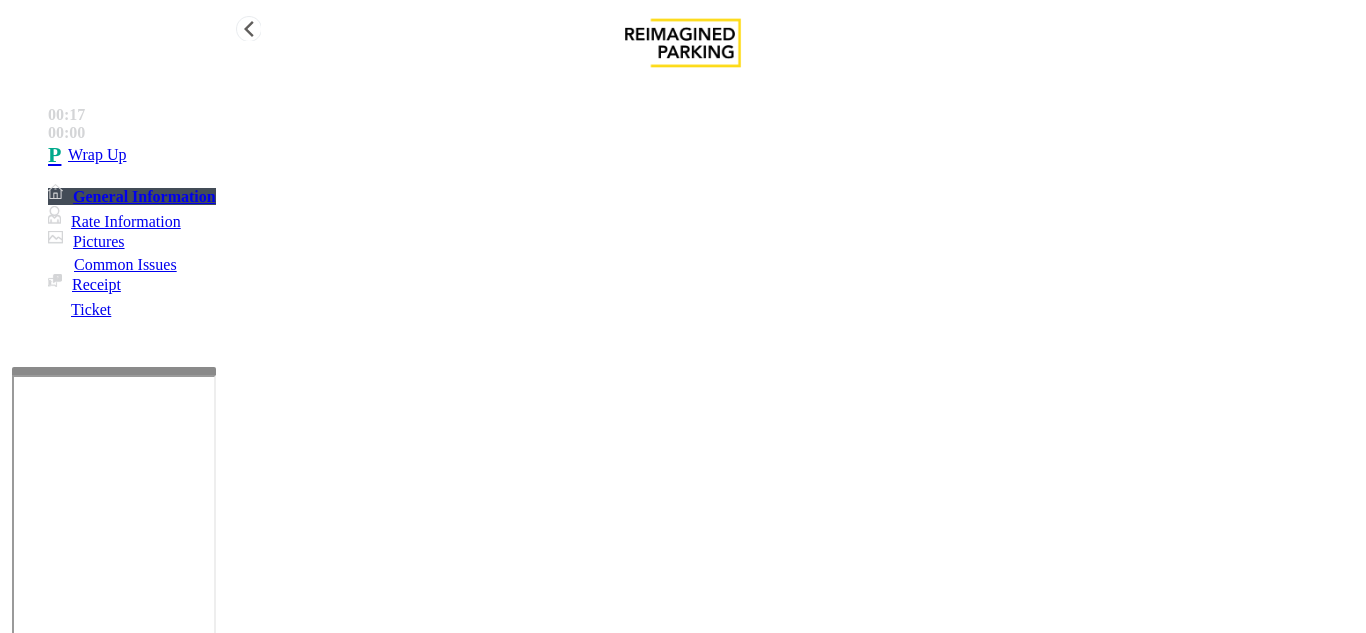 click on "Wrap Up" at bounding box center [703, 155] 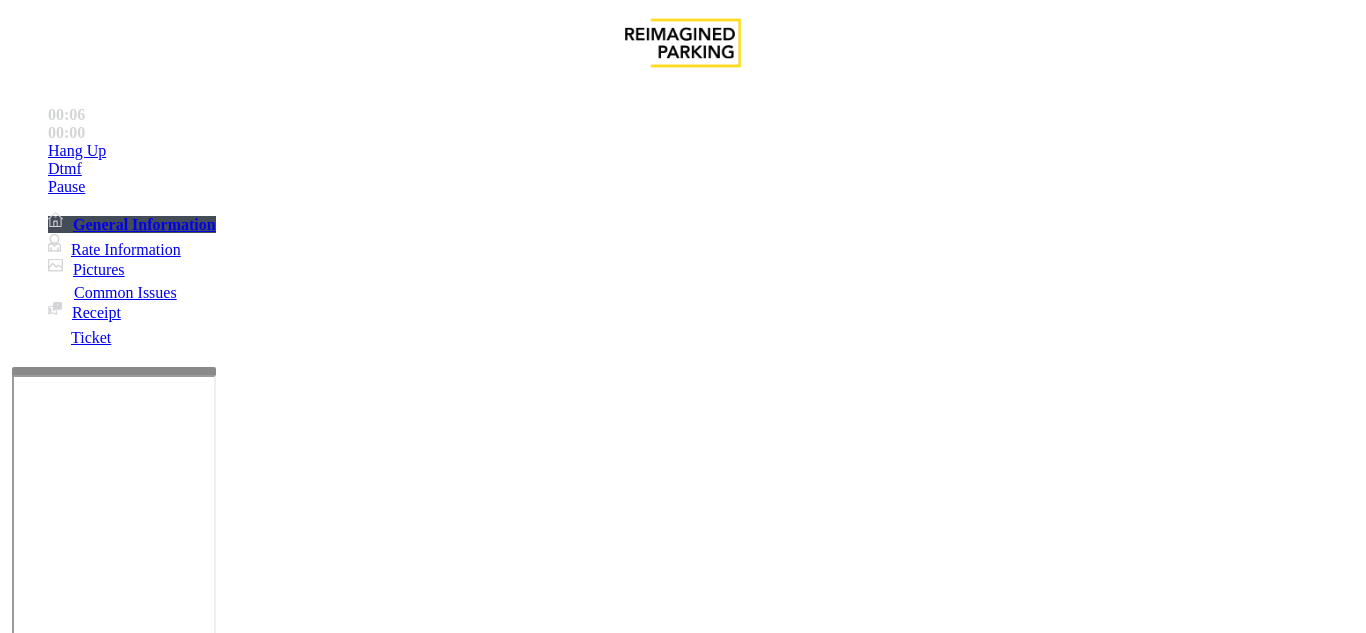 scroll, scrollTop: 900, scrollLeft: 0, axis: vertical 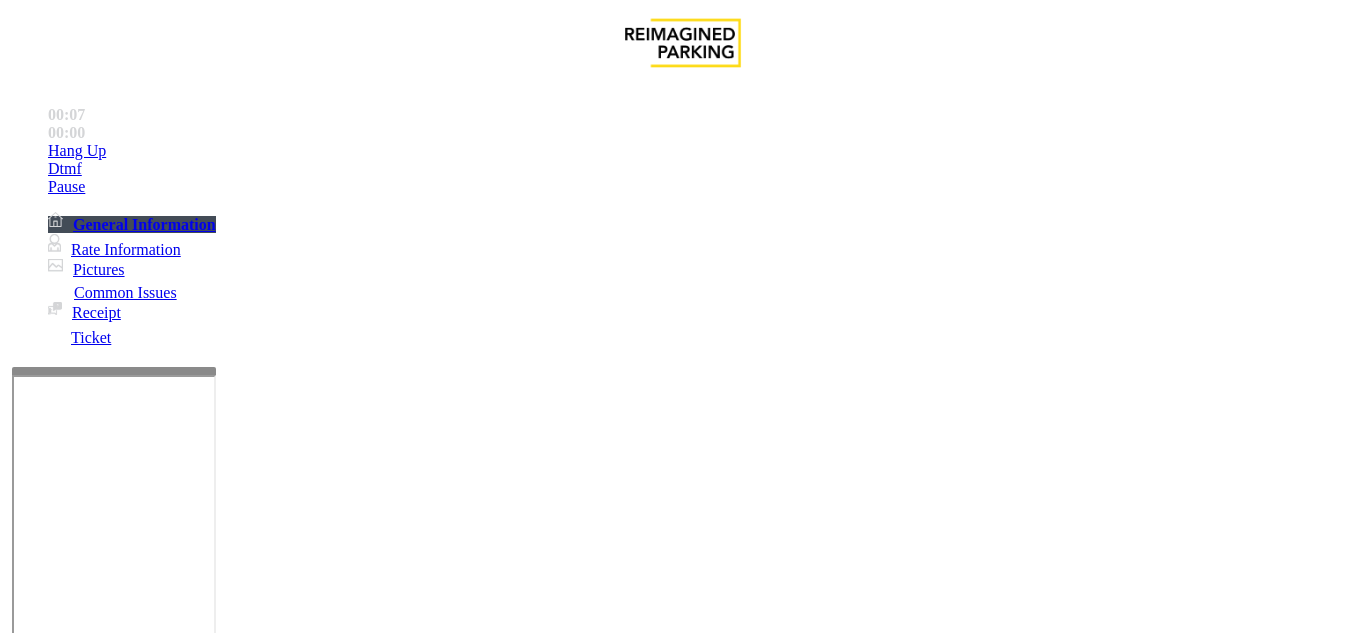 click on "Ticket Issue" 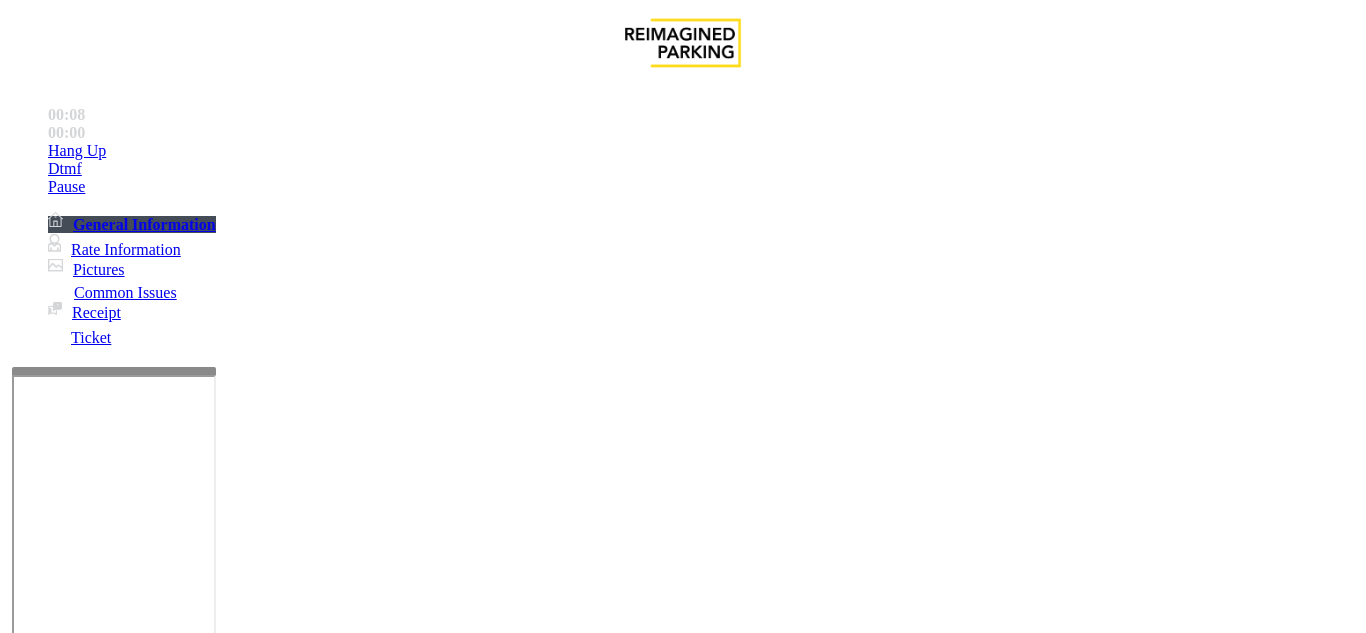 click on "Ticket Paid" 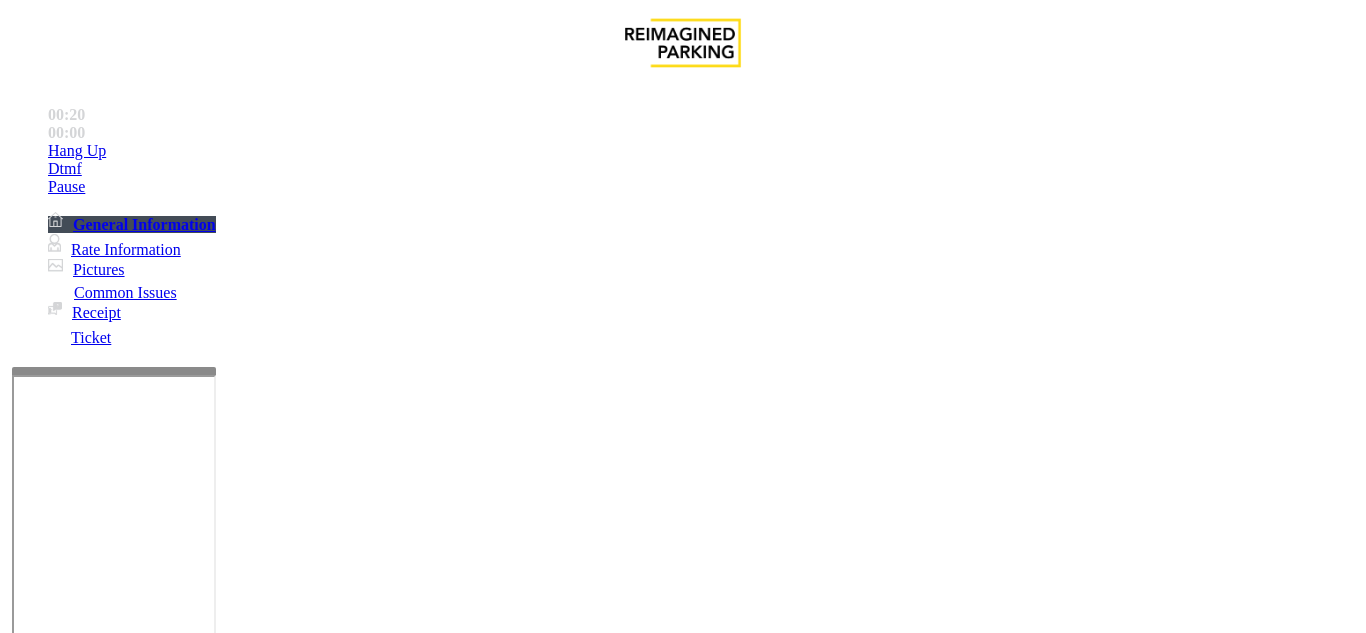 click 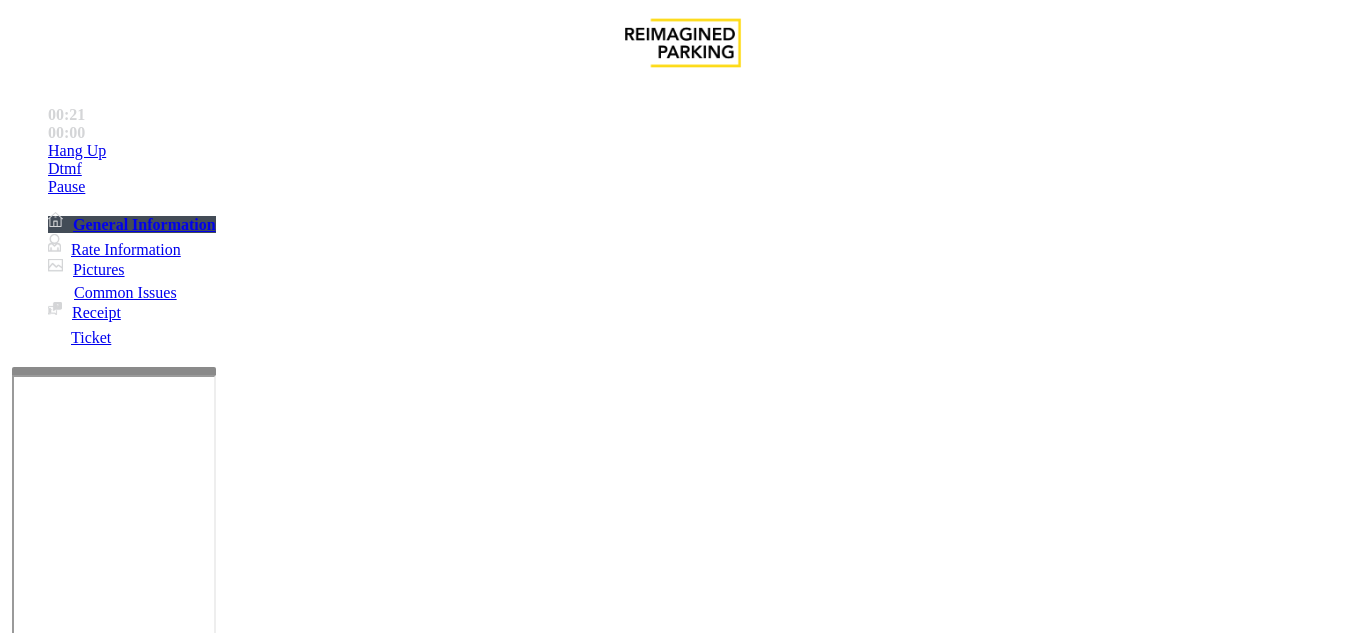 paste on "**********" 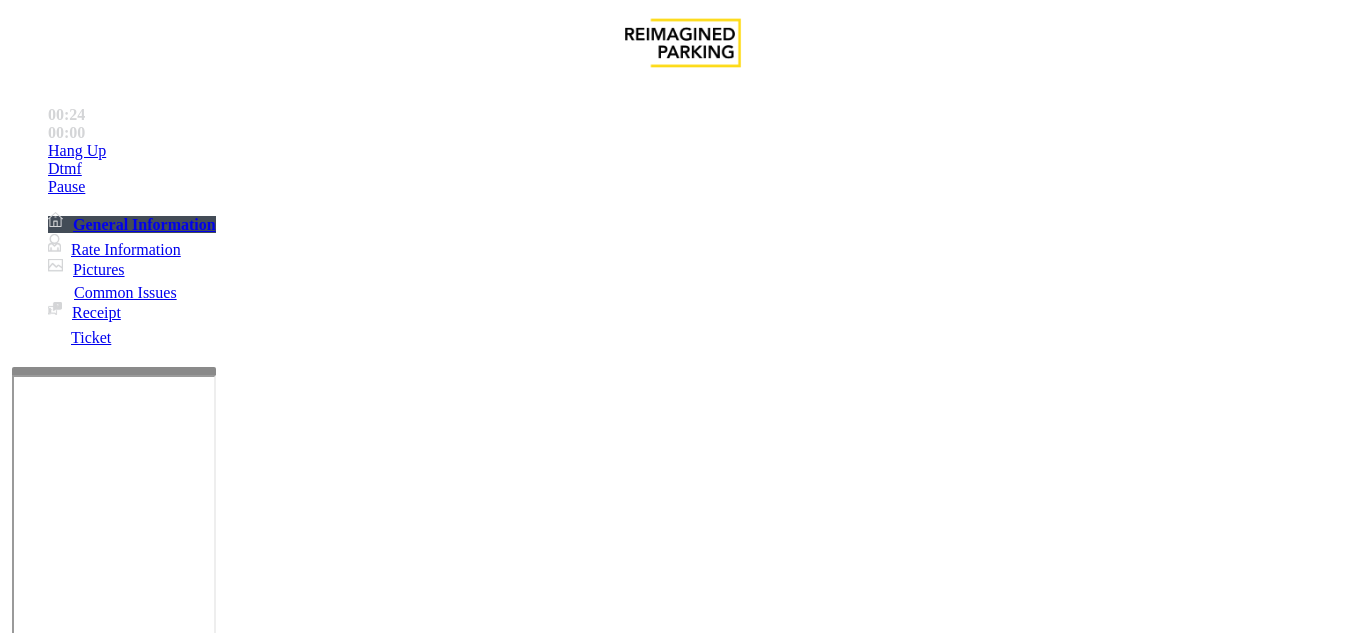 click on "Ticket Paid" 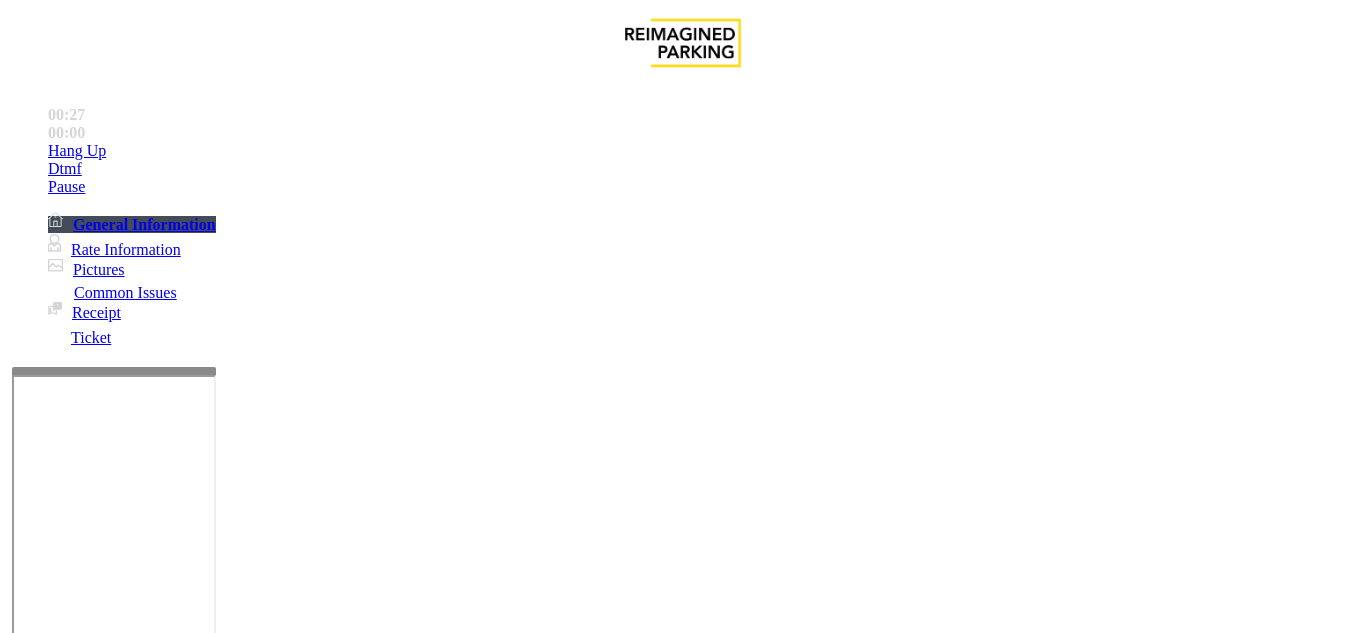 click 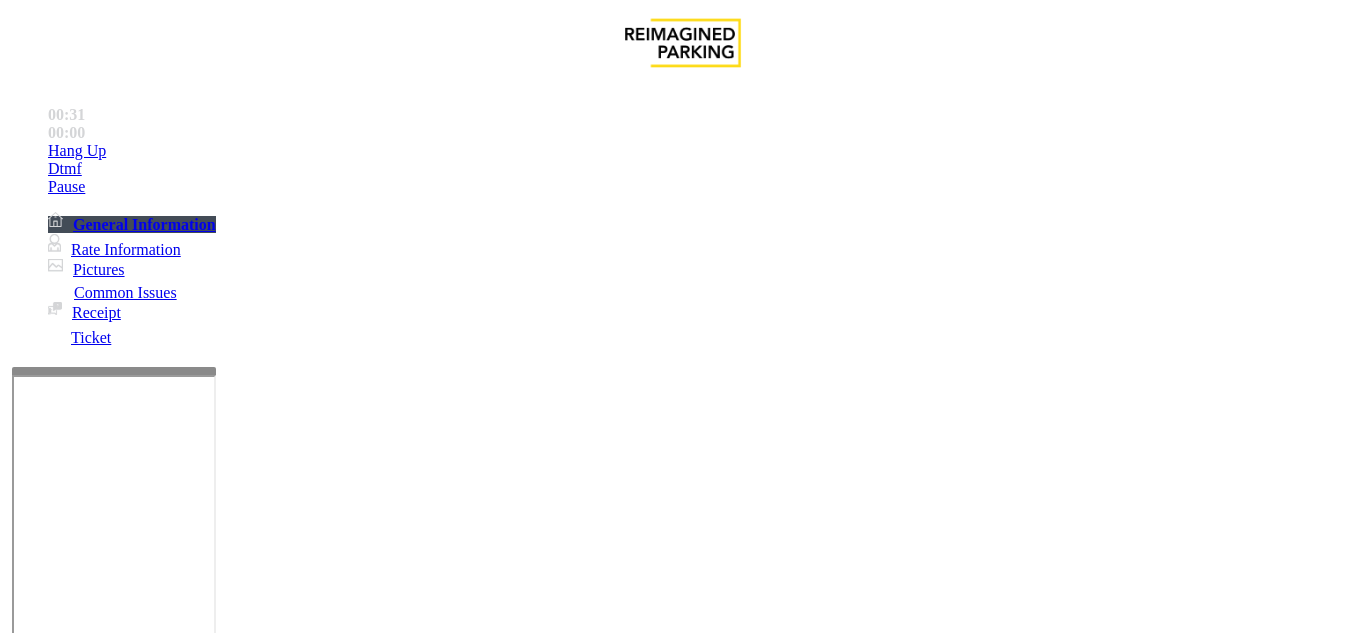 drag, startPoint x: 308, startPoint y: 515, endPoint x: 271, endPoint y: 516, distance: 37.01351 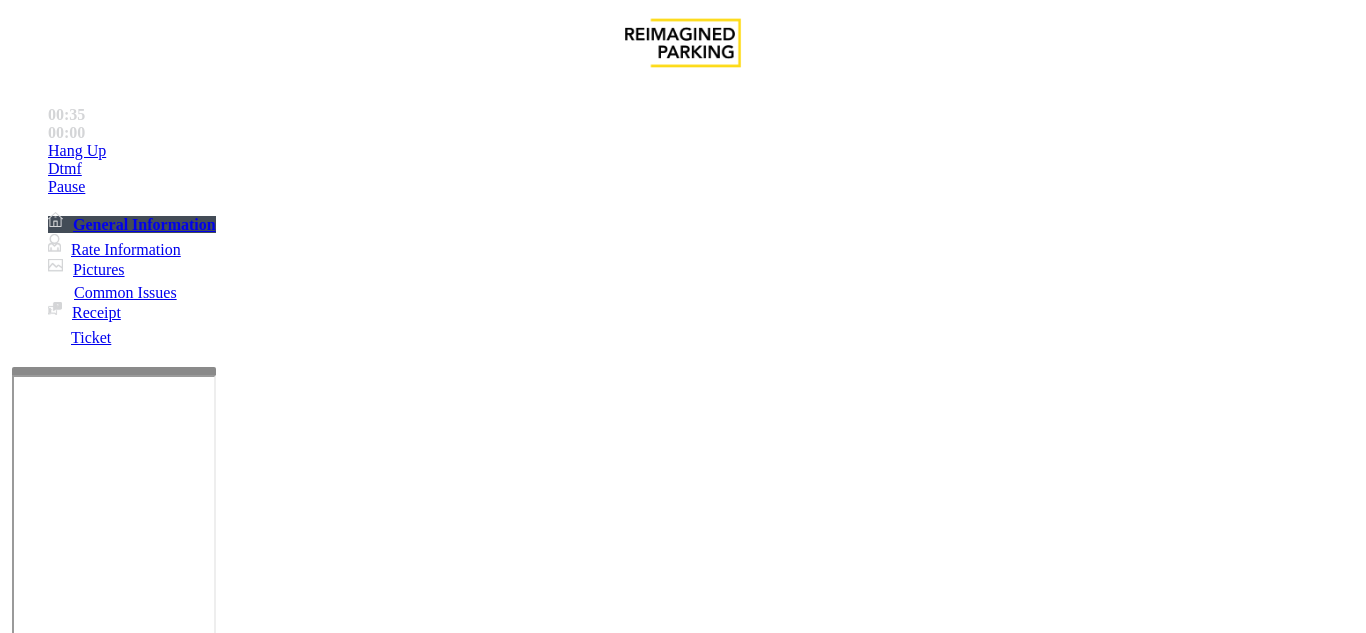 type on "**********" 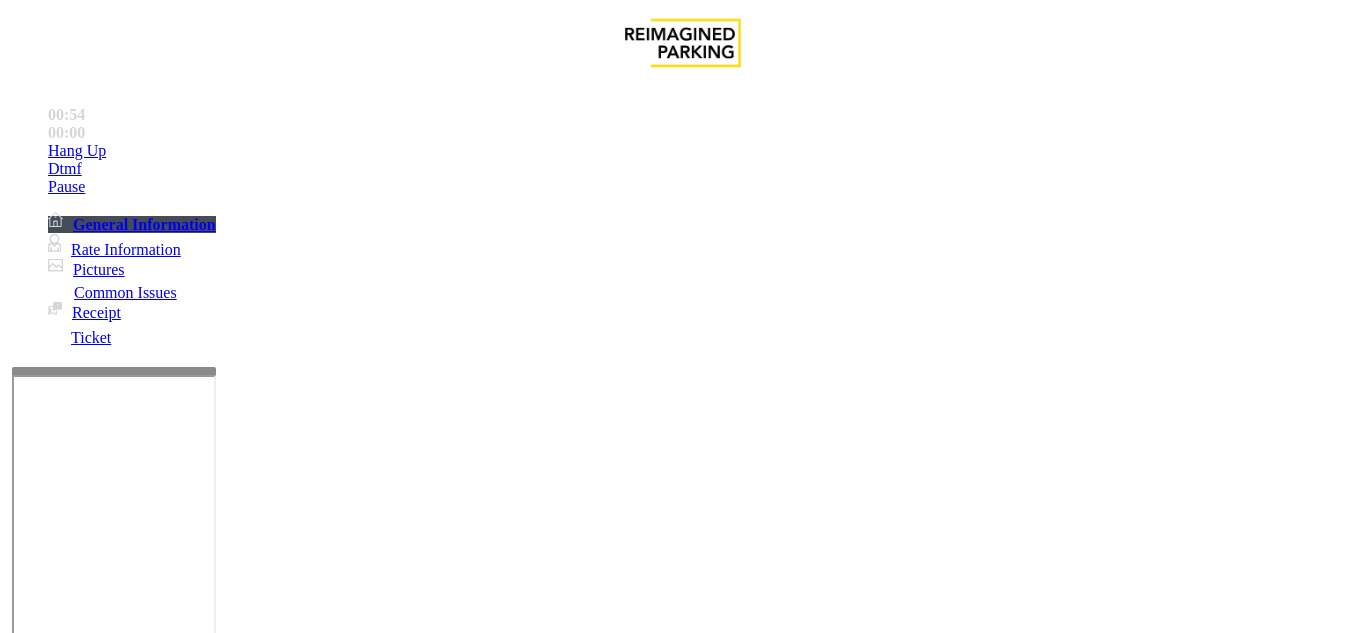 type on "*********" 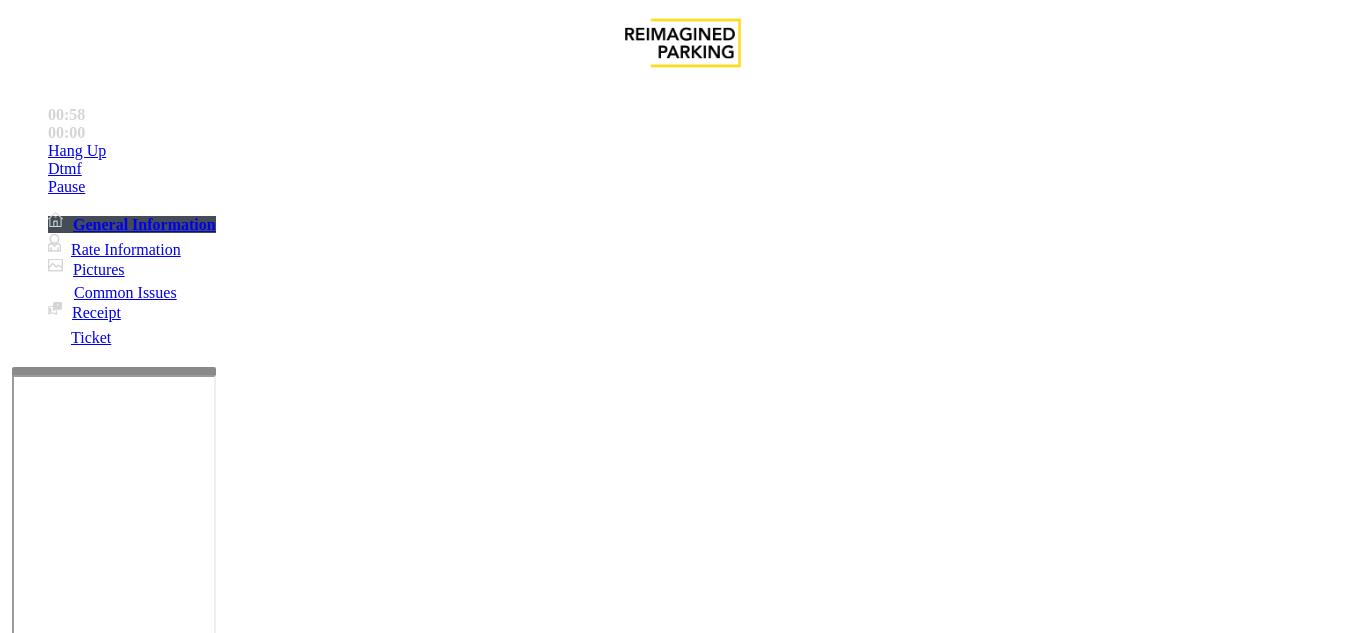 click 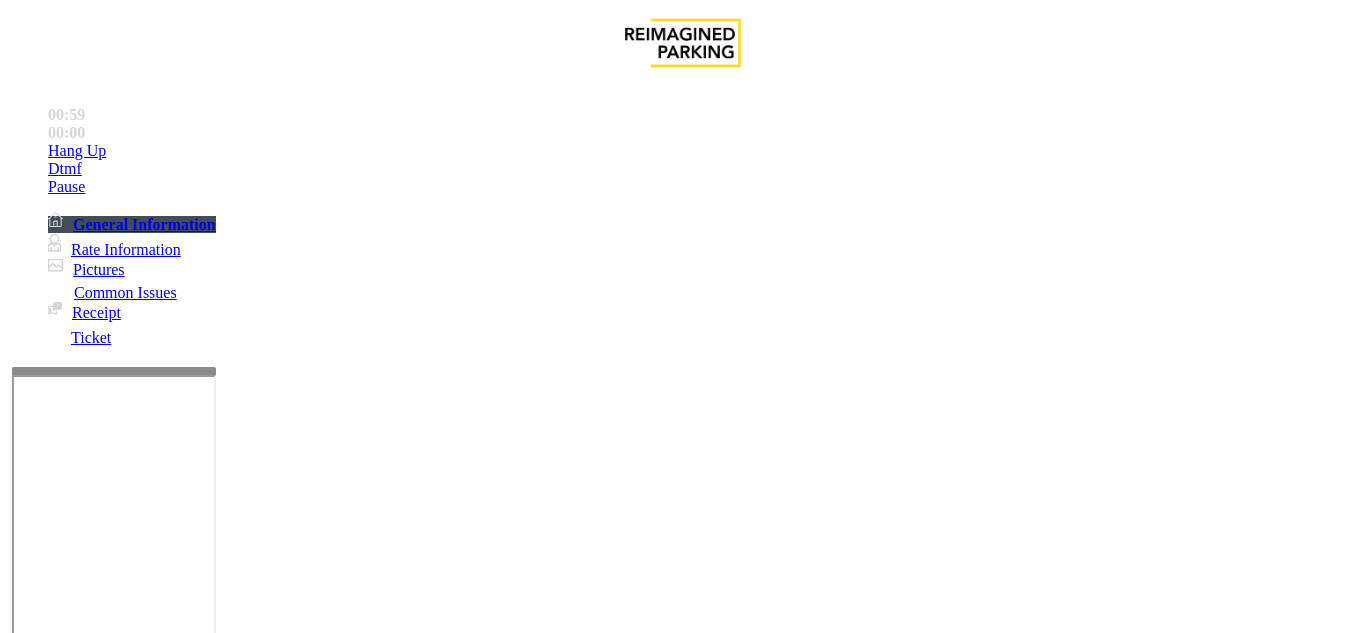 scroll, scrollTop: 15, scrollLeft: 0, axis: vertical 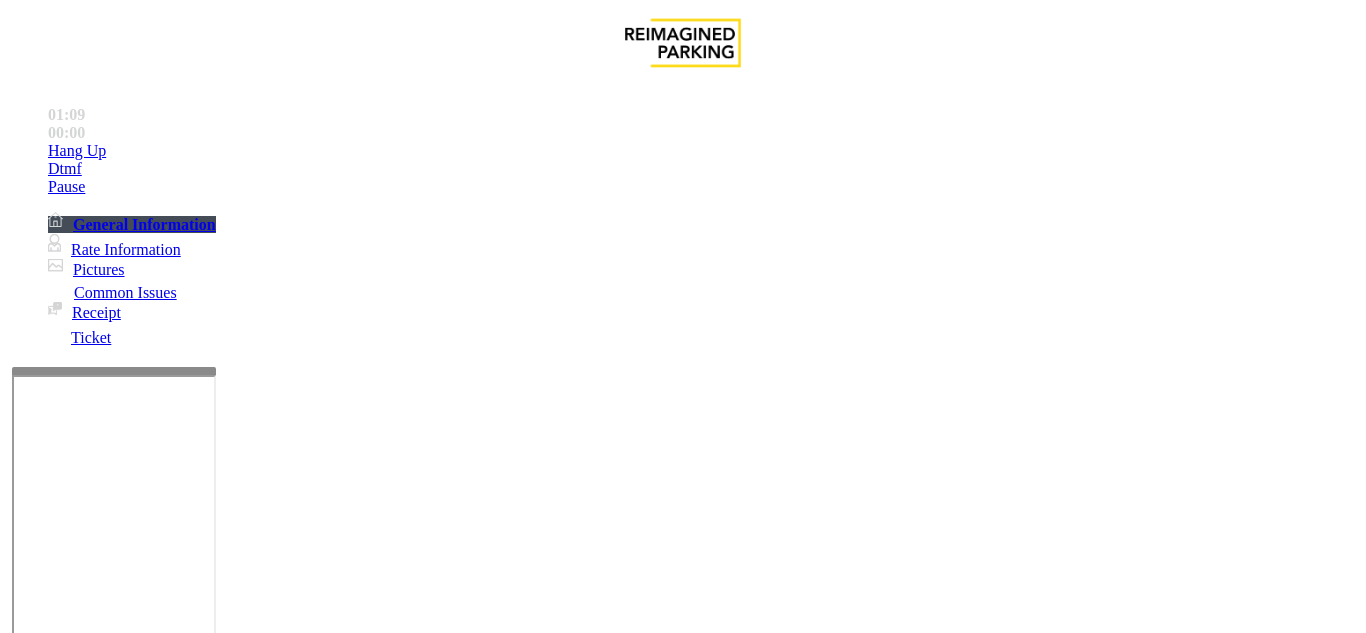 click 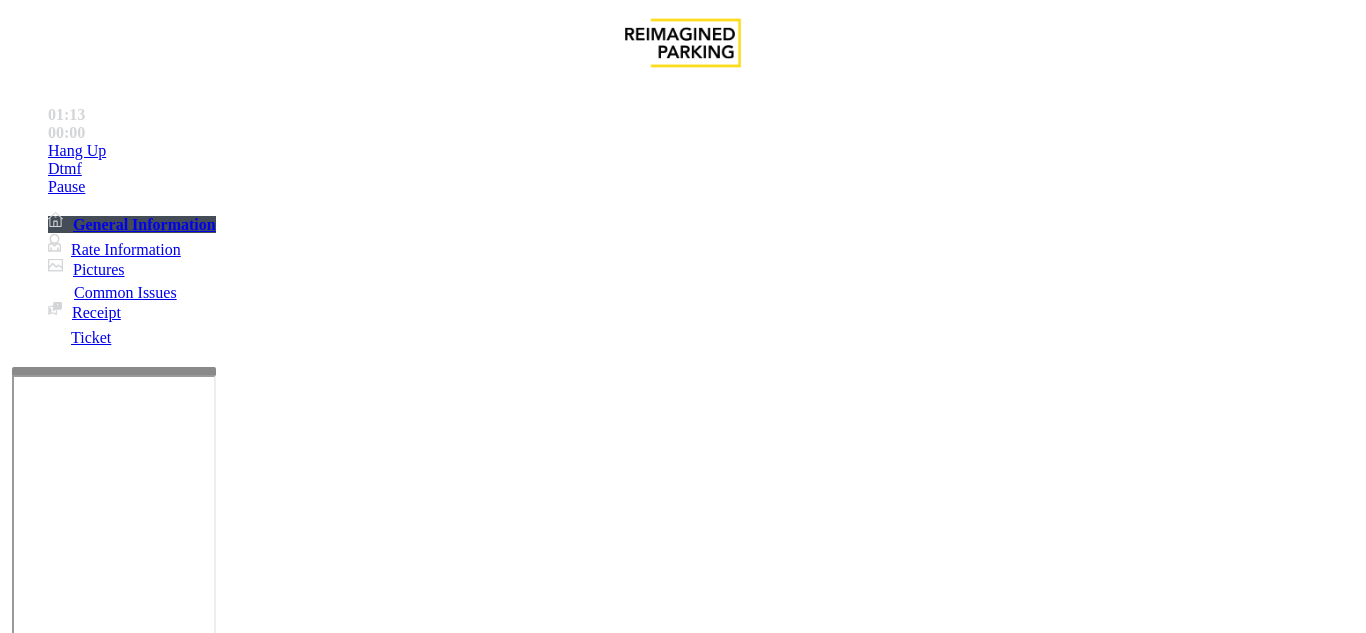 scroll, scrollTop: 0, scrollLeft: 0, axis: both 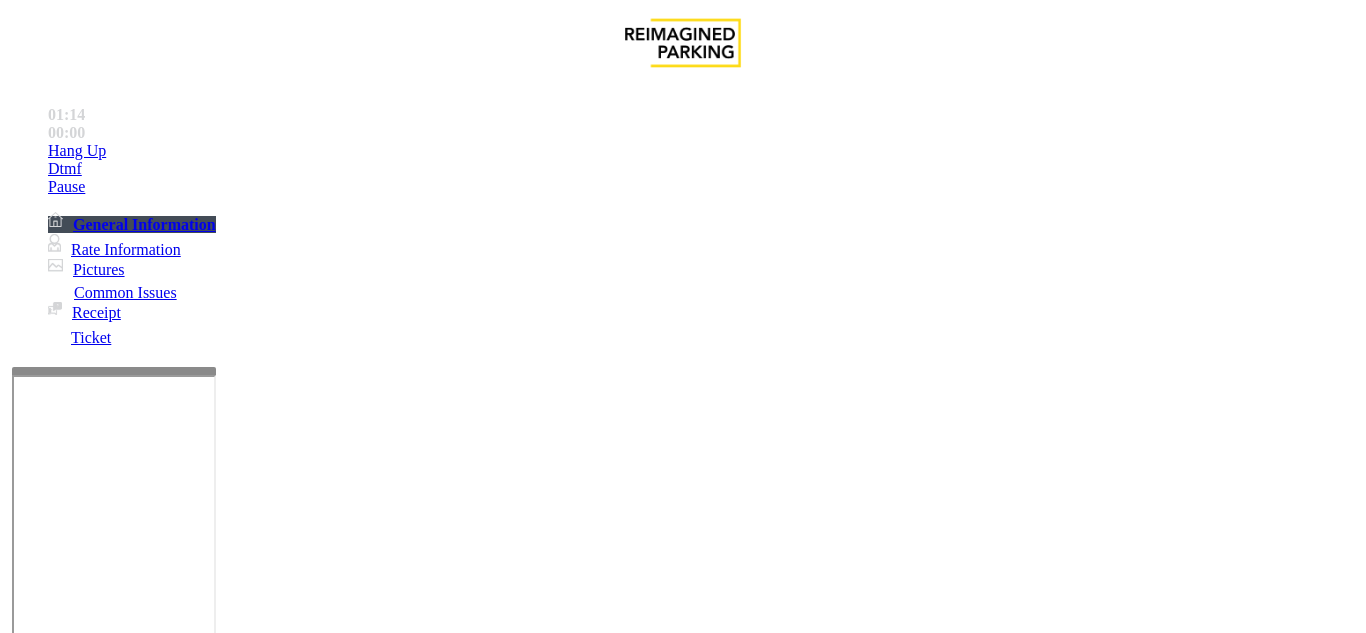 drag, startPoint x: 574, startPoint y: 541, endPoint x: 579, endPoint y: 605, distance: 64.195015 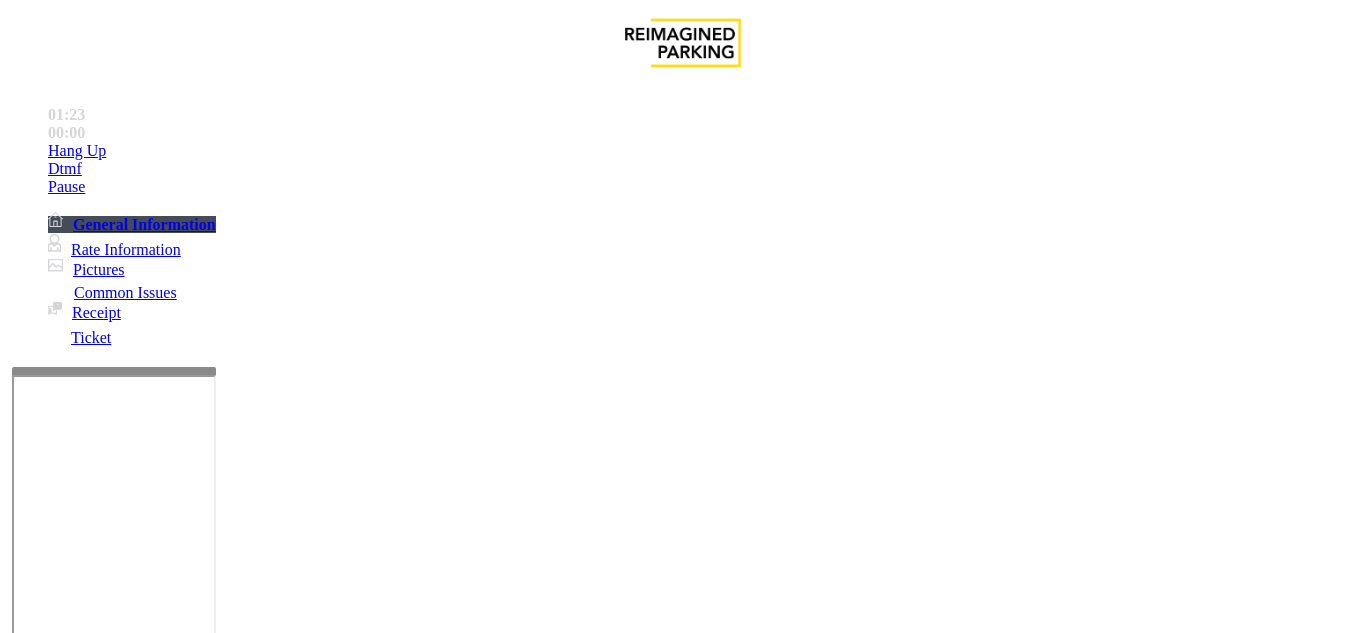 click 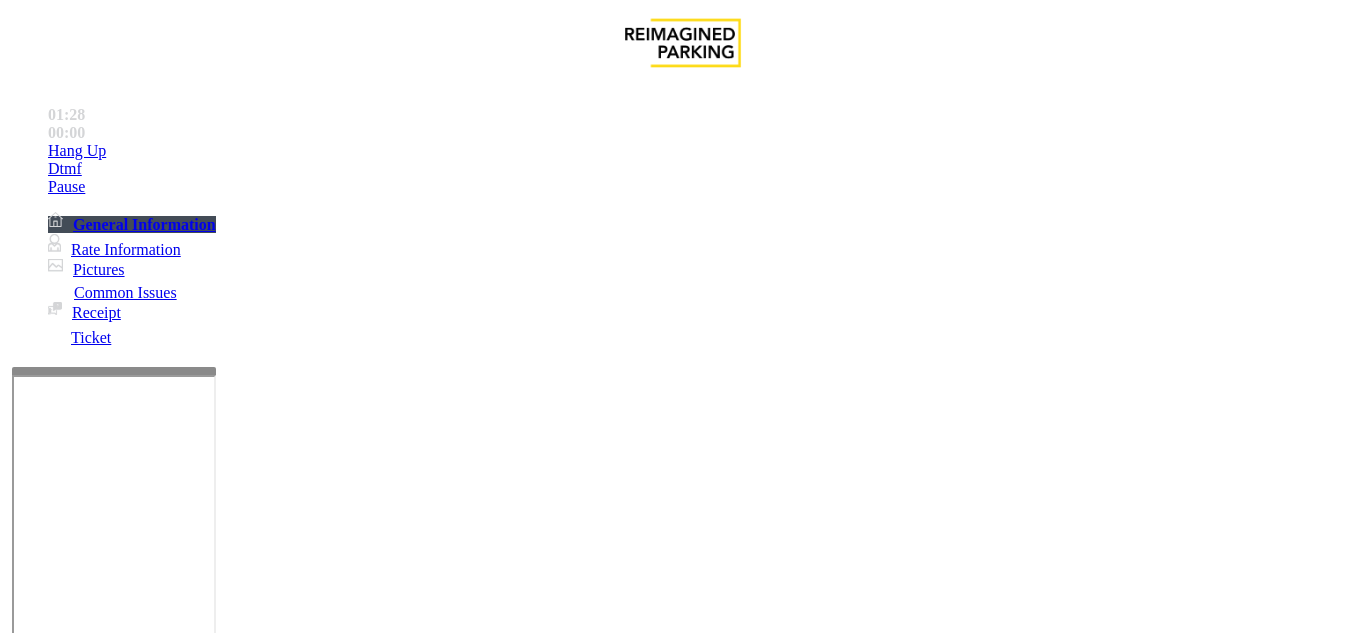 scroll, scrollTop: 900, scrollLeft: 0, axis: vertical 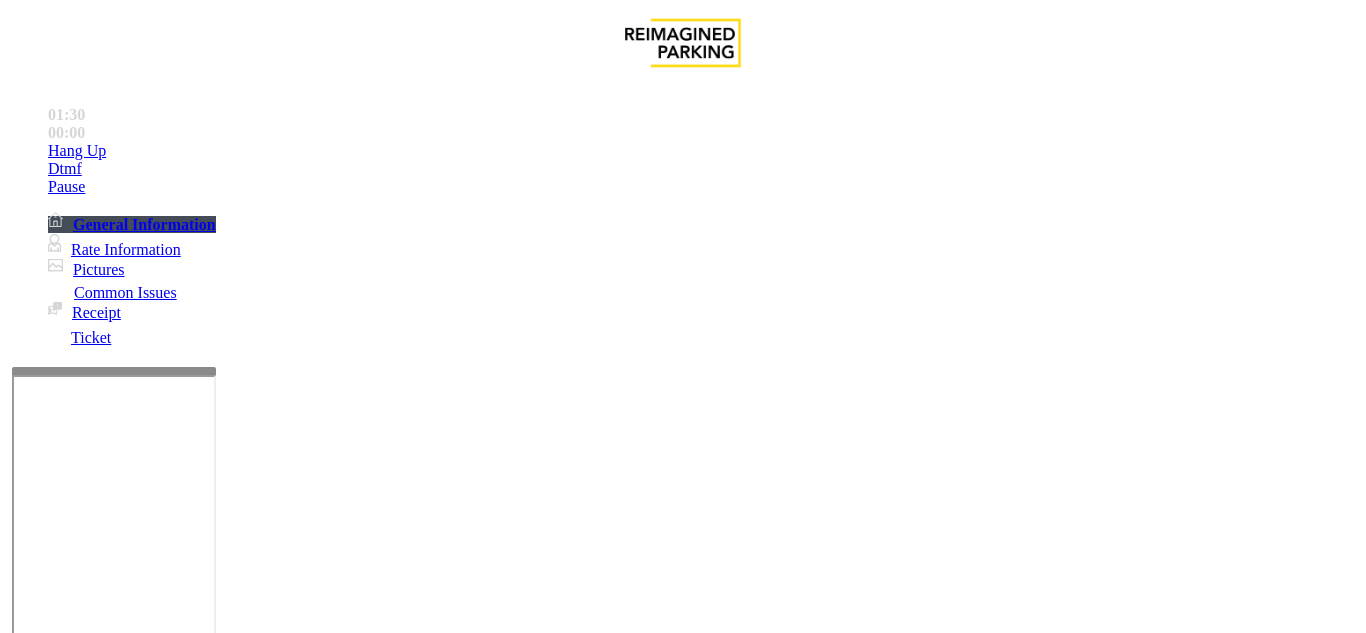 click 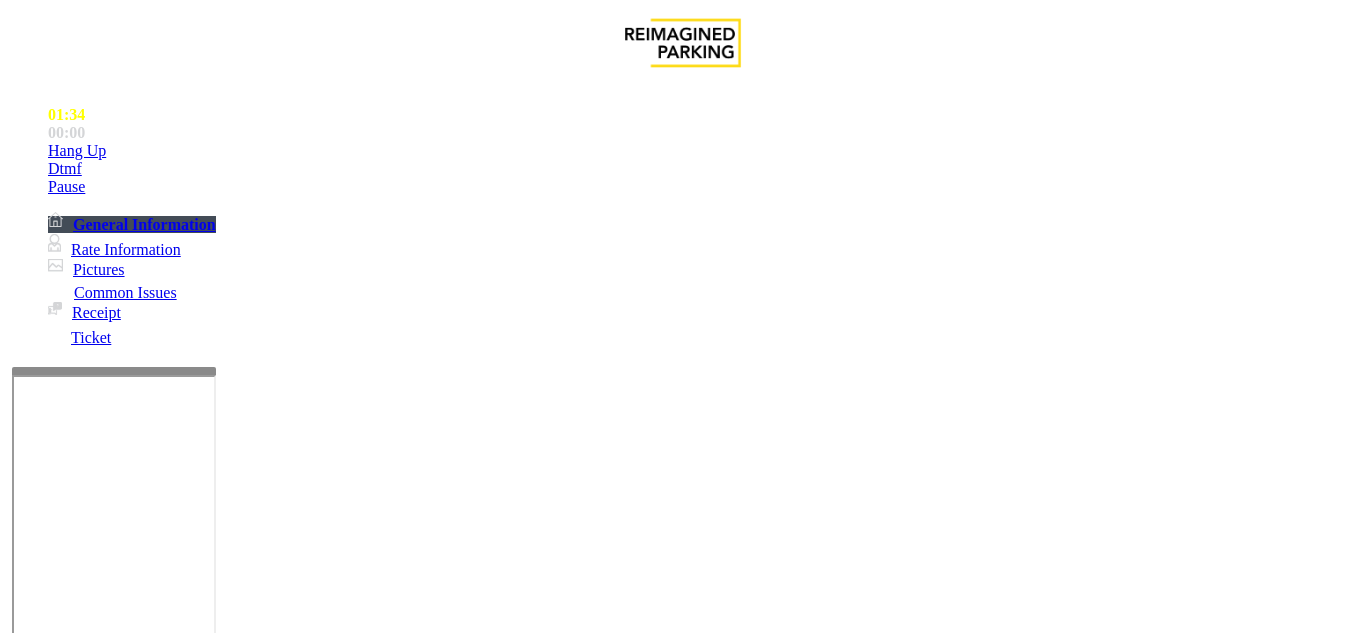 scroll, scrollTop: 1300, scrollLeft: 282, axis: both 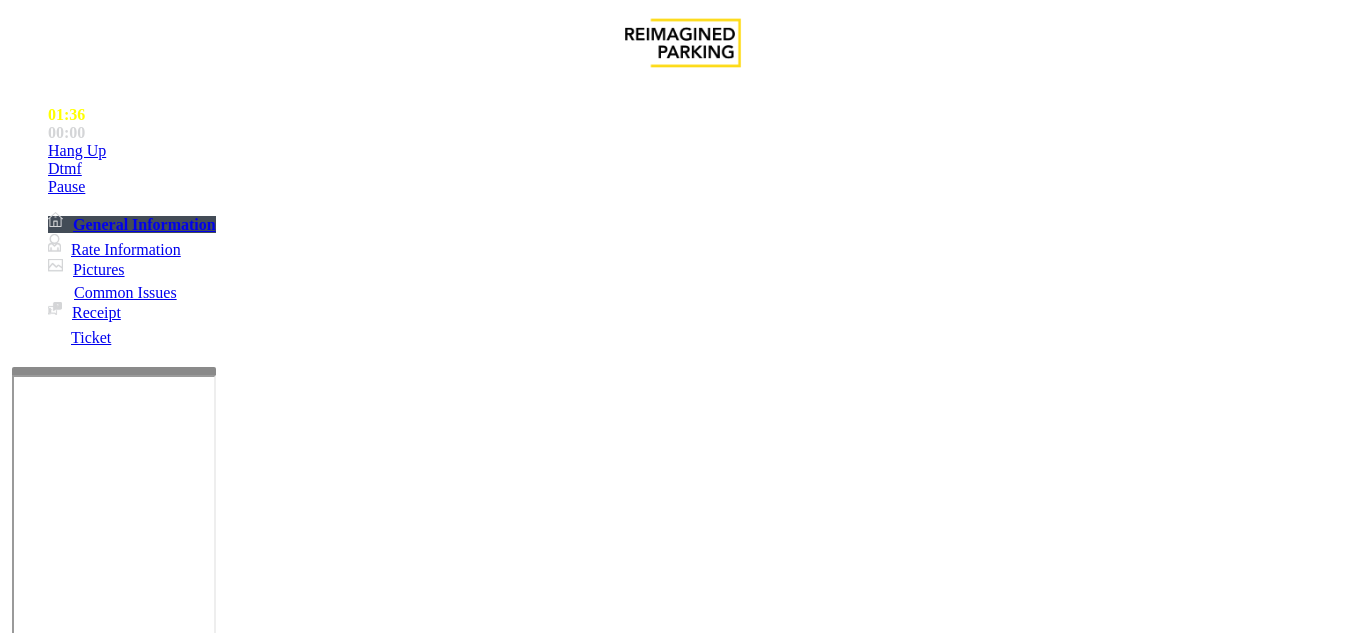 type on "**********" 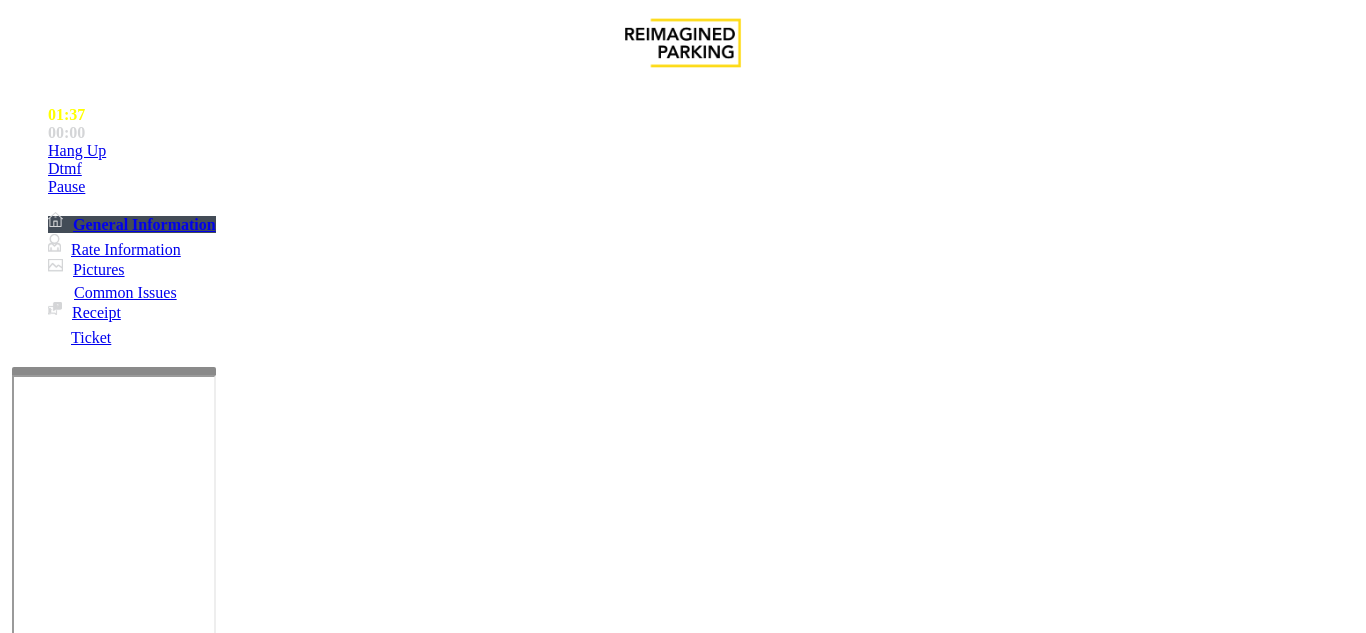 click on "Click Here for the local time" 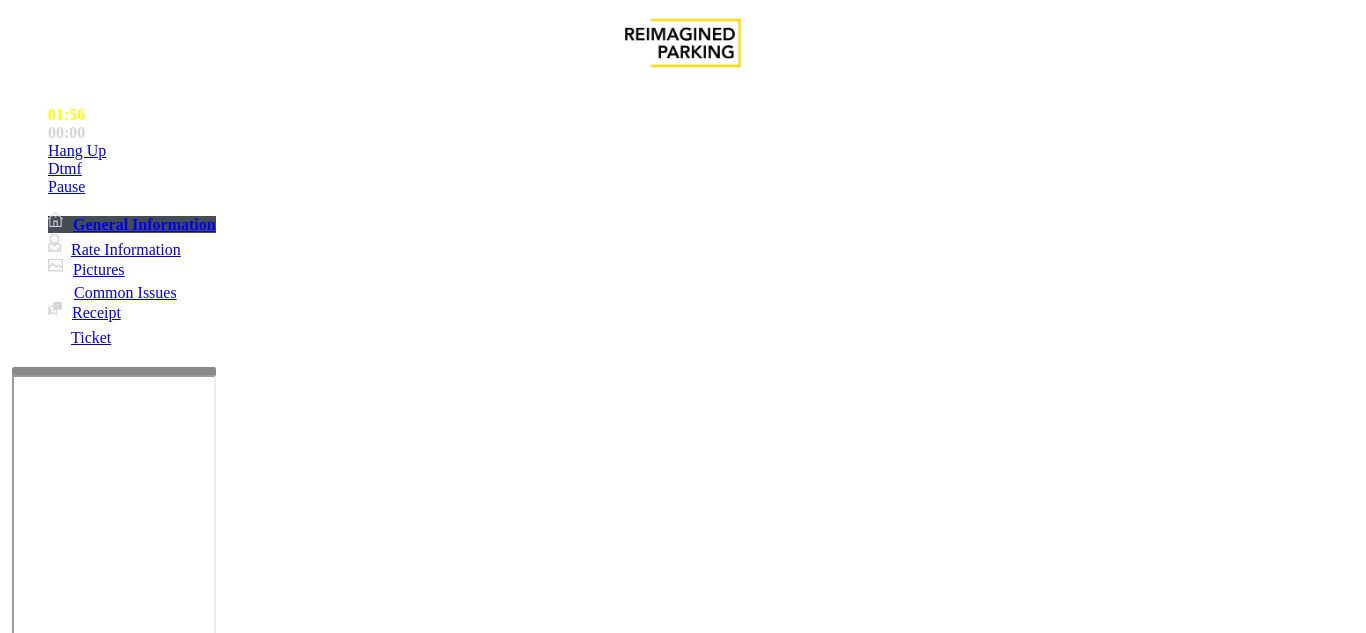 scroll, scrollTop: 100, scrollLeft: 0, axis: vertical 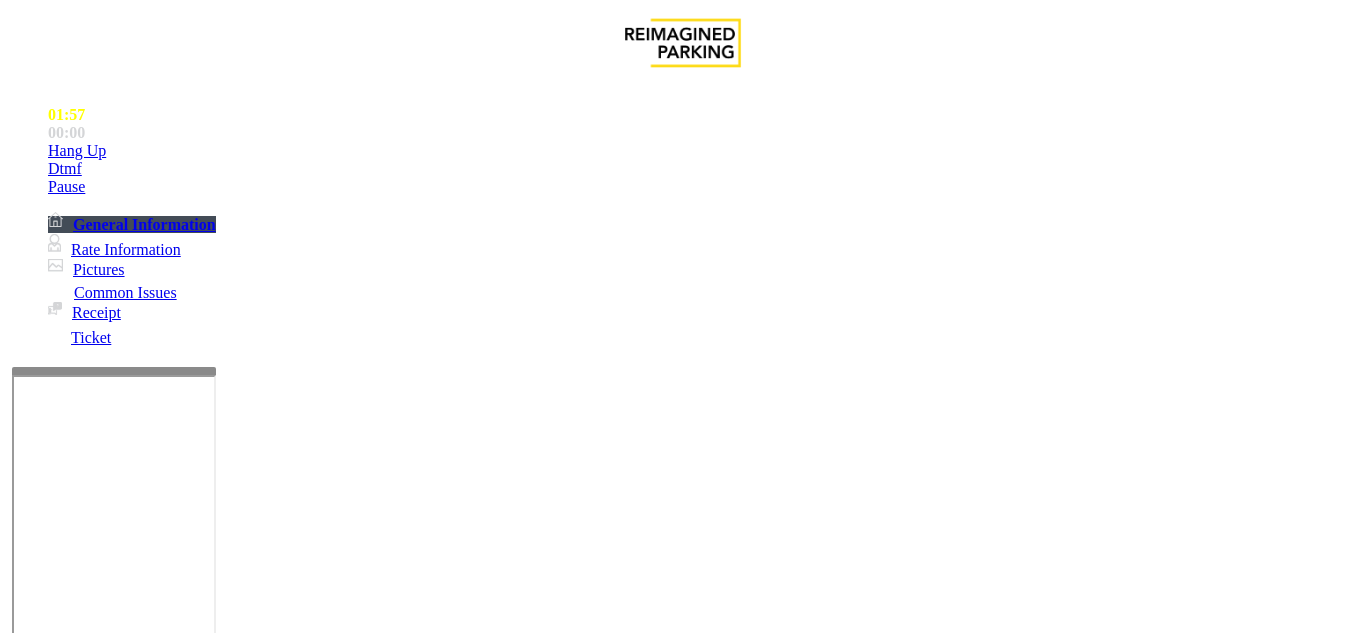 click on "Vend Gate" 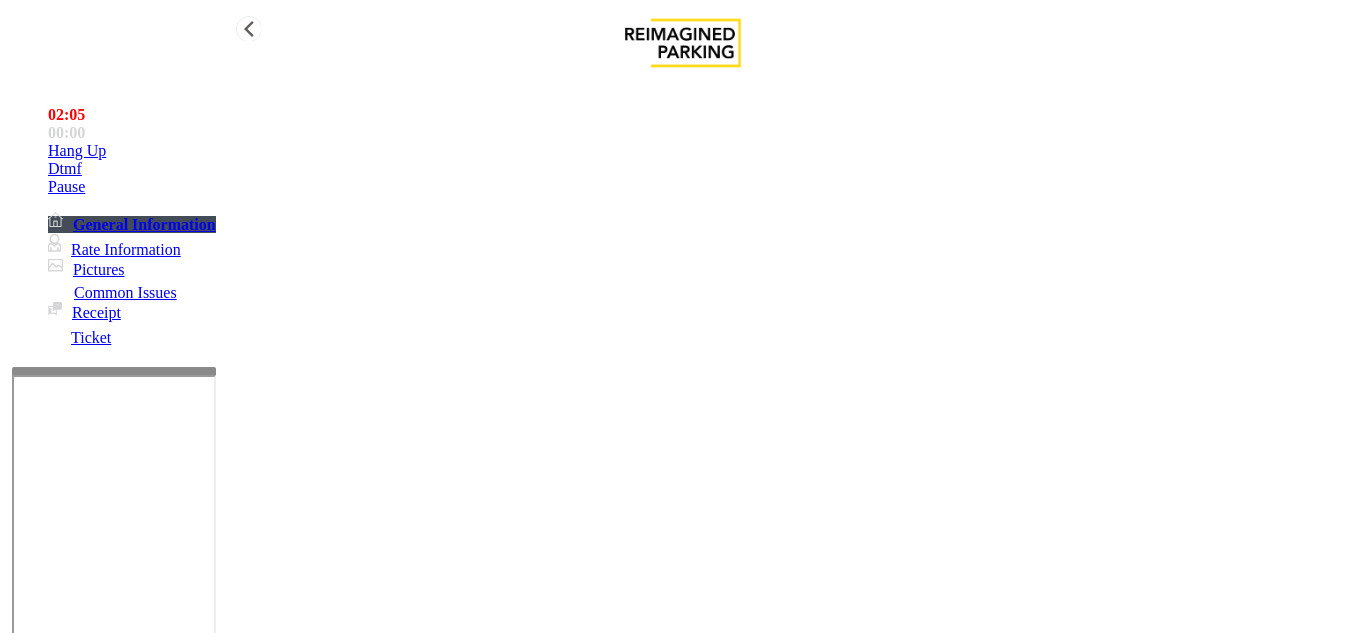 type on "********" 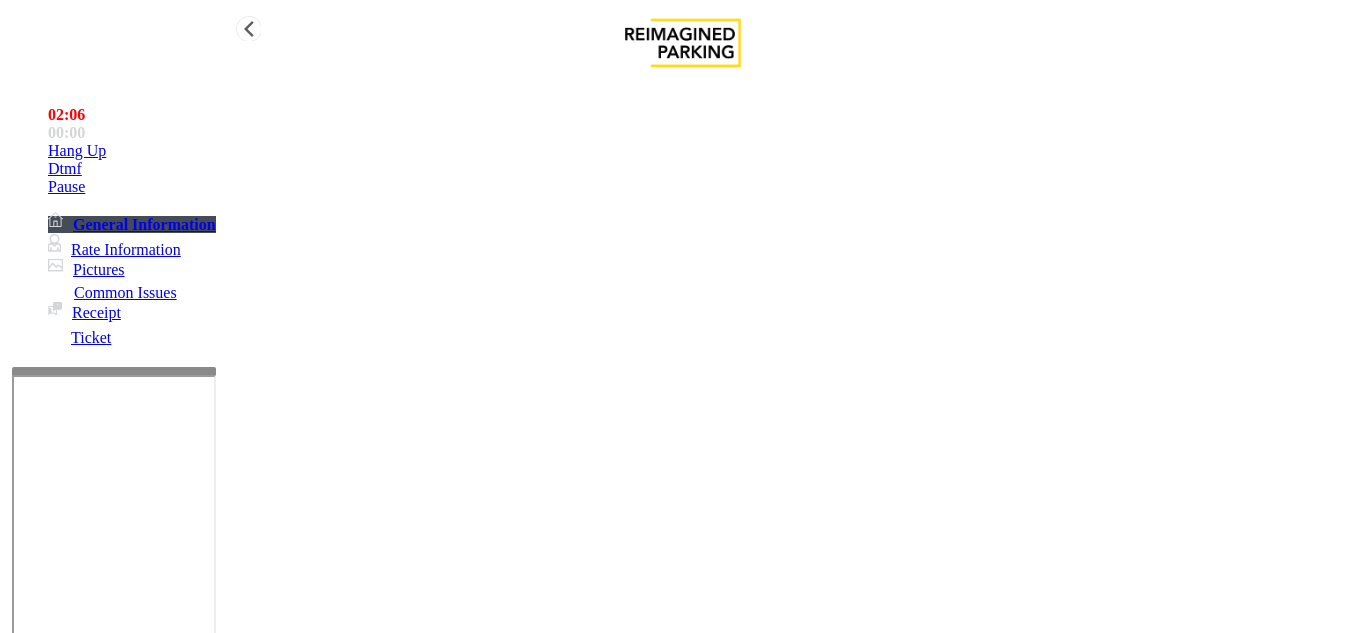 click on "Hang Up" at bounding box center [703, 151] 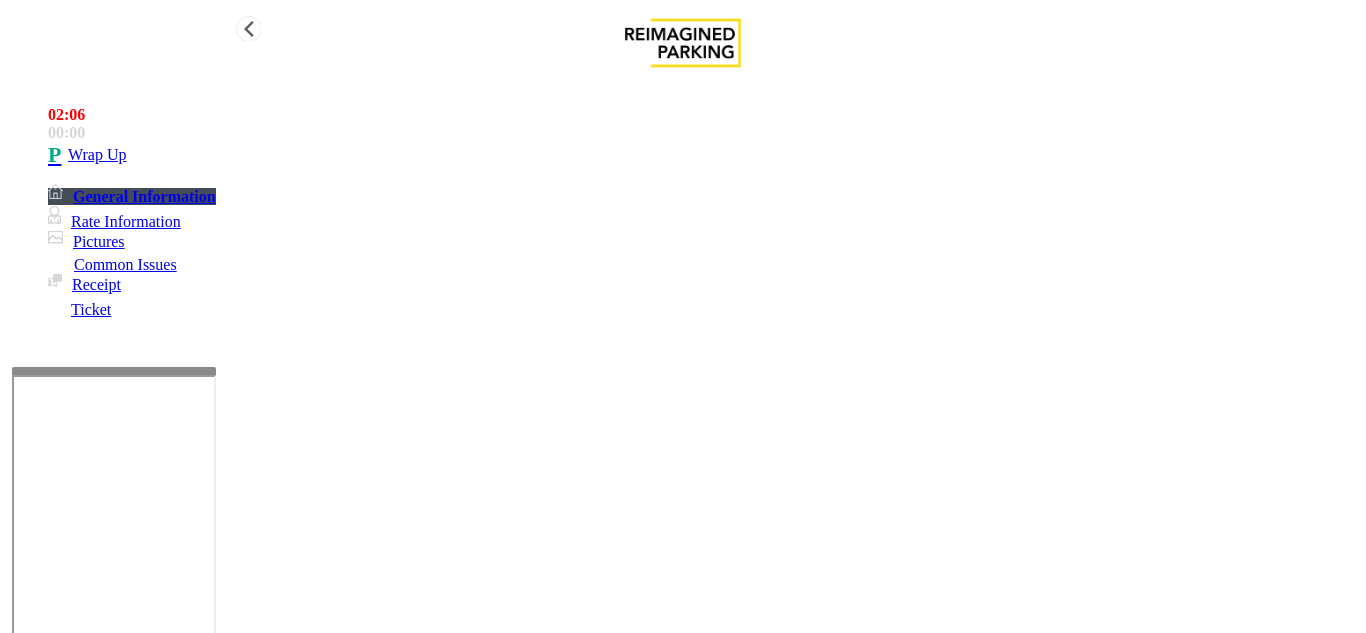 click on "Wrap Up" at bounding box center (703, 155) 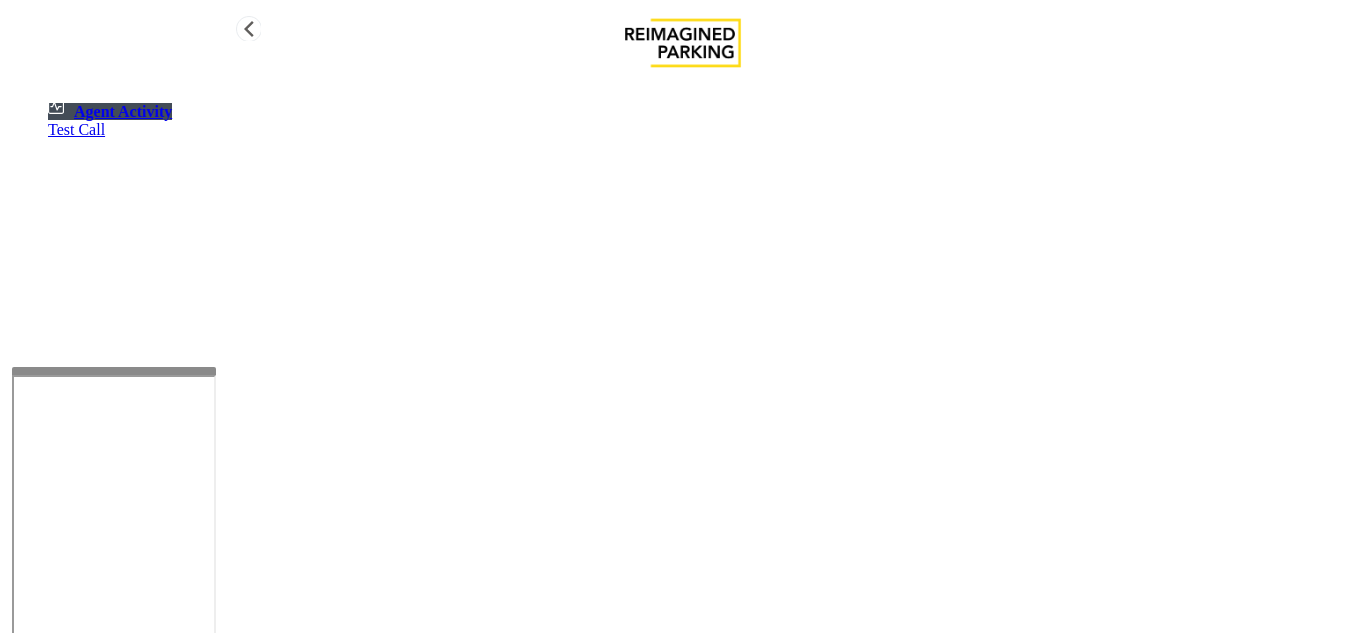 click on "Test Call" at bounding box center [703, 130] 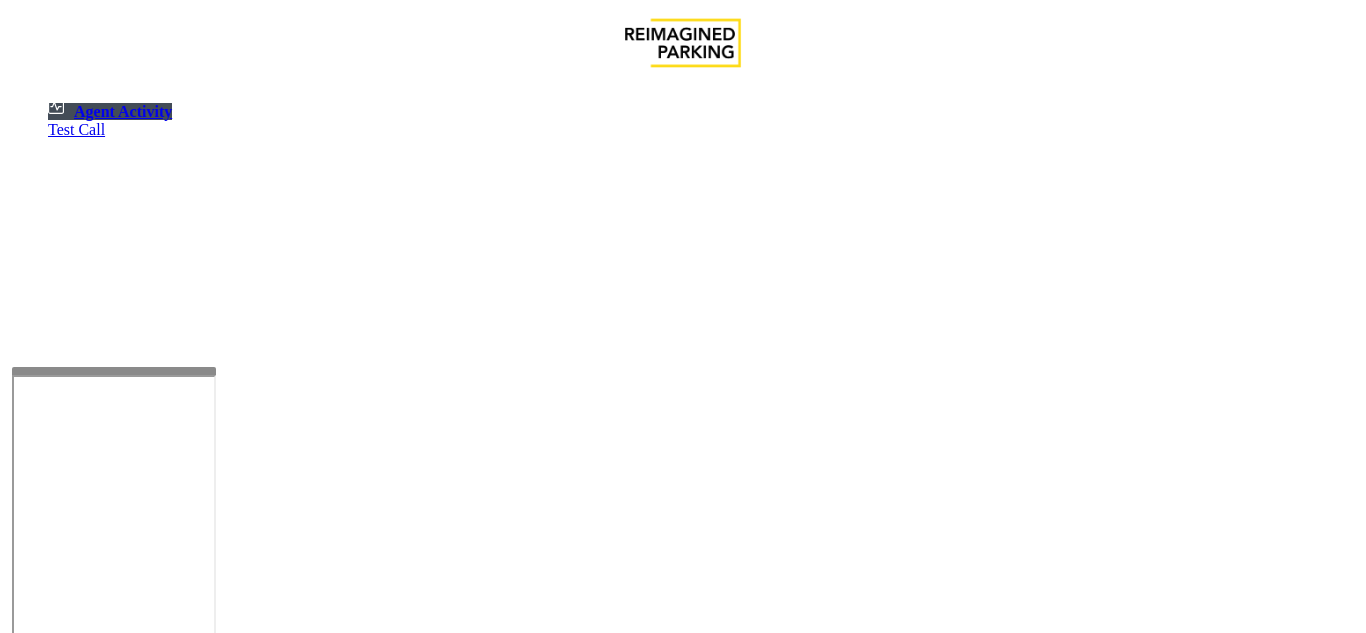 type 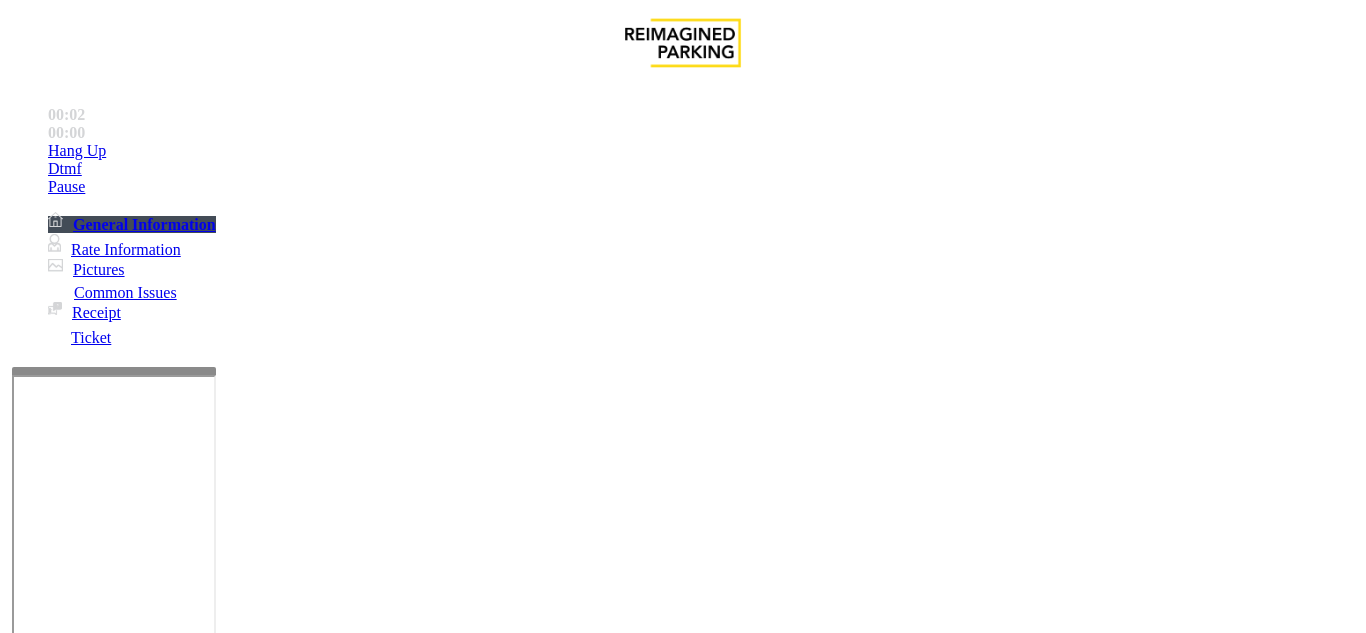 click on "×" 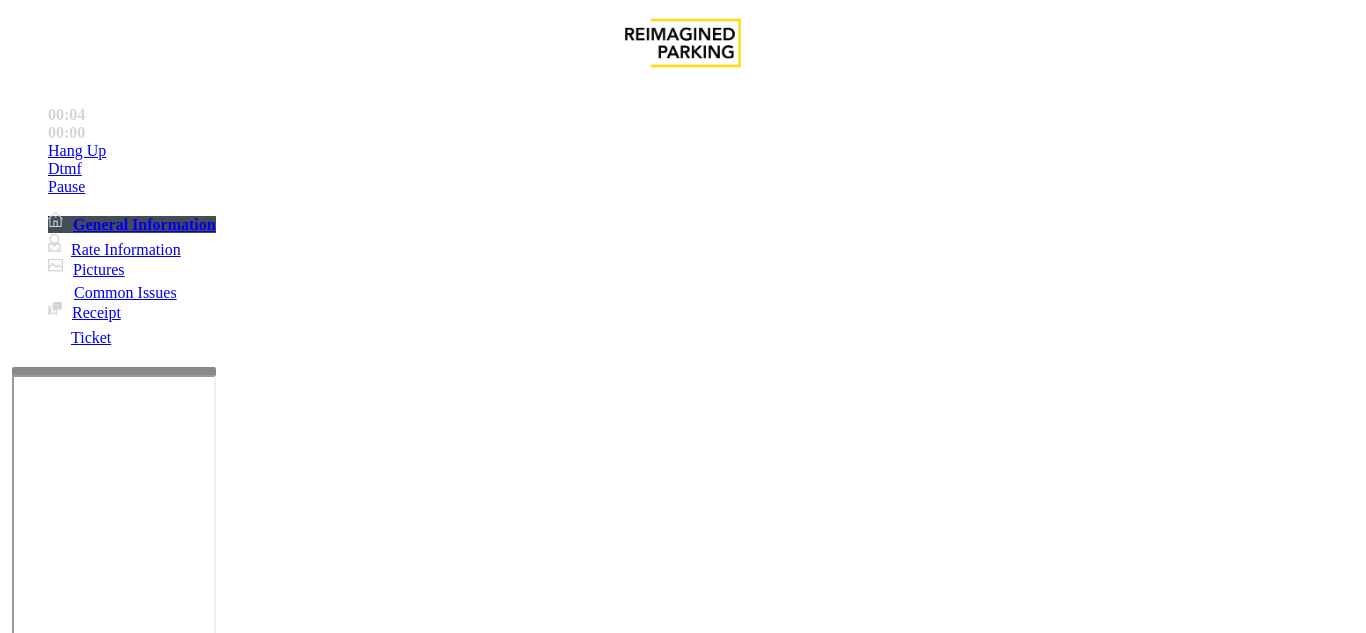 scroll, scrollTop: 700, scrollLeft: 0, axis: vertical 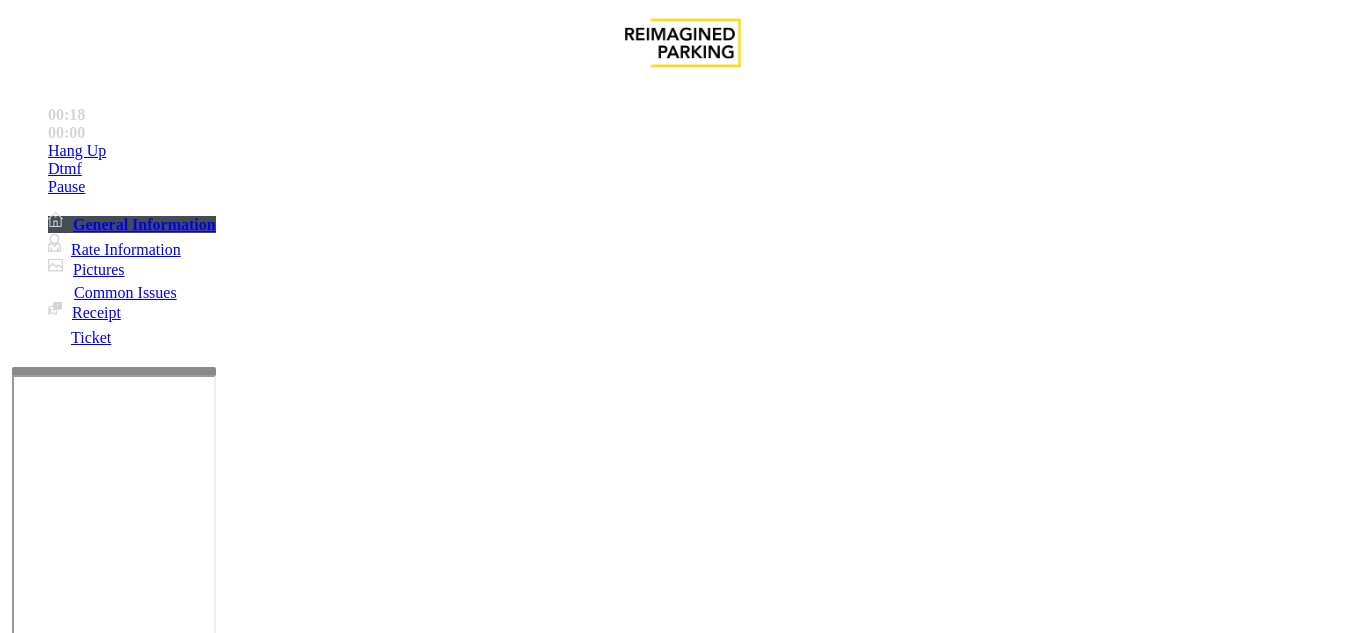 click on "Ticket Issue" 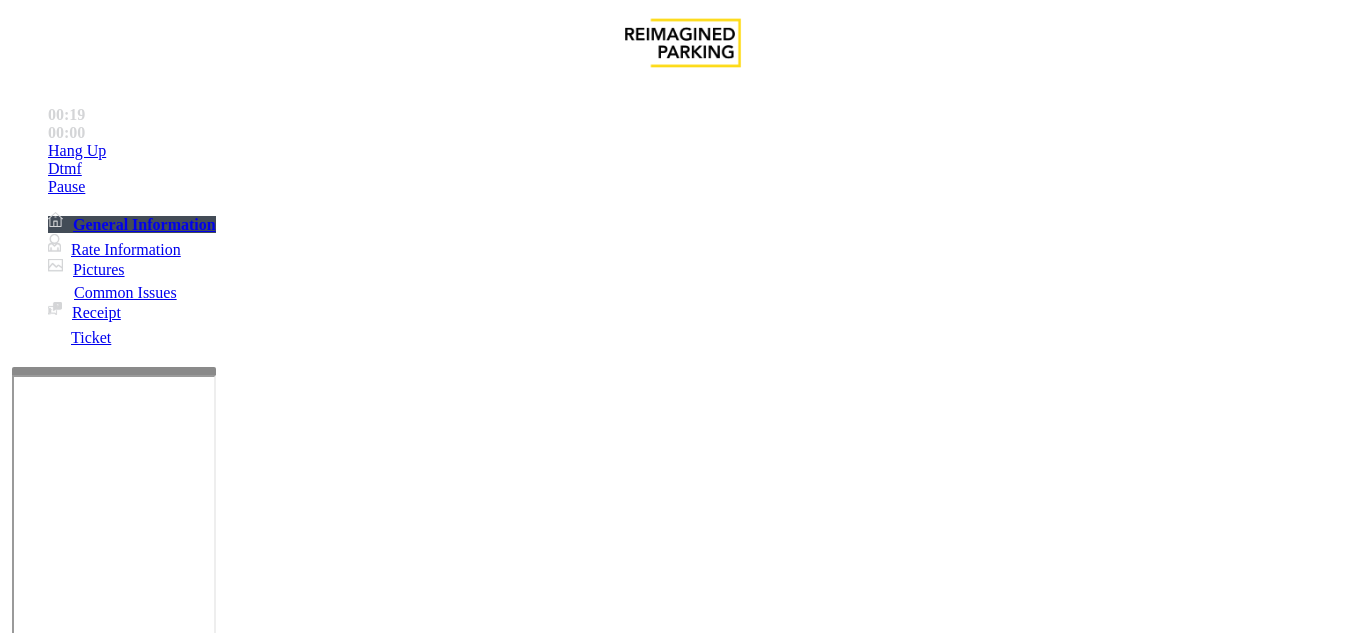 click on "Ticket Unreadable" 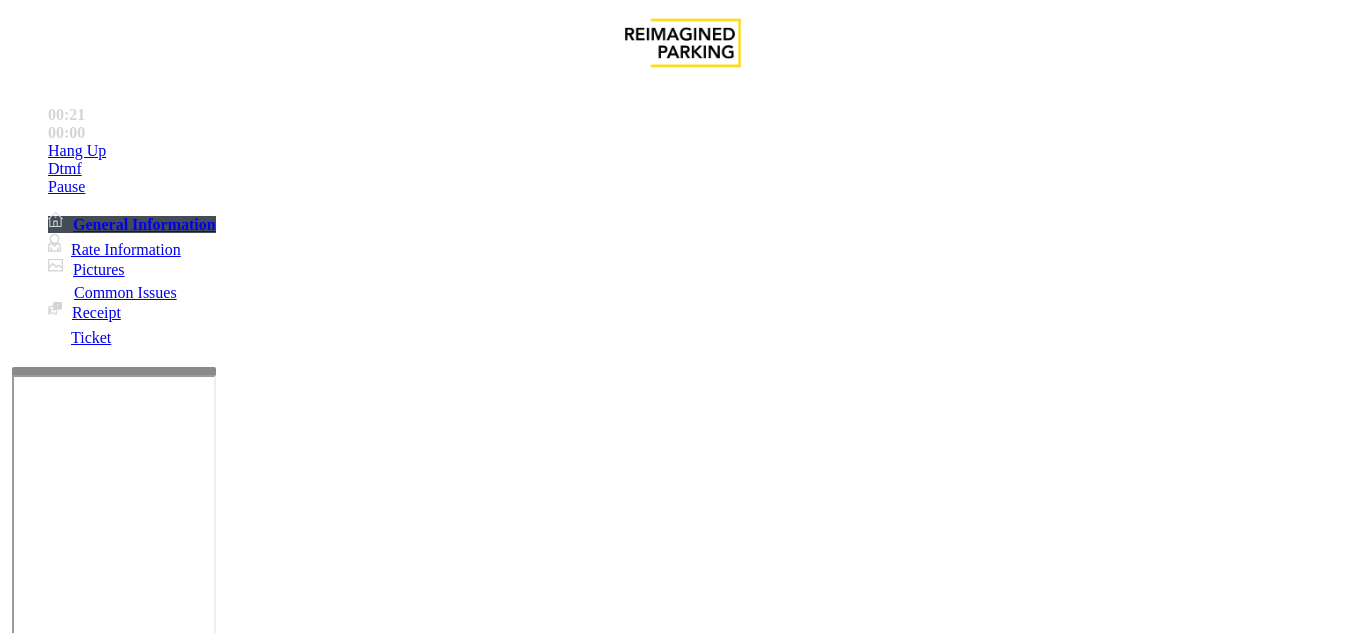 scroll, scrollTop: 1600, scrollLeft: 0, axis: vertical 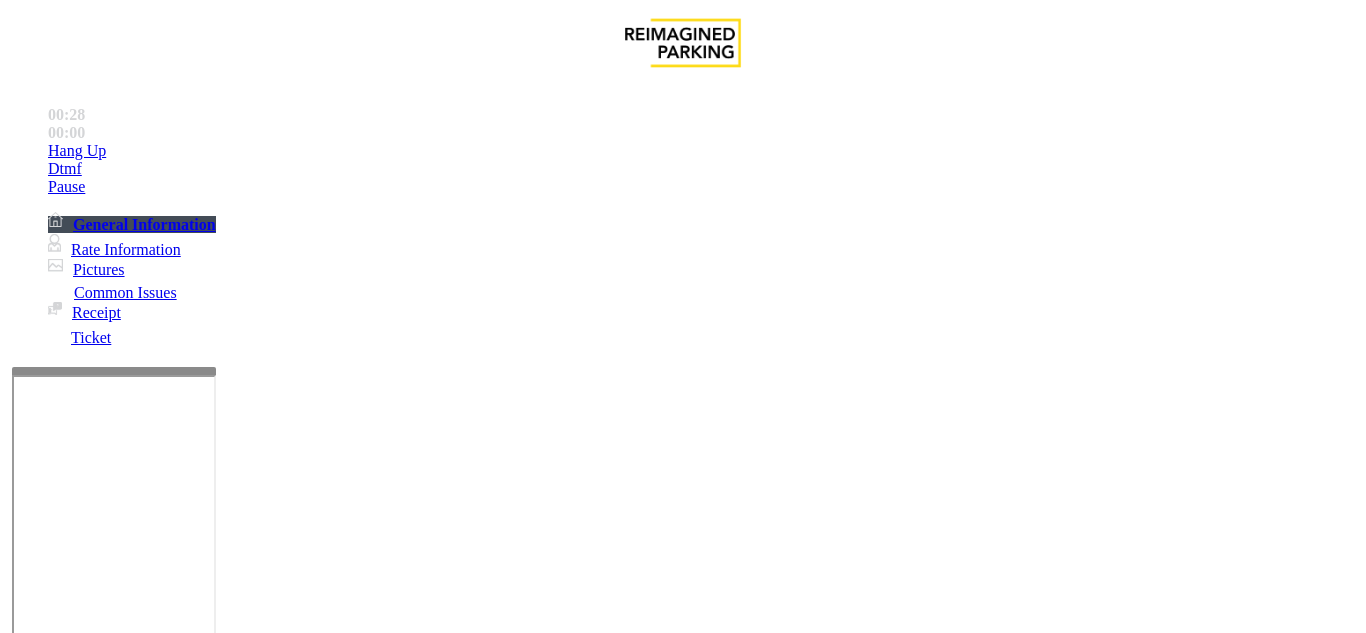 click on "Ticket Unreadable" 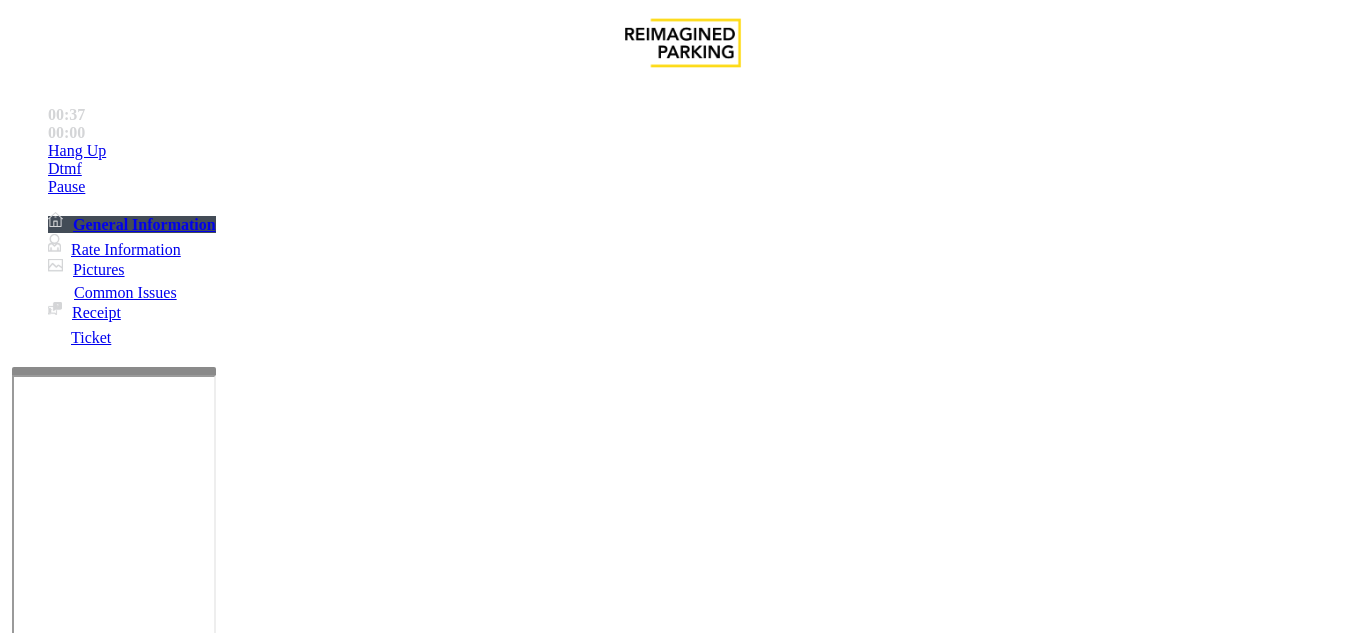 scroll, scrollTop: 245, scrollLeft: 0, axis: vertical 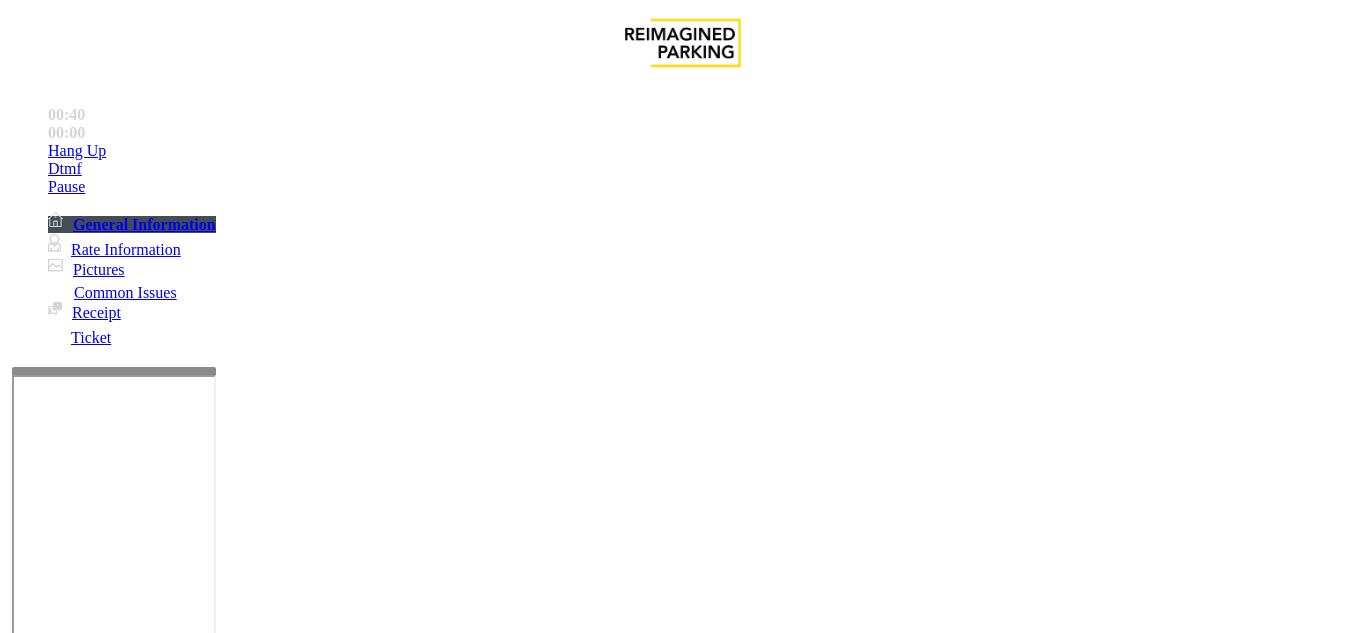 type on "**********" 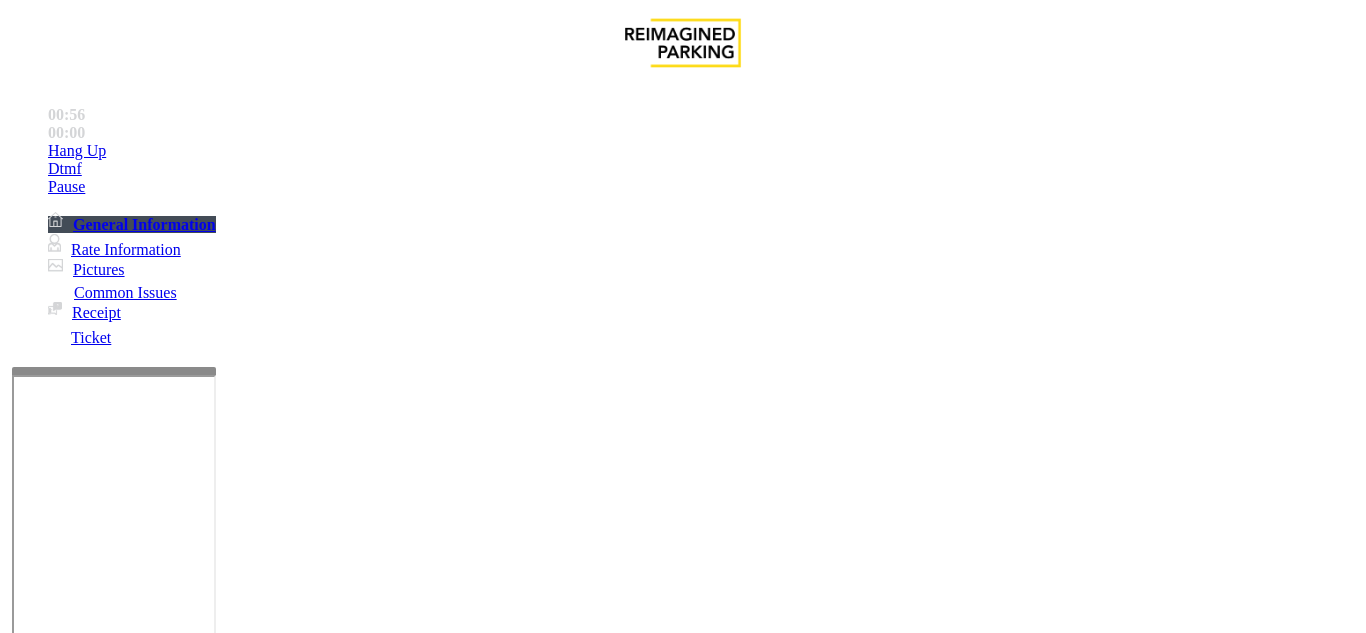 scroll, scrollTop: 200, scrollLeft: 0, axis: vertical 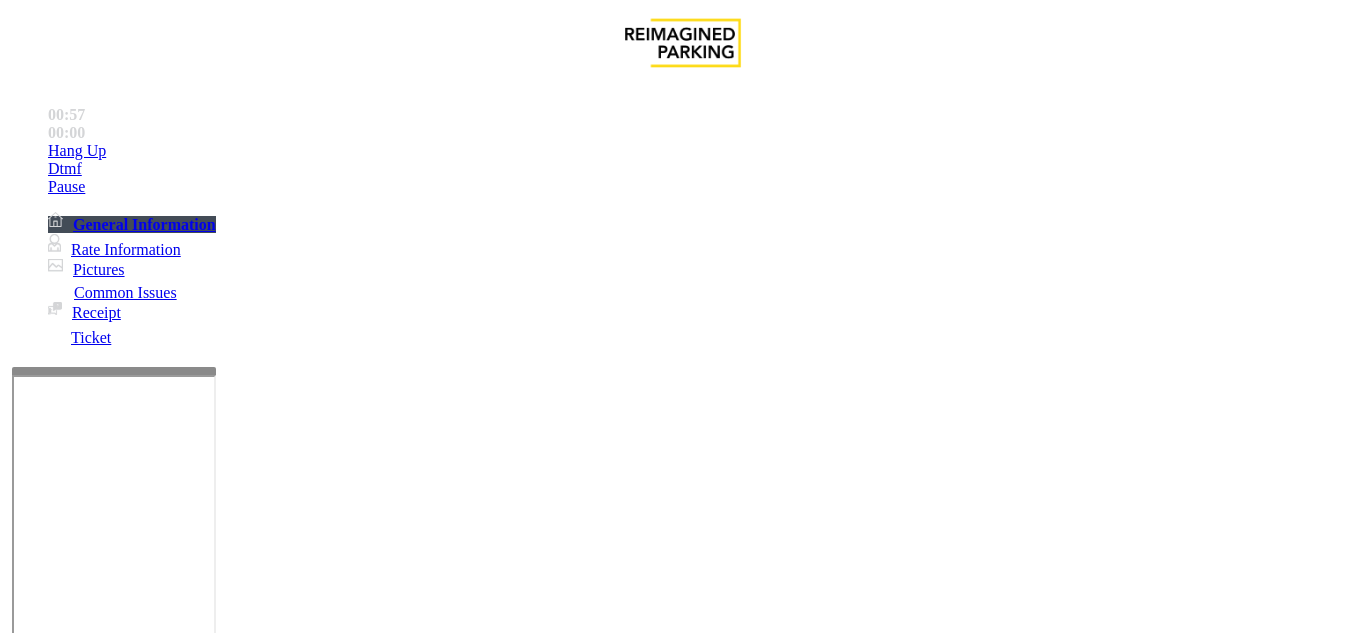 type on "*********" 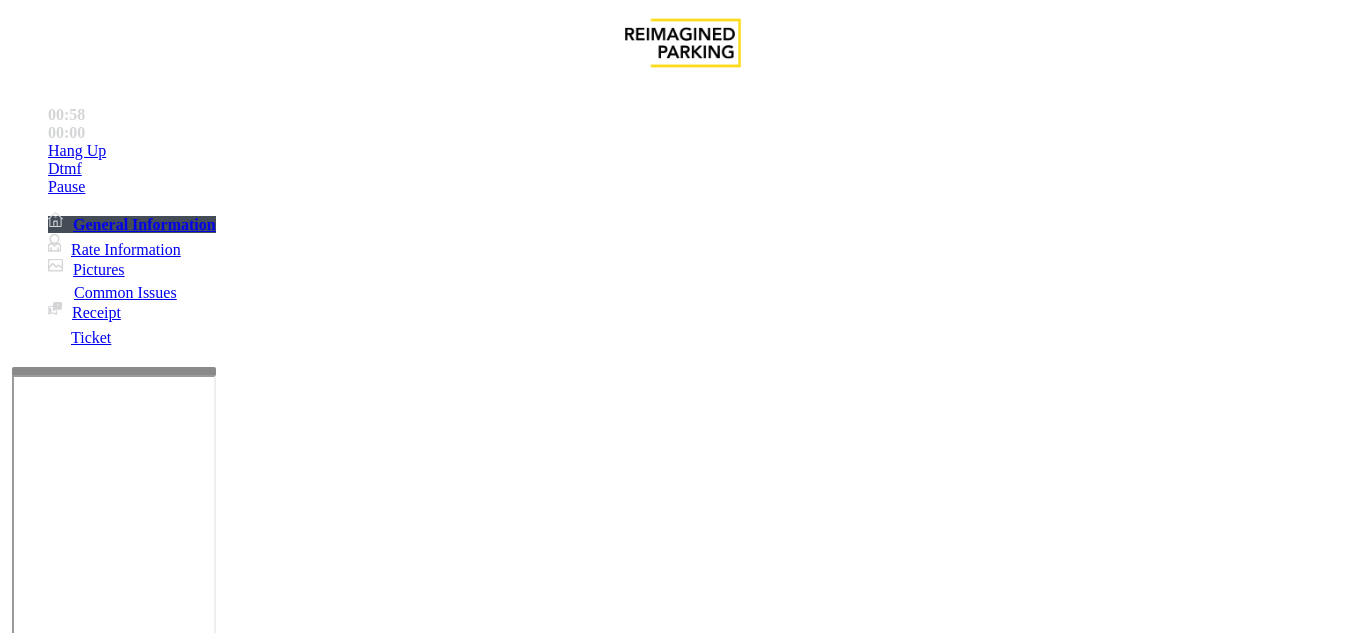 click on "Vend Gate" 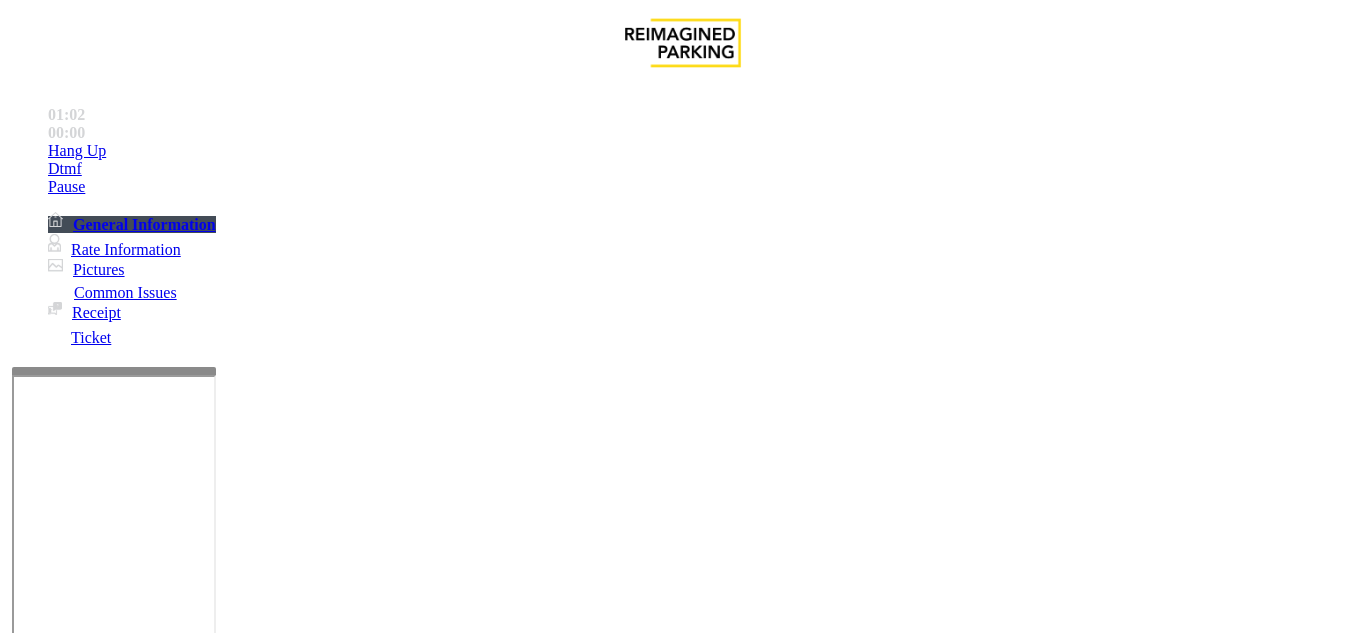 scroll, scrollTop: 500, scrollLeft: 0, axis: vertical 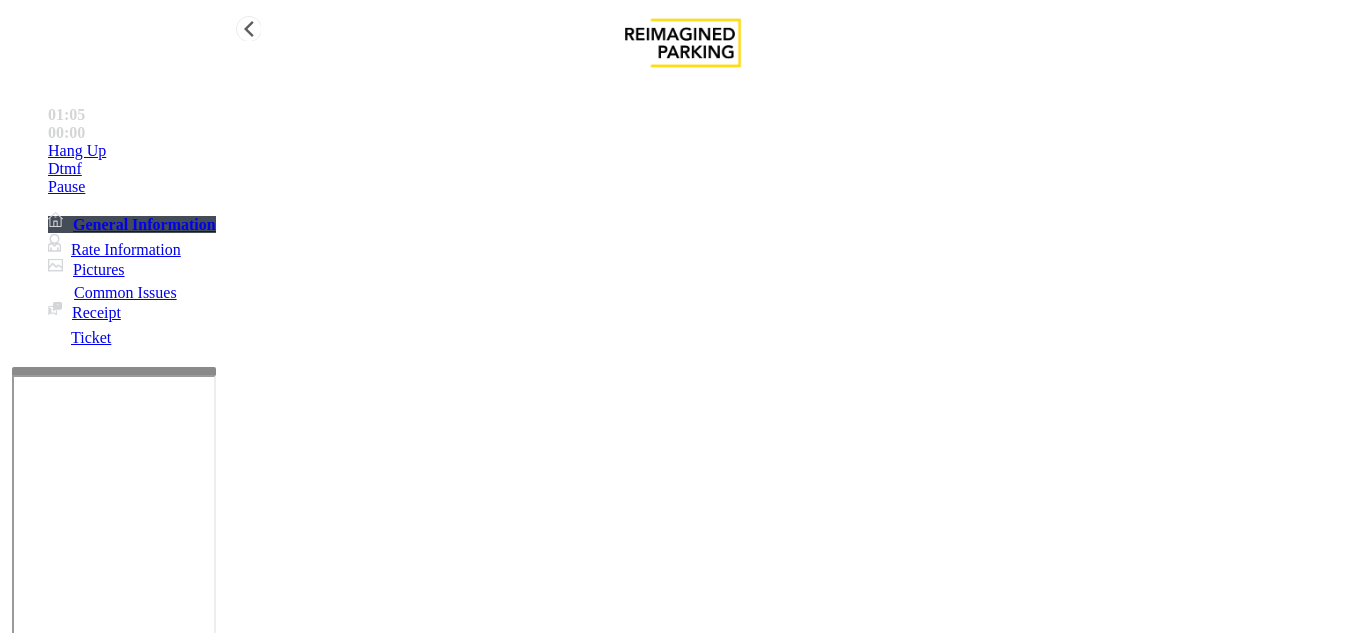 click on "Hang Up" at bounding box center [703, 151] 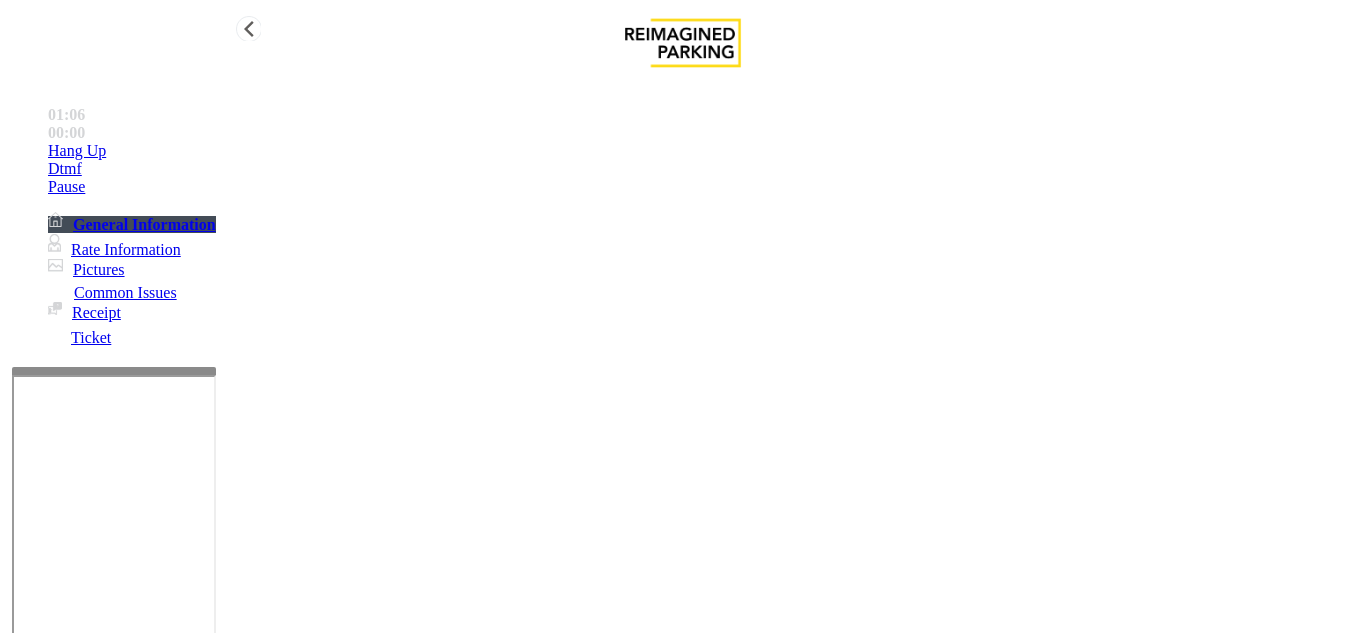 click on "Hang Up" at bounding box center [703, 151] 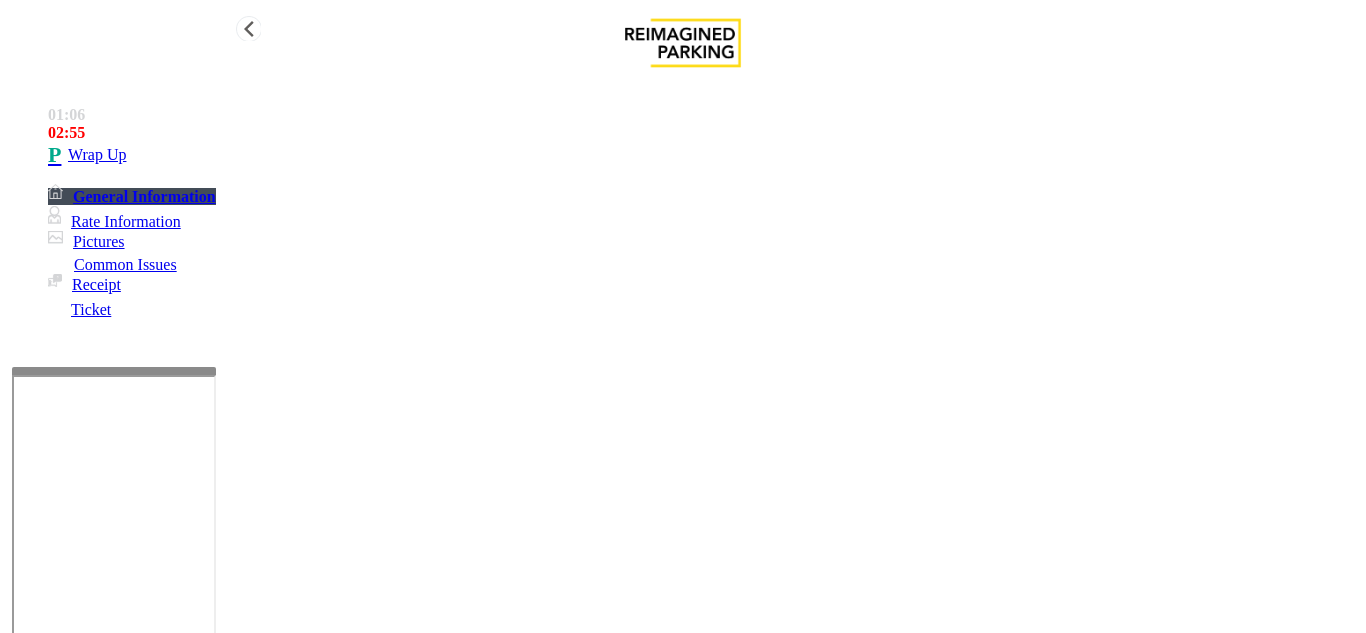 click on "Wrap Up" at bounding box center (703, 155) 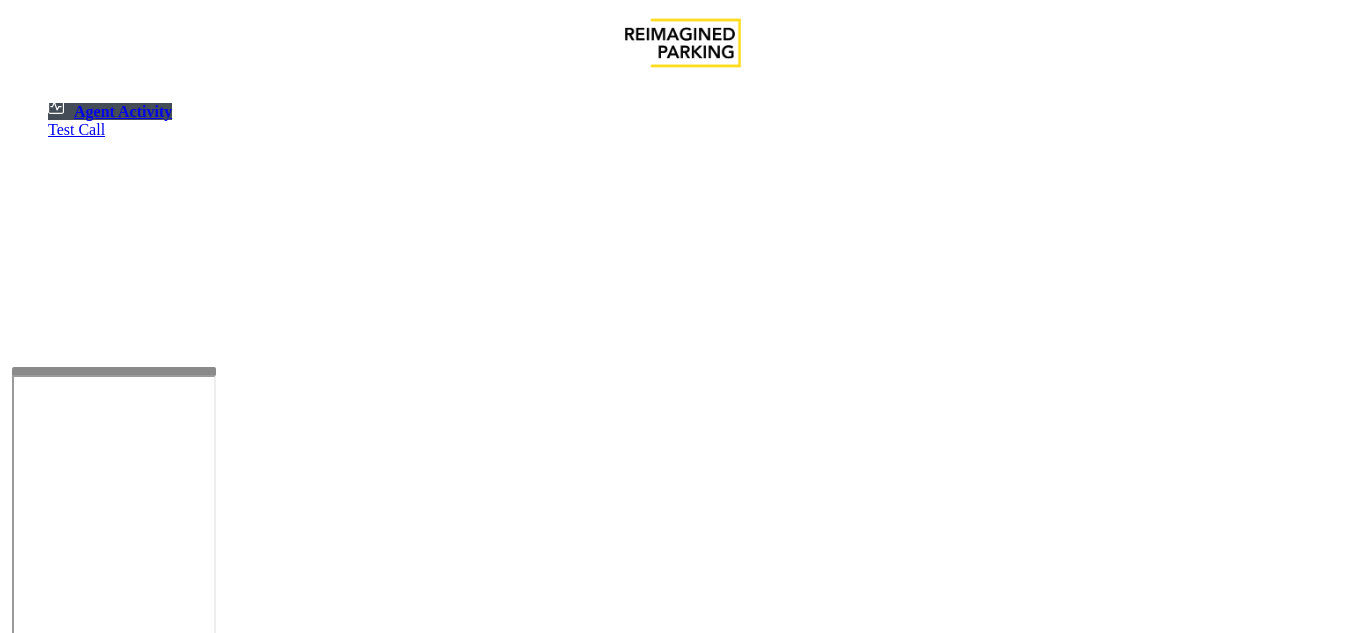 click on "×" 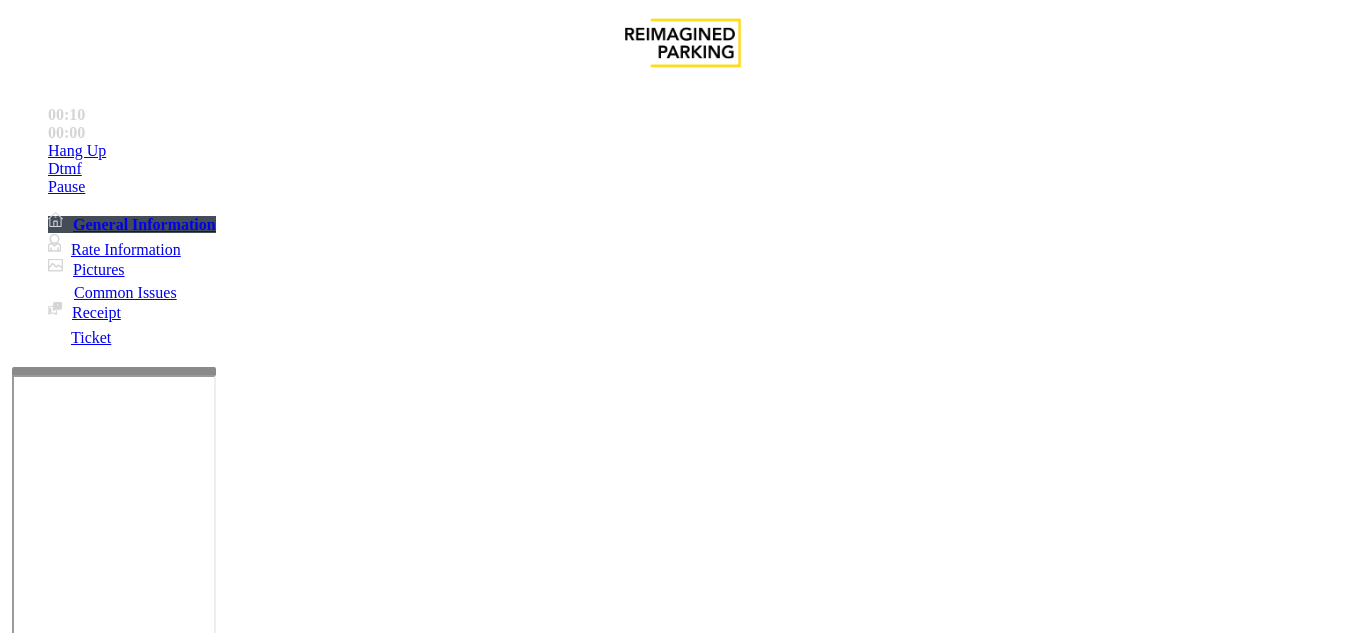 scroll, scrollTop: 600, scrollLeft: 0, axis: vertical 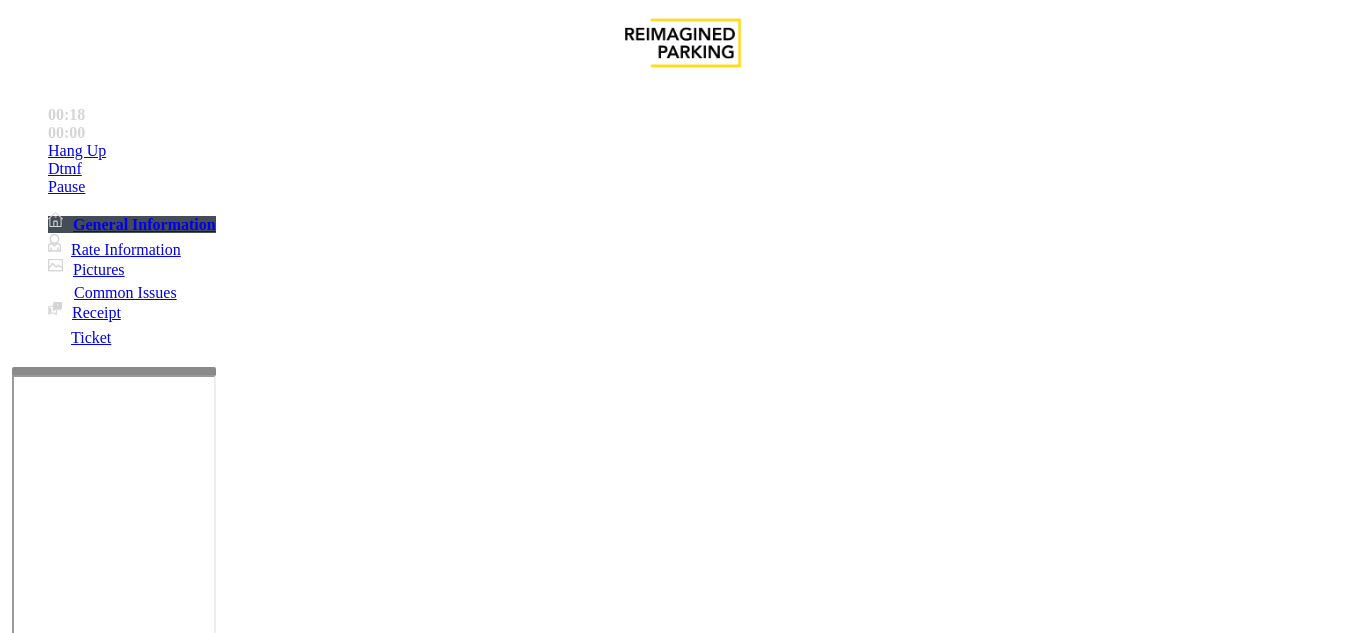 click on "Ticket Issue" 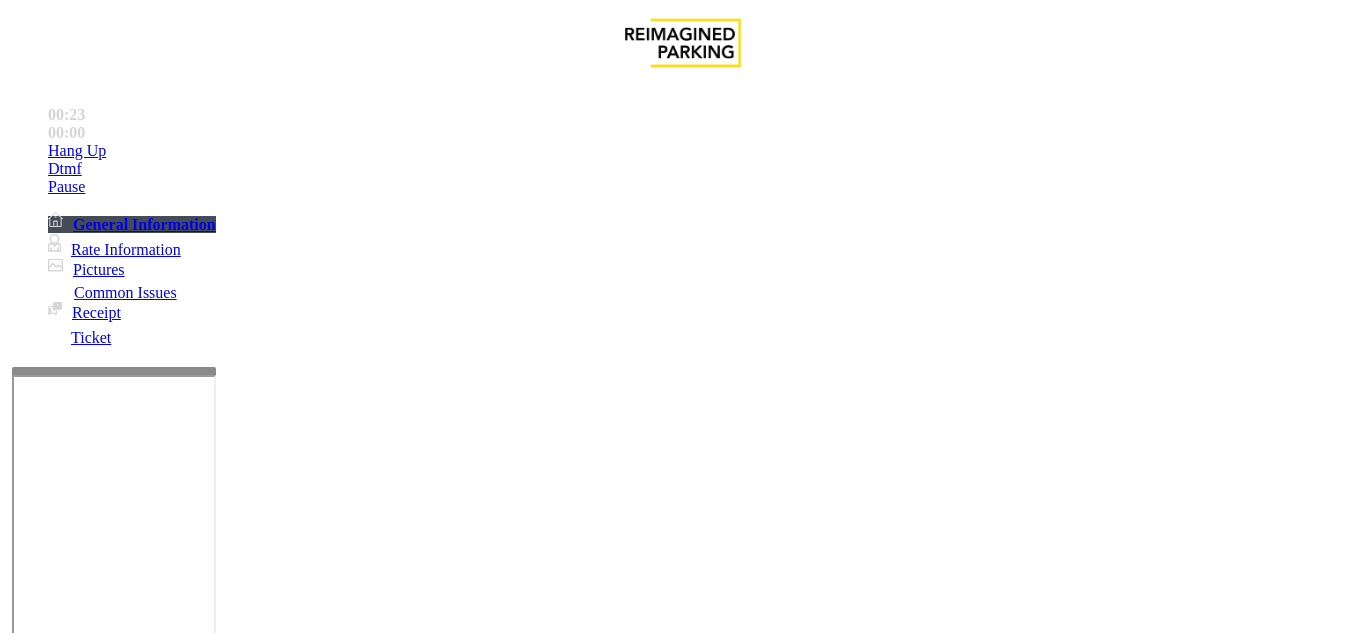 click on "Ticket Unreadable" 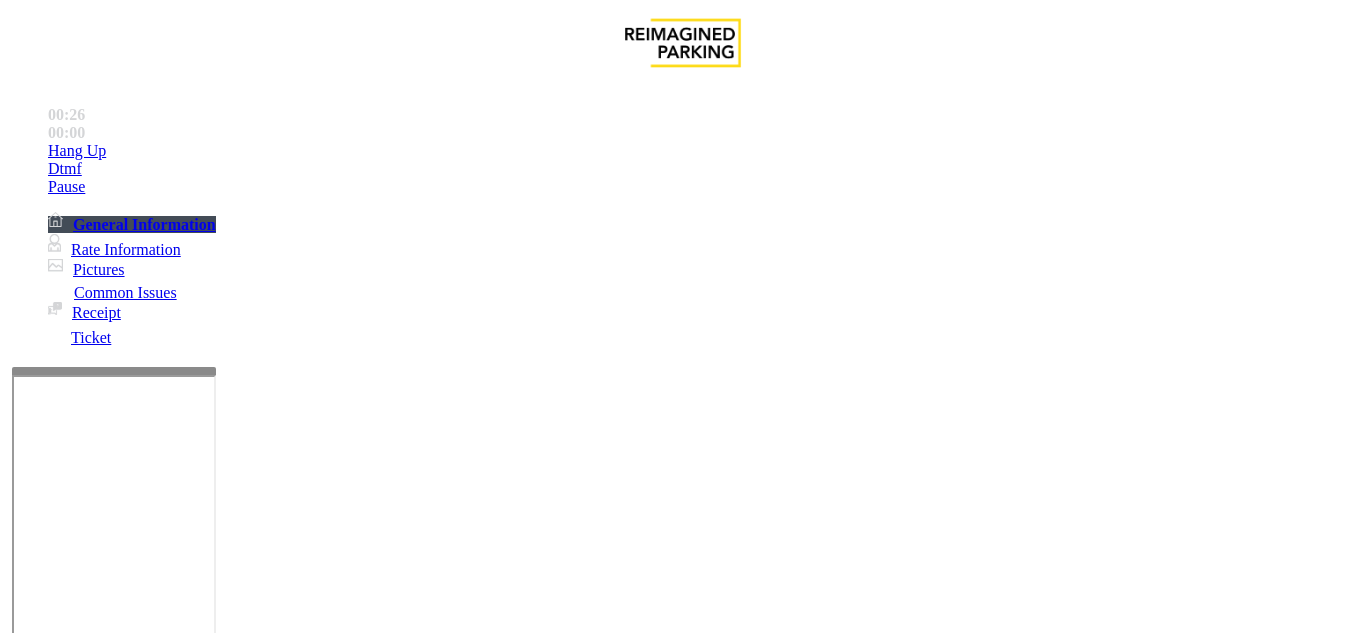 click on "**********" 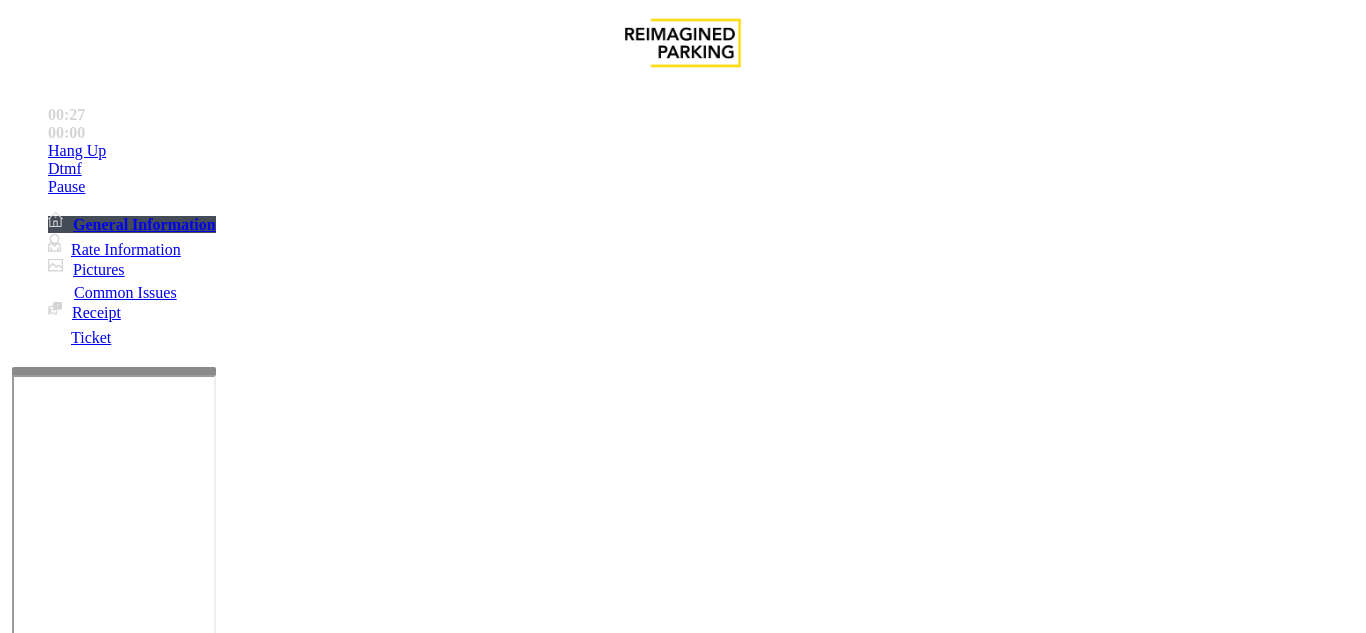 click on "**********" 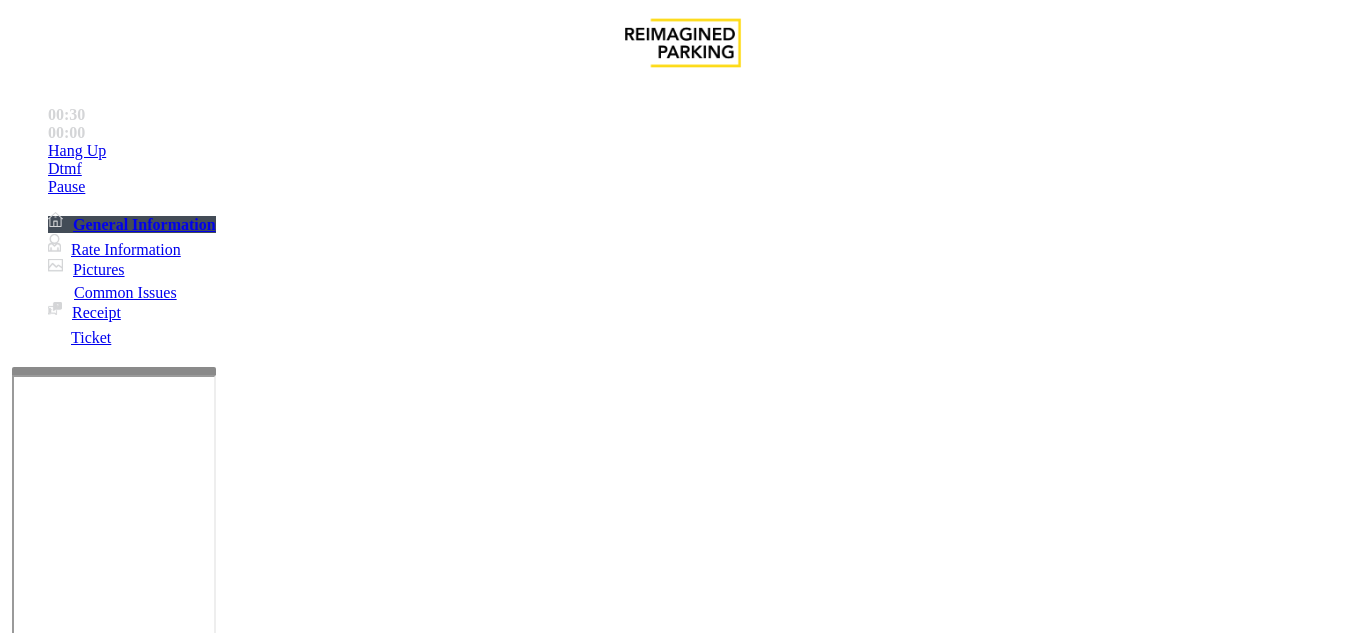 type on "**********" 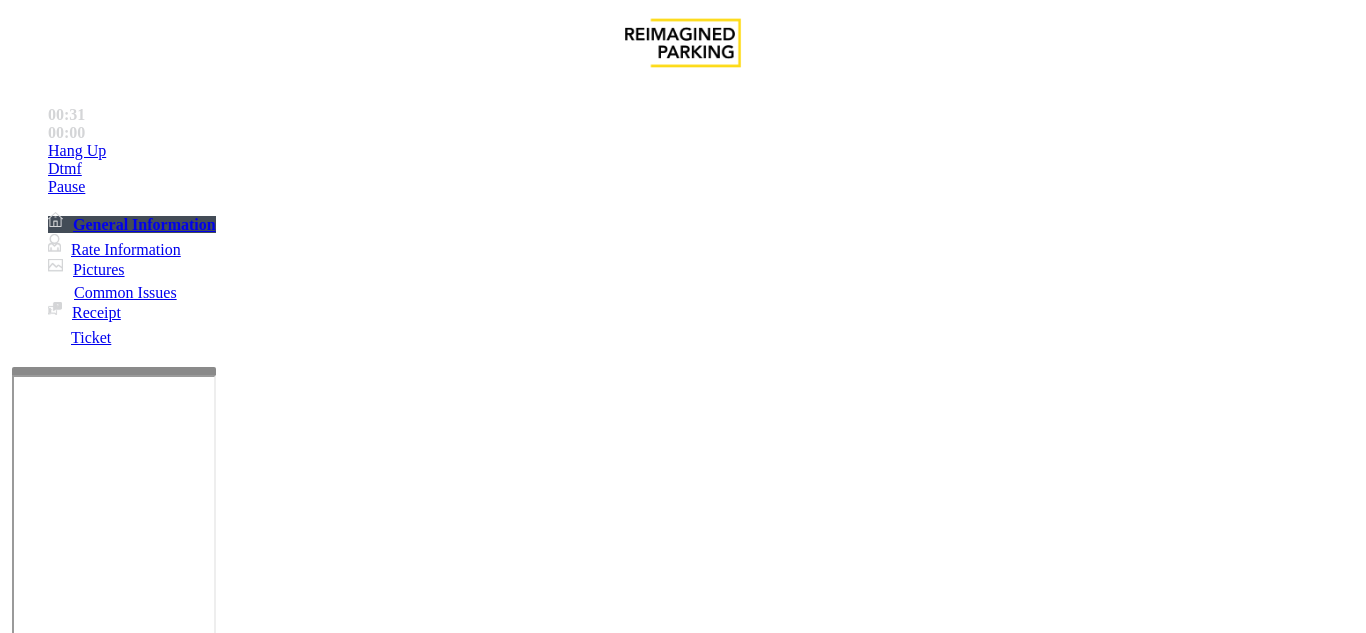 click on "**********" 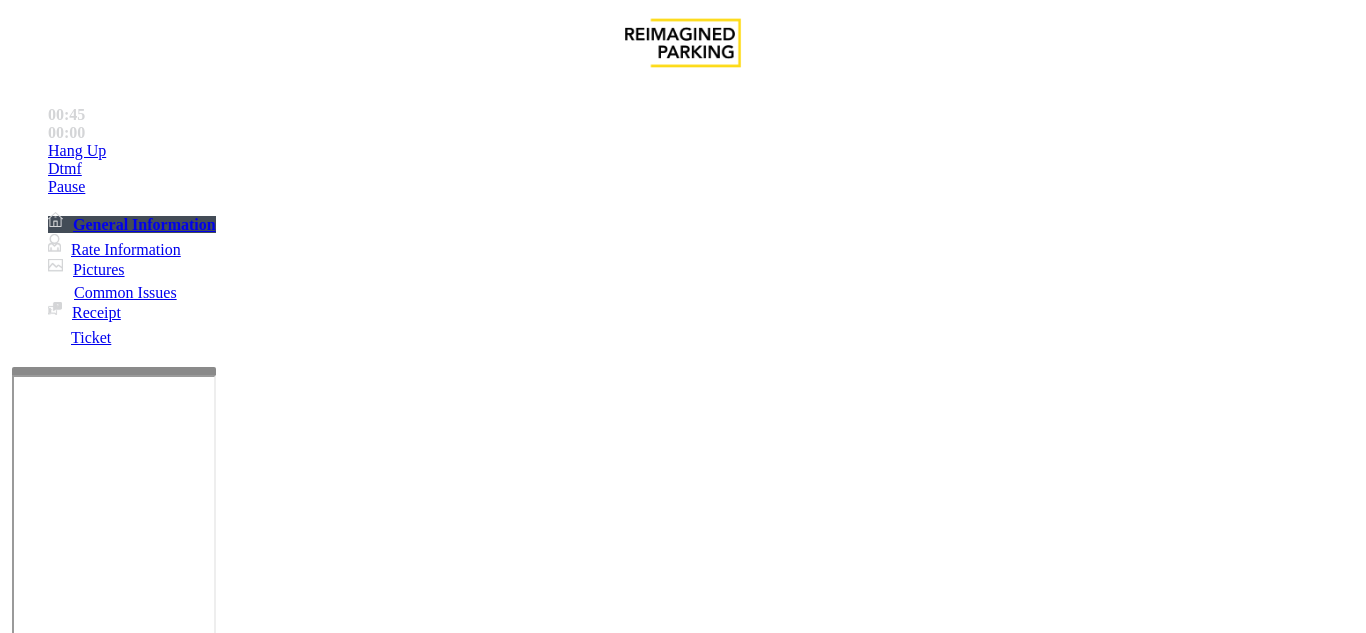 scroll, scrollTop: 400, scrollLeft: 0, axis: vertical 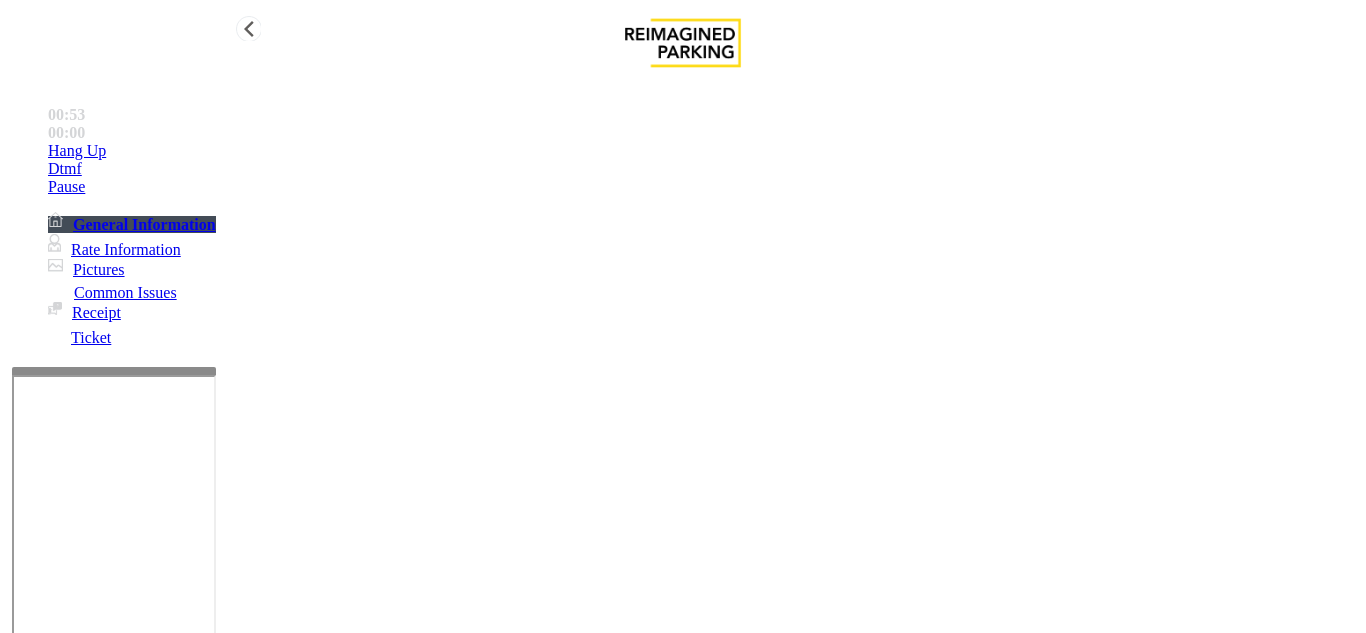 type on "**********" 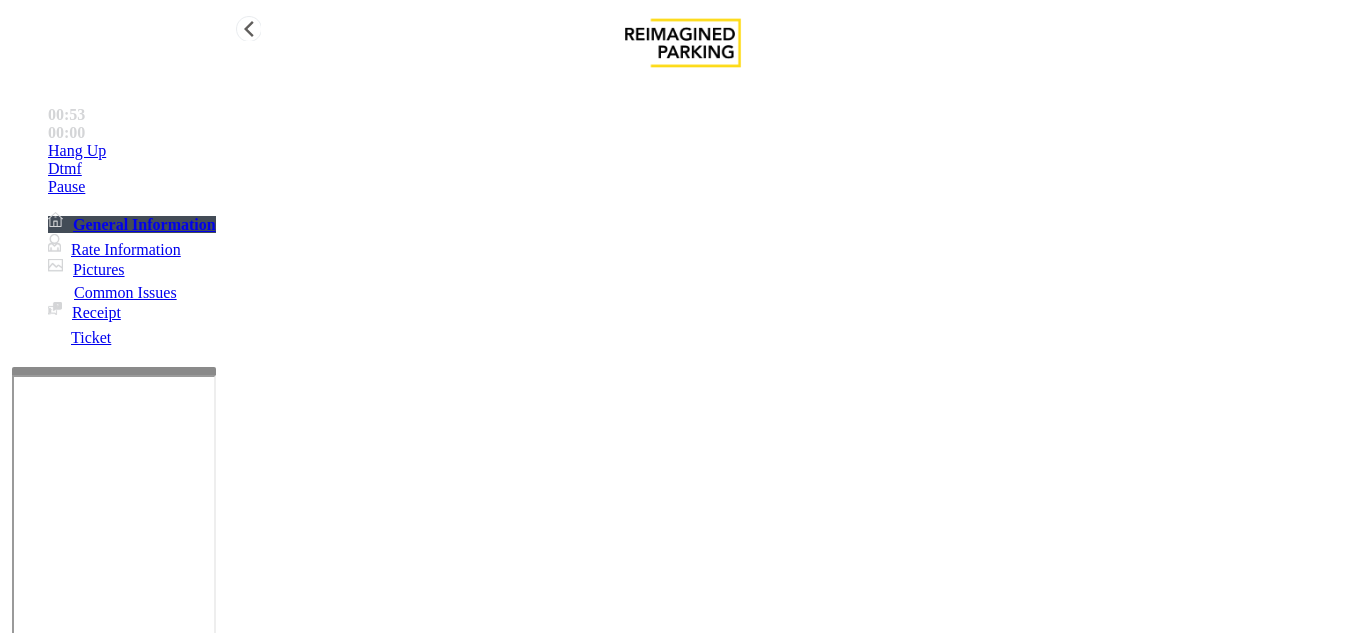click on "Hang Up" at bounding box center (703, 151) 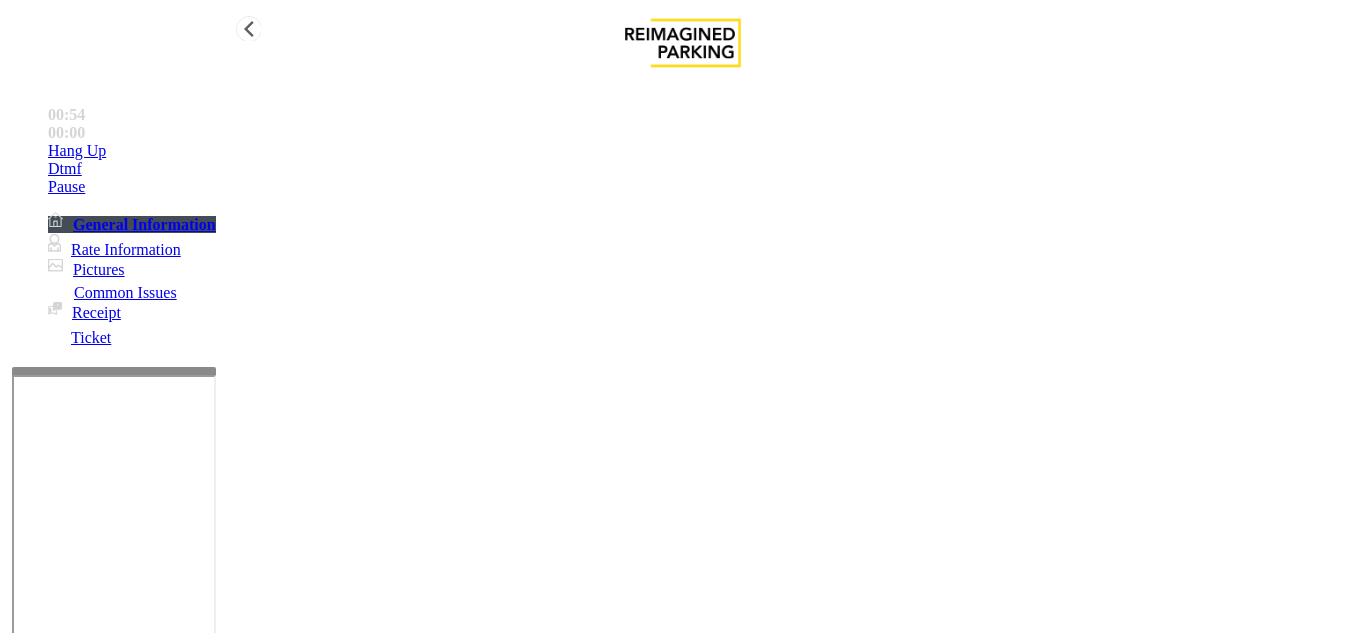 click on "Hang Up" at bounding box center (703, 151) 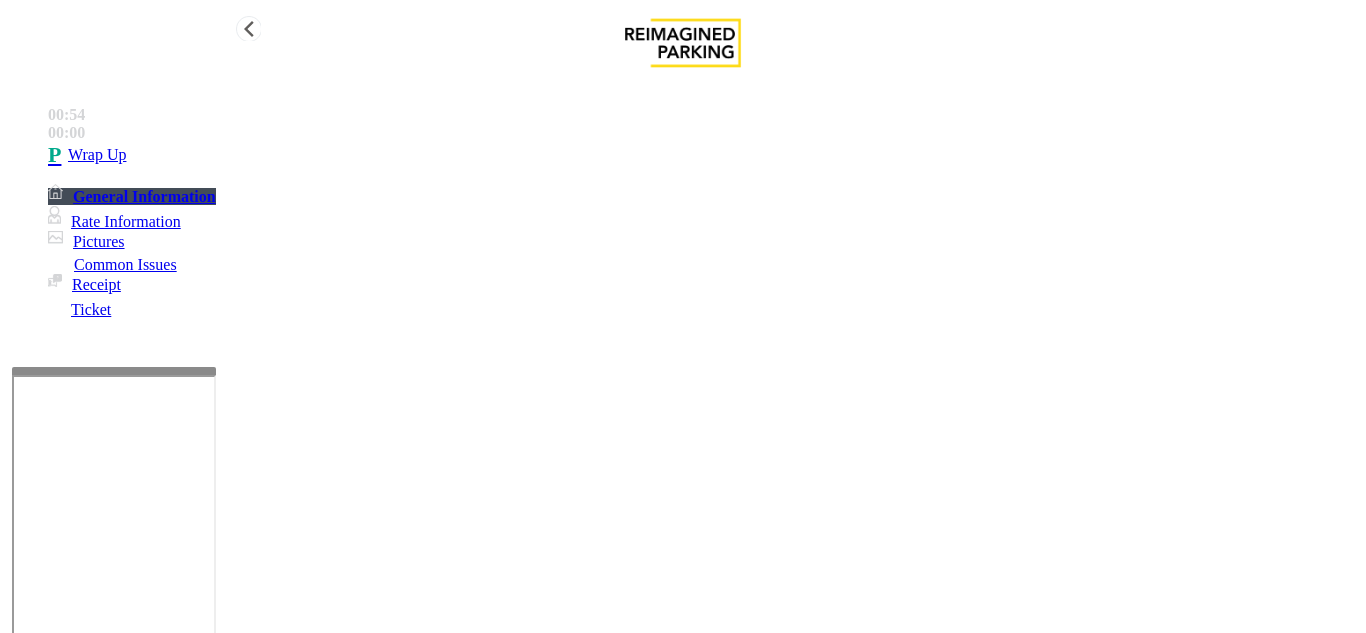 click on "Wrap Up" at bounding box center (703, 155) 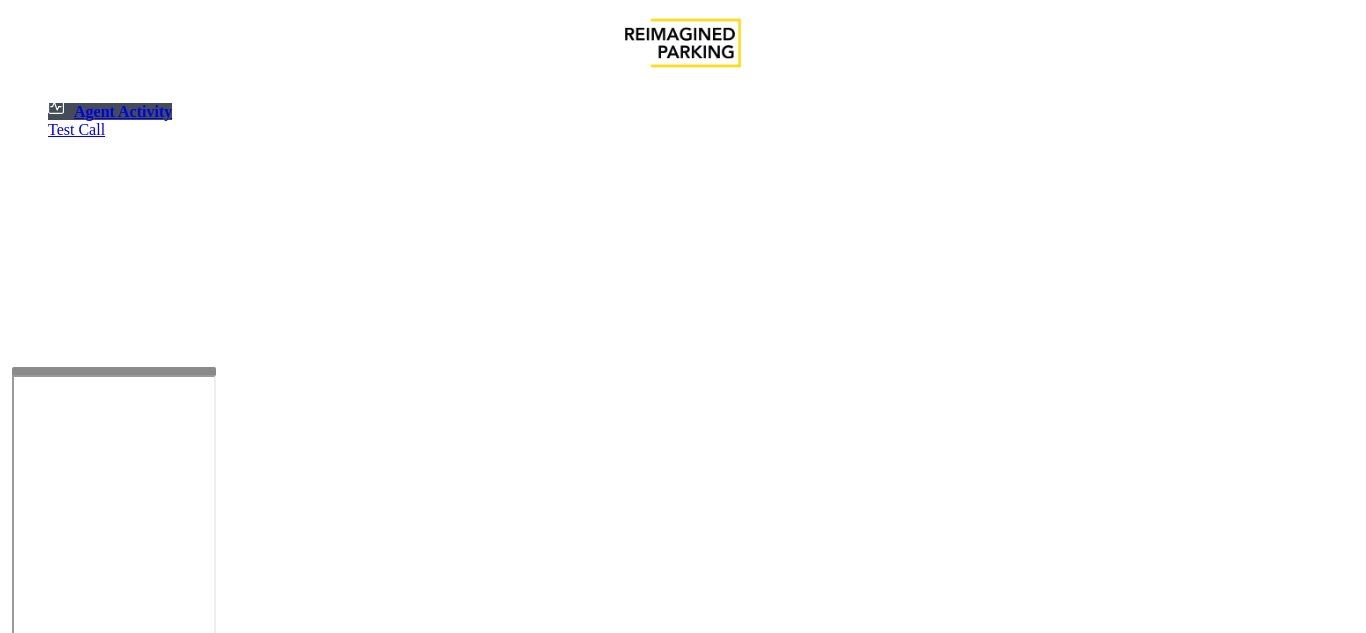click 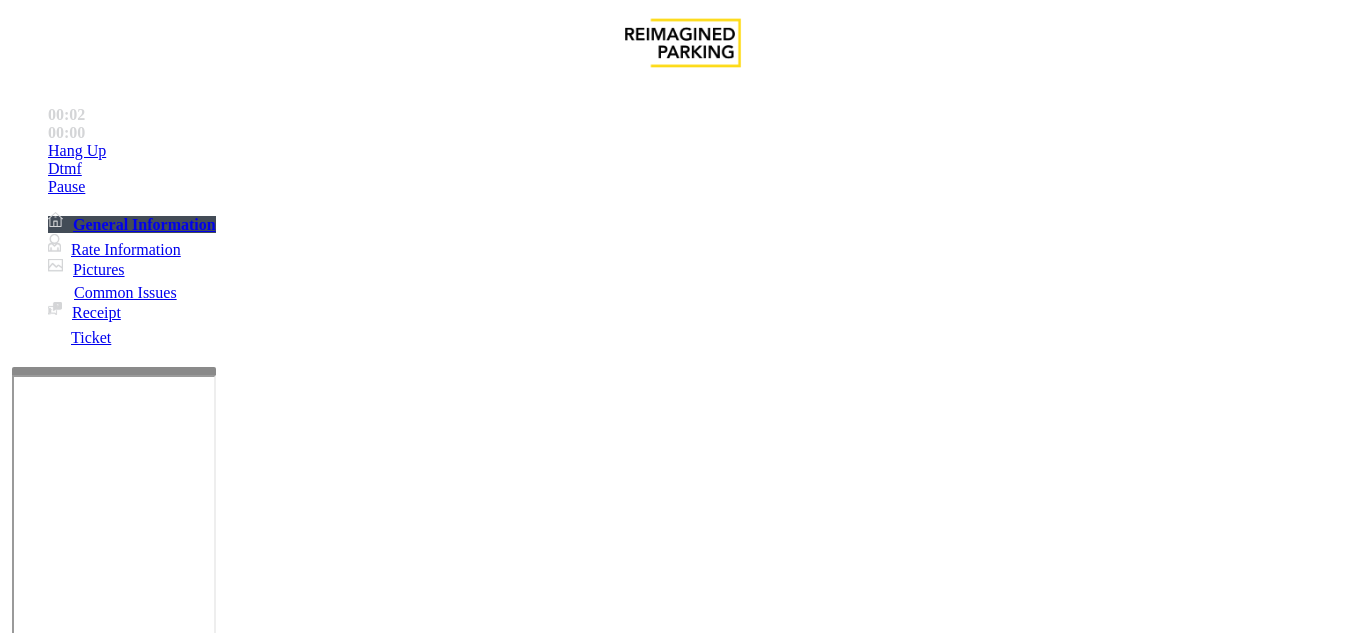 click on "Ticket Issue" 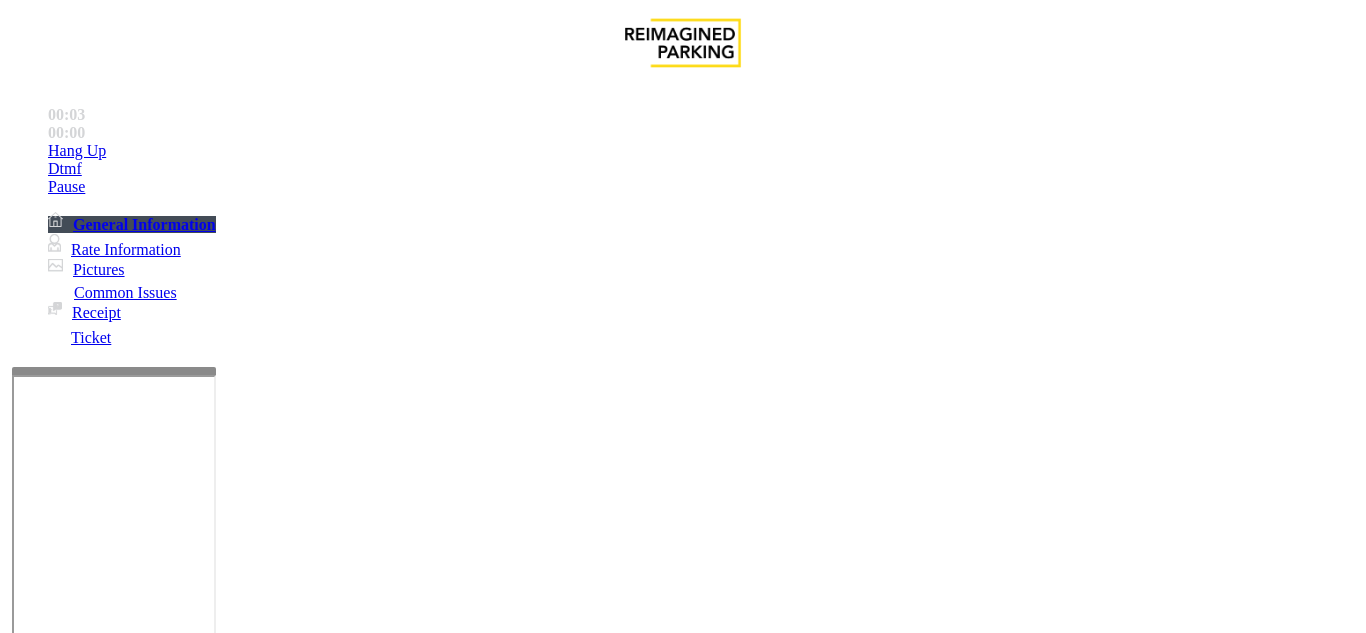 scroll, scrollTop: 100, scrollLeft: 0, axis: vertical 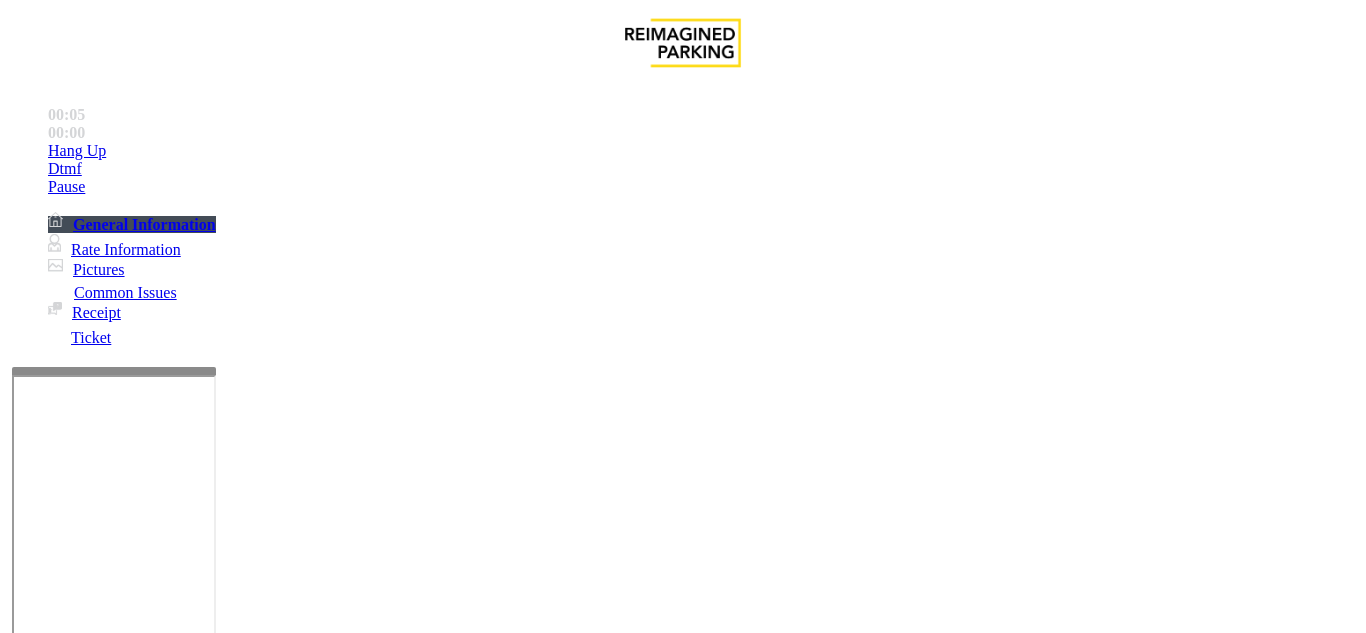 paste on "**********" 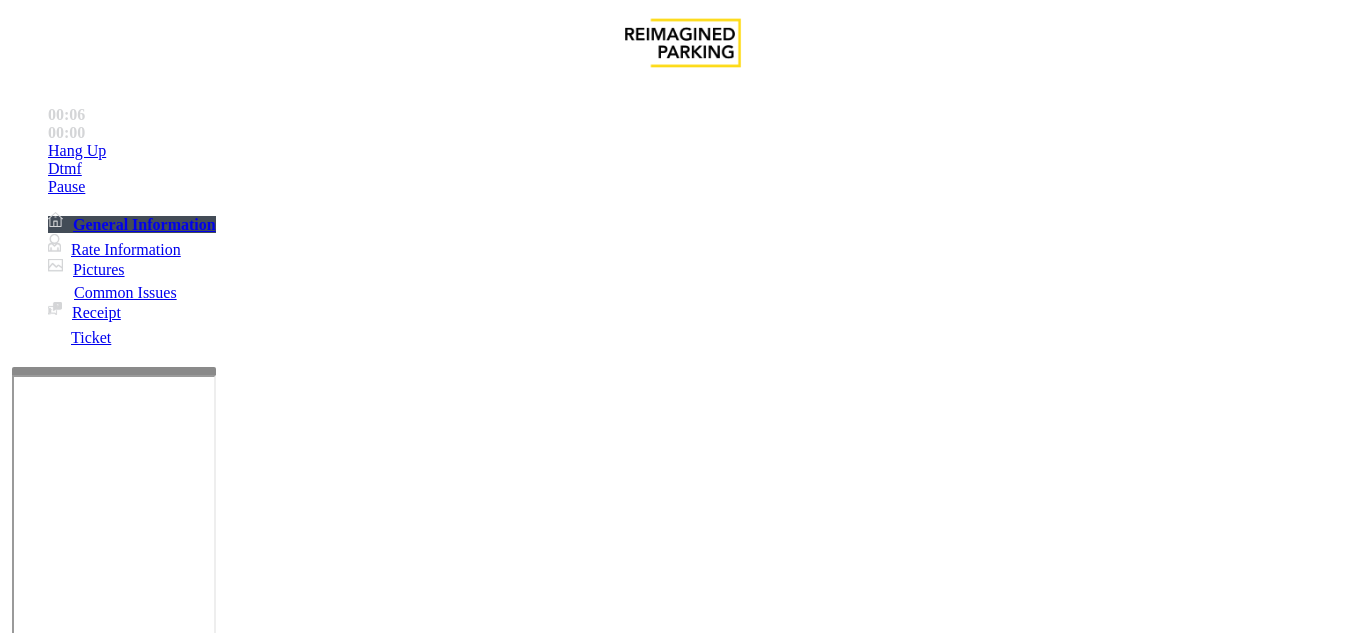 click on "Lost Ticket" 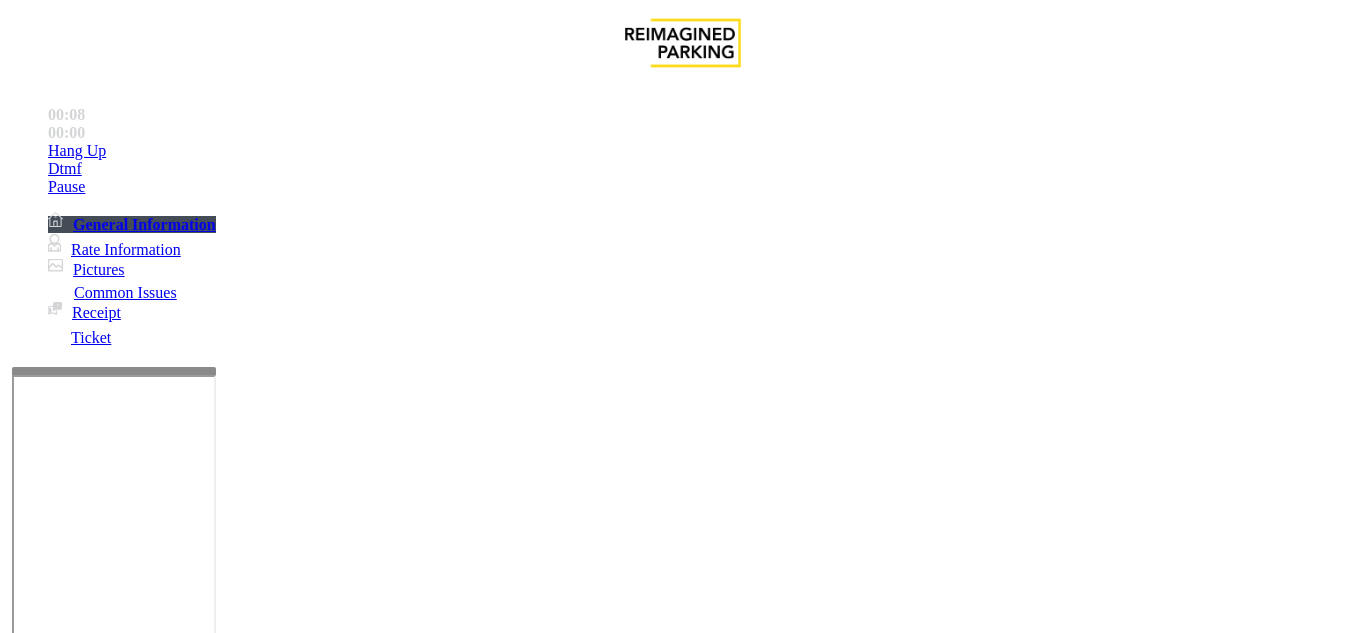 click on "Lost Ticket" 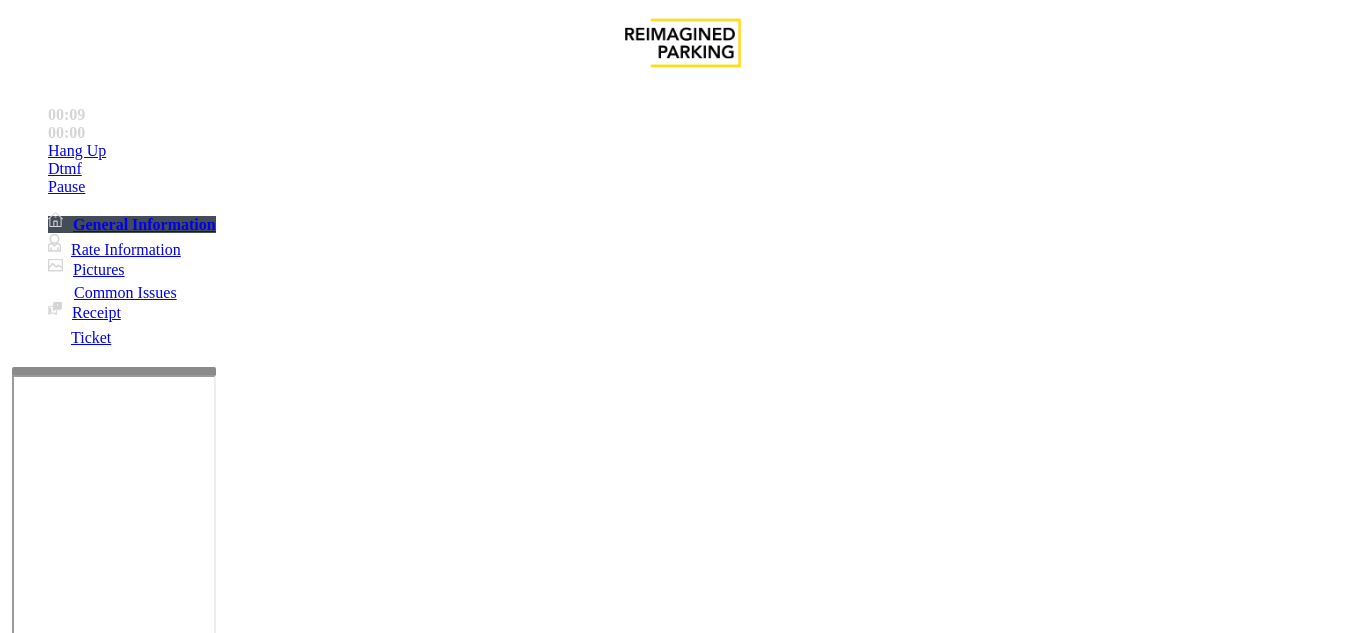 click on "Lost Ticket" 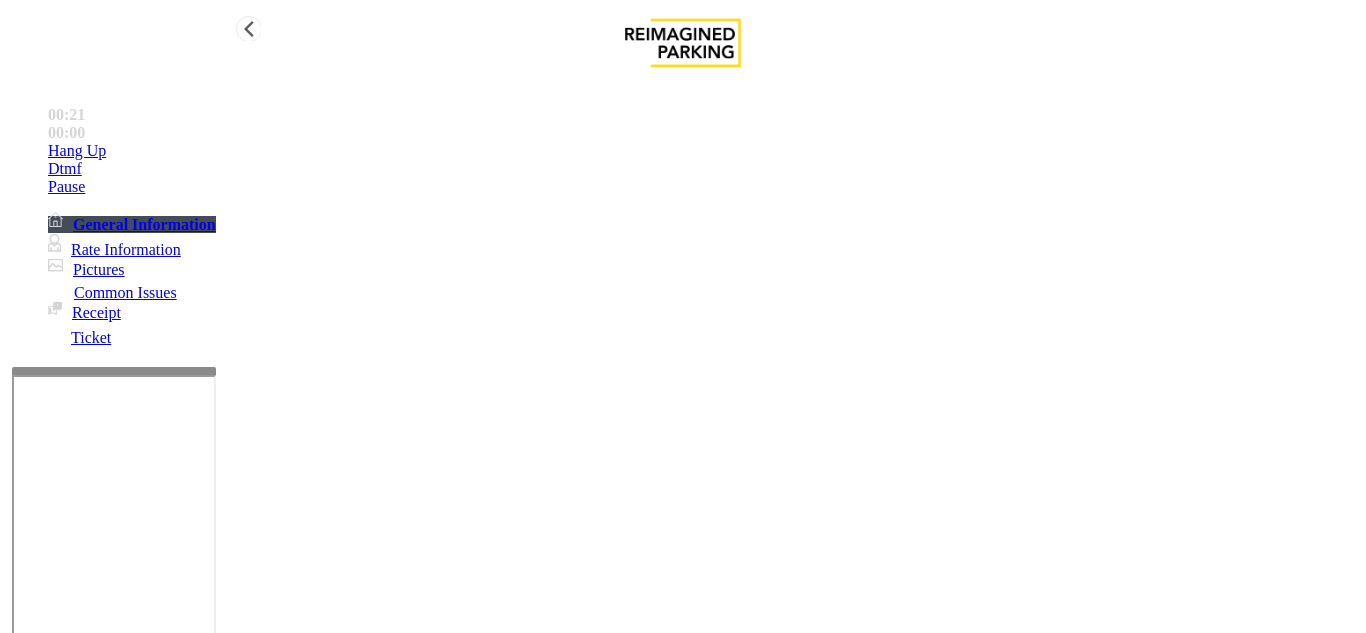 click on "Hang Up" at bounding box center (703, 151) 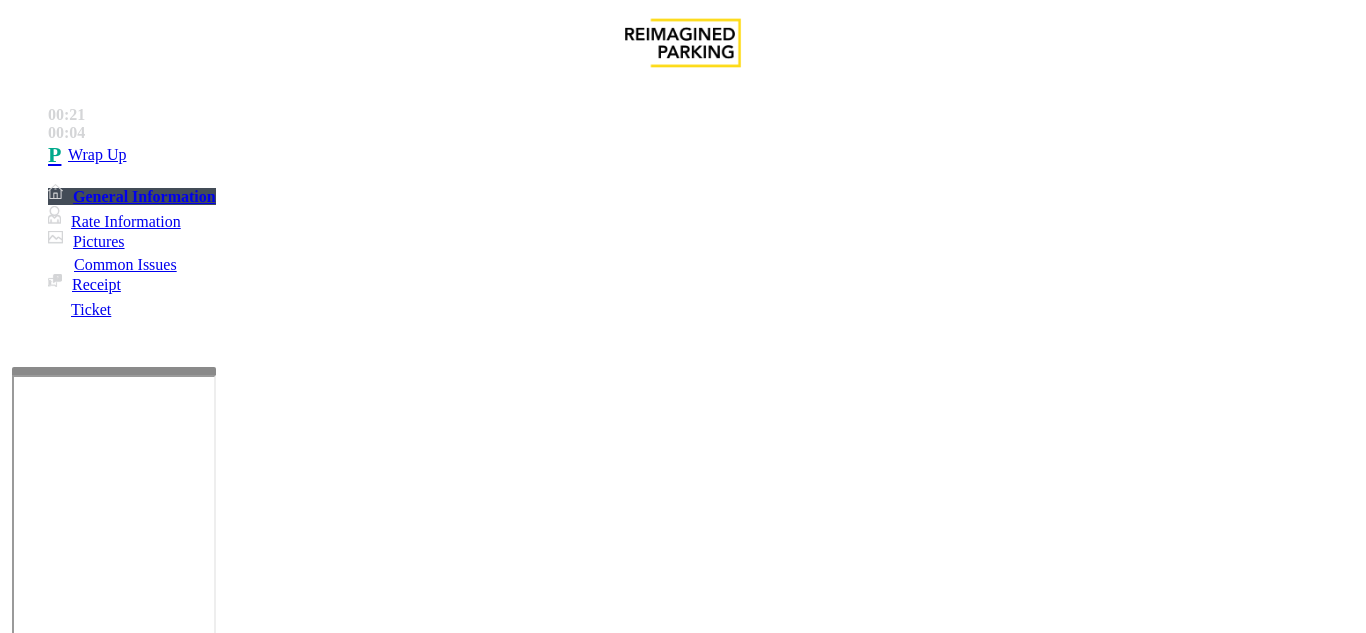 scroll, scrollTop: 23, scrollLeft: 0, axis: vertical 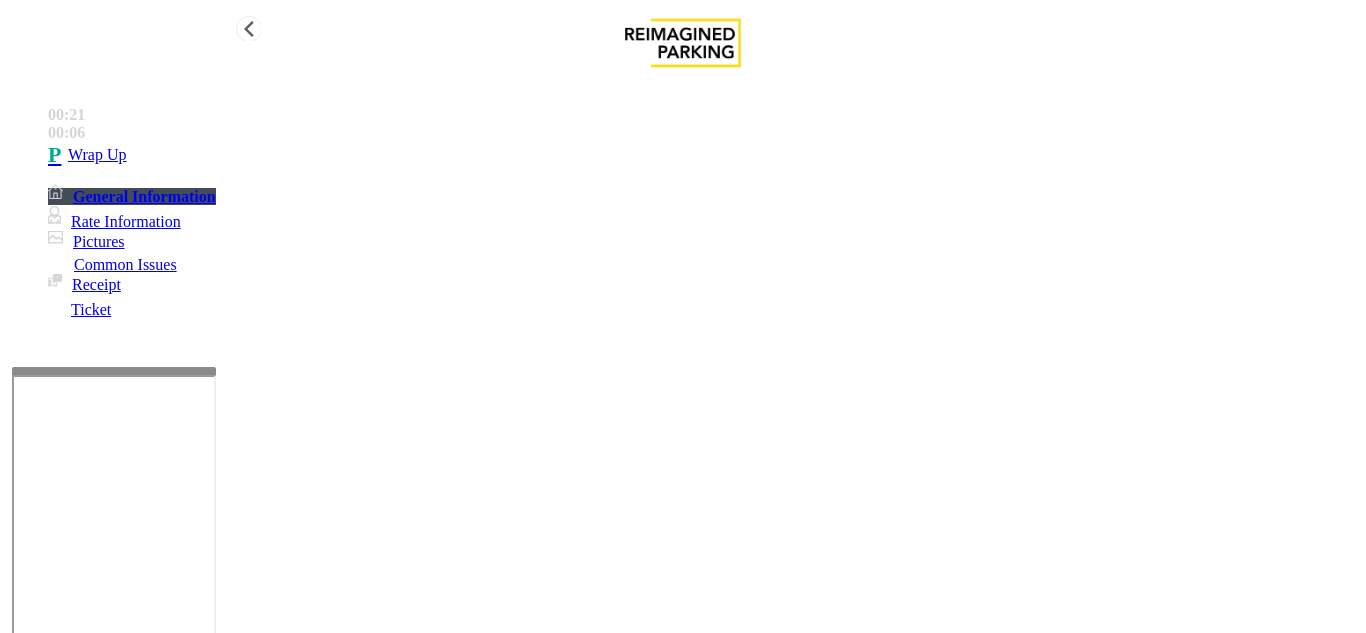 type on "**********" 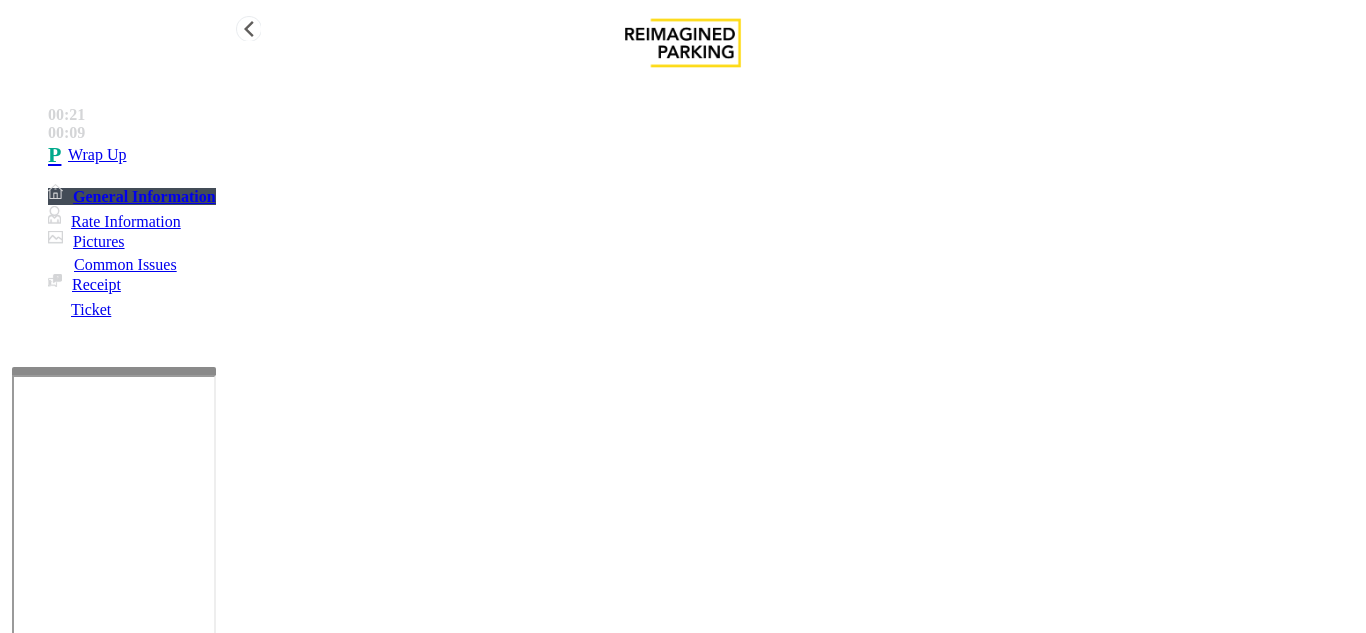 click on "Wrap Up" at bounding box center (703, 155) 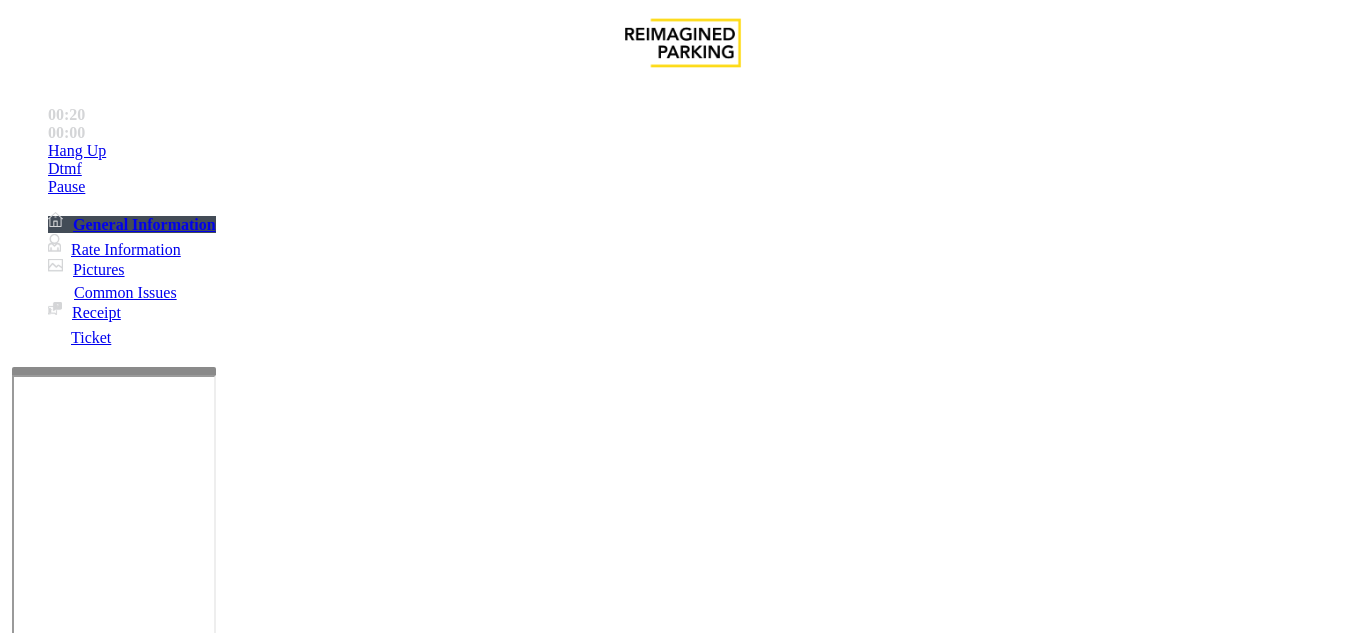 scroll, scrollTop: 200, scrollLeft: 0, axis: vertical 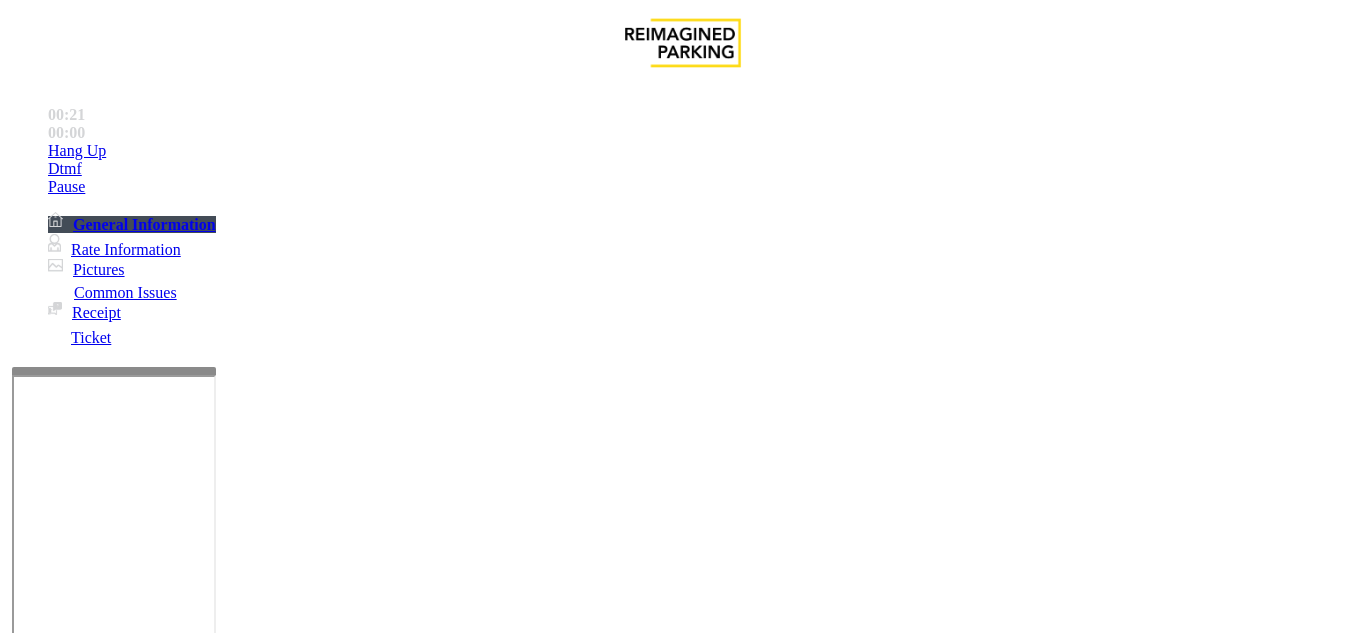 click on "Ticket Issue" 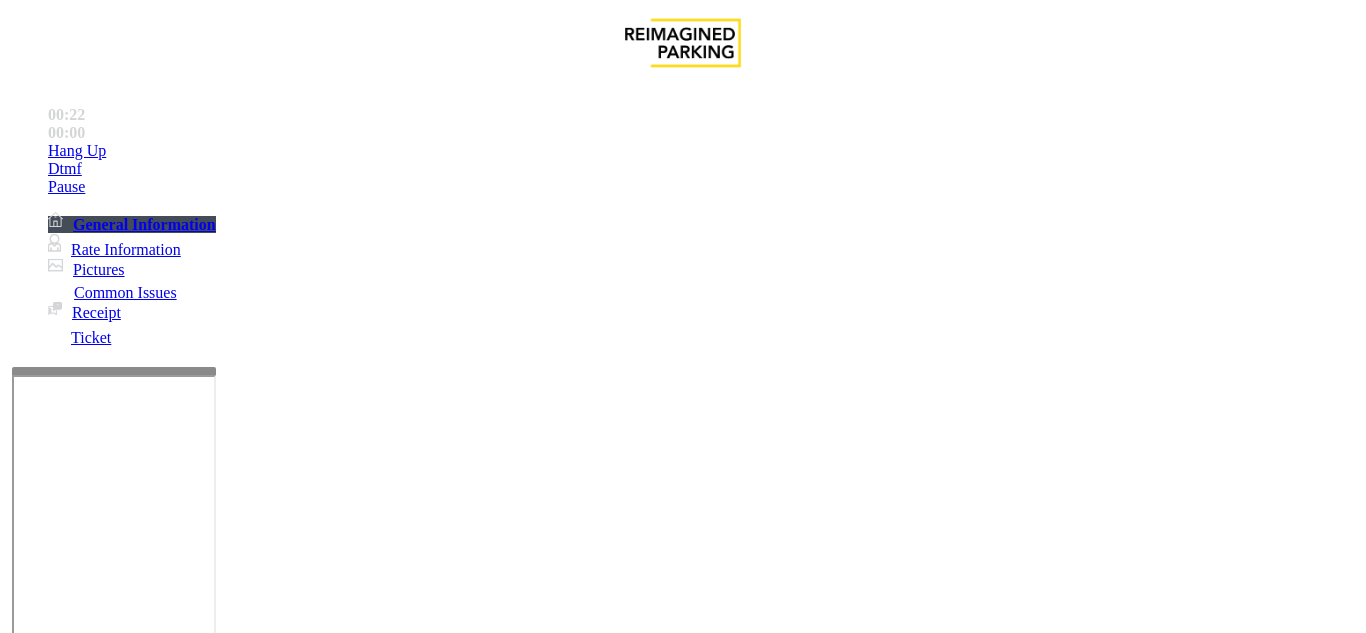 drag, startPoint x: 447, startPoint y: 202, endPoint x: 56, endPoint y: 297, distance: 402.37546 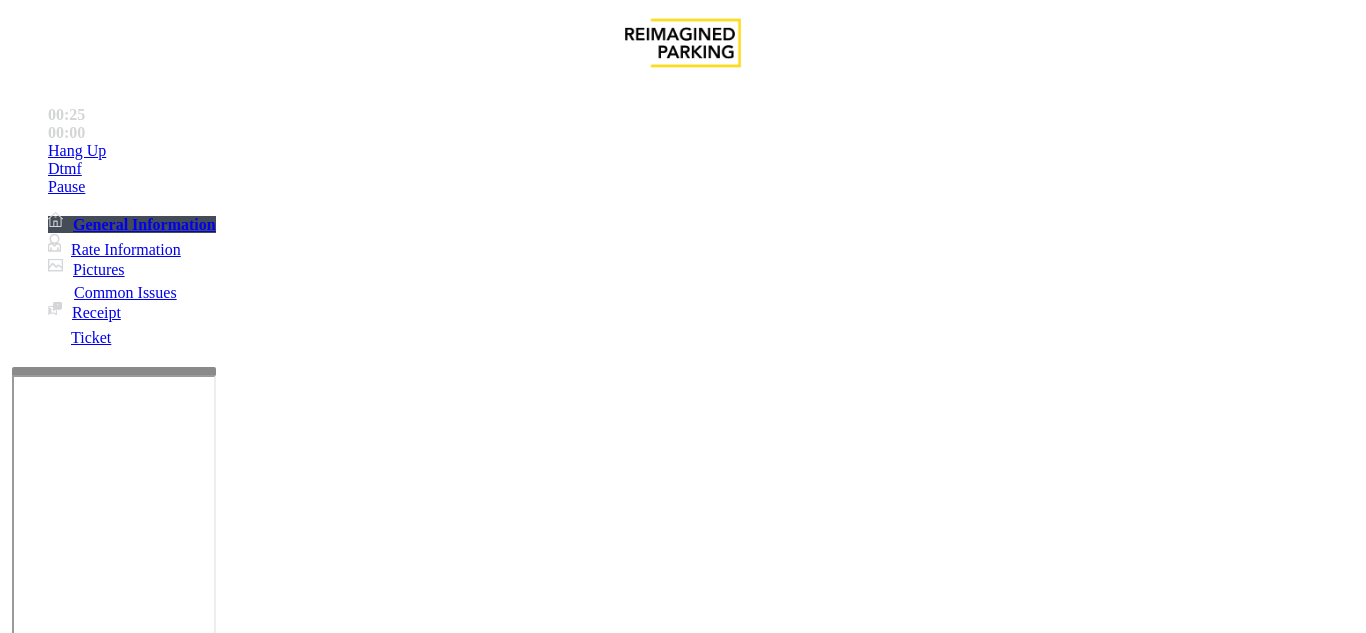 click on "Ticket Unreadable" 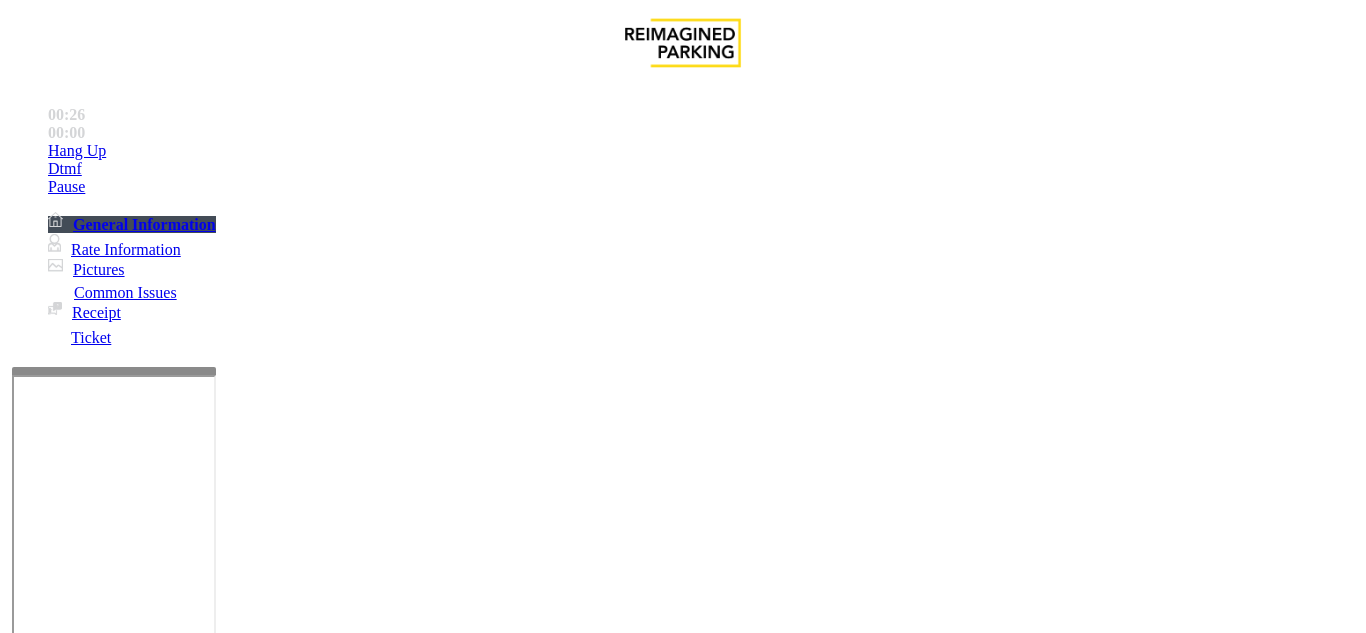 click on "Ticket Unreadable" 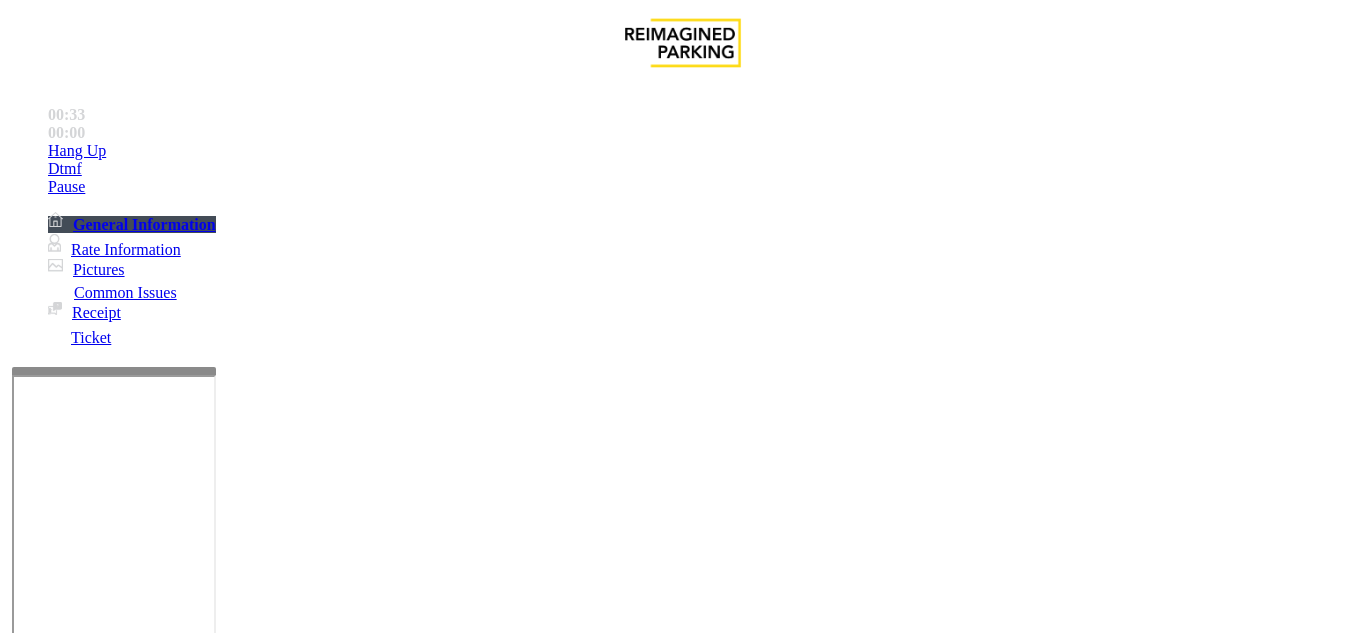 scroll, scrollTop: 213, scrollLeft: 0, axis: vertical 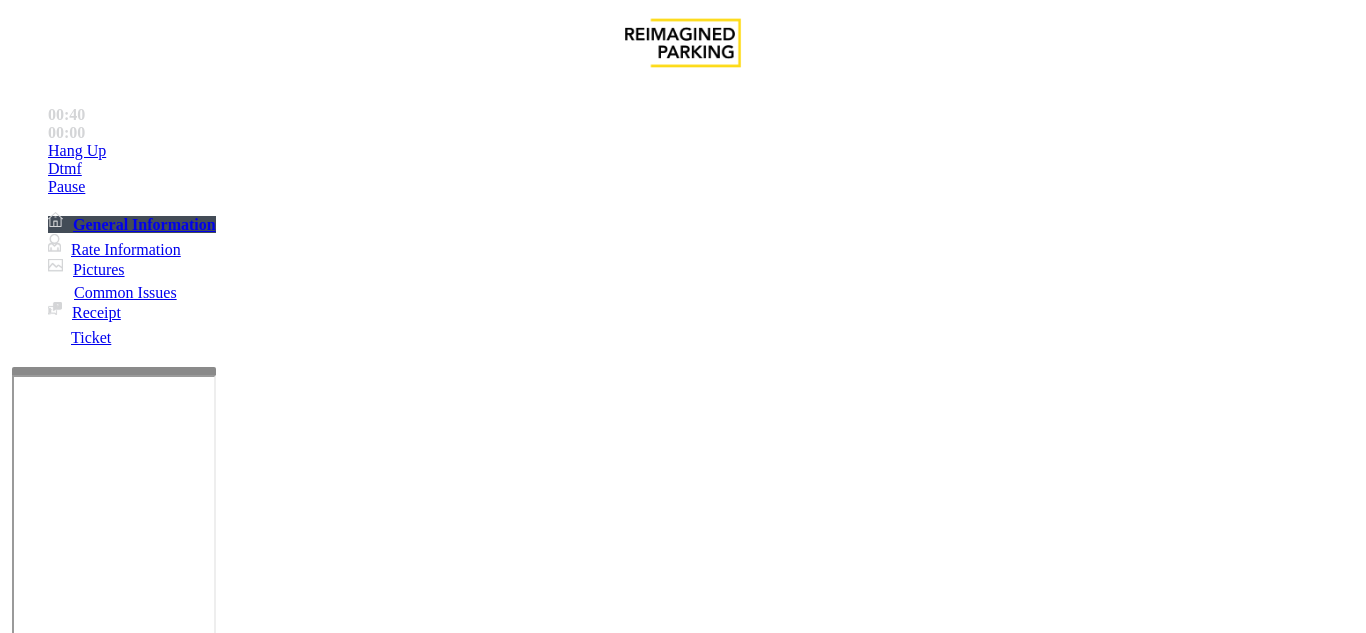 type on "**********" 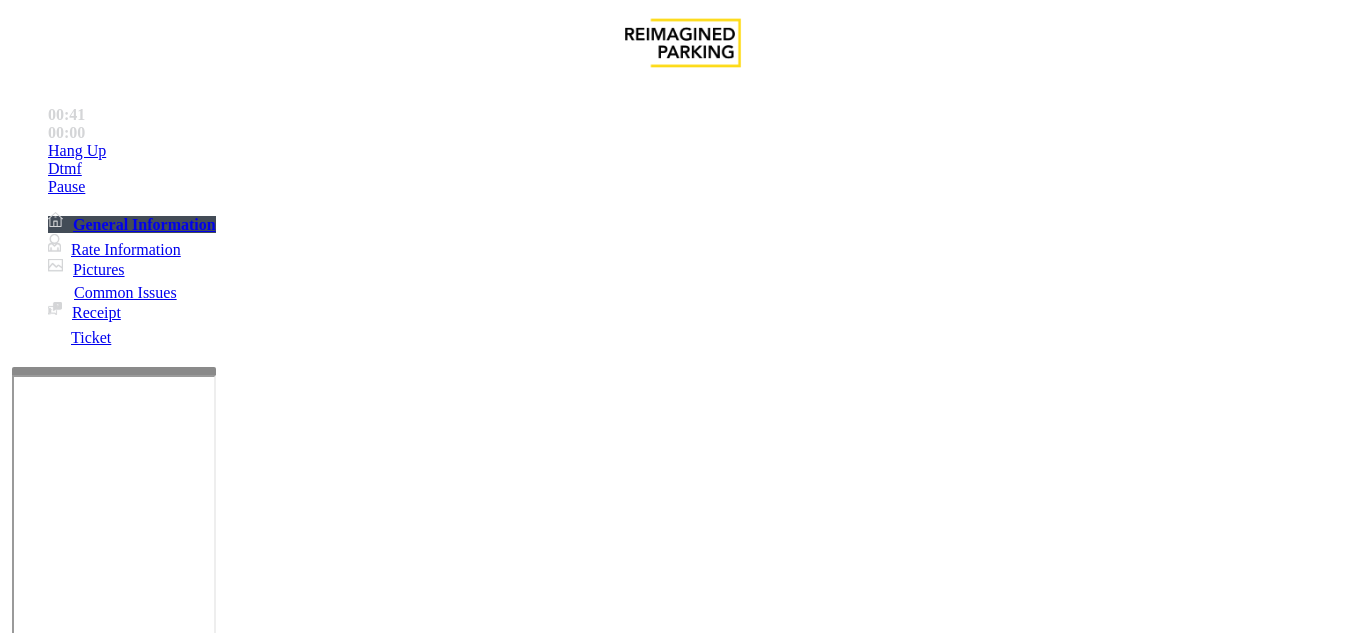 click on "**********" 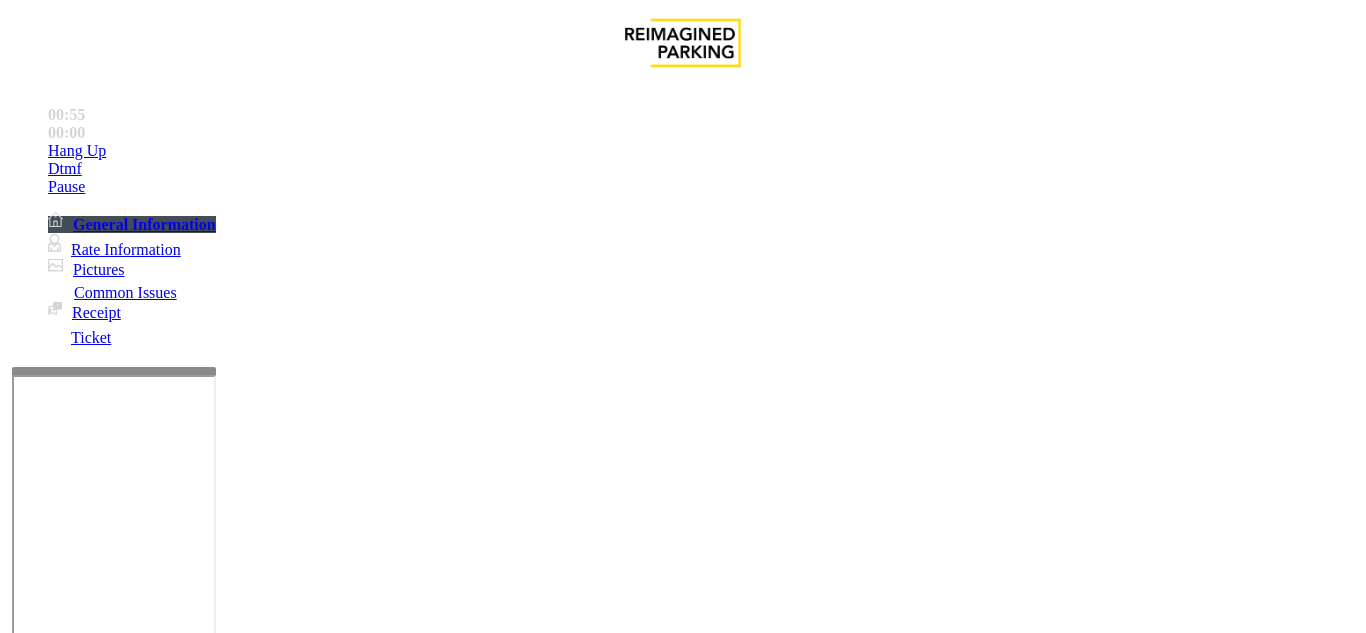 scroll, scrollTop: 100, scrollLeft: 0, axis: vertical 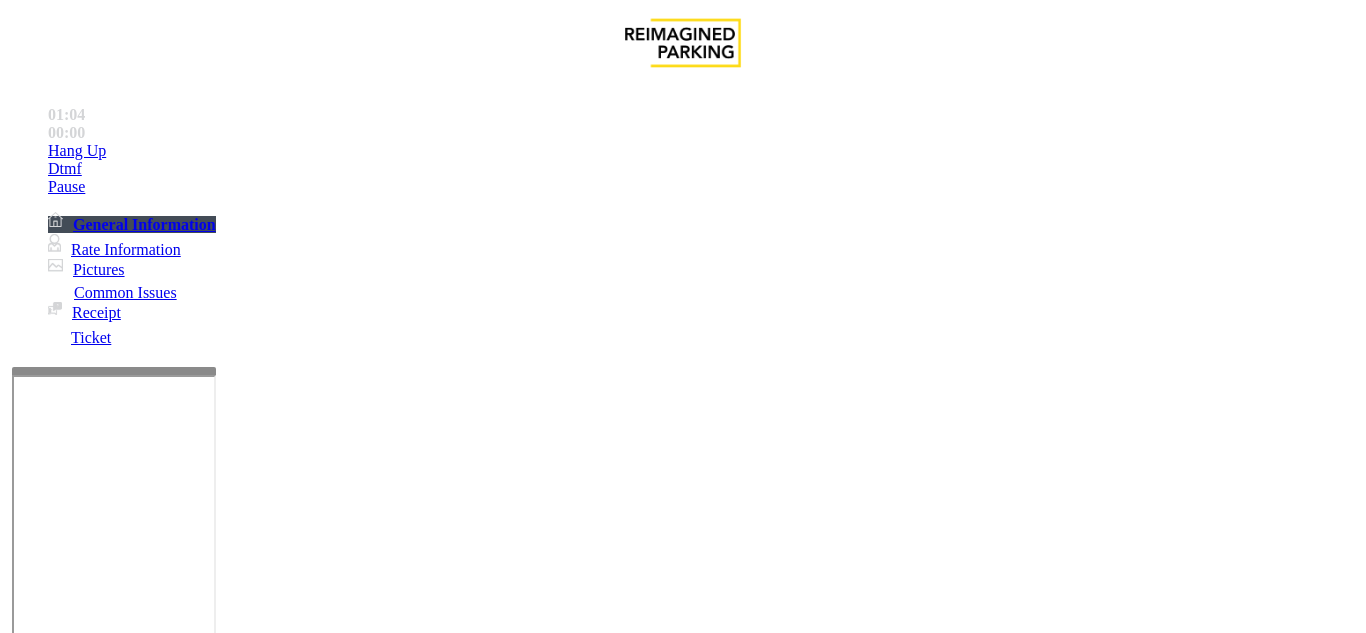 type on "*********" 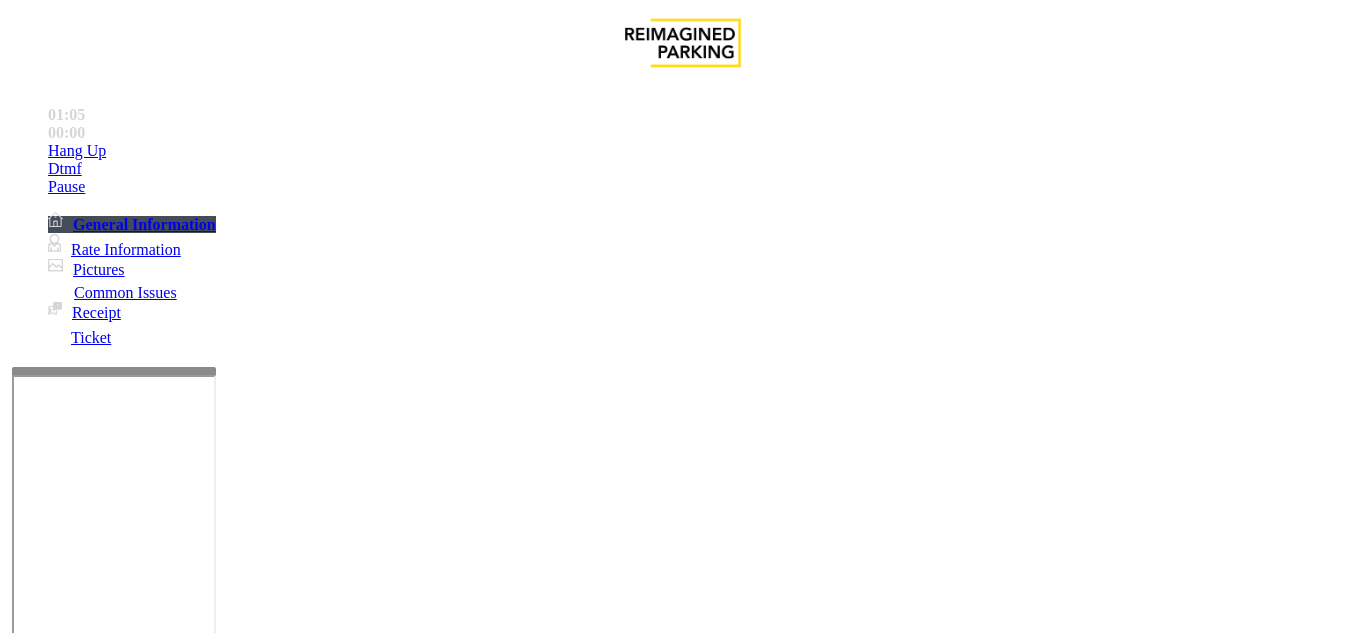 scroll, scrollTop: 100, scrollLeft: 0, axis: vertical 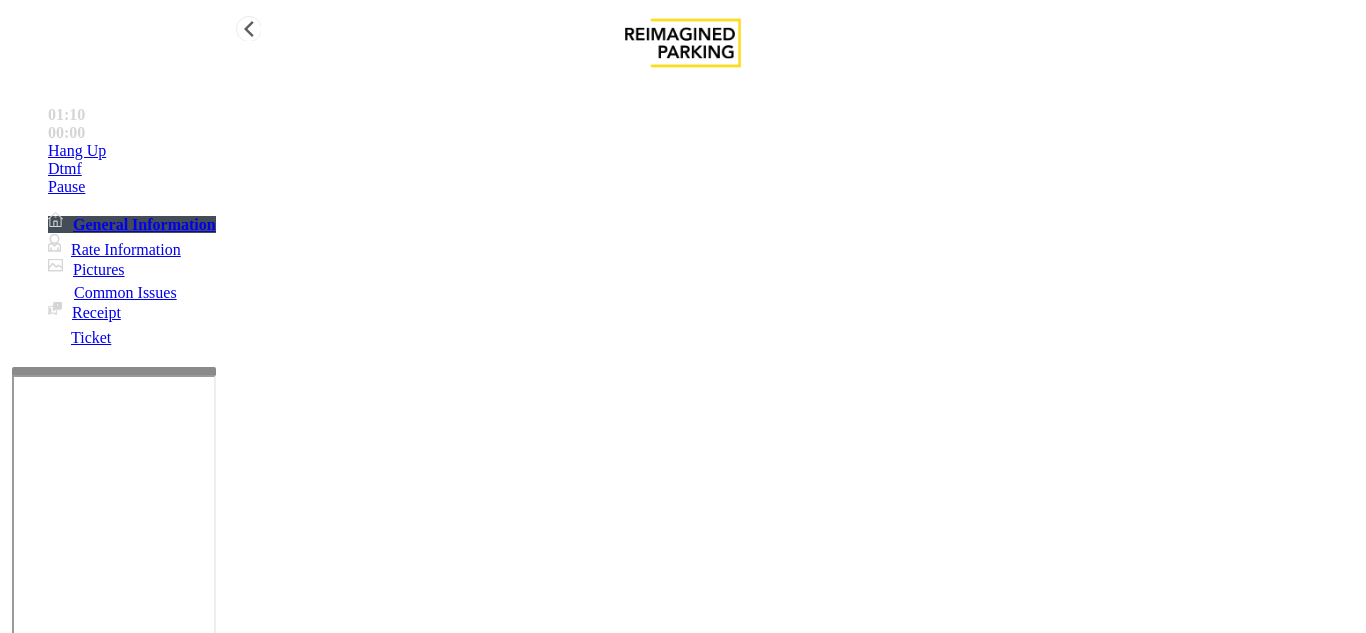 click on "Hang Up" at bounding box center [703, 151] 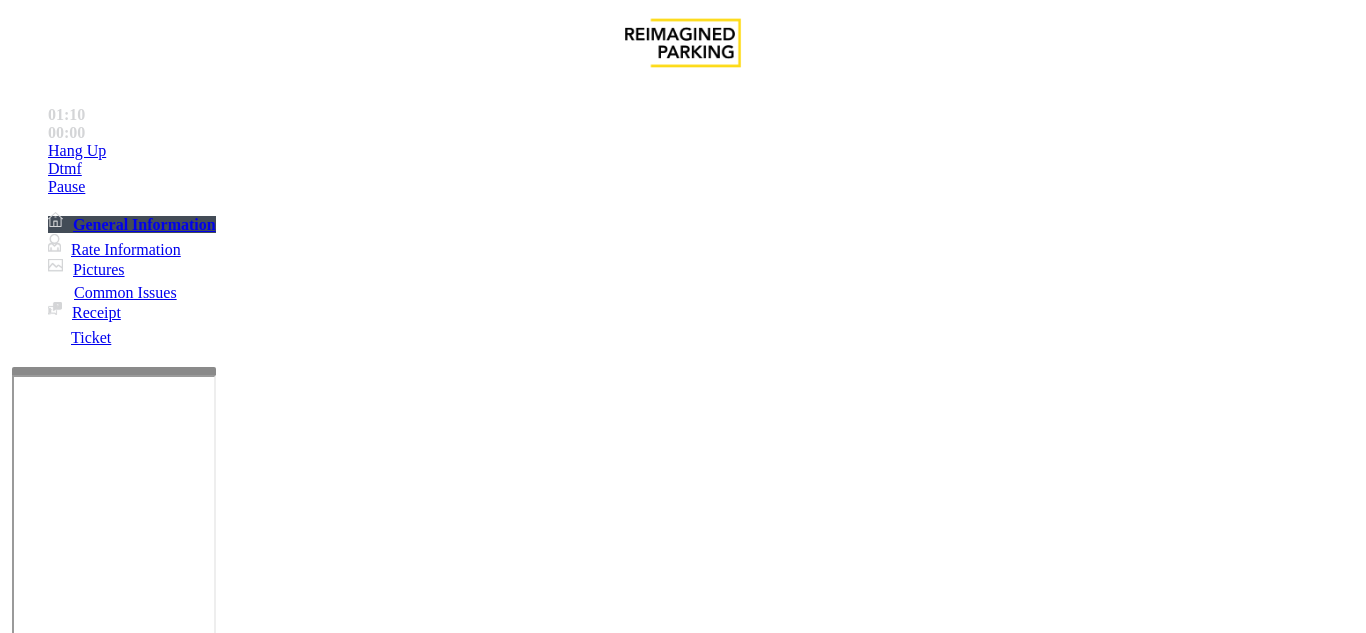 click on "**********" at bounding box center [683, 3456] 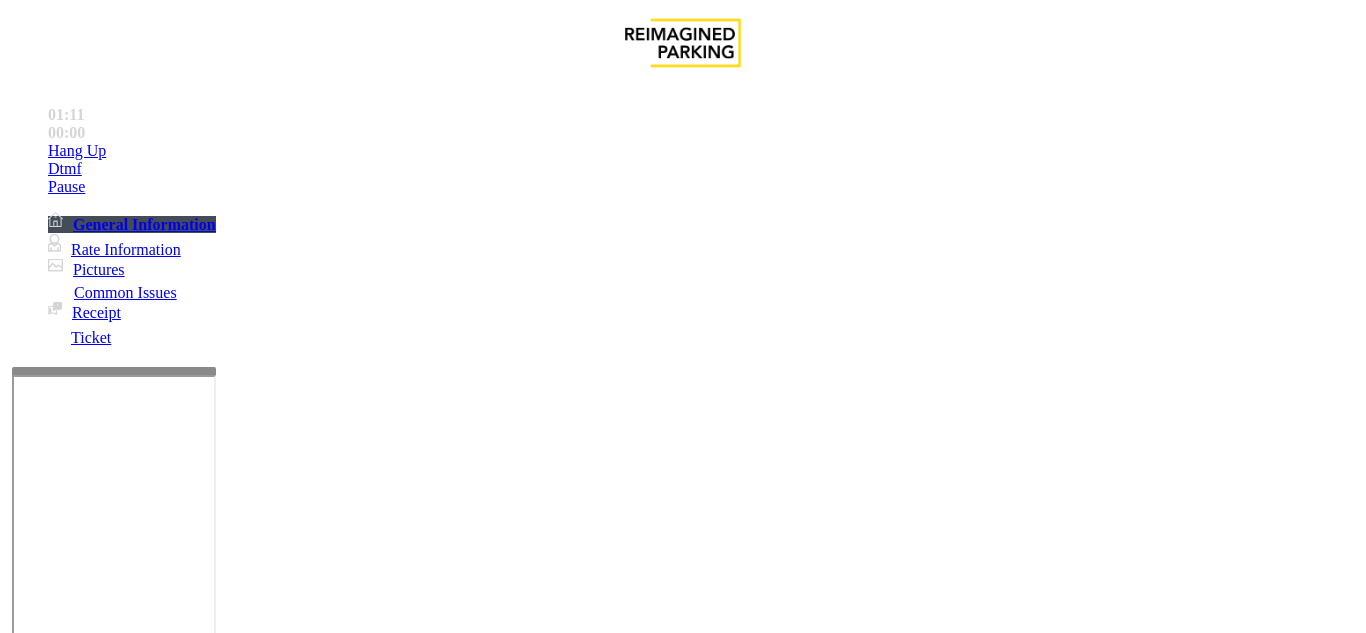 click on "× 1 2 ABC 3 DEF 4 GHI 5 JKL 6 MNO 7 PQRS 8 TUV 9 WXYZ * 0 #" 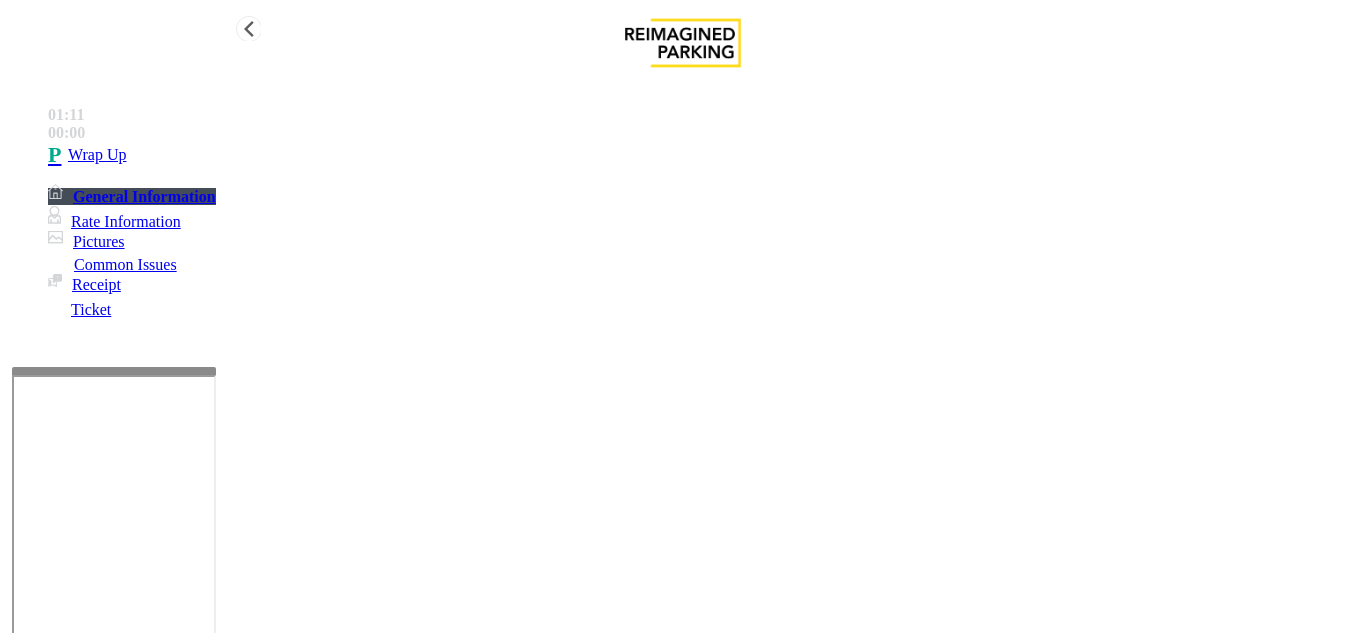 click on "Wrap Up" at bounding box center (703, 155) 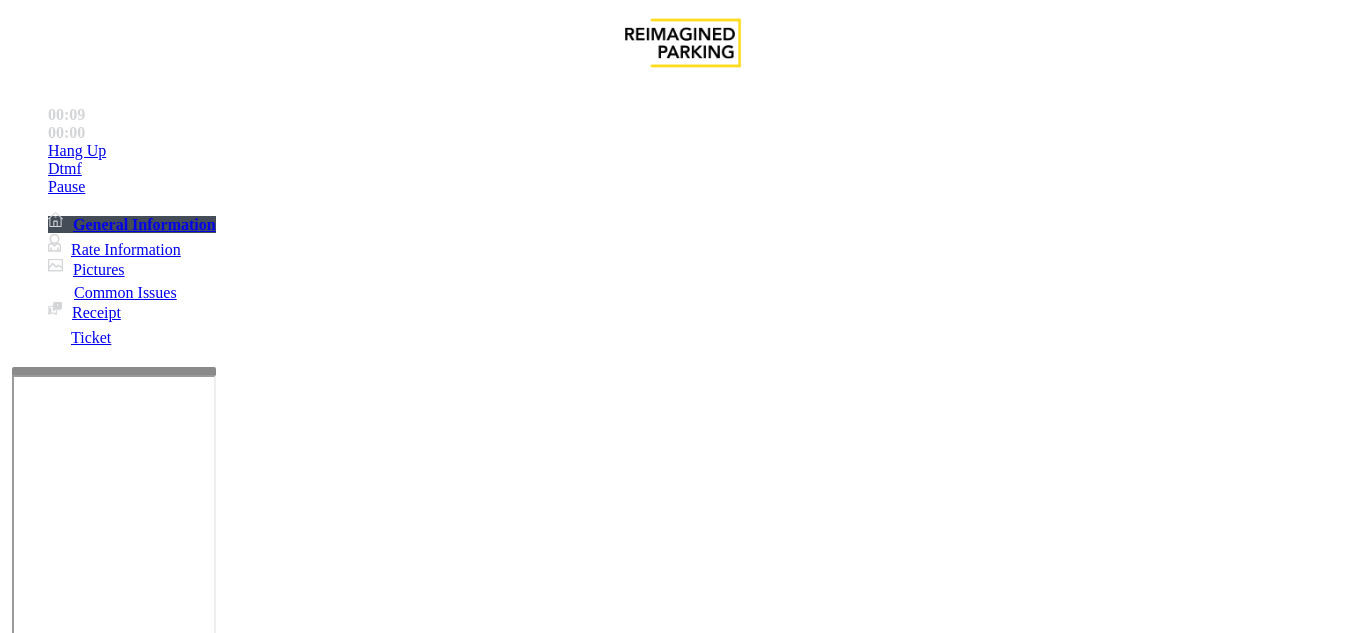 scroll, scrollTop: 200, scrollLeft: 0, axis: vertical 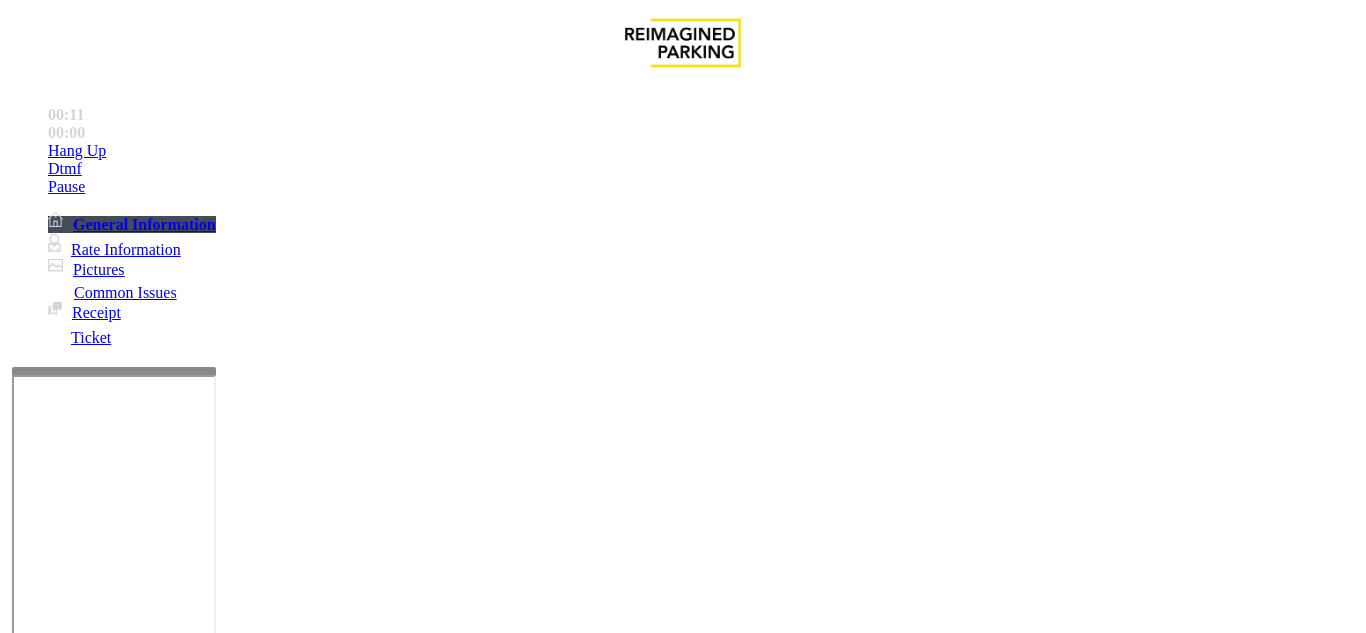 click on "Intercom Issue/No Response" 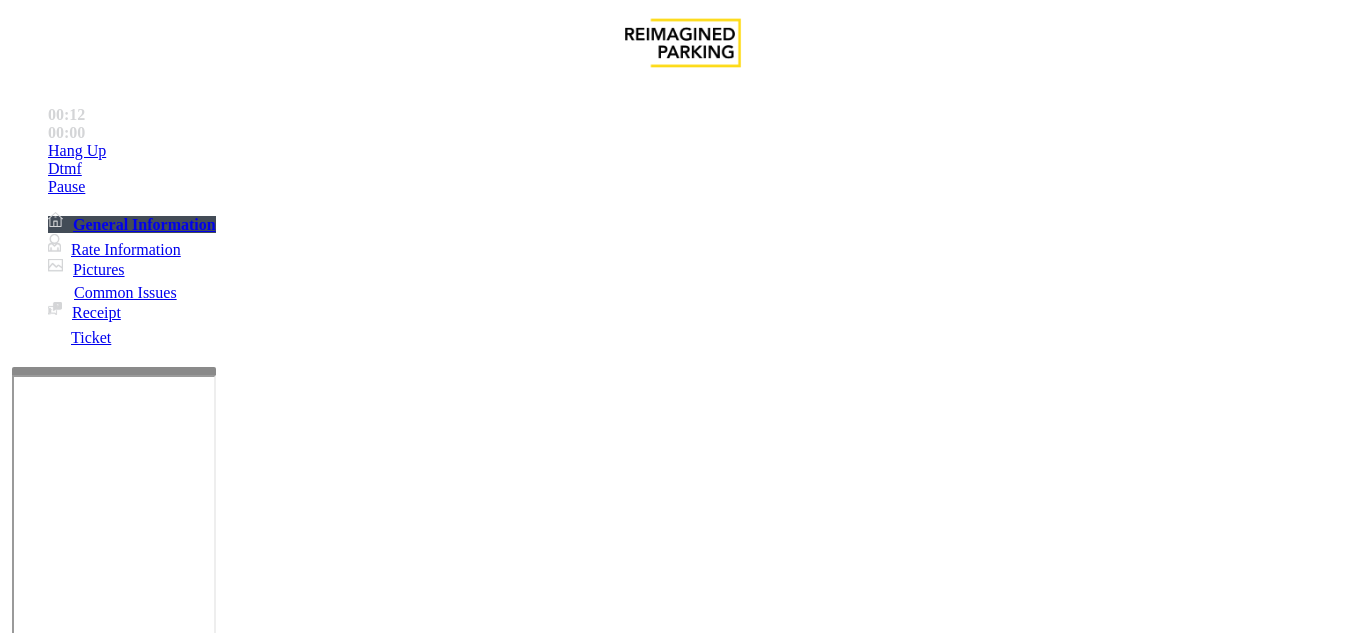 drag, startPoint x: 396, startPoint y: 206, endPoint x: 369, endPoint y: 200, distance: 27.658634 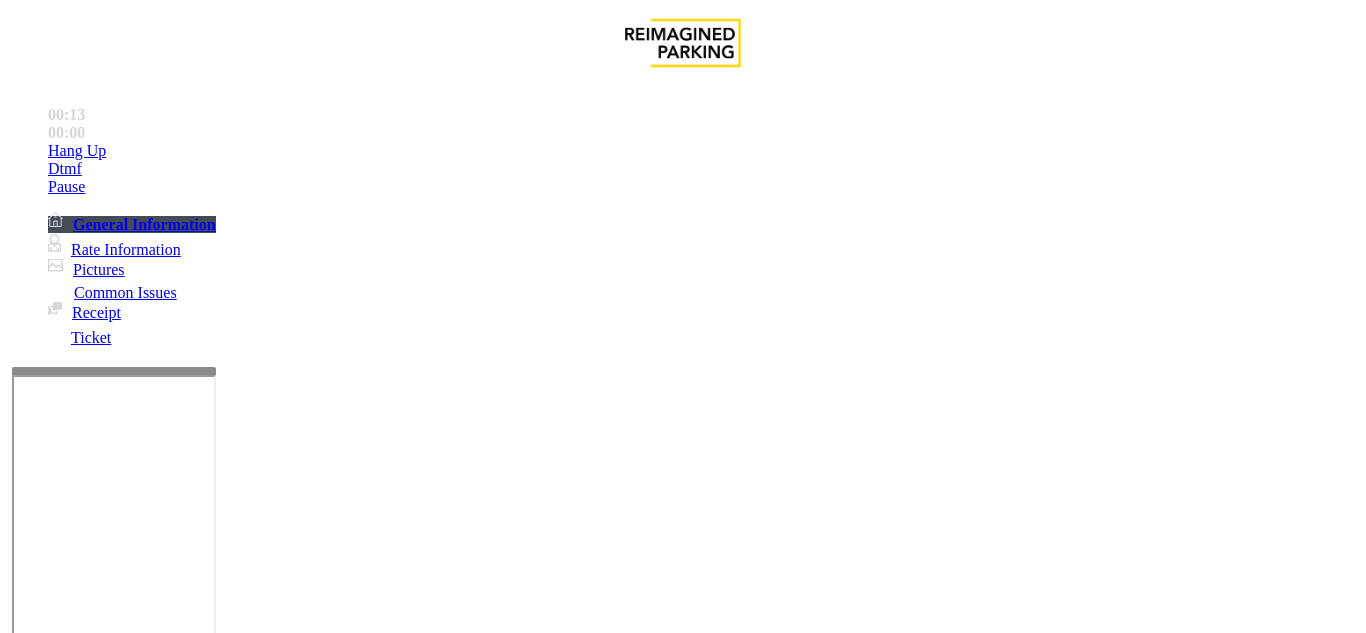 click on "No Response/Unable to hear [PERSON_NAME]" 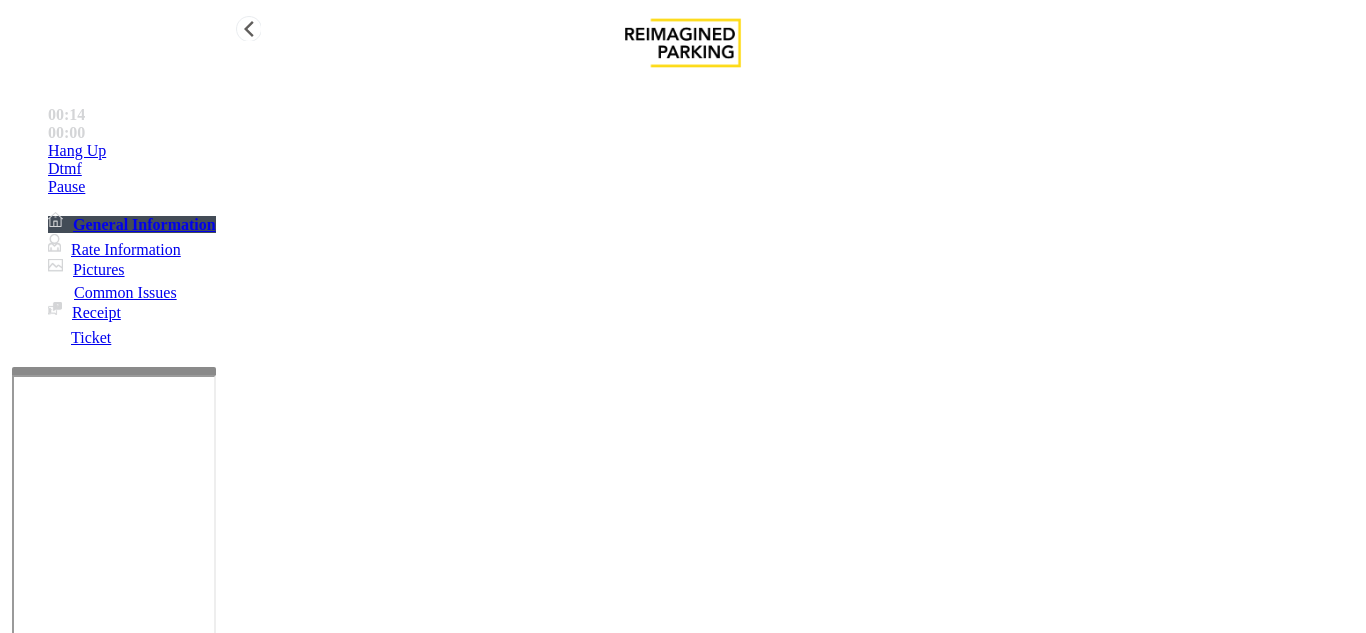type on "**********" 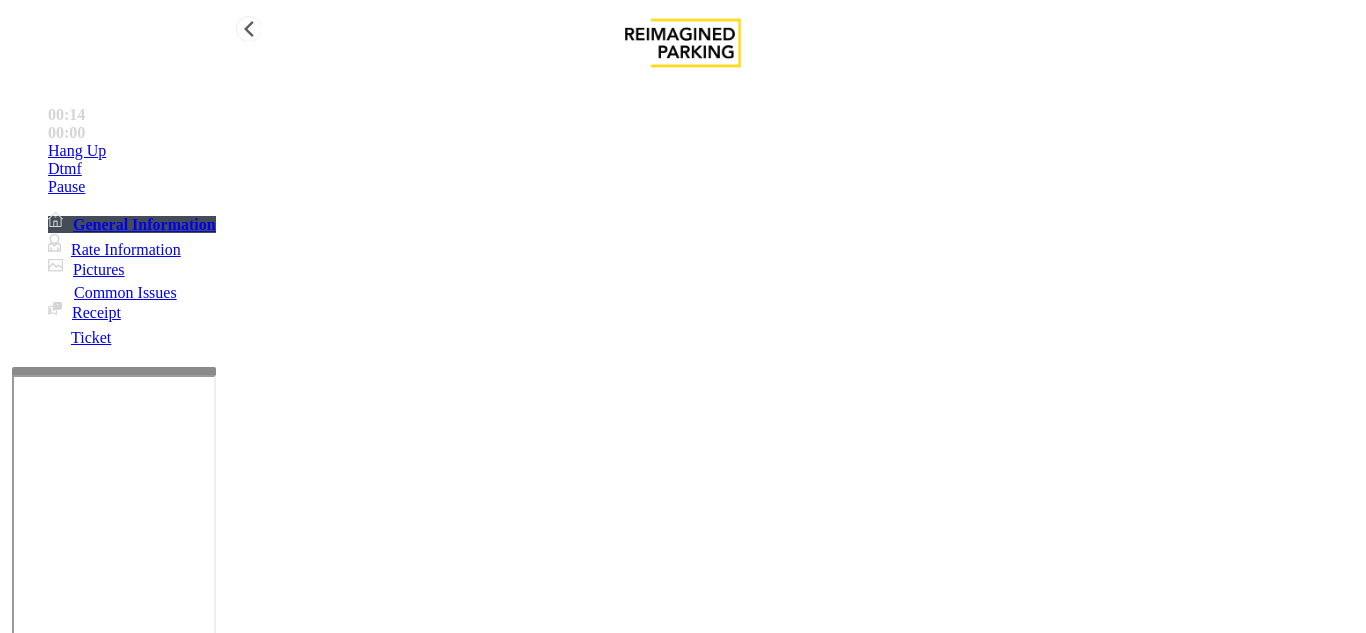 click on "Hang Up" at bounding box center (703, 151) 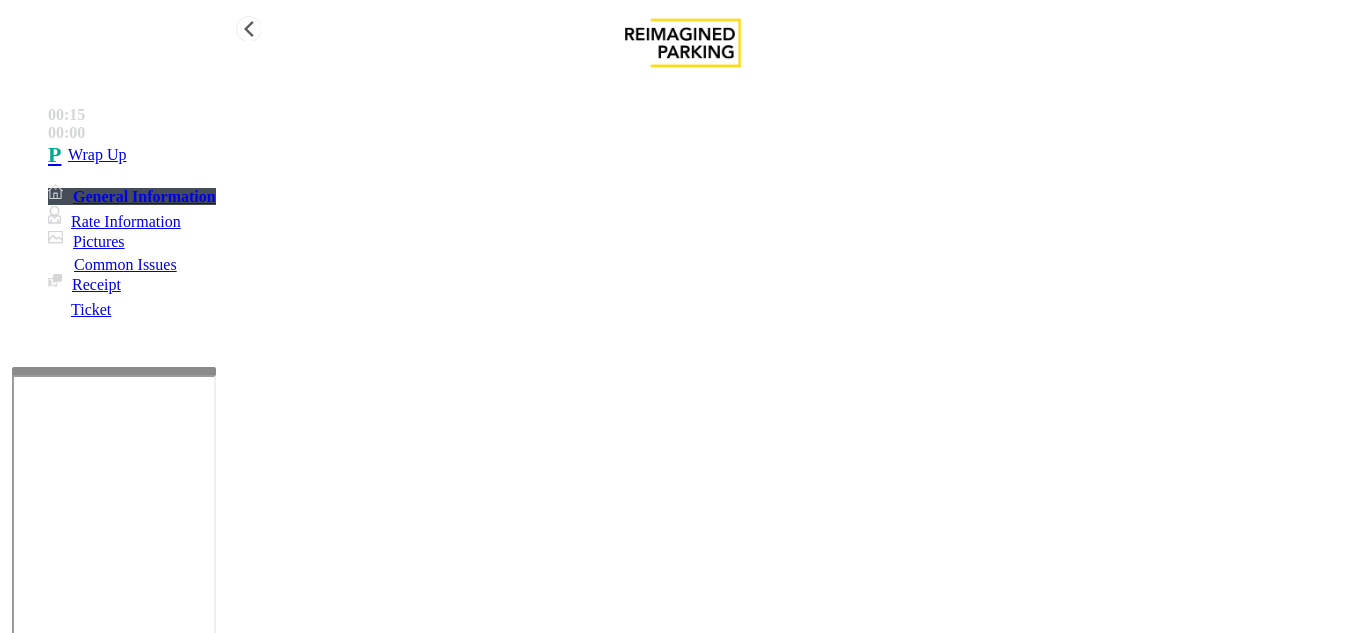 click on "Wrap Up" at bounding box center (703, 155) 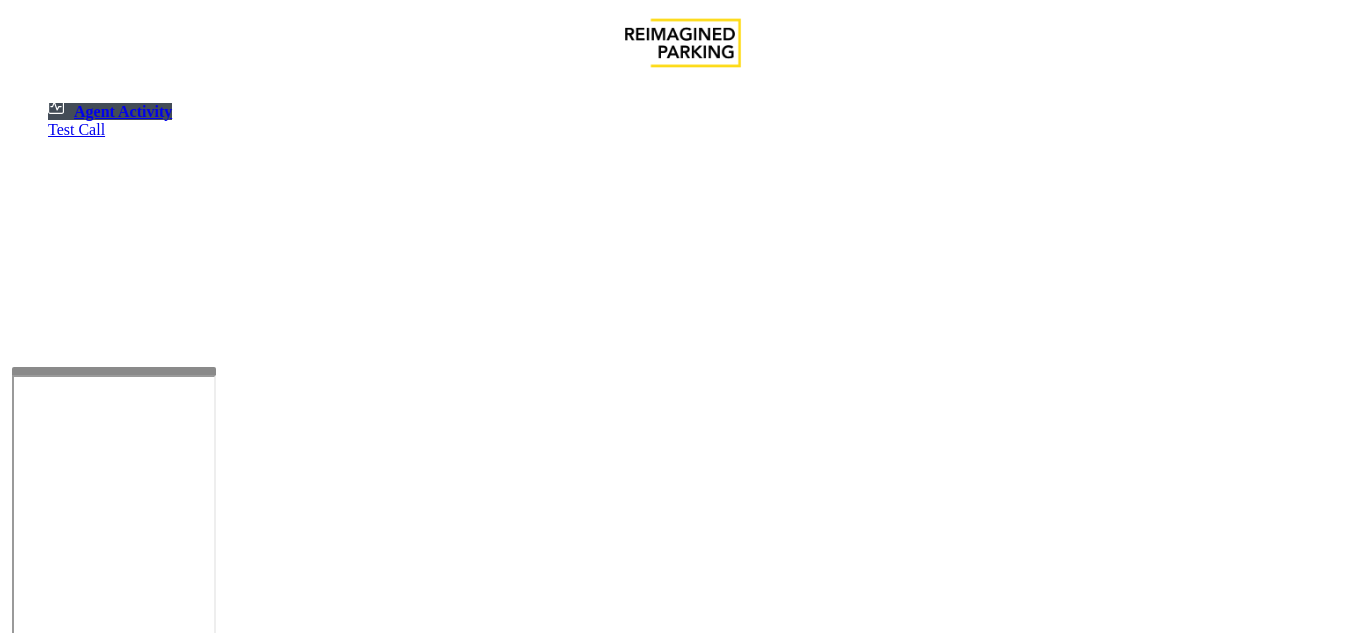 click 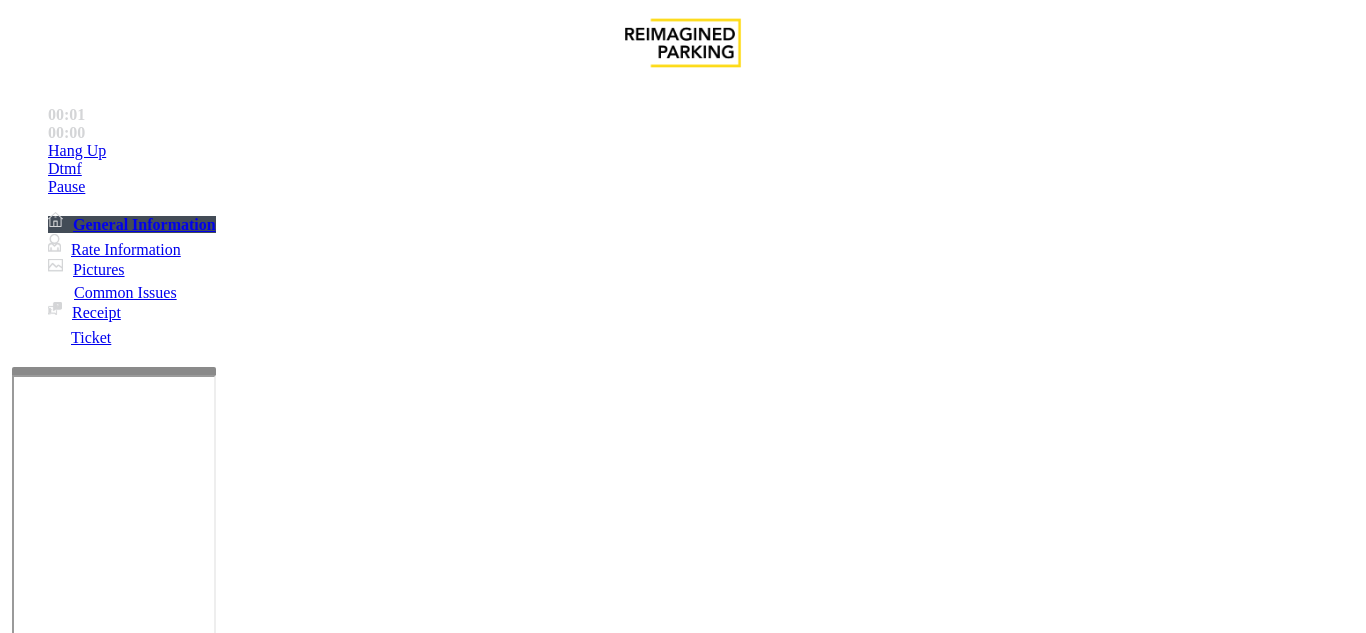 click on "Payment Issue" 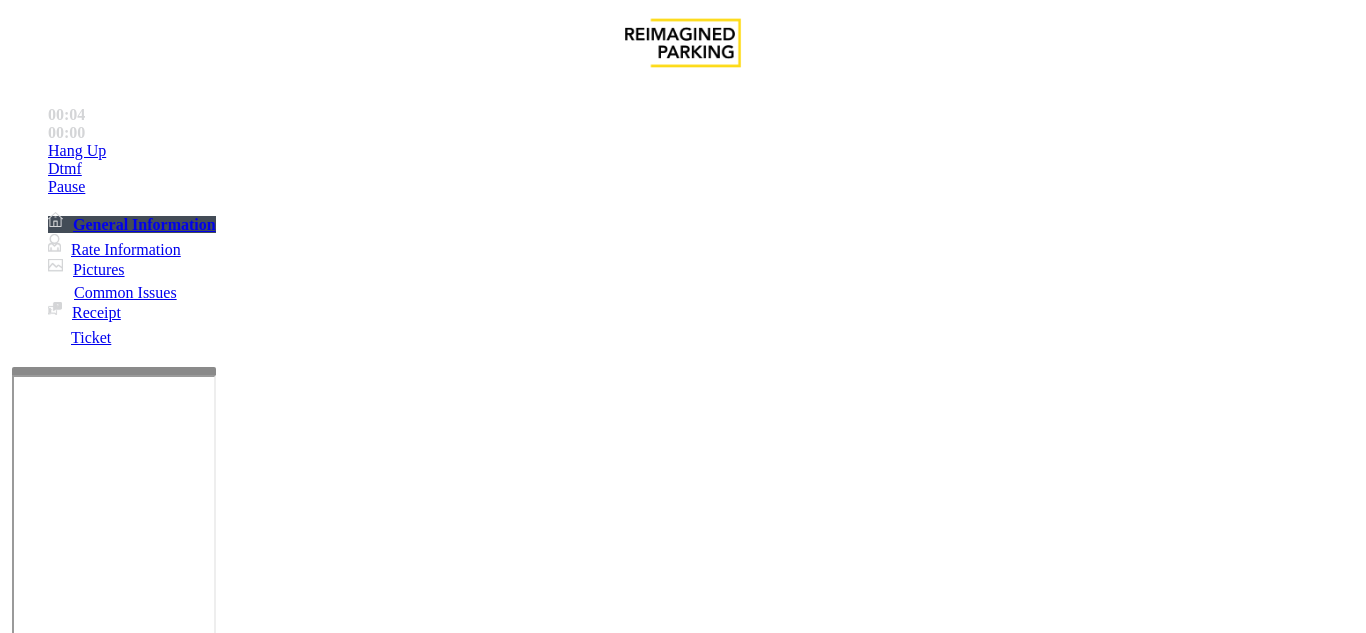 click on "Customer Needs Change" 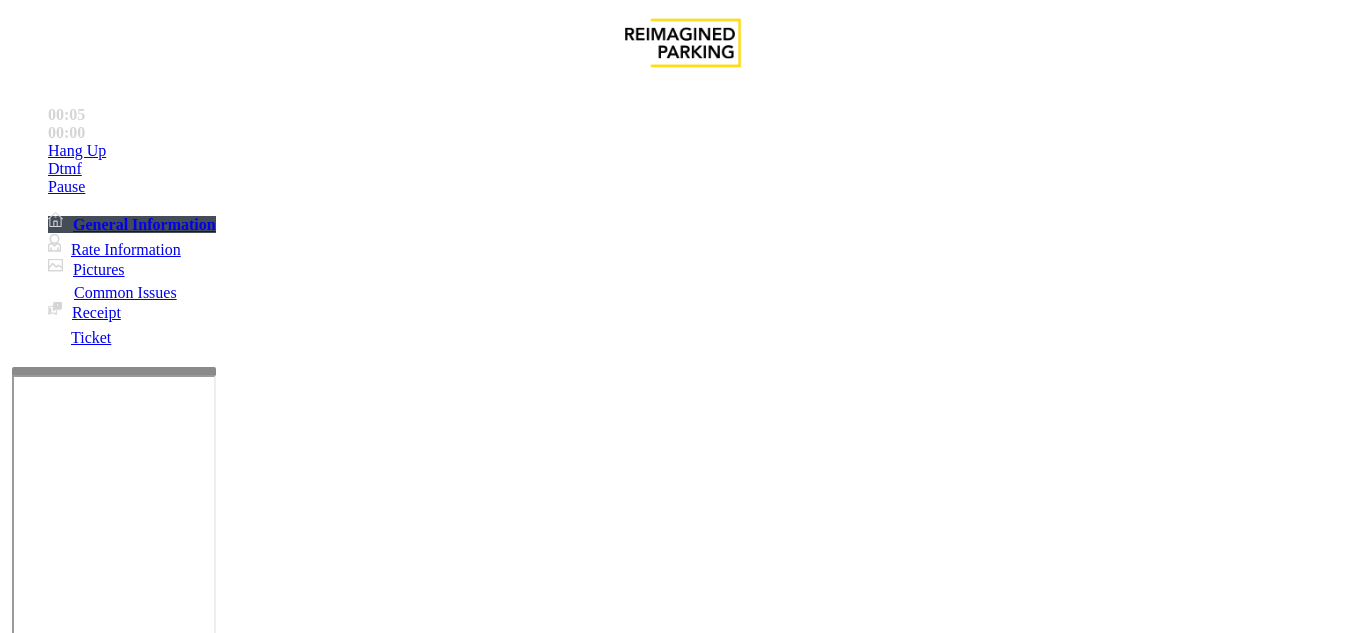 scroll, scrollTop: 200, scrollLeft: 0, axis: vertical 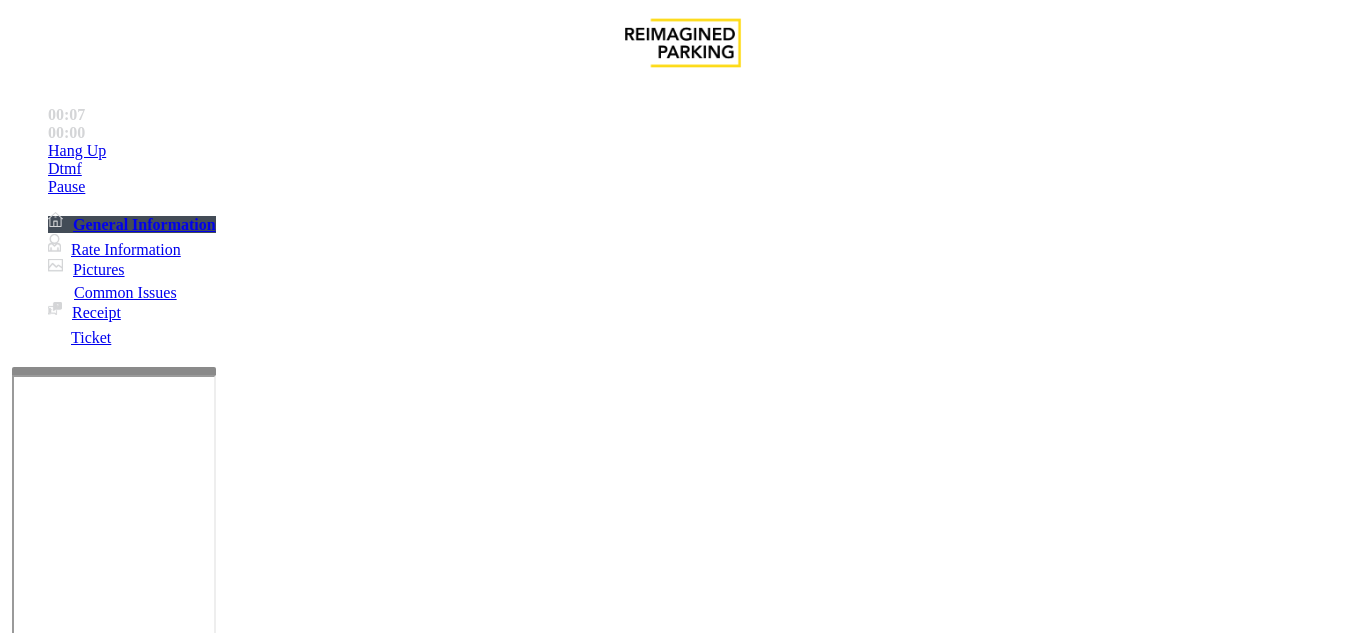 paste on "**********" 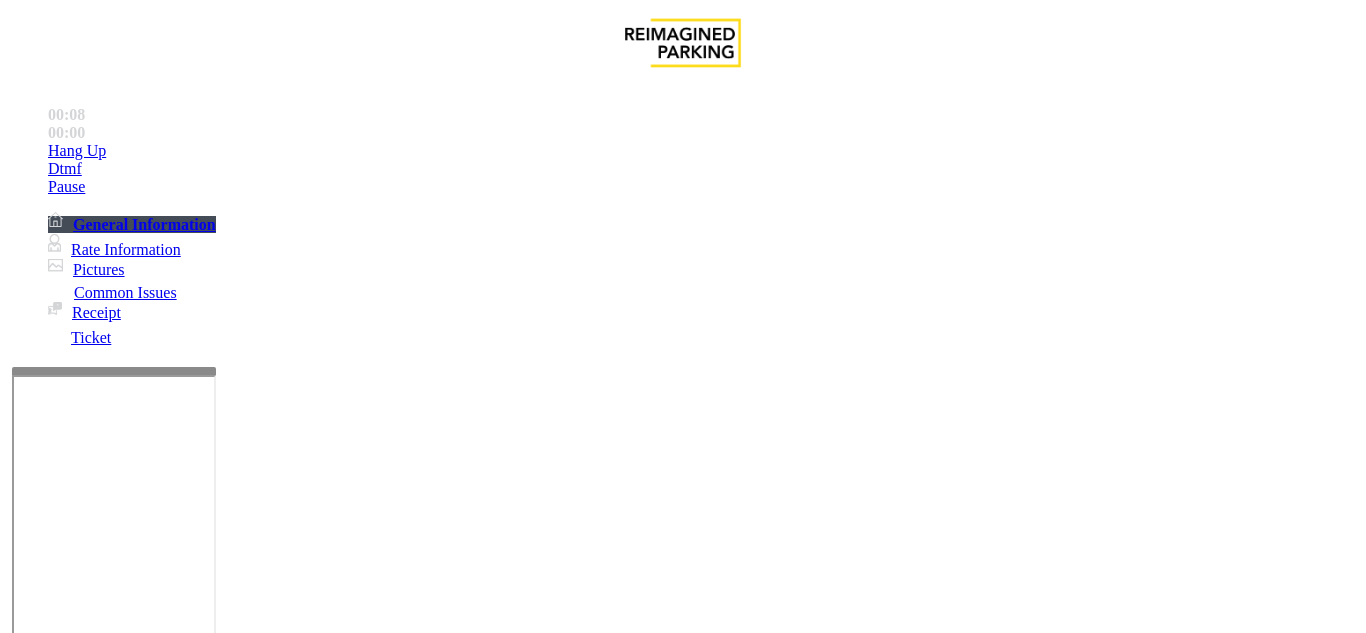 click on "Customer Needs Change" 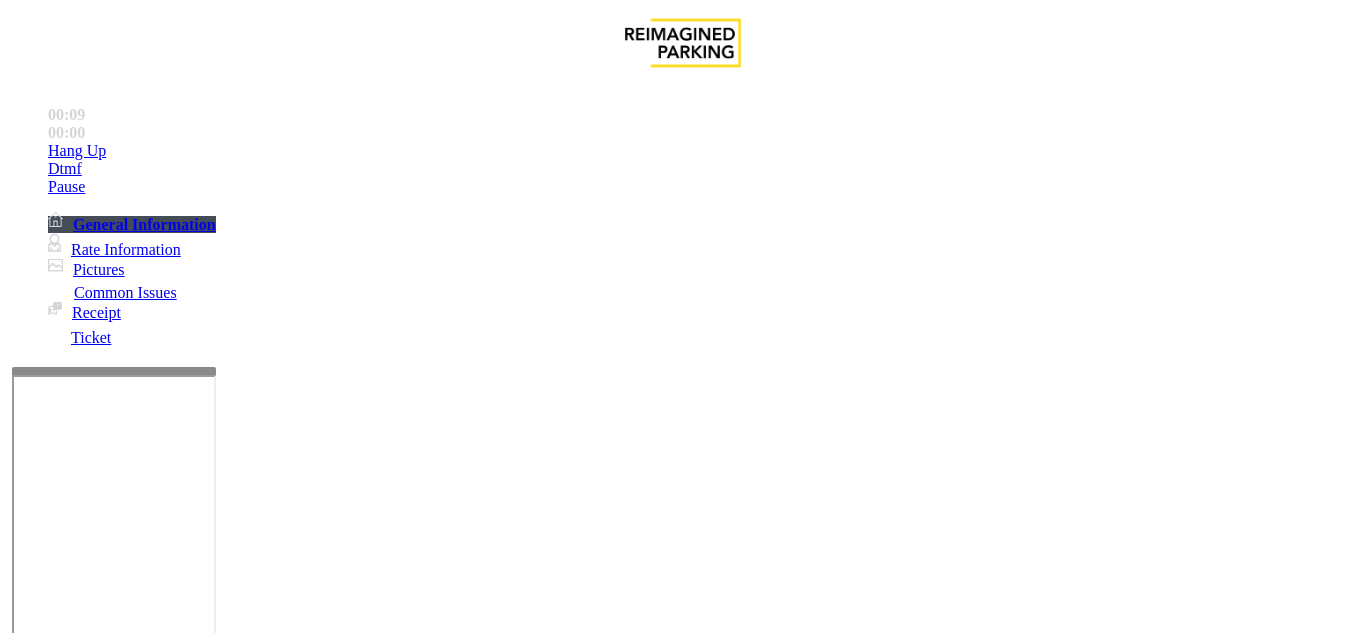 click on "Customer Needs Change" 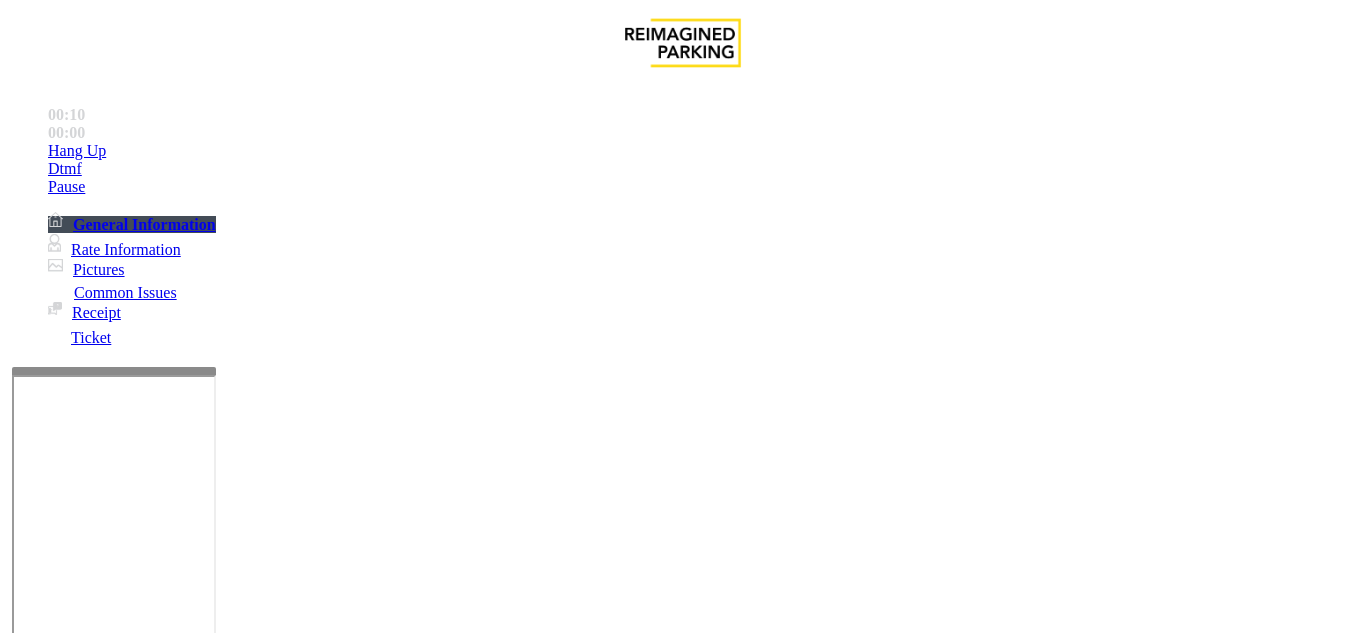 scroll, scrollTop: 200, scrollLeft: 0, axis: vertical 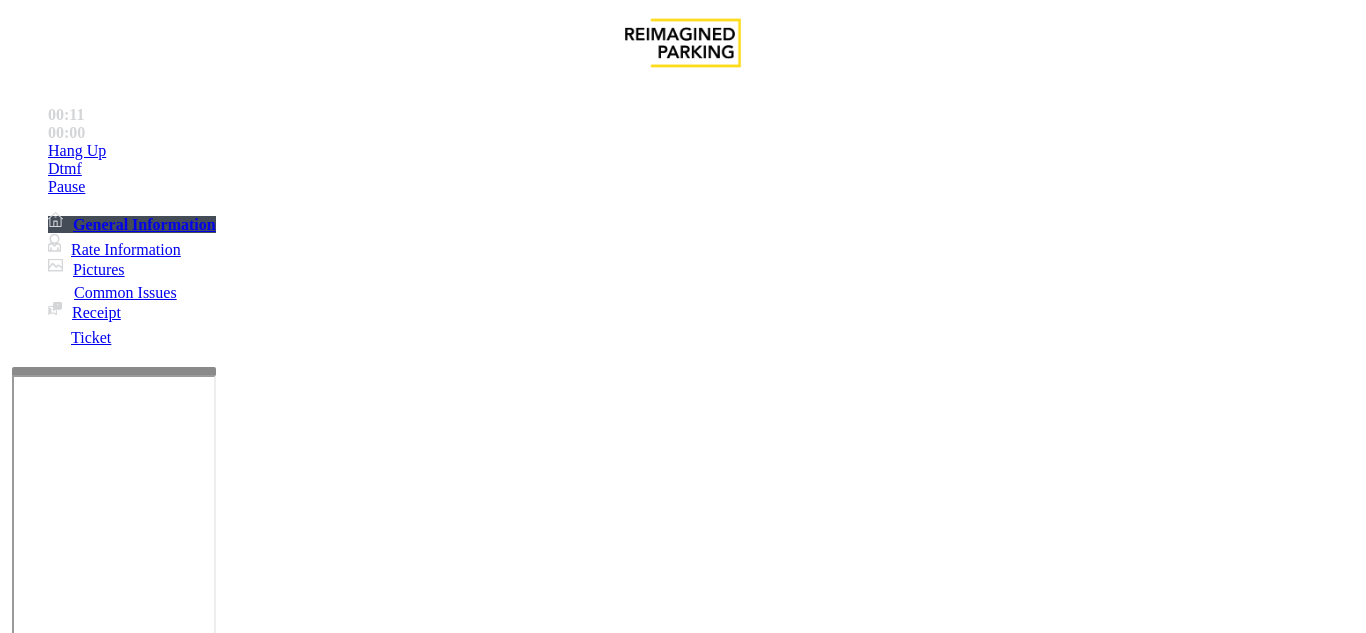 paste on "**********" 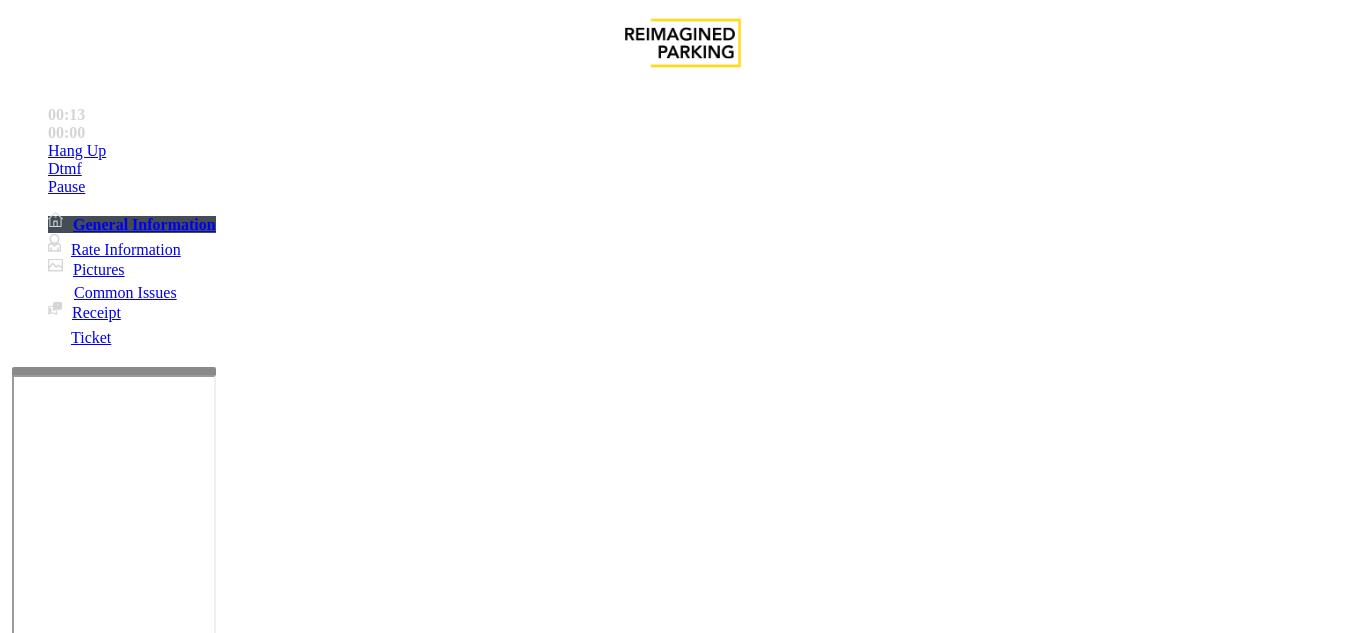 scroll, scrollTop: 0, scrollLeft: 0, axis: both 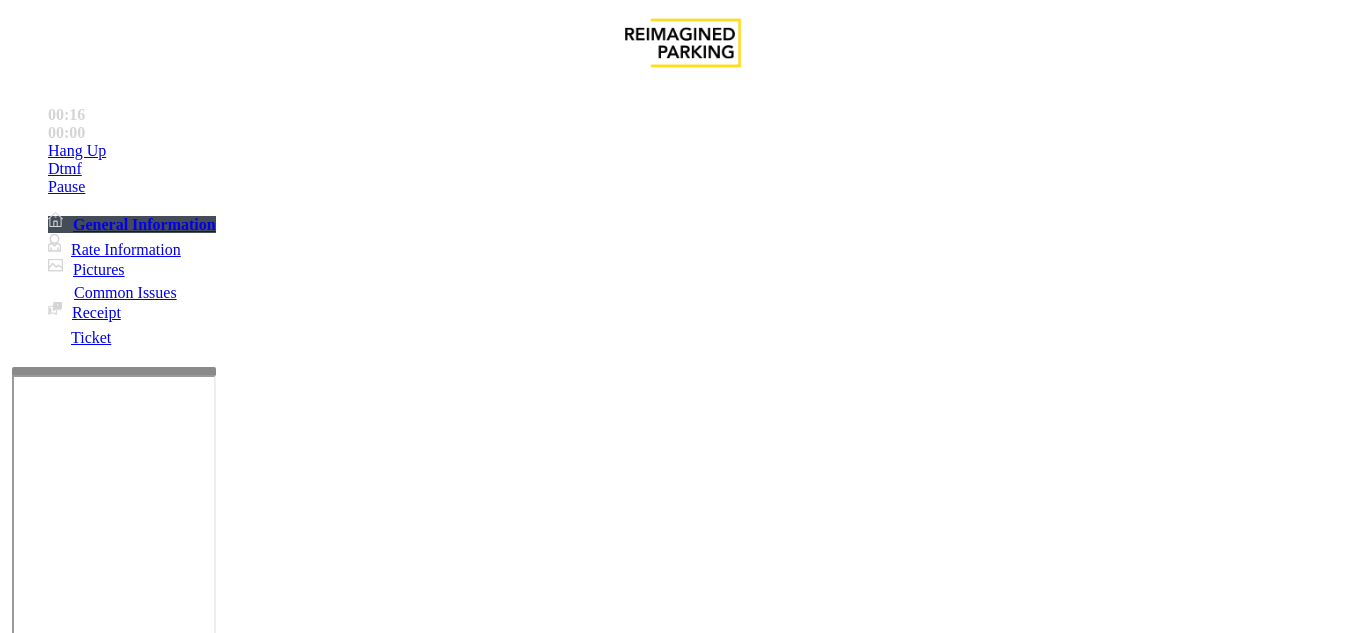 type on "**" 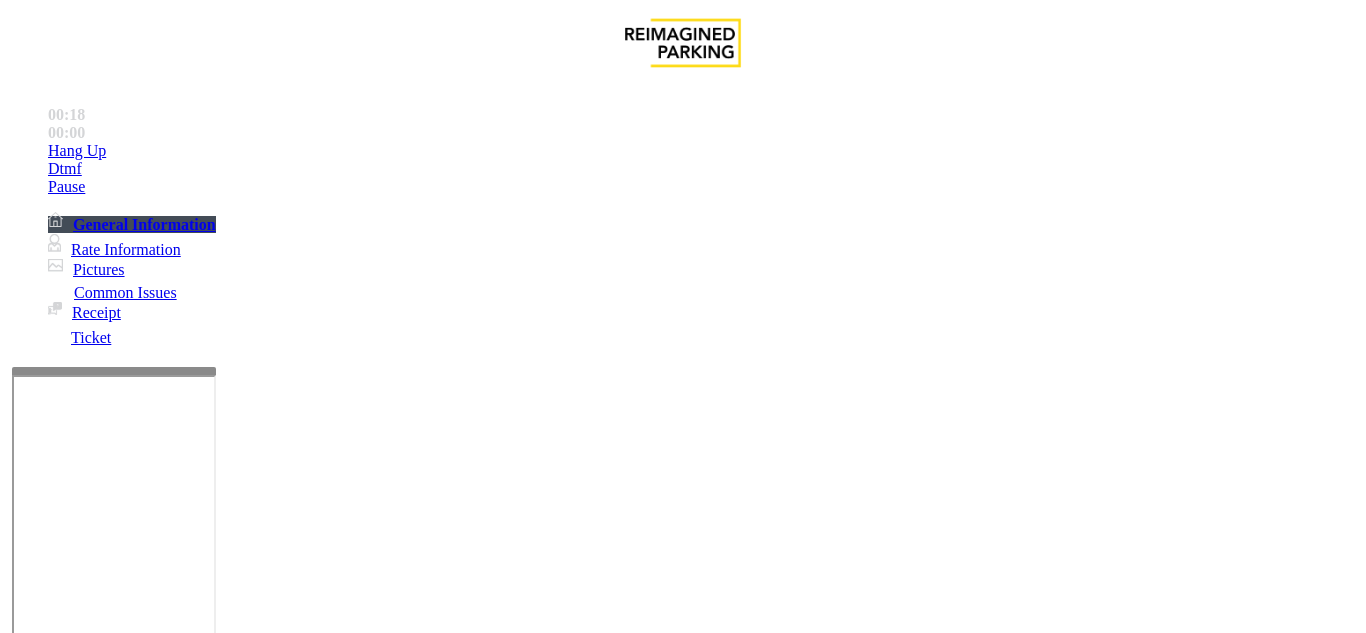 scroll, scrollTop: 200, scrollLeft: 0, axis: vertical 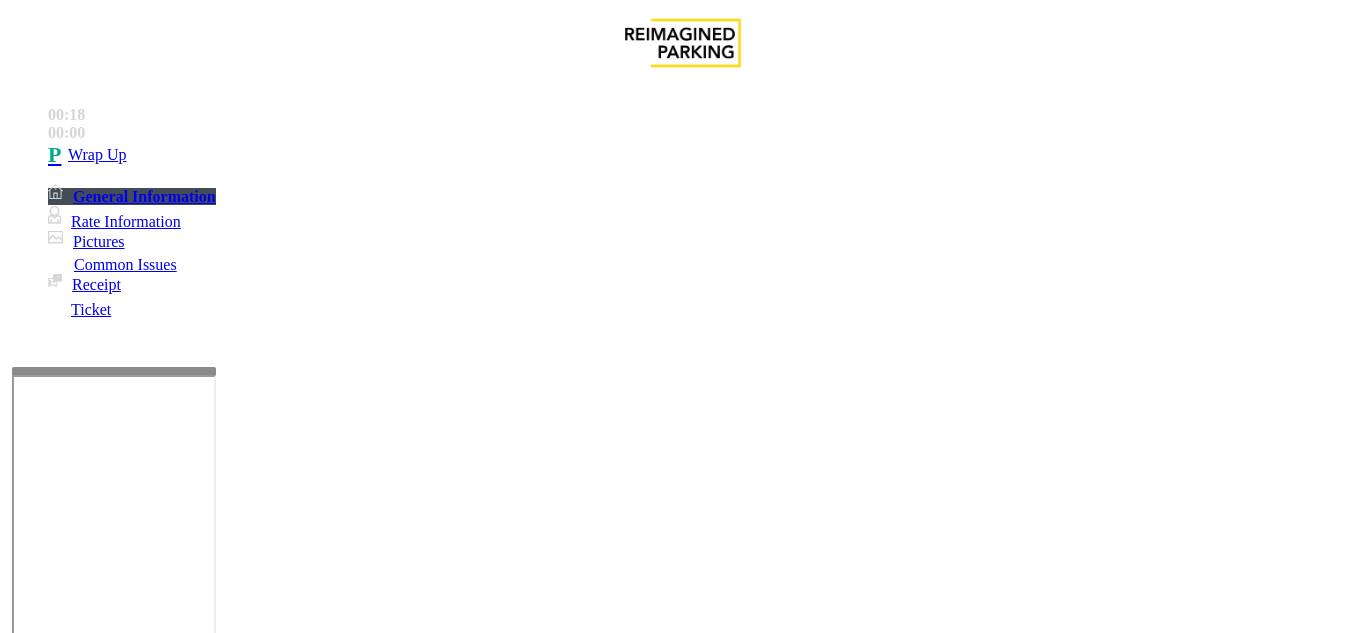 type on "**" 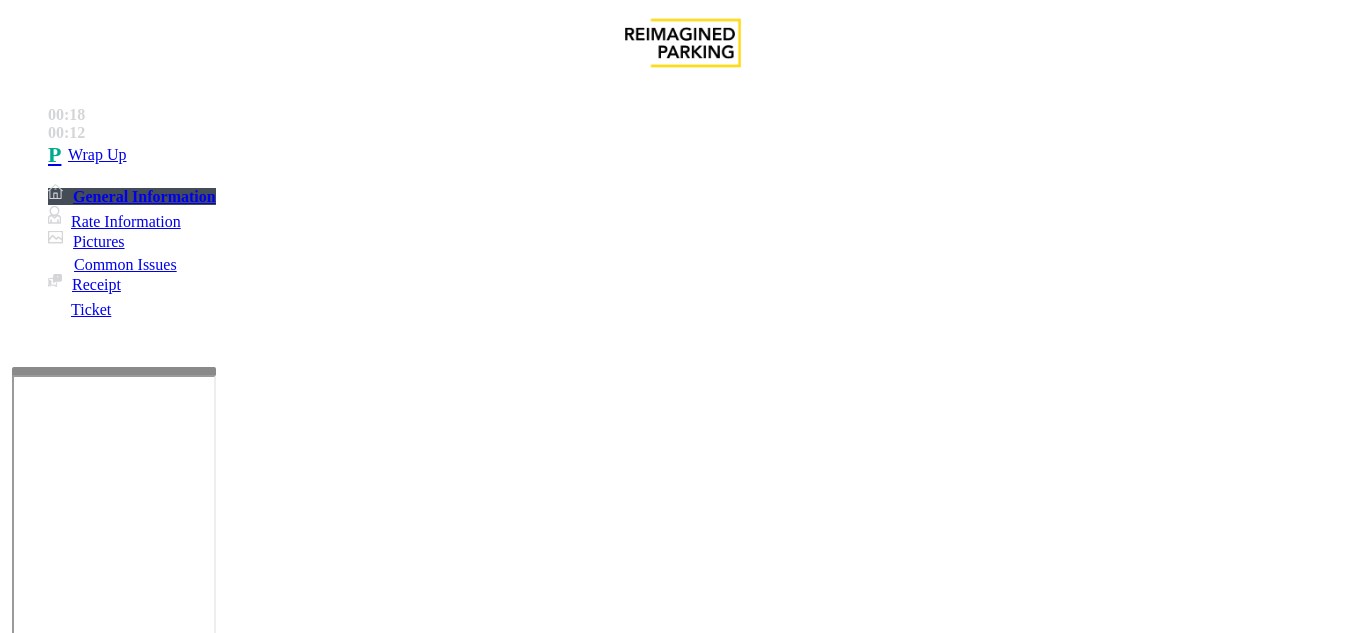 scroll, scrollTop: 100, scrollLeft: 0, axis: vertical 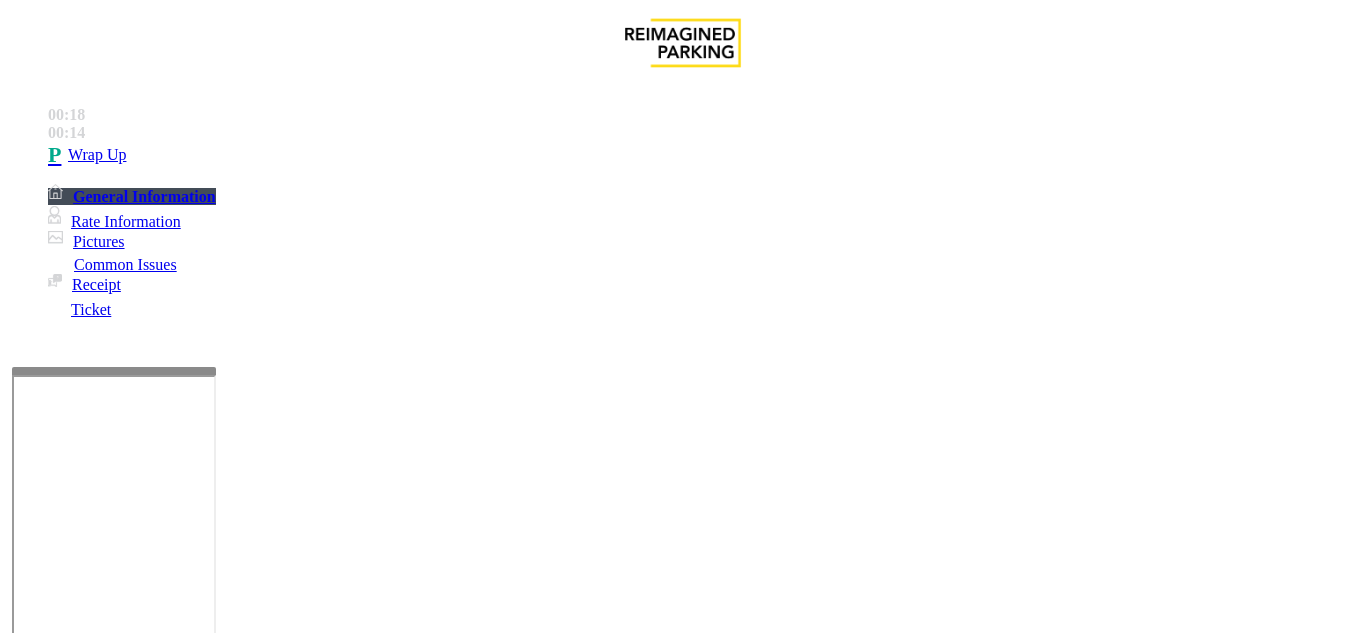 type on "**********" 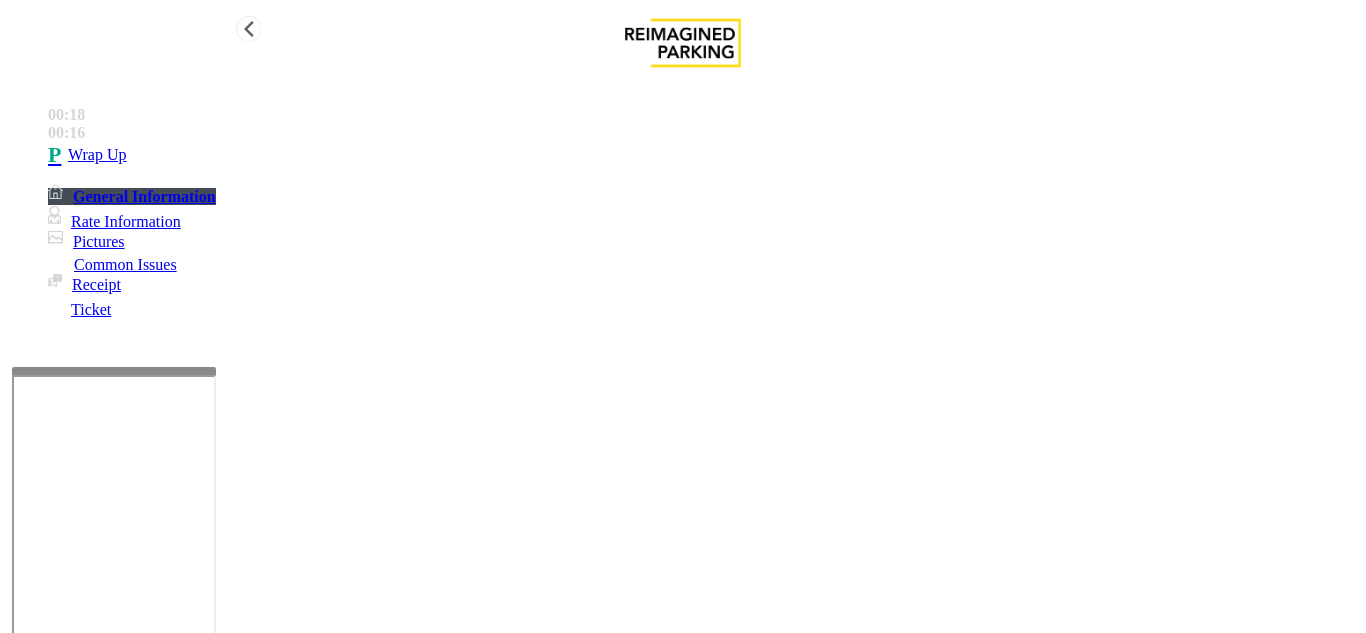 click on "Wrap Up" at bounding box center (703, 155) 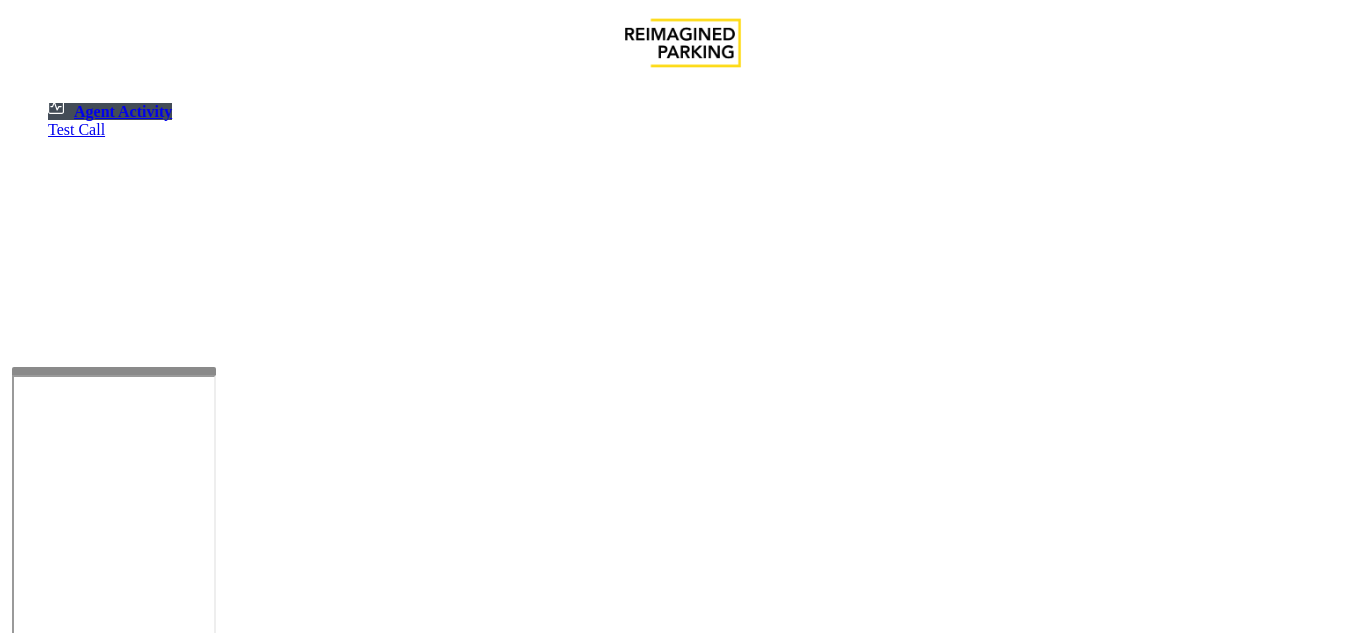 click 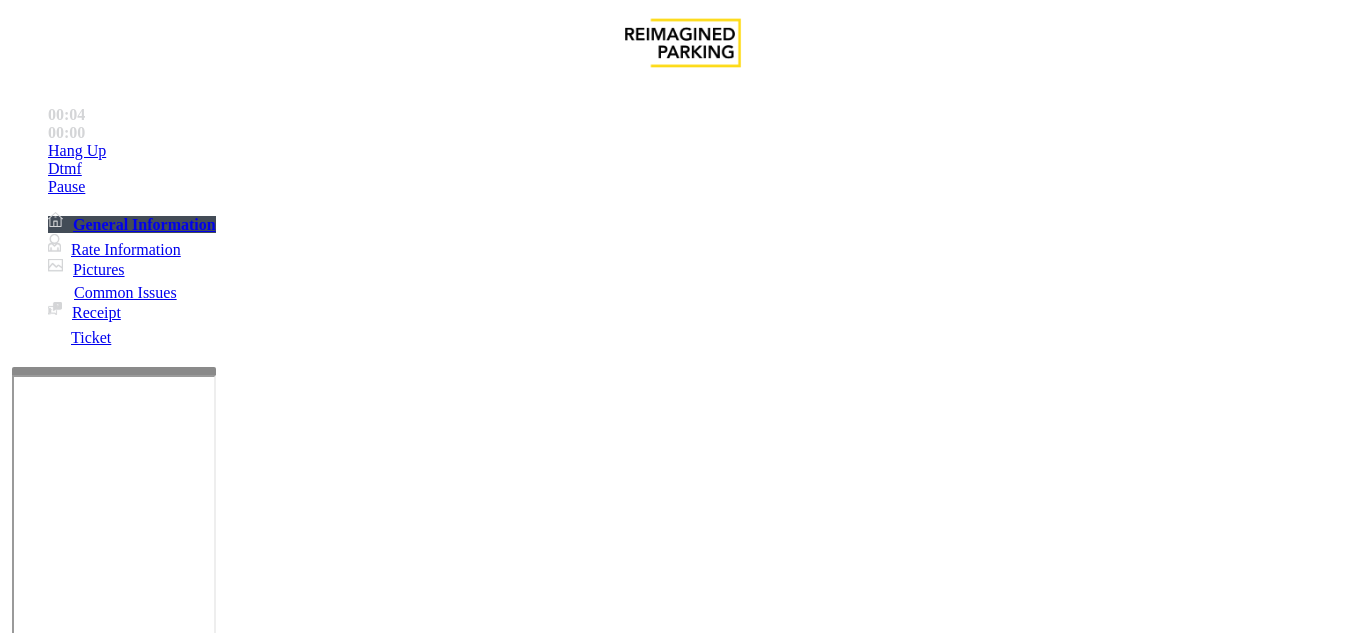 click on "Payment Issue" 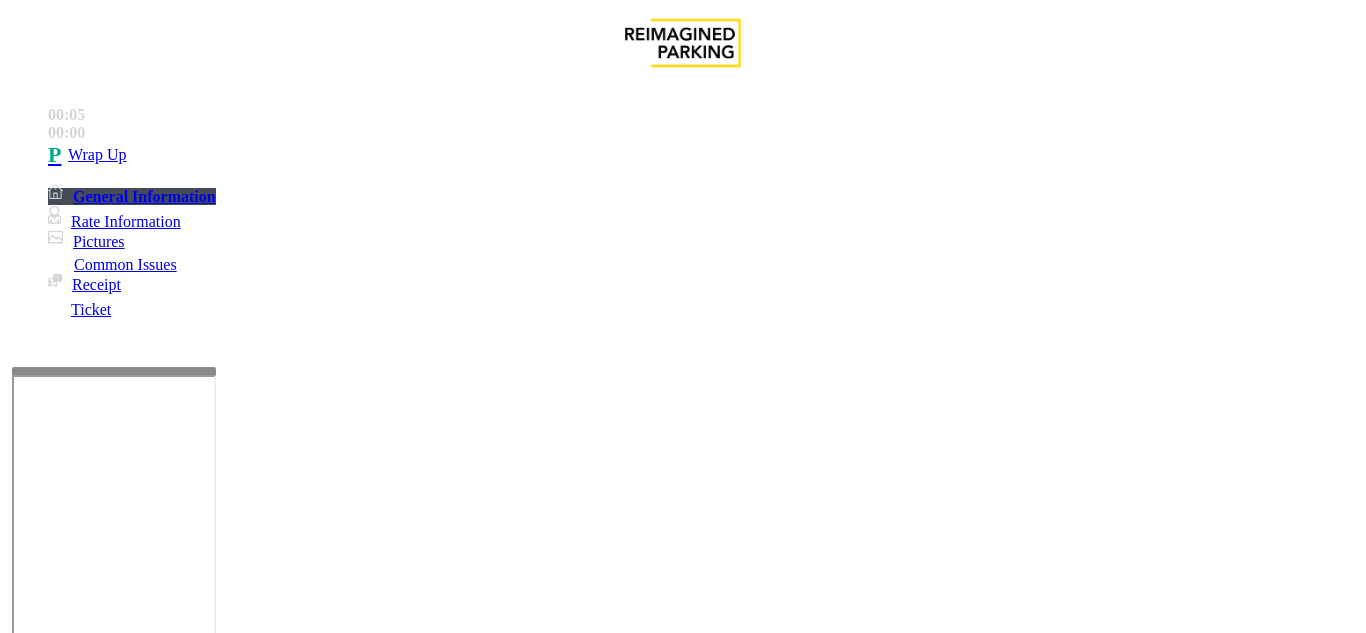 click on "Customer Needs Receipt" 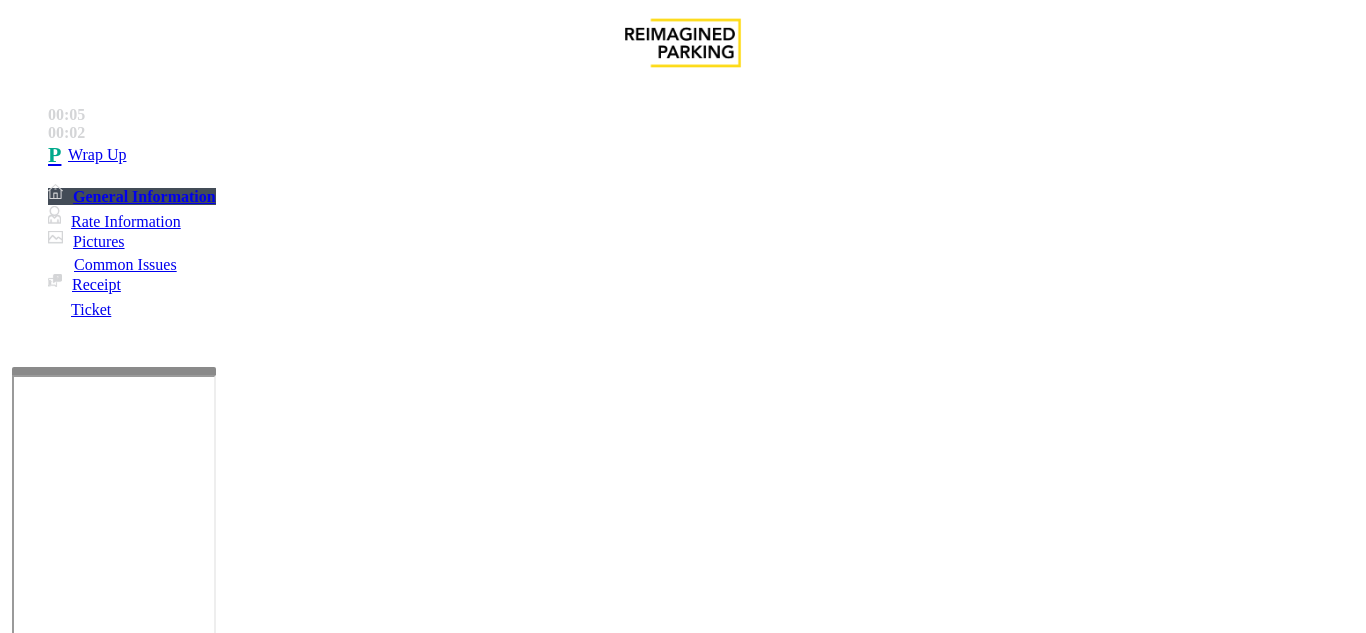 click on "Payment Issue" 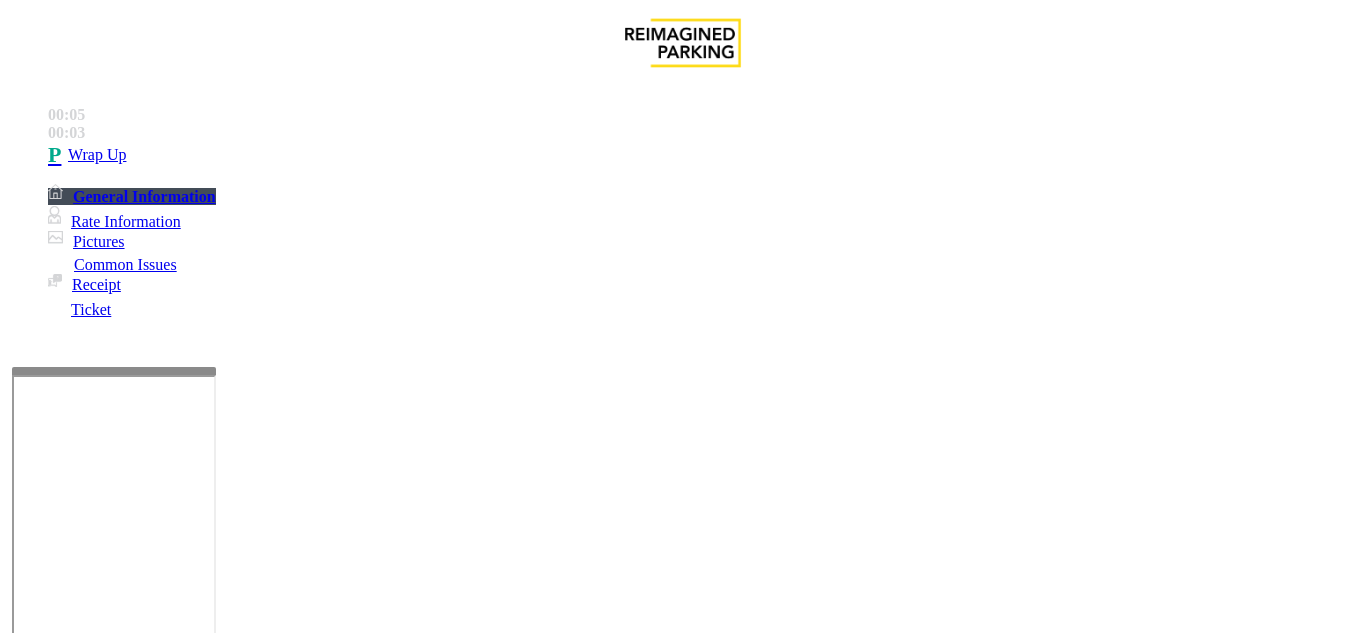 click on "Parker Has No Money" 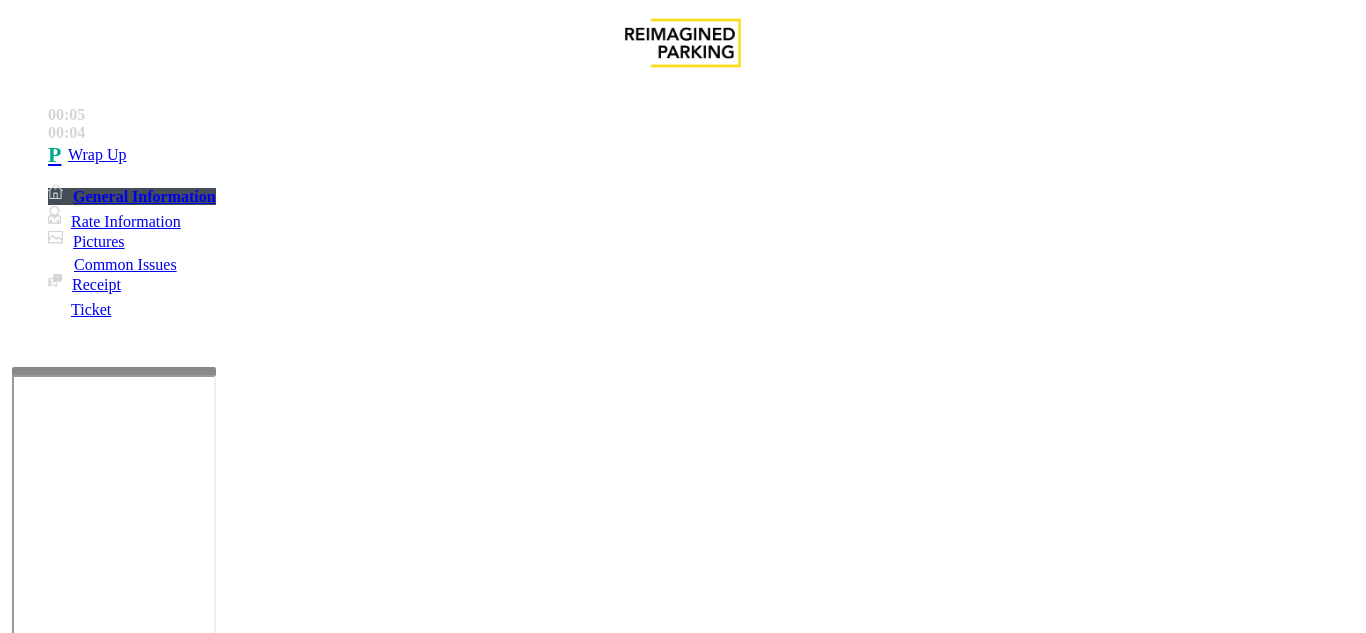 click on "Parker Has No Money" 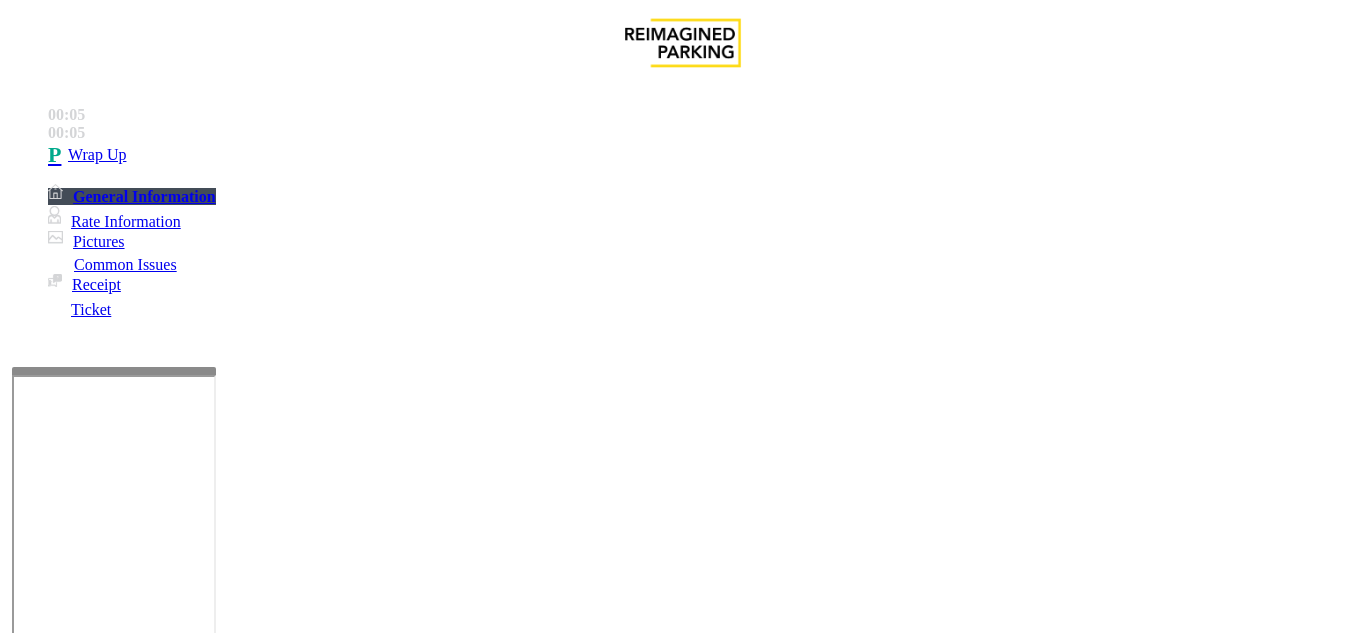 click on "Issue  -  Payment Issue Parker Has No Money" 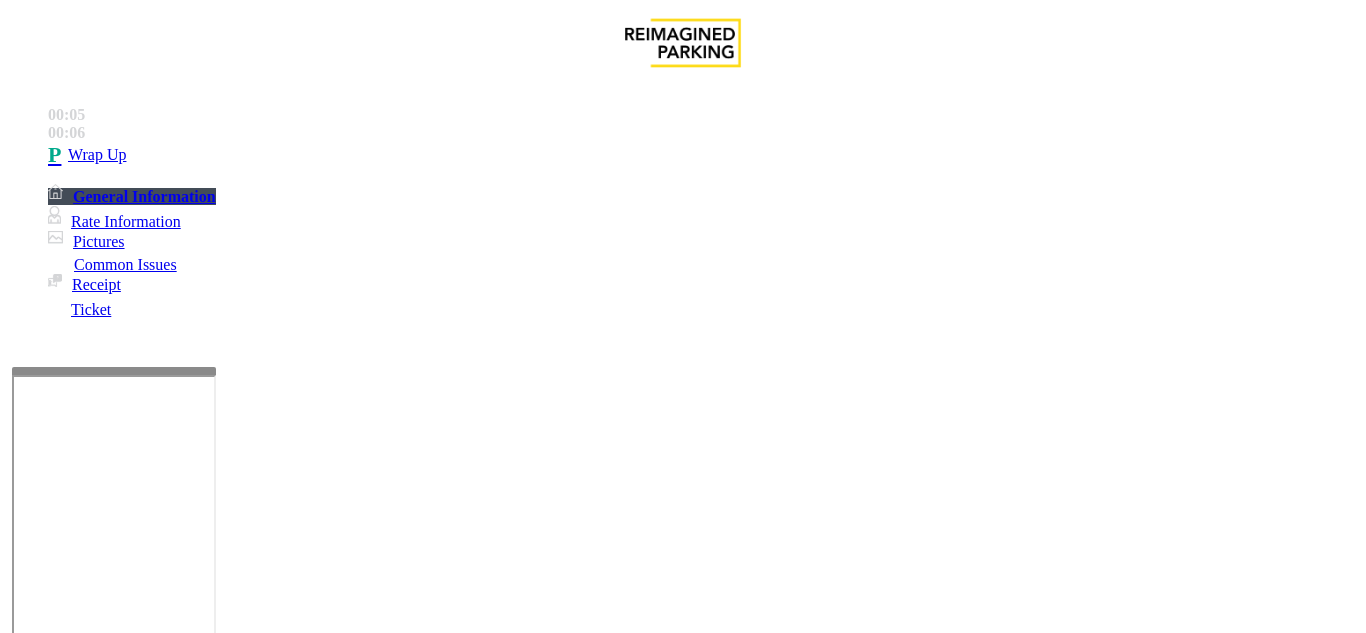click on "Customer Needs Change" 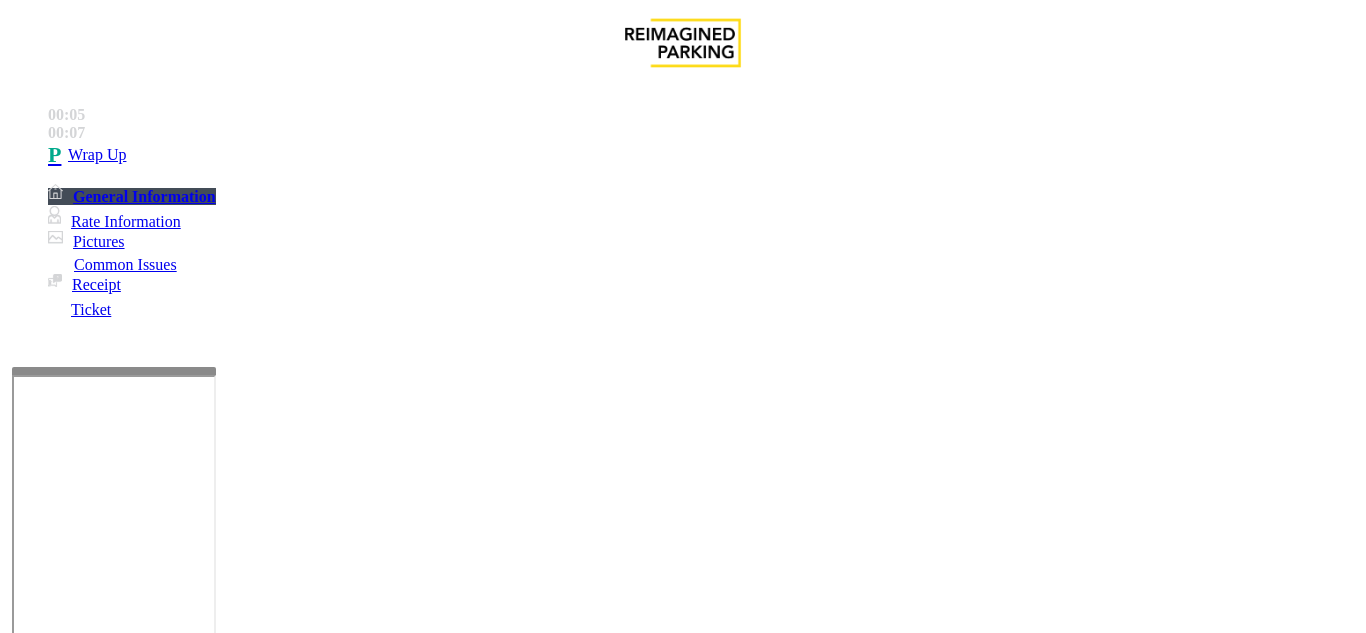 scroll, scrollTop: 200, scrollLeft: 0, axis: vertical 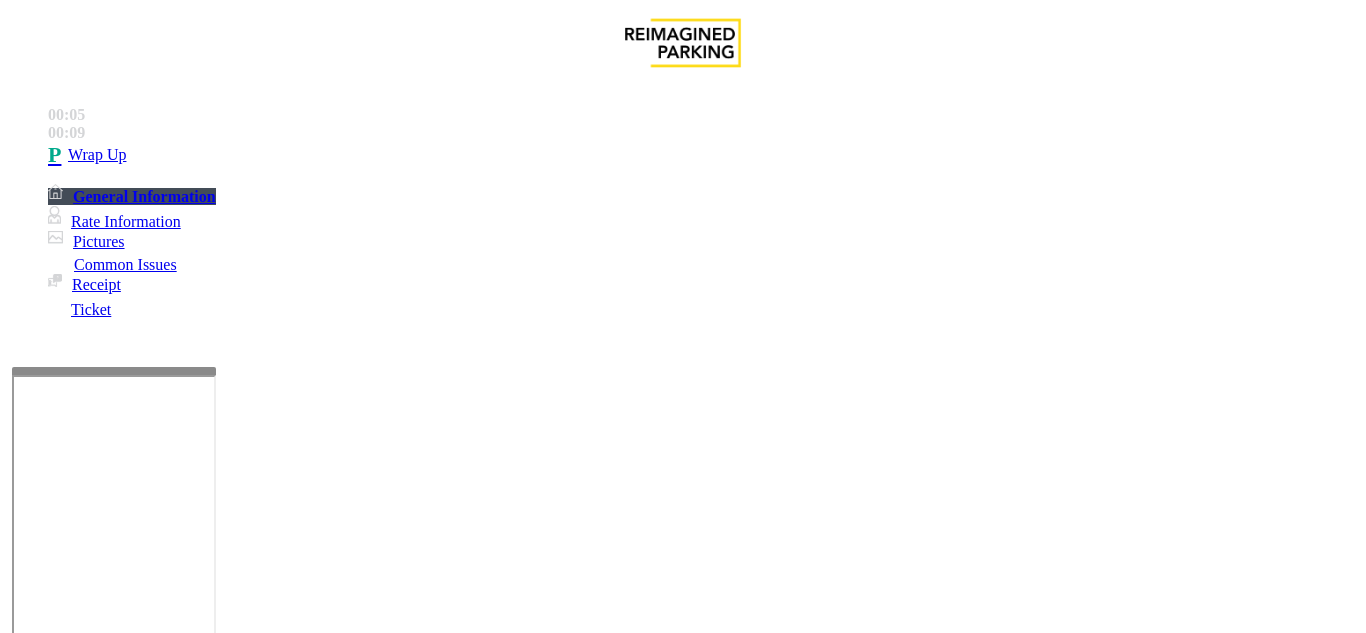 drag, startPoint x: 350, startPoint y: 393, endPoint x: 343, endPoint y: 465, distance: 72.33948 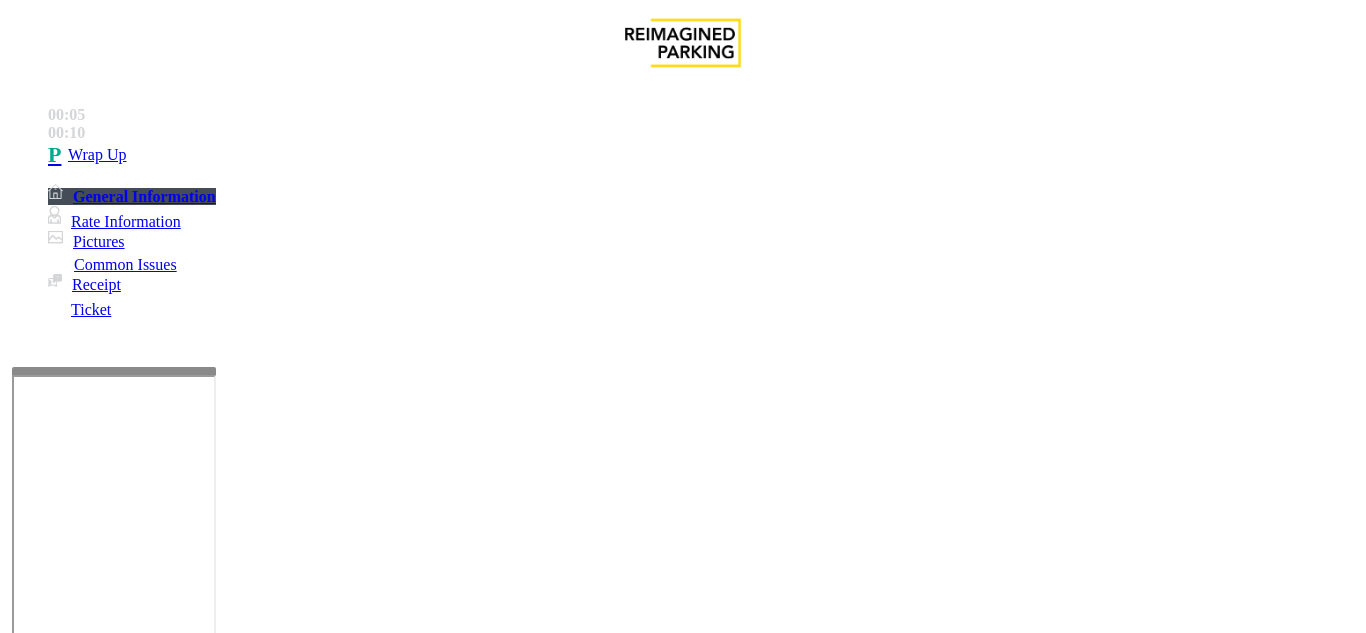 click 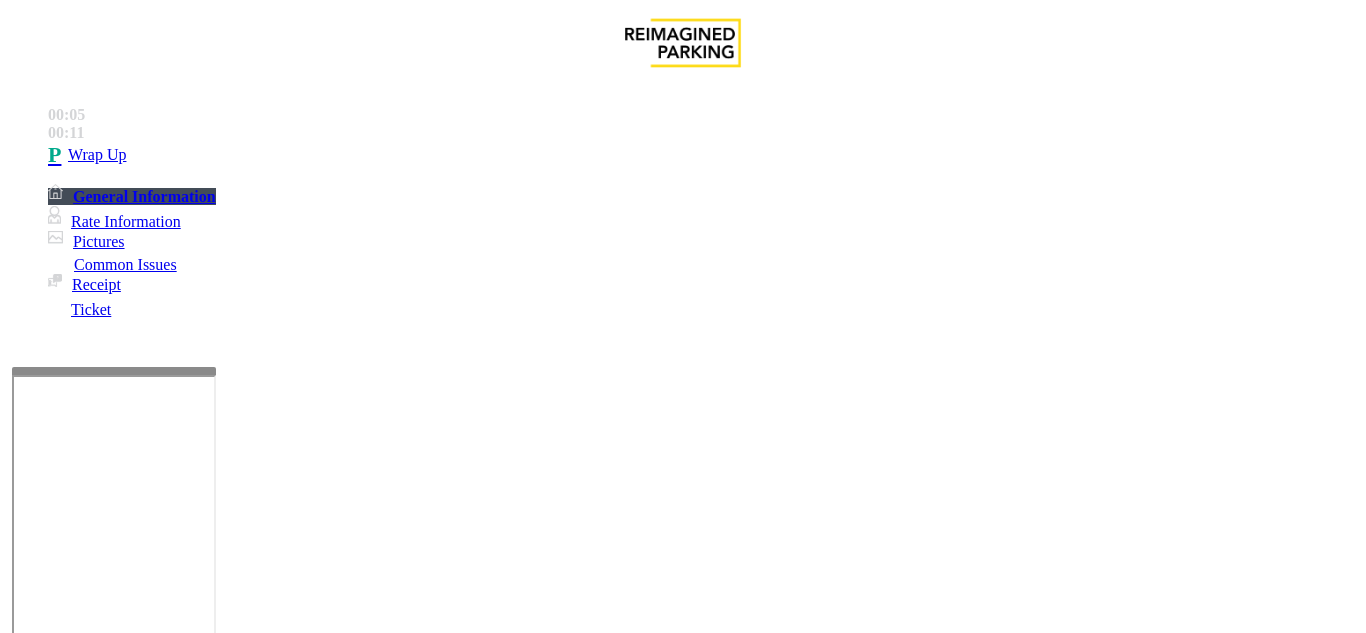 paste on "**********" 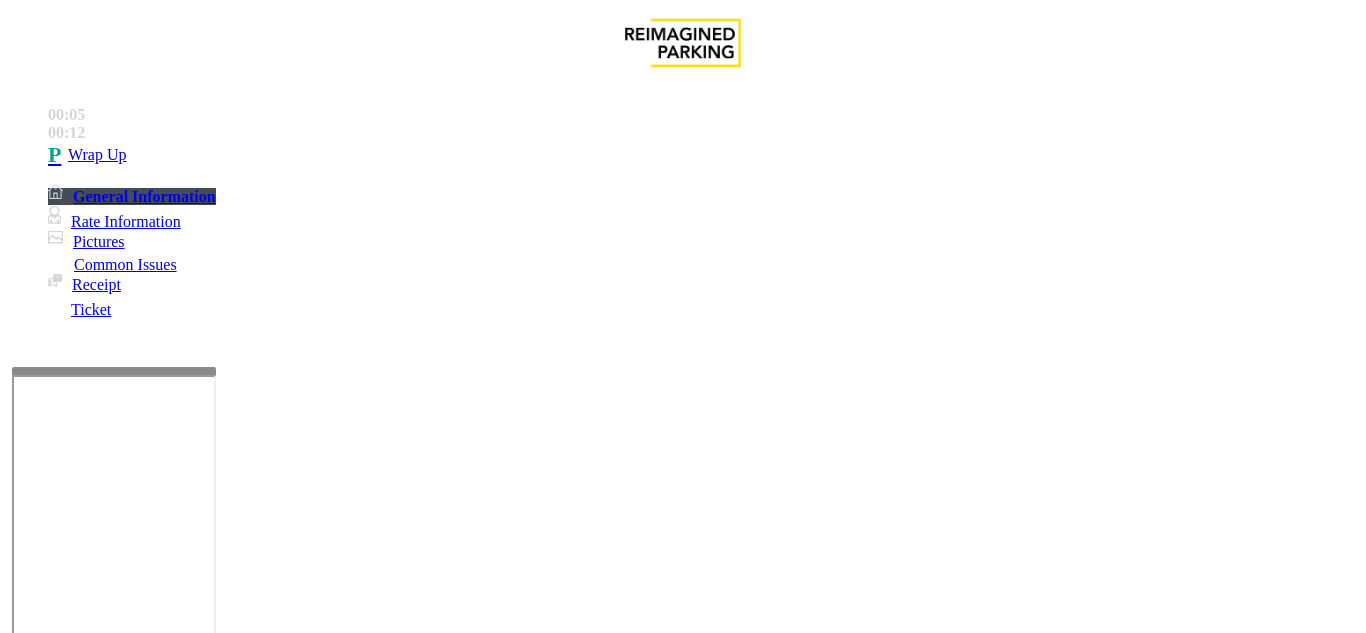 click on "Customer Needs Change" 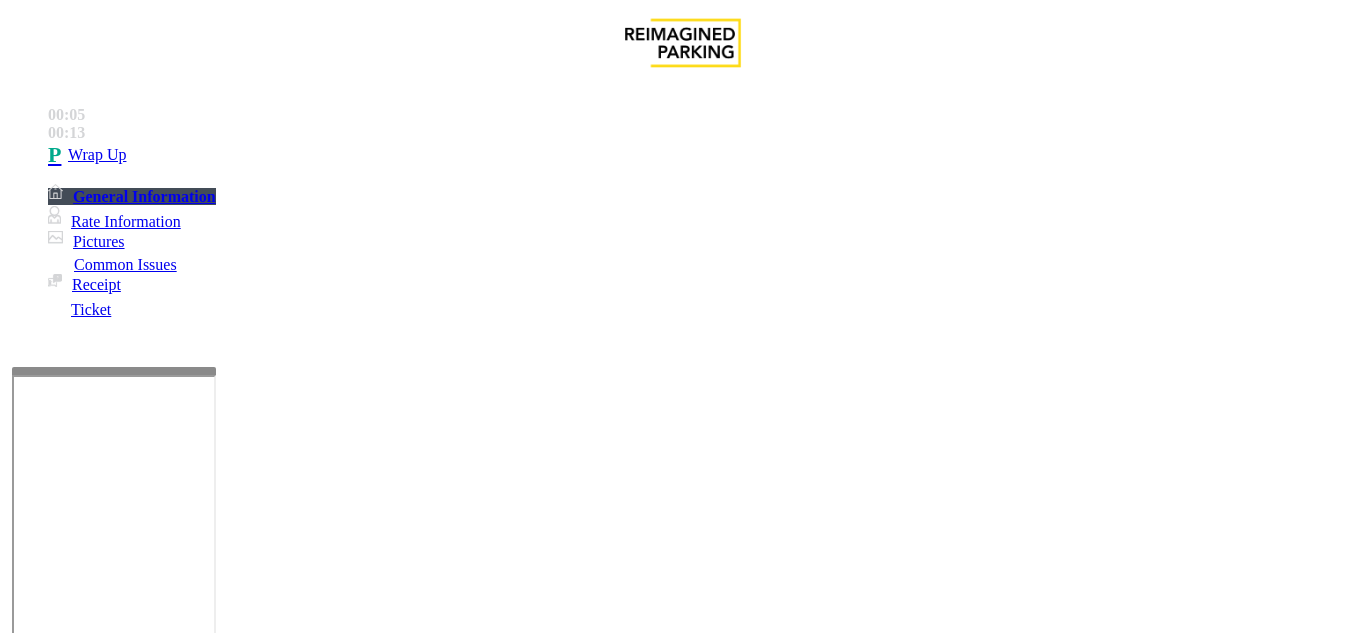 copy on "Customer Needs Change" 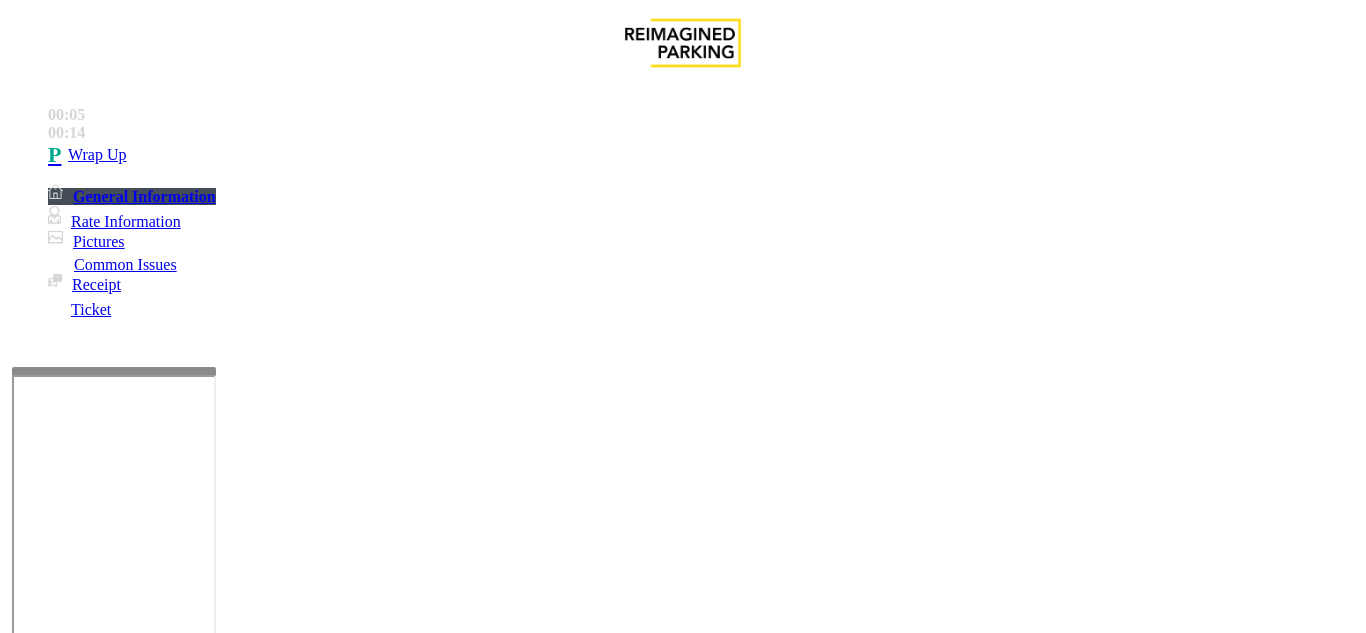 scroll, scrollTop: 200, scrollLeft: 0, axis: vertical 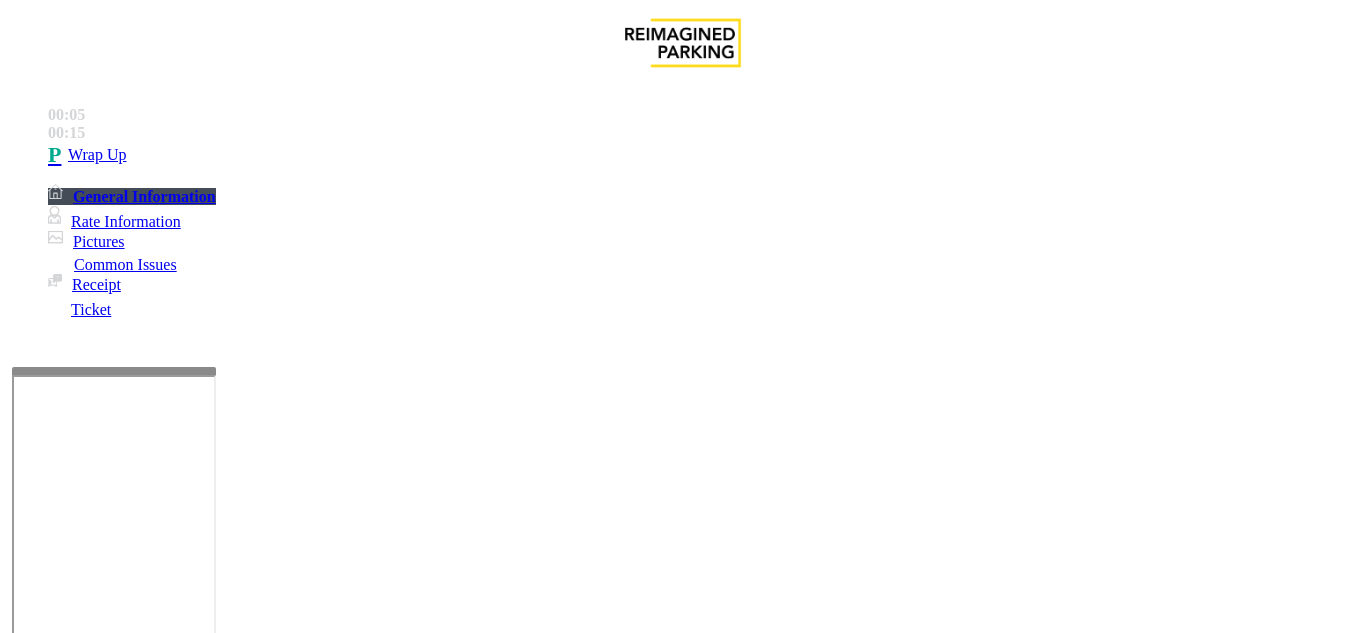 click 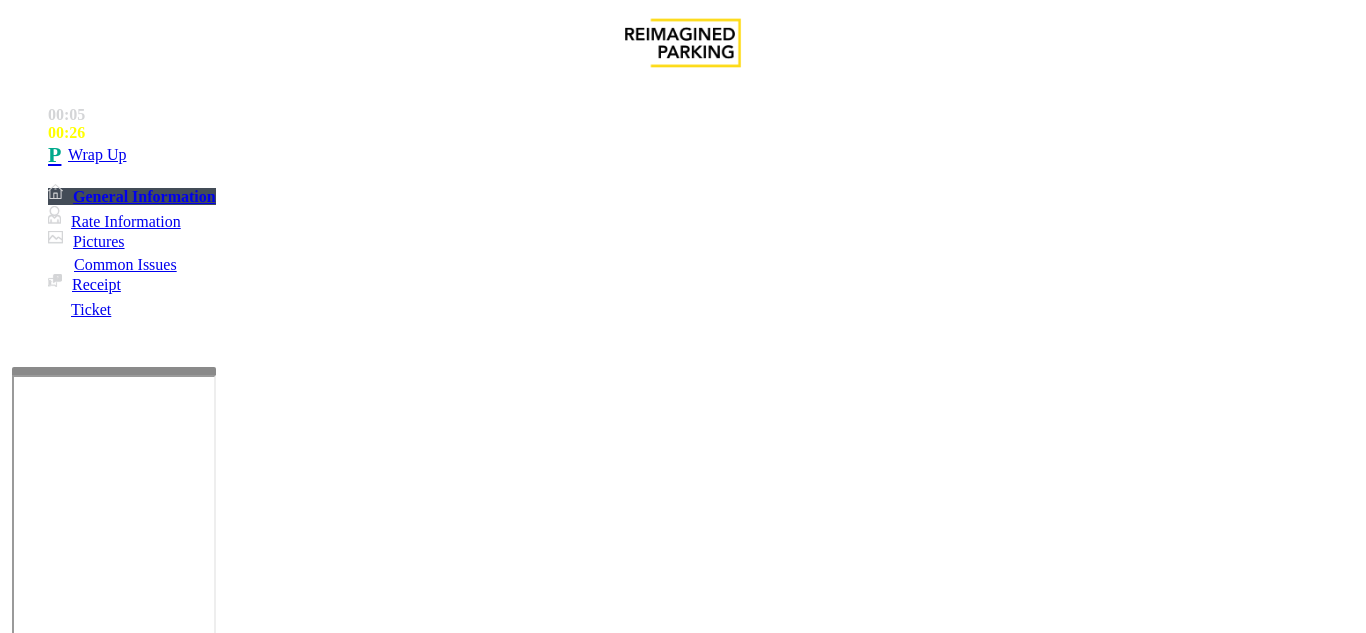 scroll, scrollTop: 0, scrollLeft: 0, axis: both 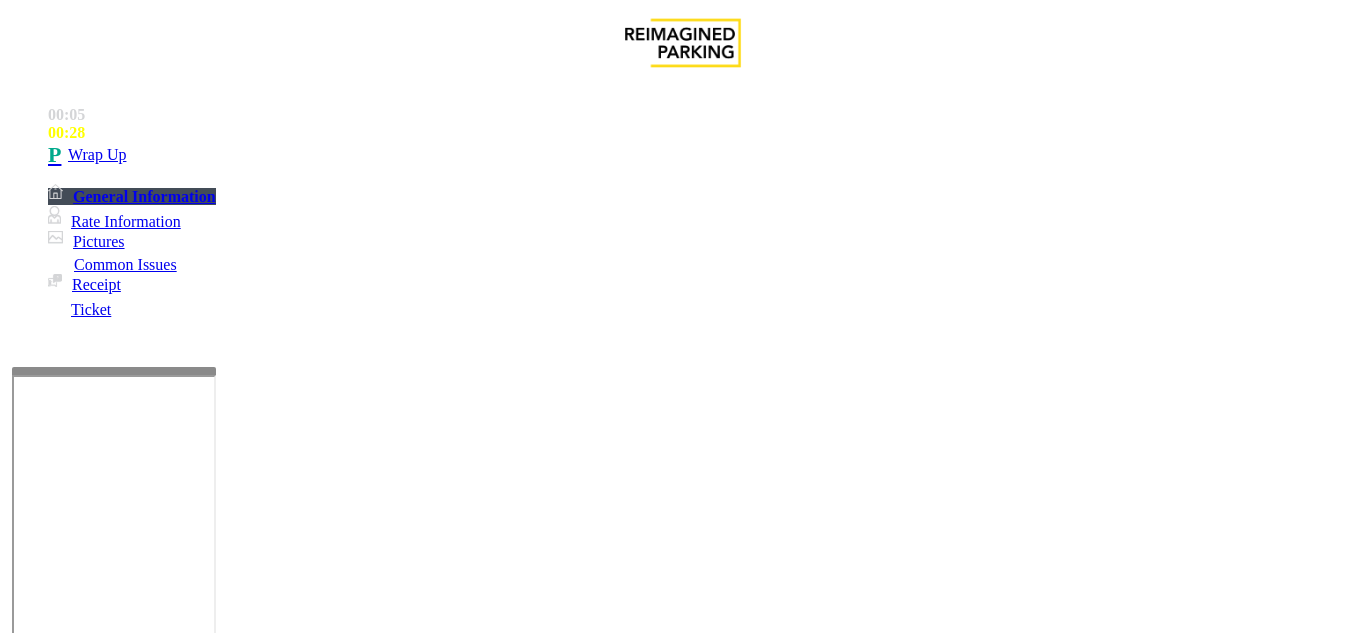 type on "**" 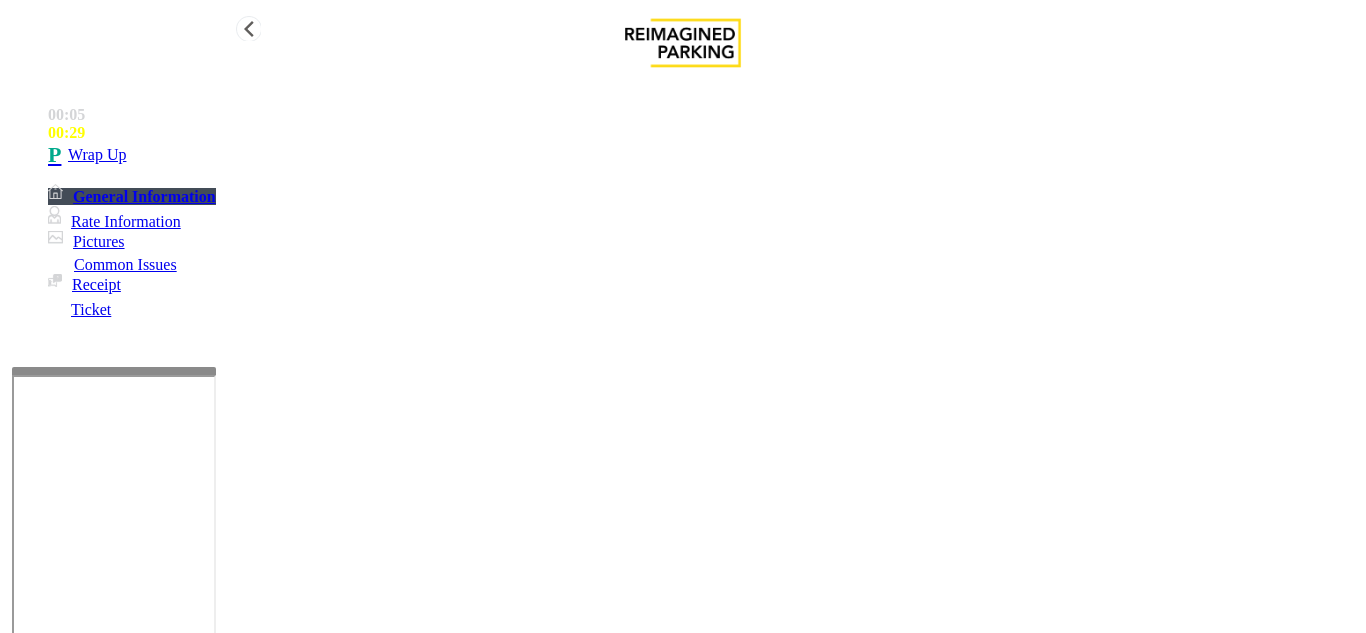 type on "**" 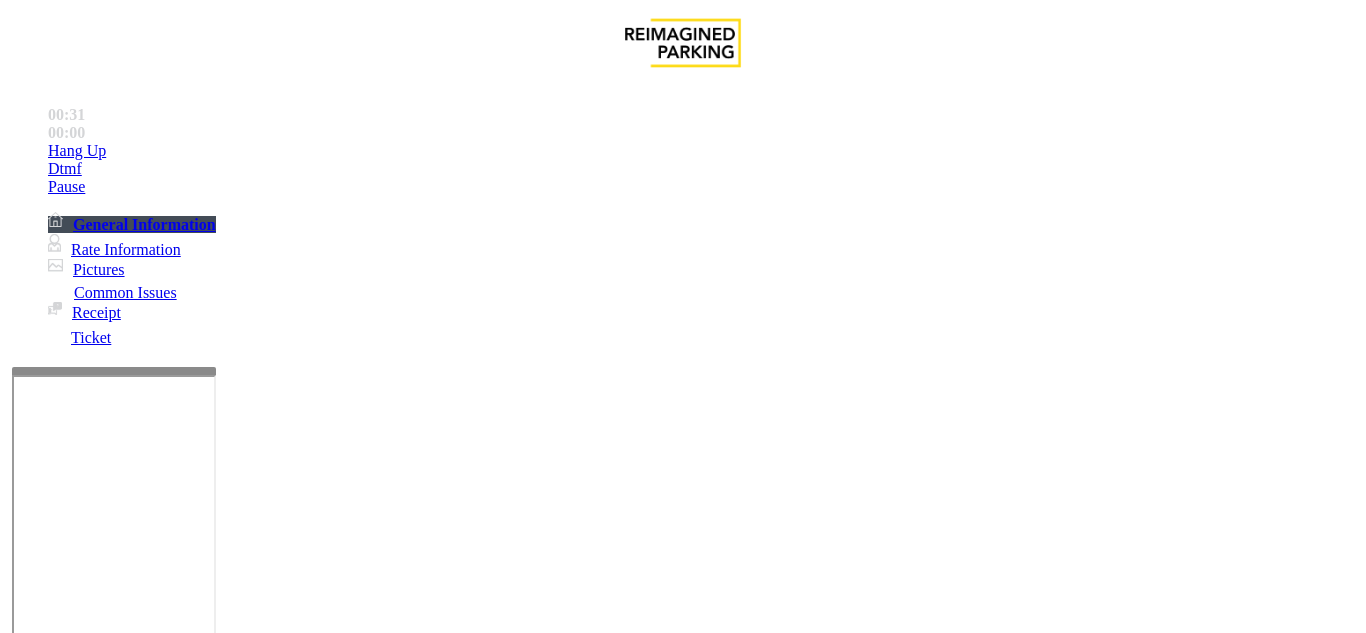 click on "Validation Issue" 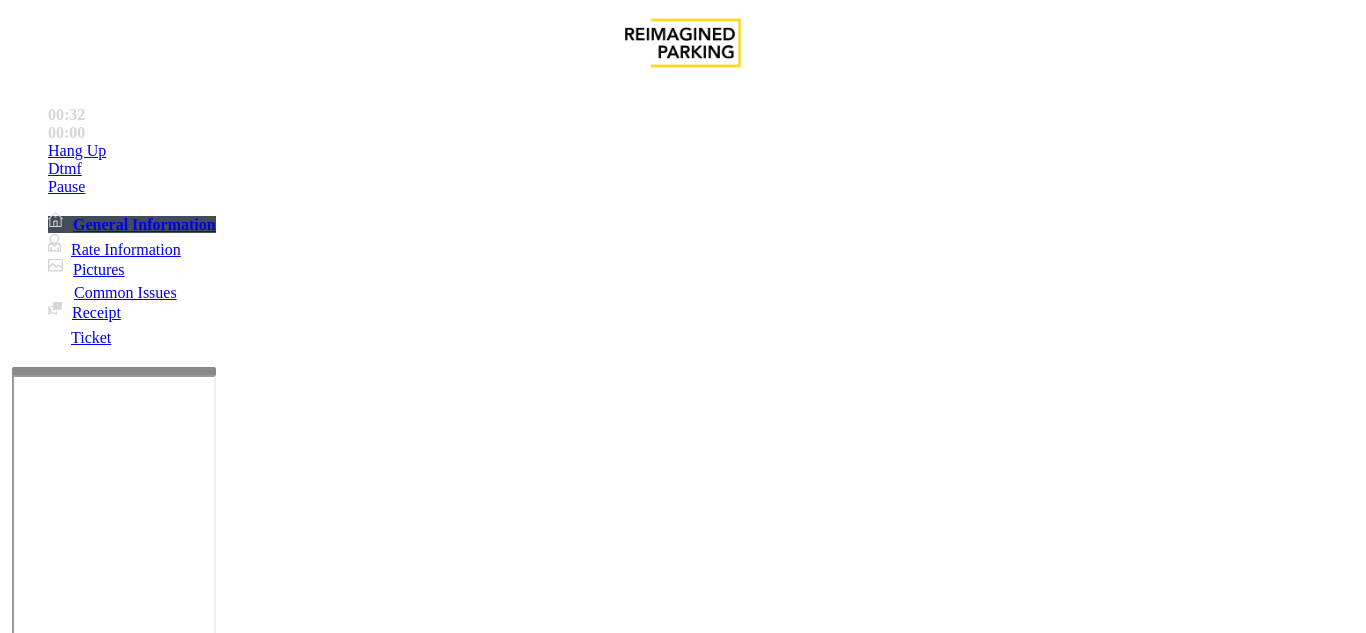 click on "Validation Error" 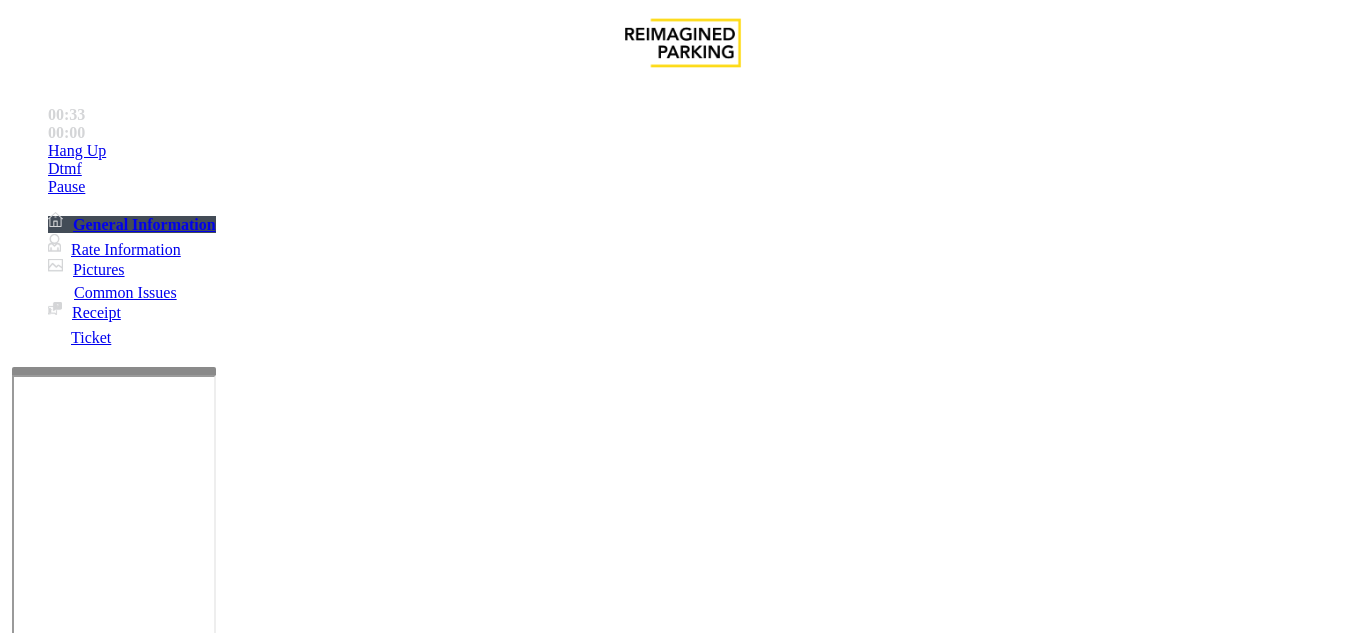 click on "Validation Issue" 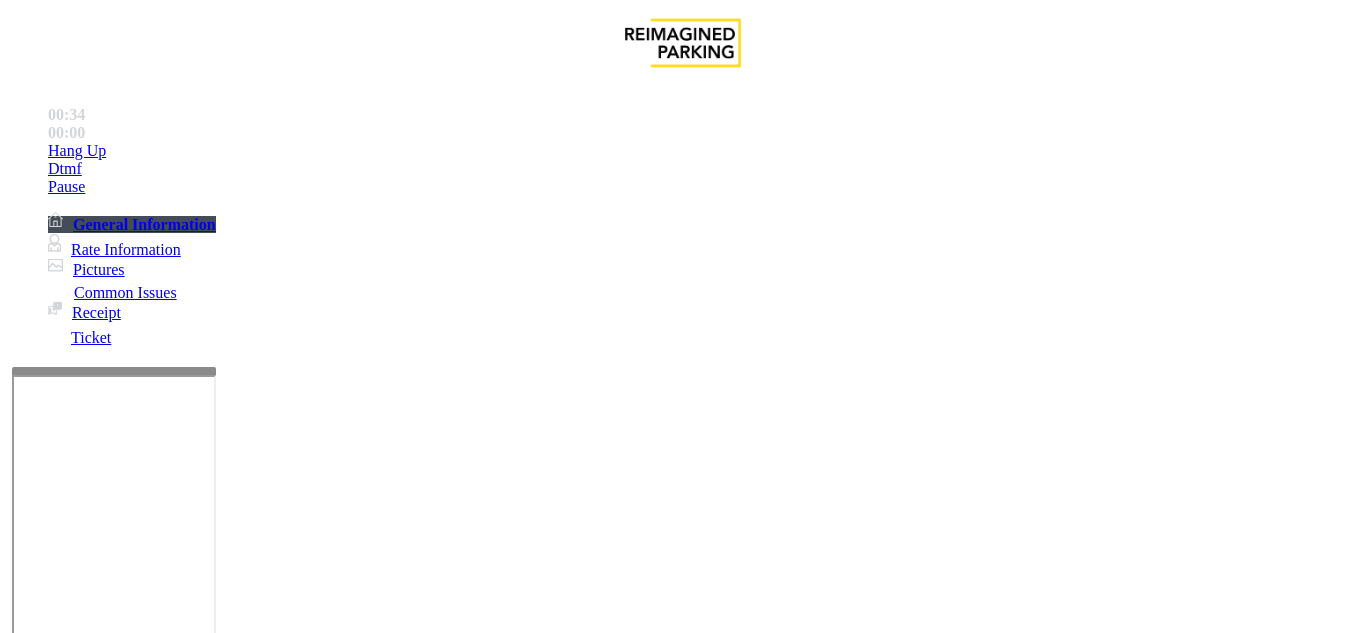 click on "Validation Remotely Applied   Validation Error   Validation Expired/Need To Pay   Validation OK - Assisted Customer" 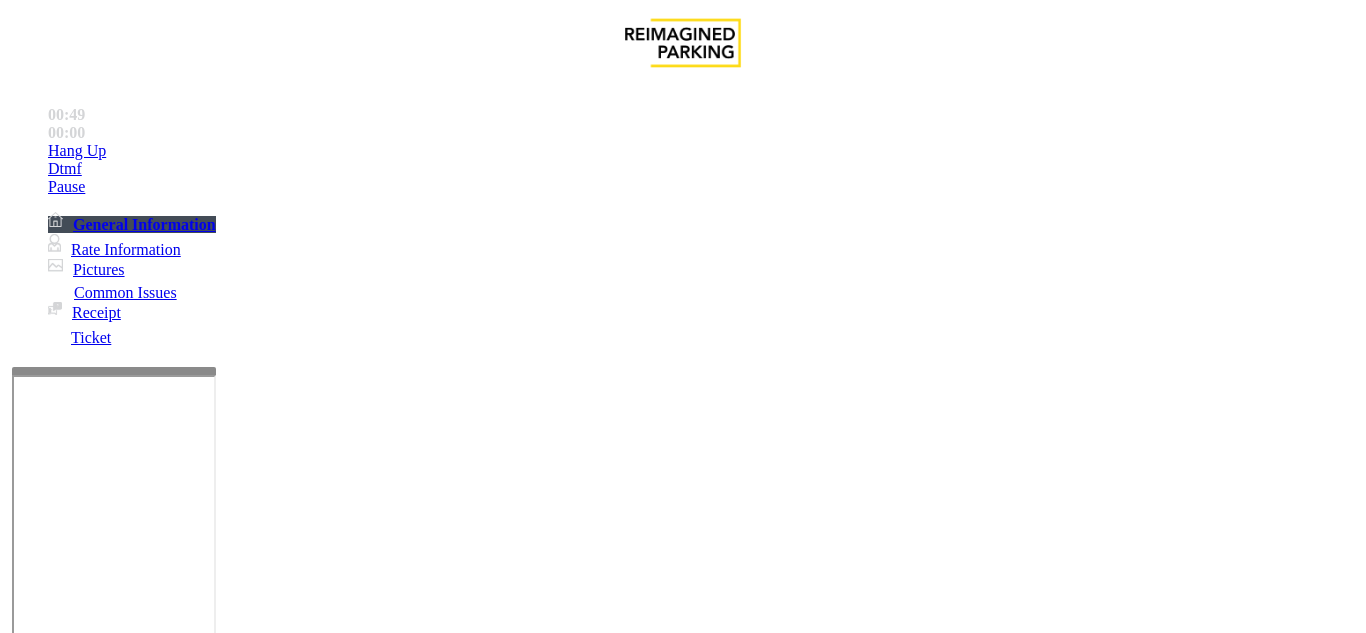 click 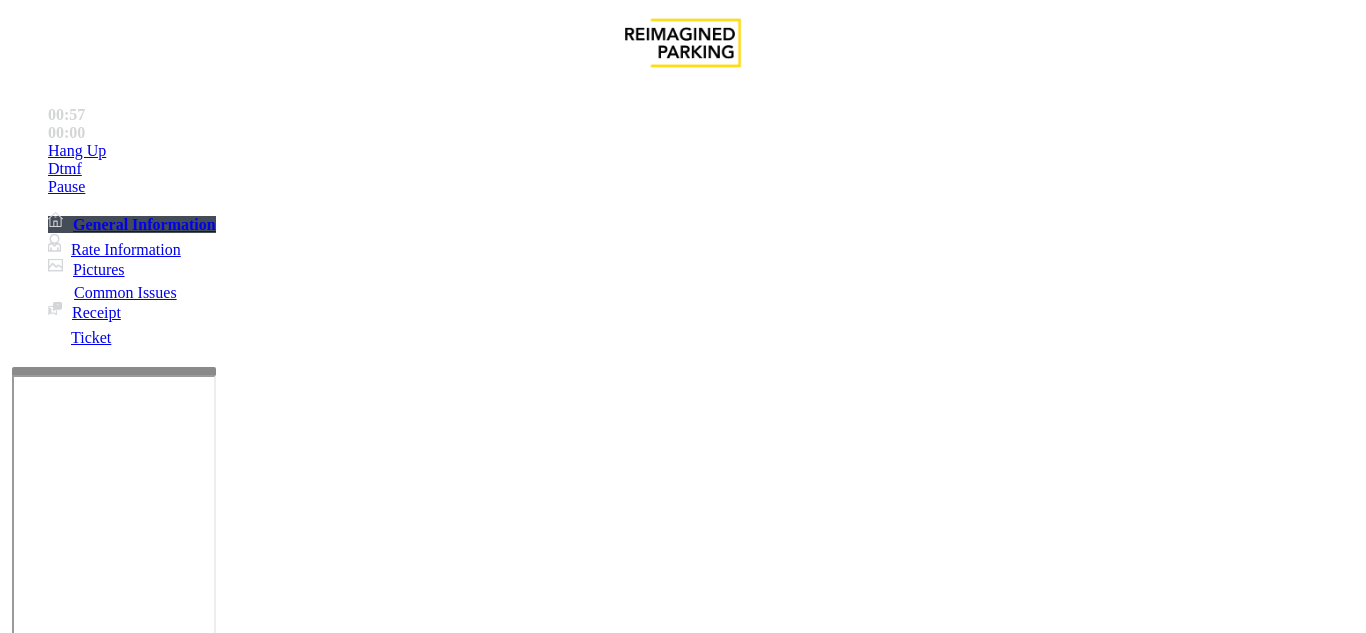 paste on "**********" 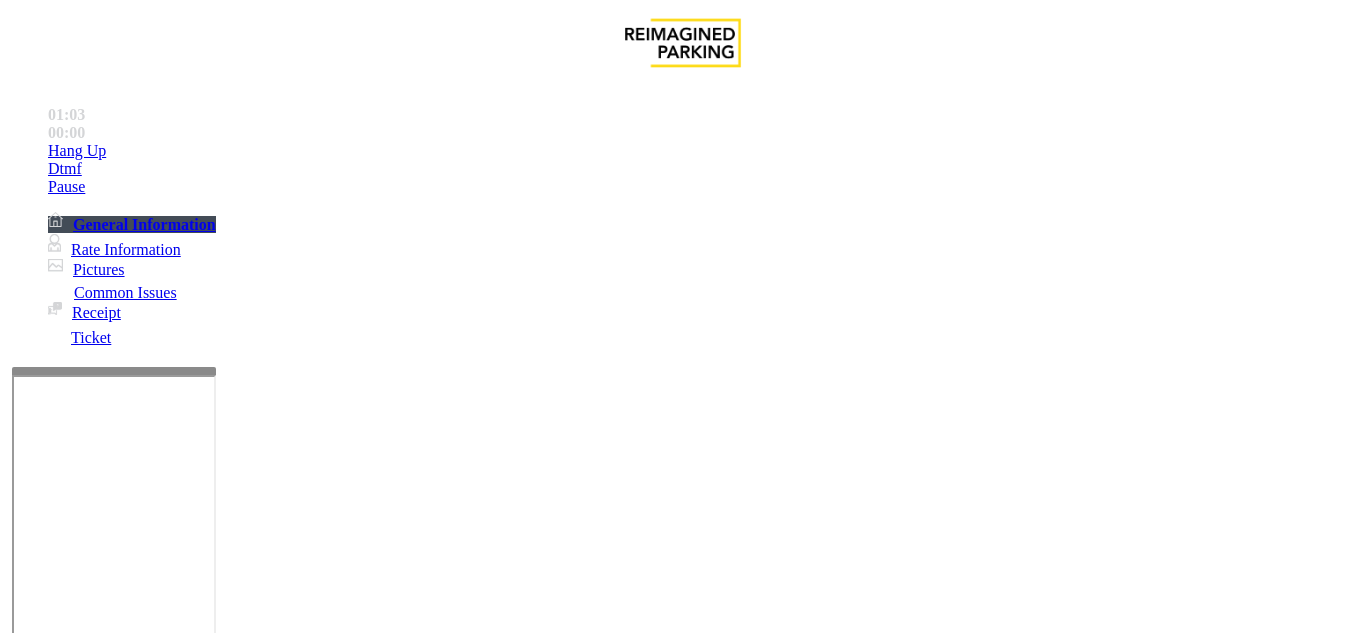scroll, scrollTop: 36, scrollLeft: 0, axis: vertical 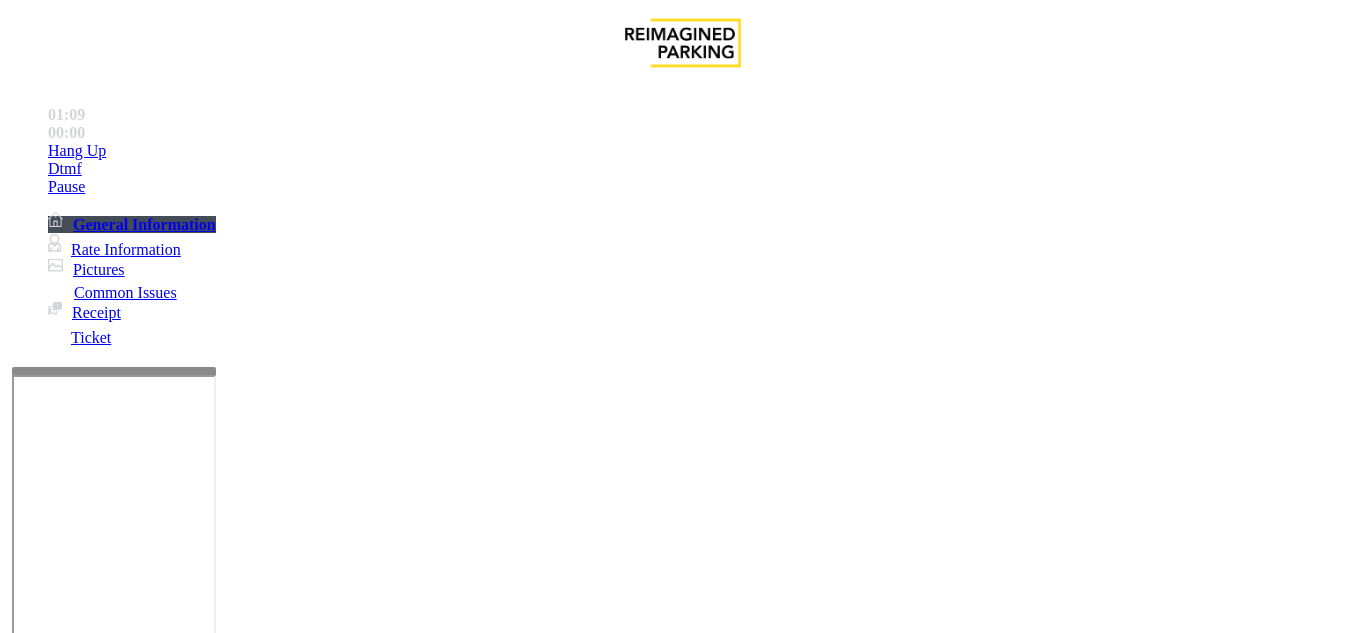 click on "Time Zone" 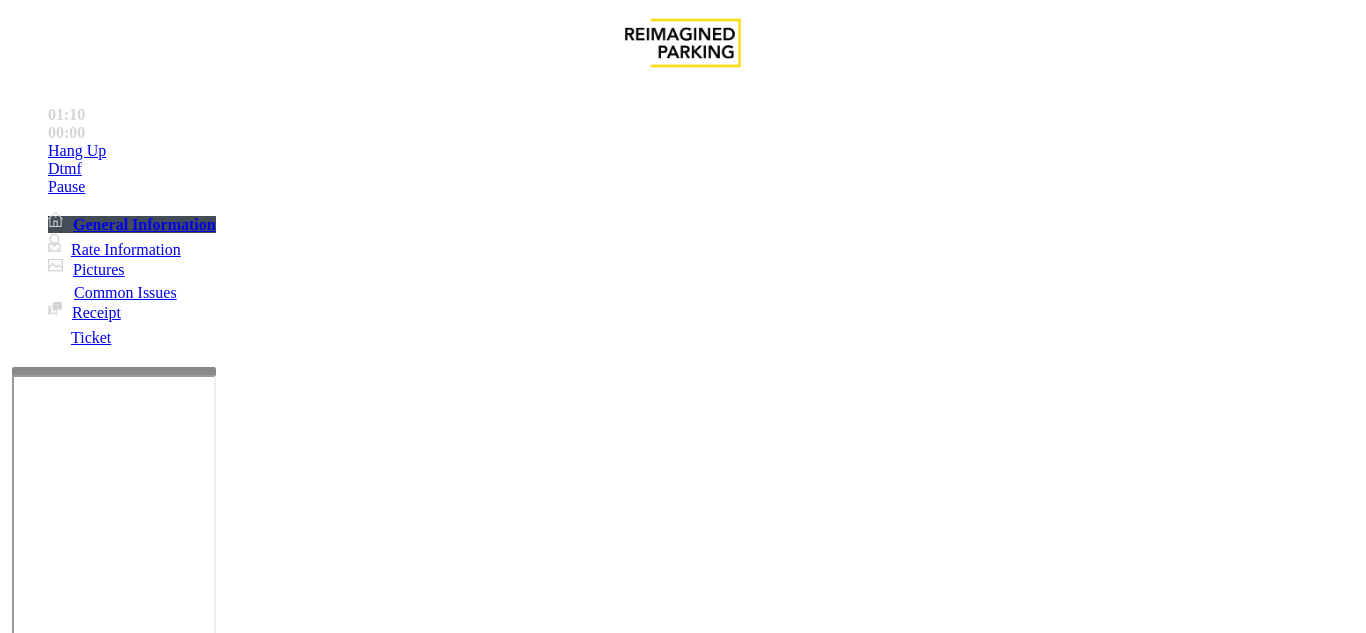 click on "Time Zone" 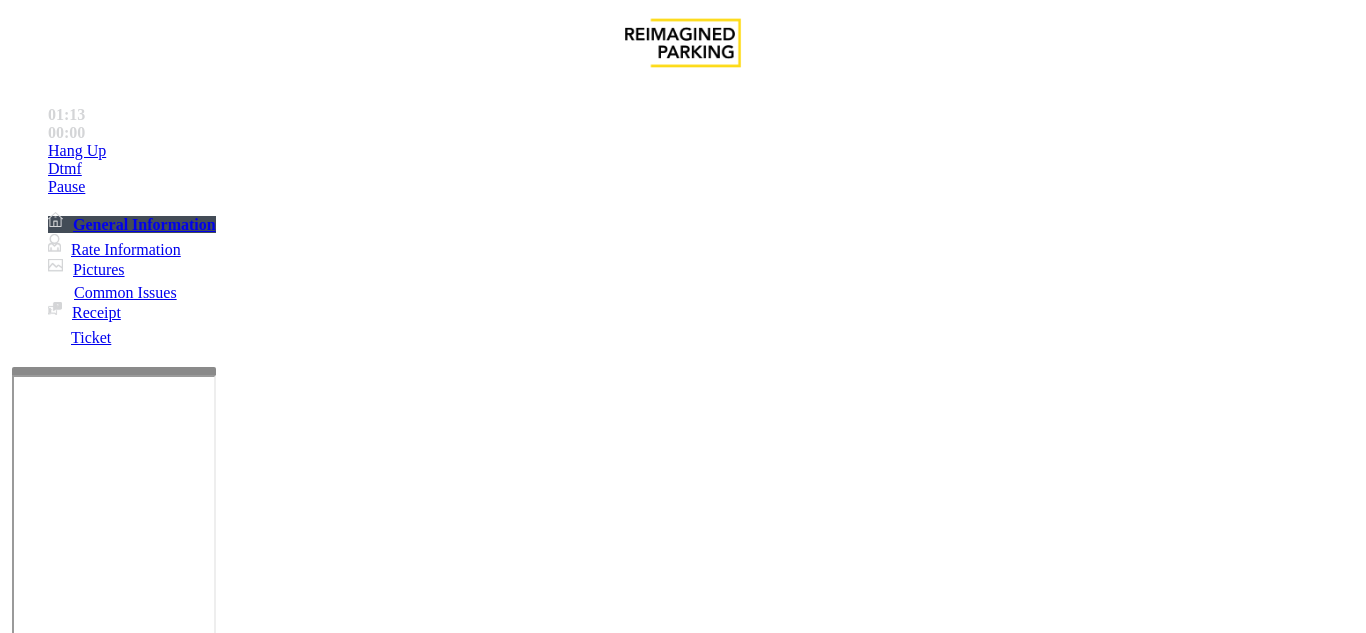 click 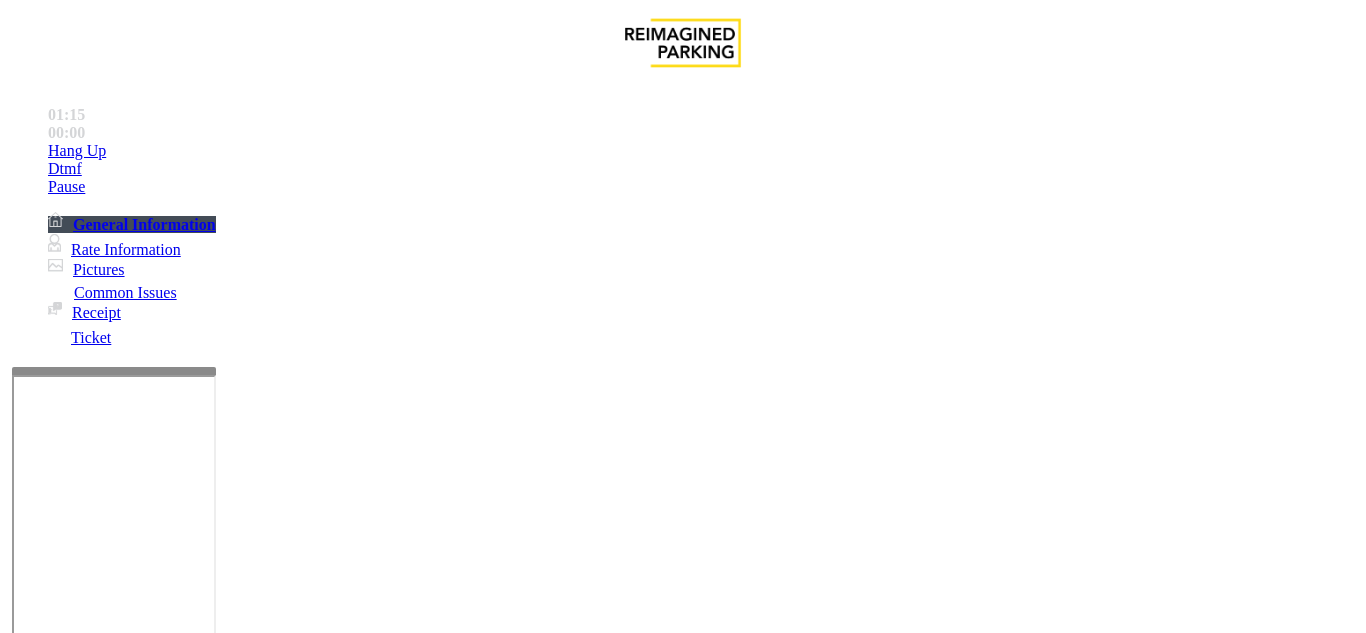 click 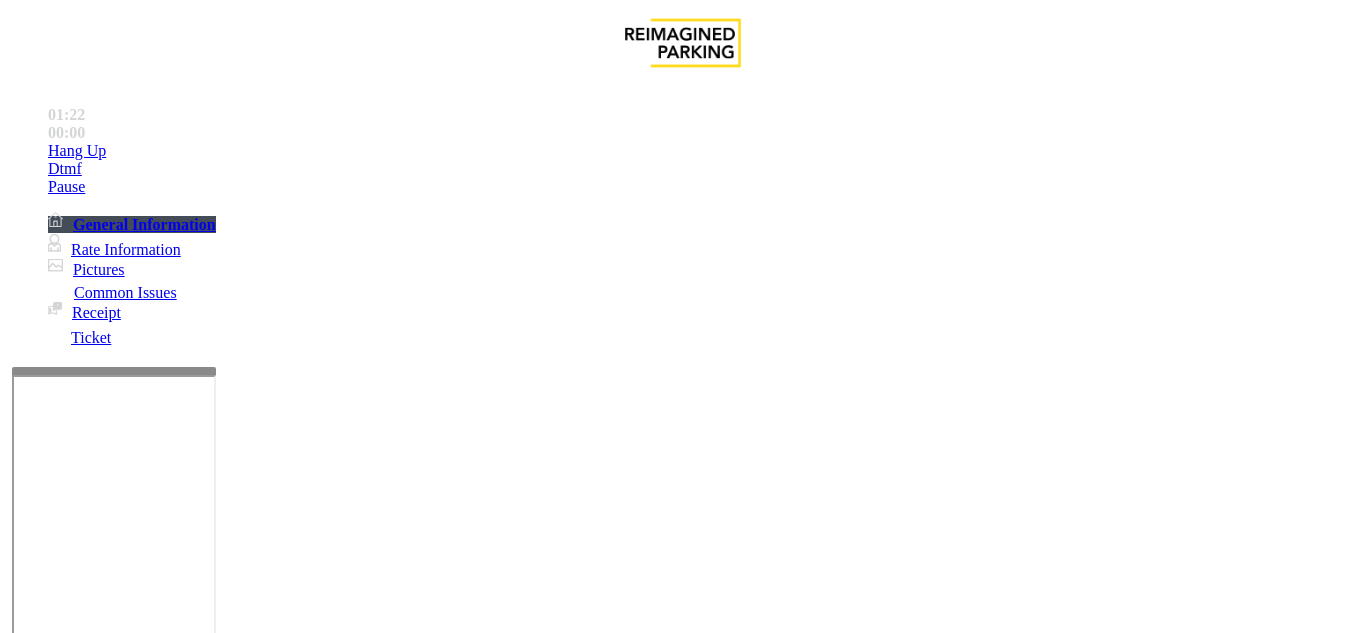 click 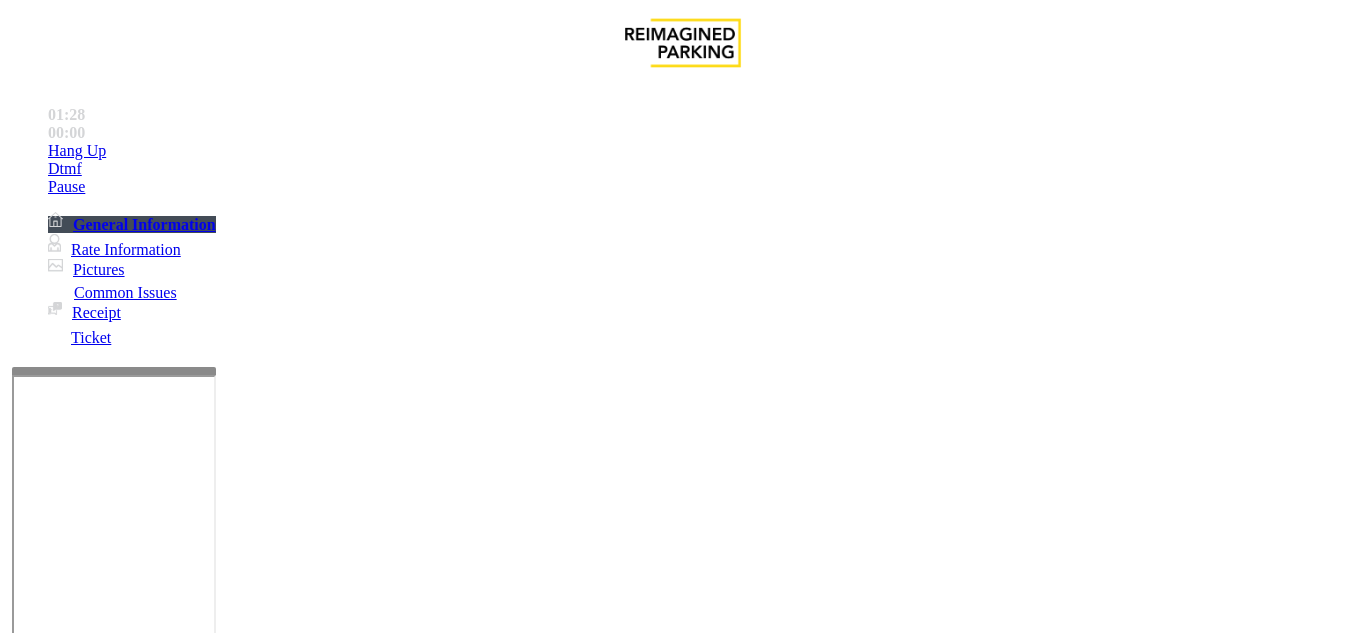 click 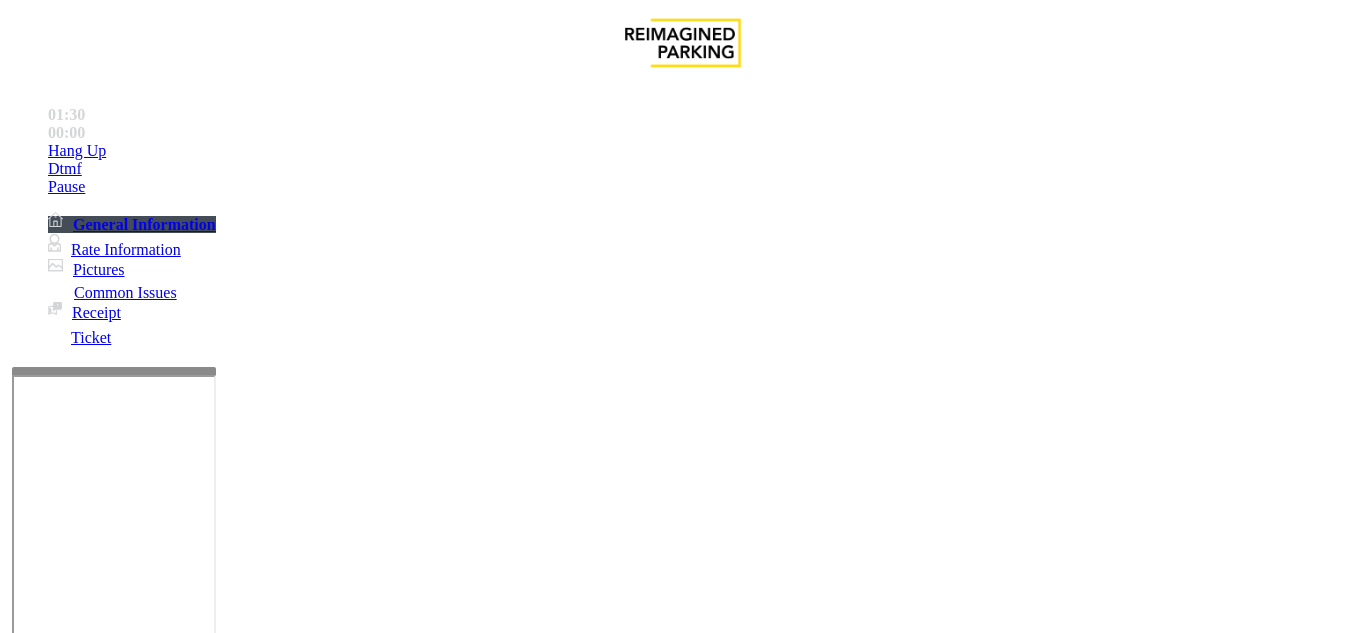 click on "Validation Error" 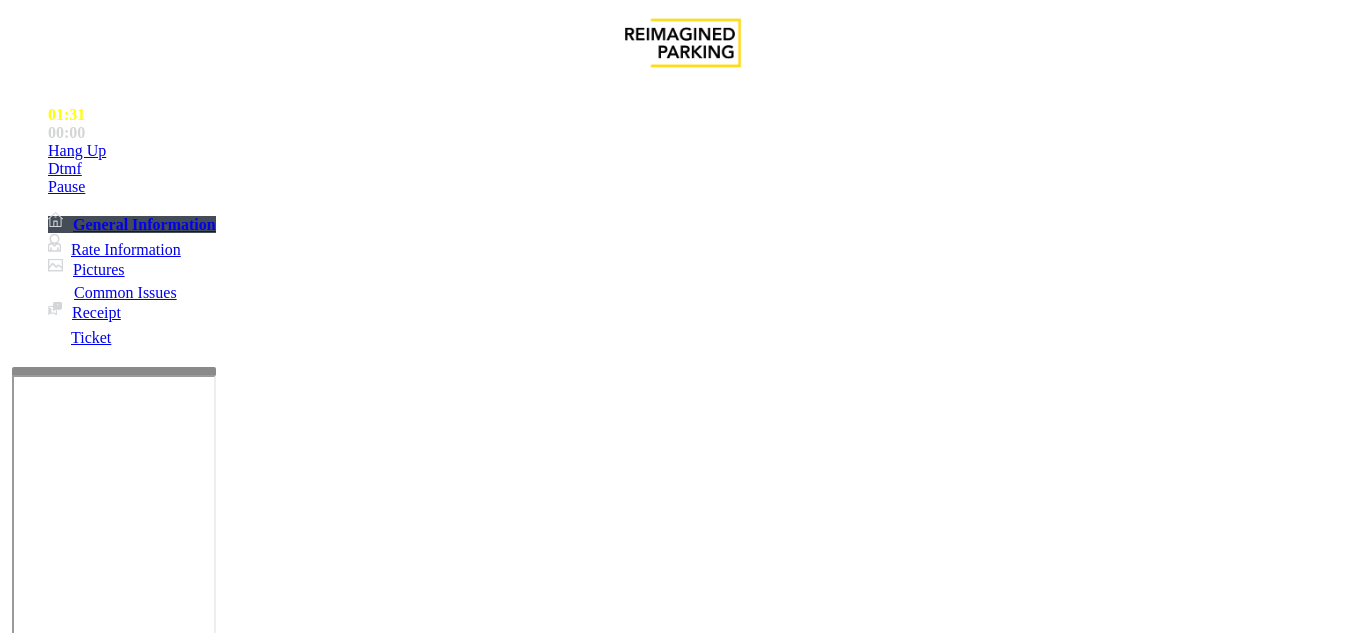 click on "Validation Error" 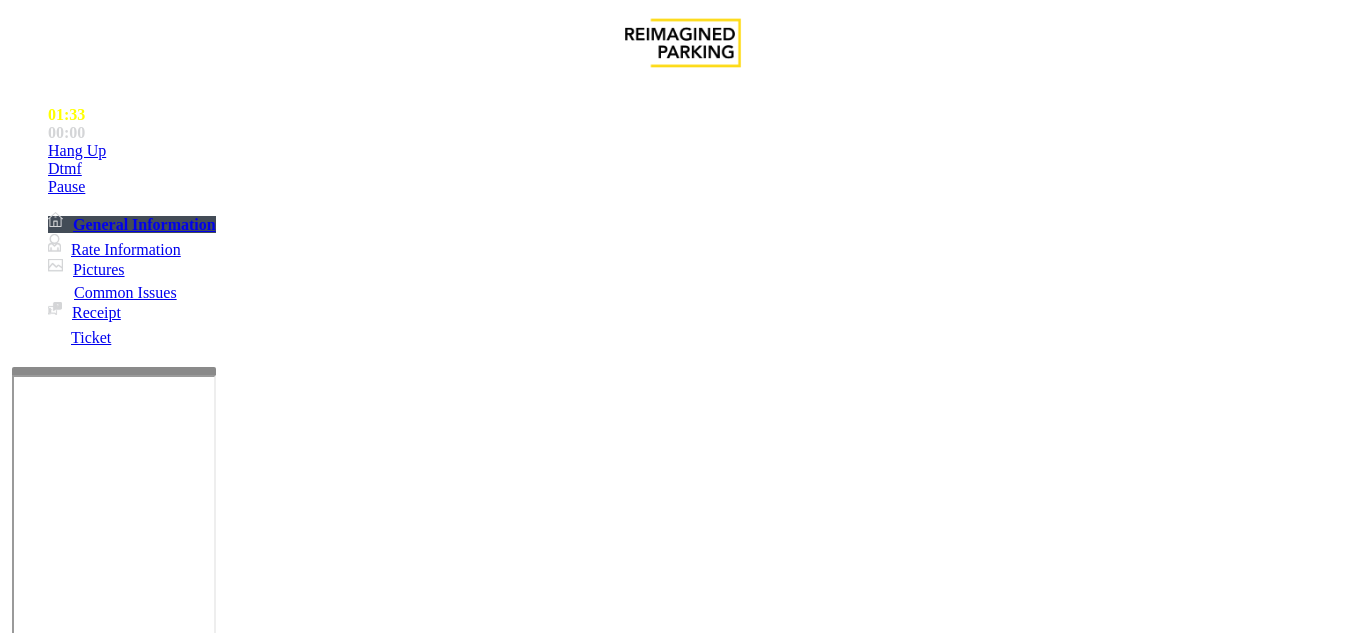 scroll, scrollTop: 42, scrollLeft: 0, axis: vertical 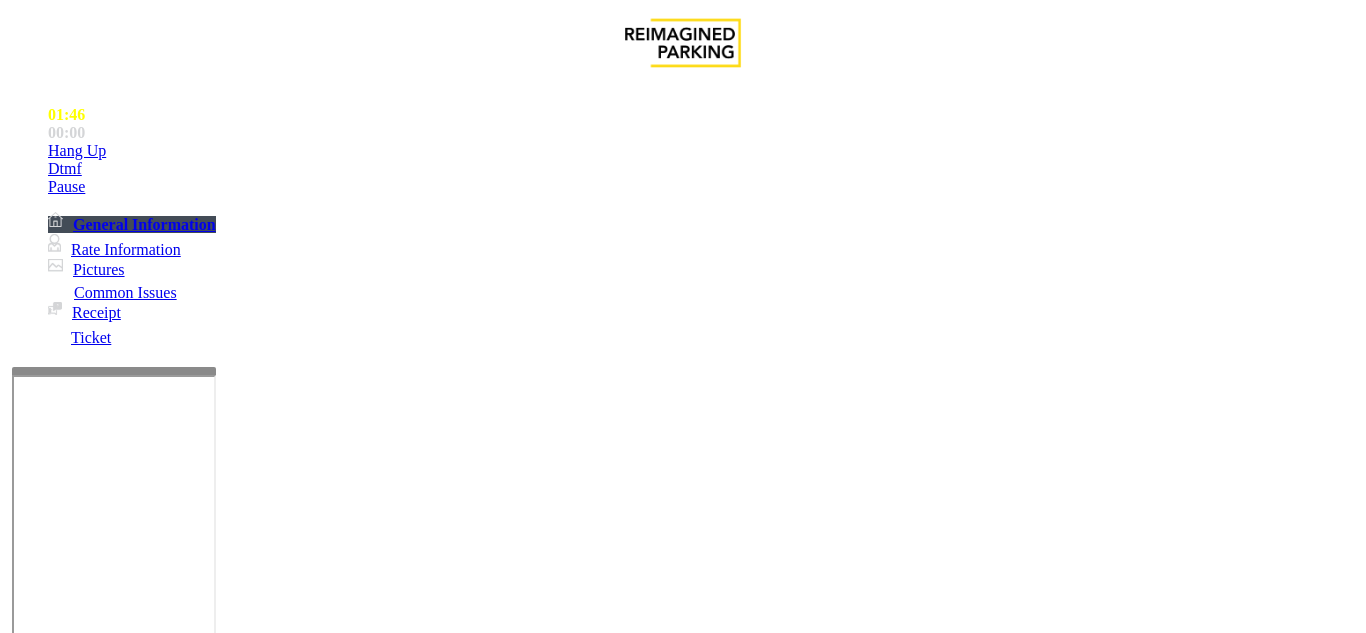 paste on "**********" 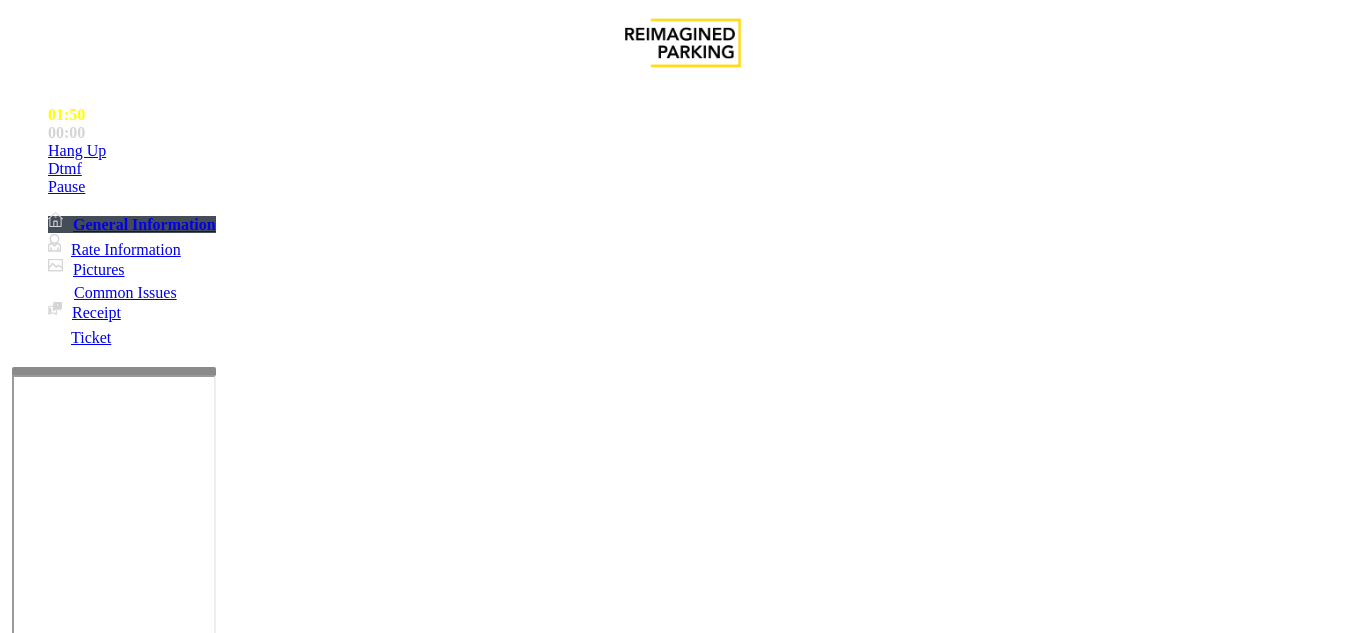 scroll, scrollTop: 84, scrollLeft: 0, axis: vertical 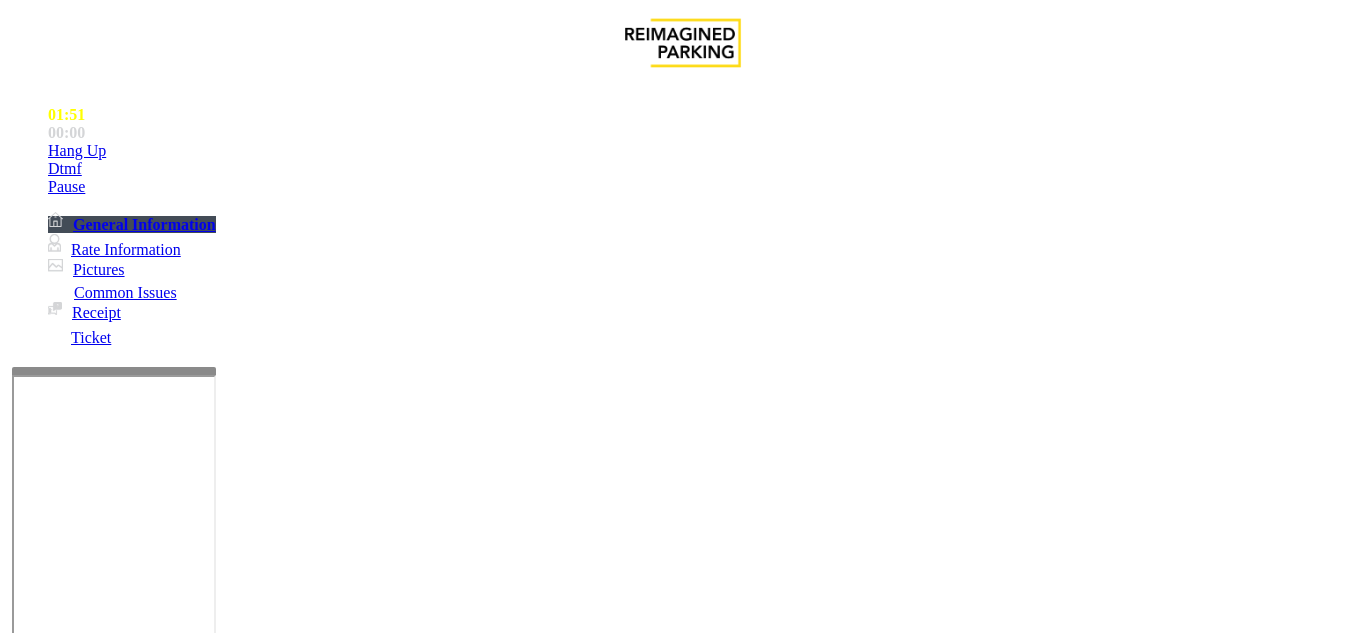 click 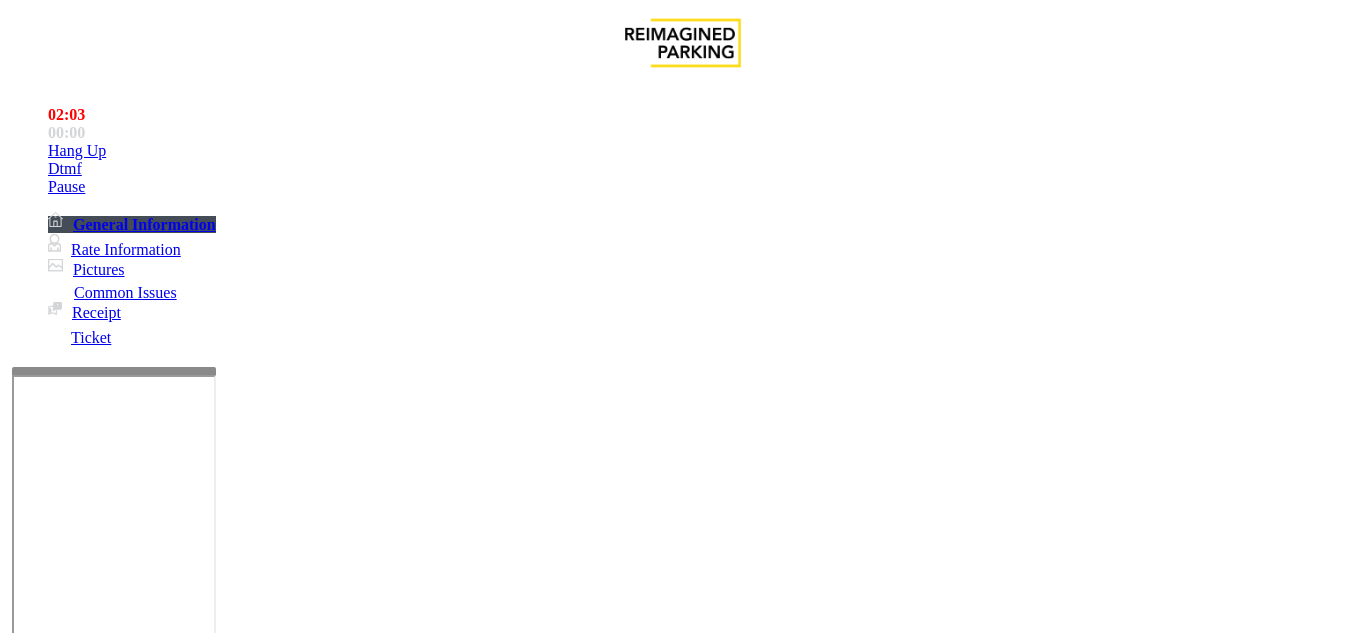 scroll, scrollTop: 84, scrollLeft: 0, axis: vertical 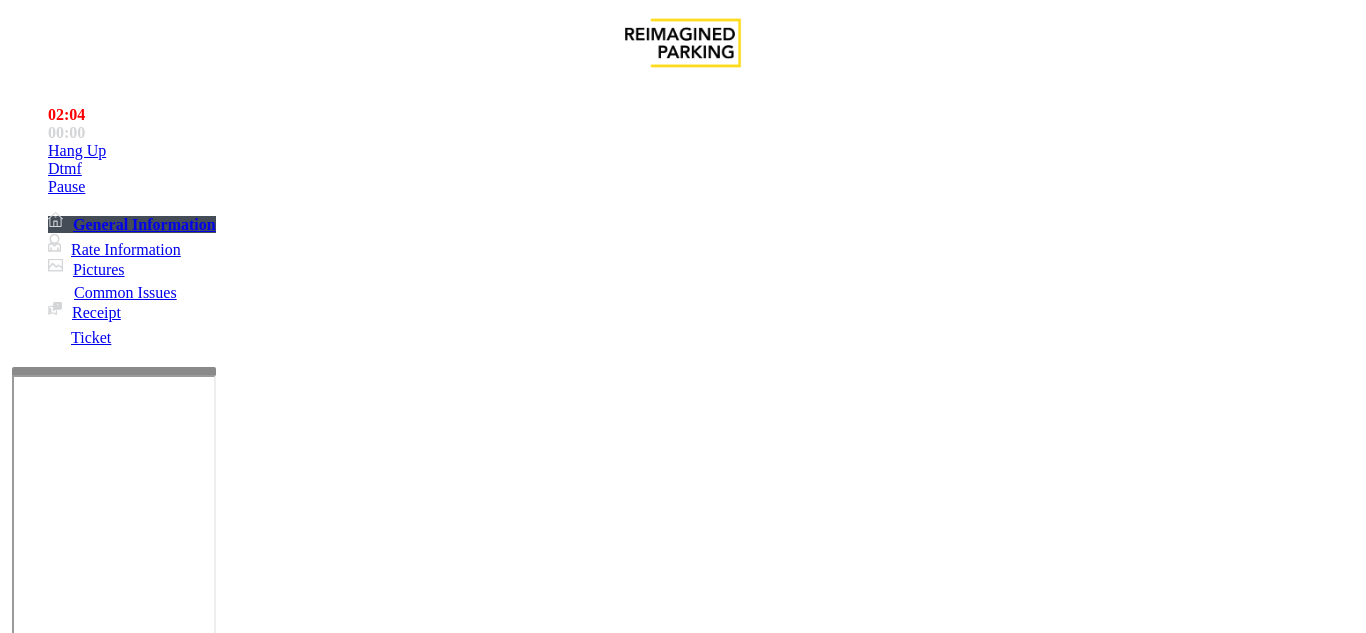 click 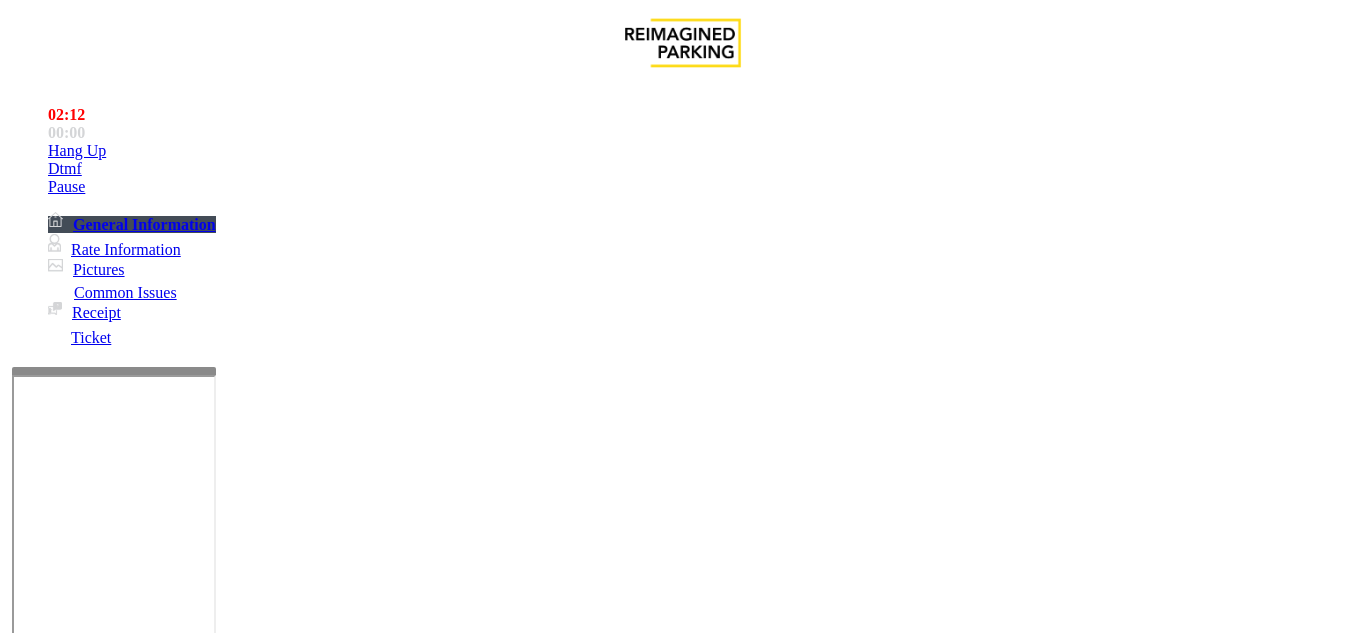 click 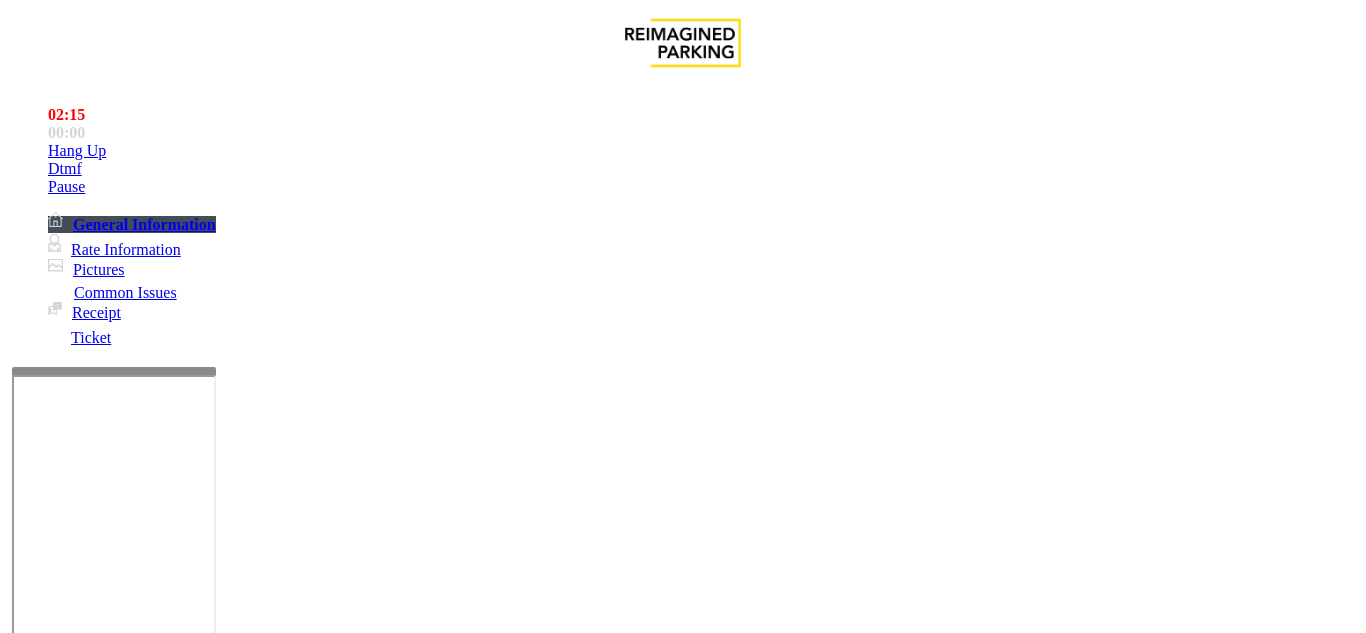 click 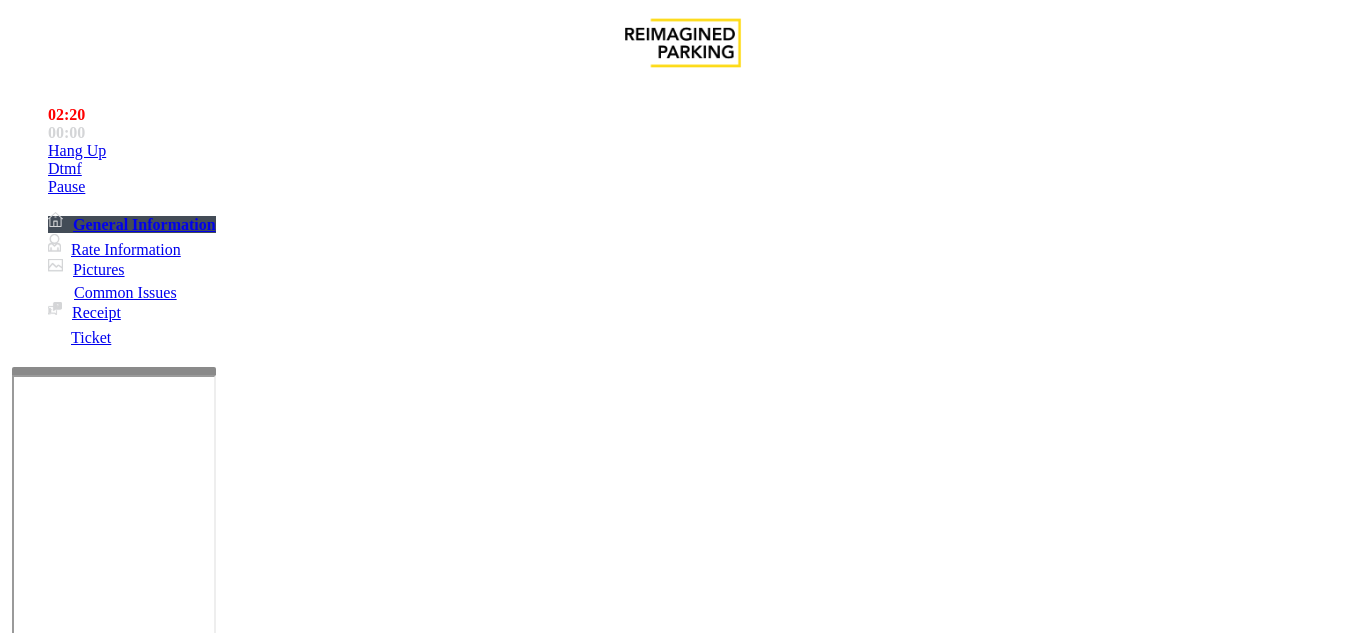 scroll, scrollTop: 105, scrollLeft: 0, axis: vertical 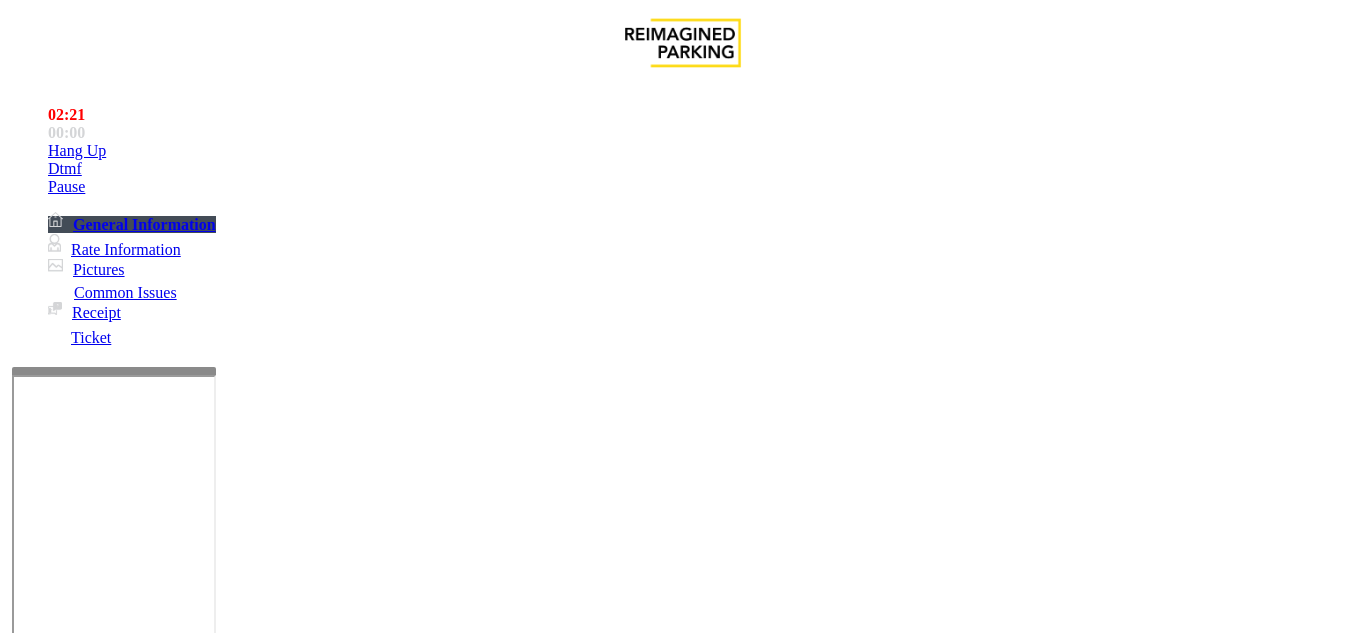 click on "Vend Gate" 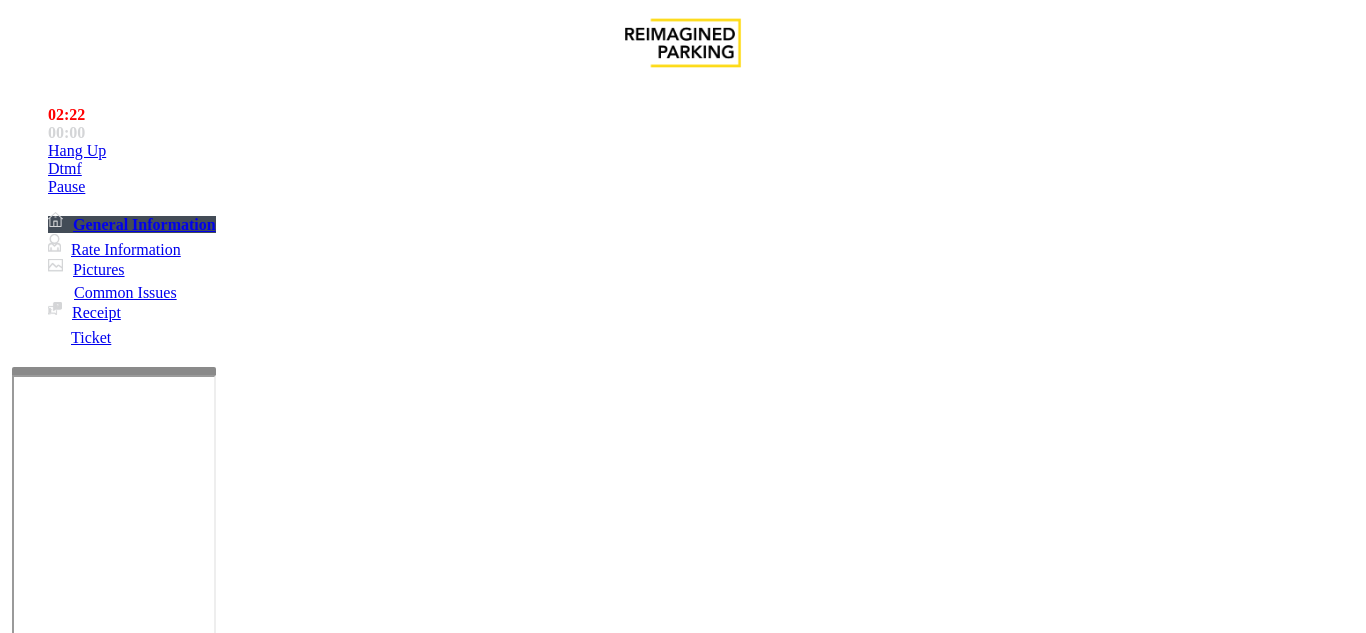 scroll, scrollTop: 0, scrollLeft: 0, axis: both 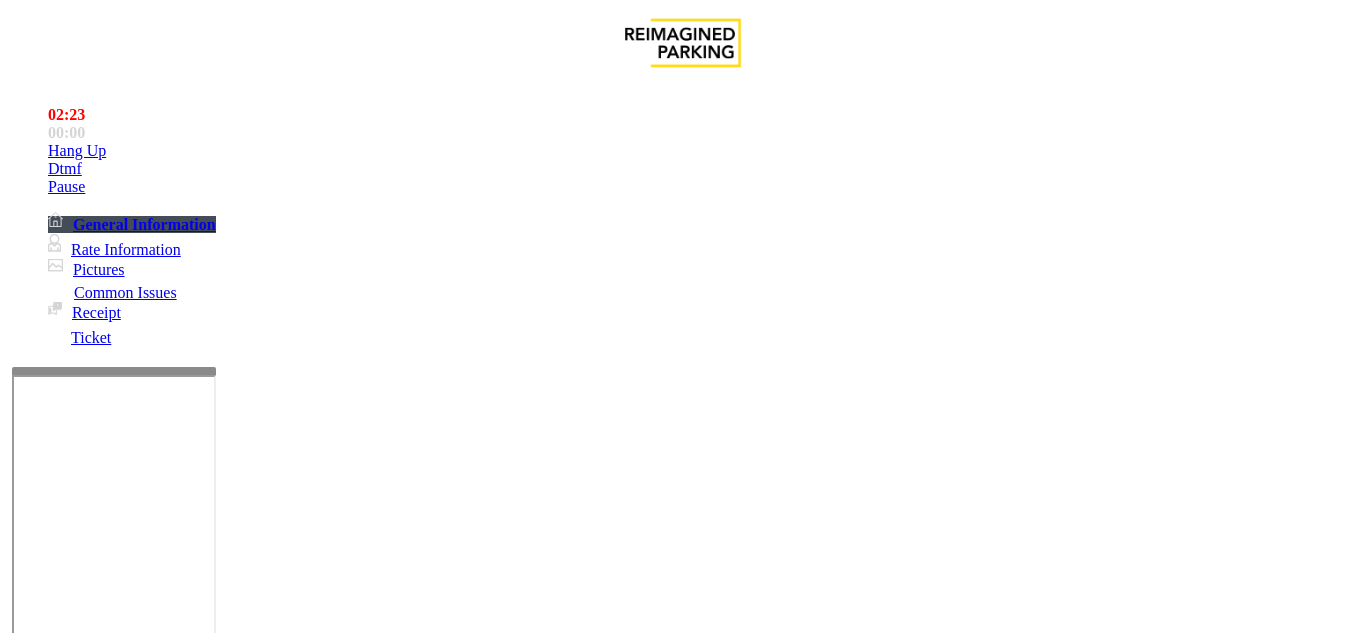 drag, startPoint x: 598, startPoint y: 305, endPoint x: 602, endPoint y: 348, distance: 43.185646 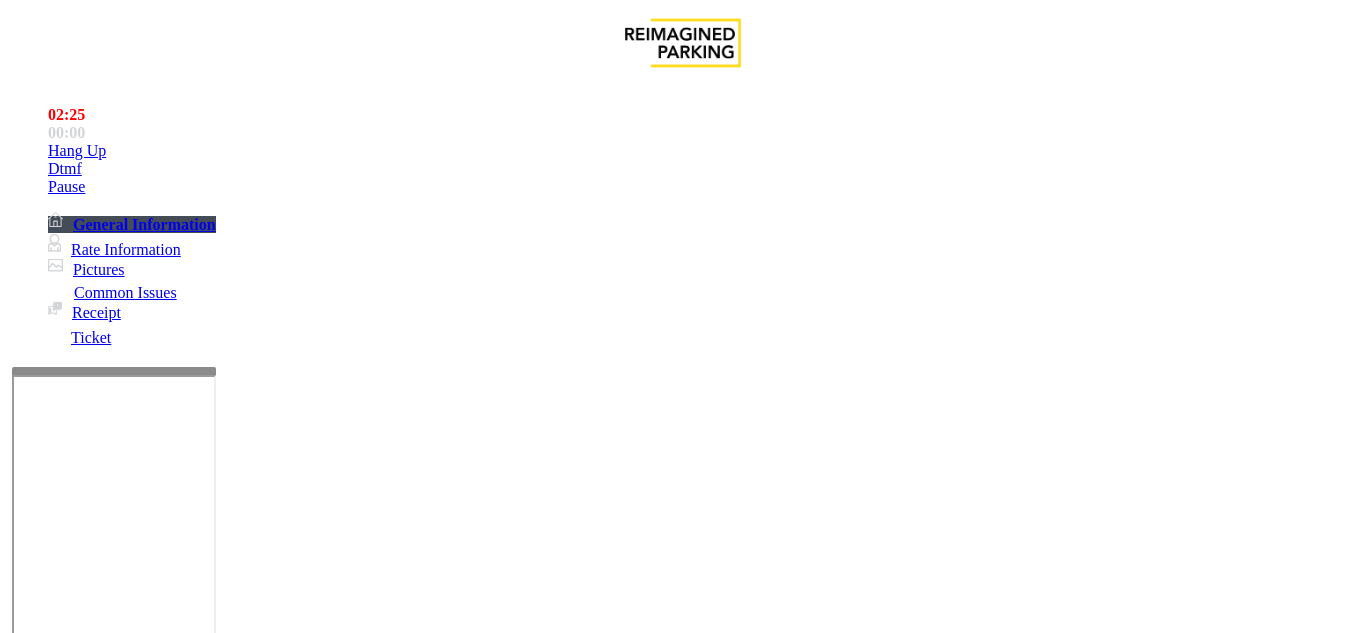 drag, startPoint x: 581, startPoint y: 306, endPoint x: 207, endPoint y: 419, distance: 390.6981 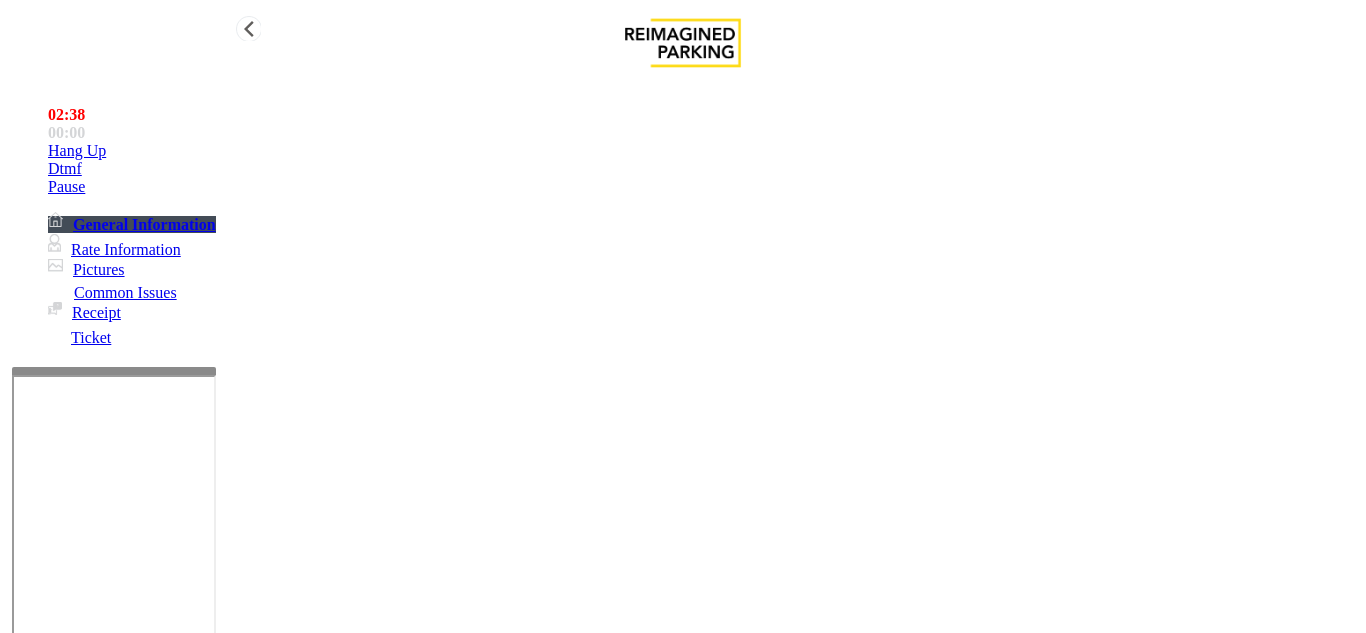 type on "**********" 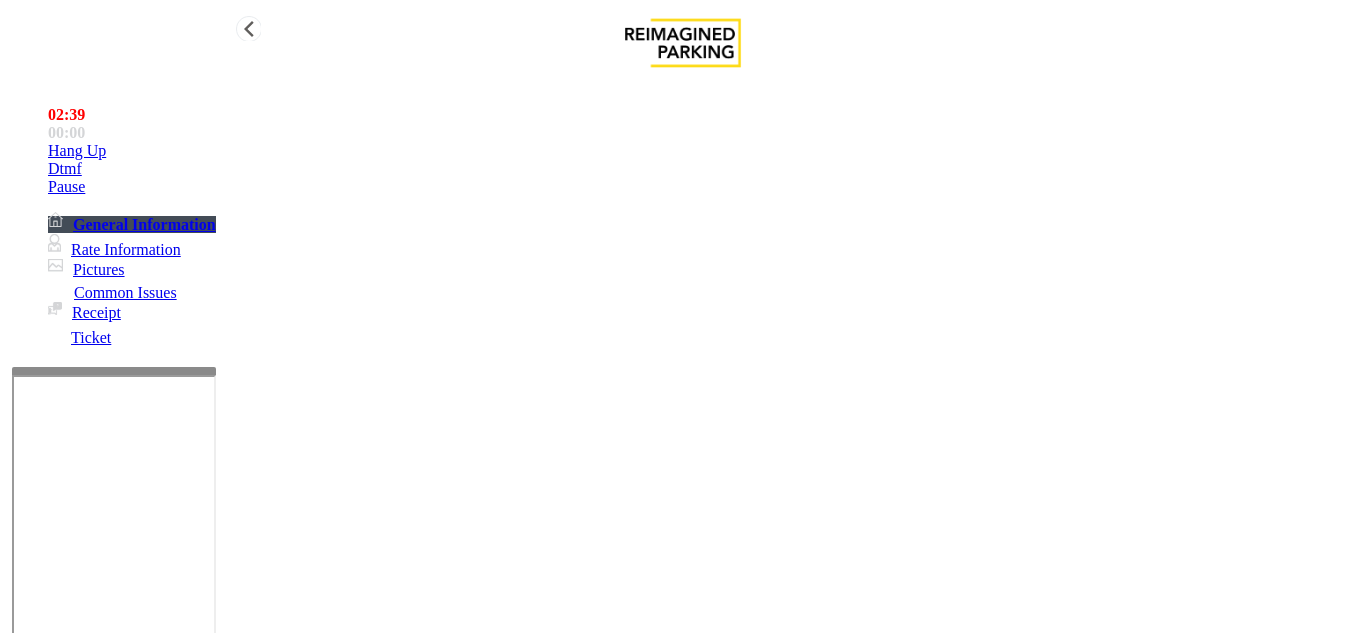 click on "Hang Up" at bounding box center [703, 151] 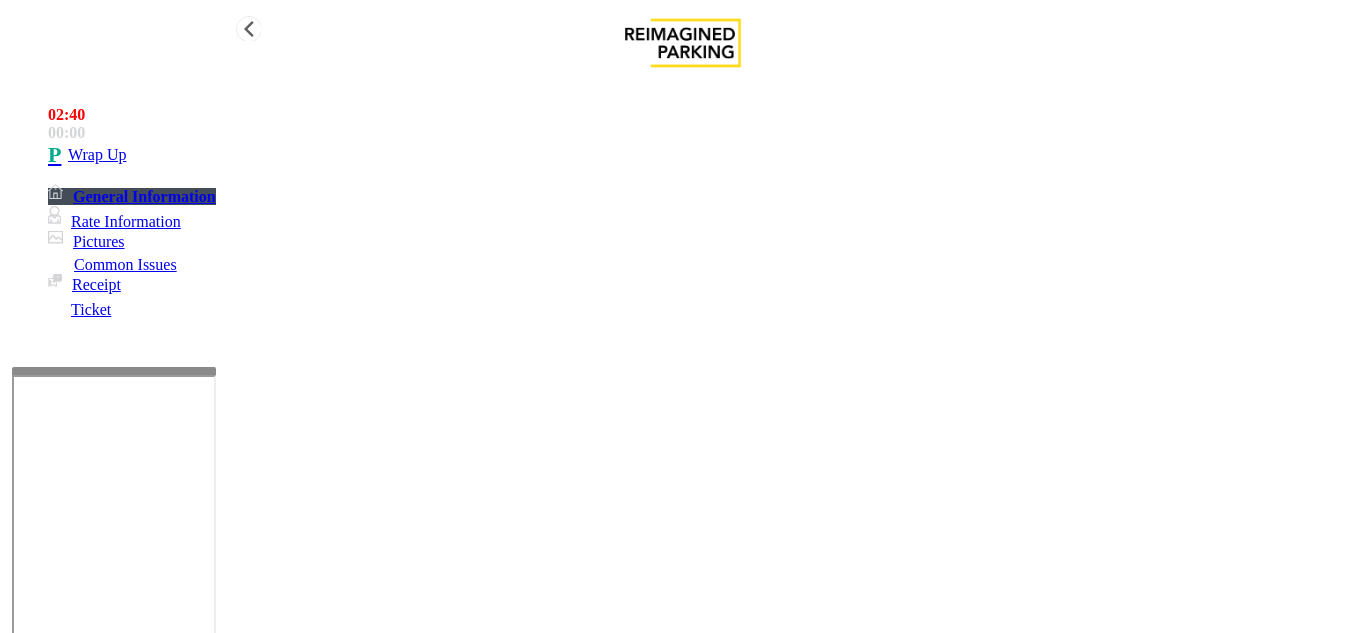 click on "Wrap Up" at bounding box center [703, 155] 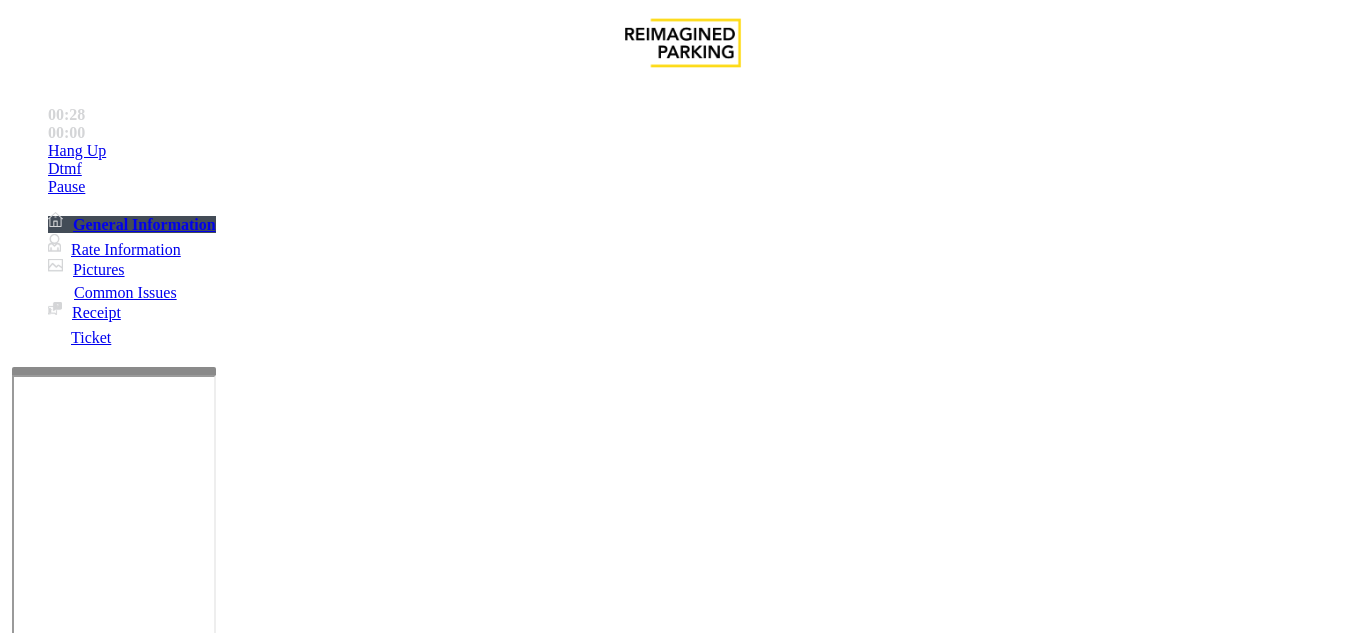 scroll, scrollTop: 700, scrollLeft: 0, axis: vertical 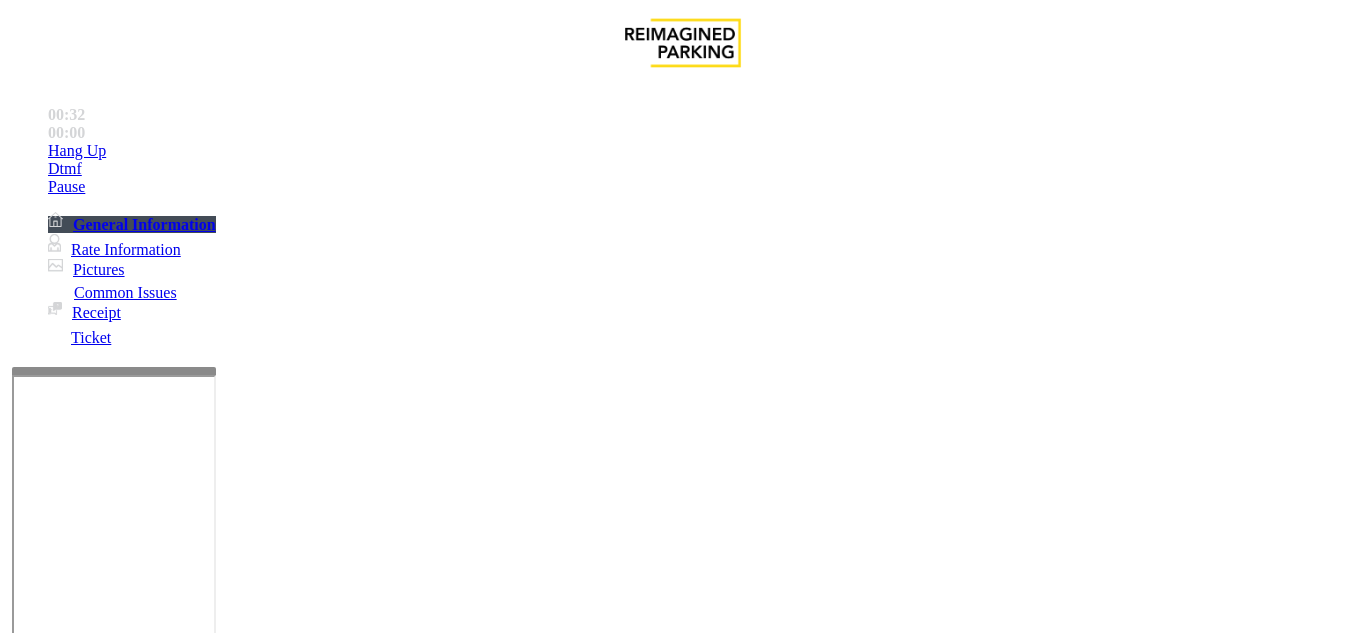 click on "Validation Issue" 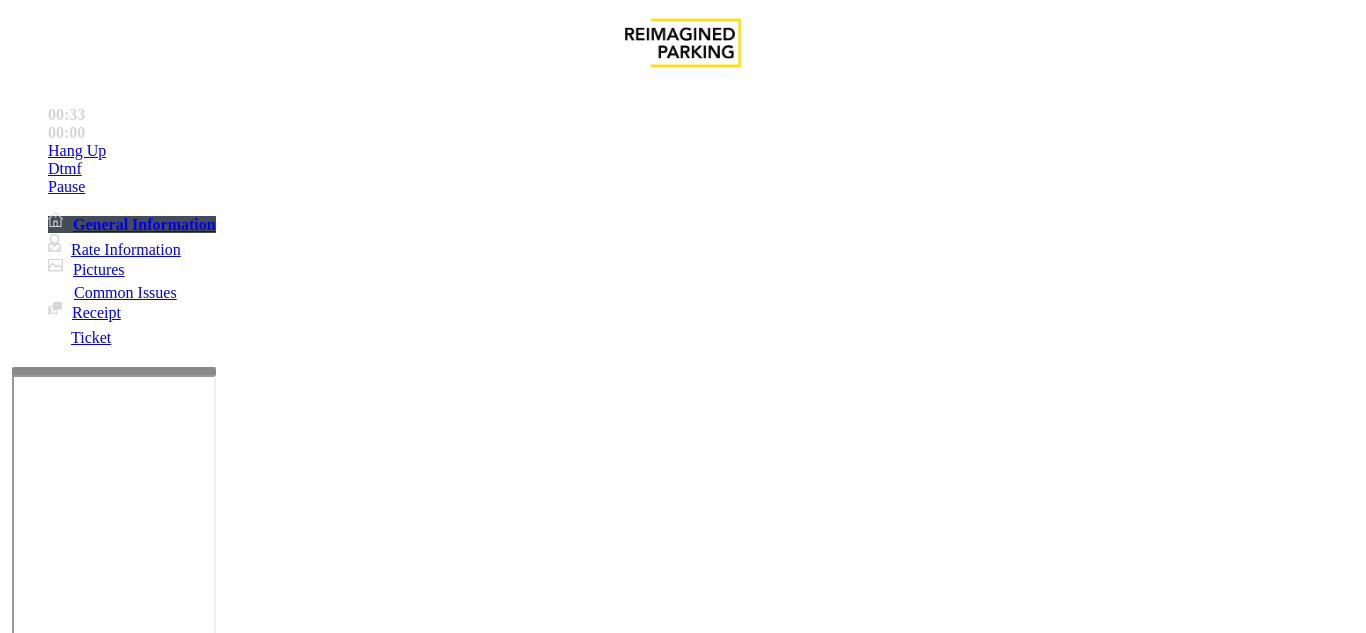 click on "Validation Error" 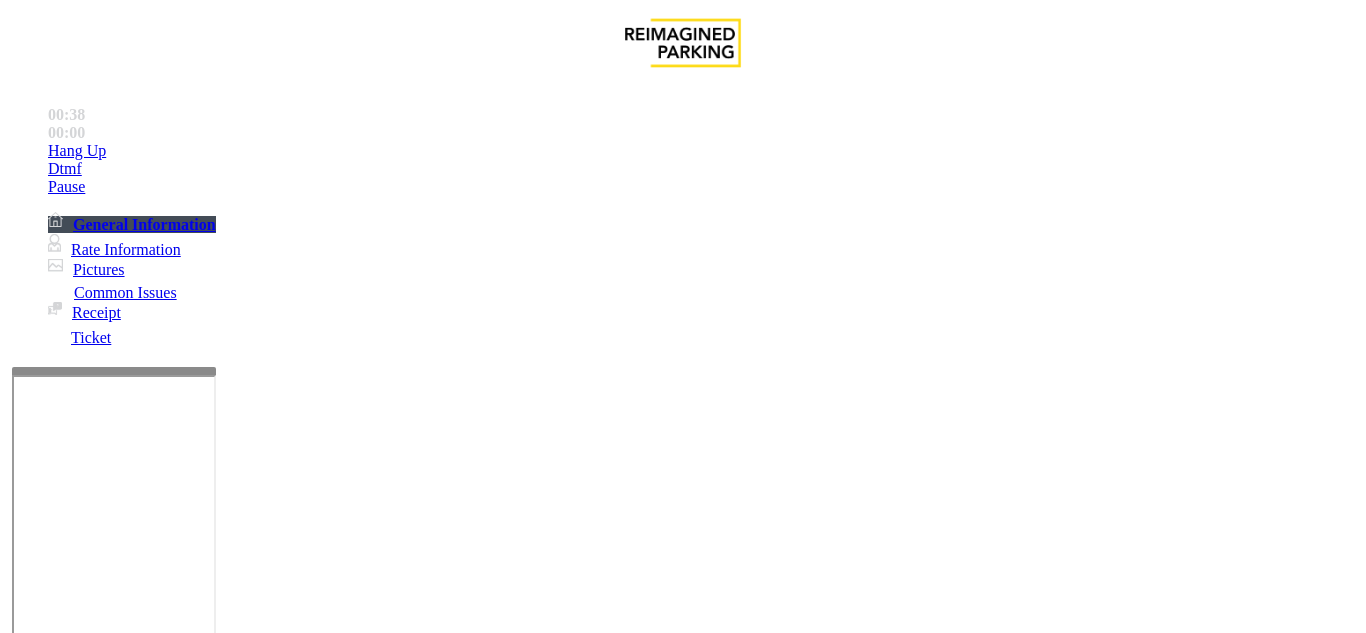 click on "Validation Error" 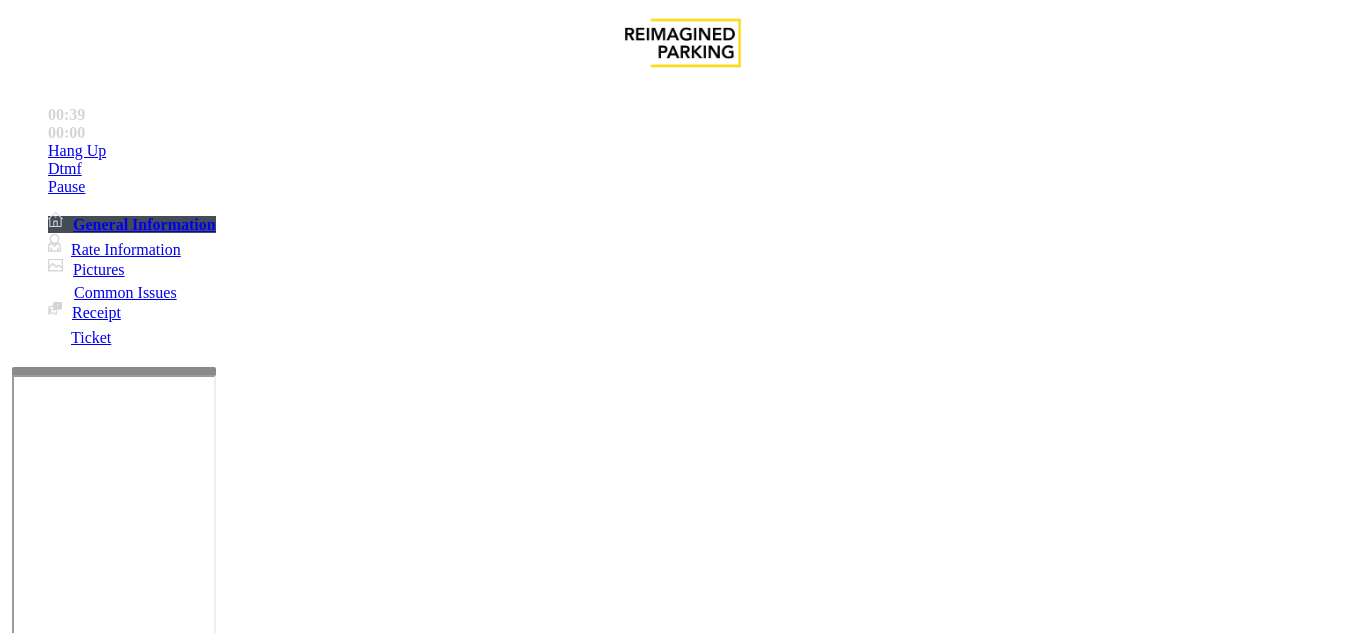 click on "Validation Error" 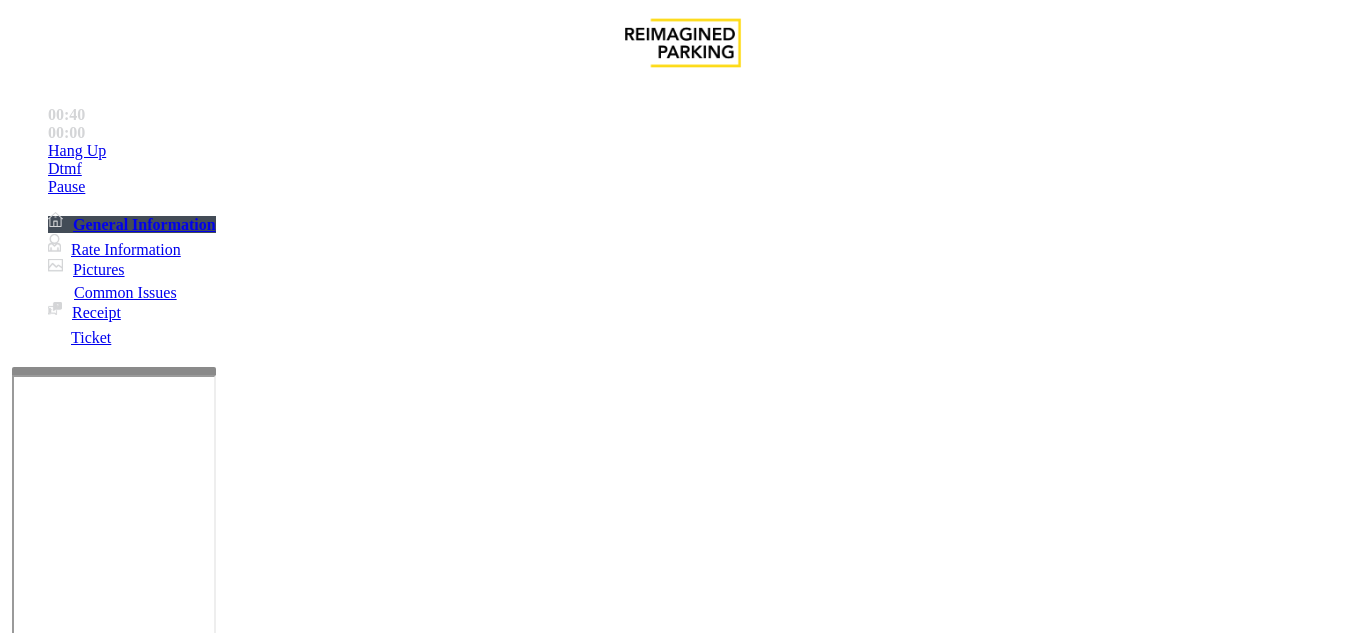 drag, startPoint x: 316, startPoint y: 174, endPoint x: 356, endPoint y: 269, distance: 103.077644 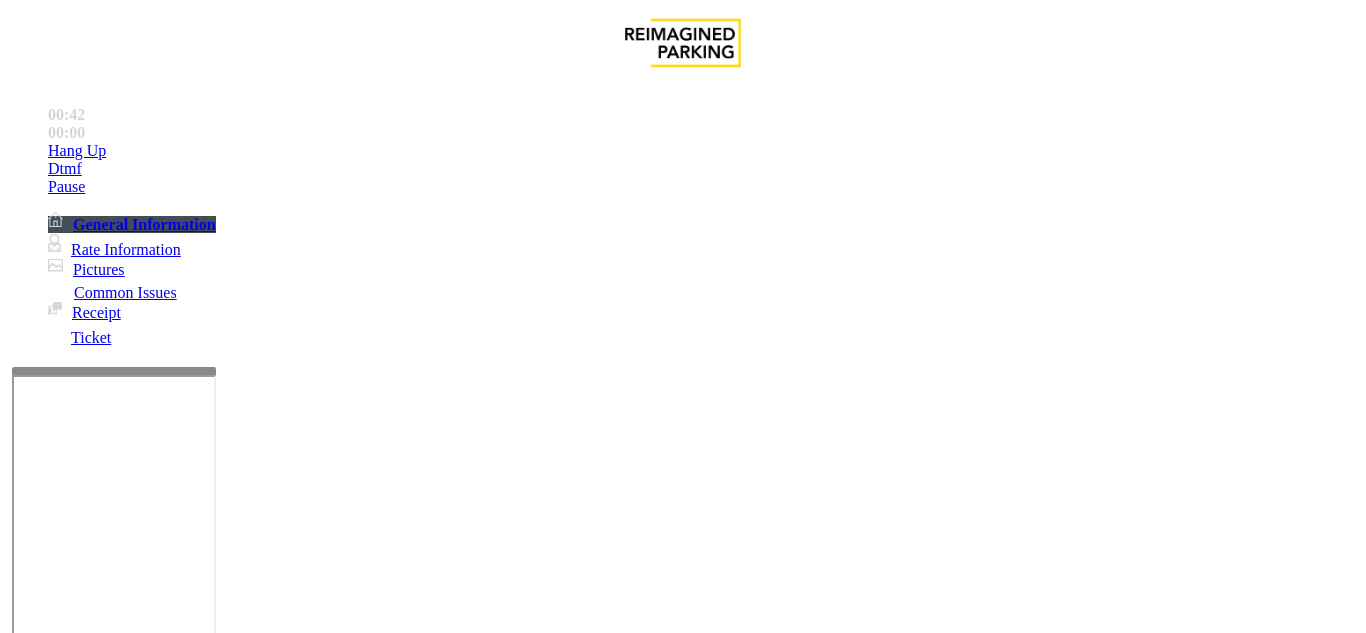 click on "Validation Error" 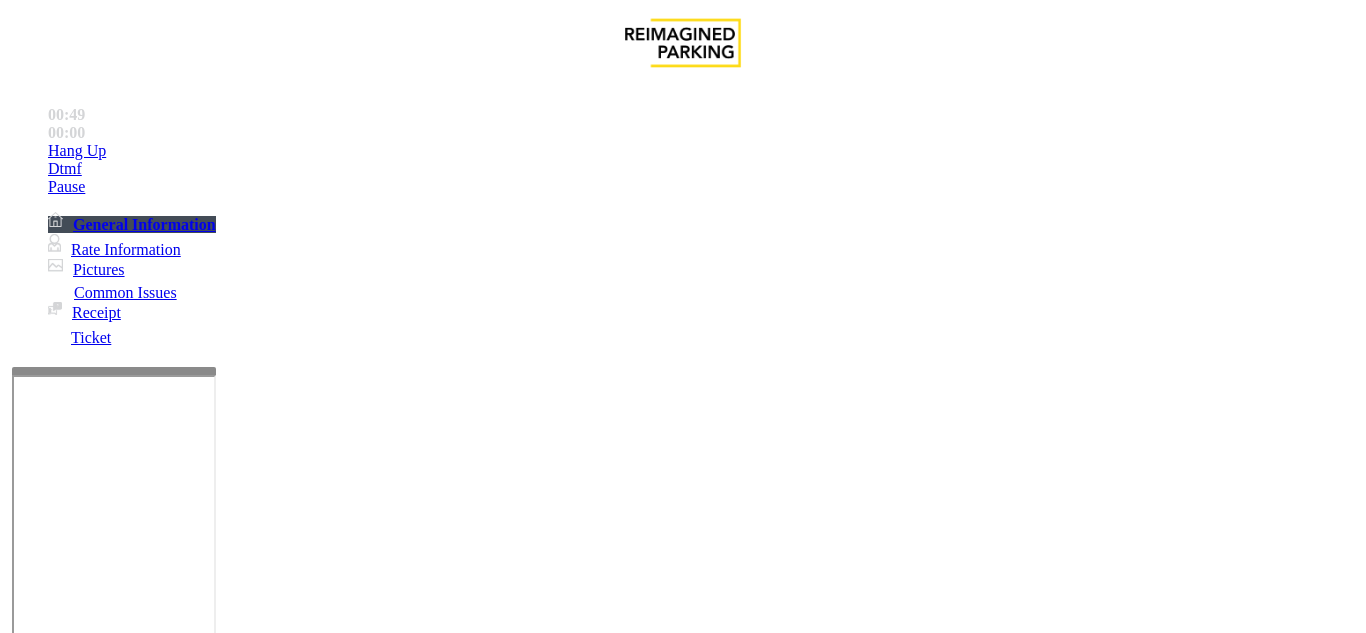 scroll, scrollTop: 112, scrollLeft: 0, axis: vertical 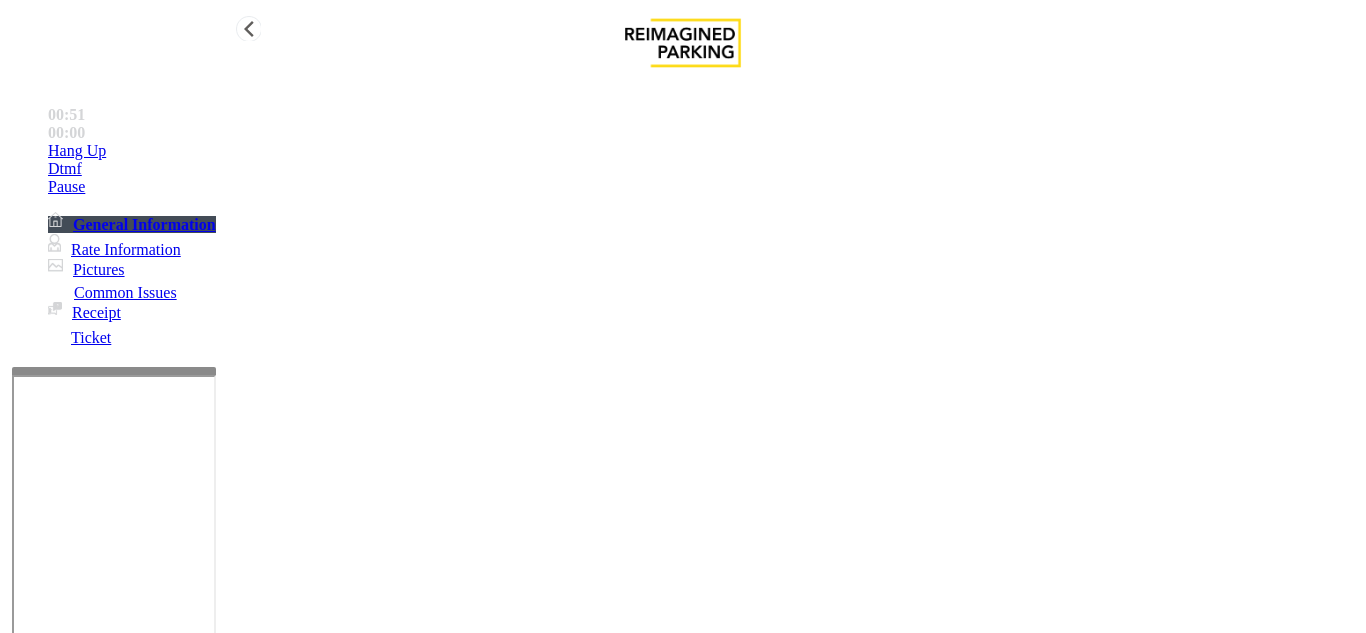 click on "Hang Up" at bounding box center (703, 151) 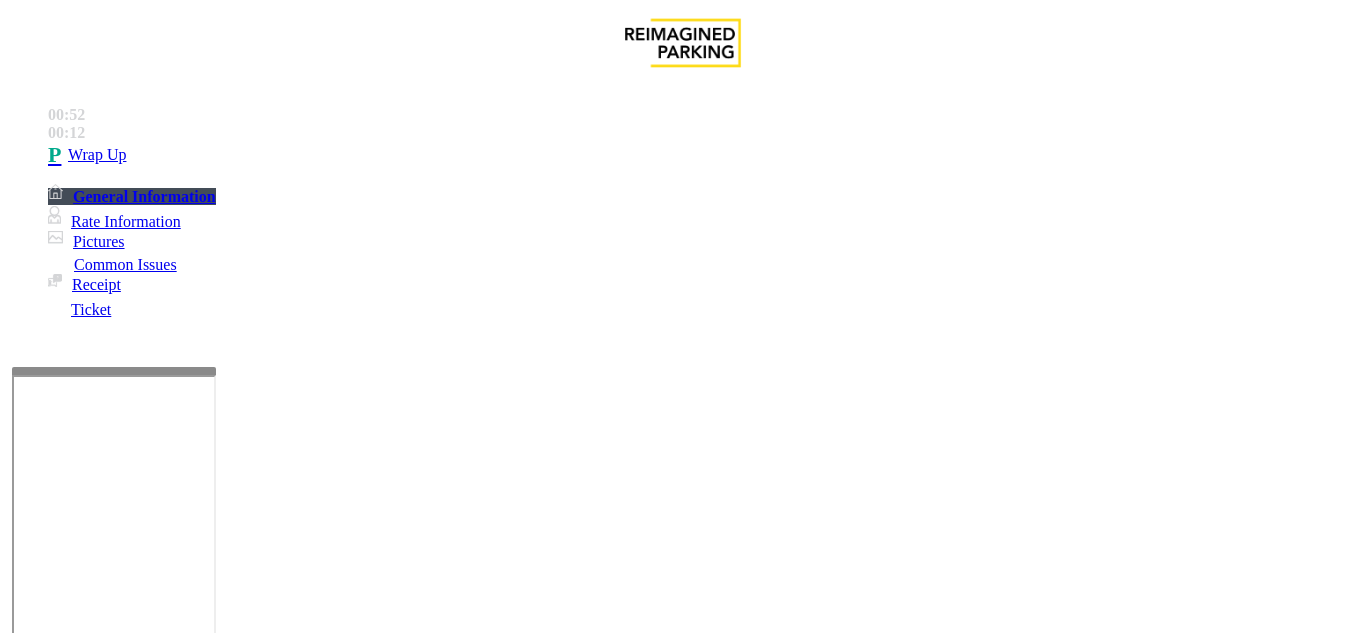 paste on "**********" 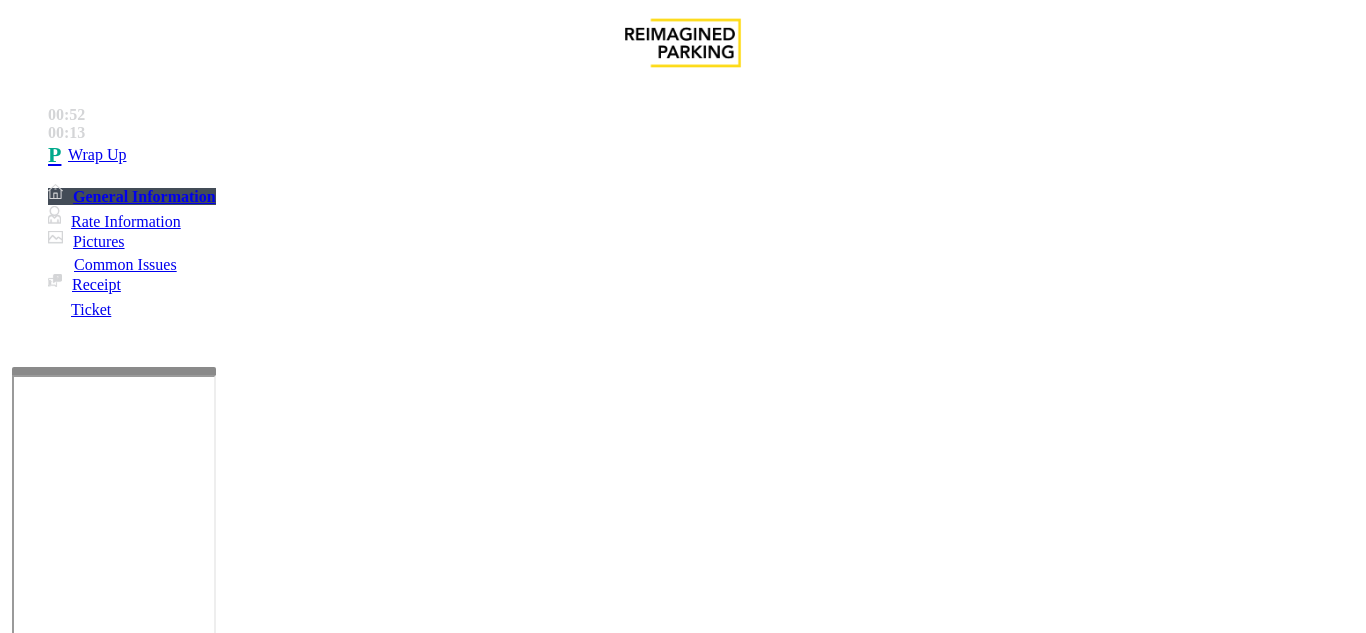 type on "**********" 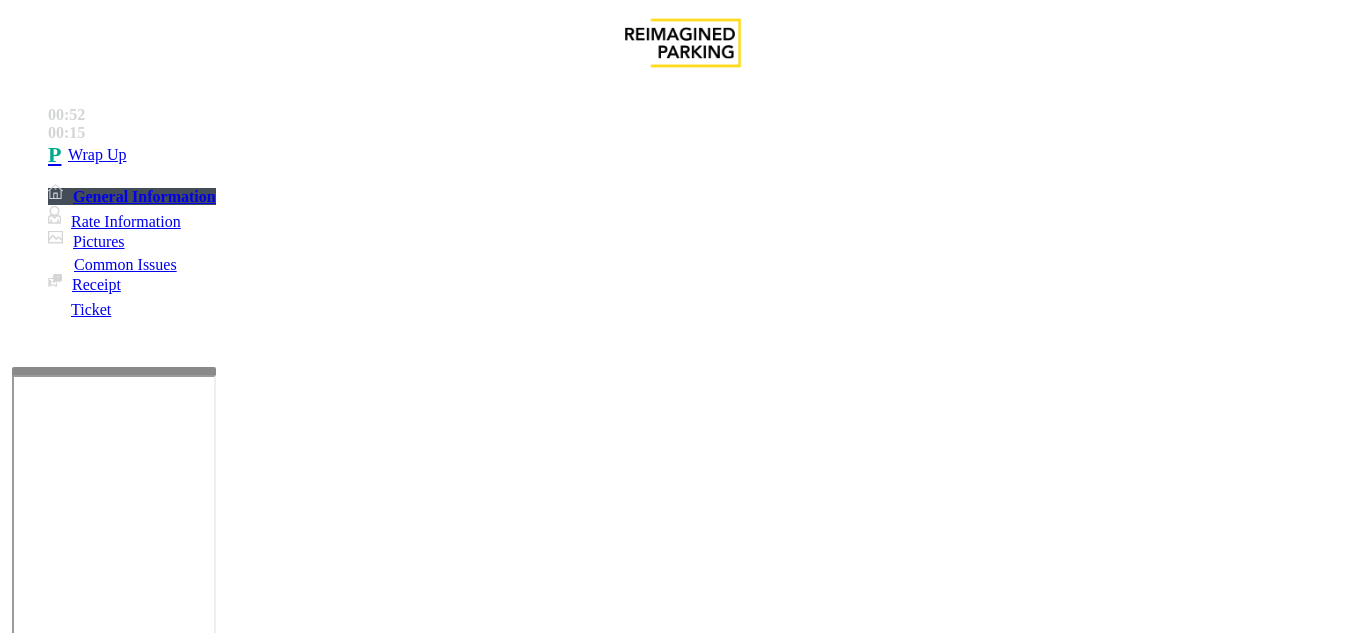 type on "**" 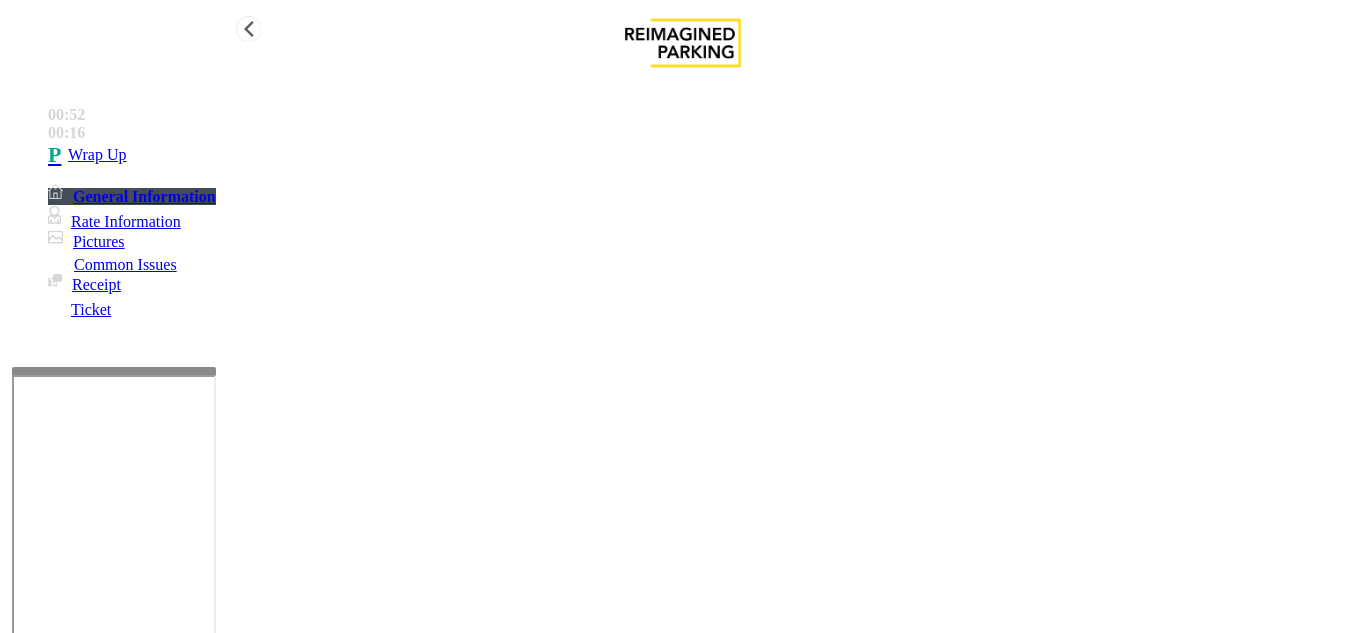 type on "**" 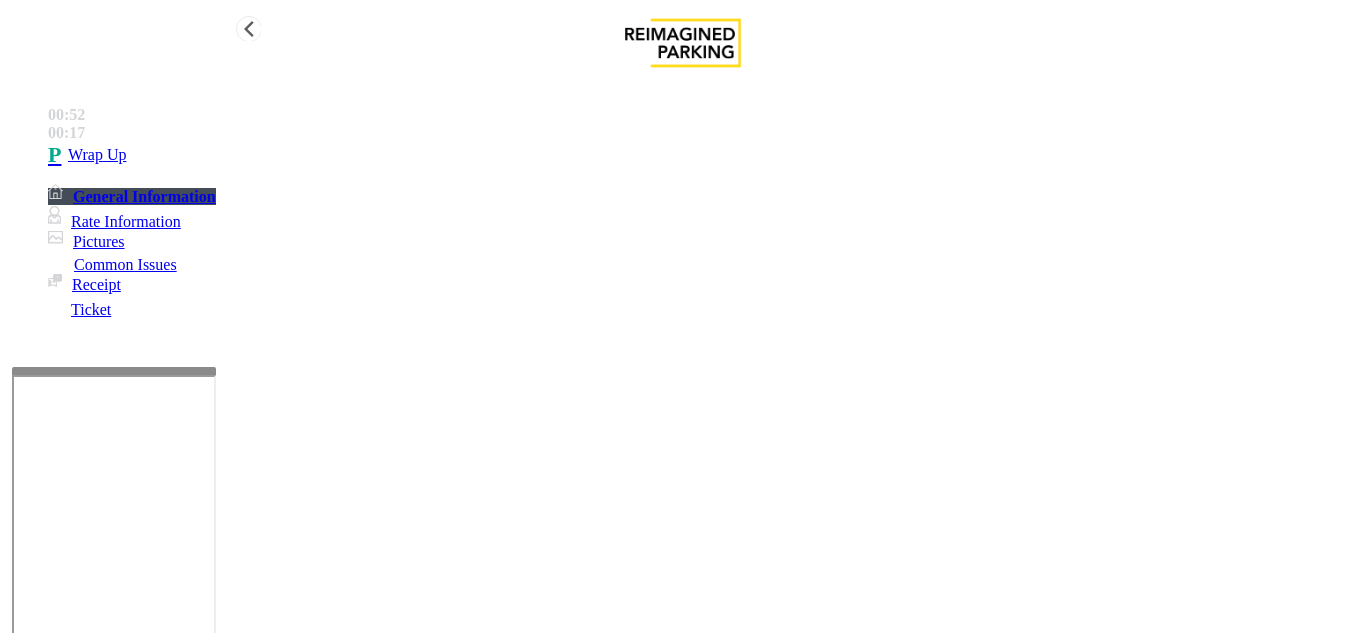 click on "Wrap Up" at bounding box center [97, 155] 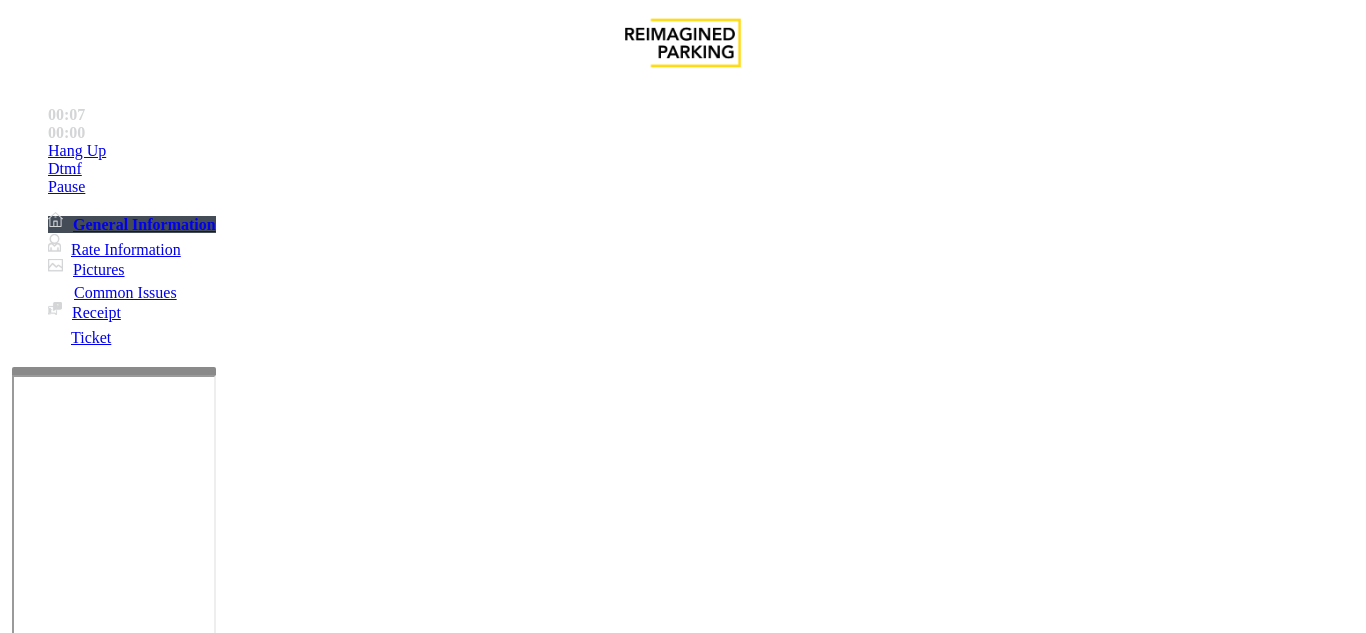 click on "Intercom Issue/No Response" 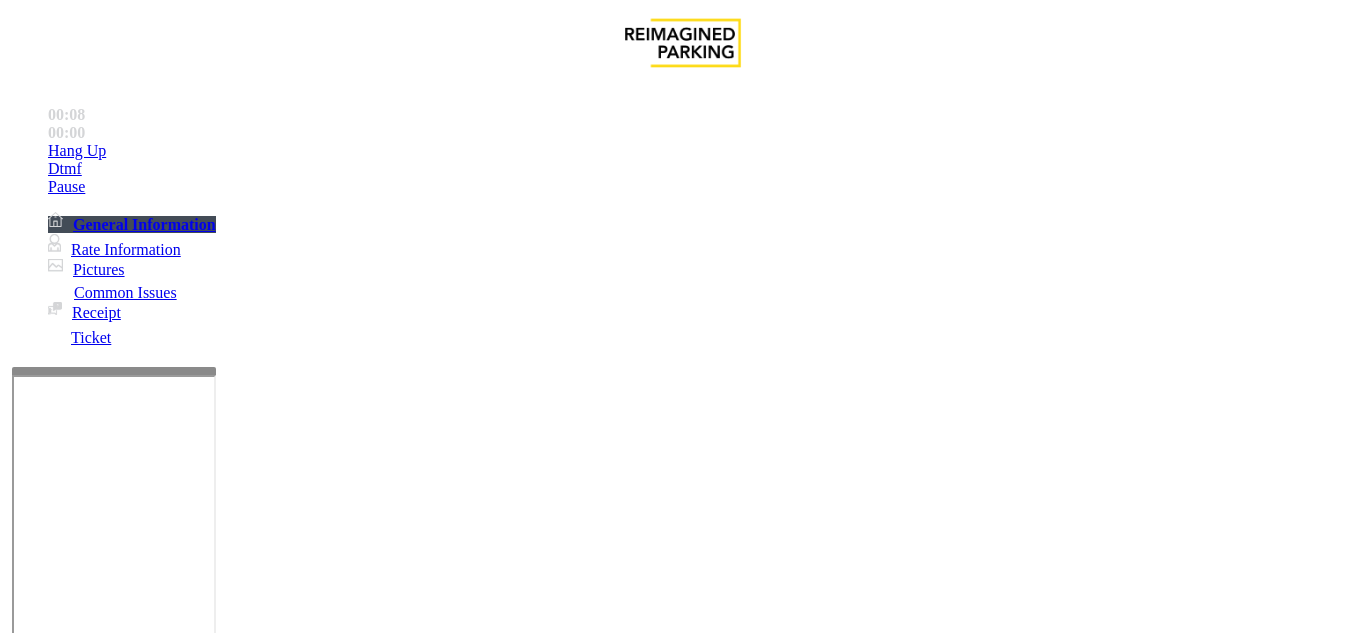 click on "No Response/Unable to hear [PERSON_NAME]" 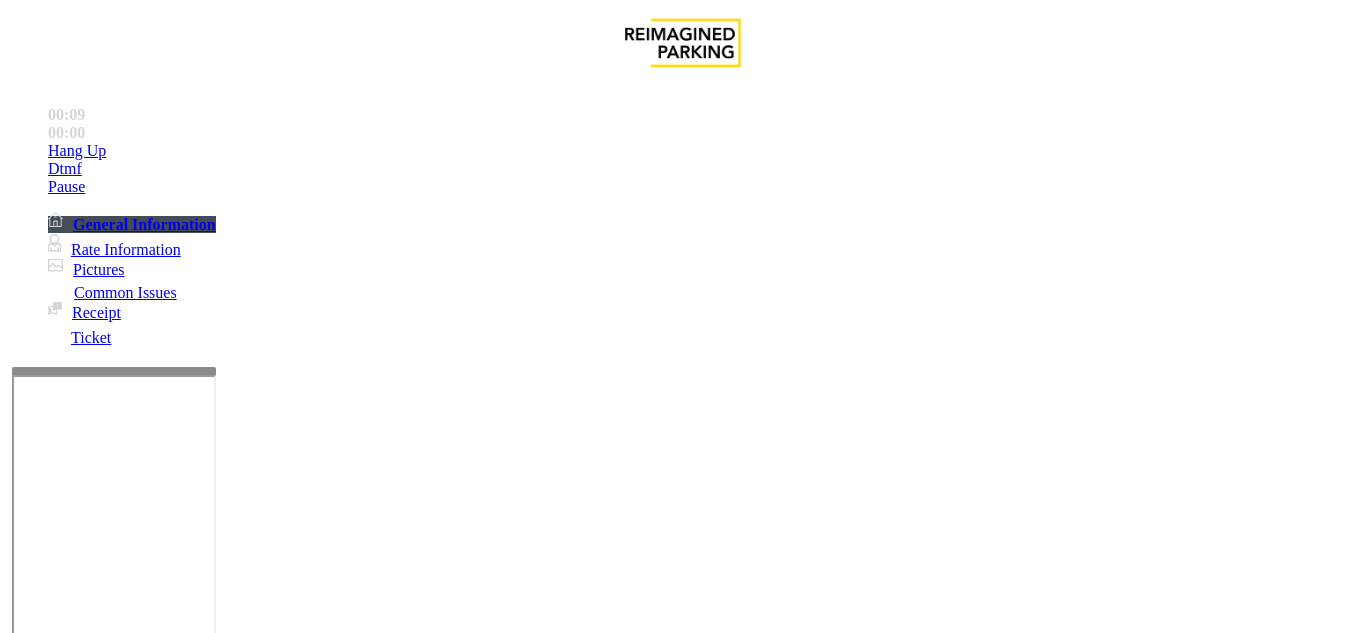 click on "No Response/Unable to hear [PERSON_NAME]" 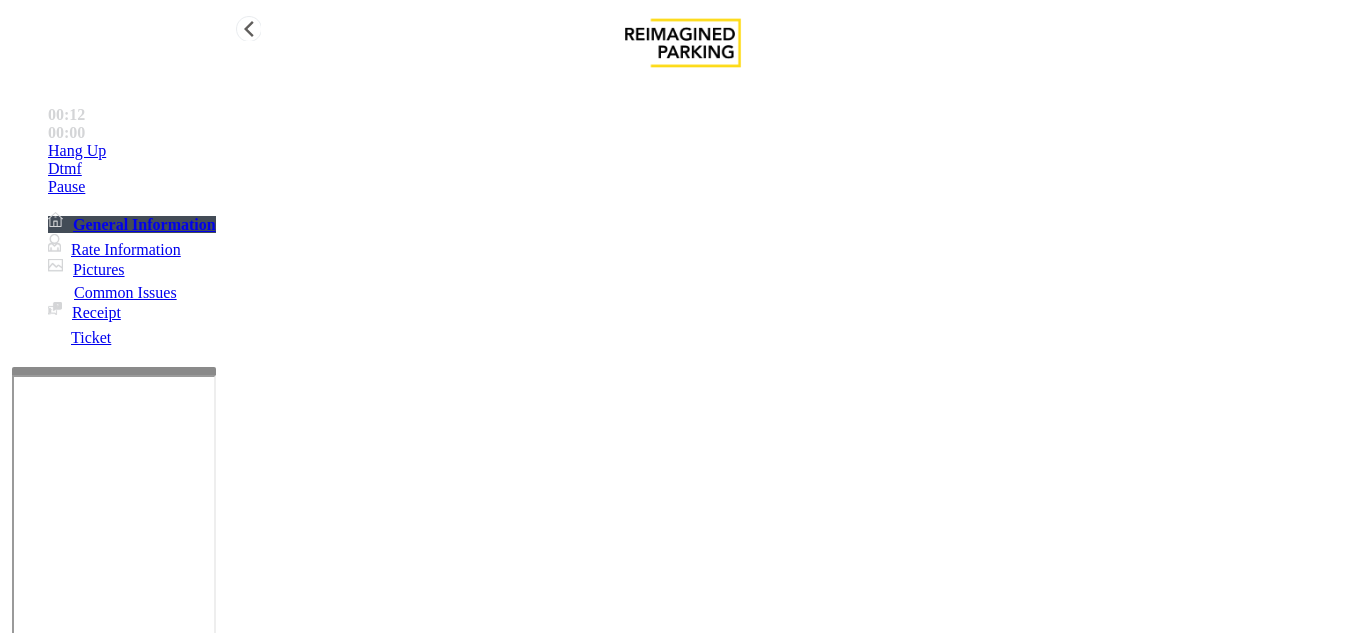 type on "**********" 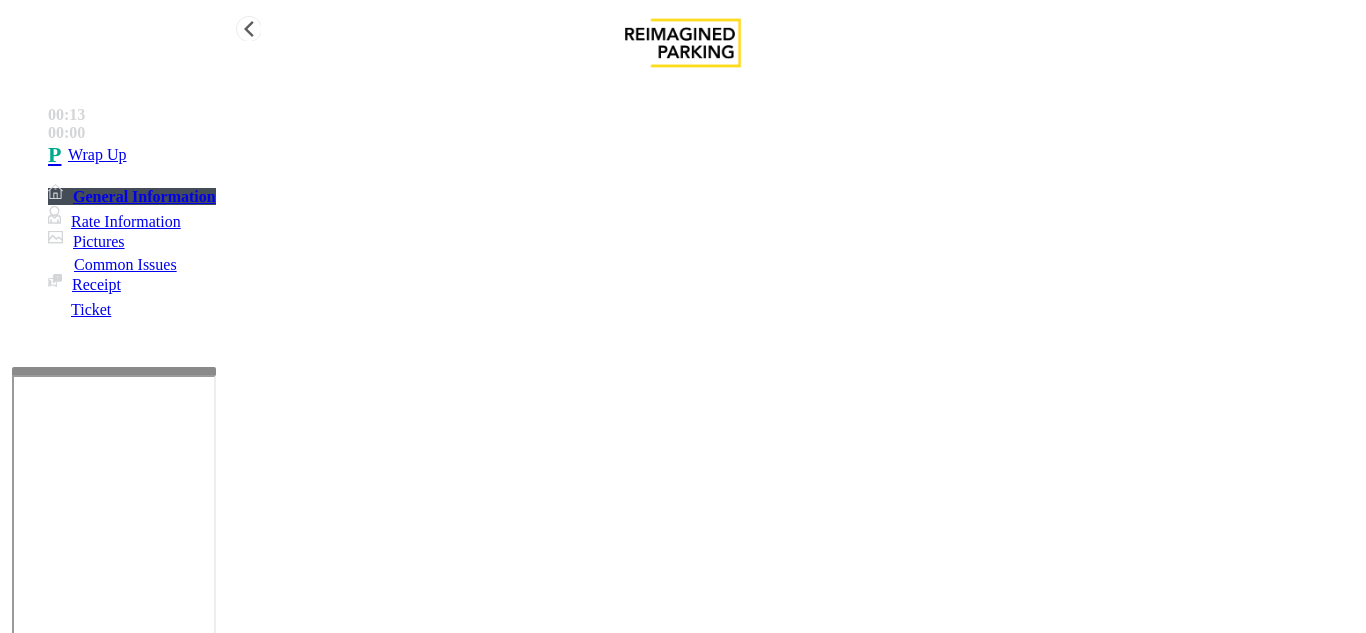 click on "Wrap Up" at bounding box center (703, 155) 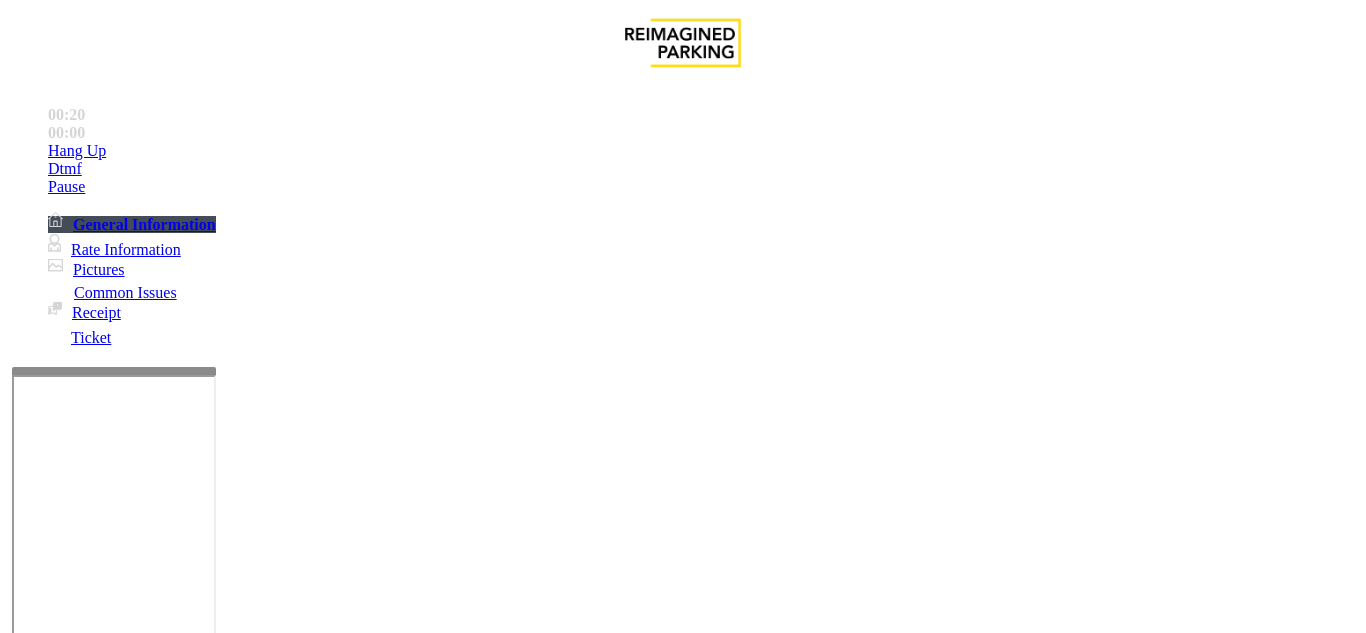 click on "Ticket Issue" 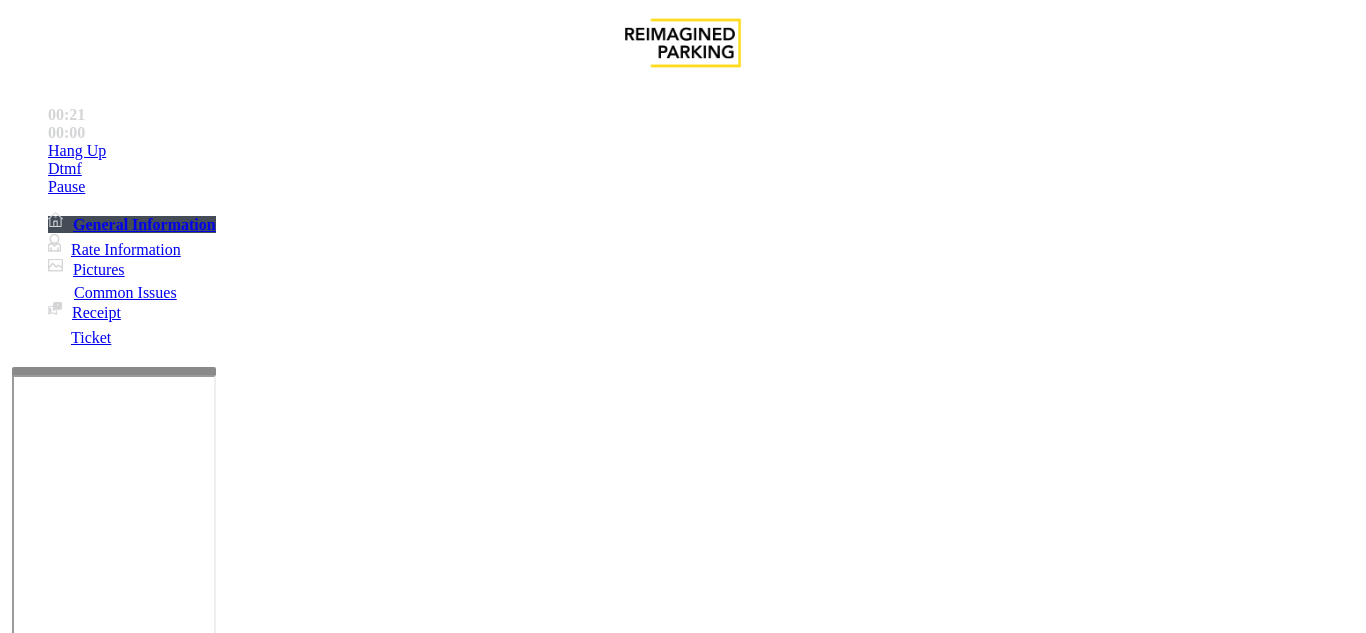 click on "Ticket Unreadable" 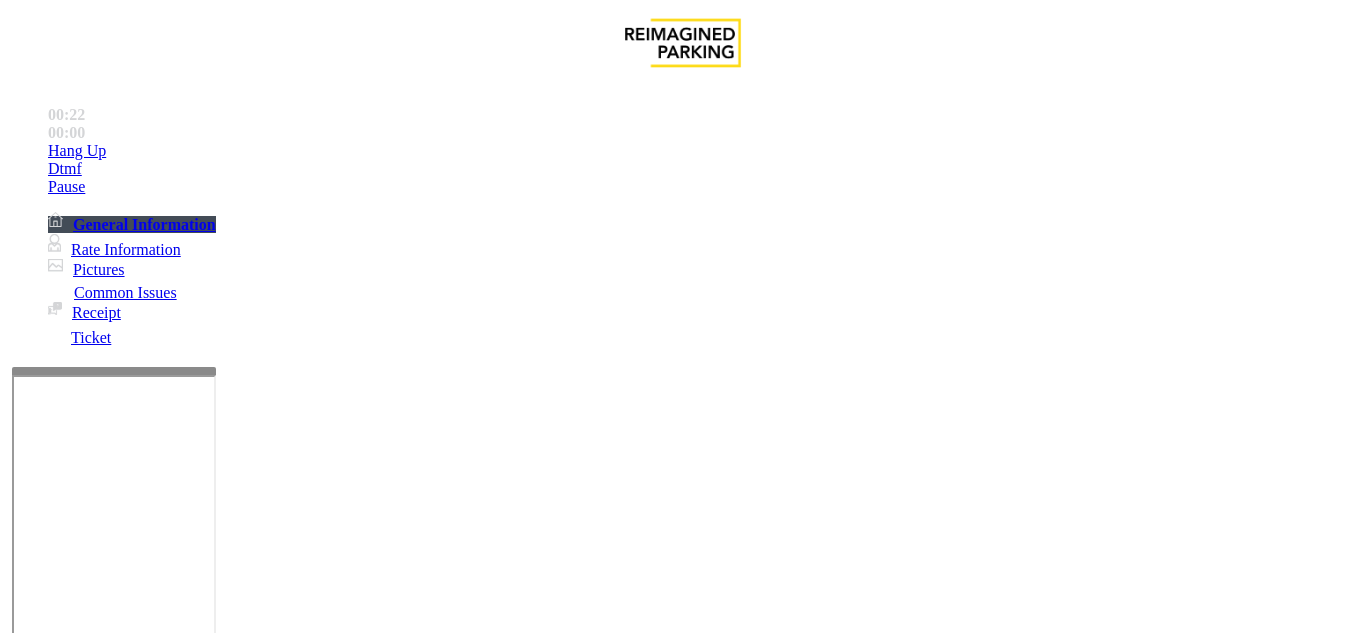 scroll, scrollTop: 200, scrollLeft: 0, axis: vertical 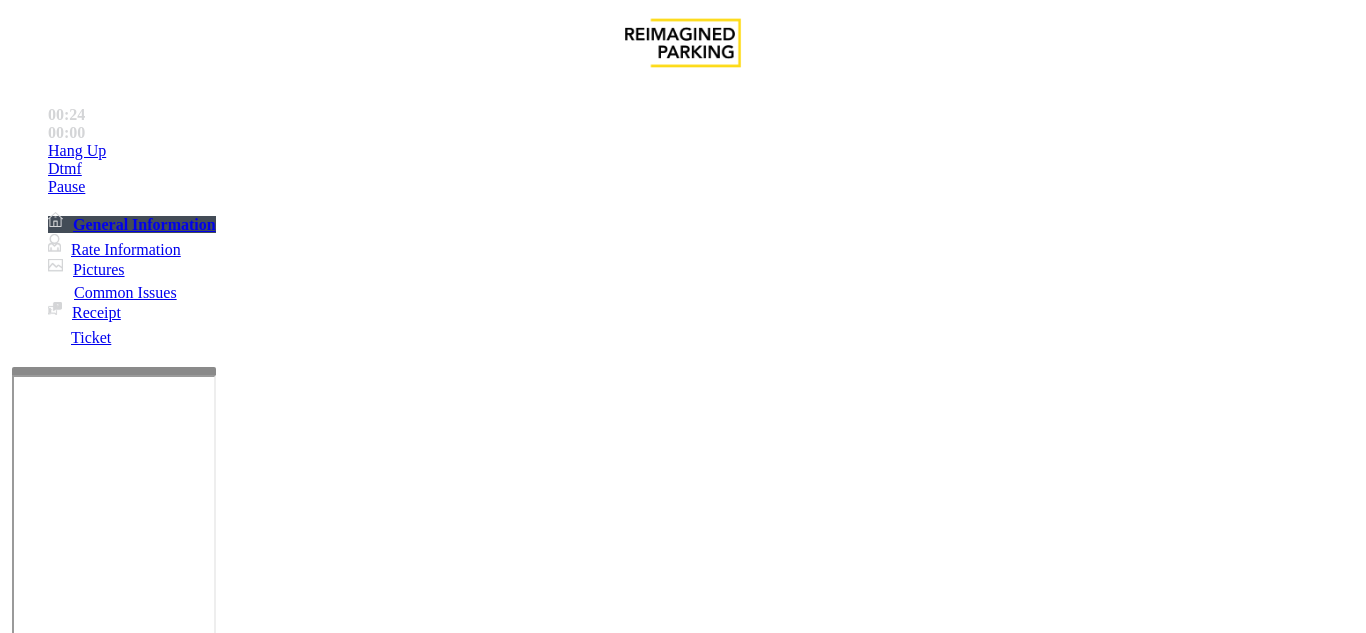 paste on "**********" 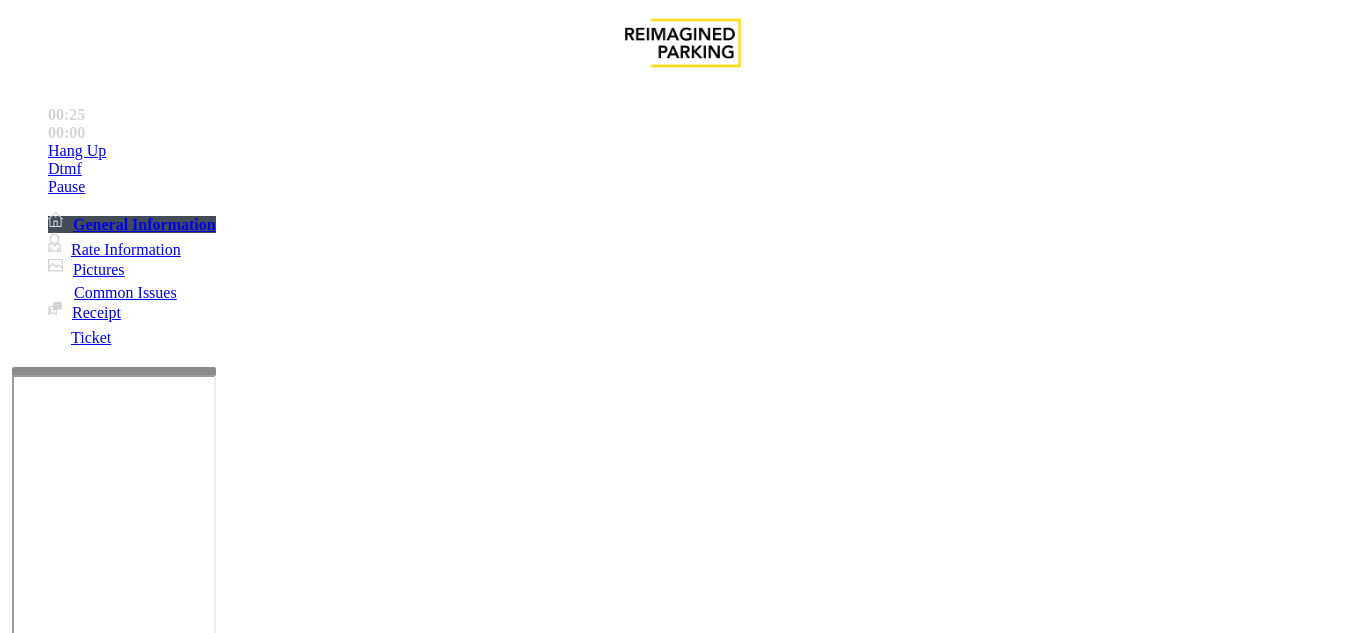 scroll, scrollTop: 100, scrollLeft: 0, axis: vertical 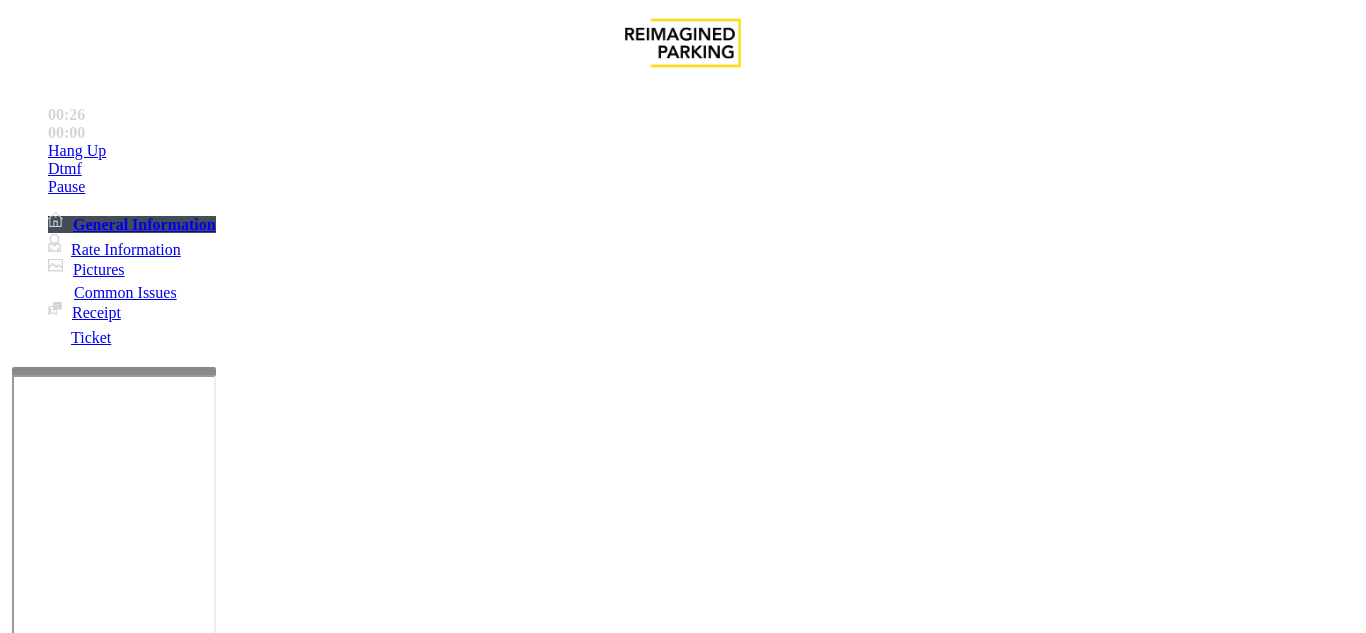 click 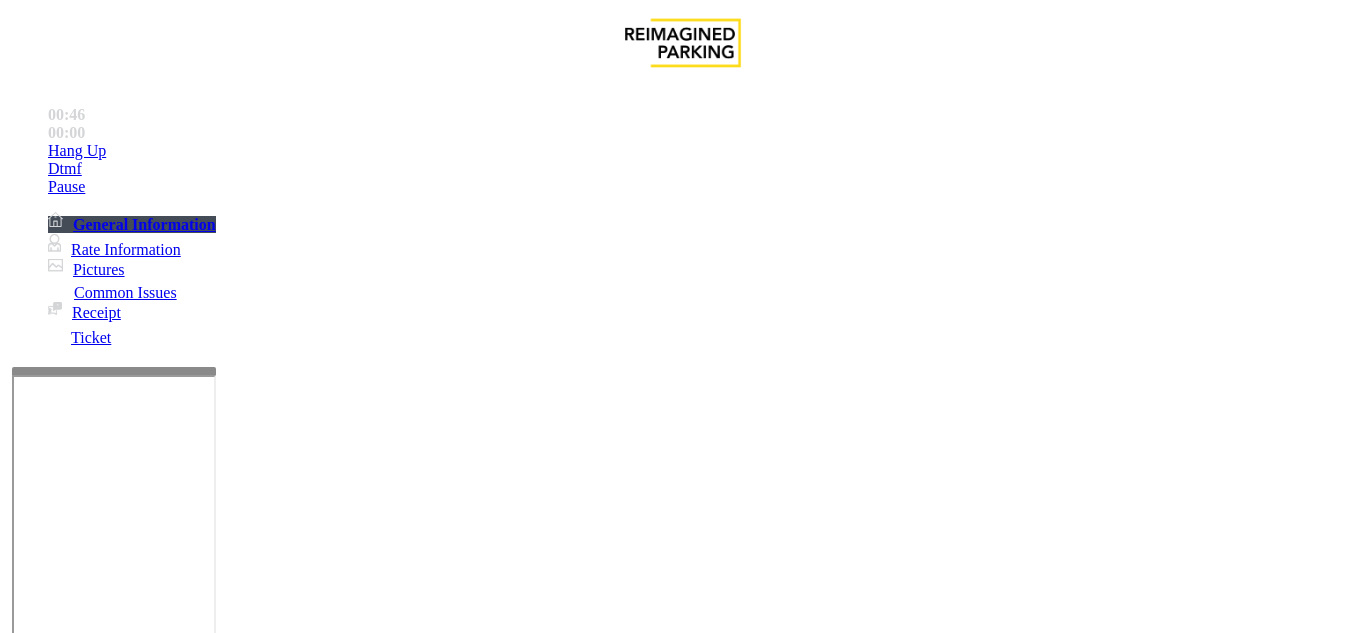 type on "*********" 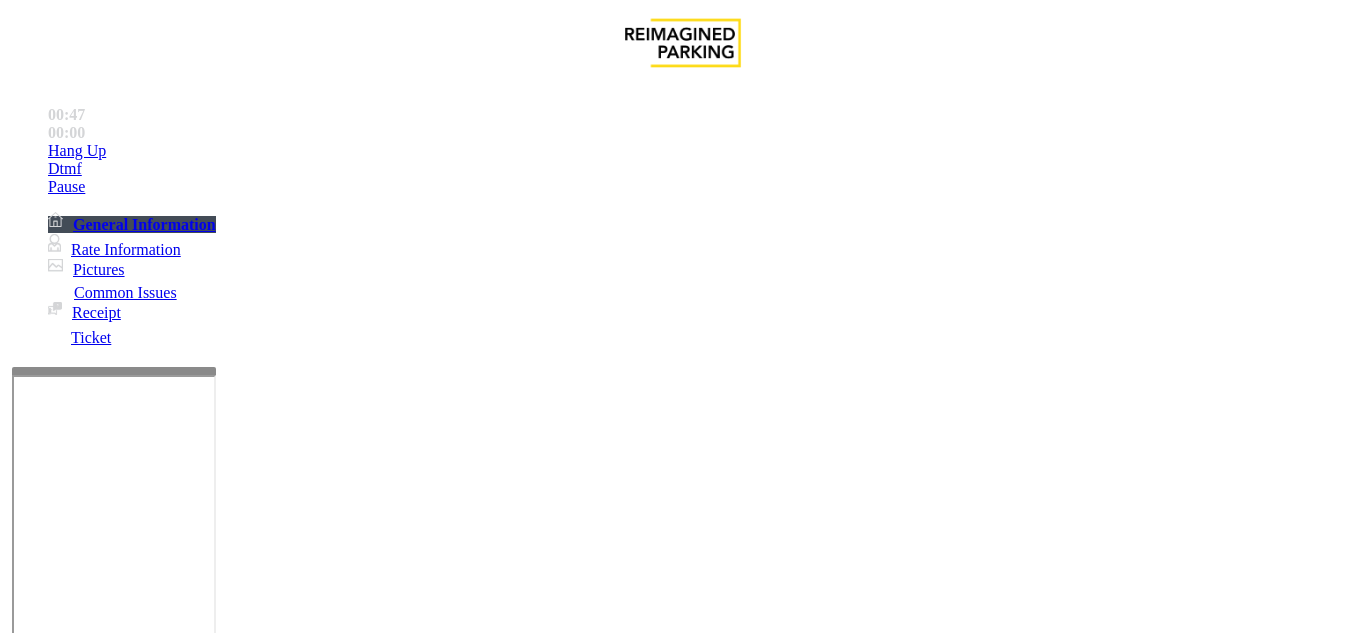 click on "Ticket Unreadable" 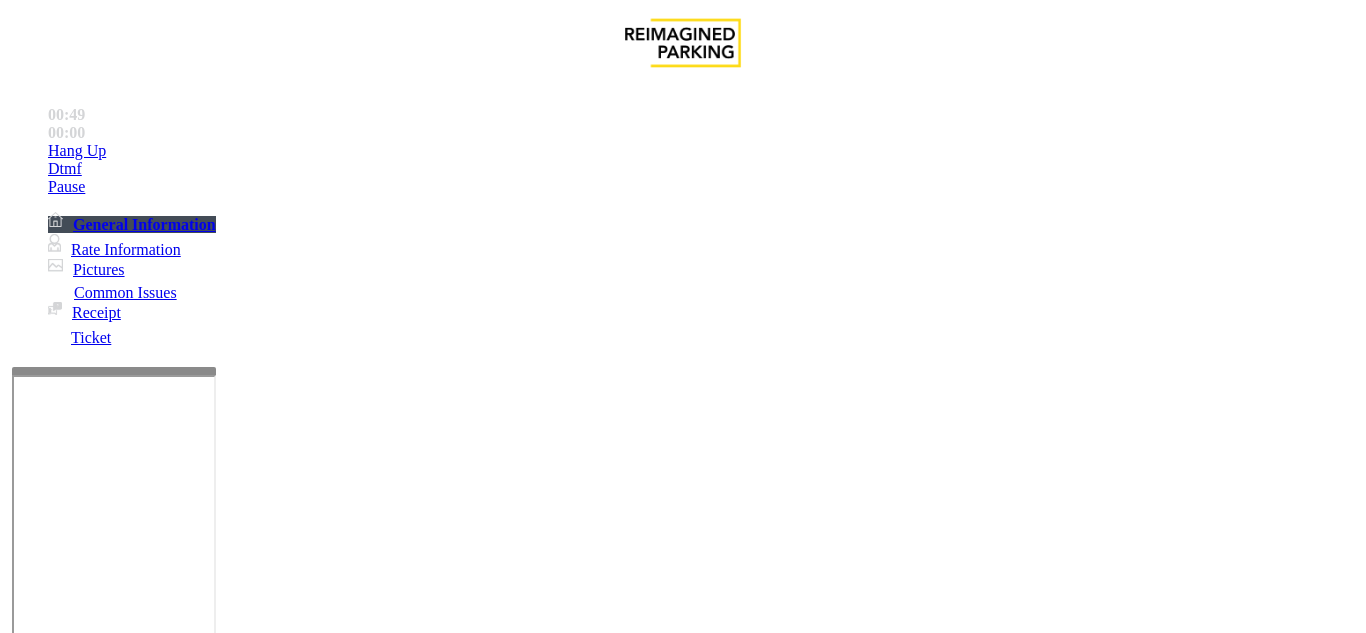 drag, startPoint x: 354, startPoint y: 605, endPoint x: 310, endPoint y: 596, distance: 44.911022 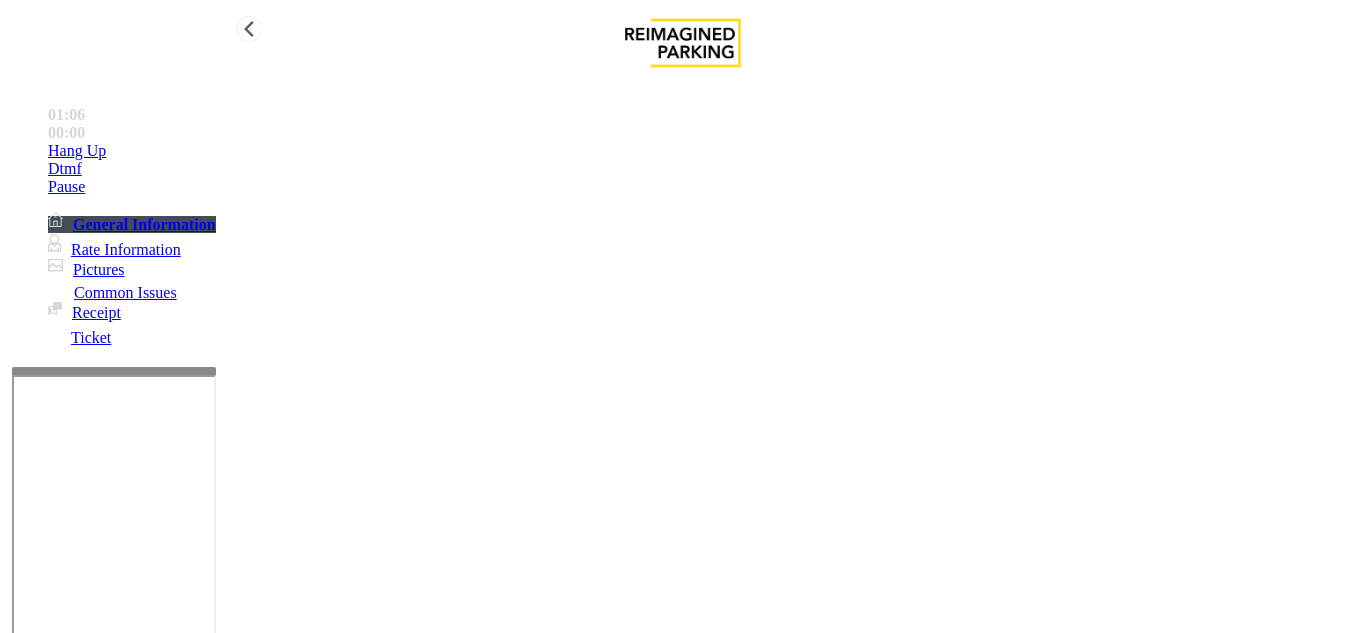 type on "**********" 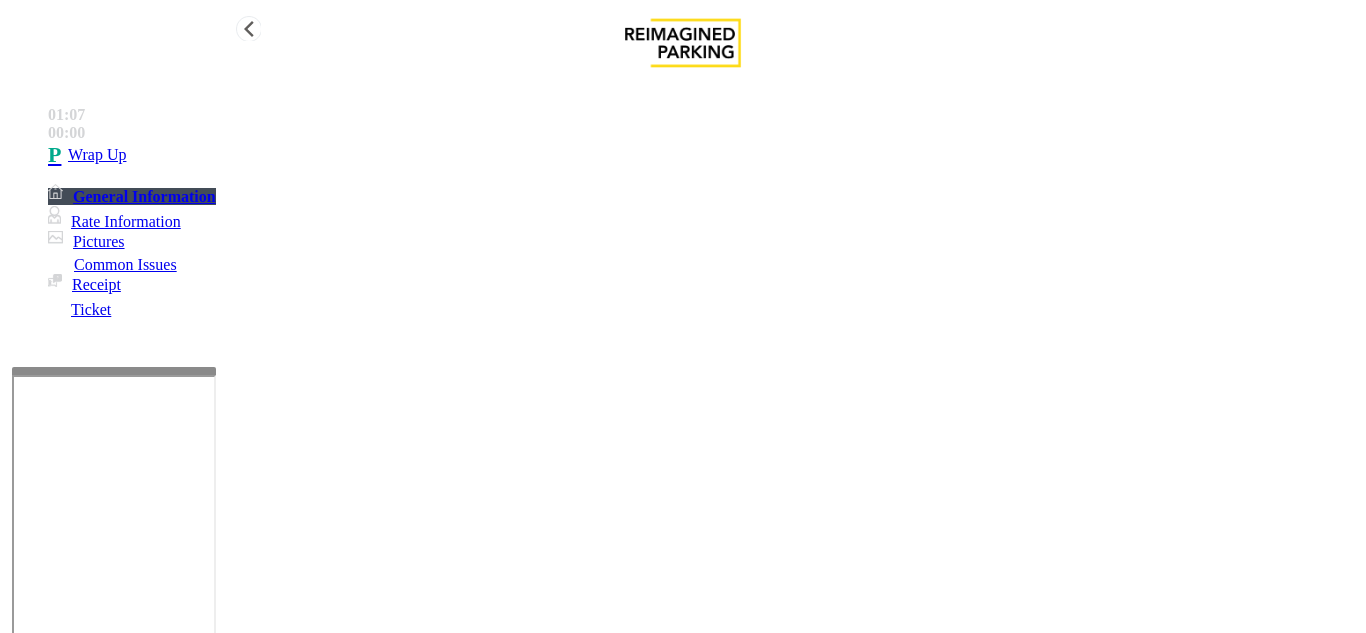click on "Wrap Up" at bounding box center (703, 155) 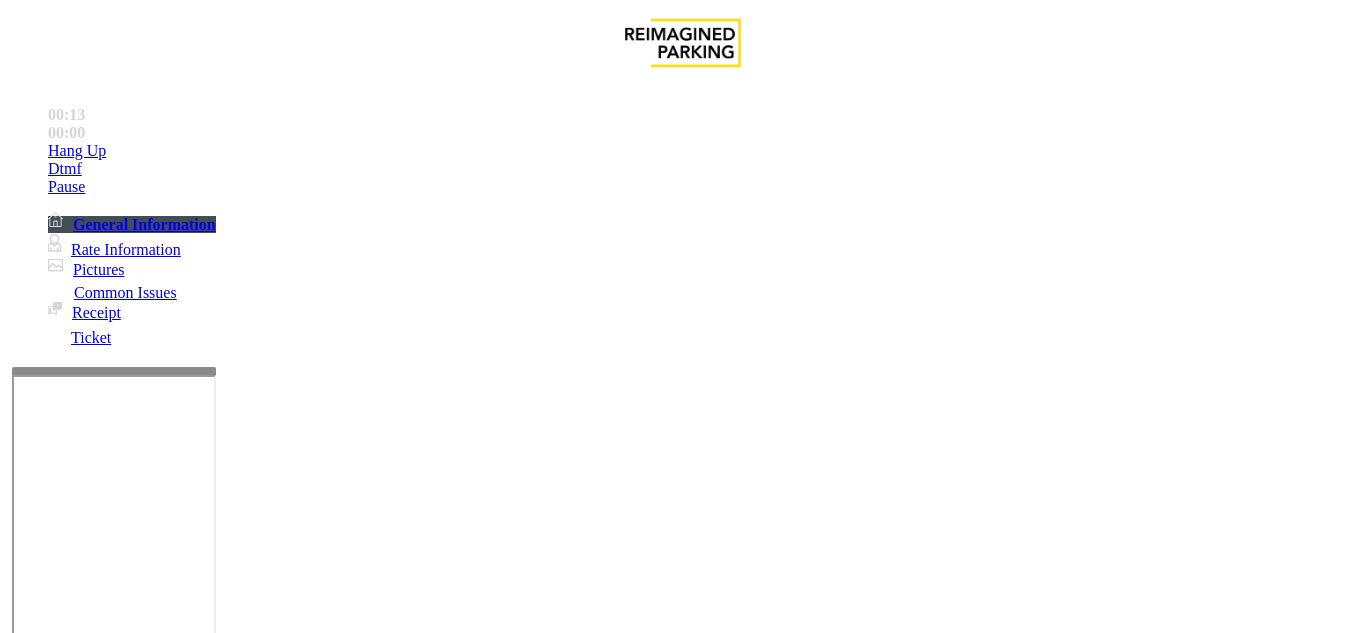 click on "Monthly Issue" 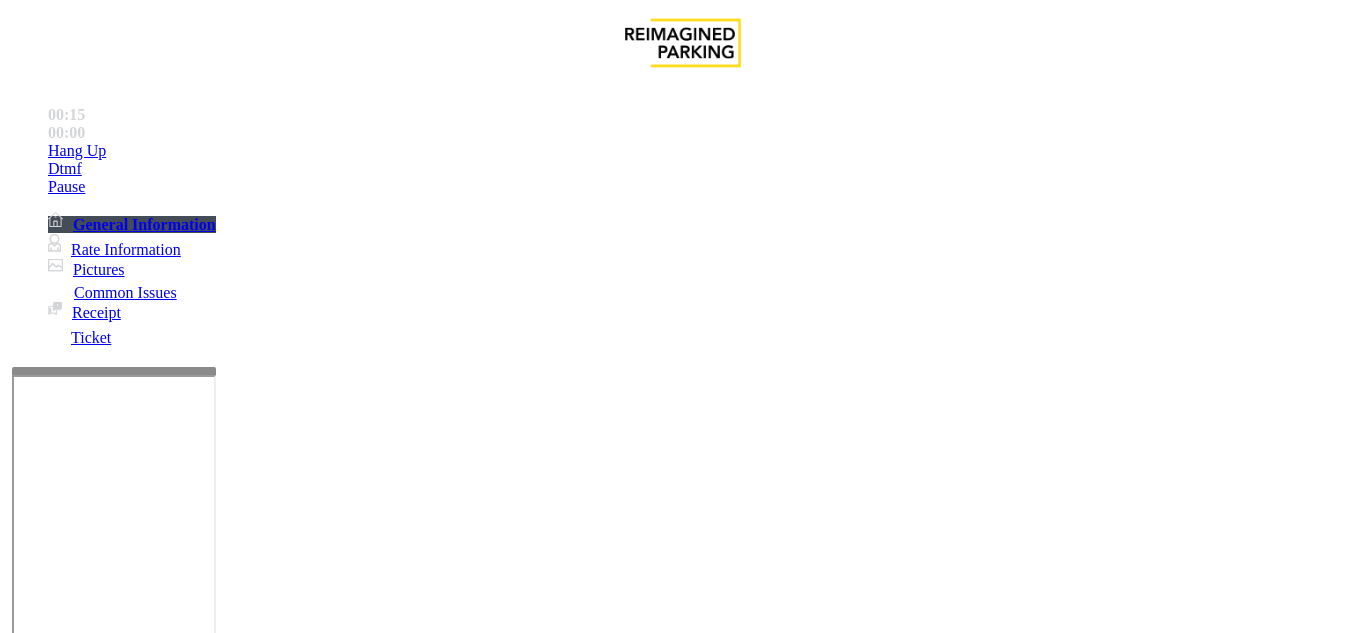 click on "Disabled Card" 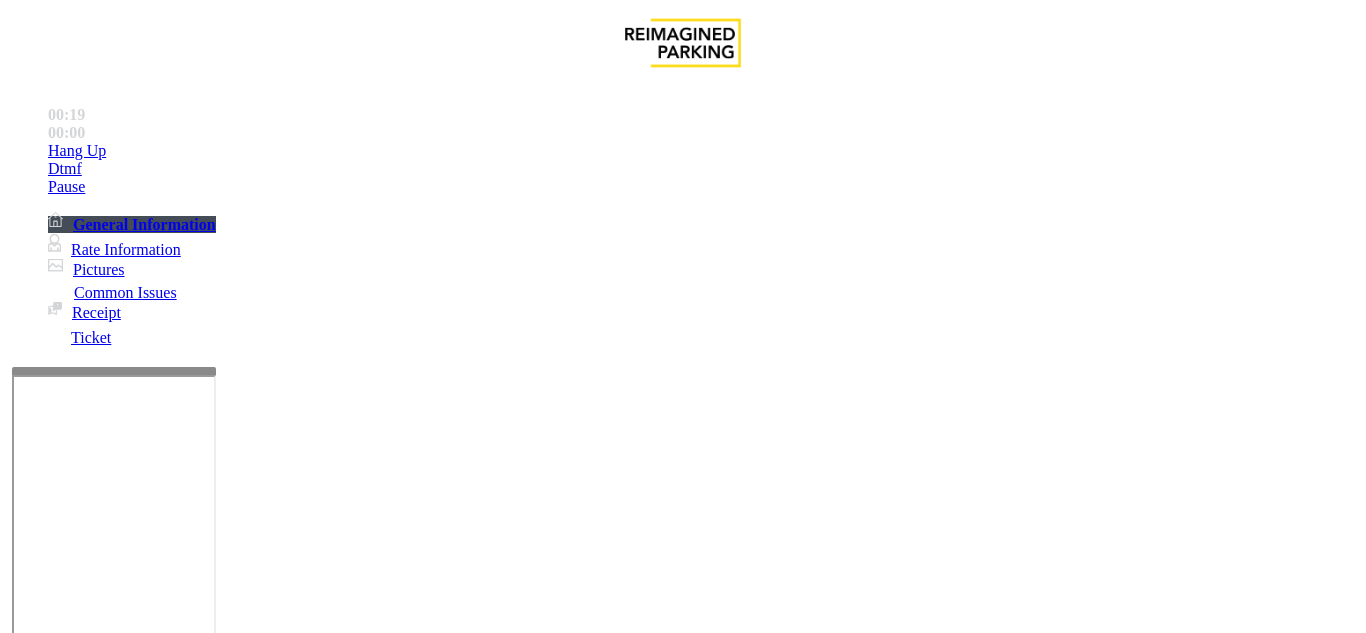 scroll, scrollTop: 200, scrollLeft: 0, axis: vertical 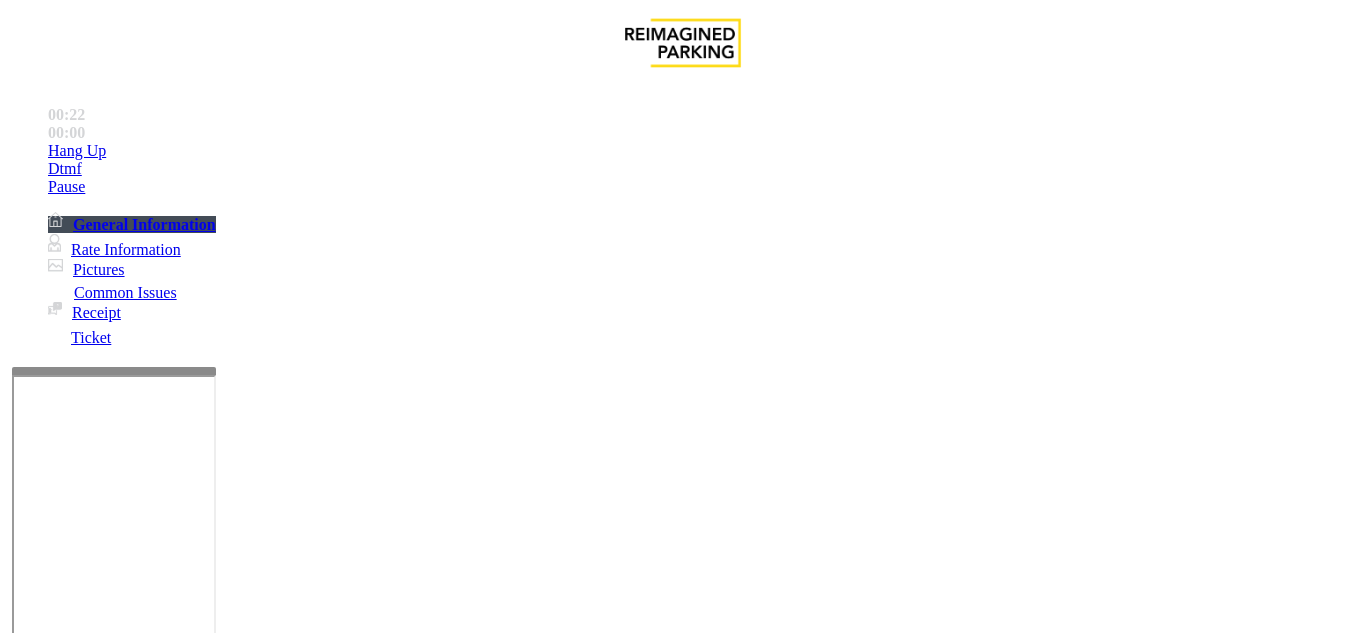 paste on "**********" 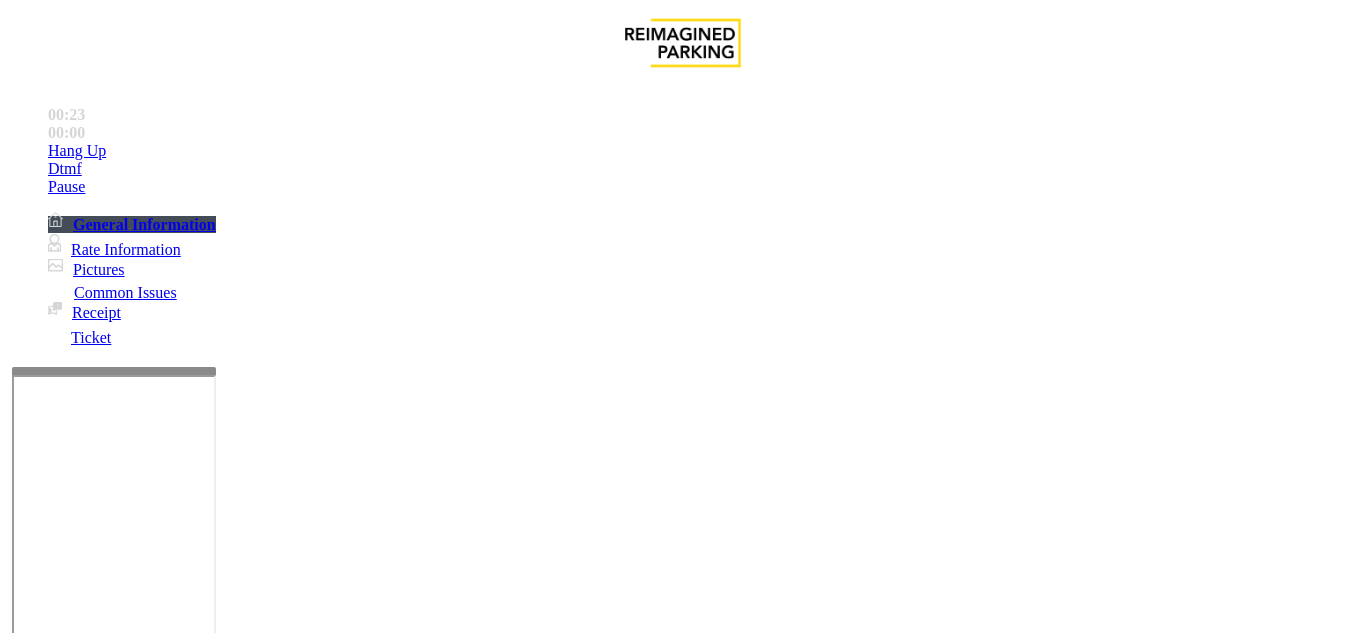 scroll, scrollTop: 0, scrollLeft: 0, axis: both 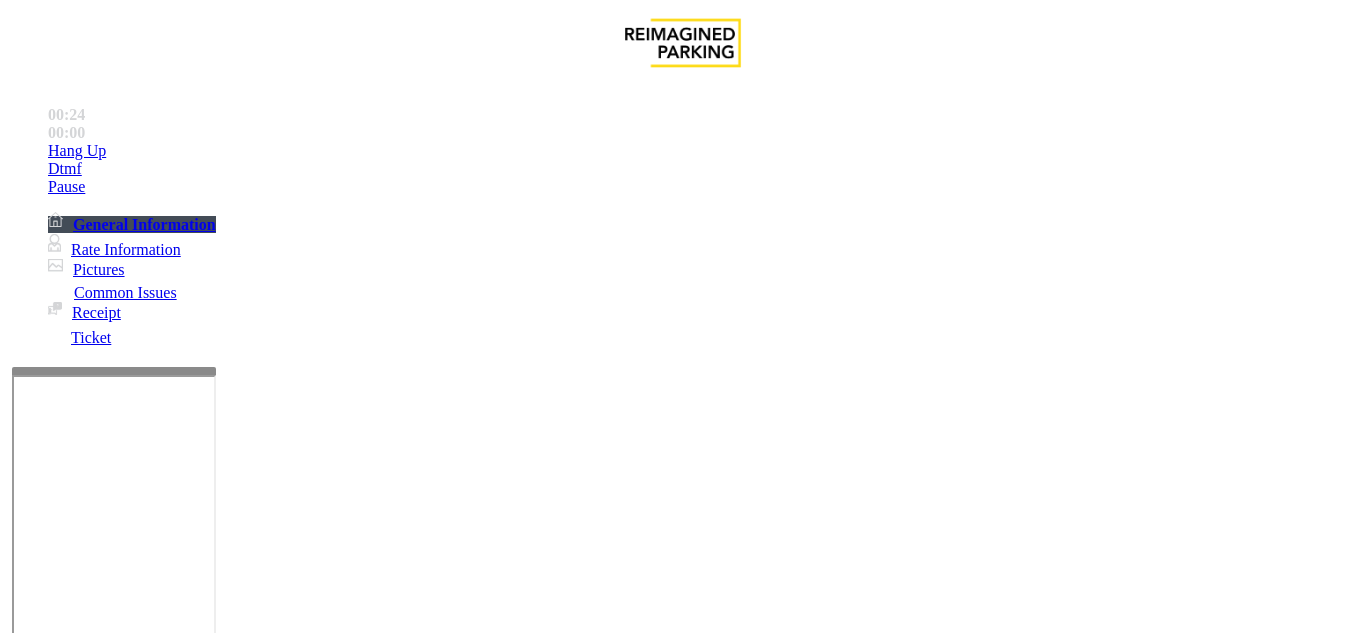 click on "Disabled Card" 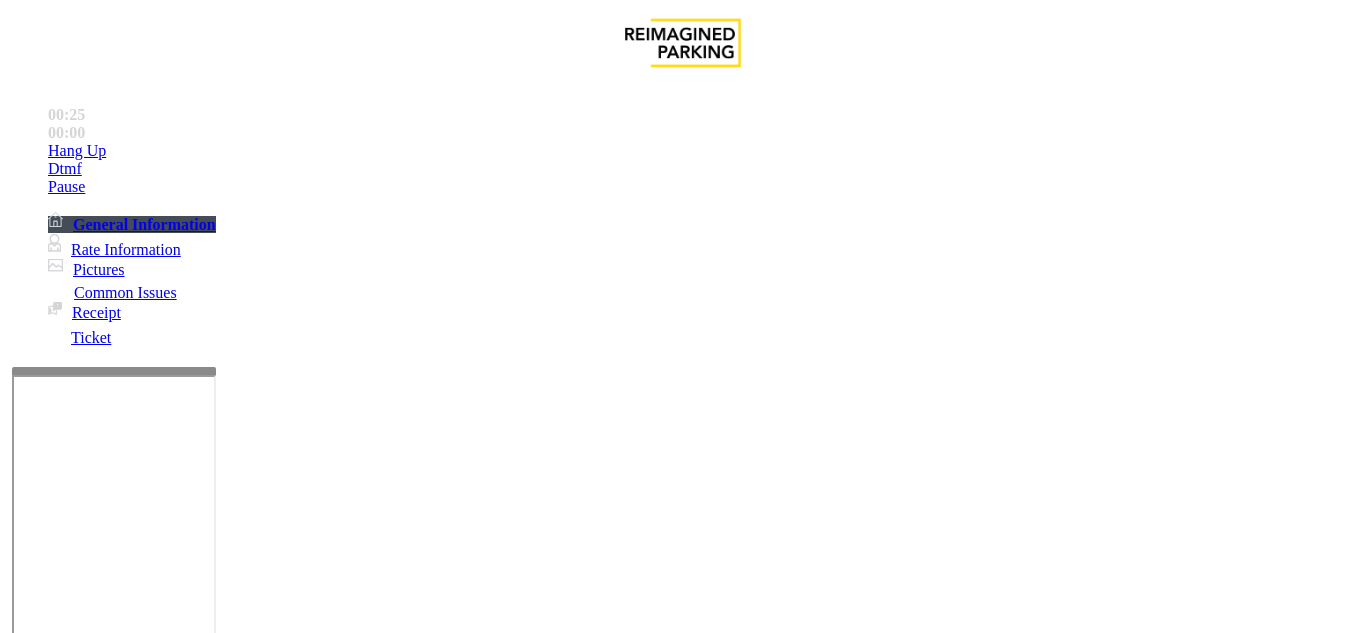 click on "Disabled Card" 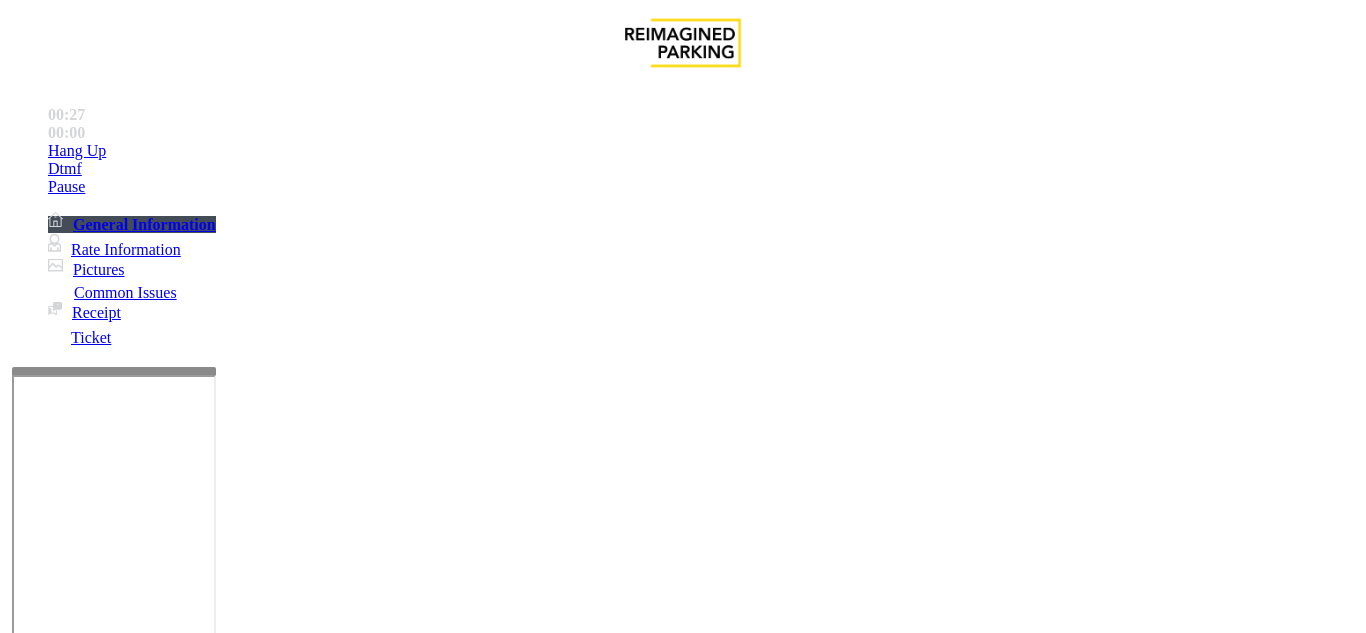 drag, startPoint x: 326, startPoint y: 163, endPoint x: 394, endPoint y: 541, distance: 384.0677 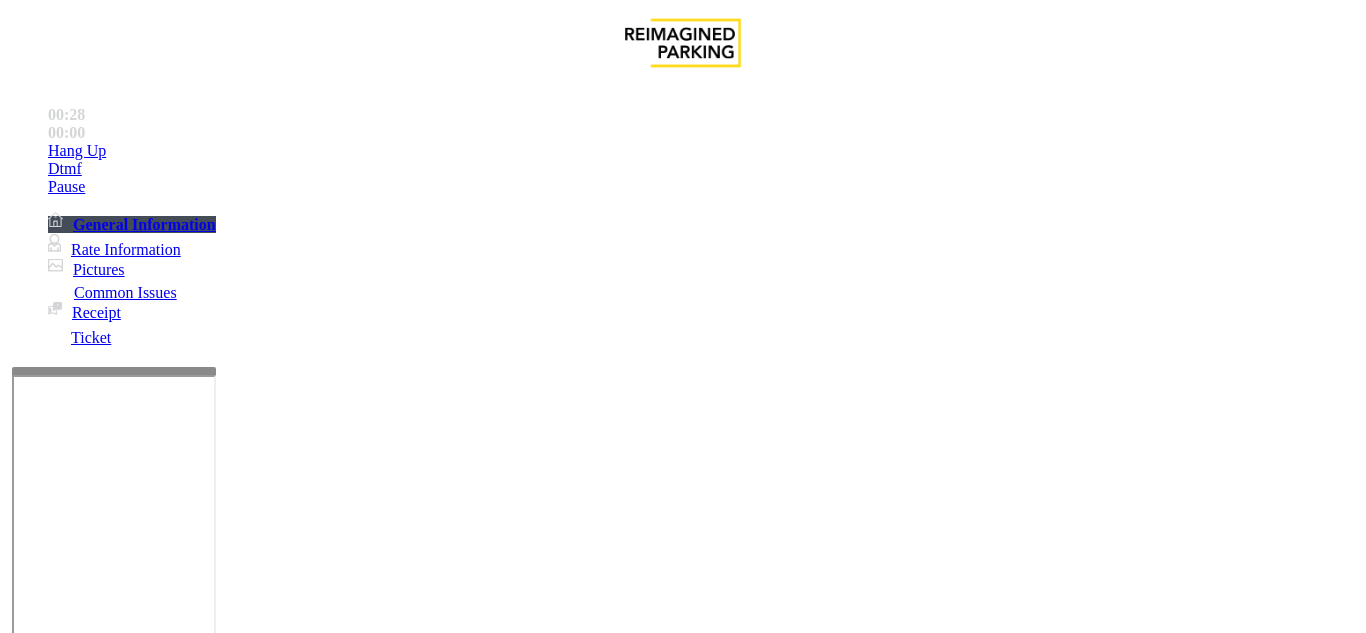 click on "Disabled Card" 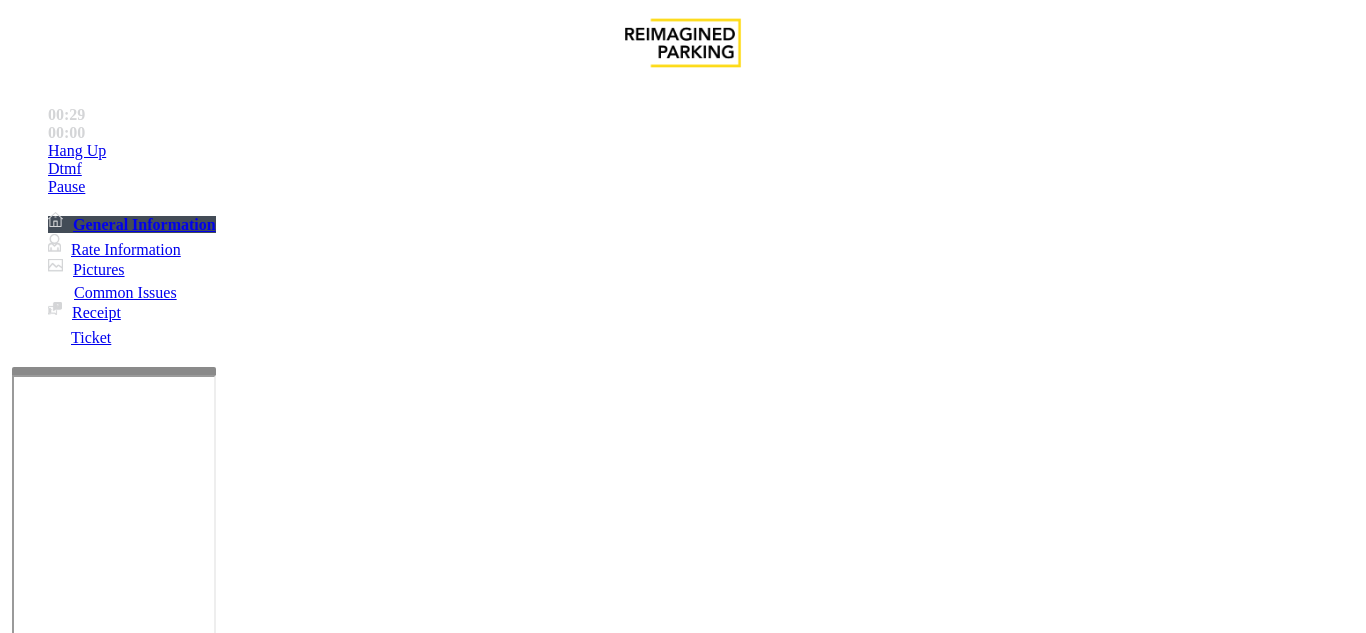 click on "Disabled Card" 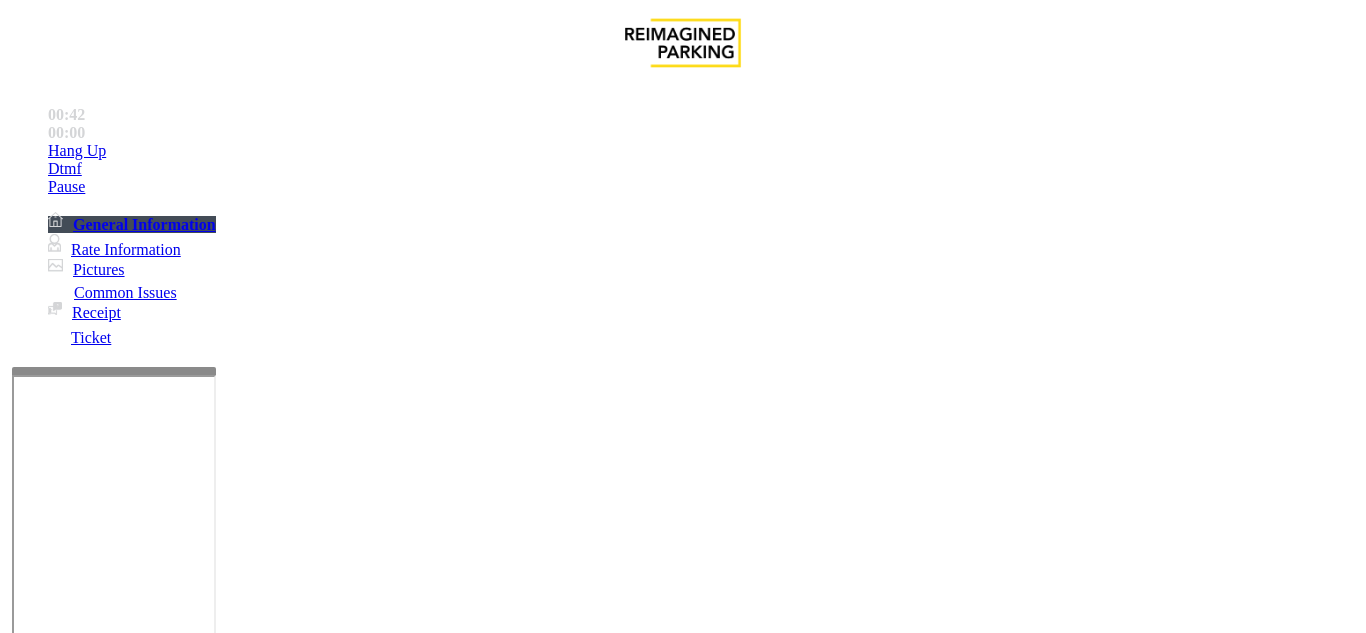 scroll, scrollTop: 200, scrollLeft: 0, axis: vertical 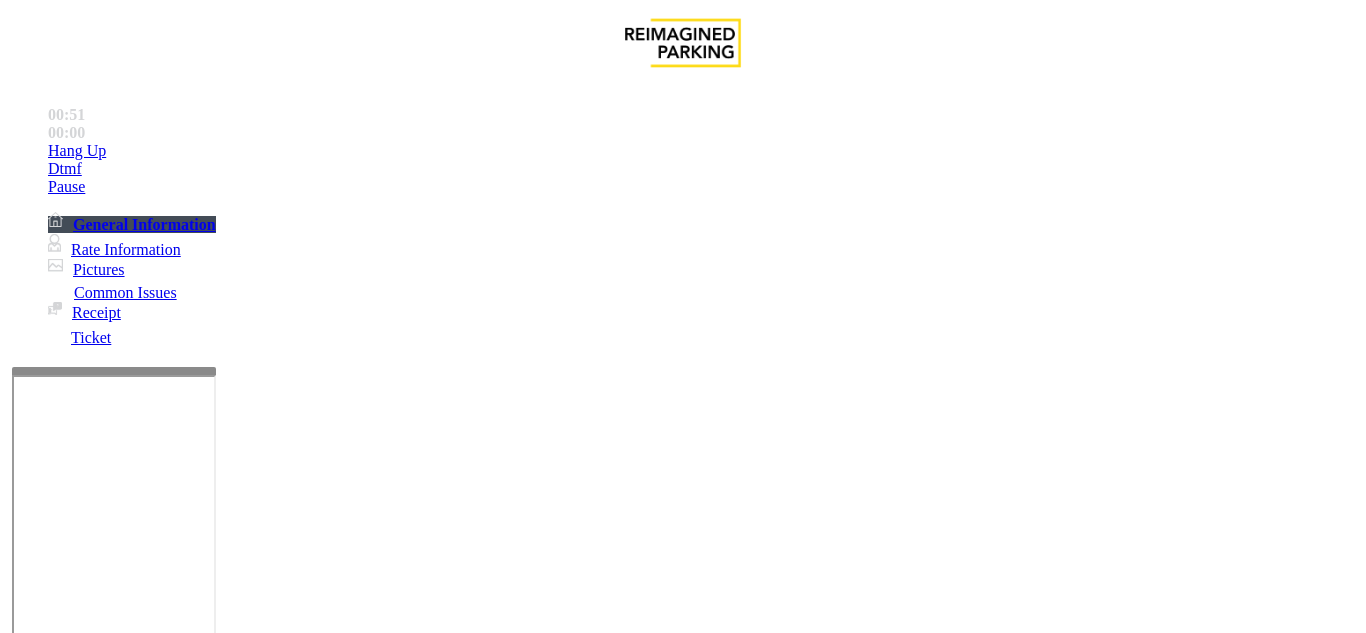 click on "Vend Gate" 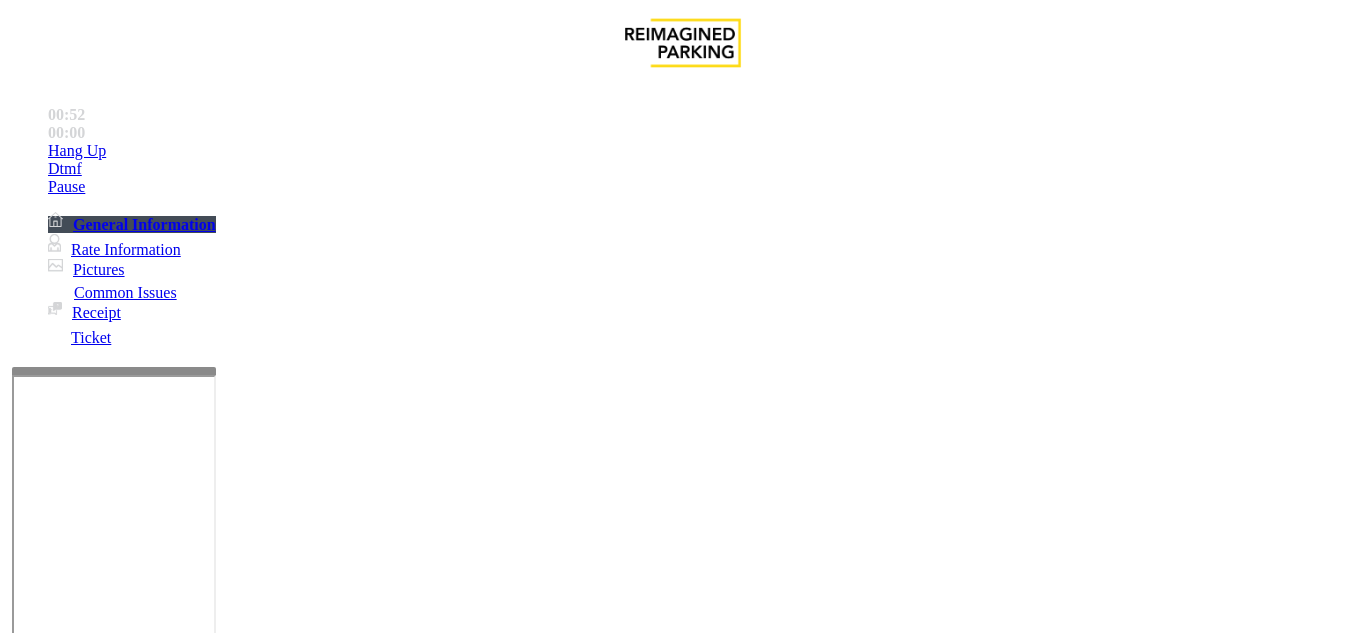 click 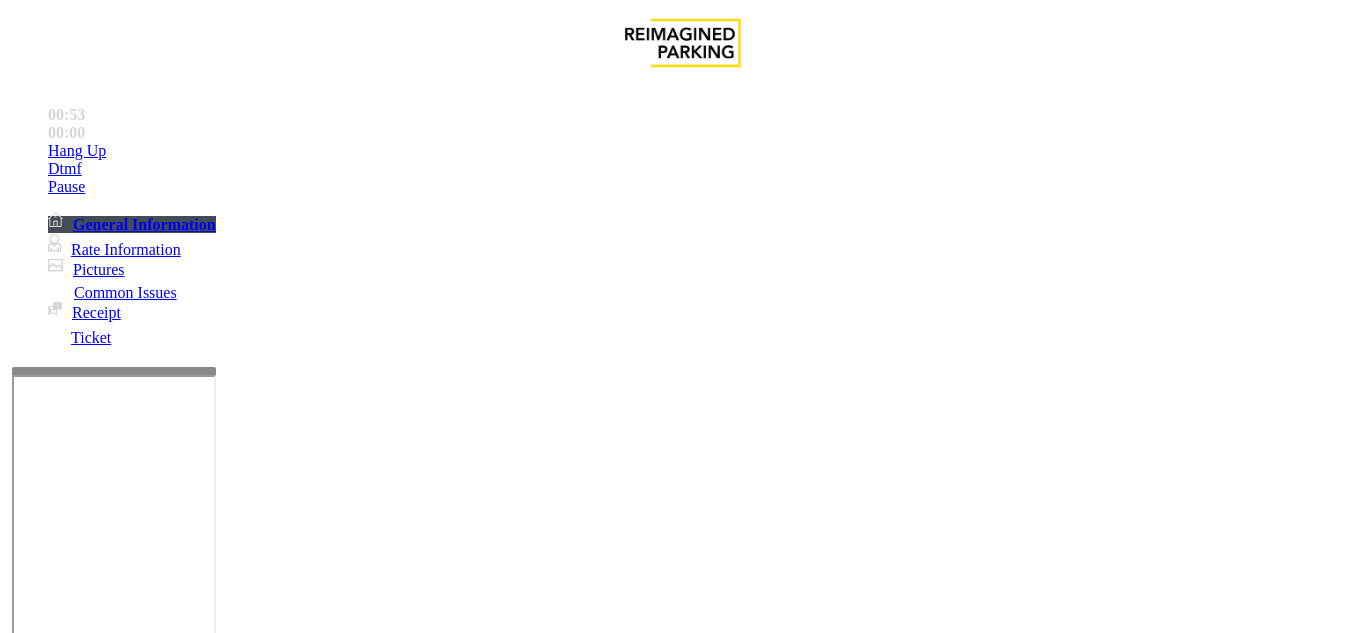 paste on "**********" 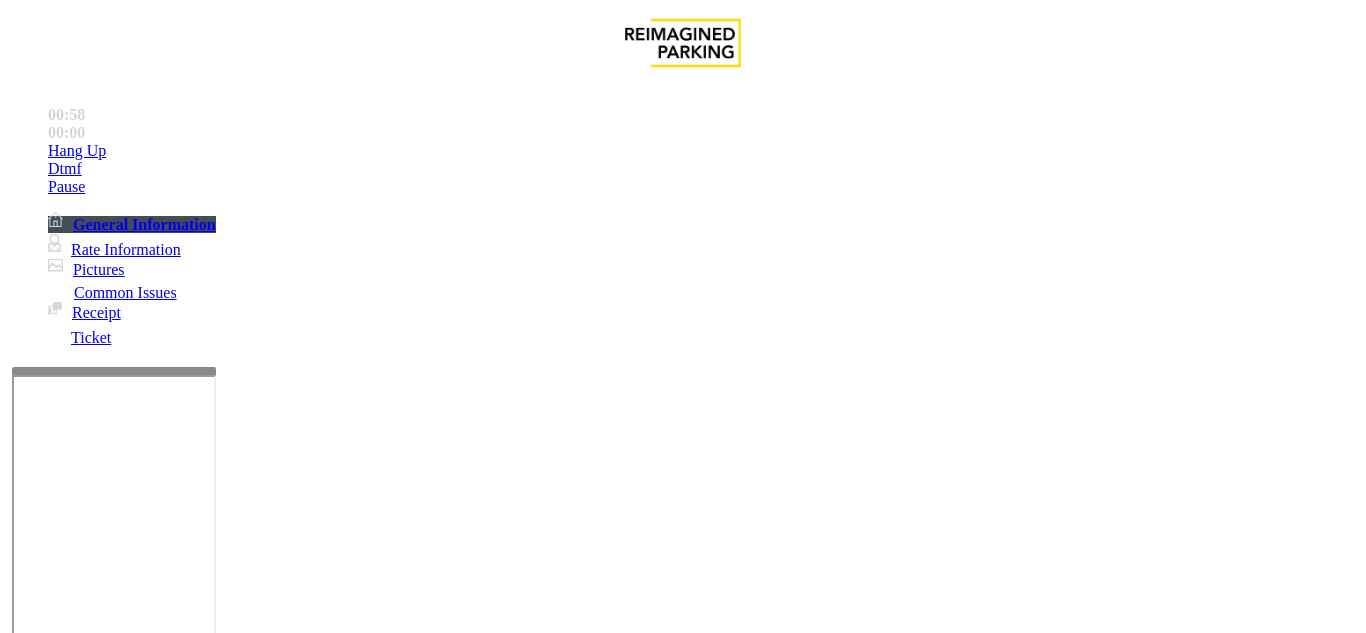 type on "**********" 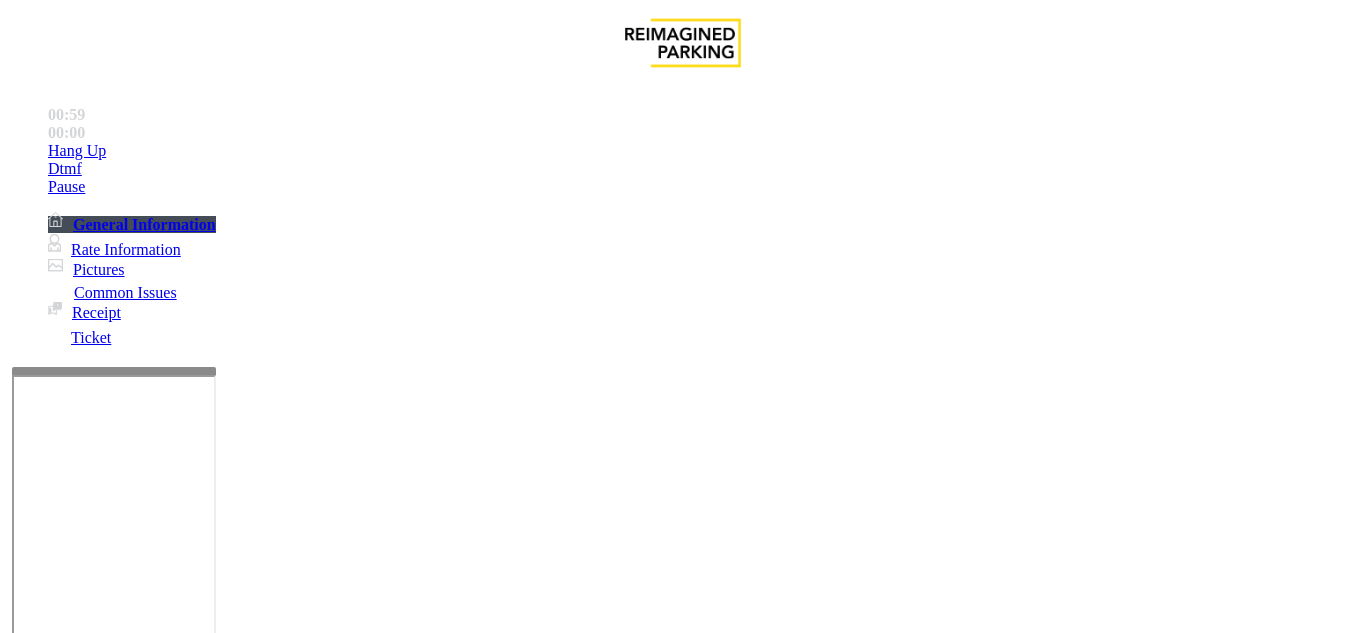 click 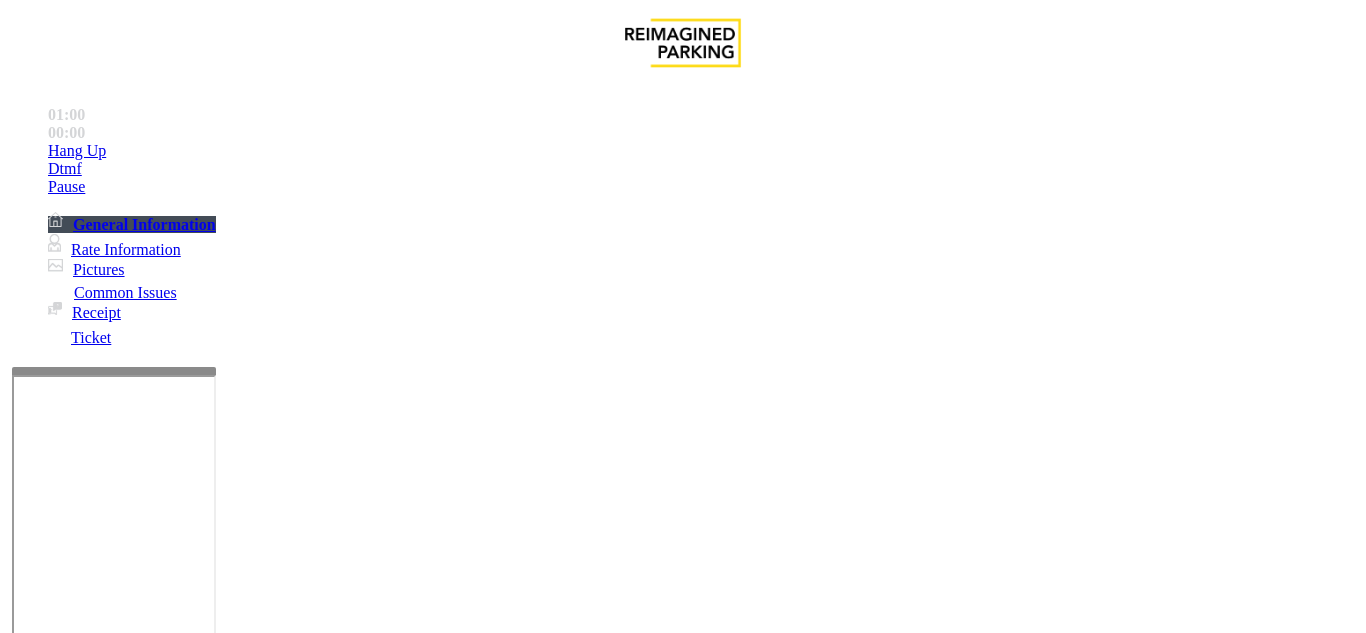 scroll, scrollTop: 0, scrollLeft: 0, axis: both 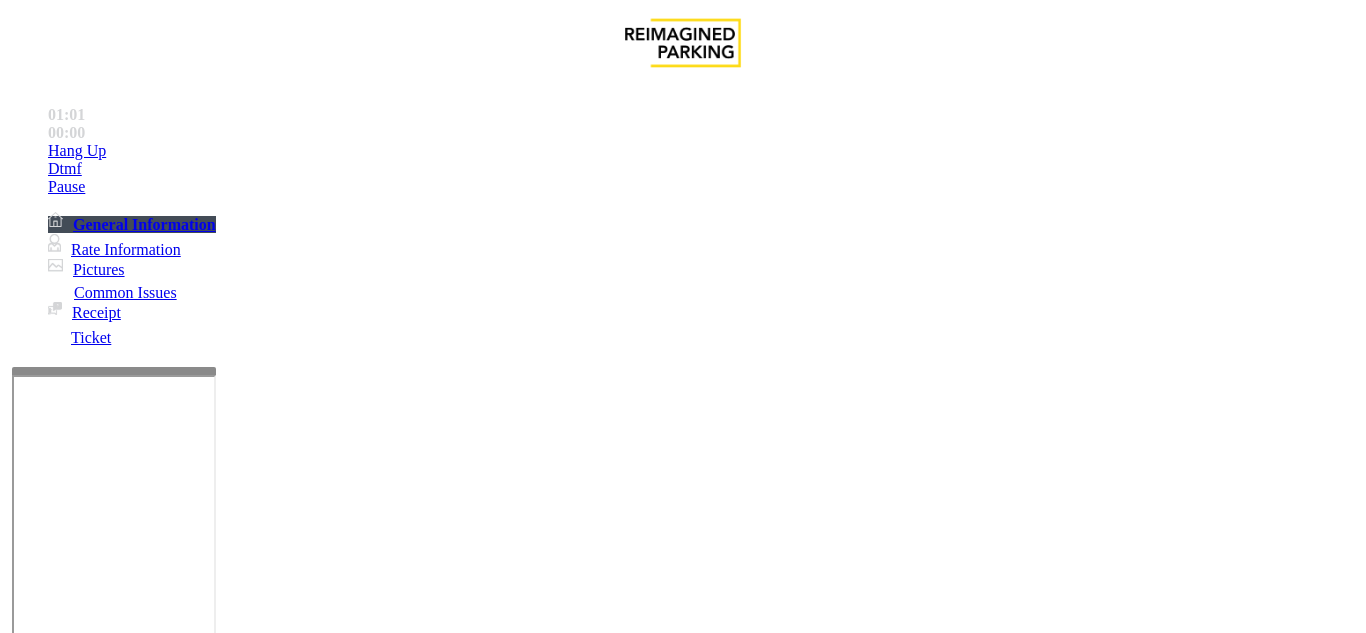 type on "**" 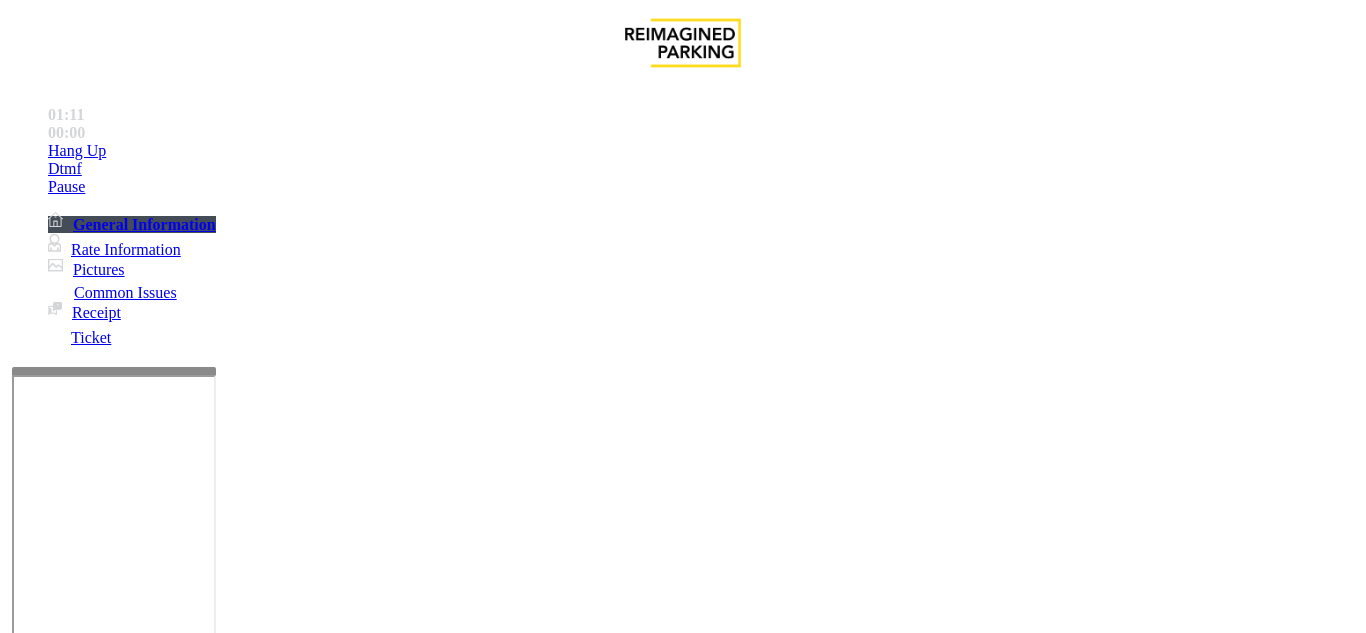 type on "**" 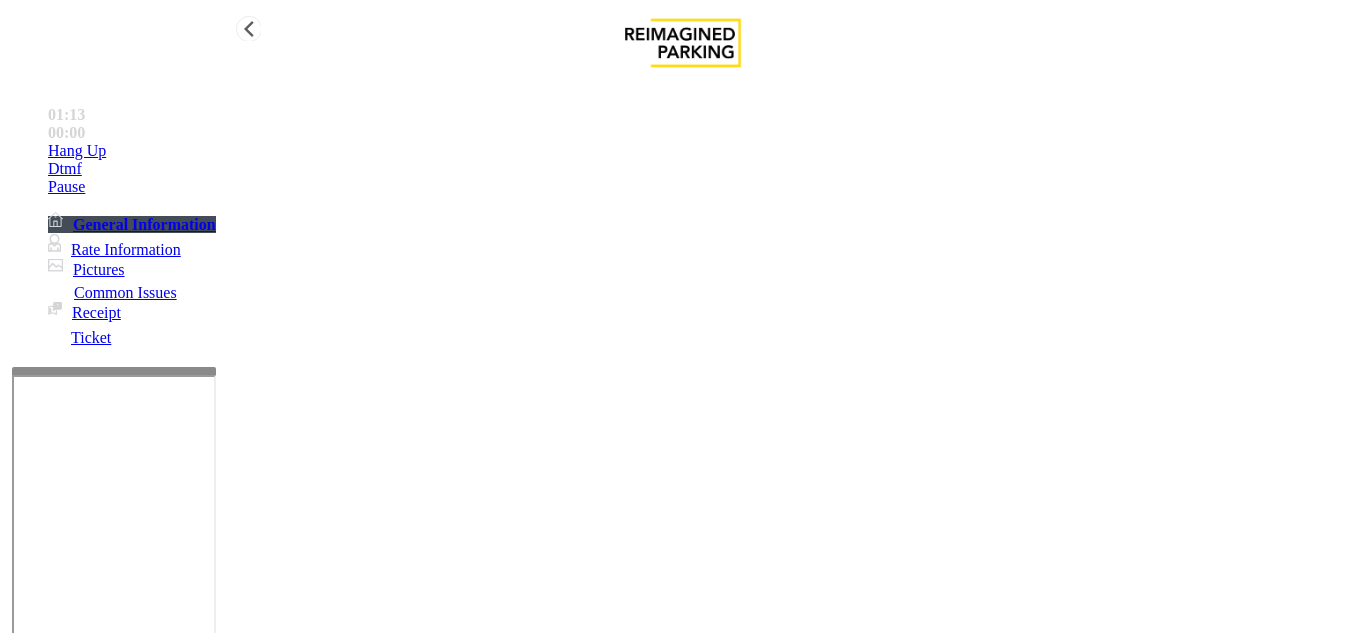 click on "Hang Up" at bounding box center (703, 151) 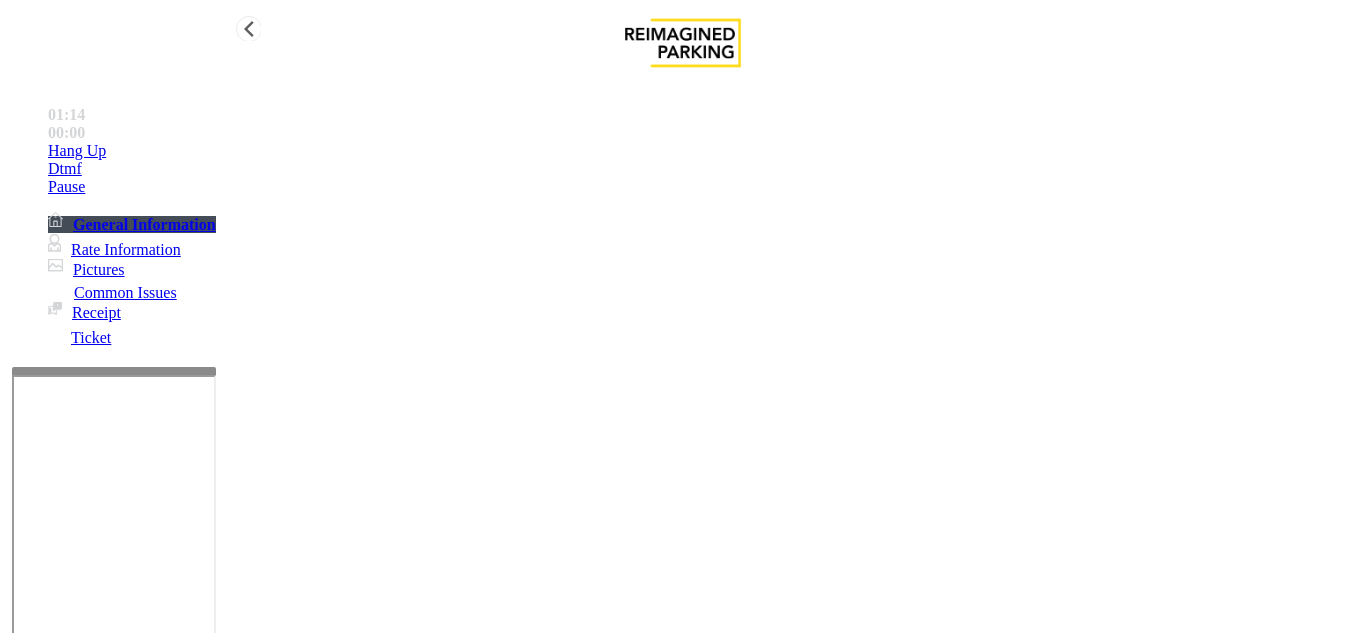 click on "Hang Up" at bounding box center [703, 151] 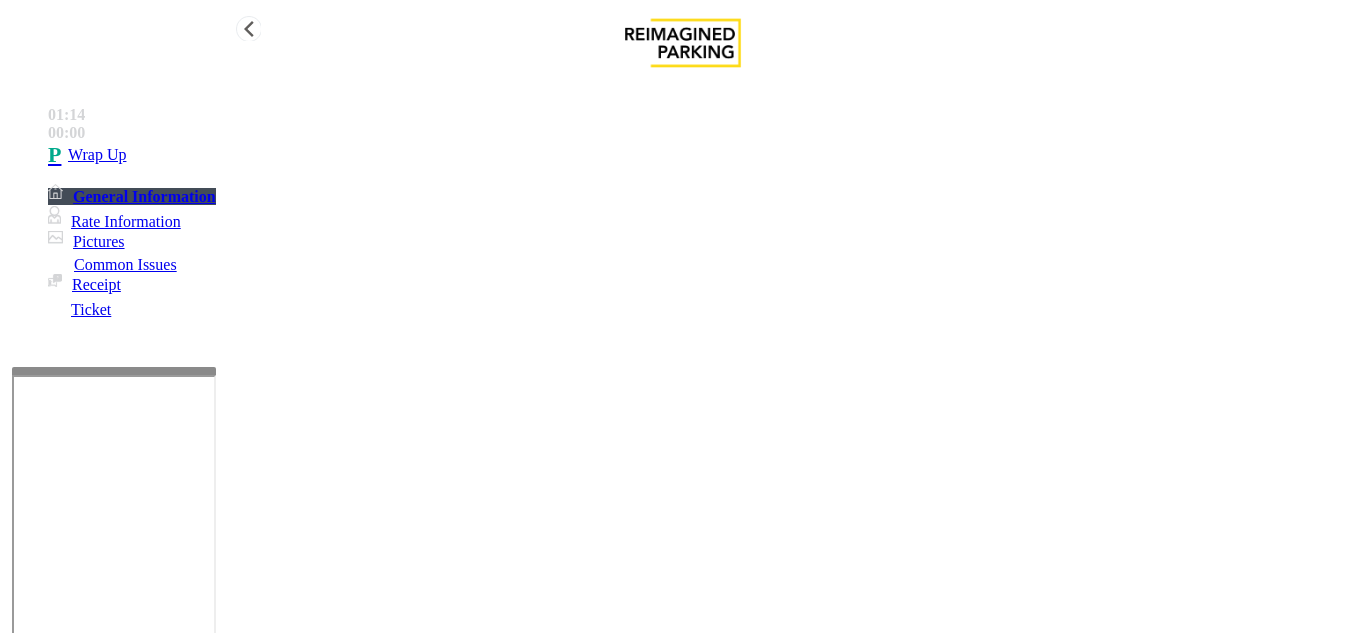 click on "Wrap Up" at bounding box center (703, 155) 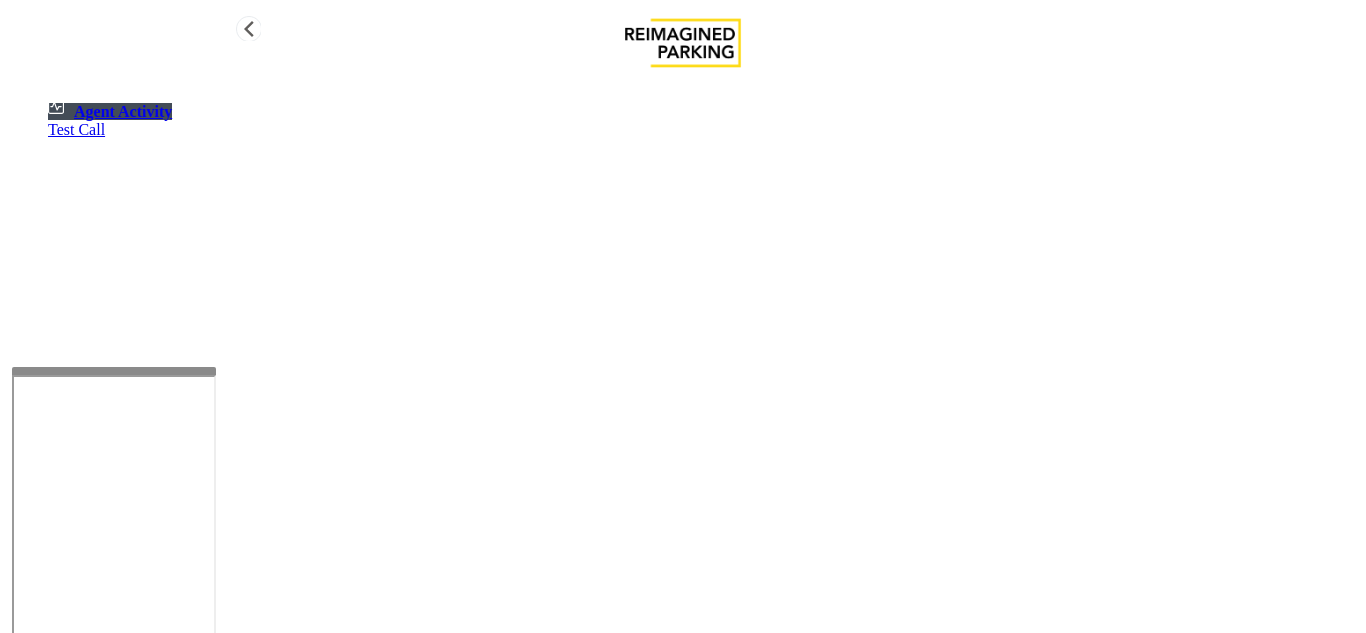 click on "Test Call" at bounding box center [703, 130] 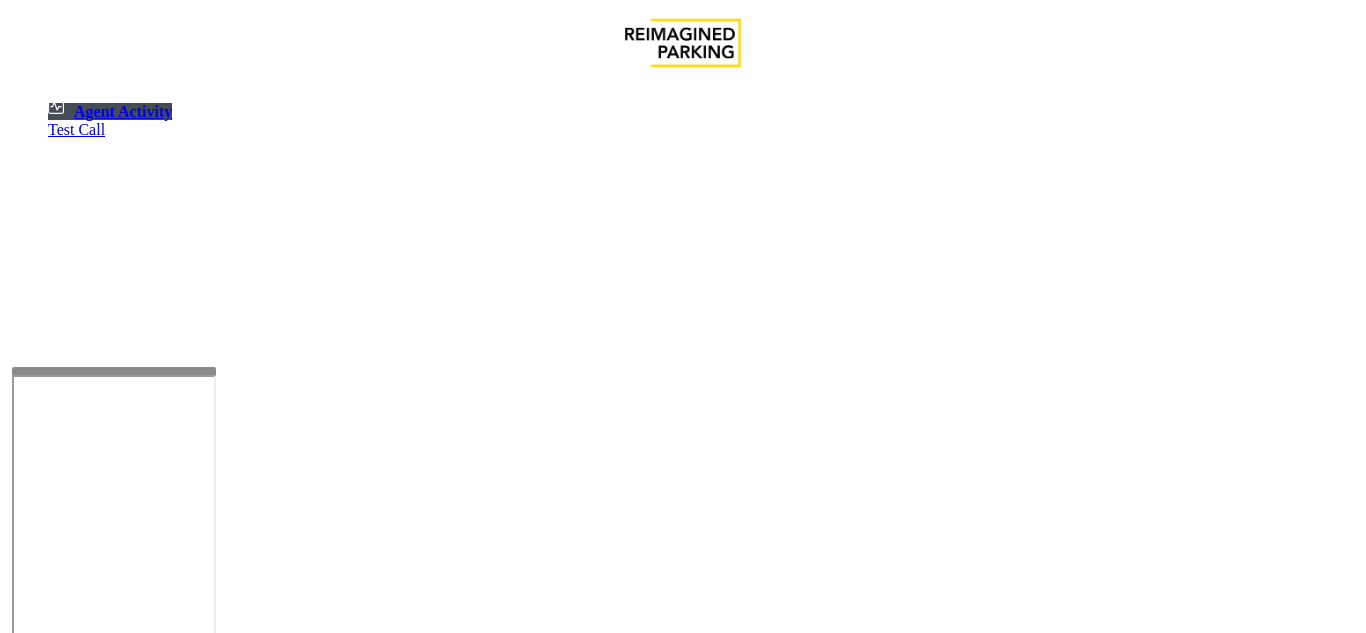 type 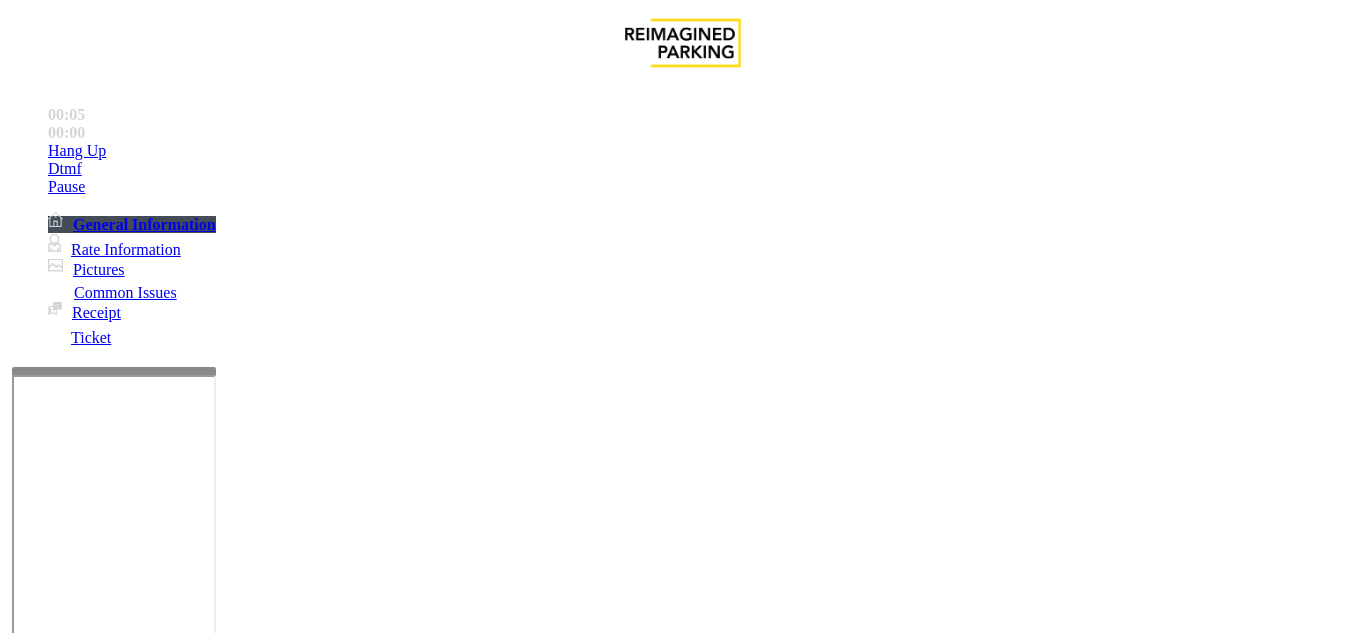 click on "×" 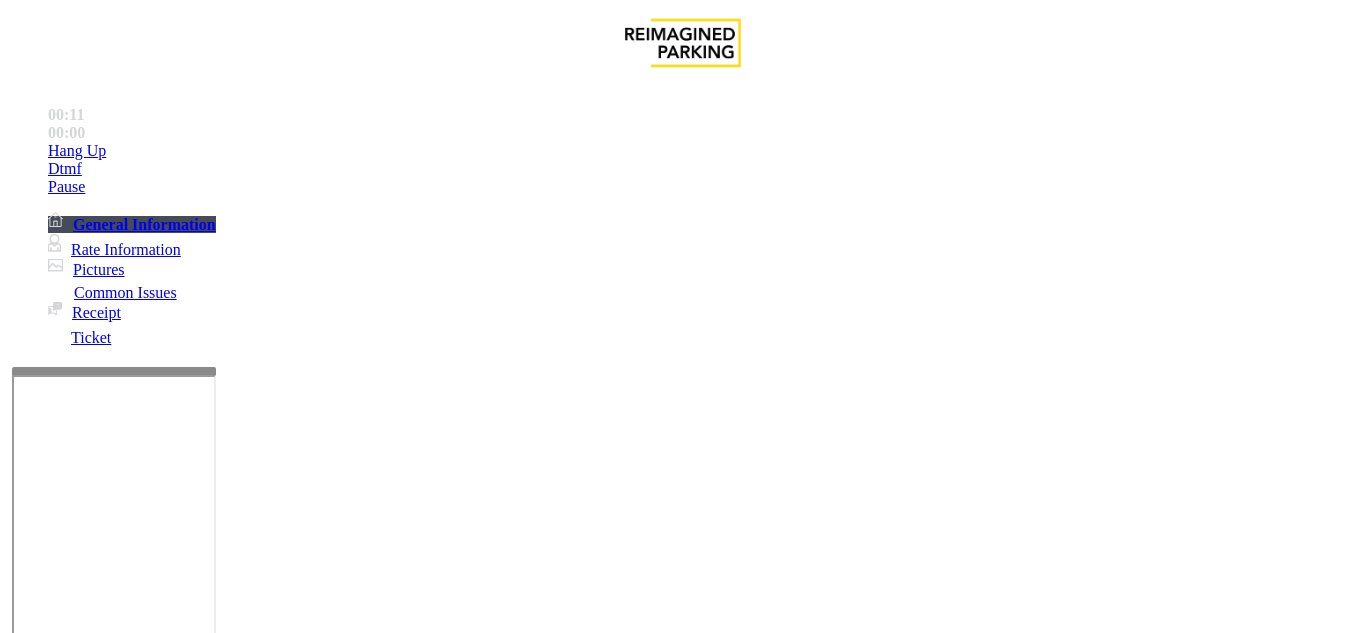 scroll, scrollTop: 900, scrollLeft: 0, axis: vertical 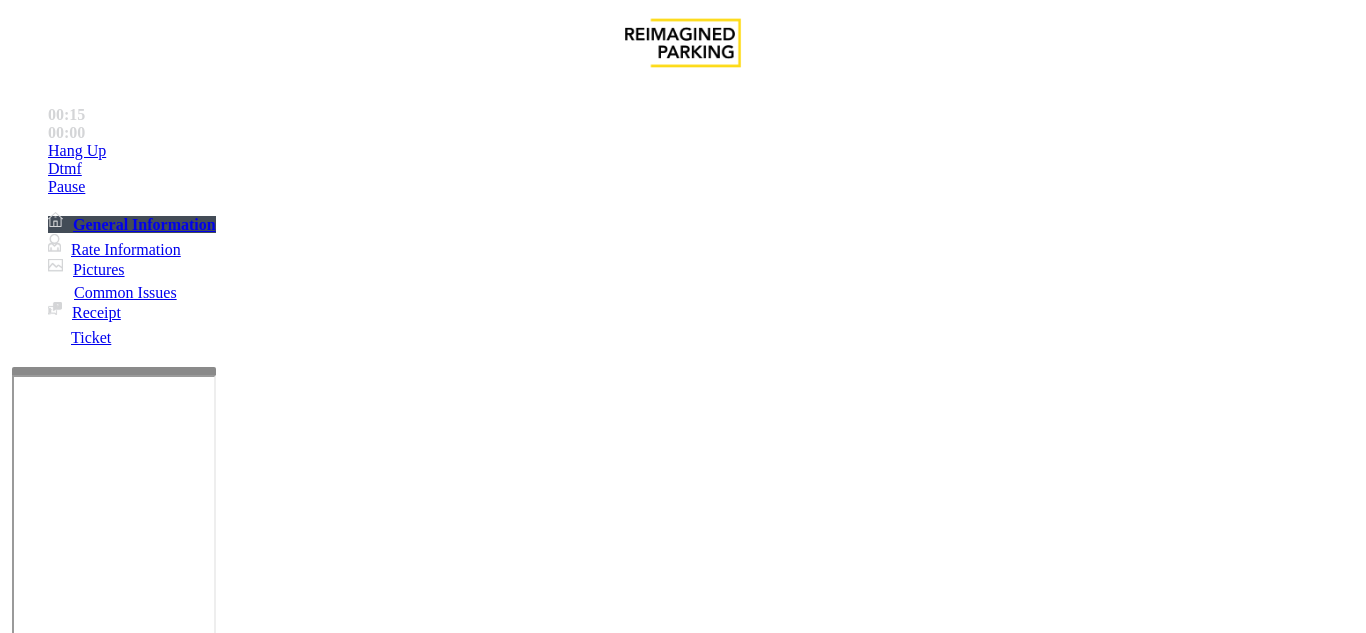 click on "Monthly Issue" 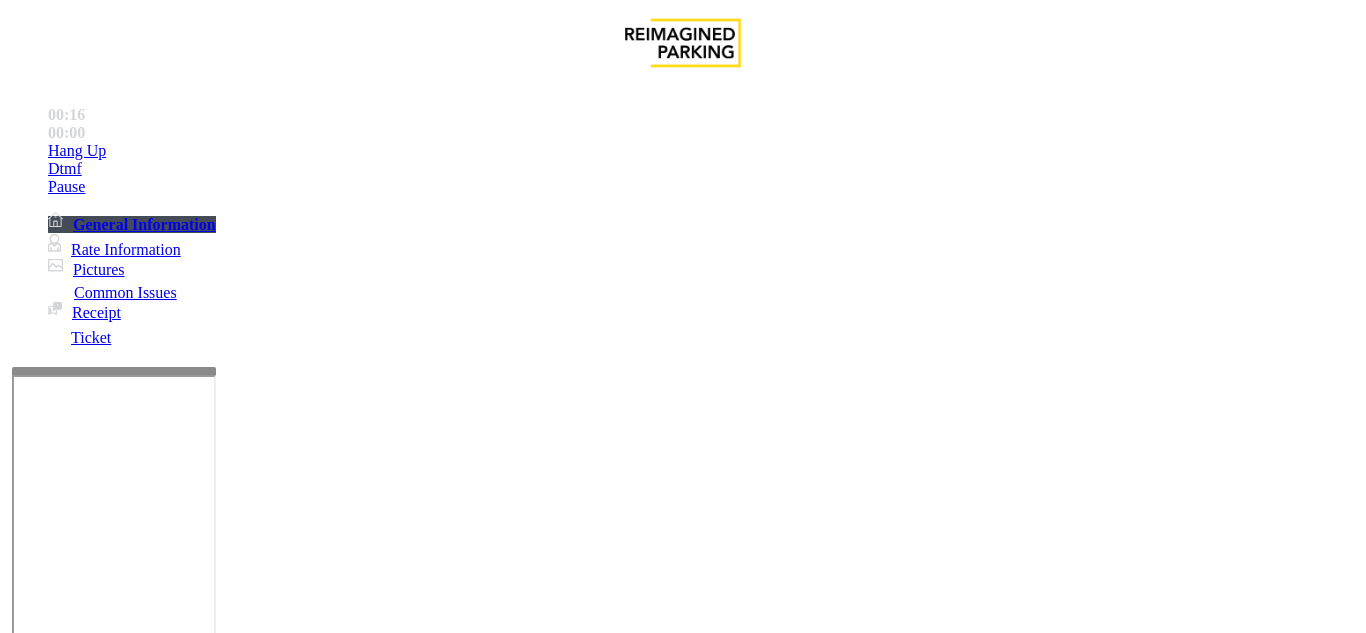 click on "Disabled Card" 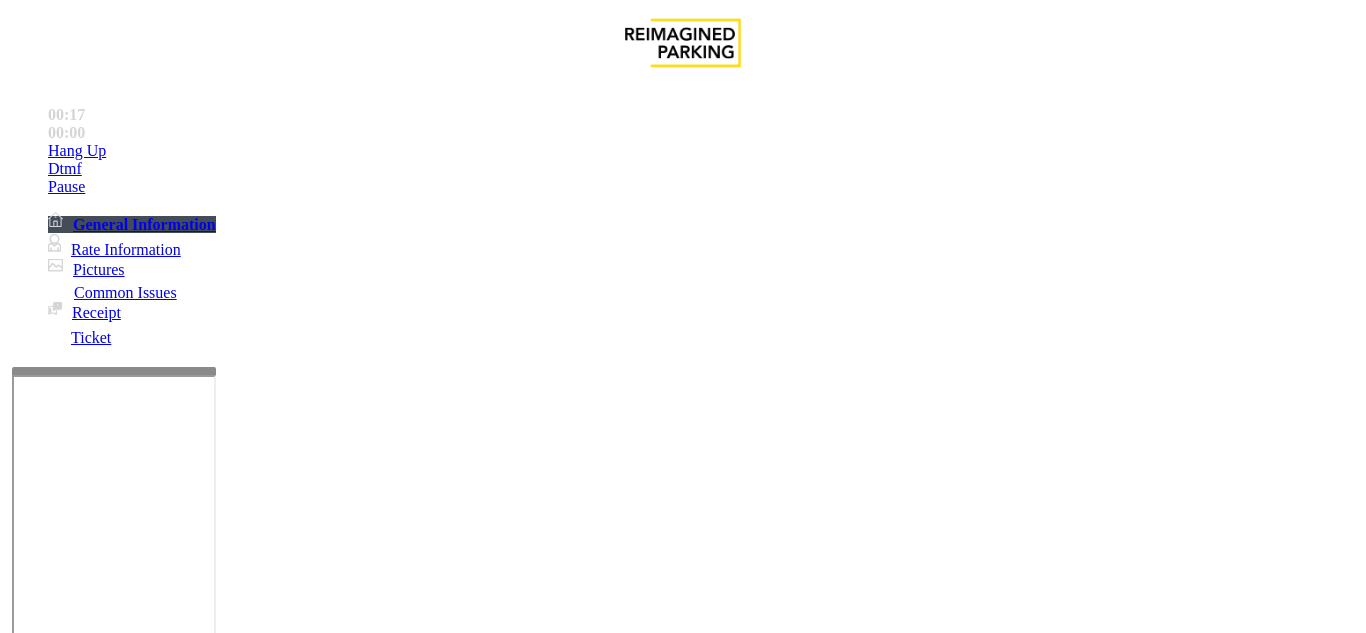 click 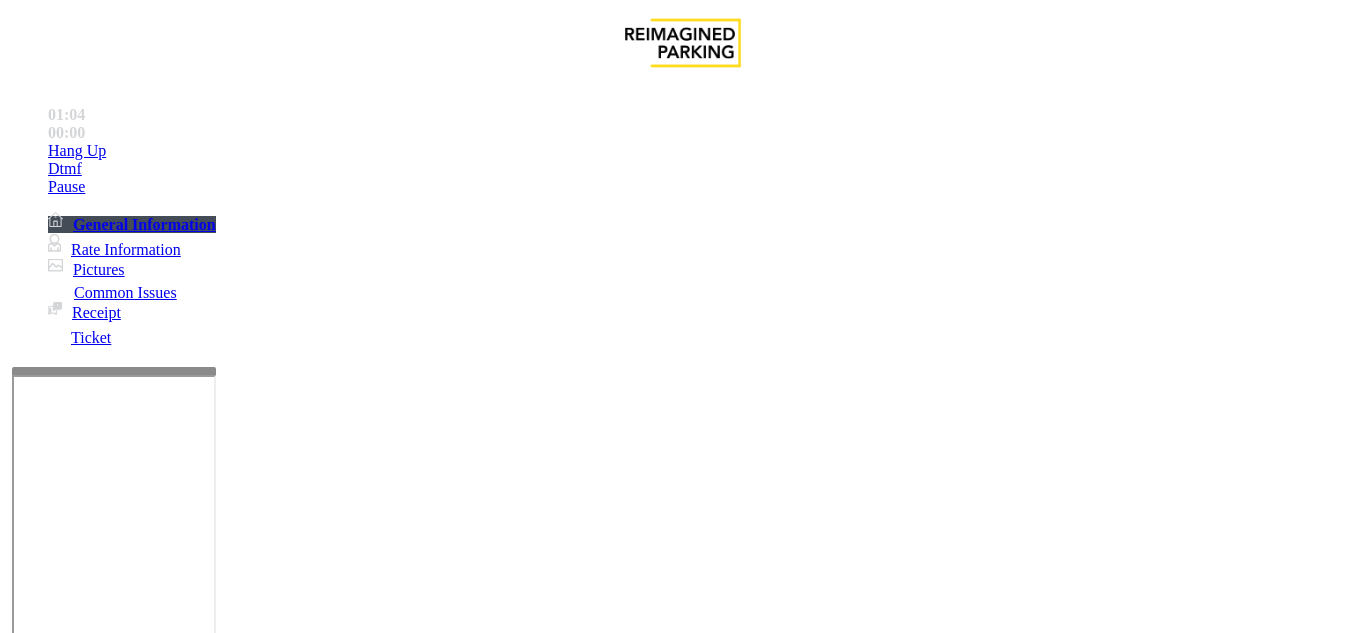 type on "**********" 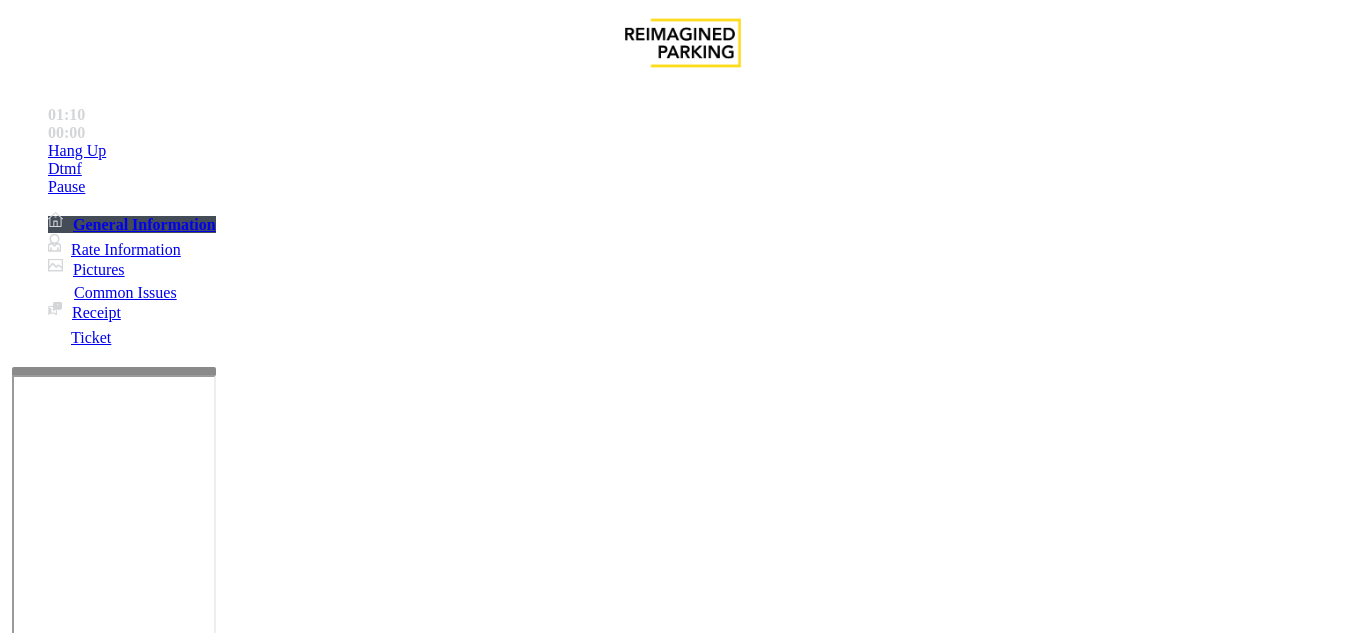 scroll, scrollTop: 400, scrollLeft: 0, axis: vertical 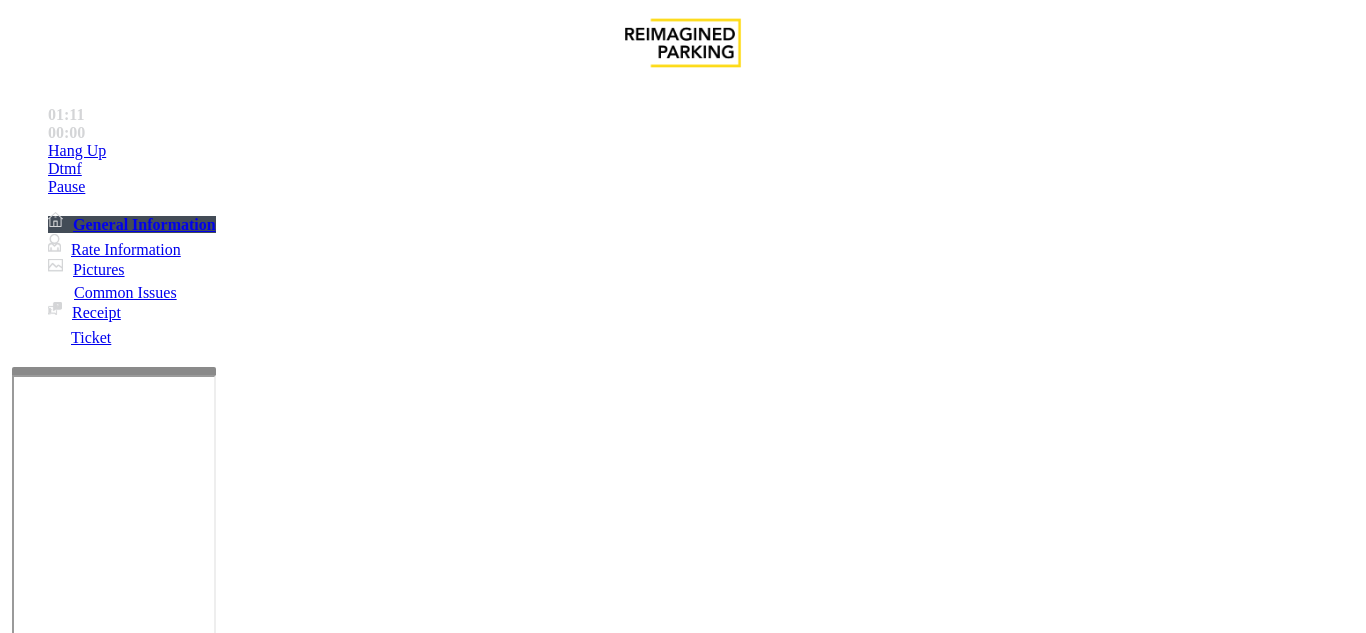 click 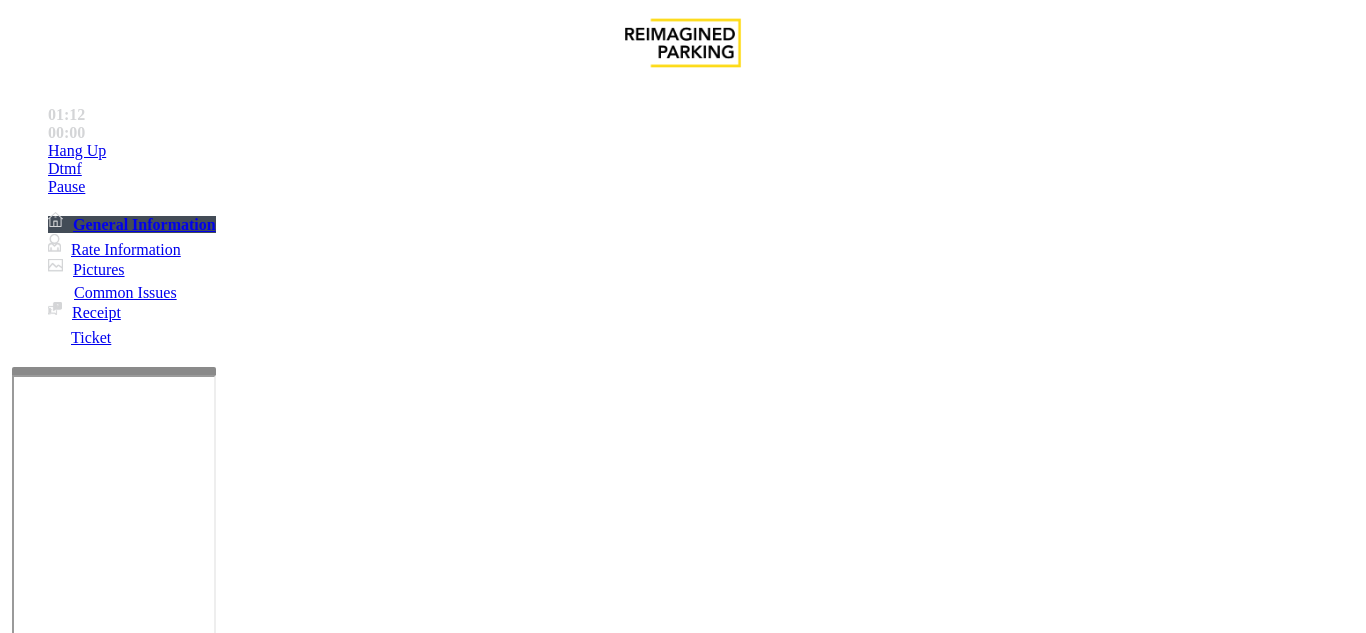 type on "**********" 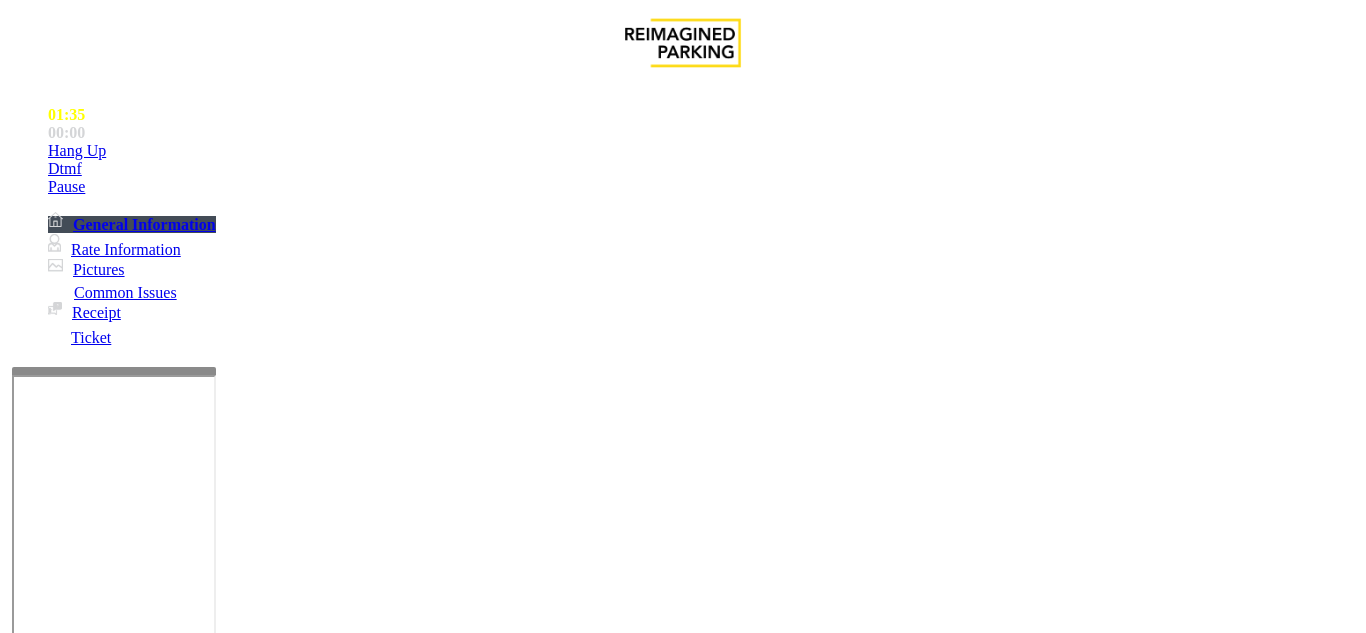 scroll, scrollTop: 230, scrollLeft: 0, axis: vertical 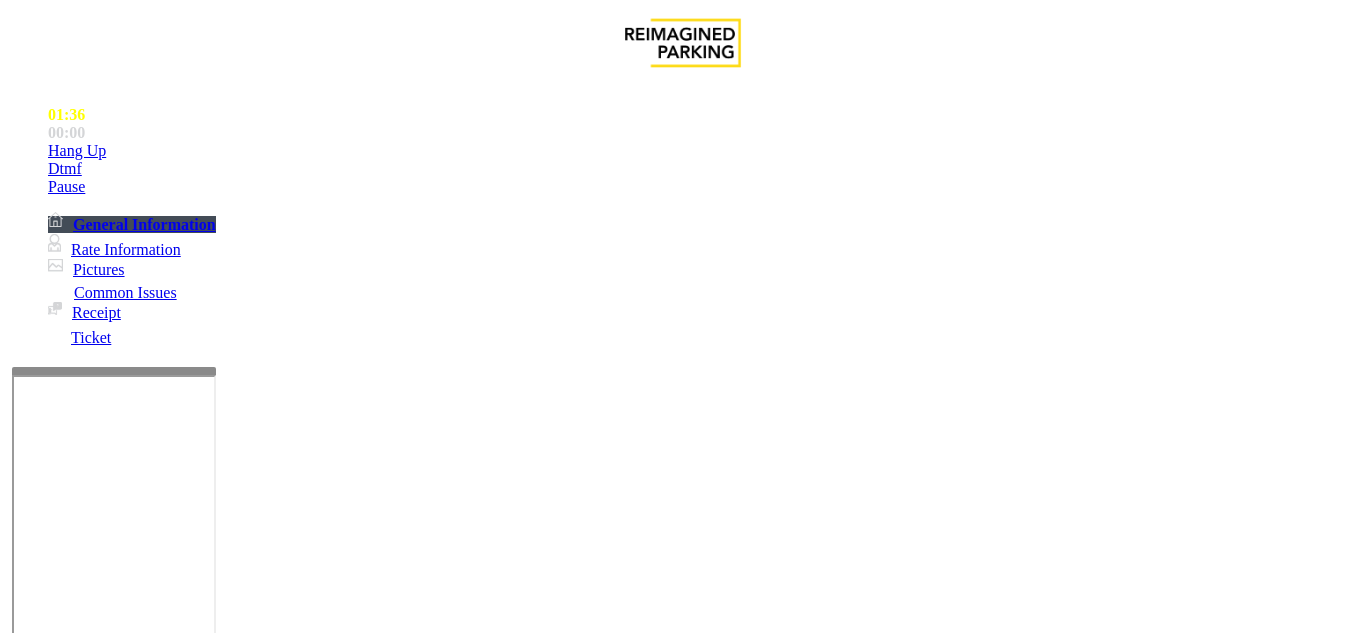 type on "**********" 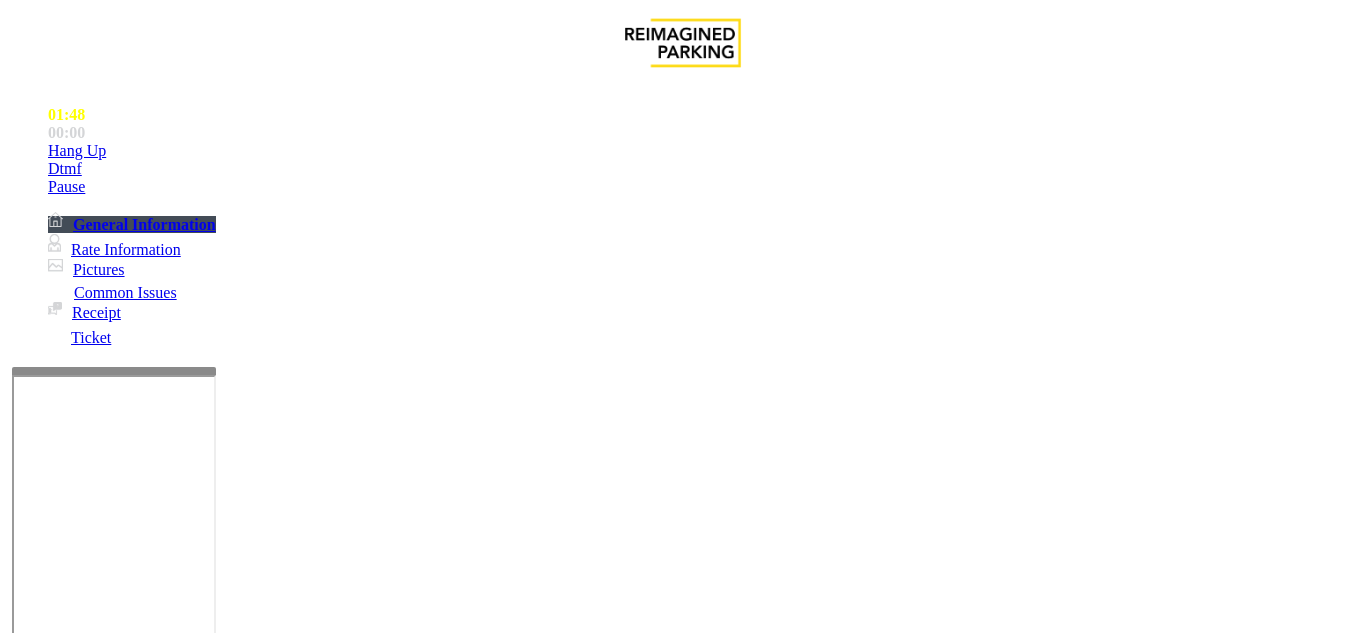 scroll, scrollTop: 30, scrollLeft: 0, axis: vertical 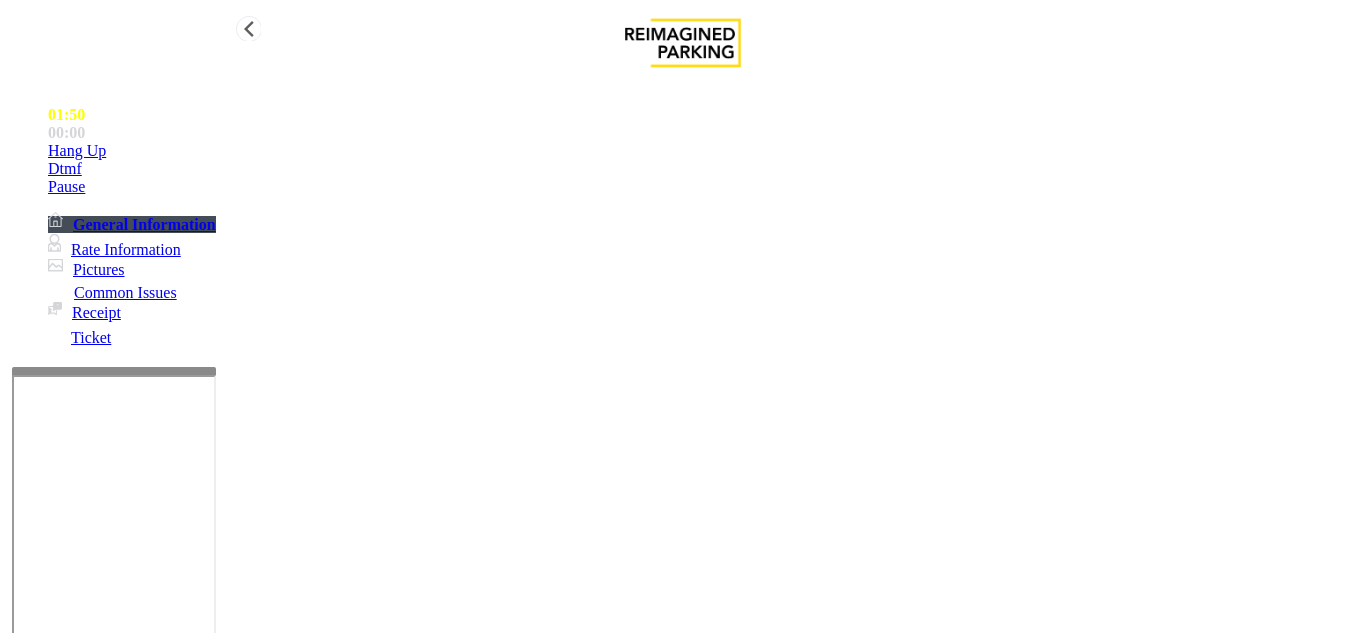 click on "Disabled Card" 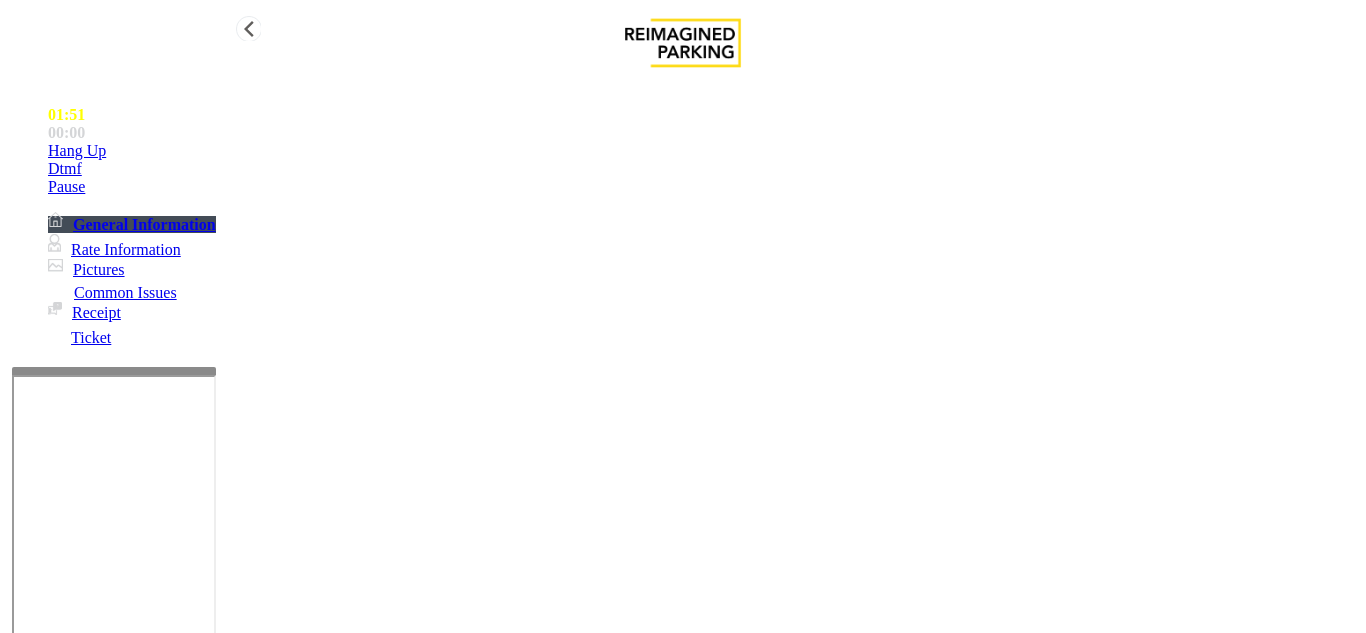 copy on "Disabled Card" 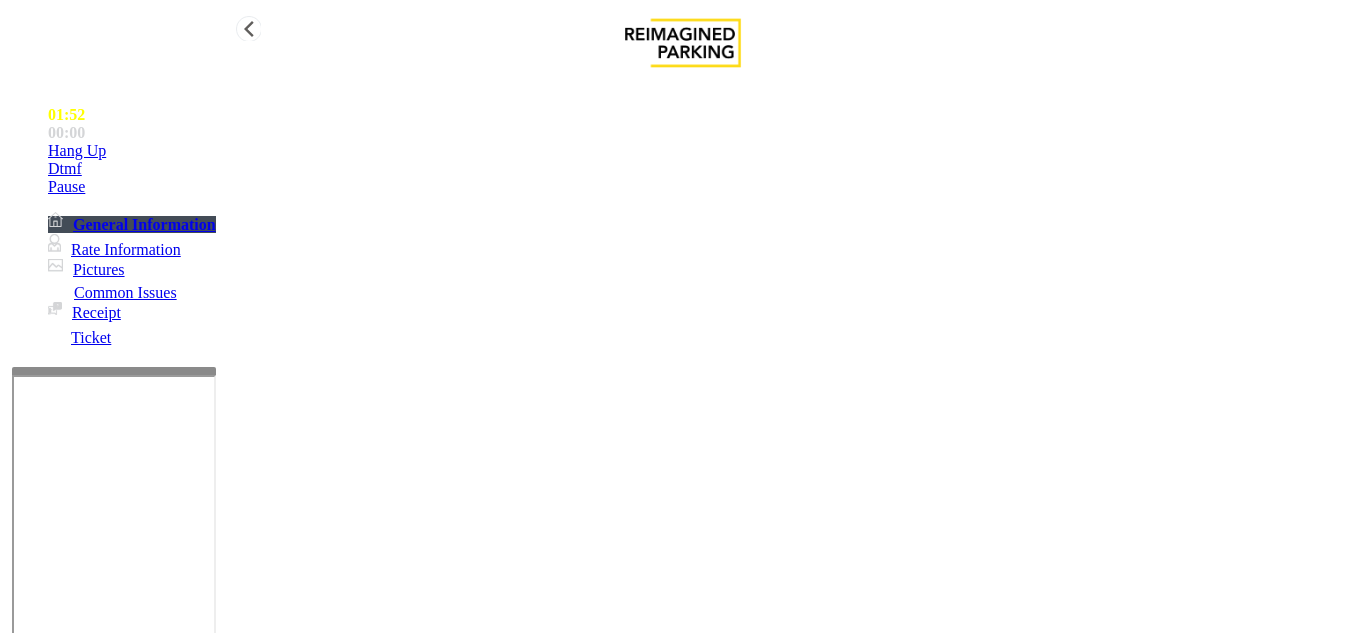 scroll, scrollTop: 265, scrollLeft: 0, axis: vertical 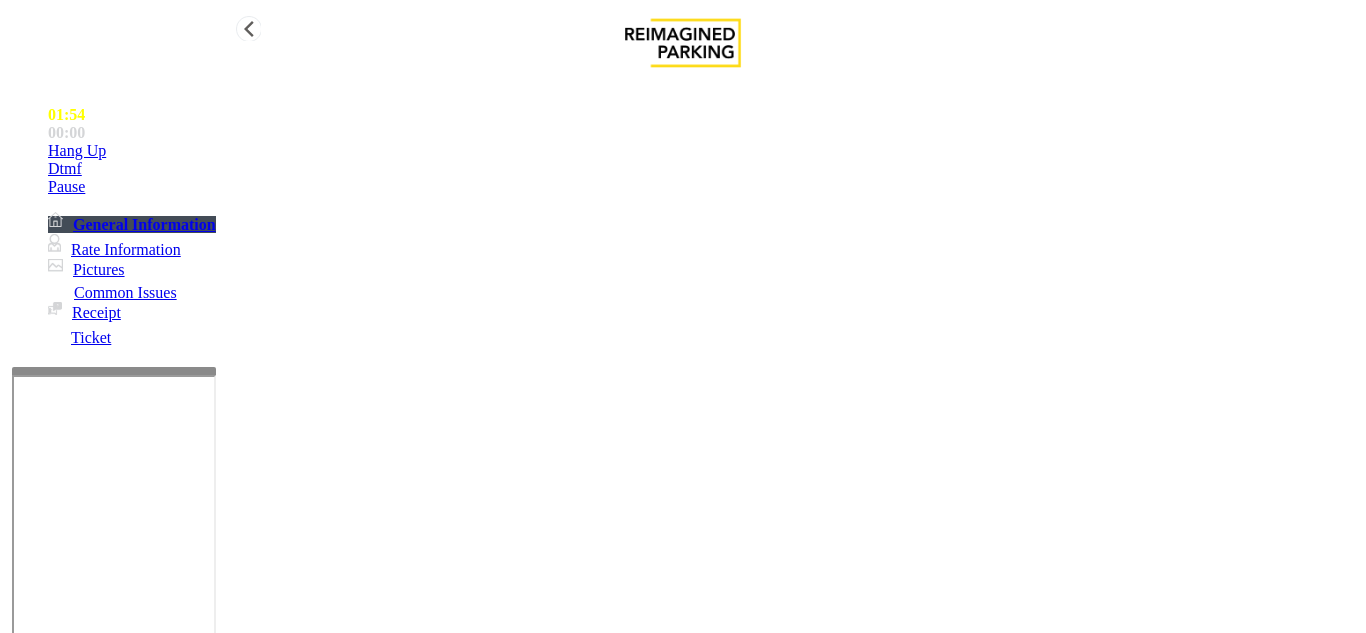 paste on "**********" 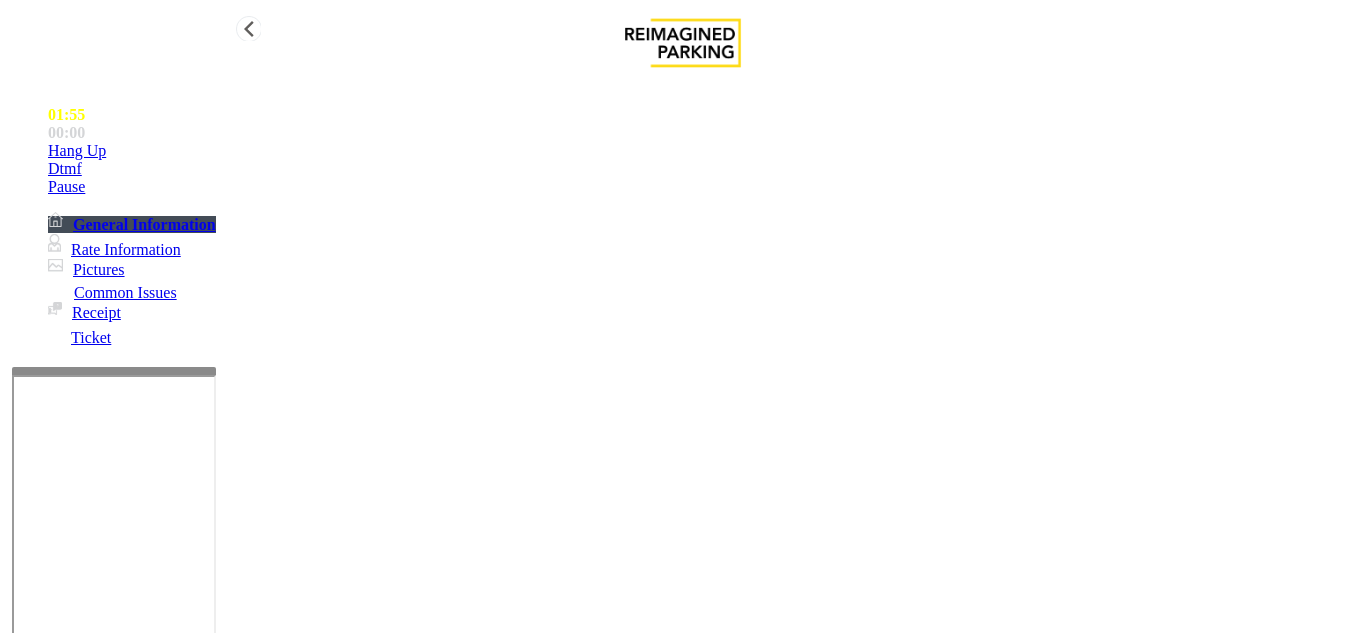 type on "**********" 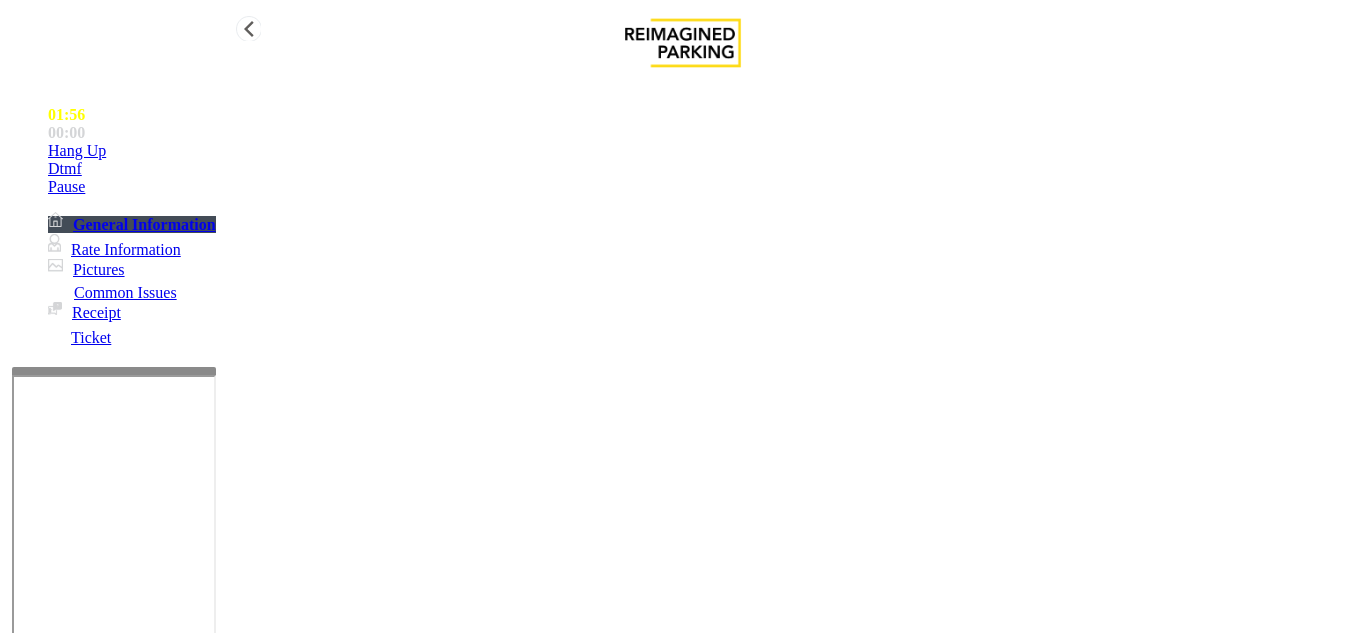 click on "Hang Up" at bounding box center [703, 151] 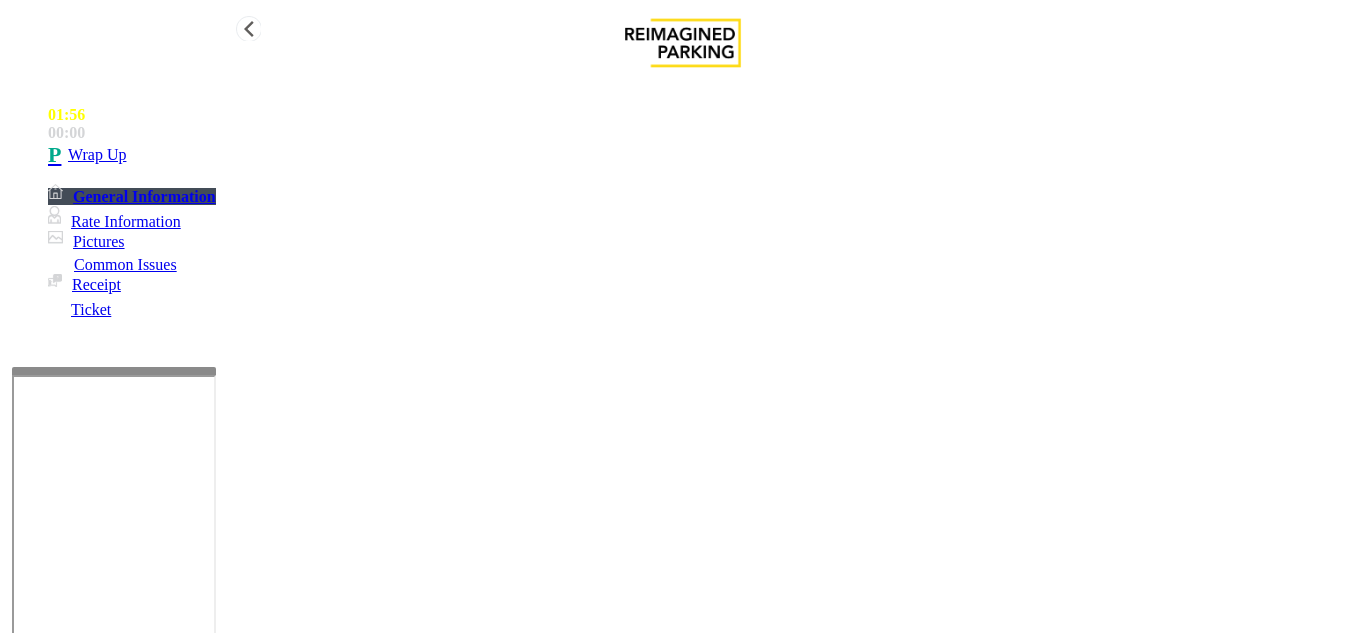 click on "Wrap Up" at bounding box center [703, 155] 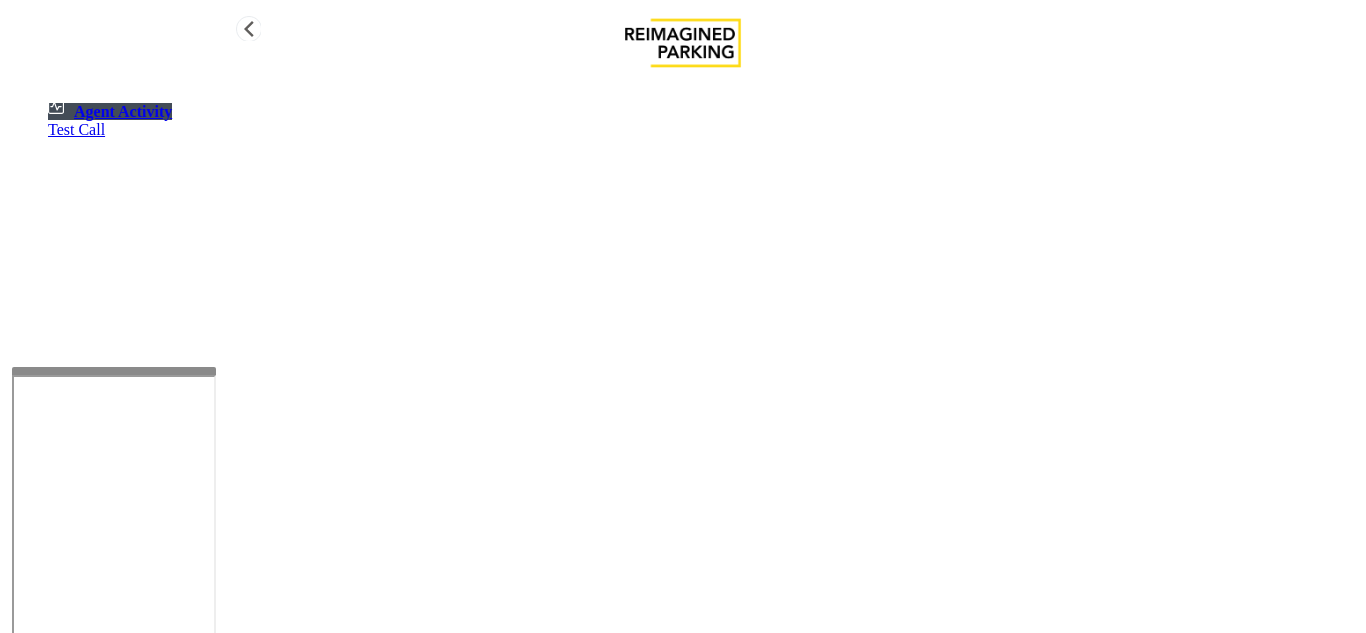 click on "Agent Activity Test Call" at bounding box center (683, 398) 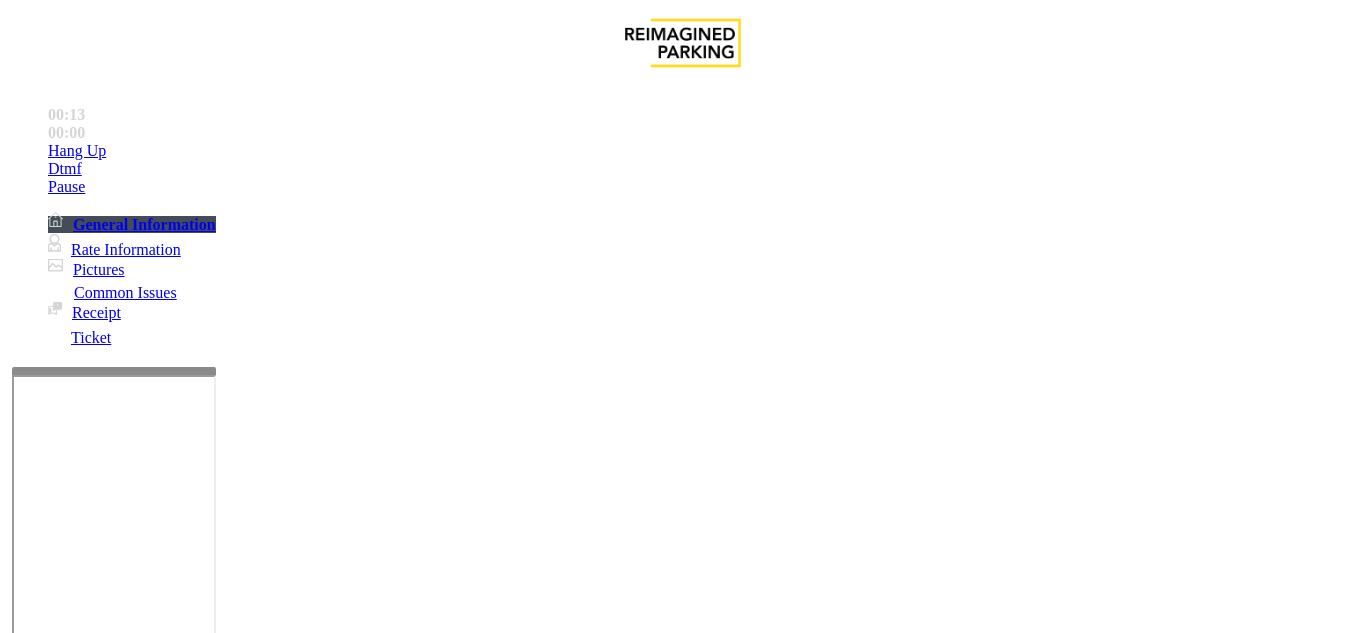 scroll, scrollTop: 500, scrollLeft: 0, axis: vertical 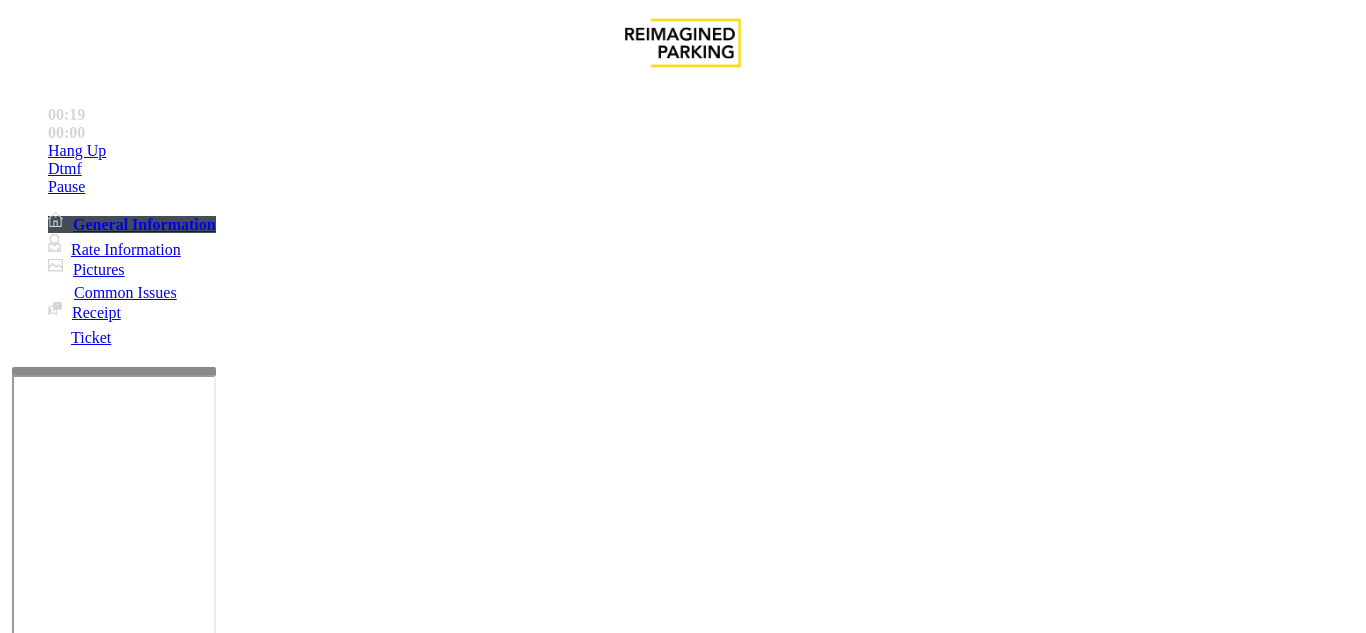 click on "Ticket Issue" 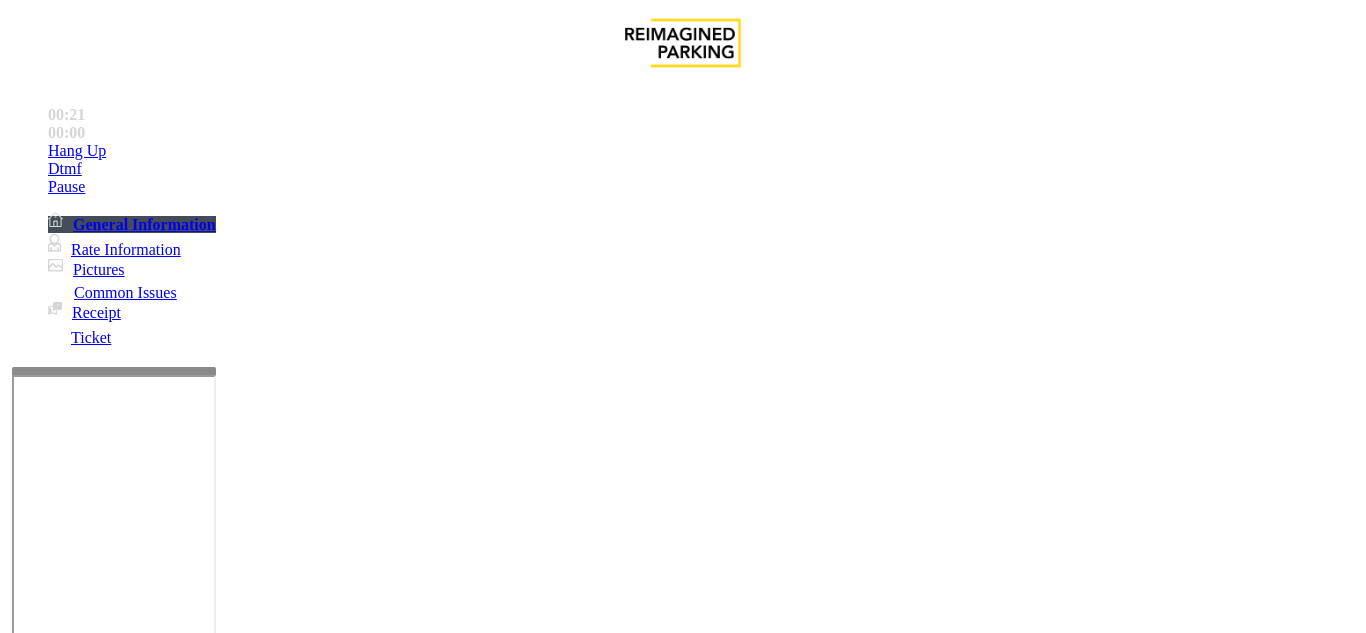 click on "Ticket Unreadable" 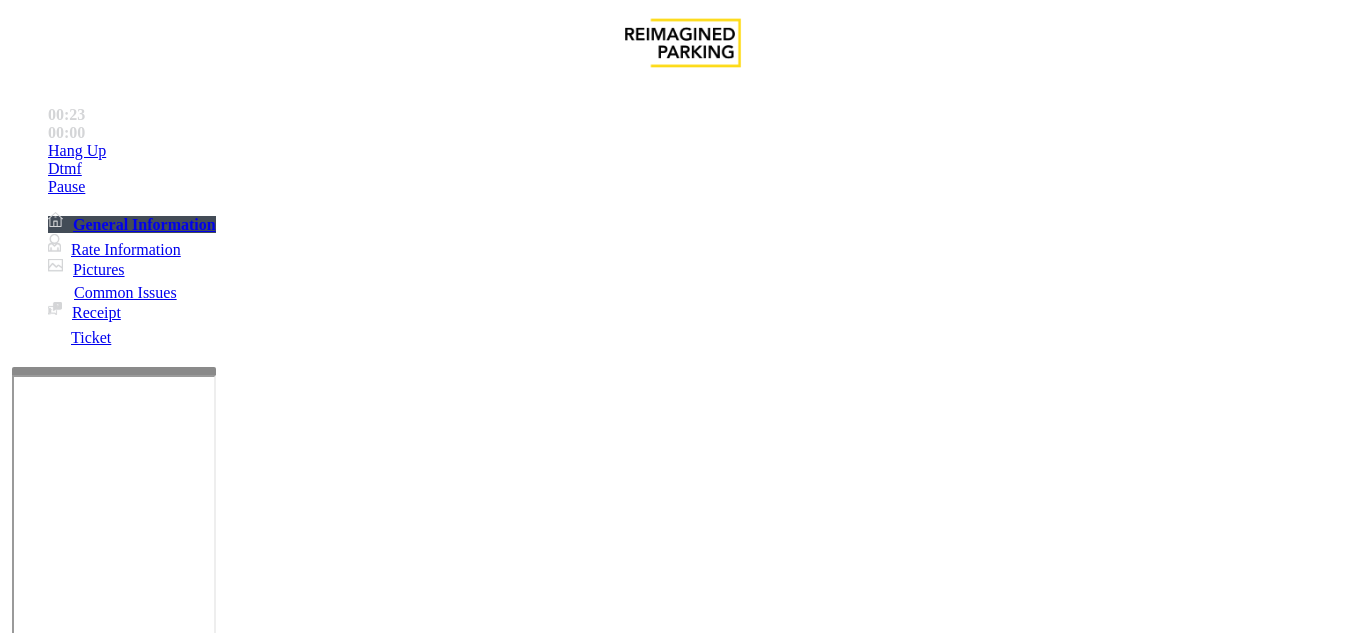 click 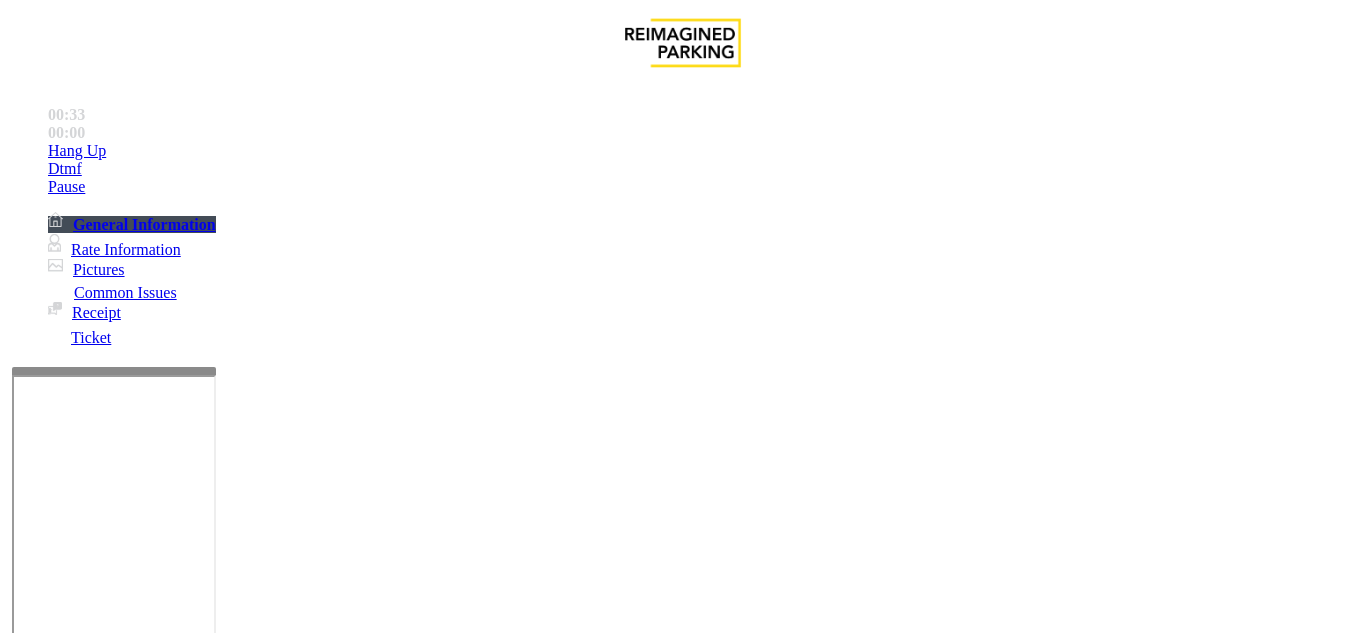 type on "*****" 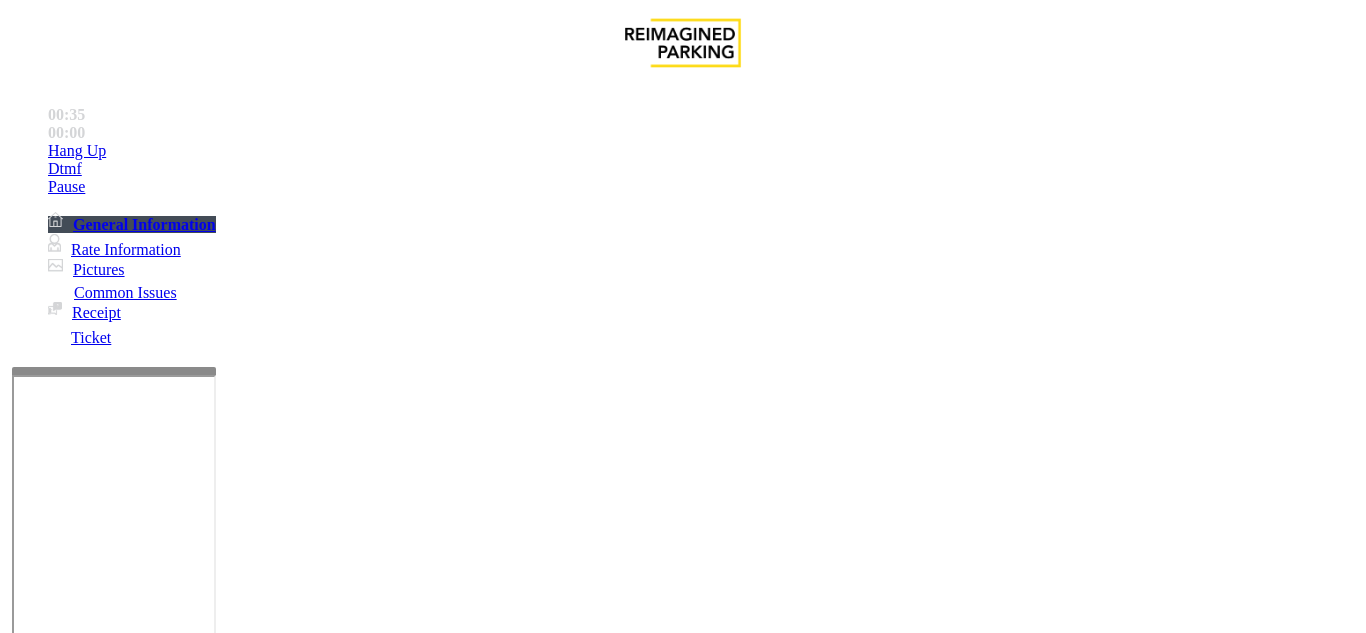 click on "Issue  Grace Period Issue   Lost Ticket   Ticket Unreadable   Ticket Paid   Ticket will not return when pressing cancel   There were no tickets at entrance" 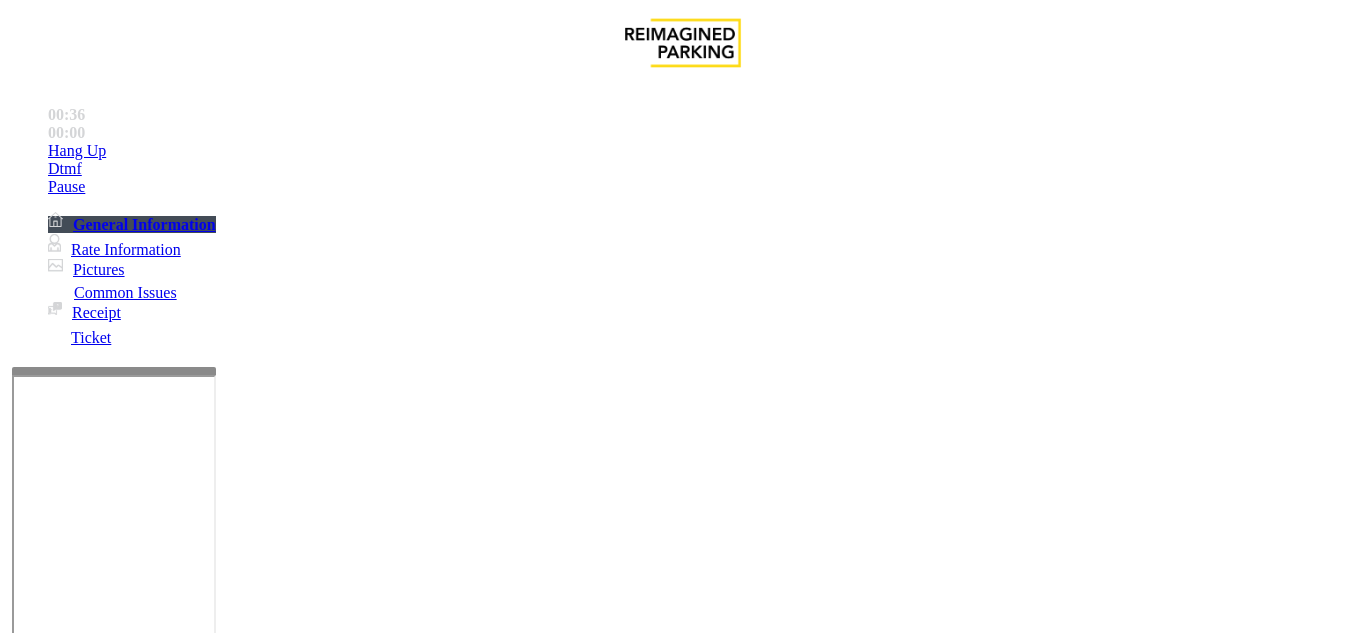 click on "Ticket Unreadable" 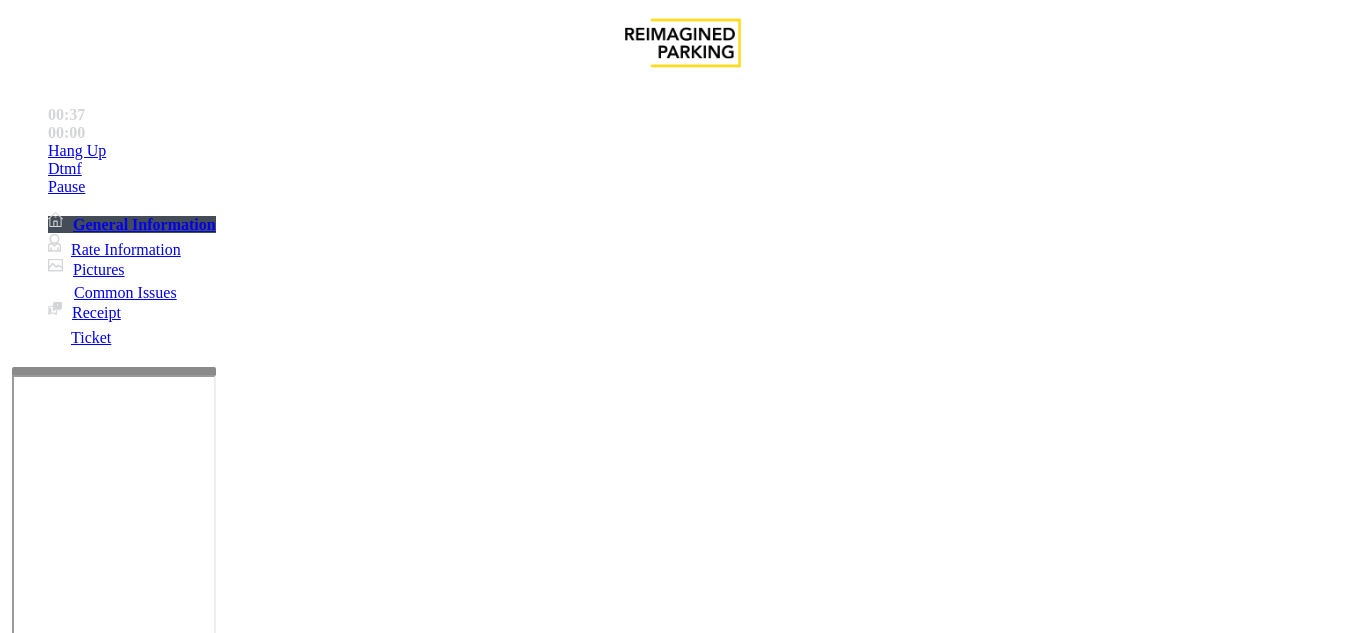 click on "*****" 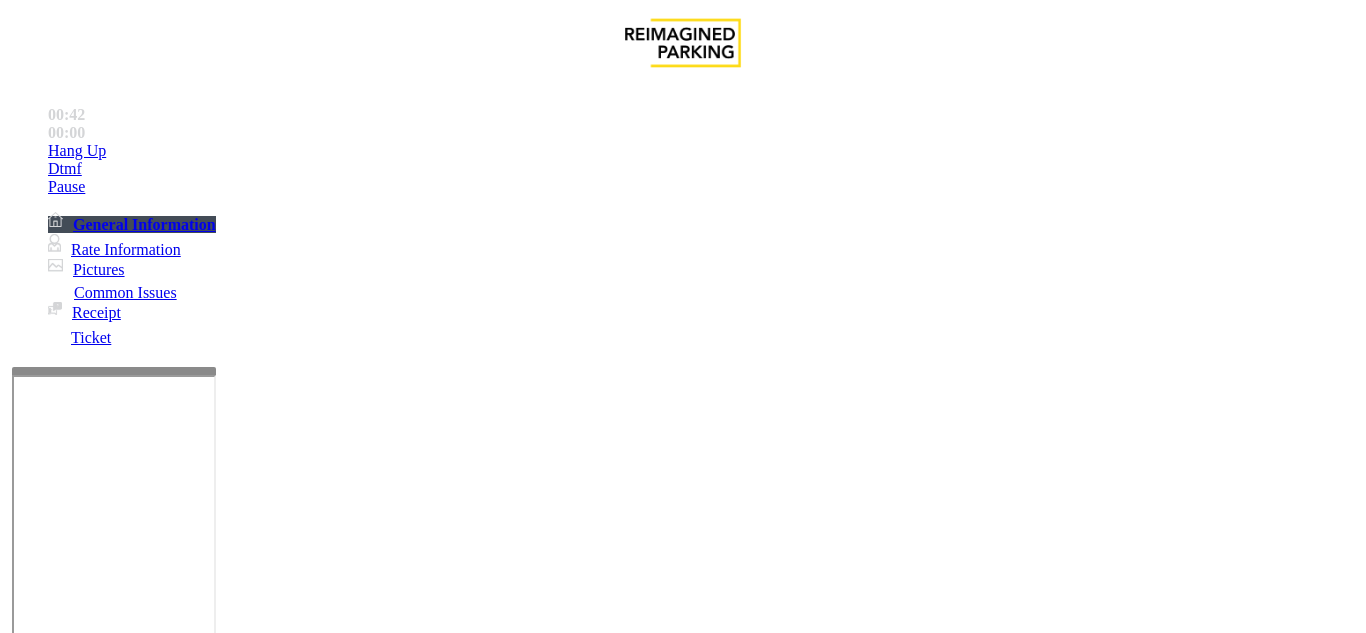 click on "Ticket Issue" 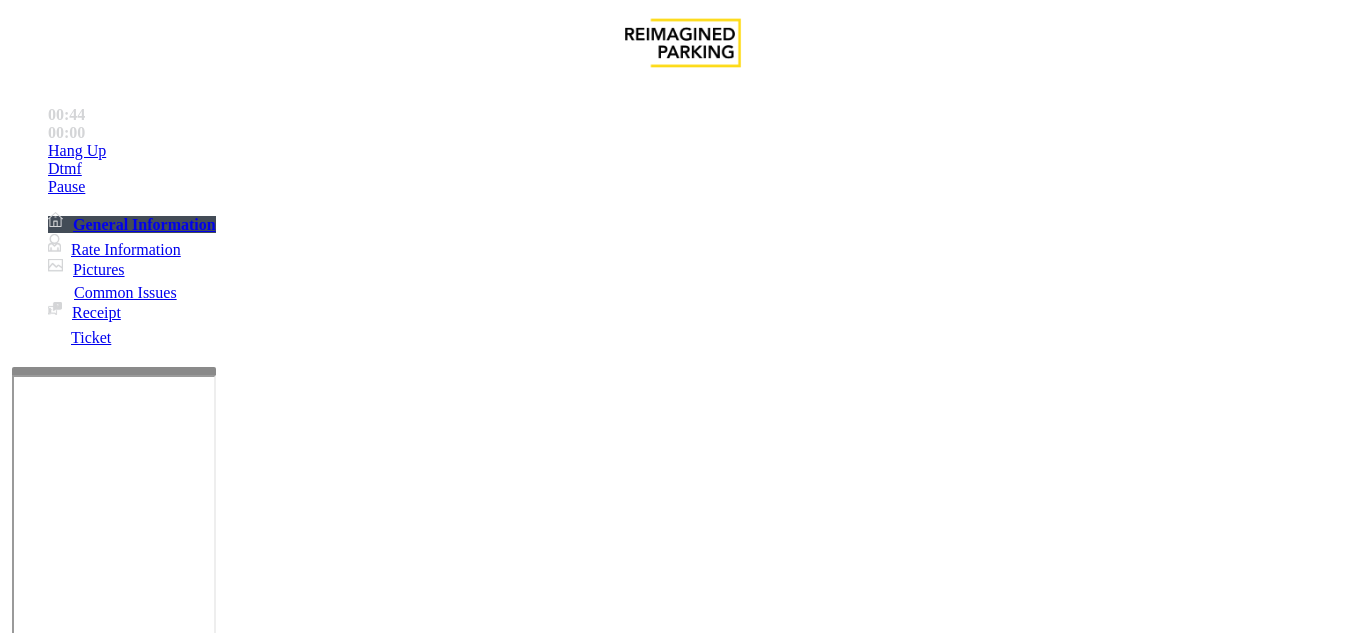 click on "Issue" 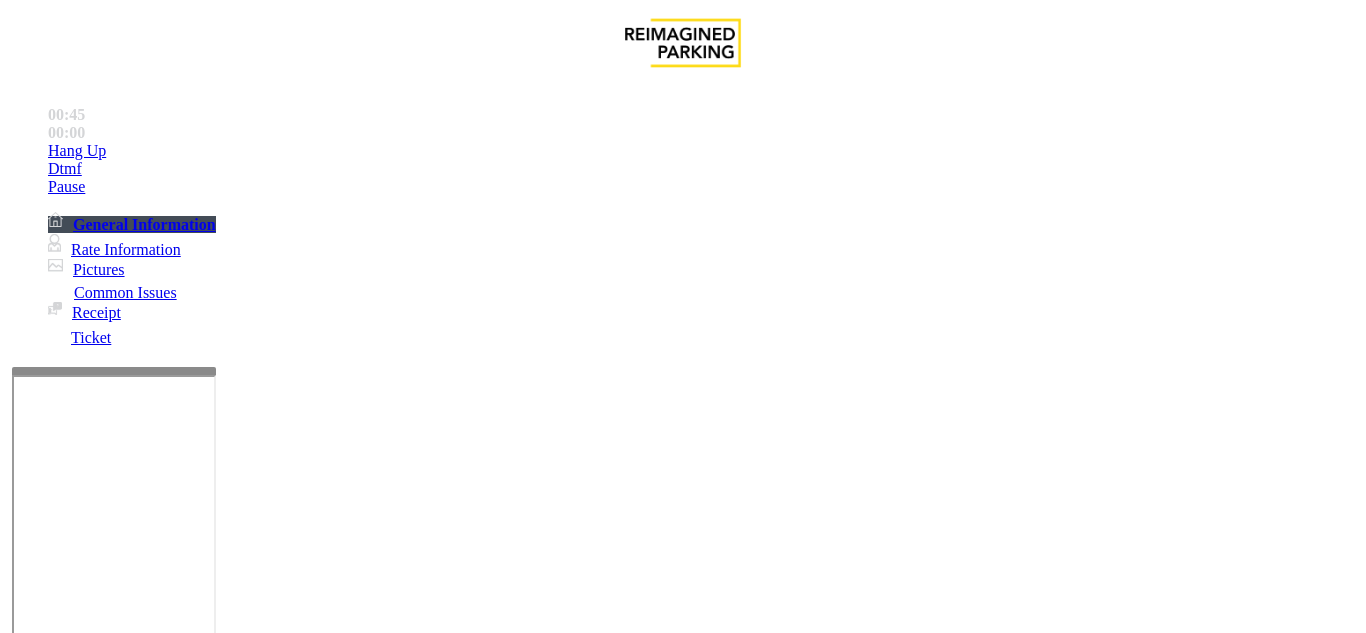 click on "Equipment Issue" 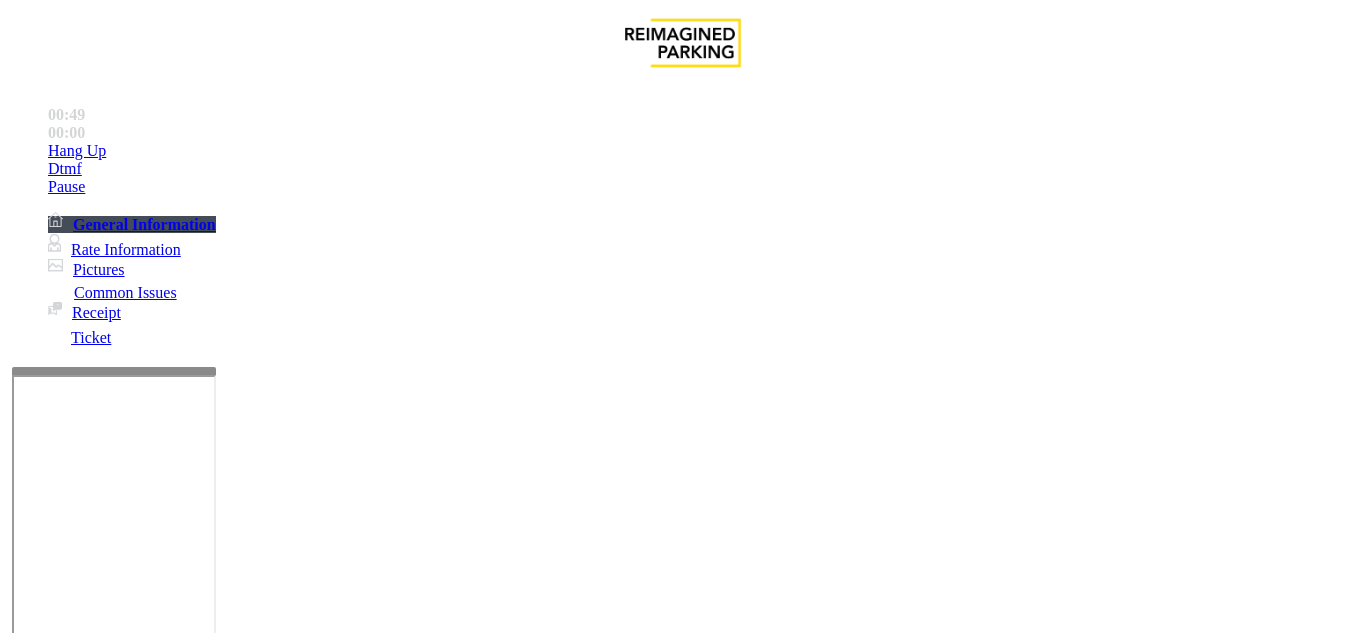 click on "Issue" 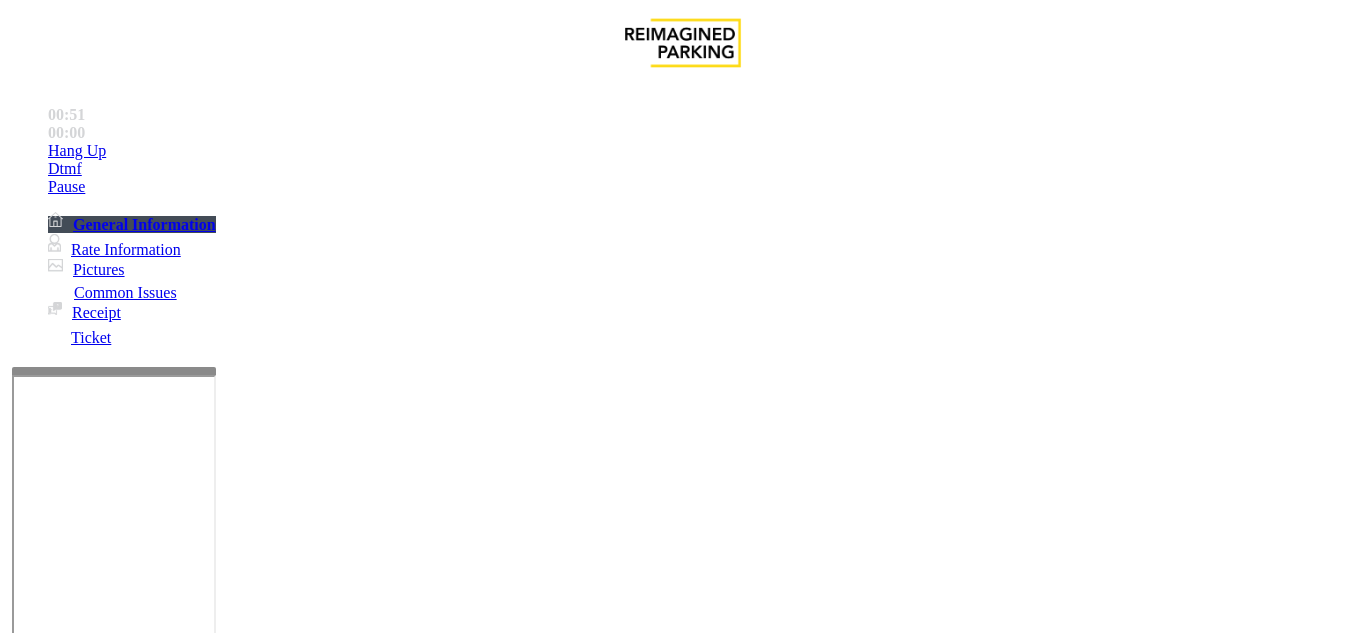 drag, startPoint x: 423, startPoint y: 290, endPoint x: 426, endPoint y: 322, distance: 32.140316 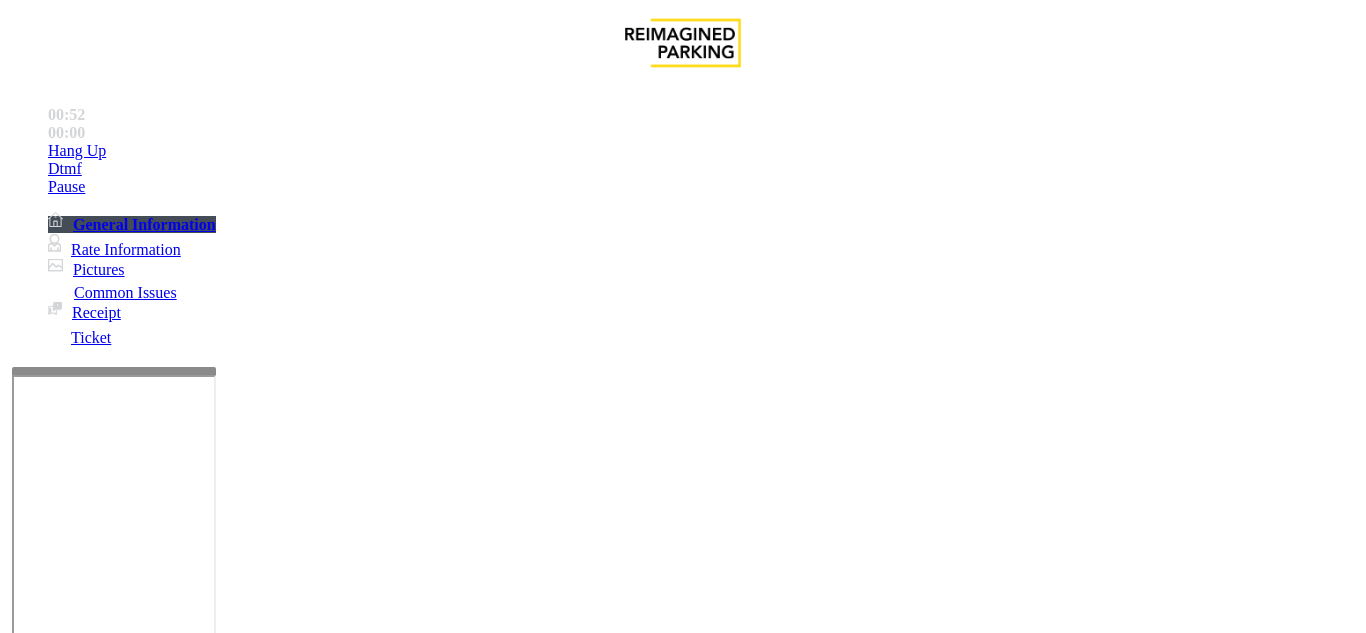 click on "Validation Error" 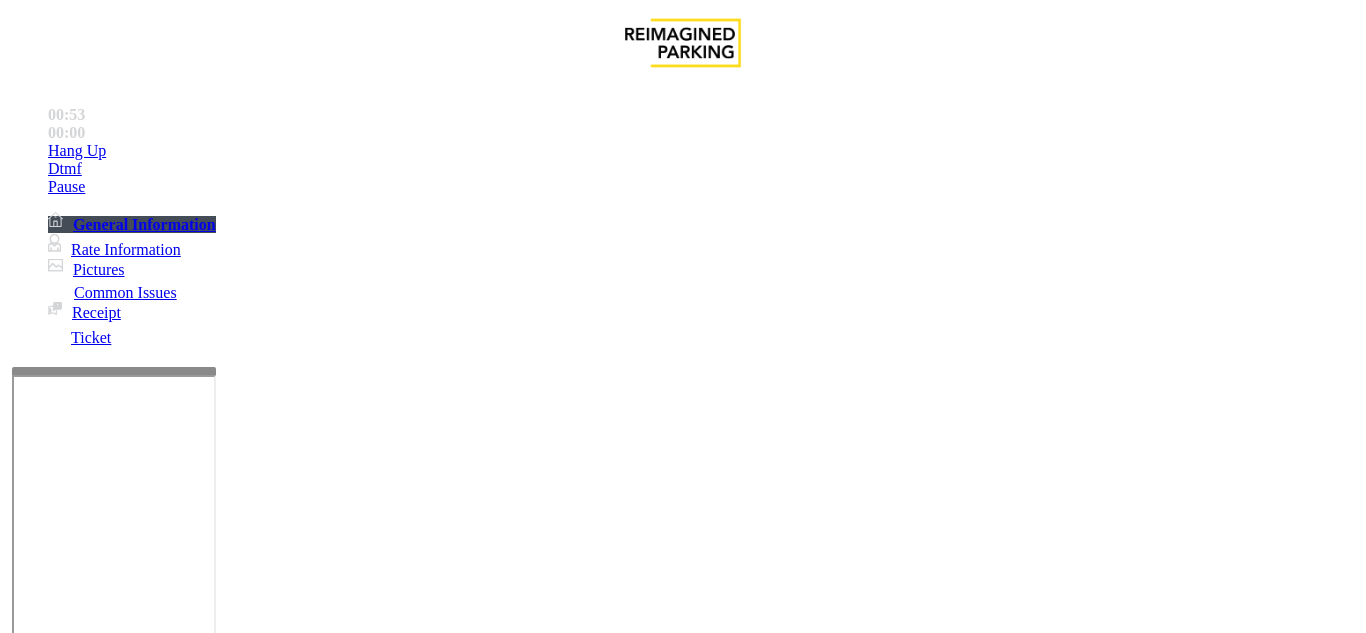 click on "Validation Error" 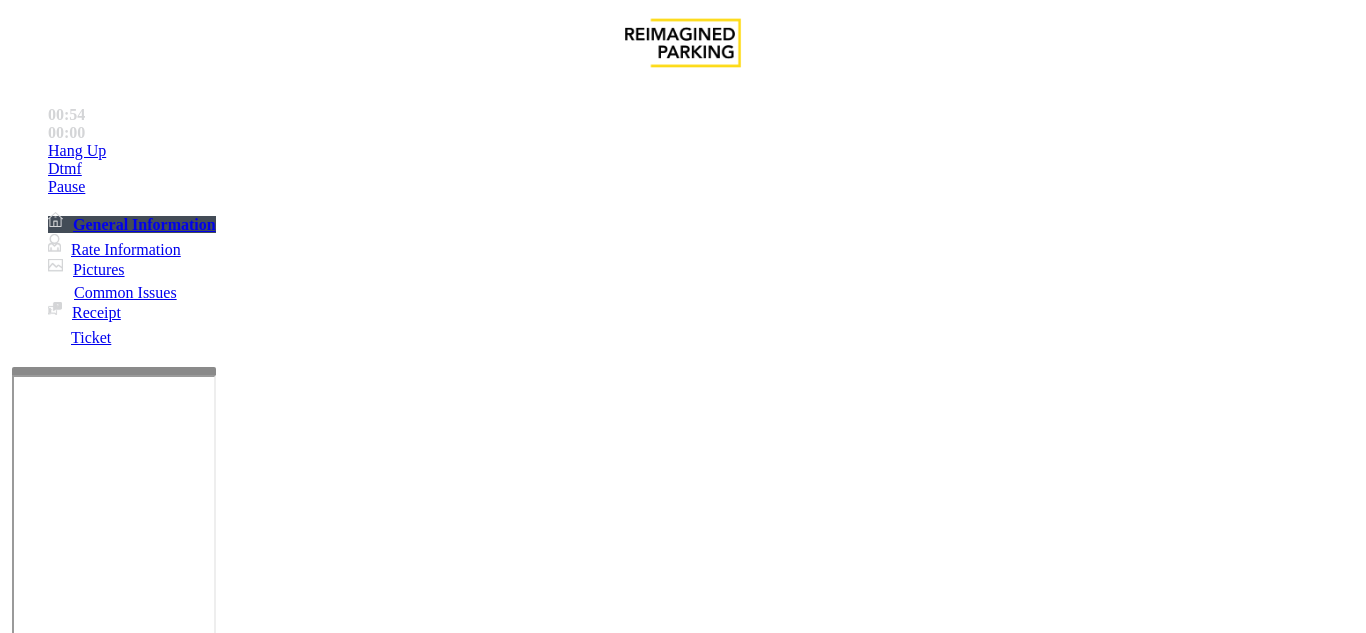 click on "Validation Error" 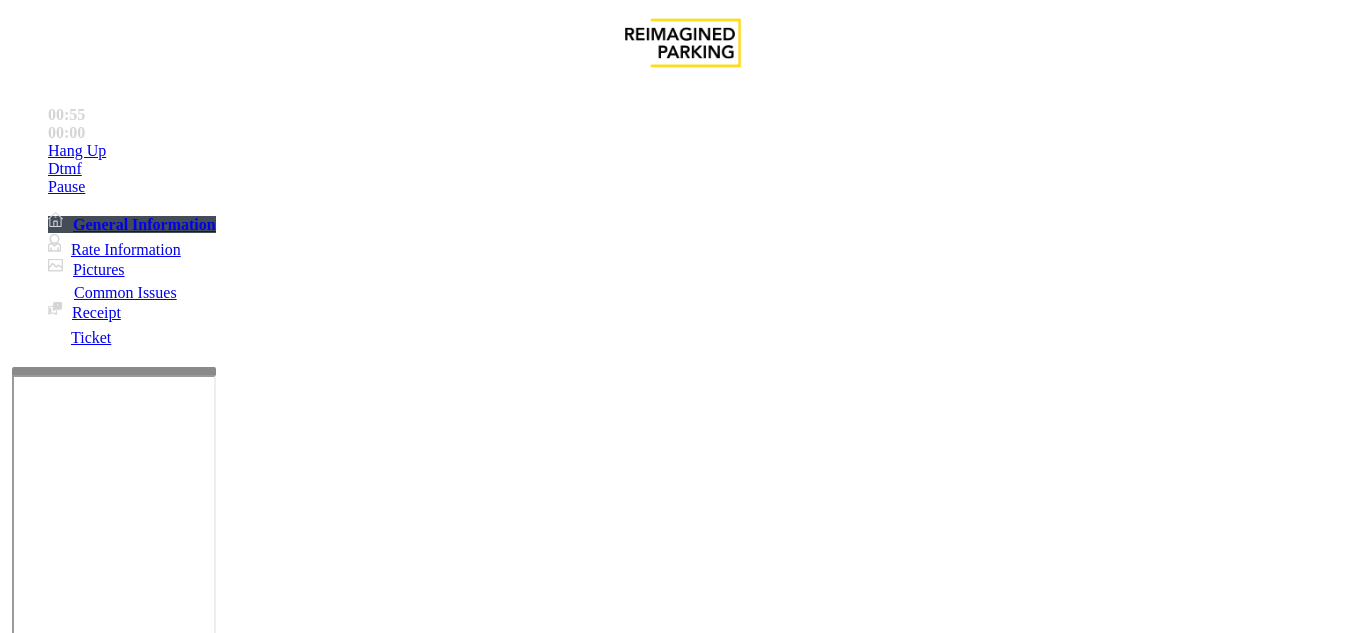 copy on "Validation Error" 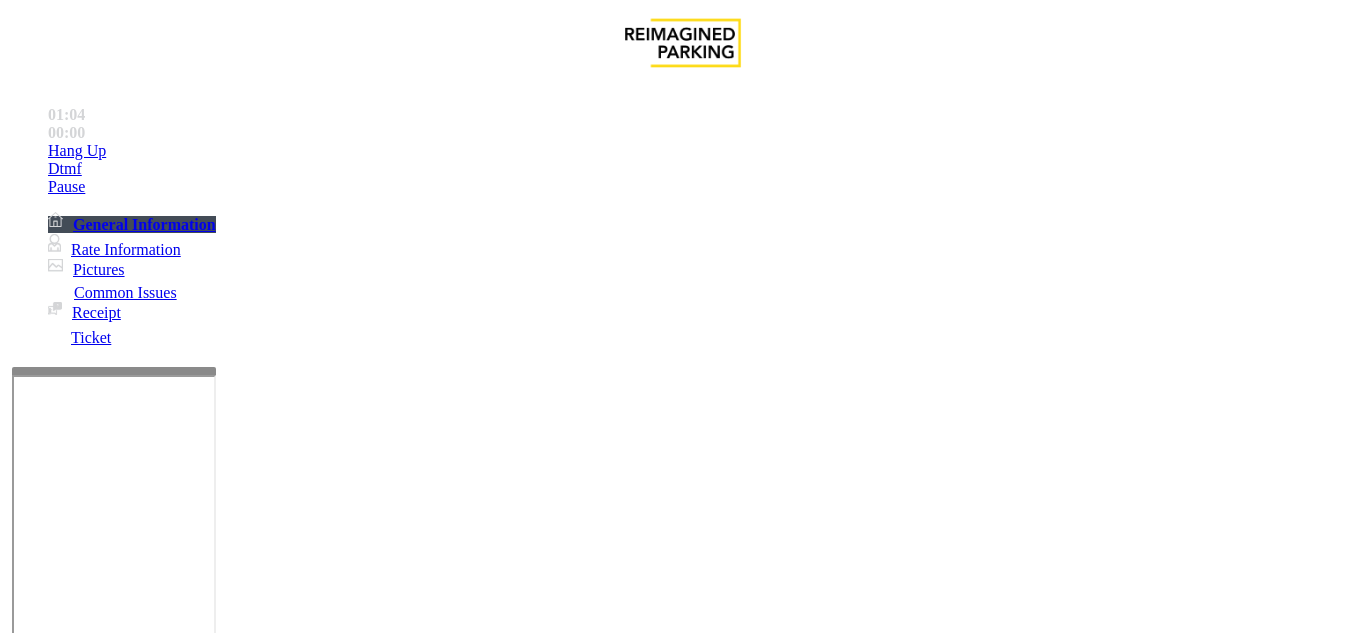 scroll, scrollTop: 0, scrollLeft: 0, axis: both 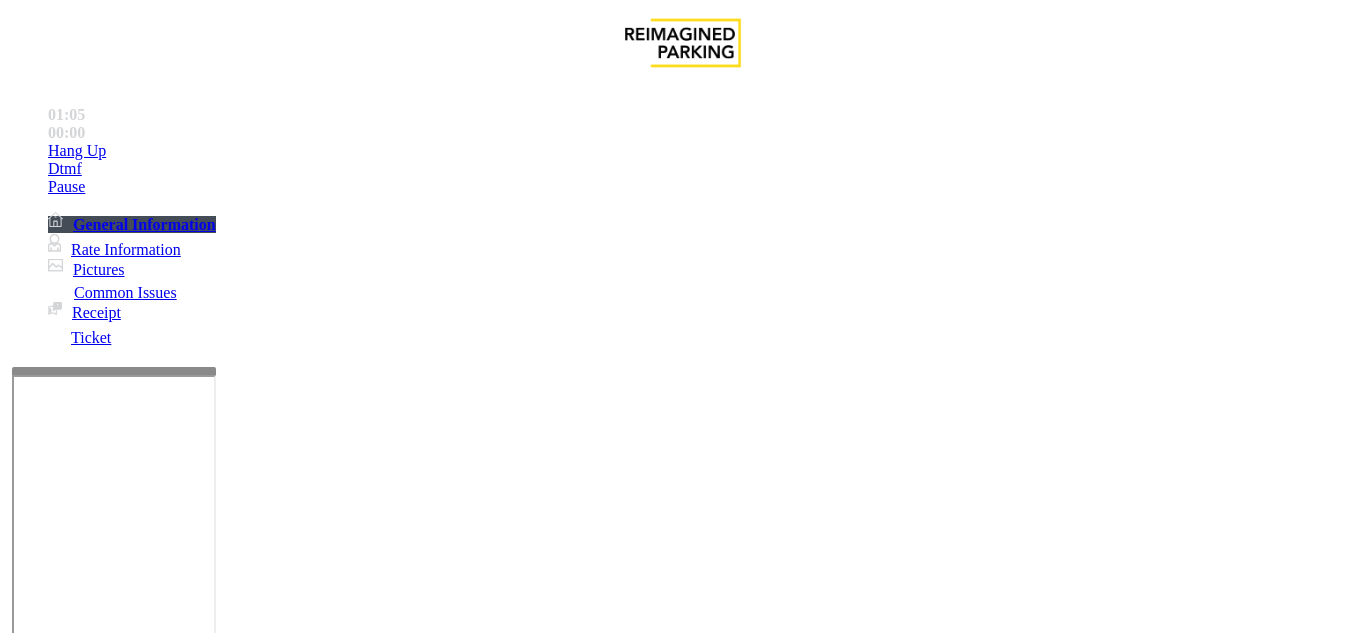 click on "Validation Error" 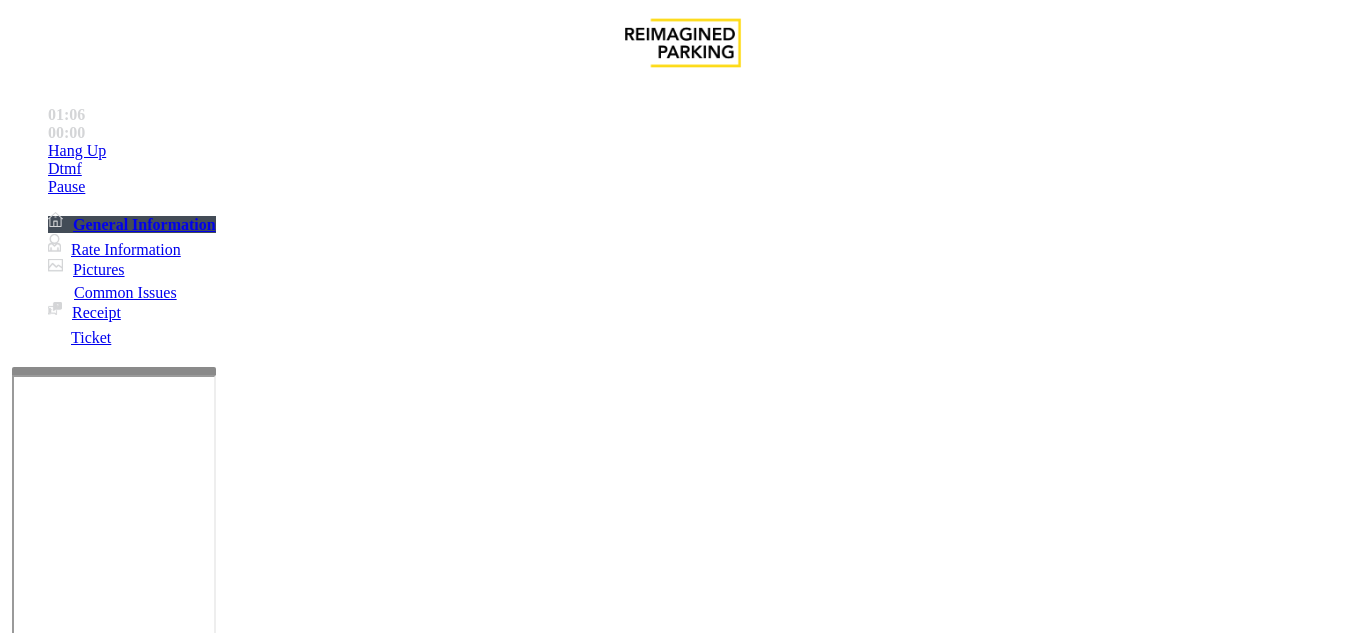 click on "Validation Error" 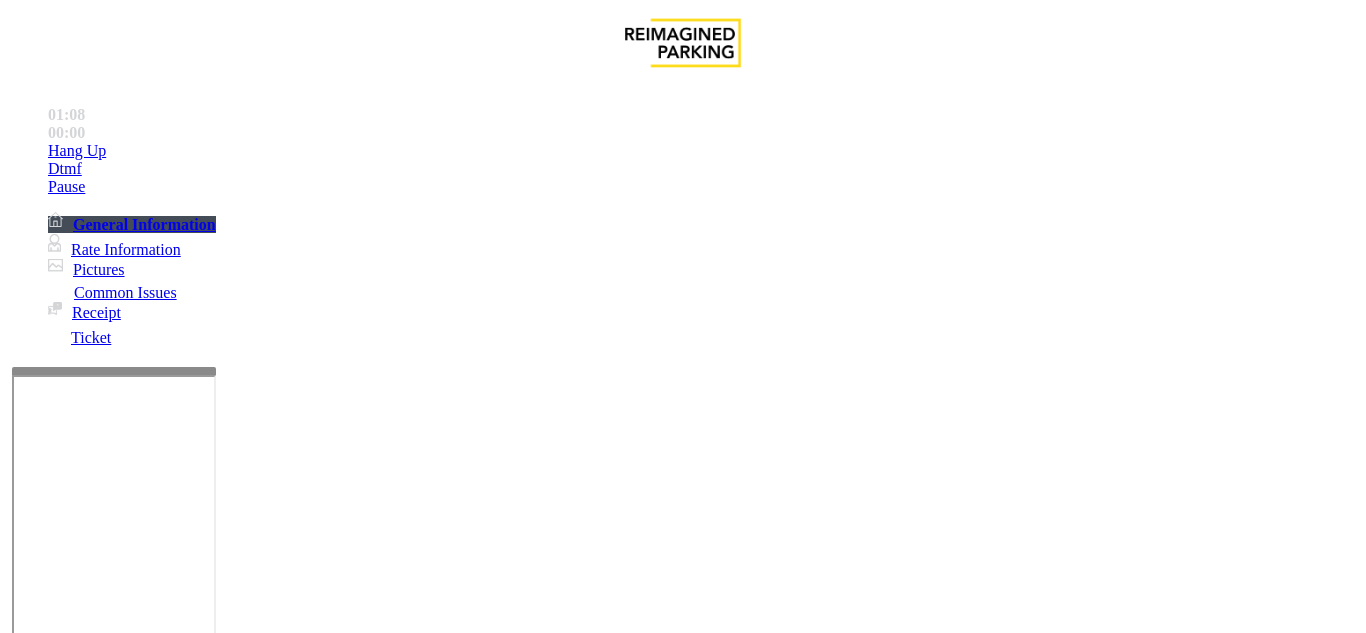 scroll, scrollTop: 100, scrollLeft: 0, axis: vertical 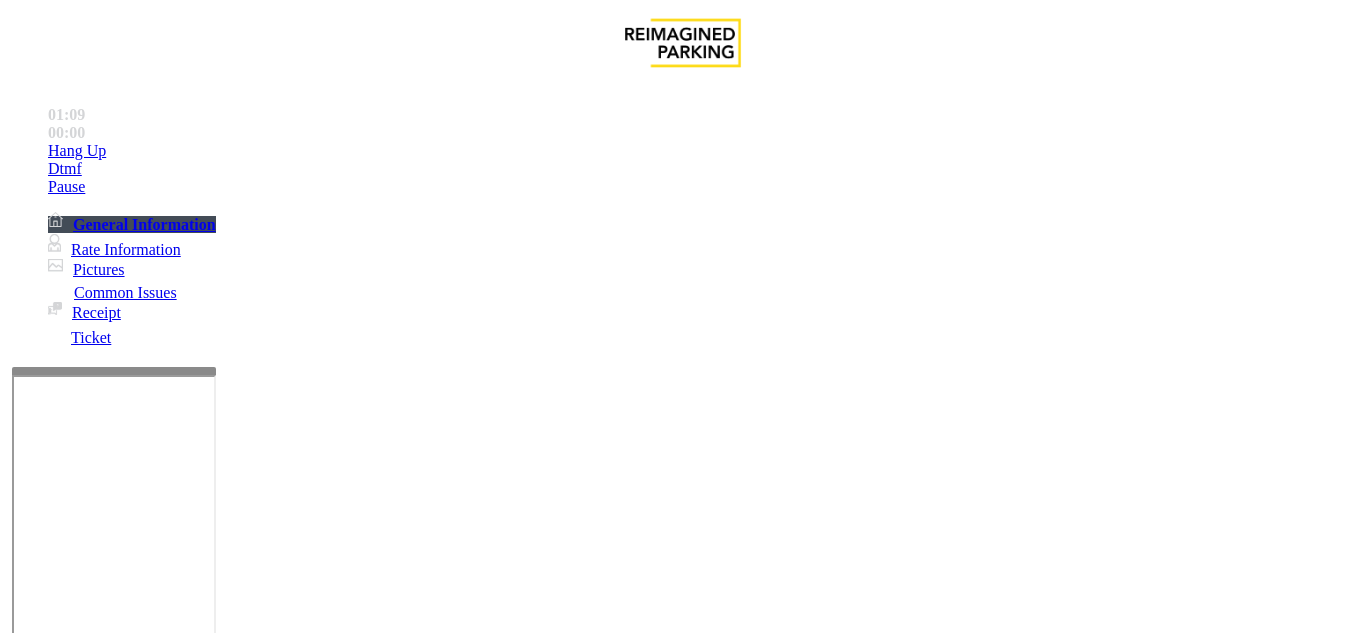 click 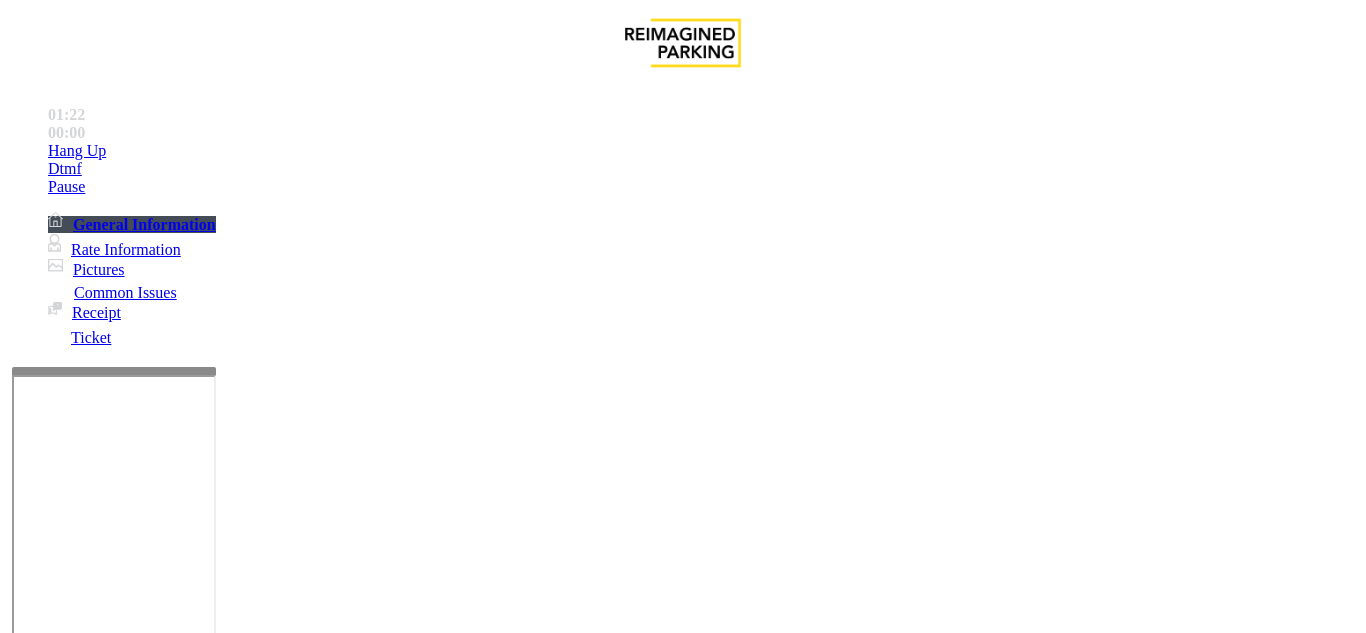 drag, startPoint x: 342, startPoint y: 128, endPoint x: 355, endPoint y: 120, distance: 15.264338 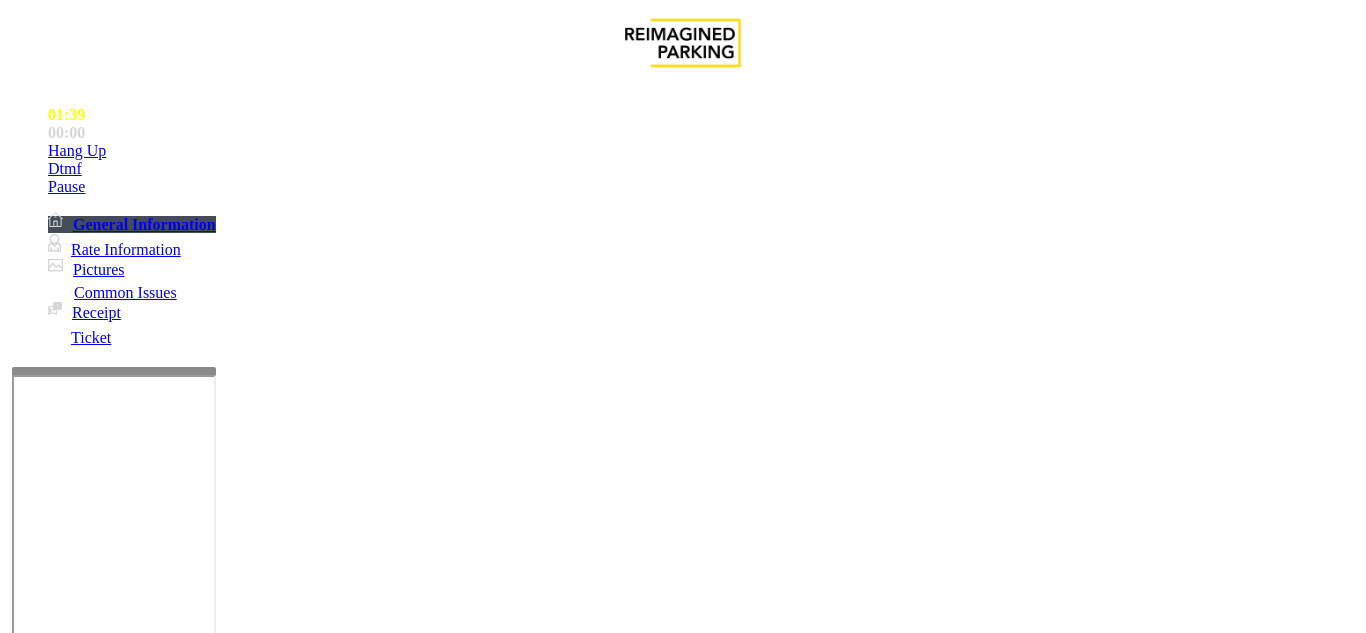 click on "**********" 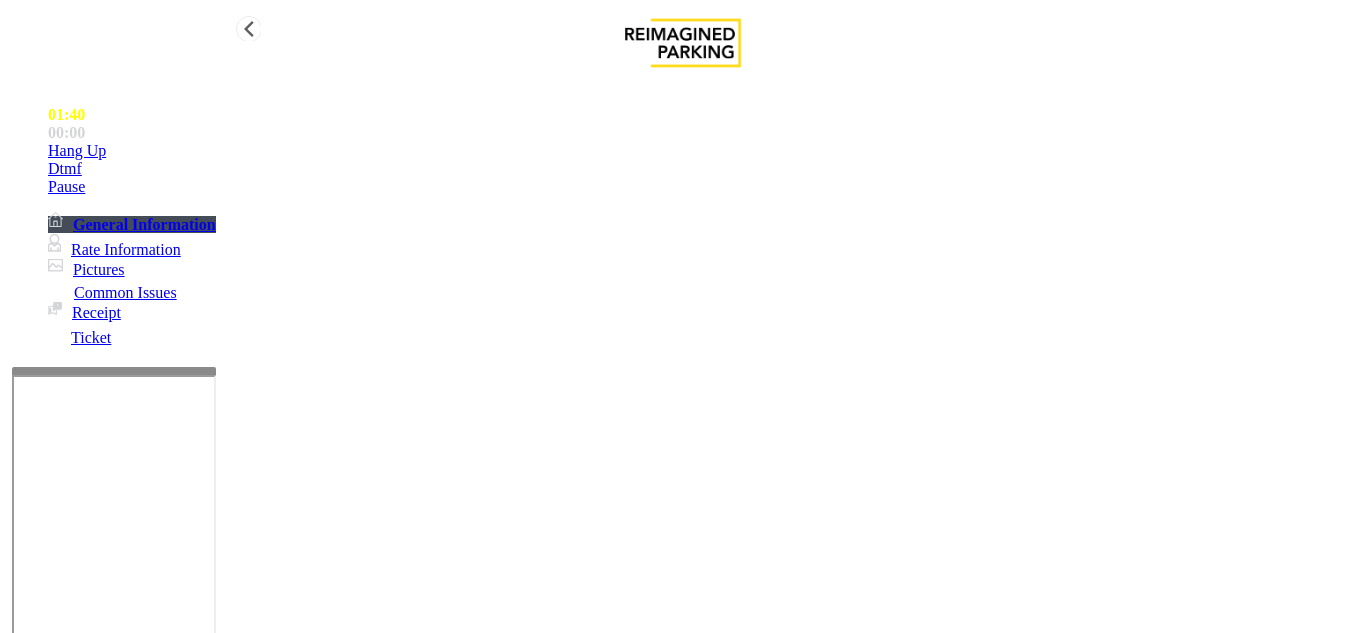 drag, startPoint x: 357, startPoint y: 119, endPoint x: 234, endPoint y: 119, distance: 123 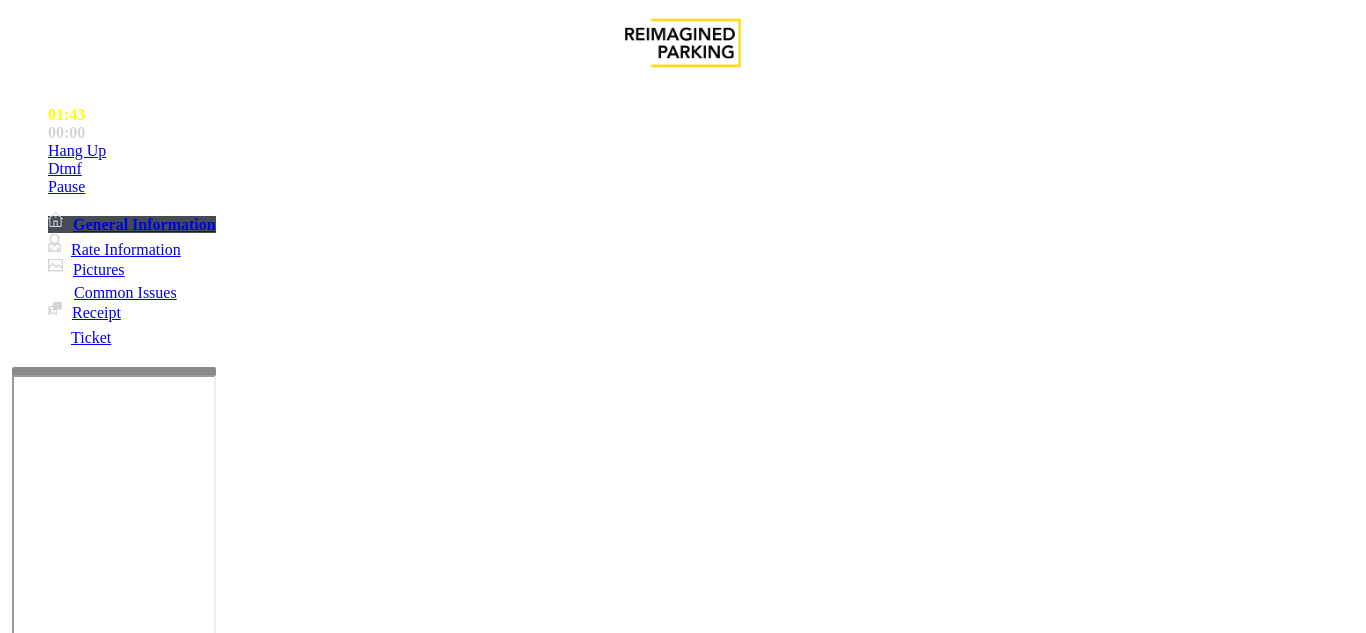 type on "**********" 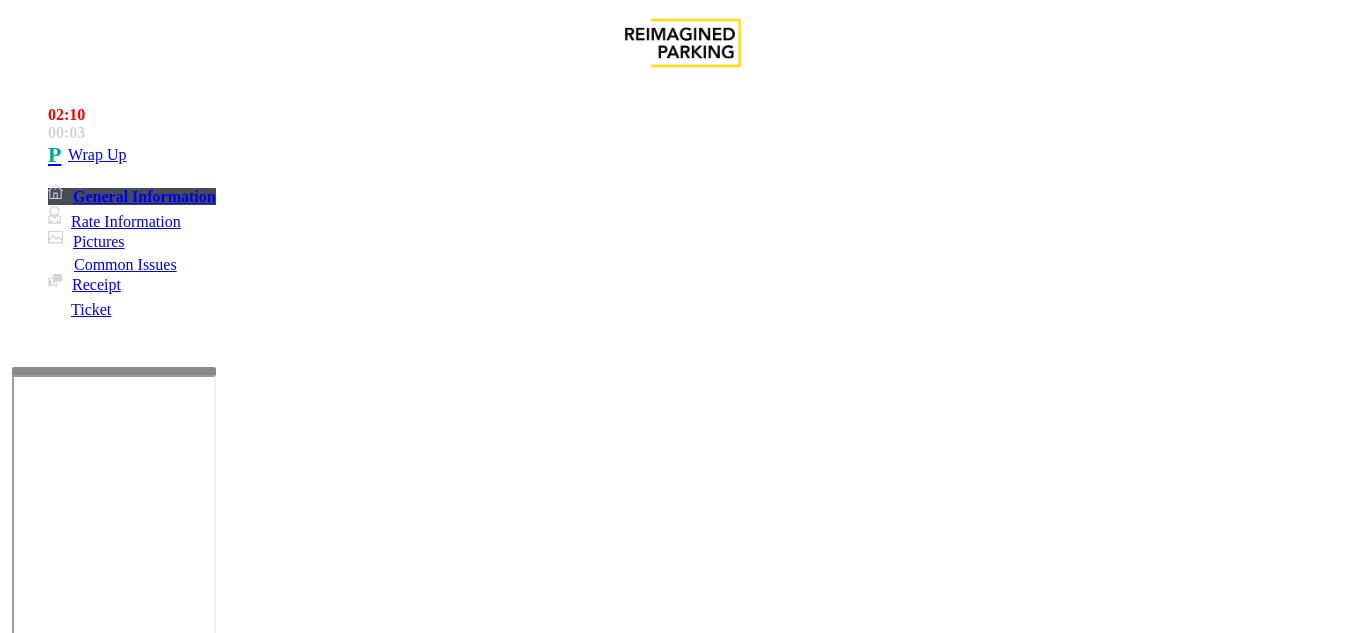click 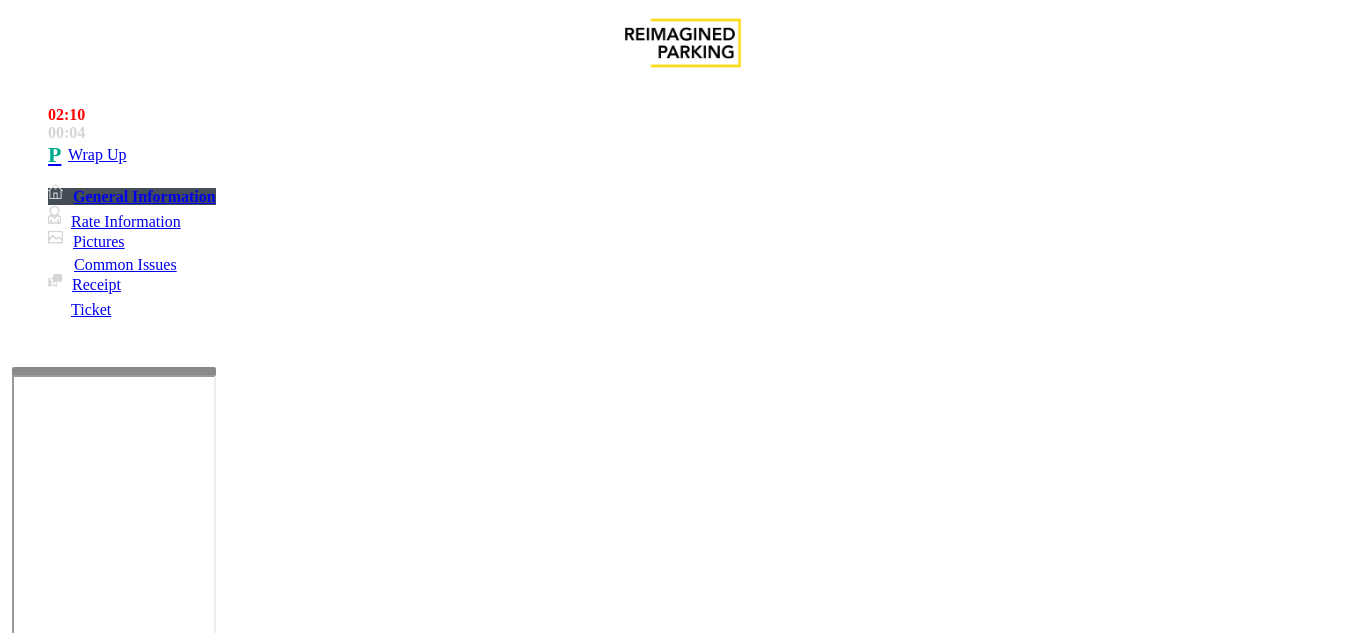 click 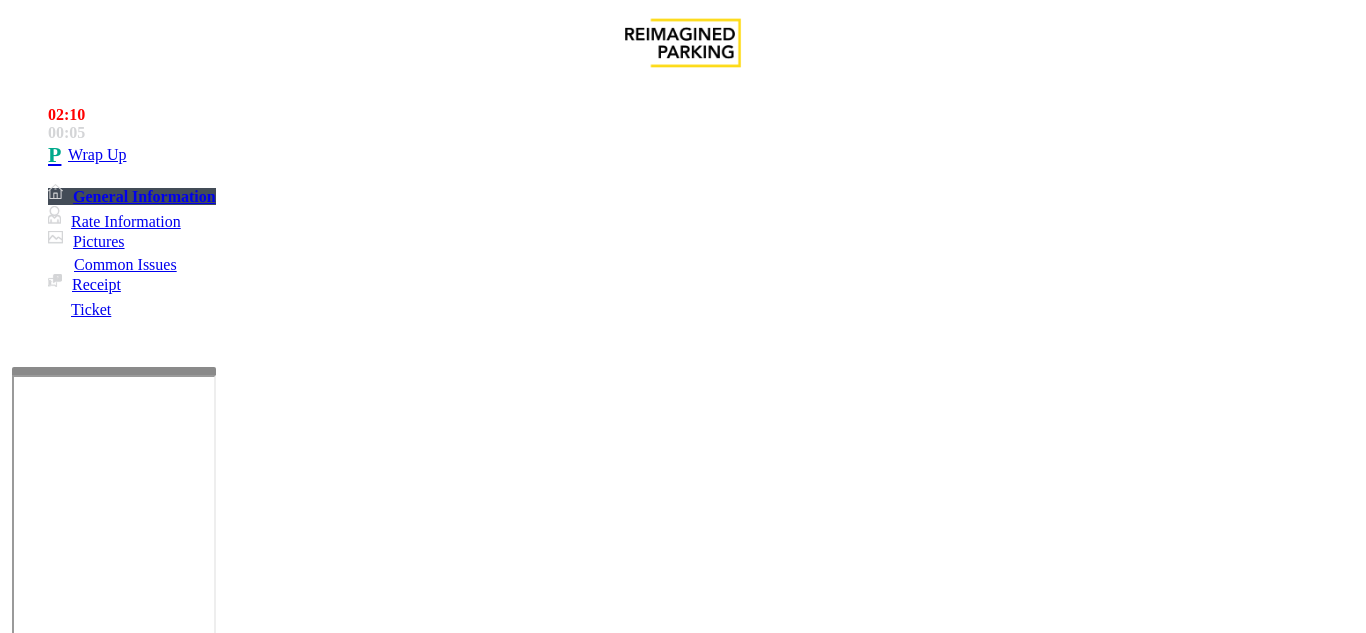 click on "Validation Error" 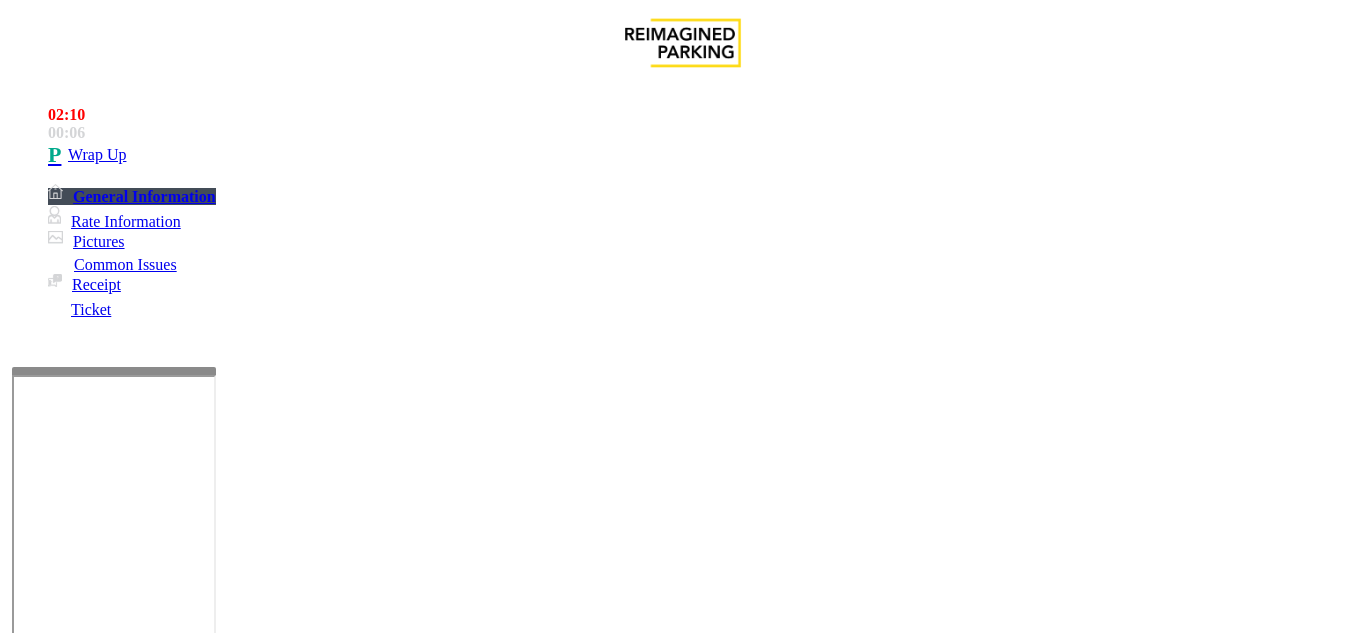copy on "Validation Error" 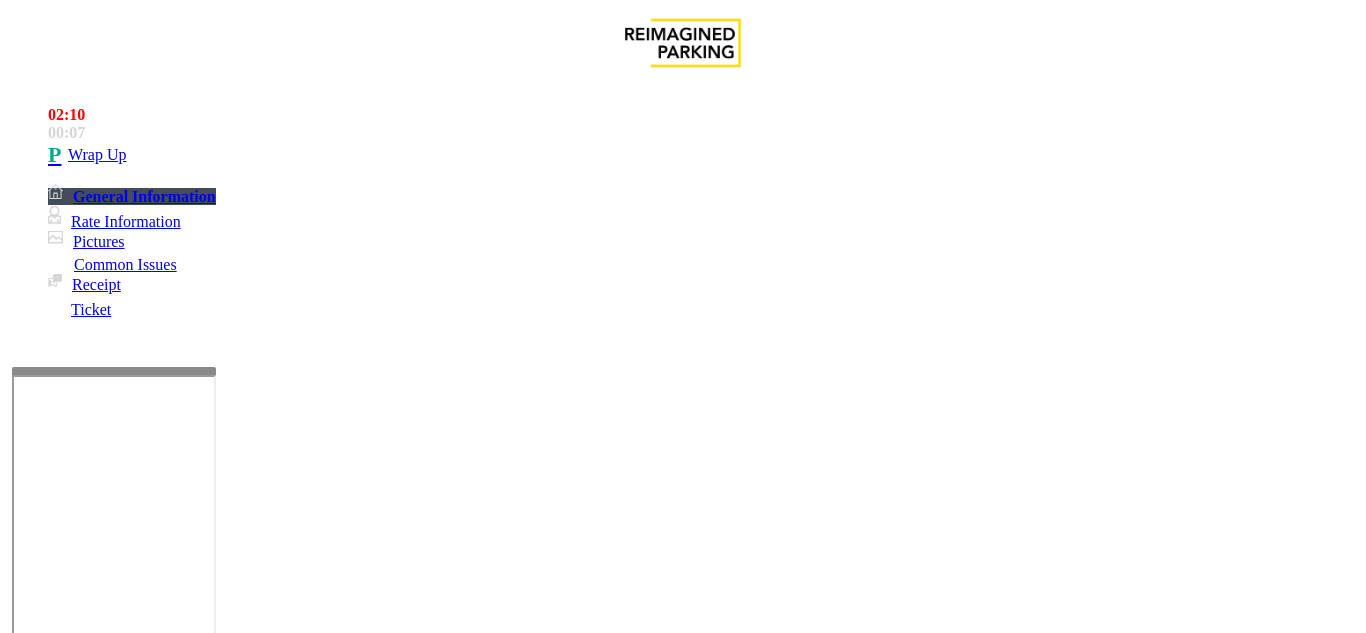 click on "Notes:" 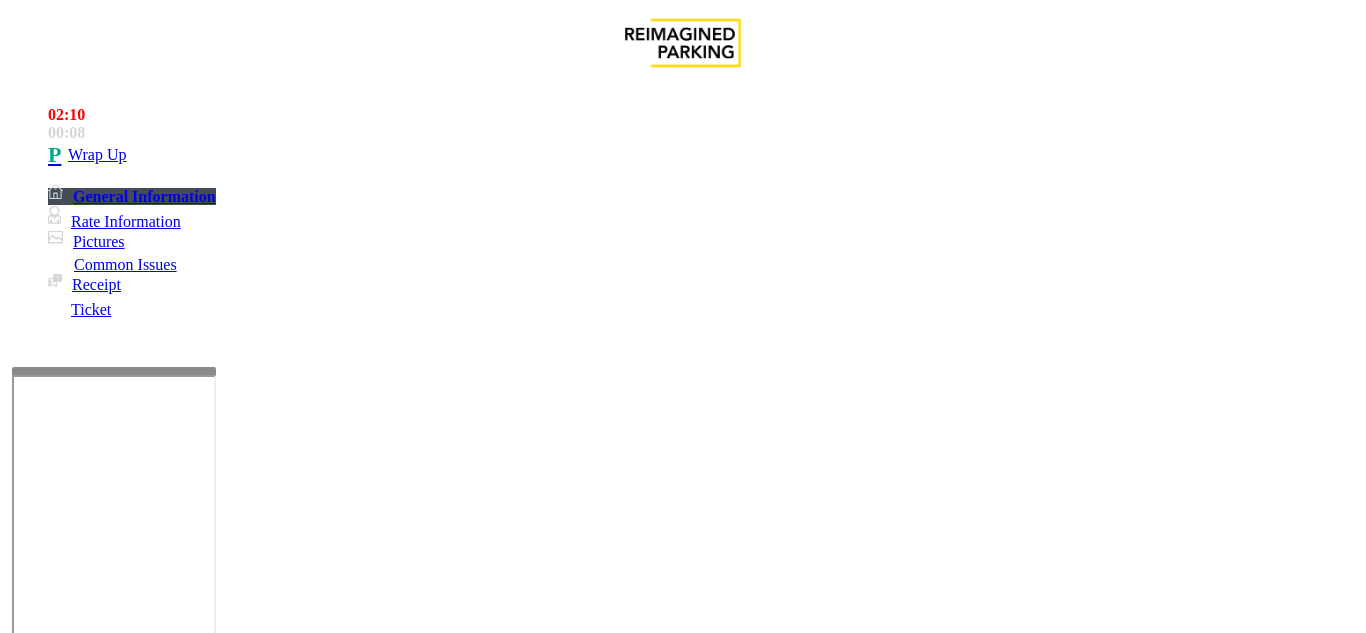 paste on "**********" 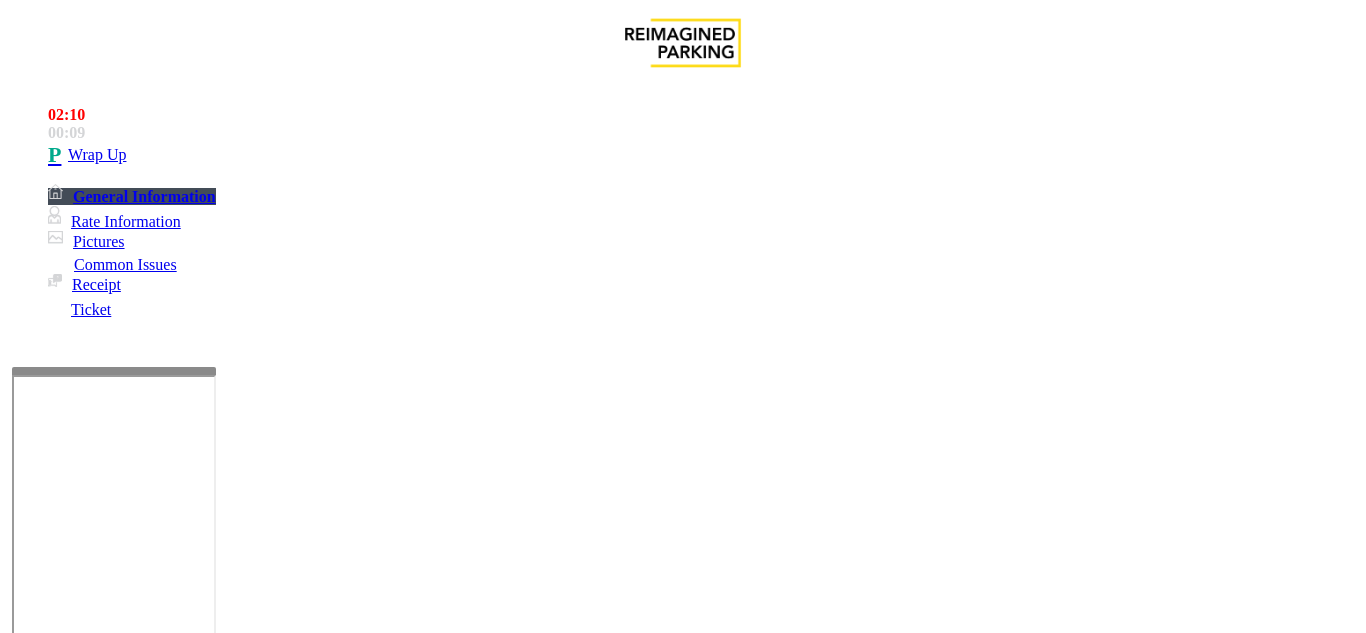 scroll, scrollTop: 0, scrollLeft: 0, axis: both 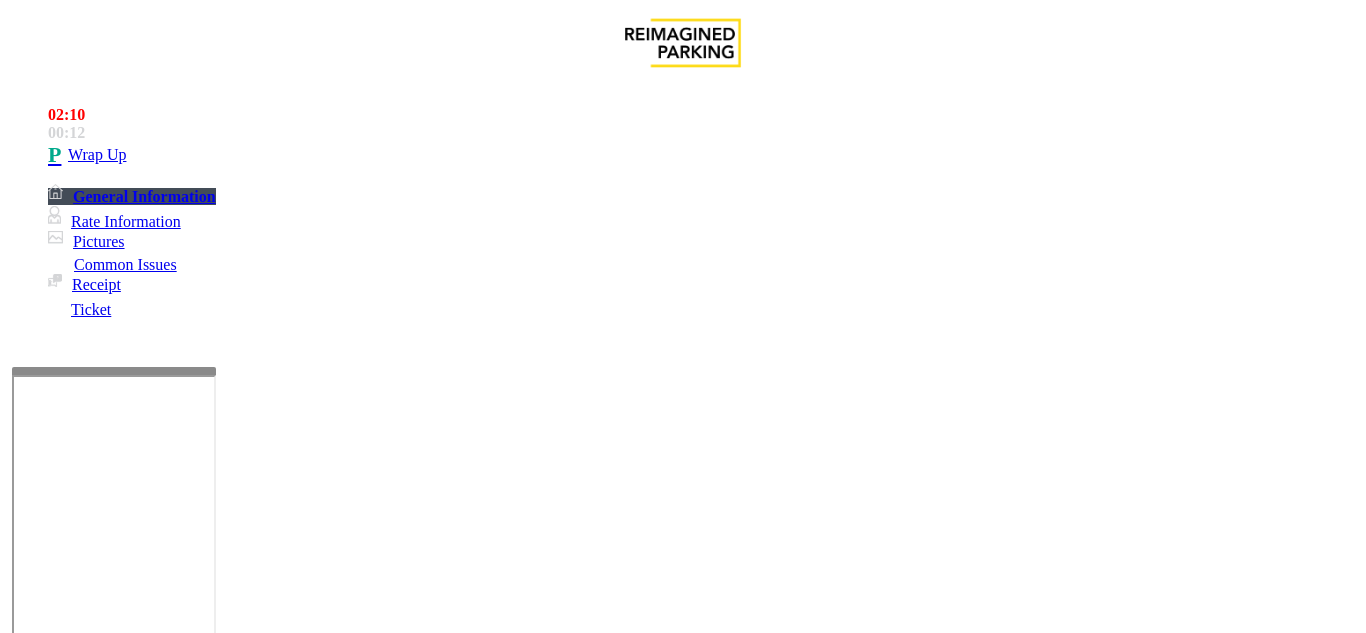 type on "**" 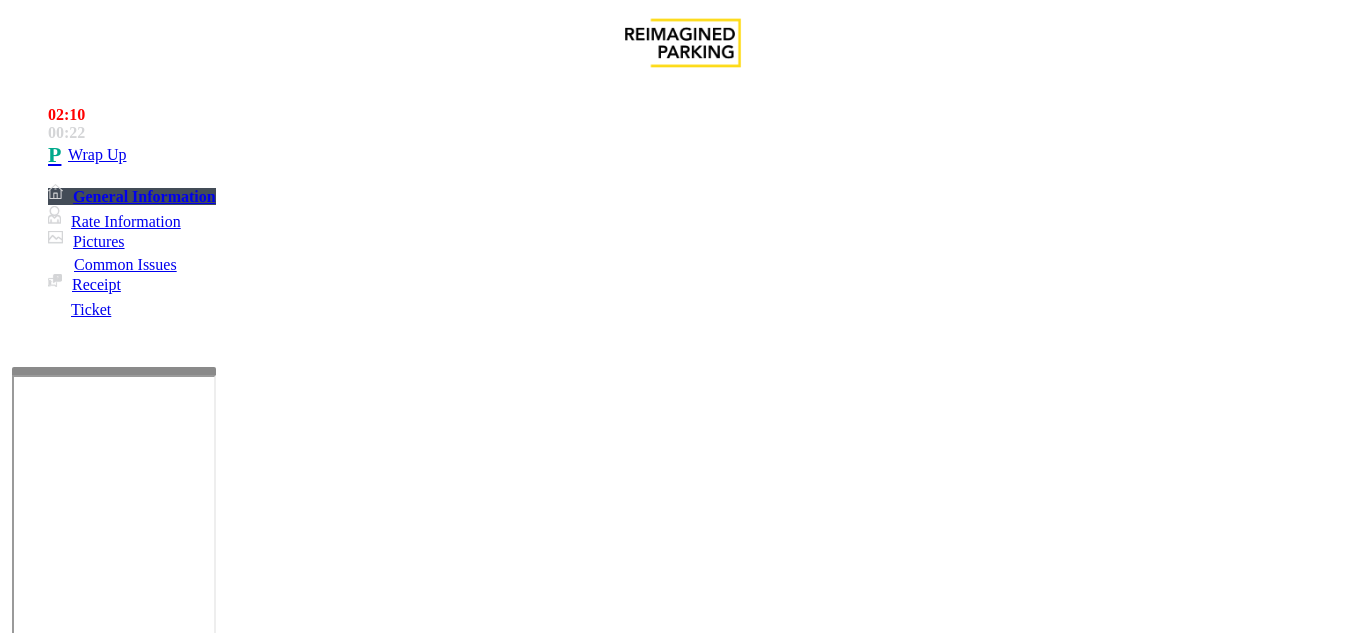 drag, startPoint x: 386, startPoint y: 228, endPoint x: 232, endPoint y: 220, distance: 154.20766 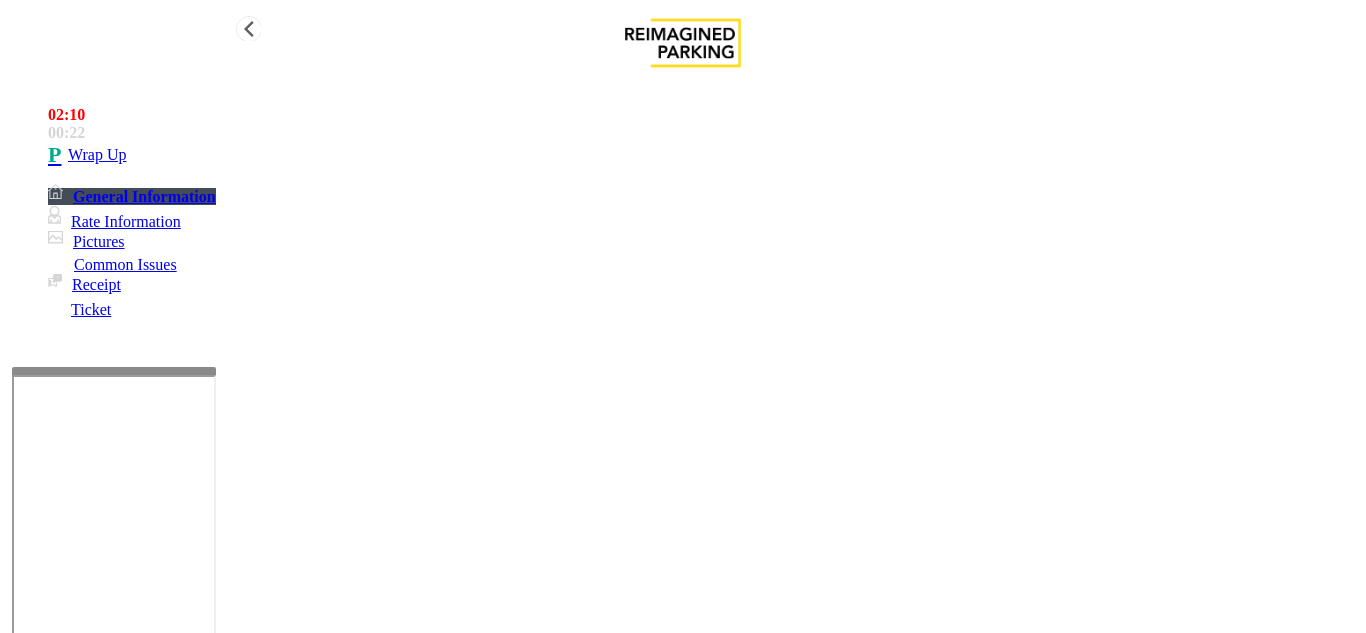 paste 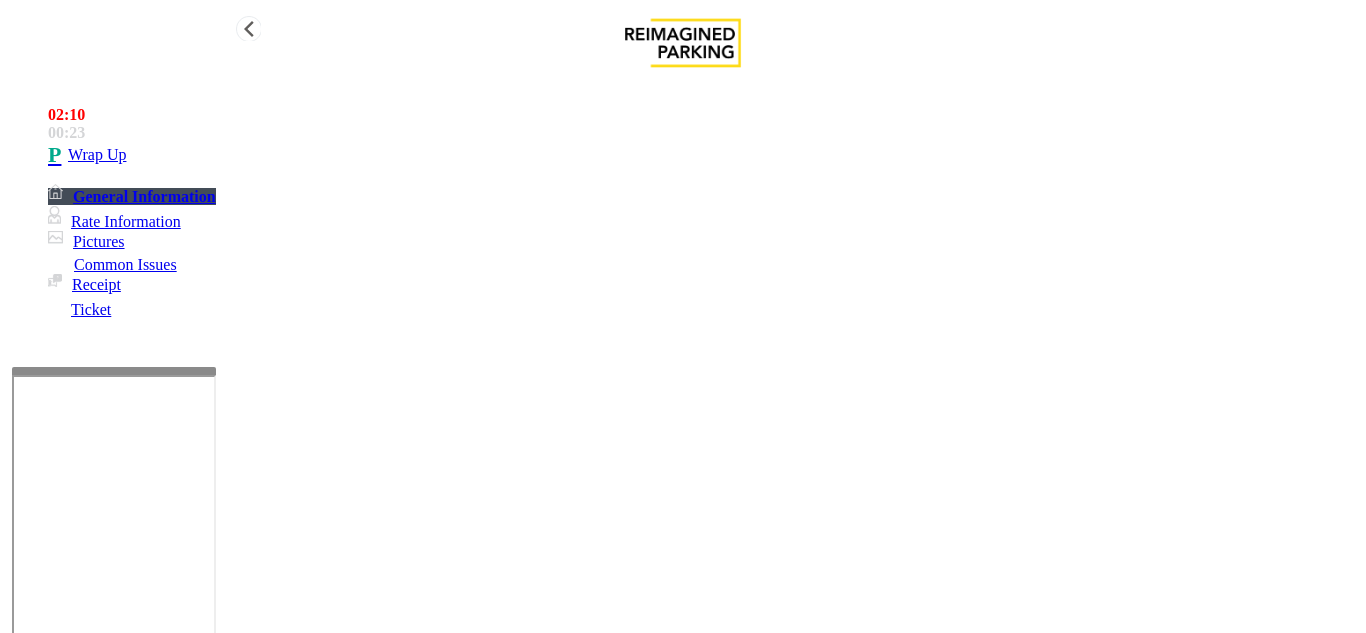 type on "*********" 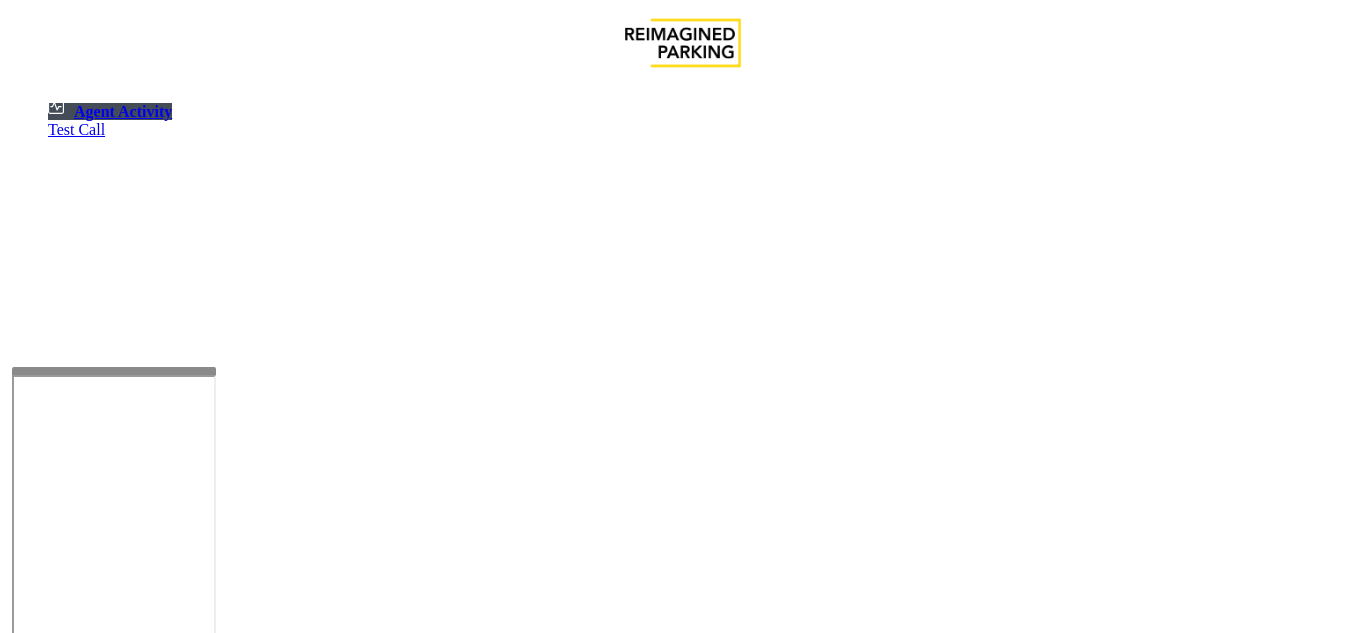 click 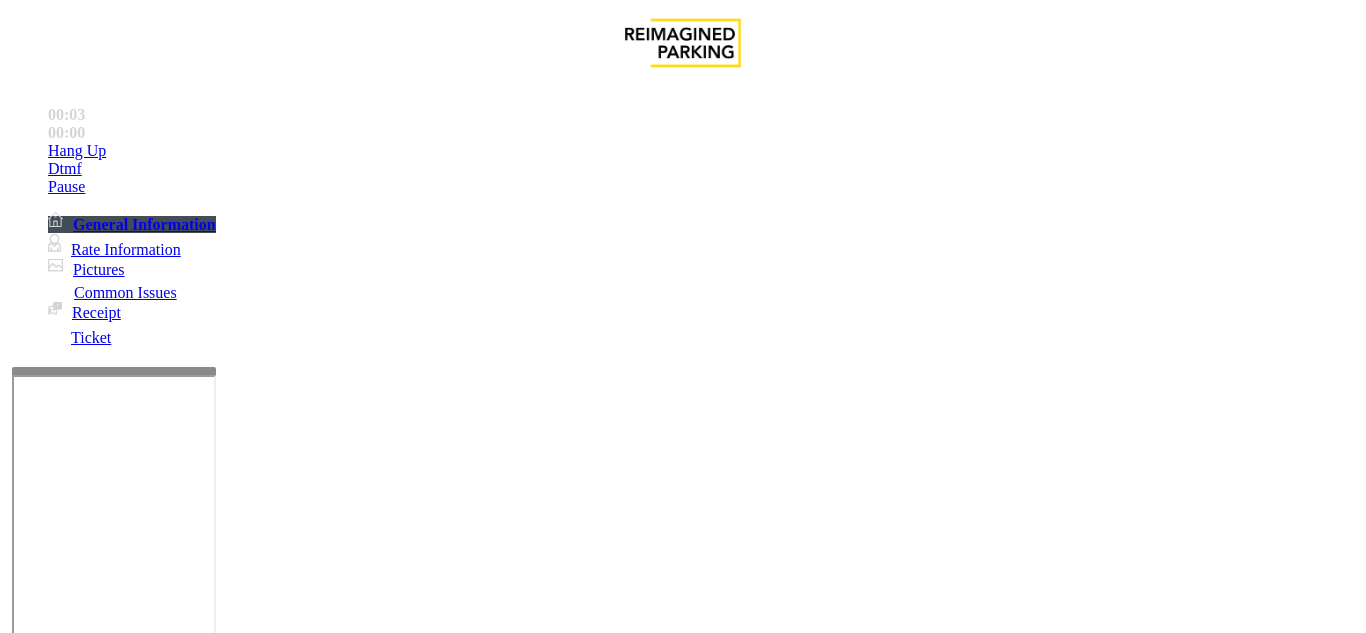 click on "Equipment Issue" 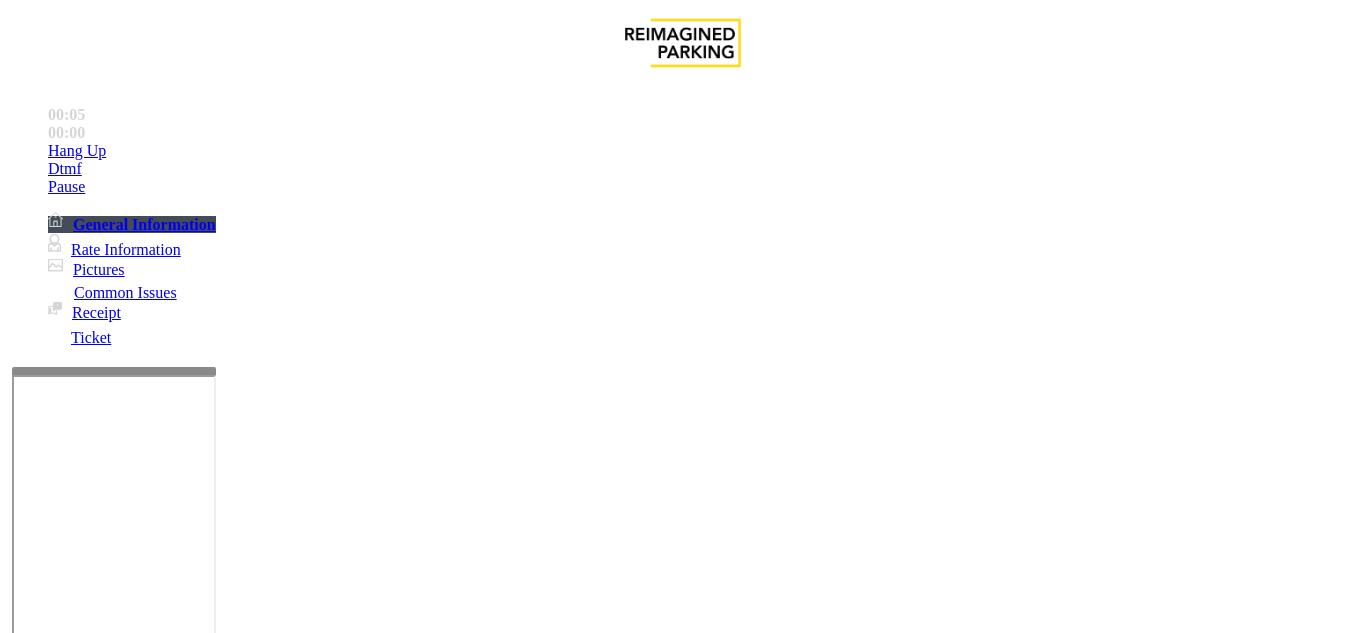 scroll, scrollTop: 400, scrollLeft: 0, axis: vertical 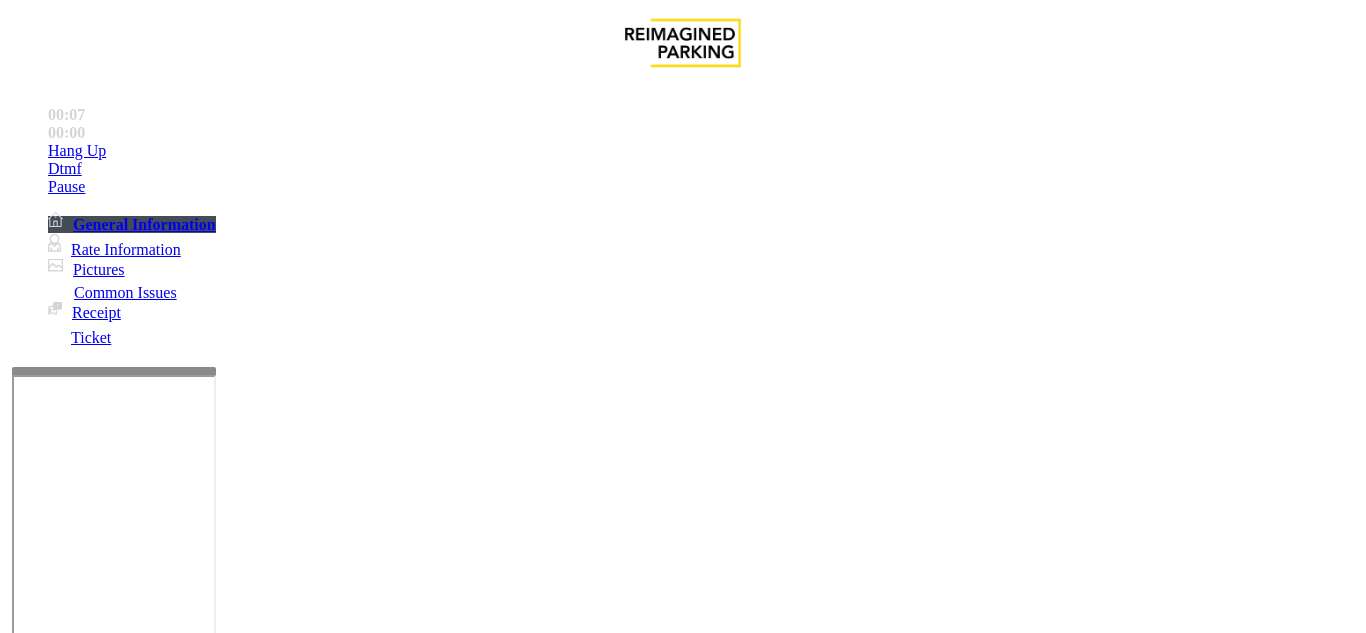 paste on "**********" 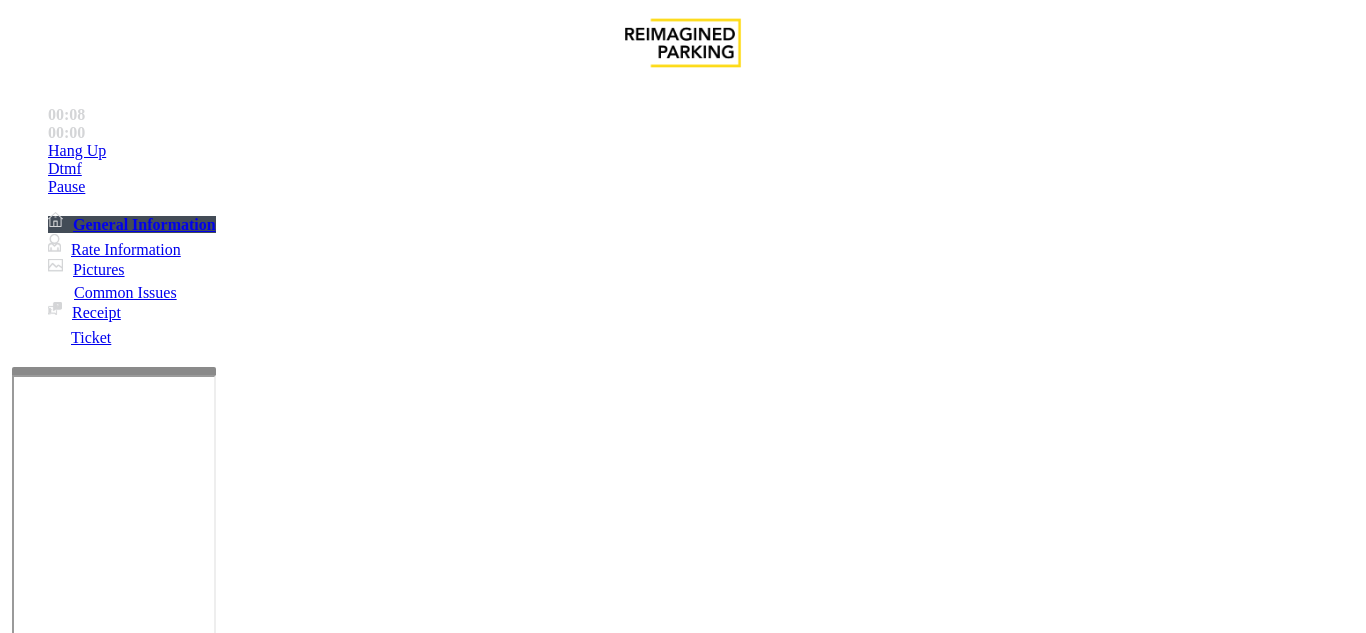 scroll, scrollTop: 0, scrollLeft: 0, axis: both 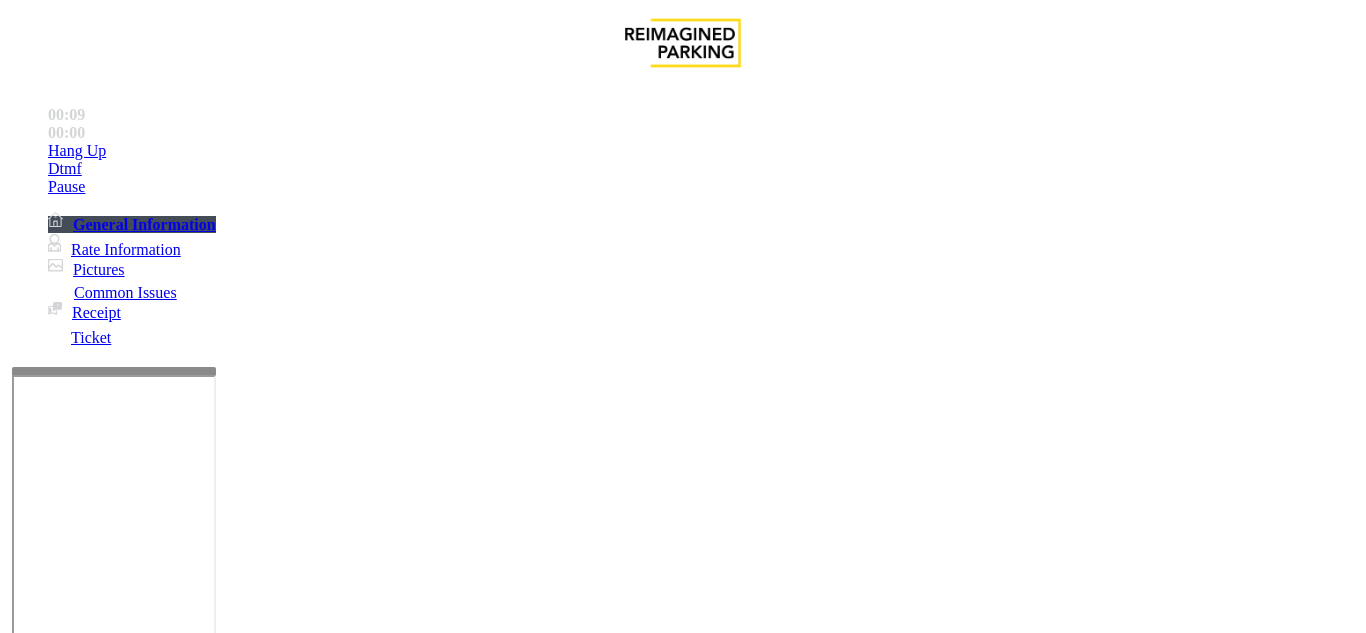 type on "**********" 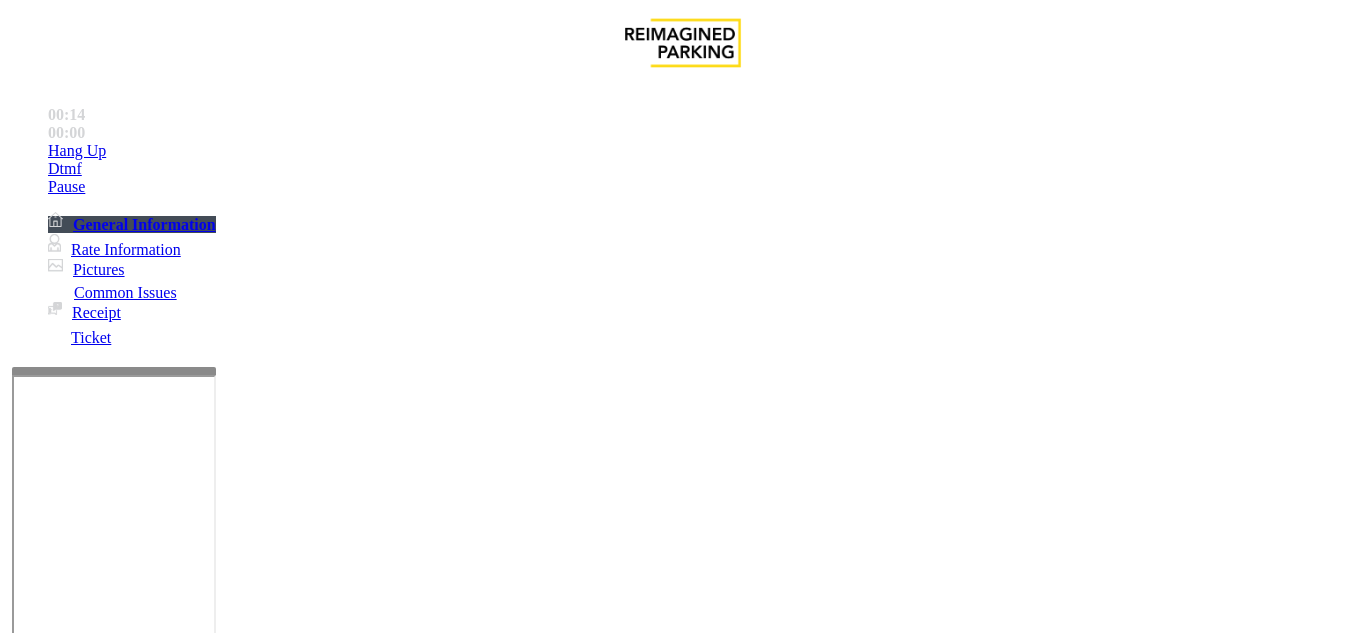 click on "Gate / Door Won't Open" 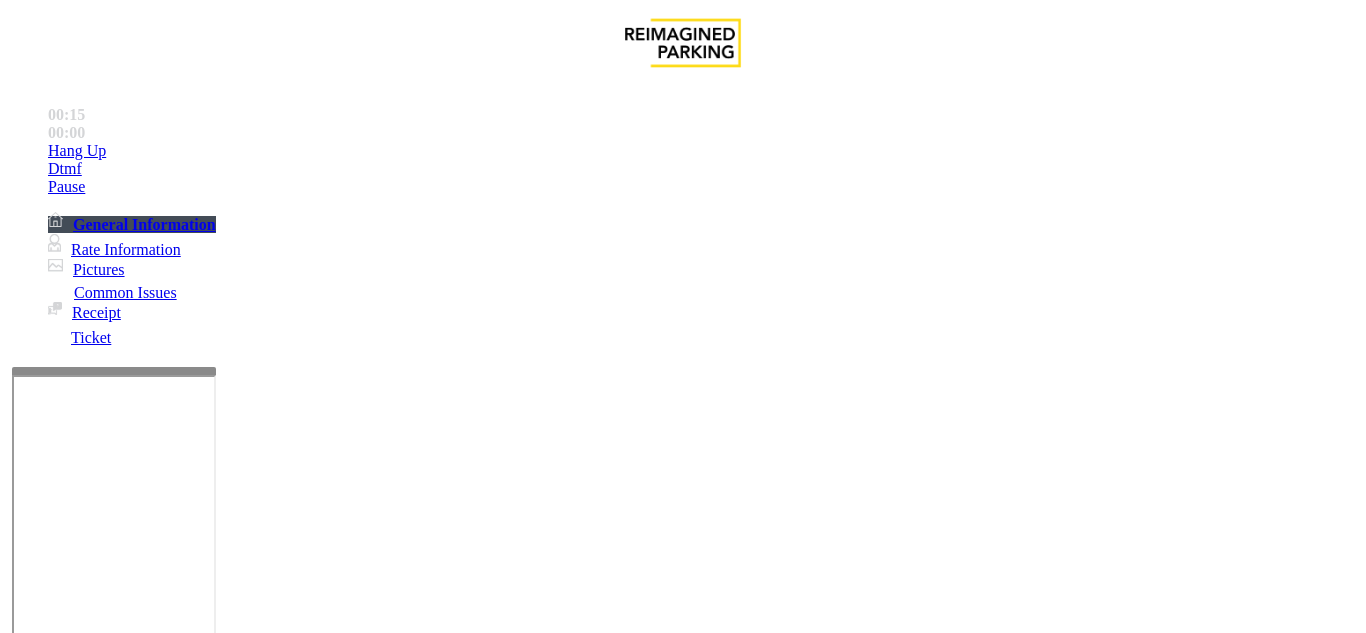 click on "Gate / Door Won't Open" 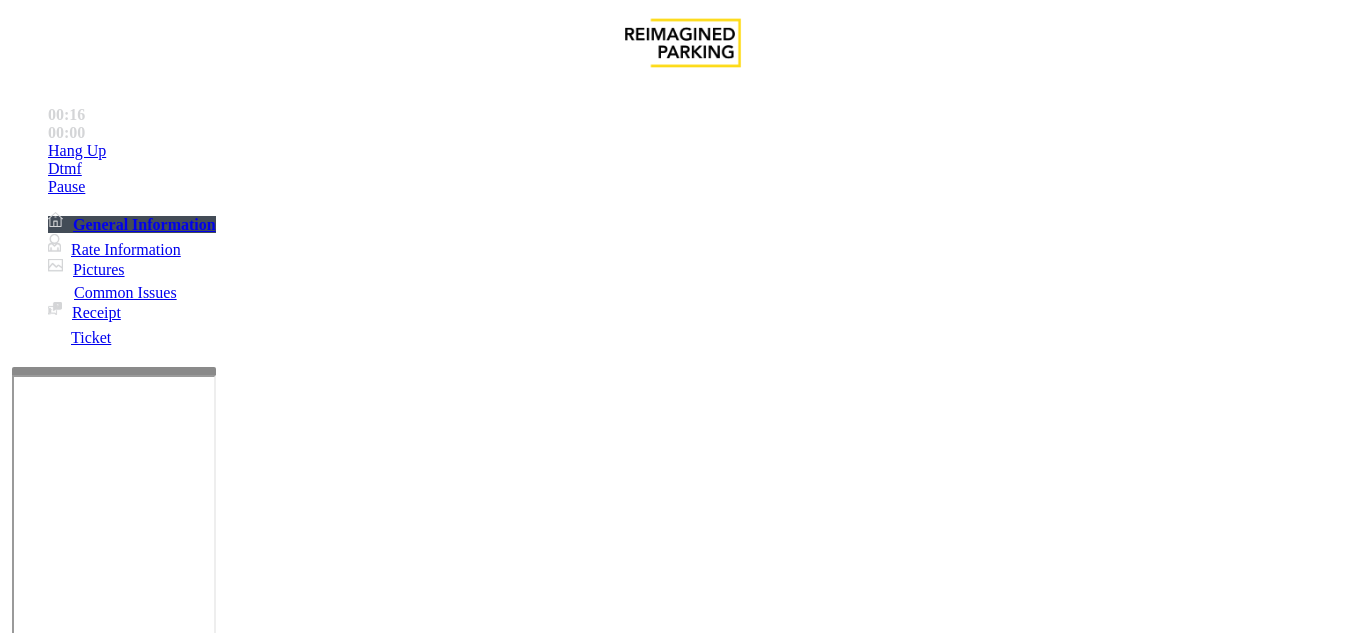 click on "Gate / Door Won't Open" 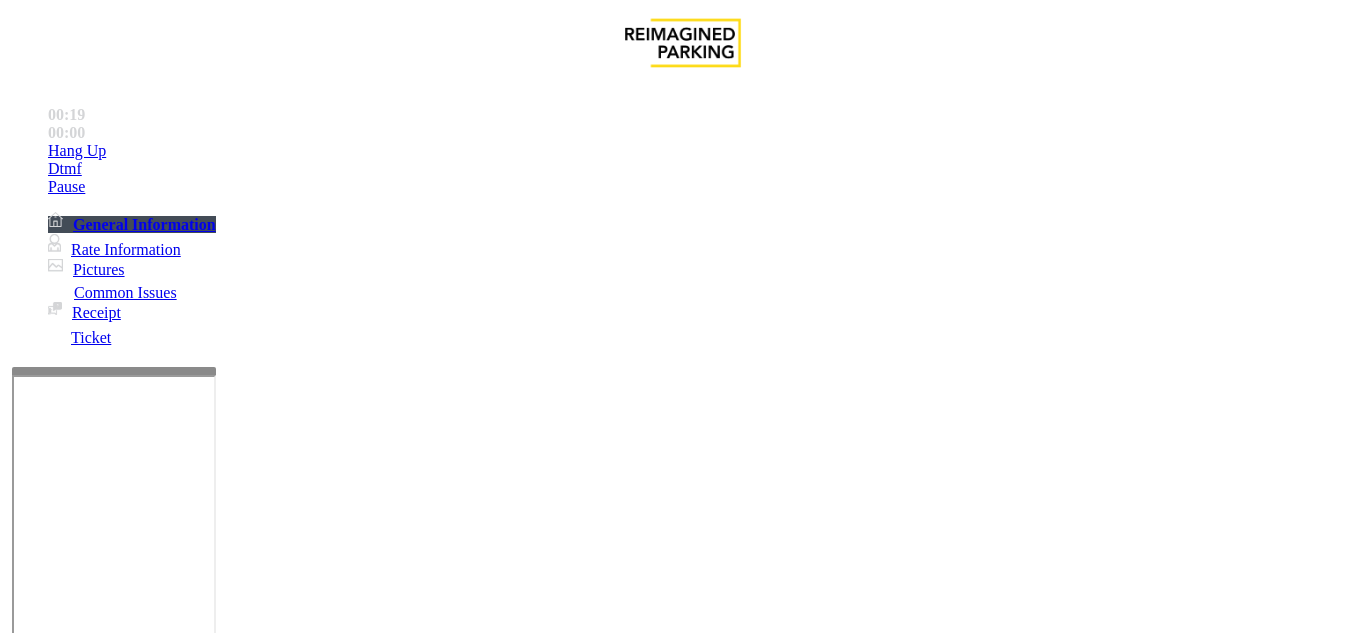 scroll, scrollTop: 300, scrollLeft: 0, axis: vertical 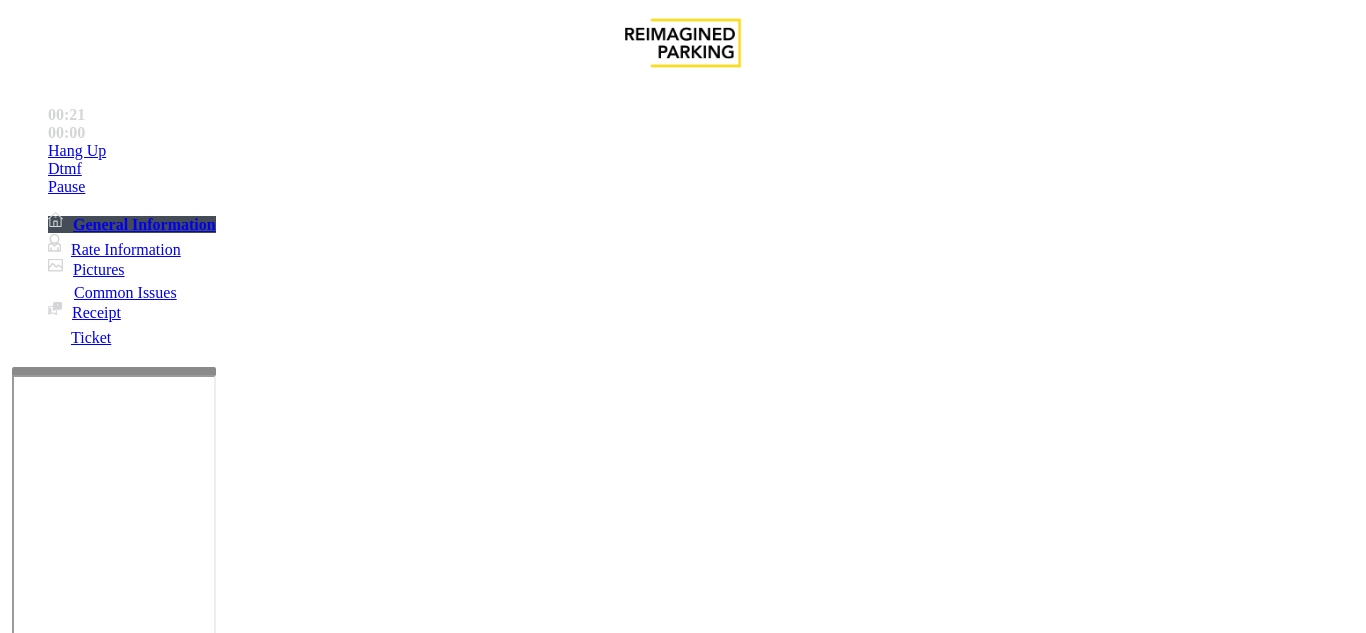 paste on "**********" 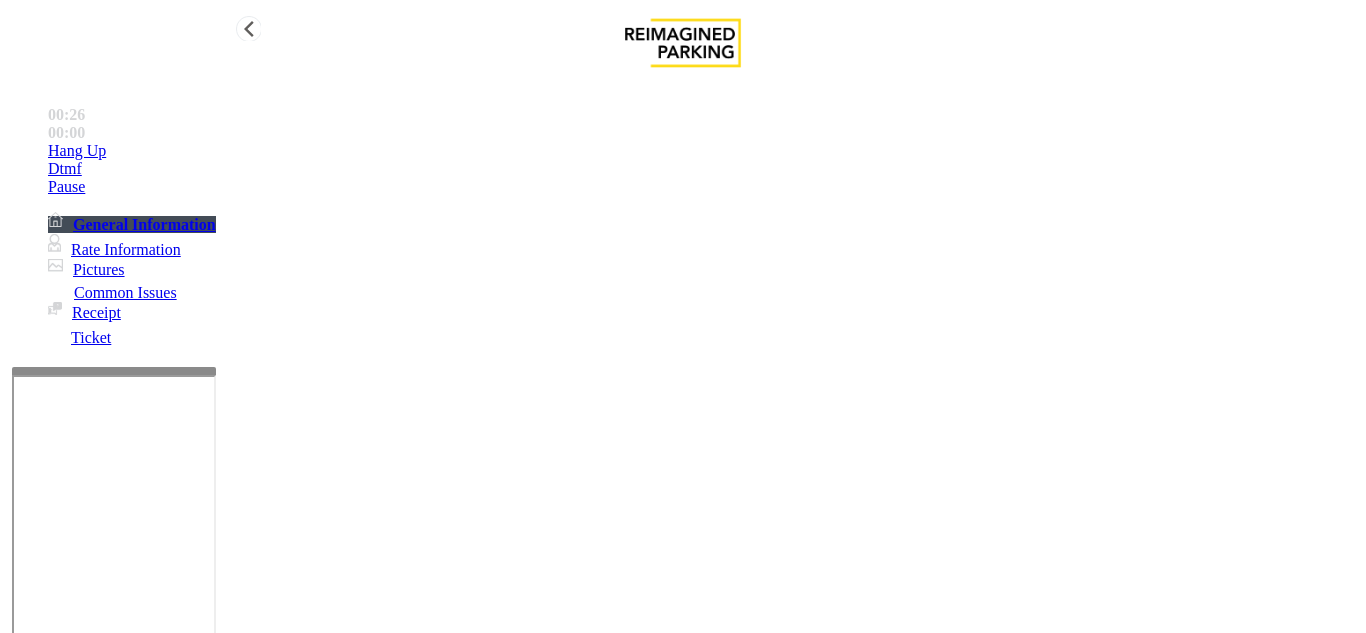 click on "Hang Up" at bounding box center [703, 151] 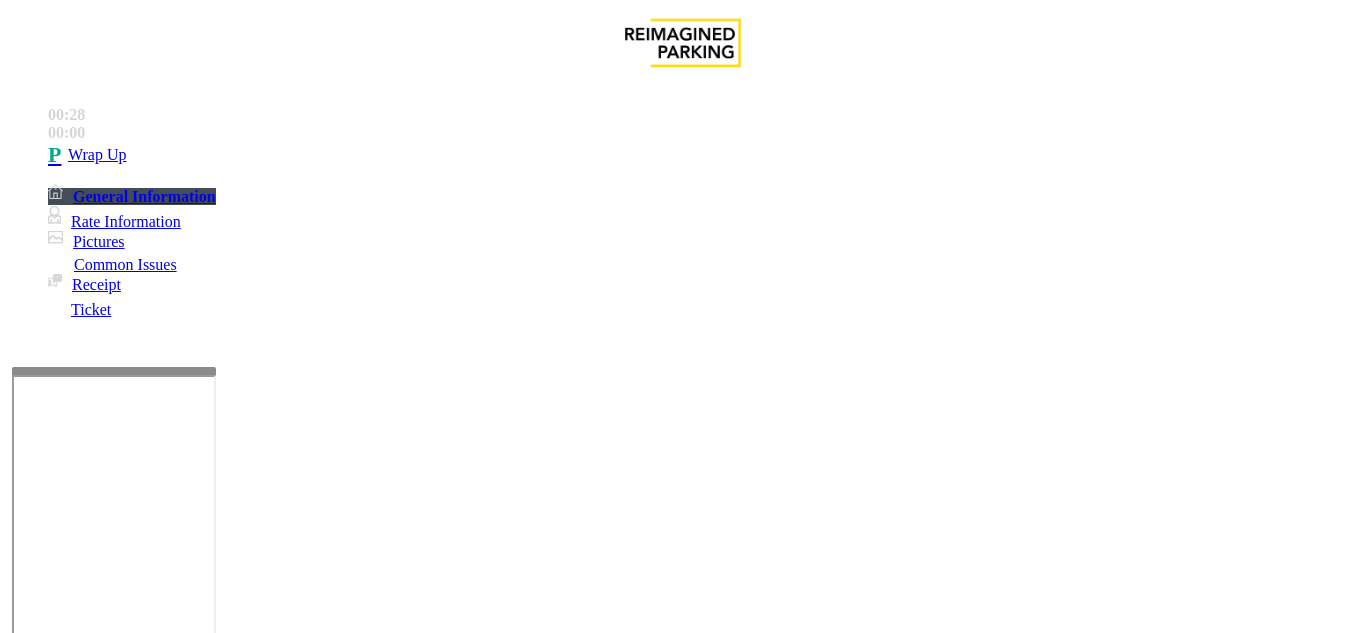 scroll, scrollTop: 0, scrollLeft: 0, axis: both 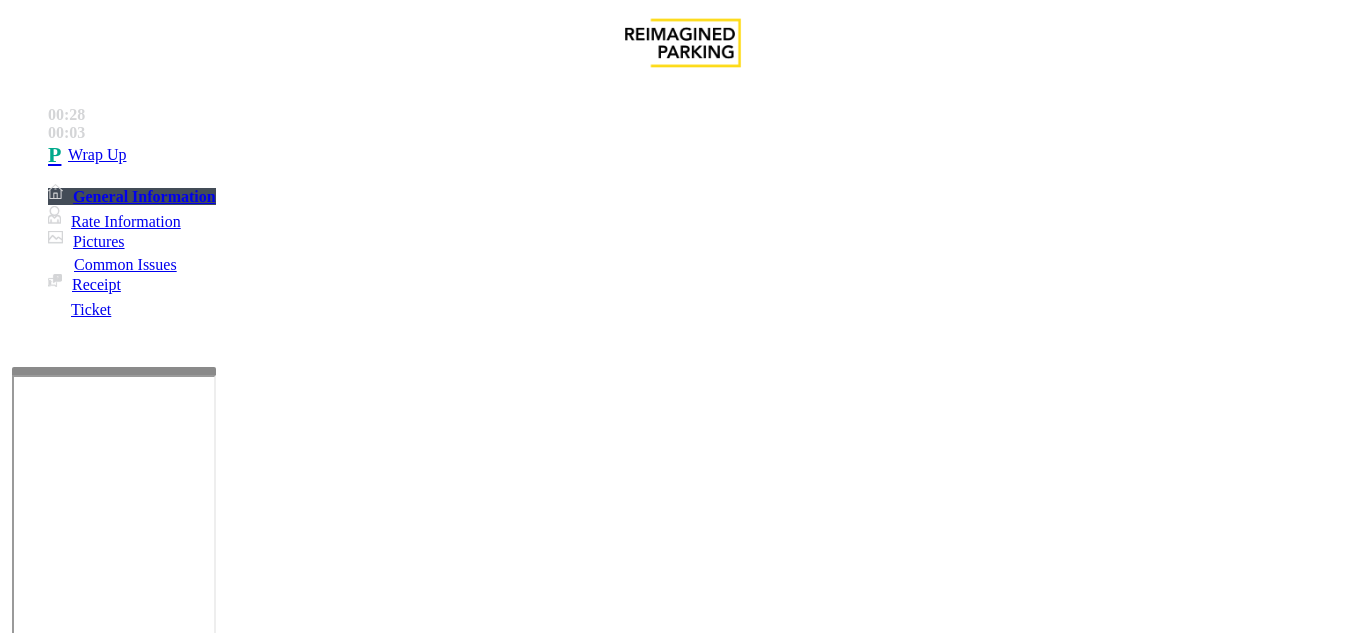 paste on "**********" 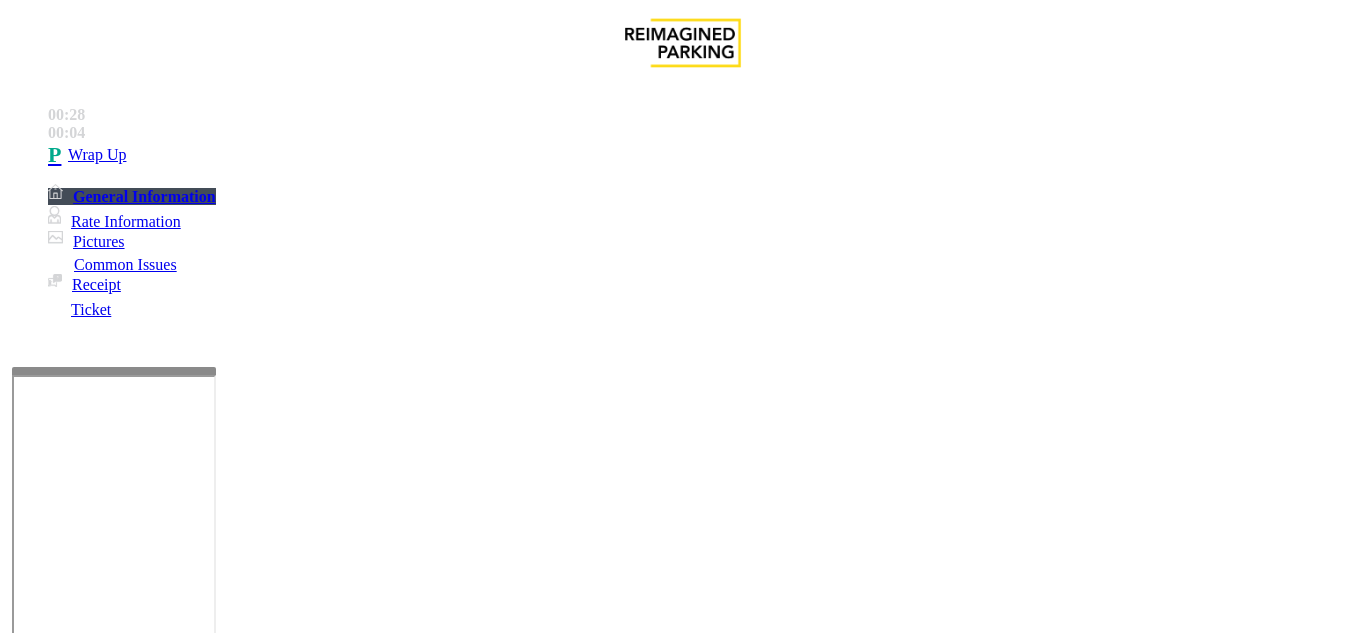 scroll, scrollTop: 0, scrollLeft: 0, axis: both 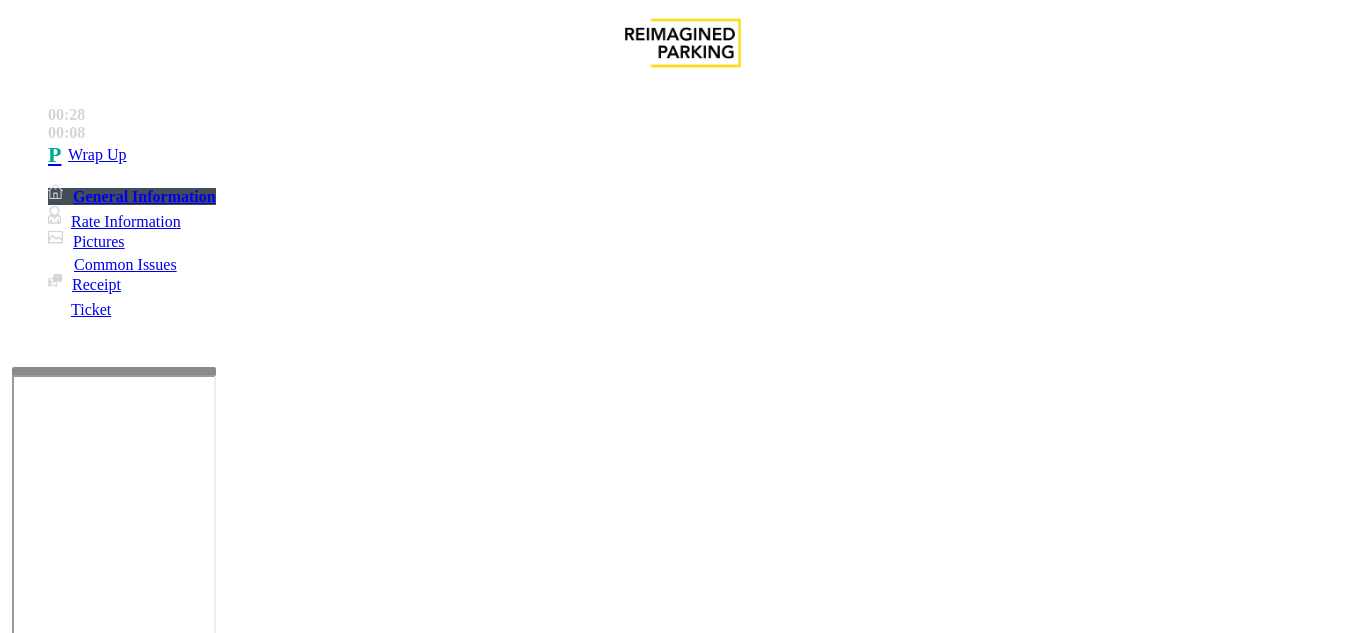click 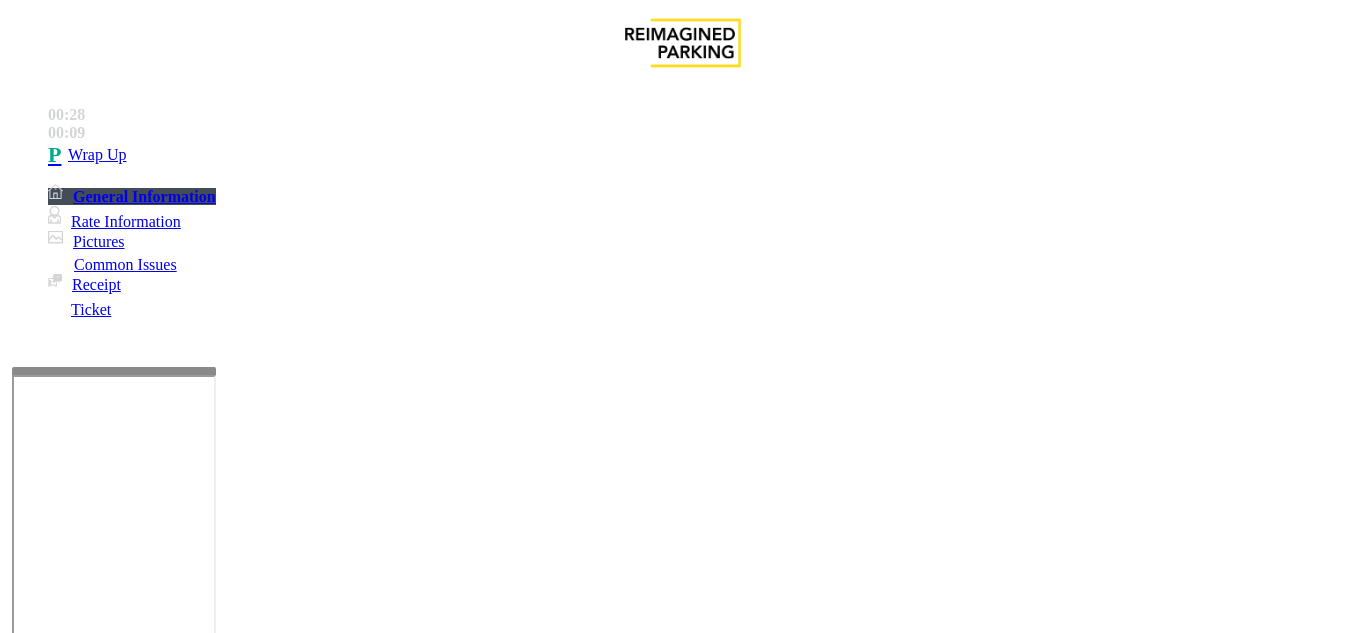 paste on "**********" 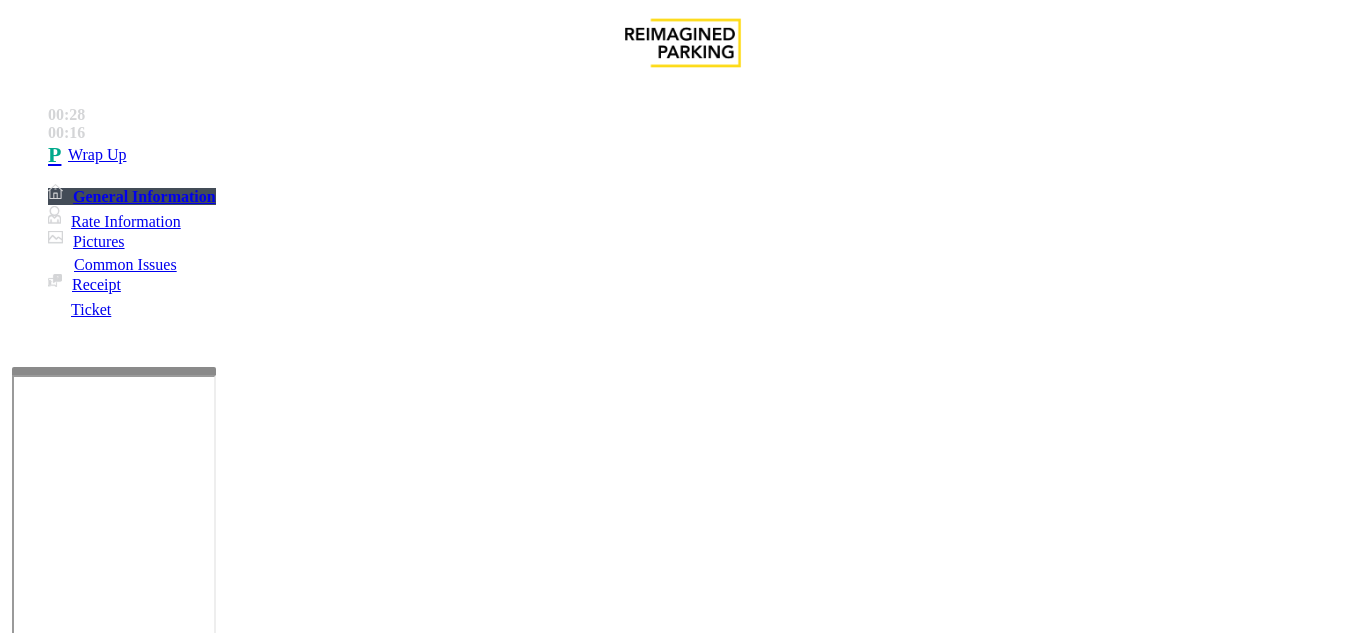 click 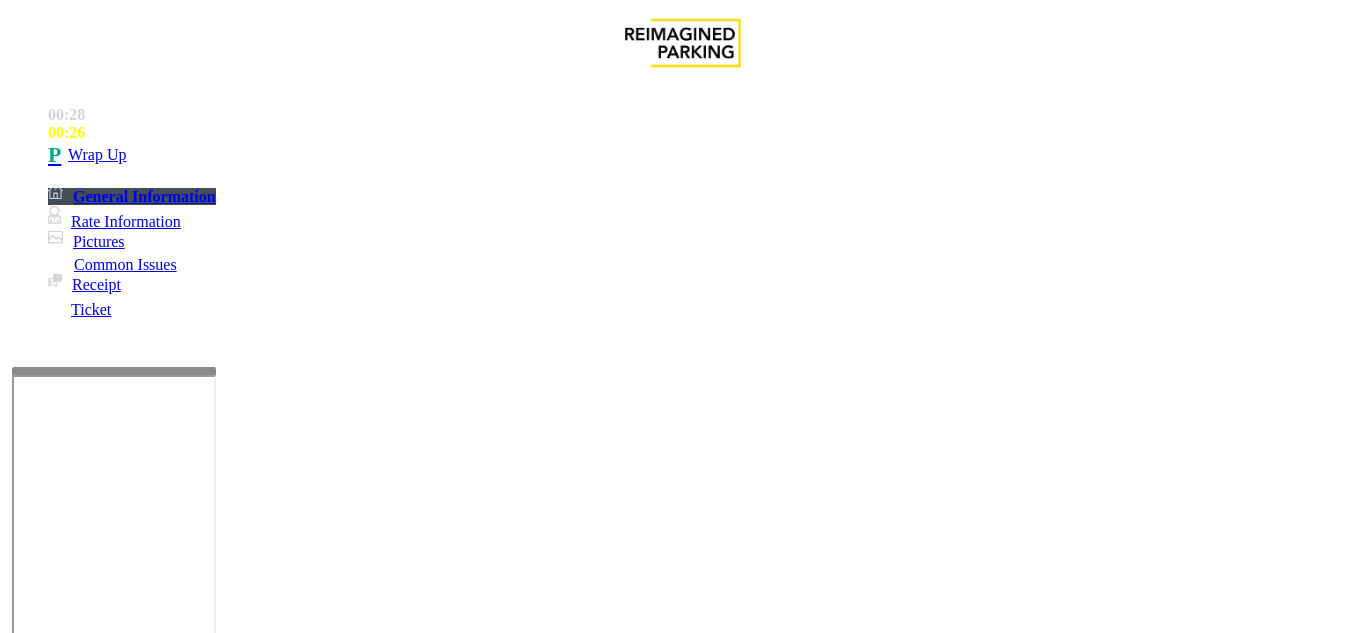 scroll, scrollTop: 0, scrollLeft: 0, axis: both 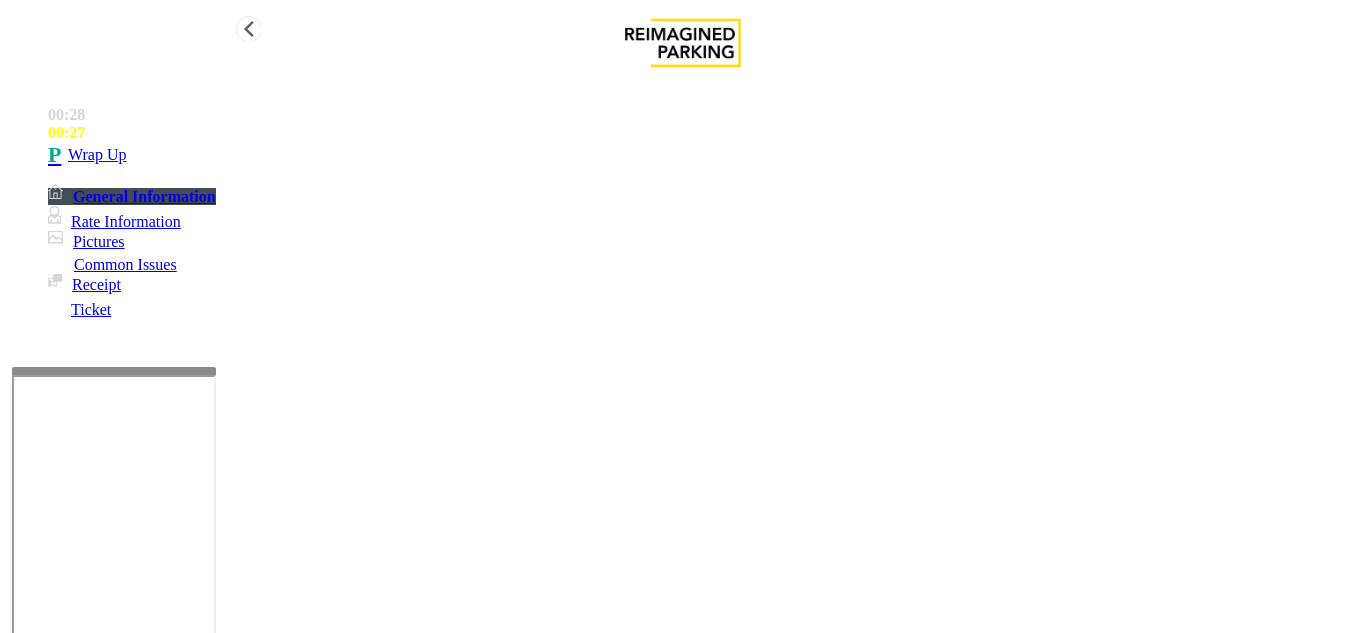 type on "**********" 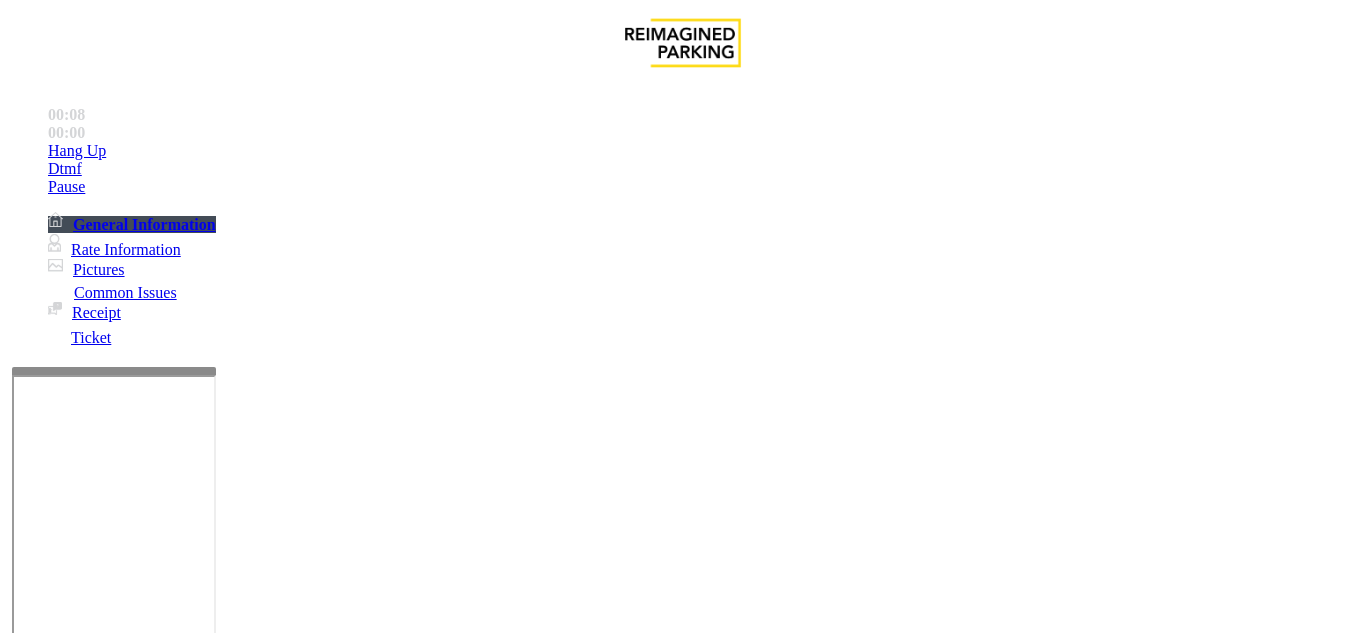 scroll, scrollTop: 1800, scrollLeft: 0, axis: vertical 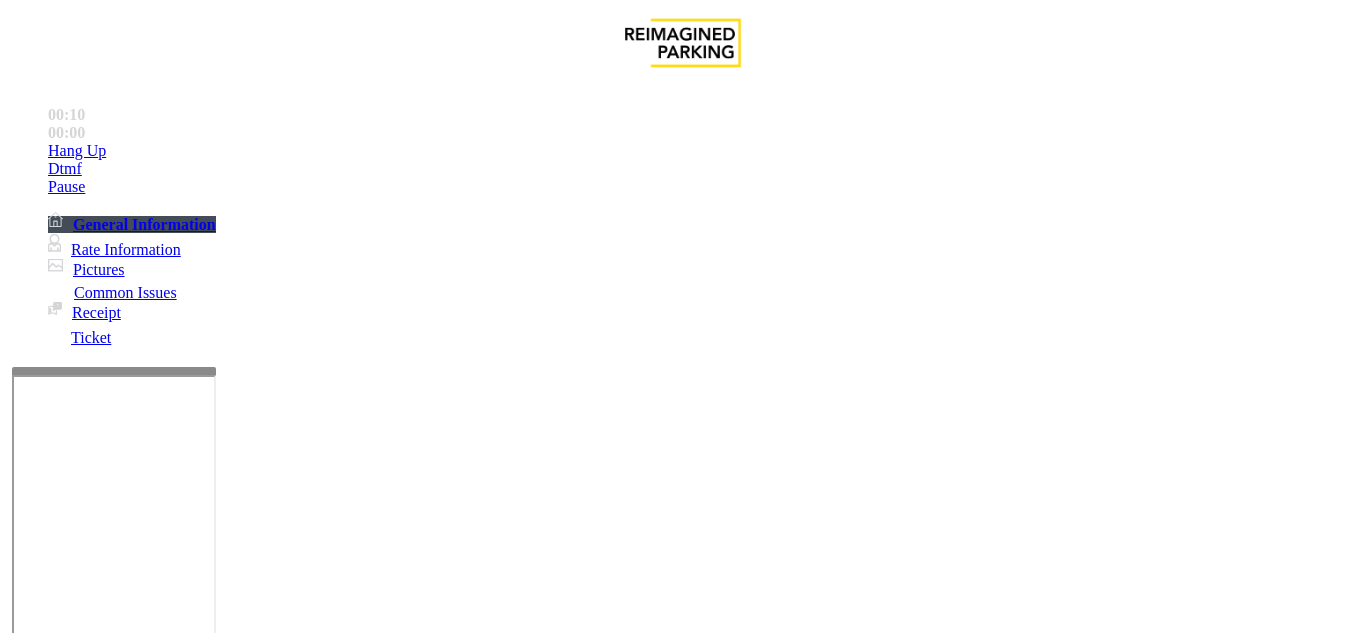 click on "Equipment Issue" 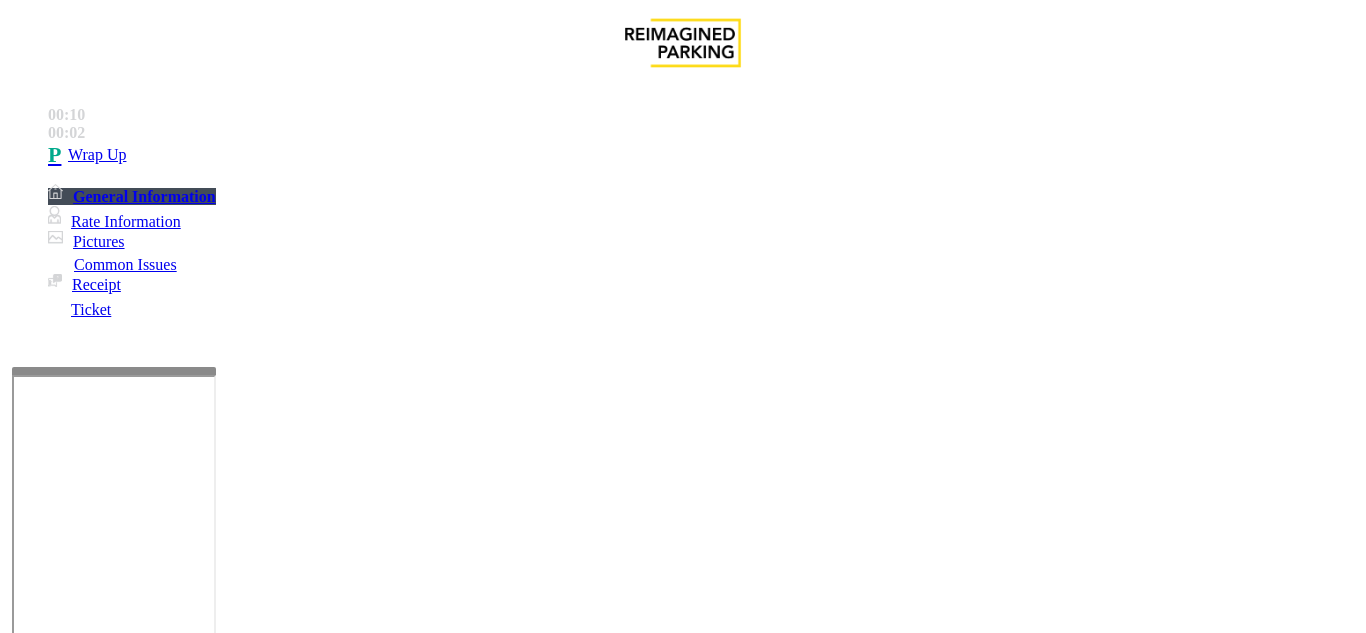 click on "Issue" 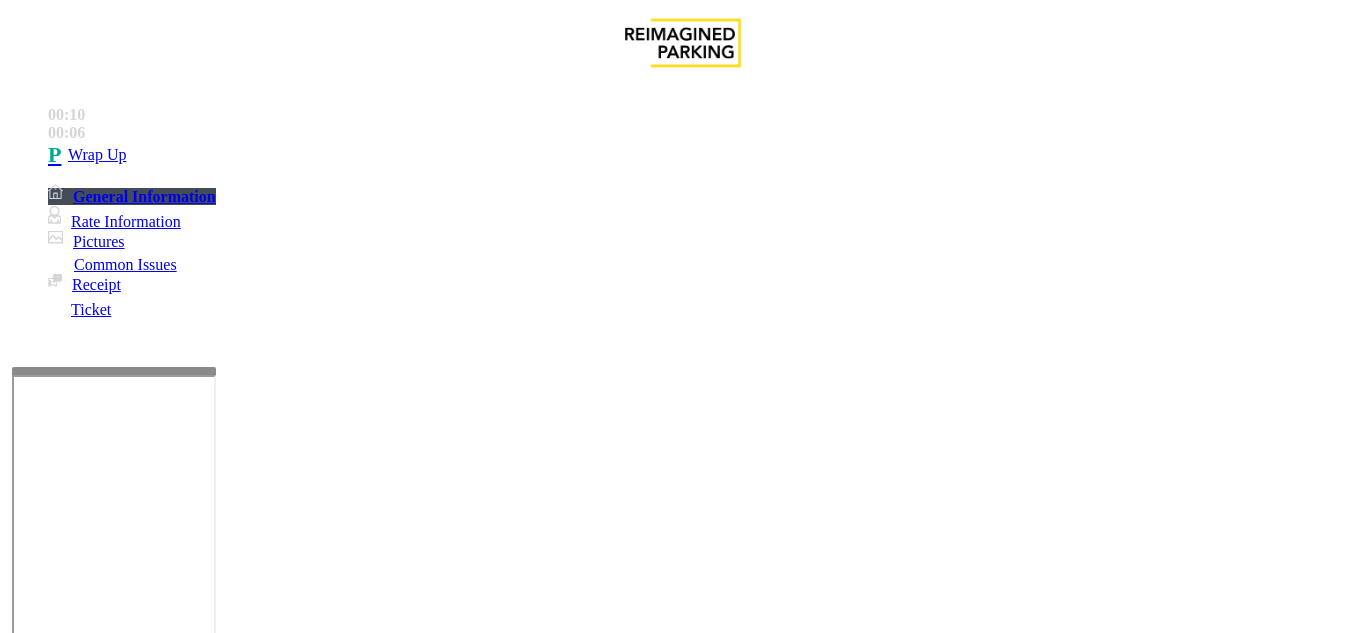 drag, startPoint x: 483, startPoint y: 567, endPoint x: 433, endPoint y: 536, distance: 58.830265 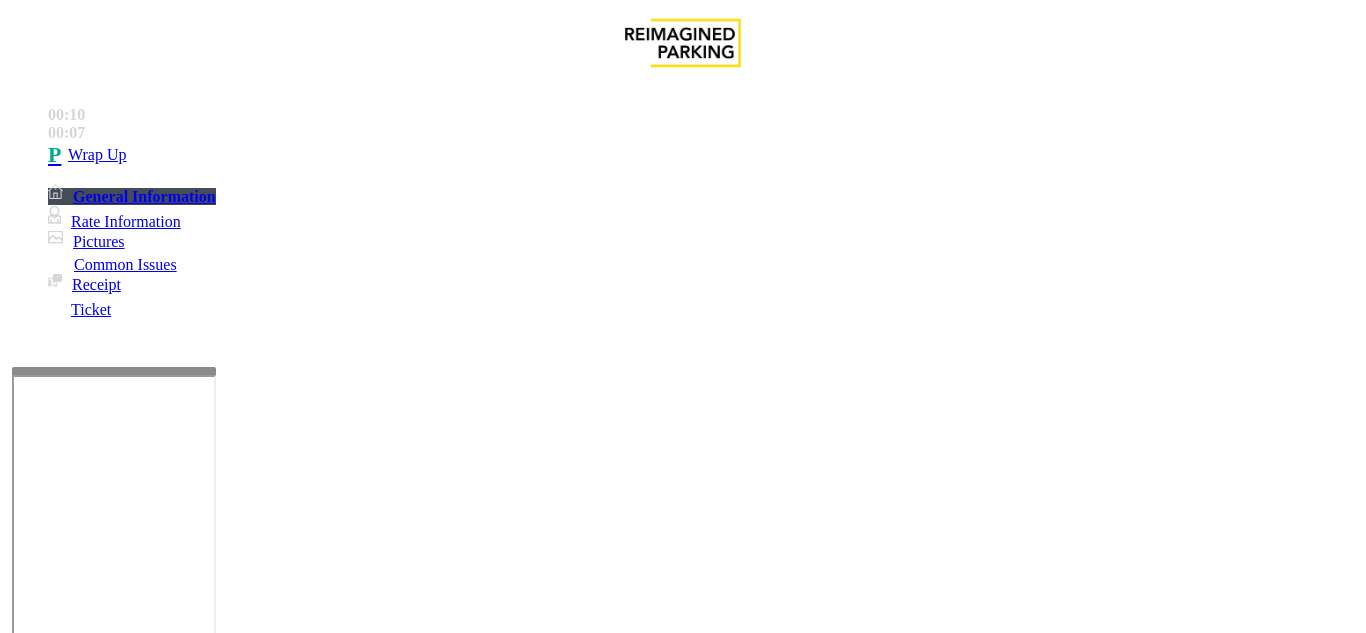 click on "Call dropped" 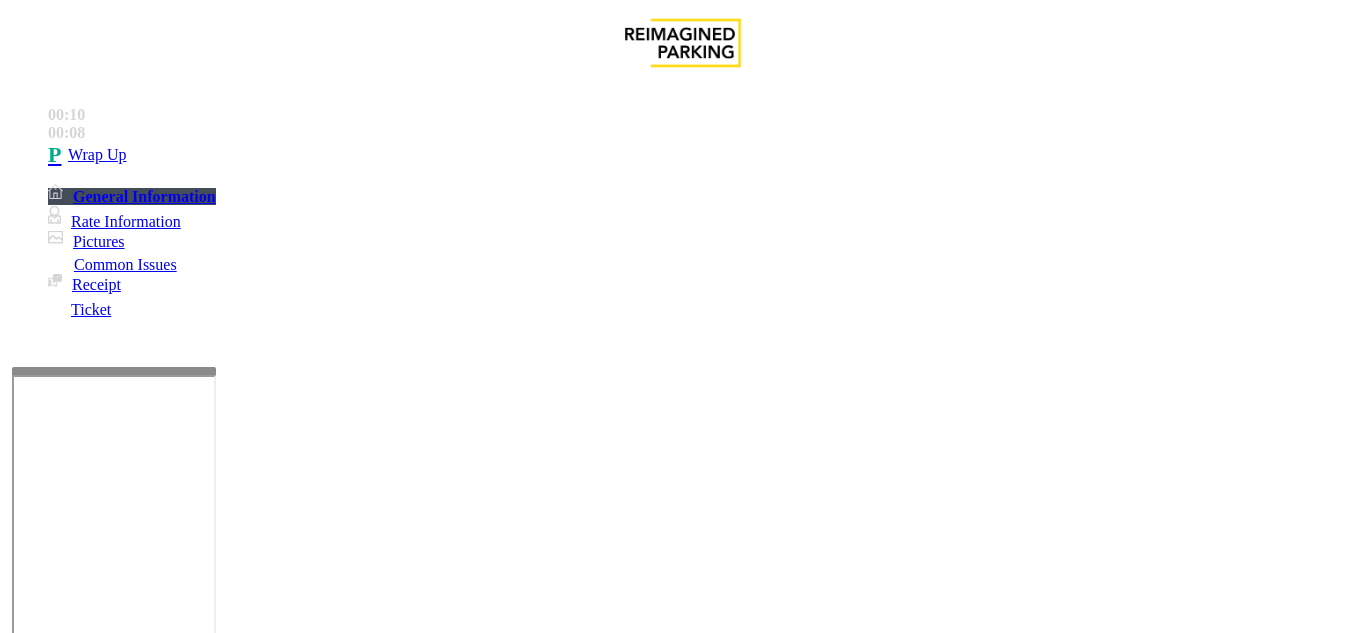 click on "Call dropped" 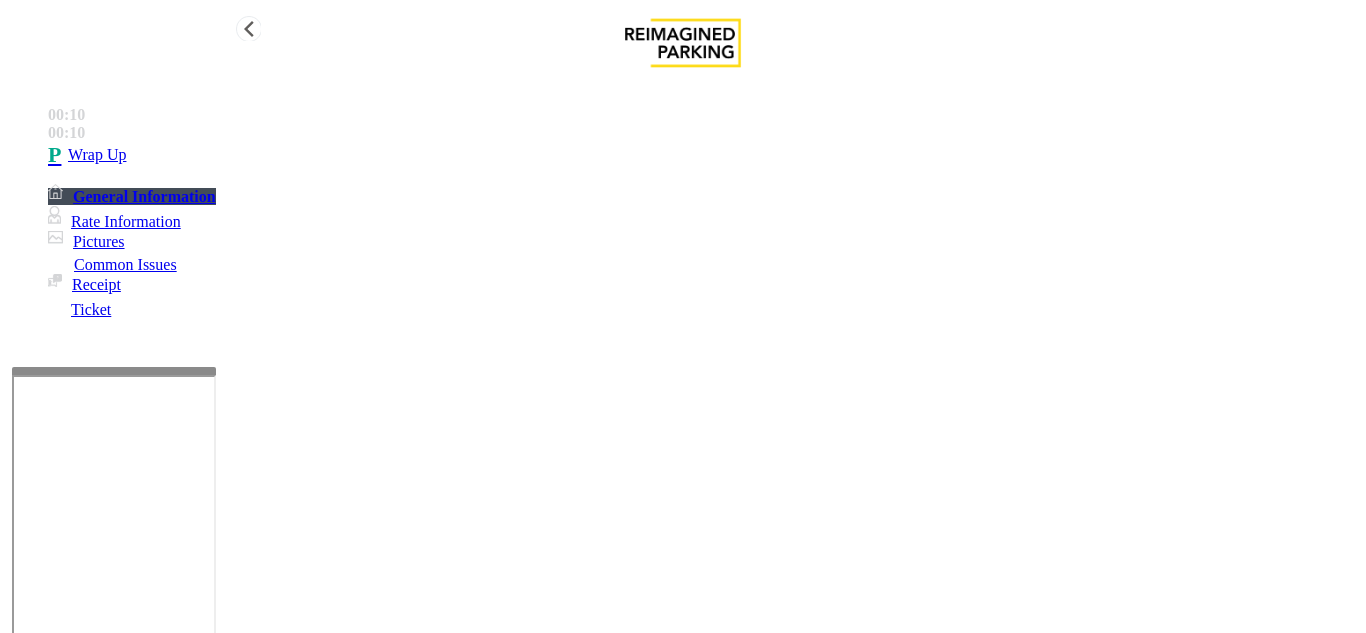 type on "**********" 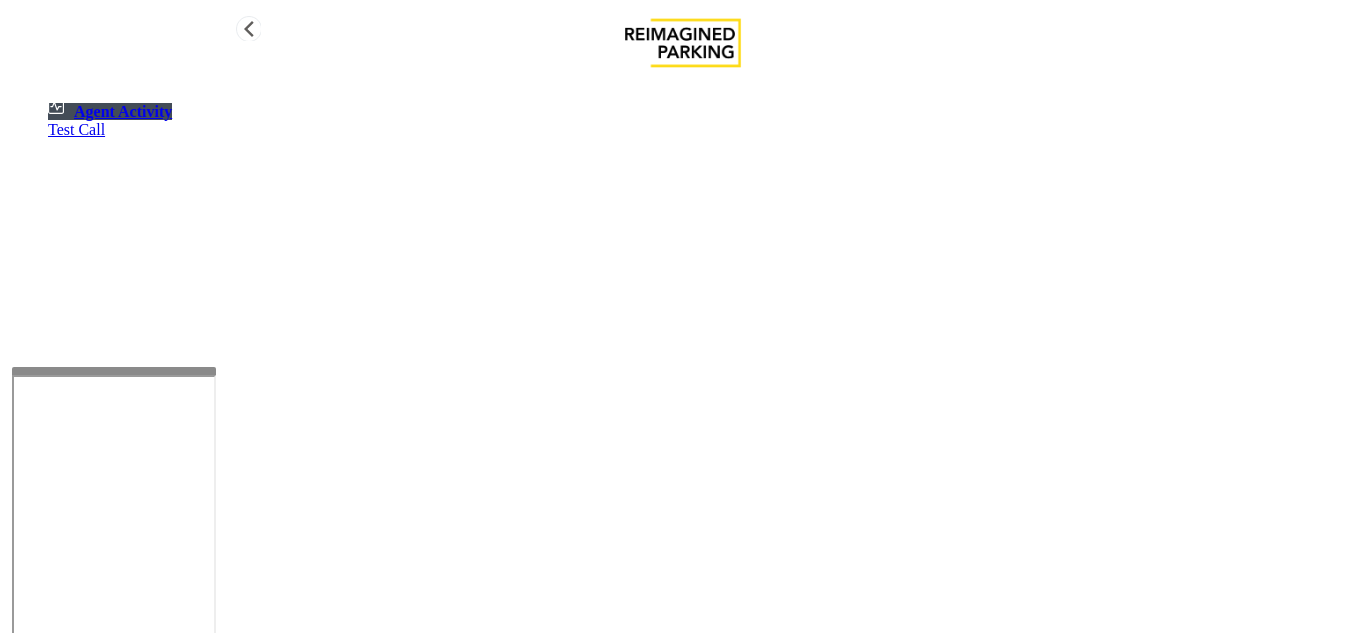 drag, startPoint x: 120, startPoint y: 160, endPoint x: 173, endPoint y: 209, distance: 72.18033 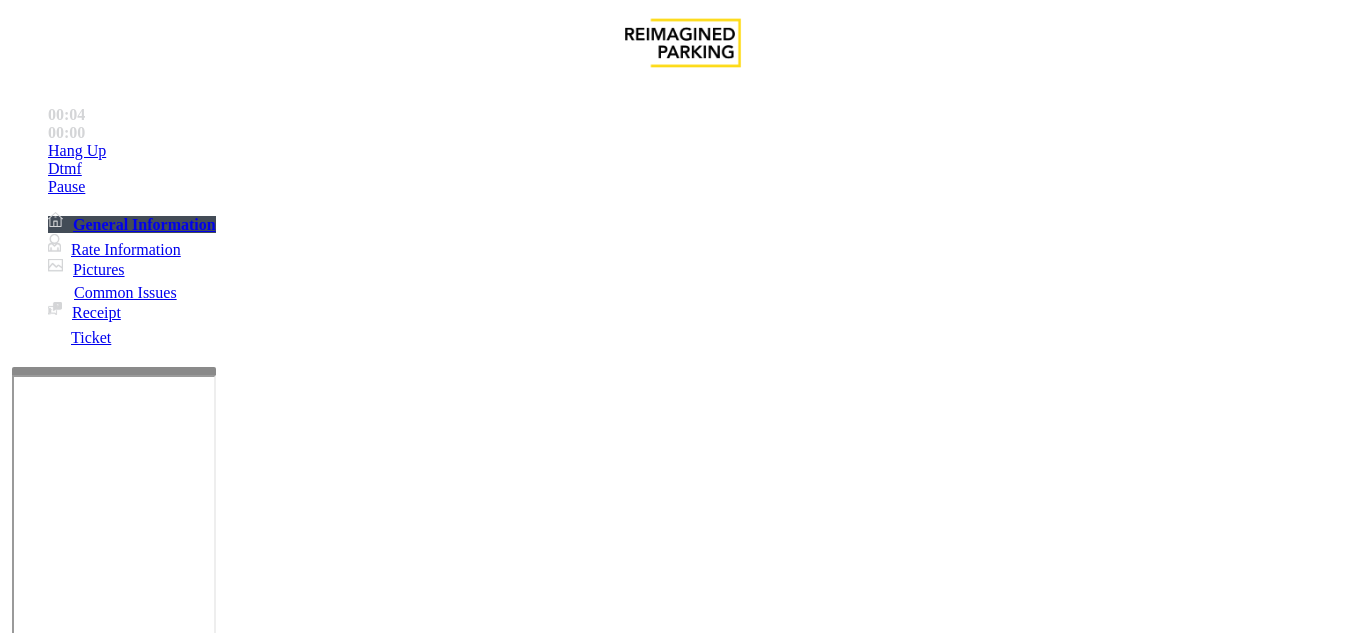 scroll, scrollTop: 600, scrollLeft: 0, axis: vertical 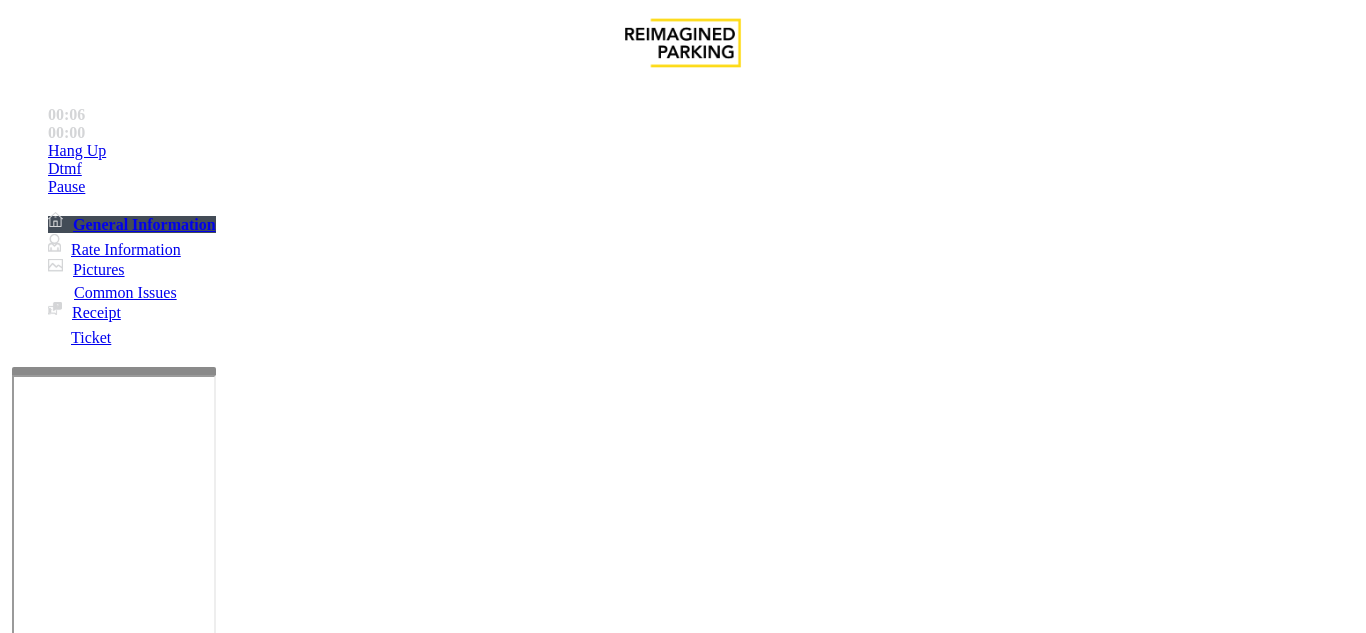click on "Ticket Issue" 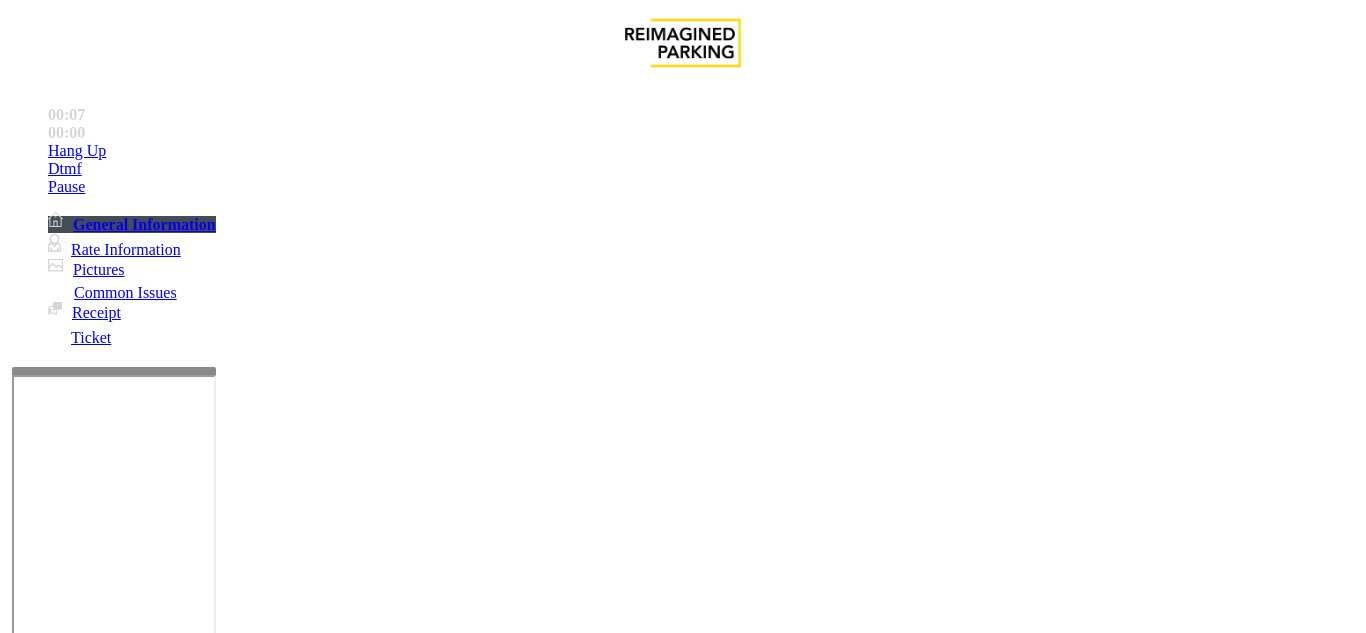click on "Ticket Unreadable" 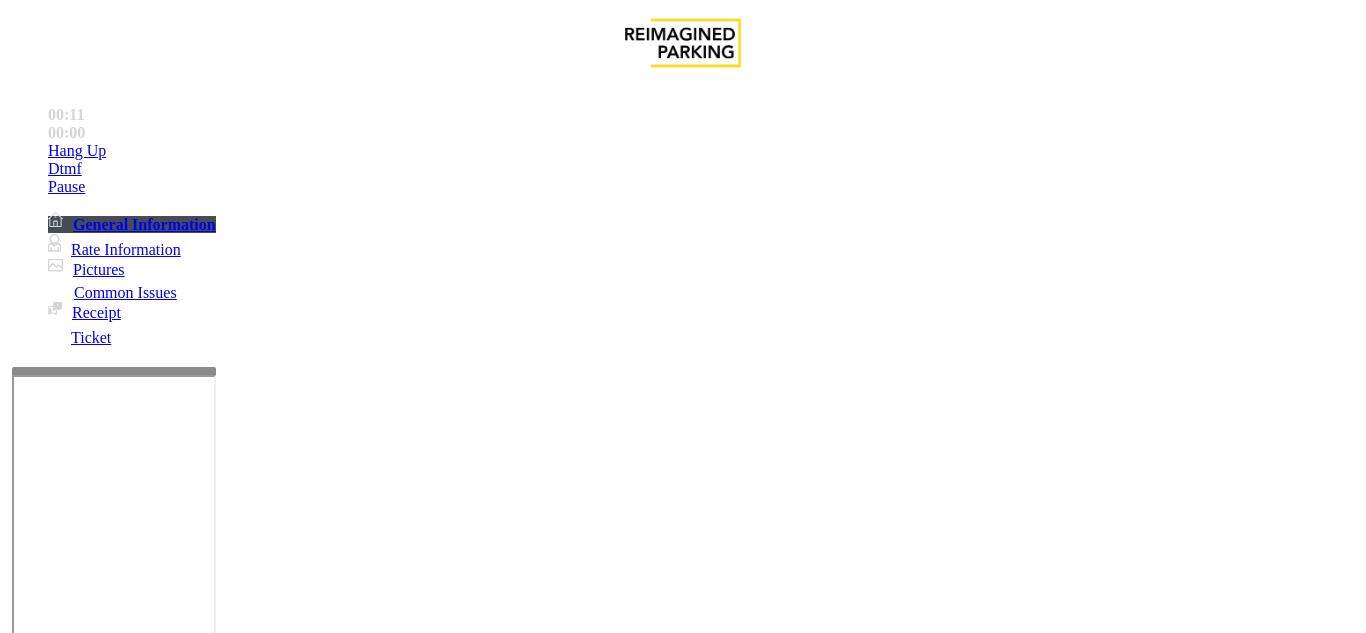 scroll, scrollTop: 200, scrollLeft: 0, axis: vertical 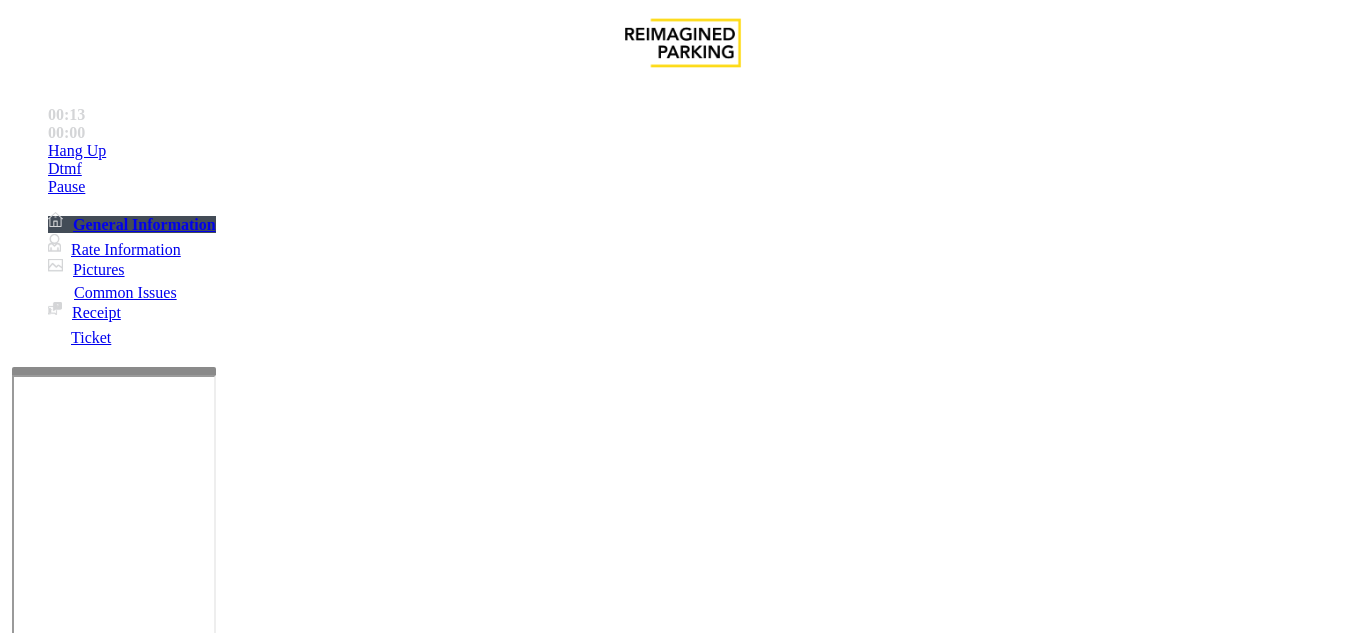 paste on "**********" 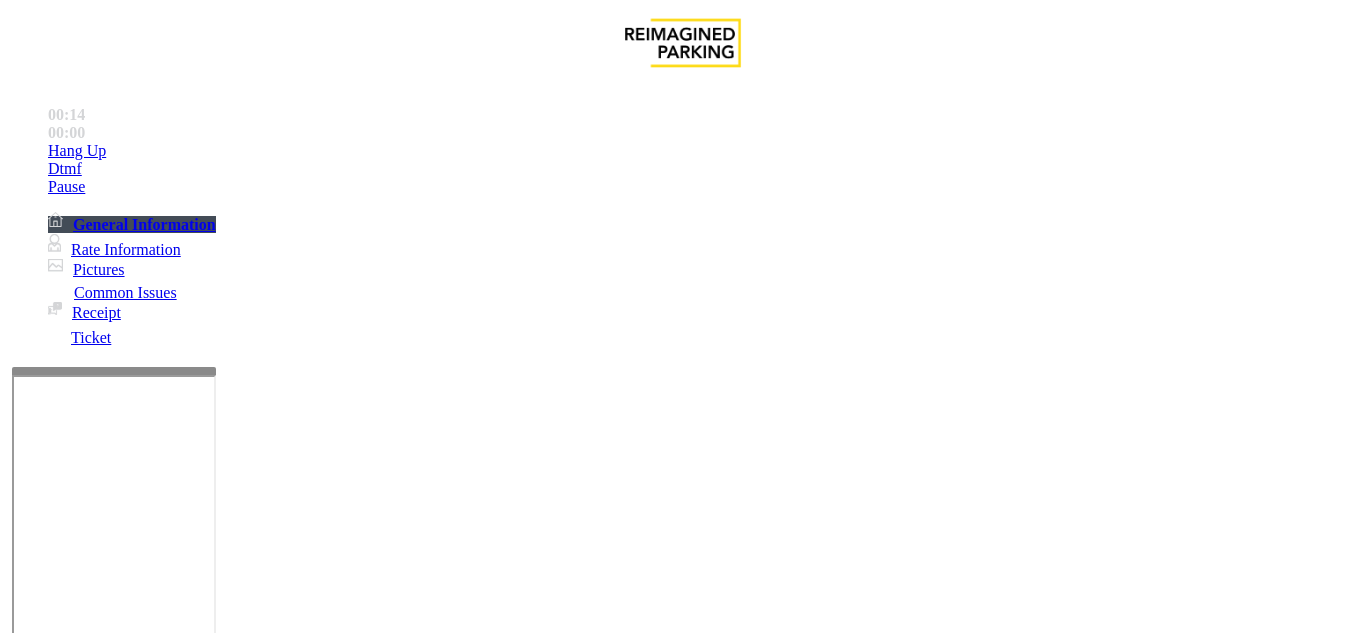 scroll, scrollTop: 0, scrollLeft: 0, axis: both 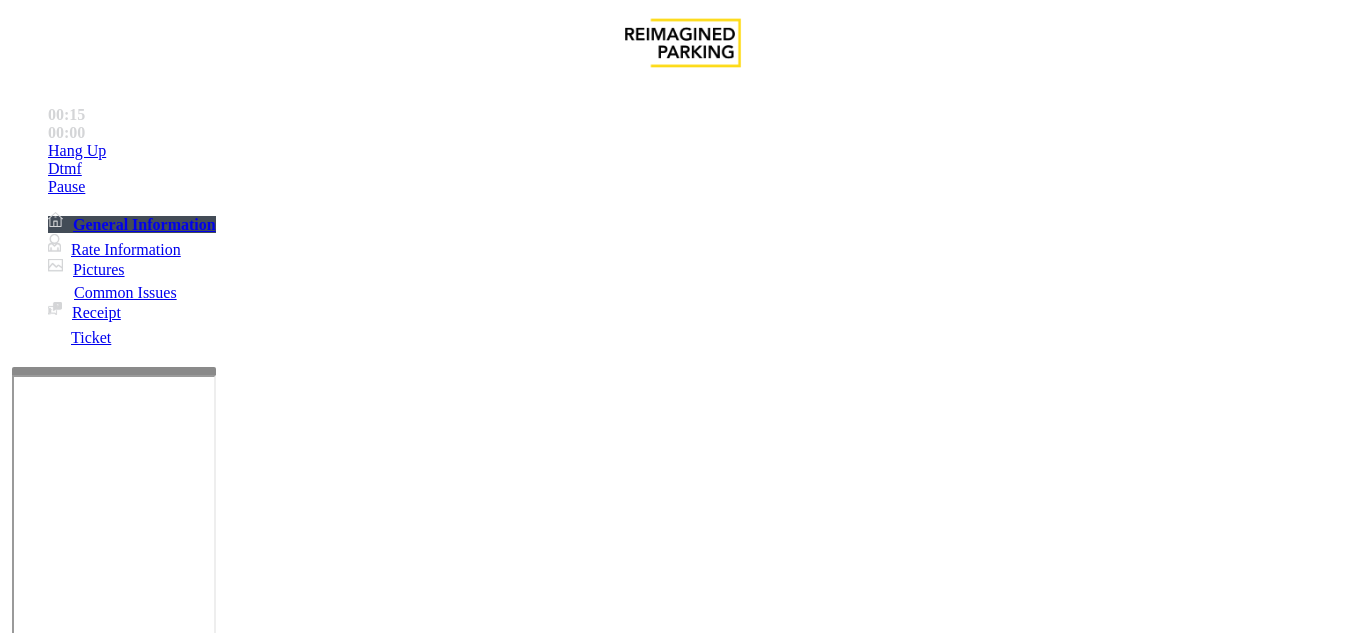 click on "Ticket Unreadable" 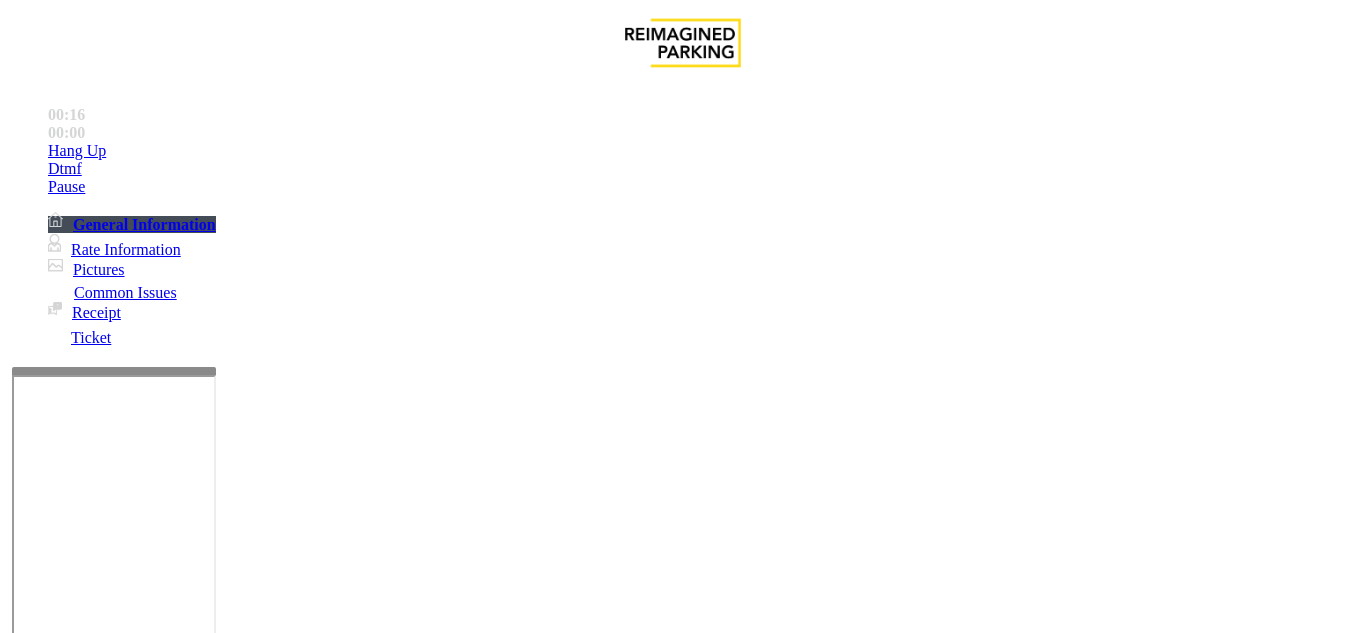 click on "Ticket Unreadable" 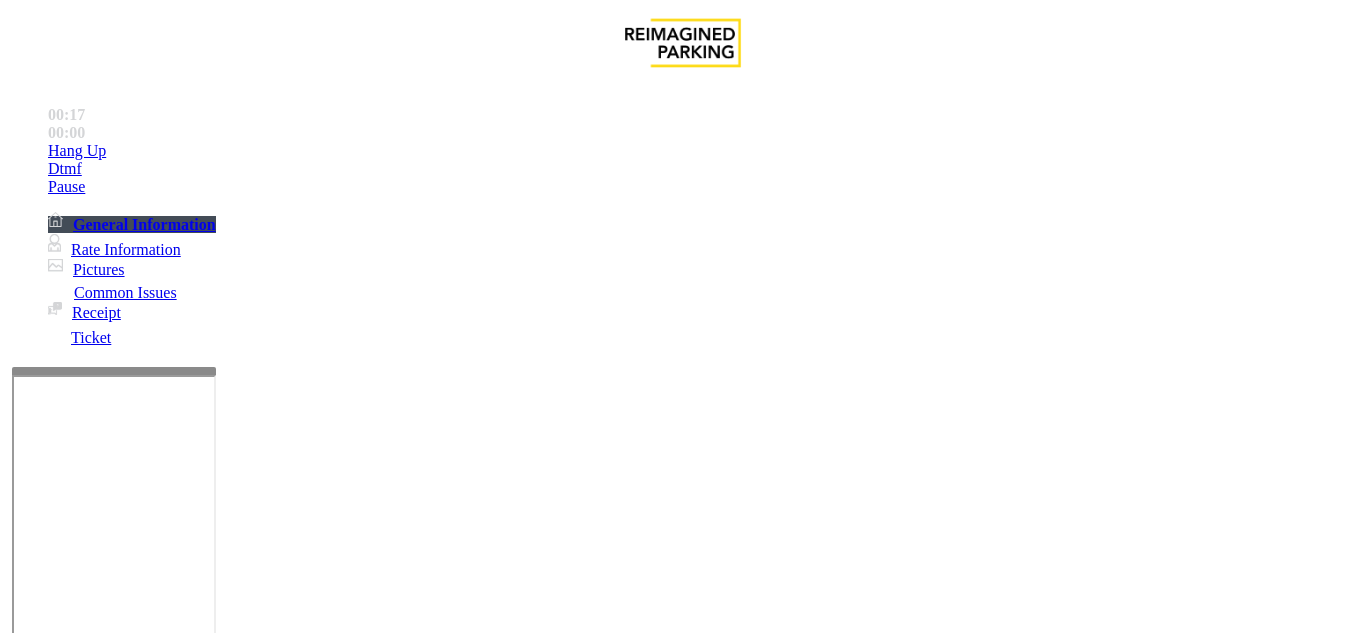 copy on "Ticket Unreadable" 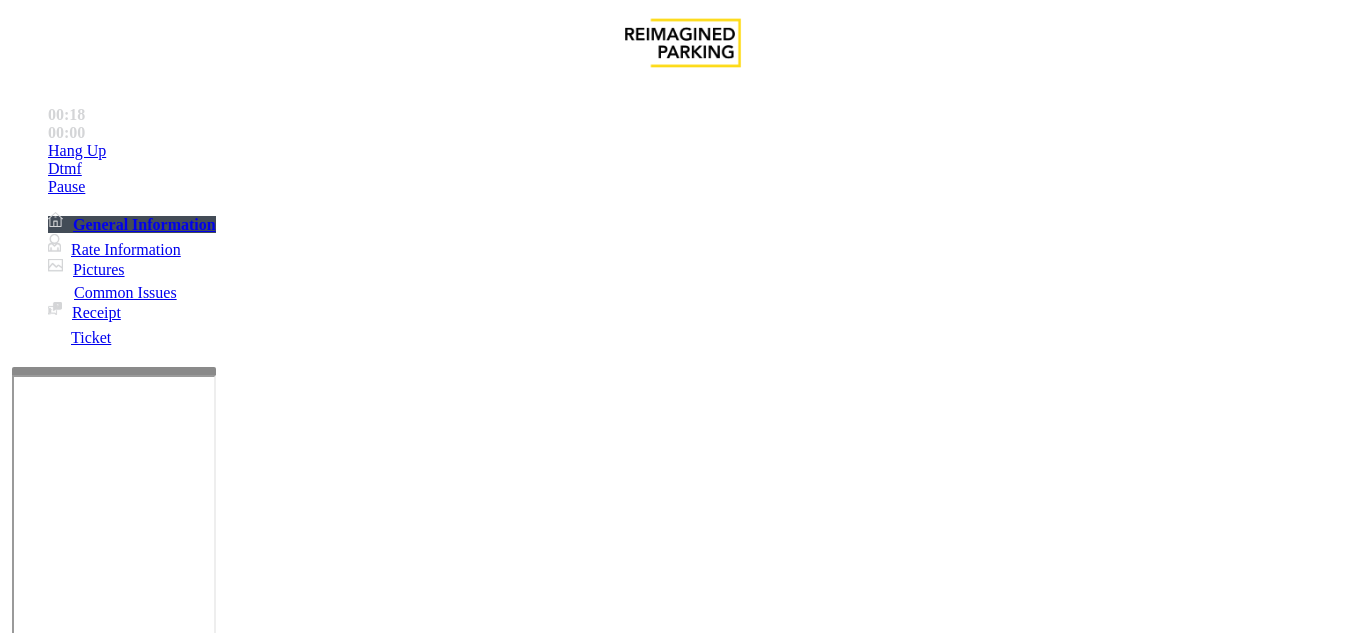 scroll, scrollTop: 200, scrollLeft: 0, axis: vertical 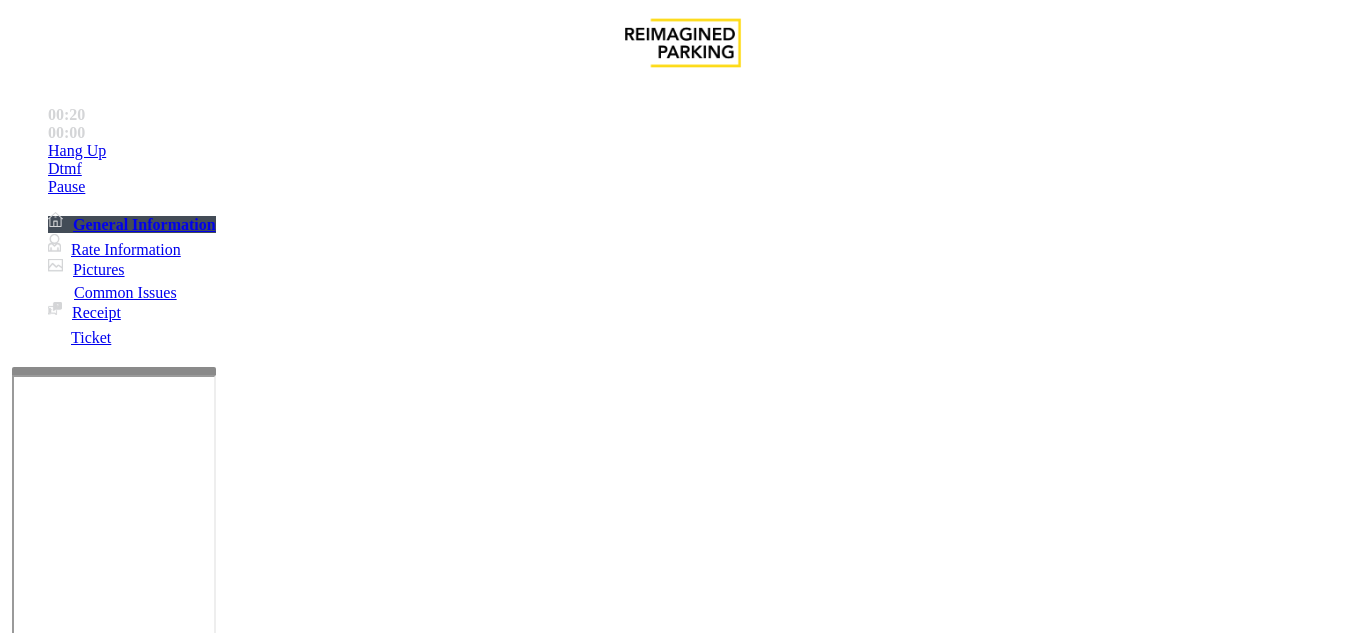 paste on "**********" 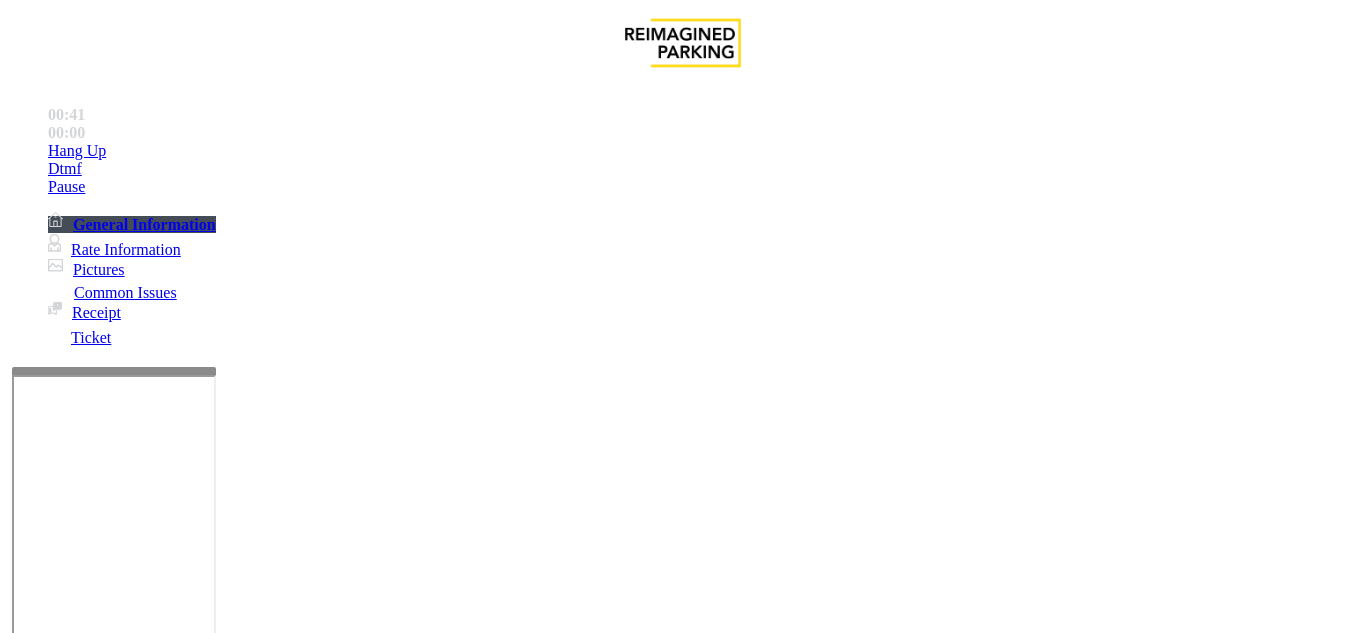 type on "**********" 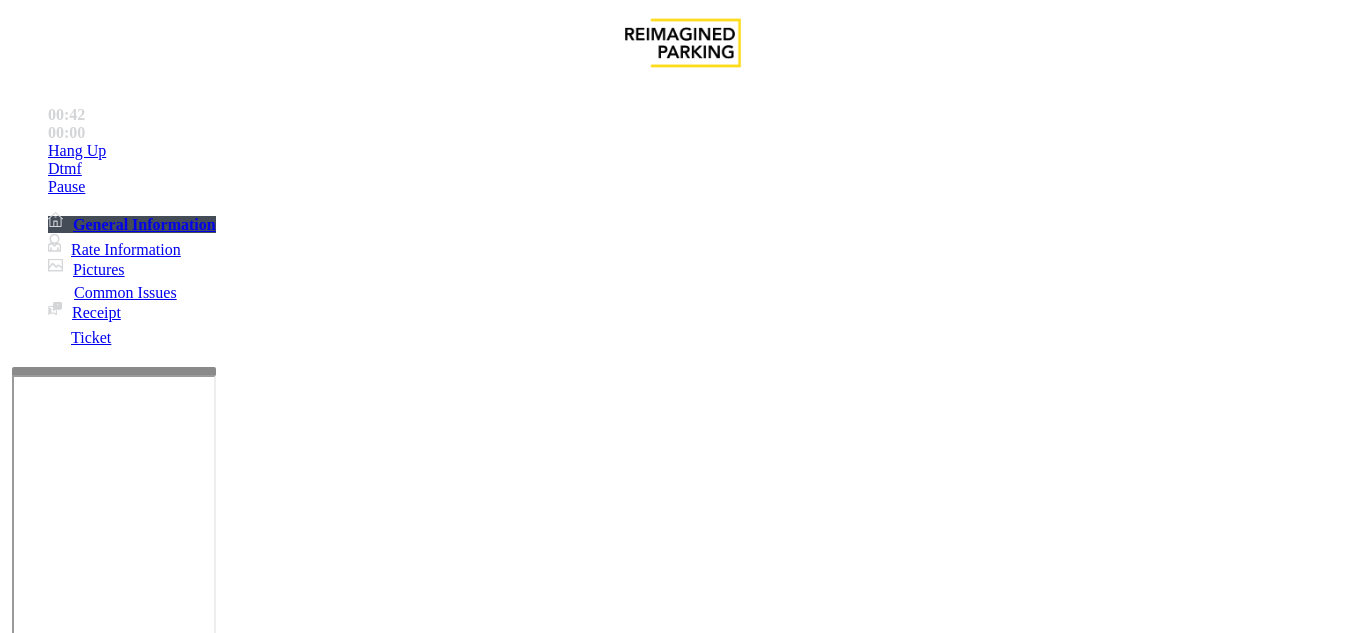 click 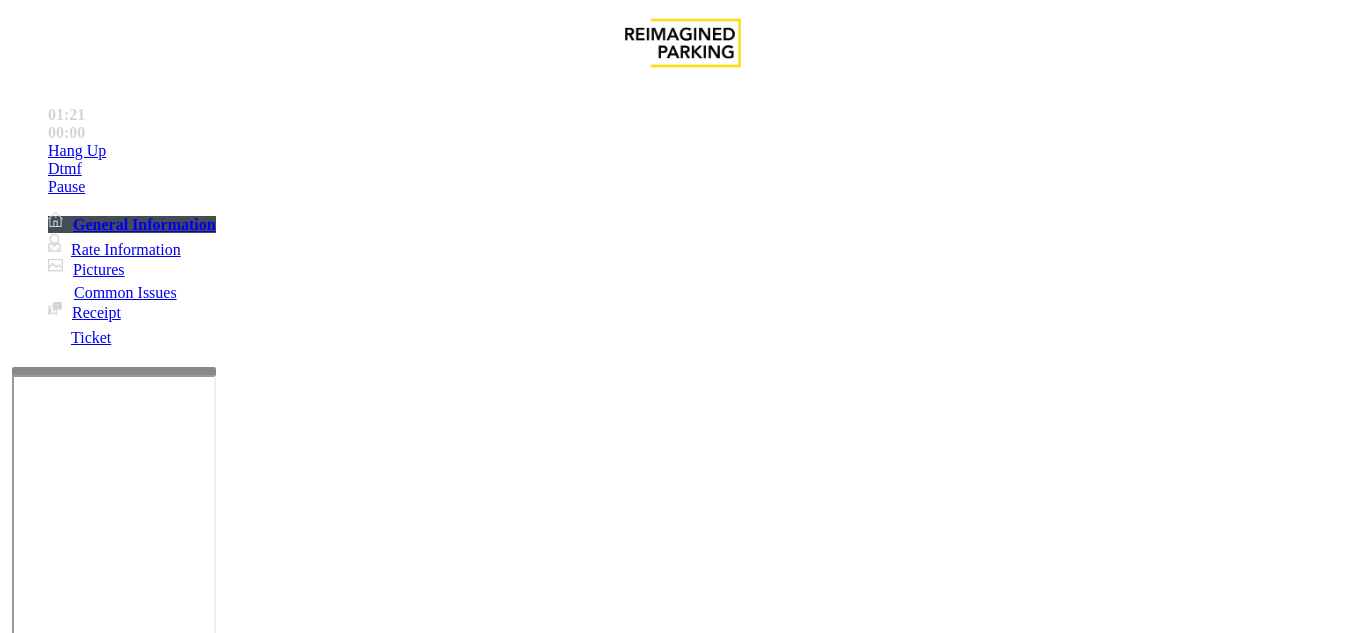 type on "*********" 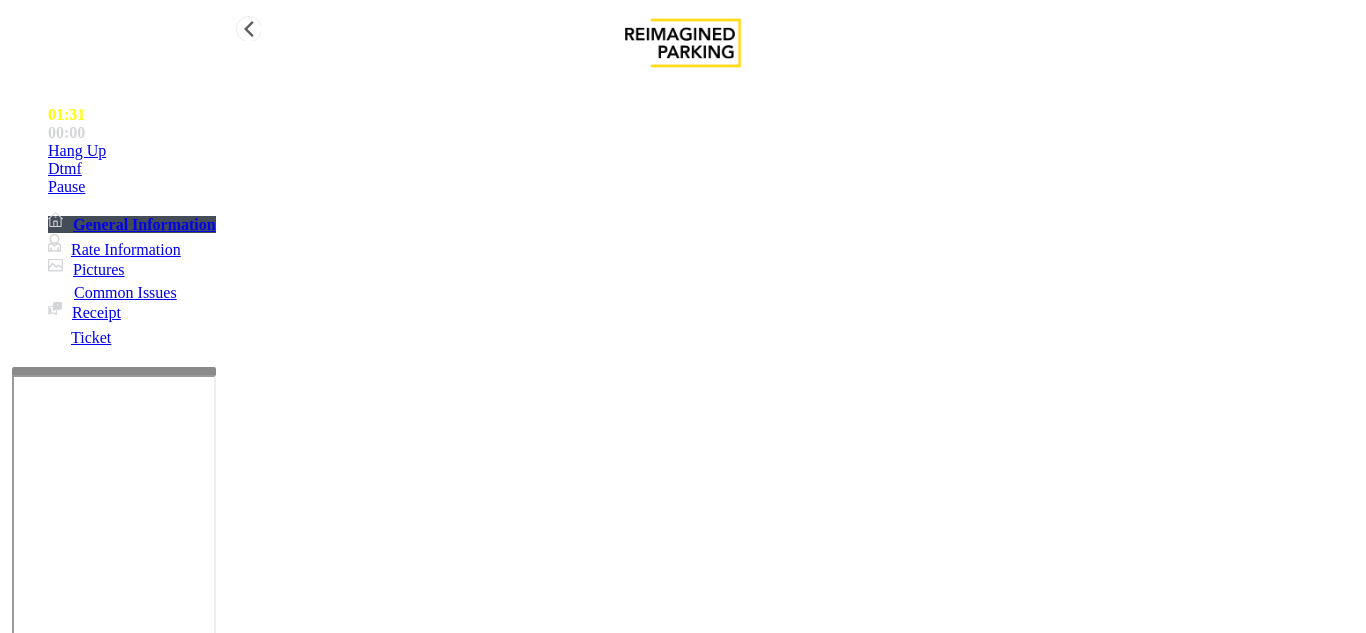 click on "Hang Up" at bounding box center (77, 151) 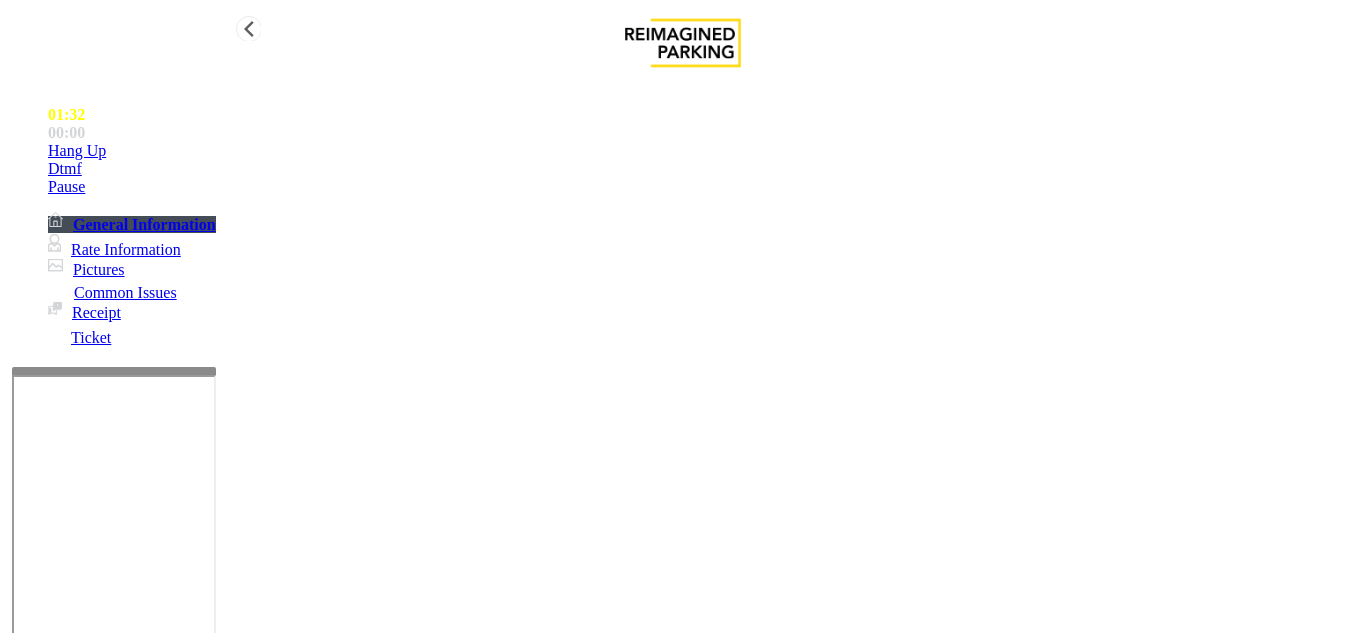 click on "Hang Up" at bounding box center [77, 151] 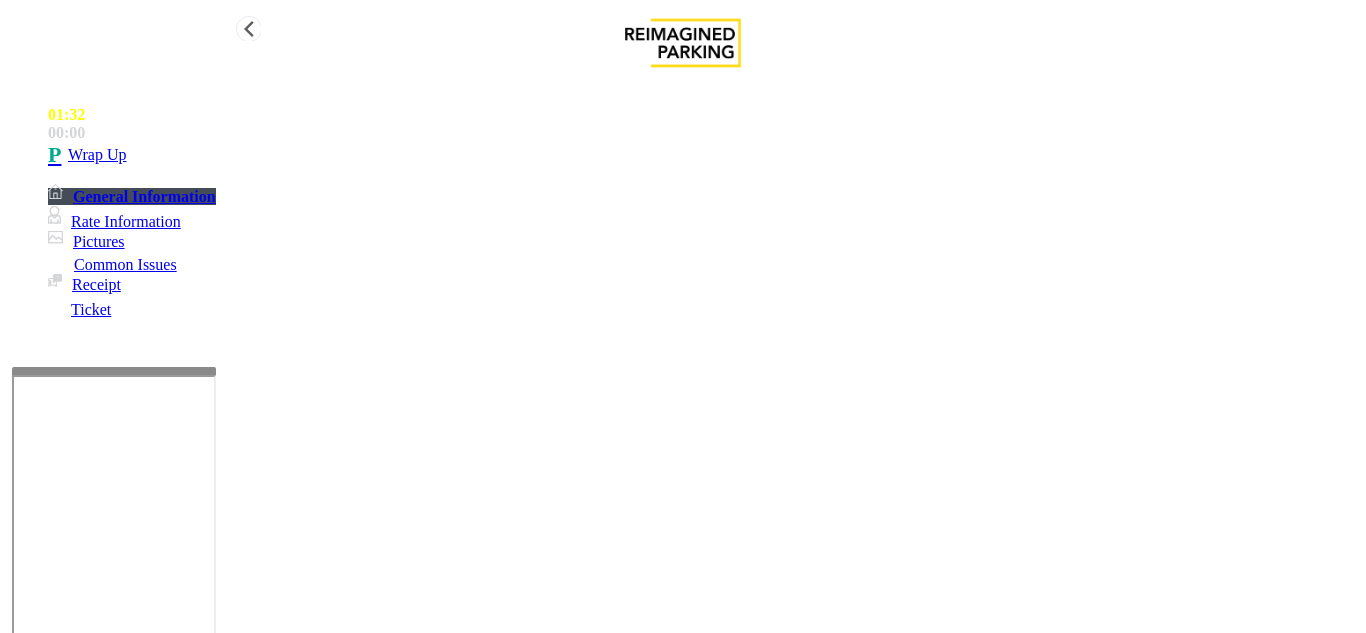 click on "Wrap Up" at bounding box center (703, 155) 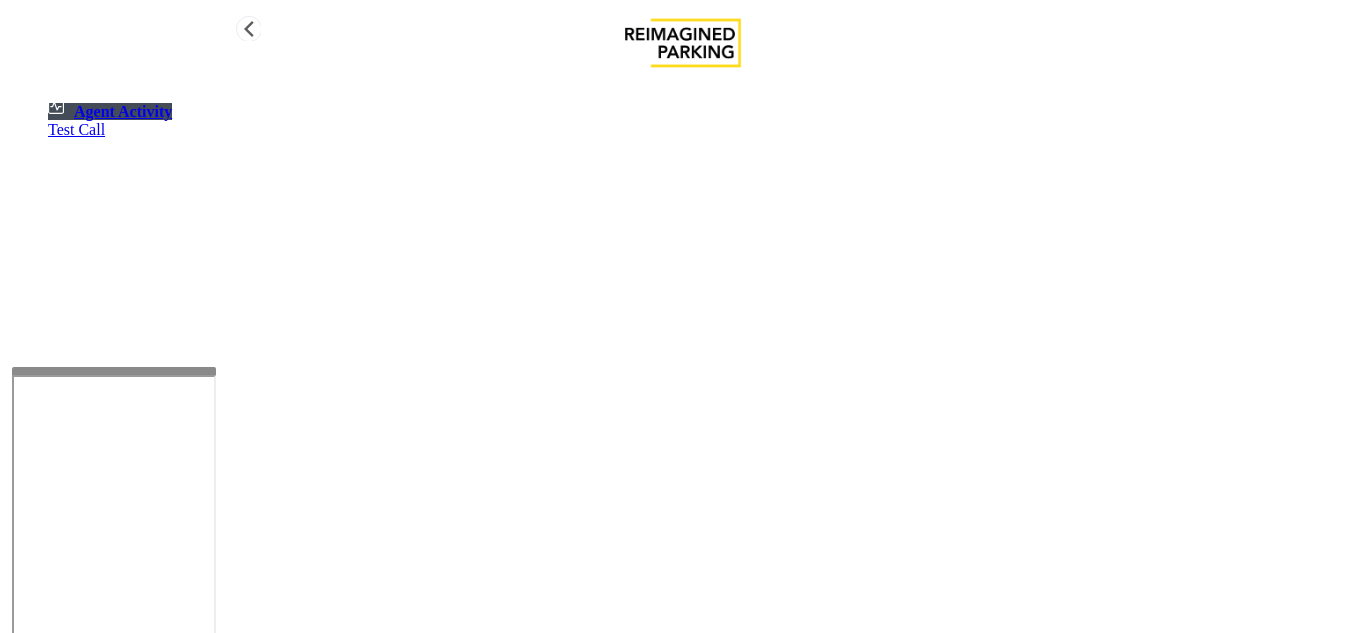 click on "Test Call" at bounding box center (703, 130) 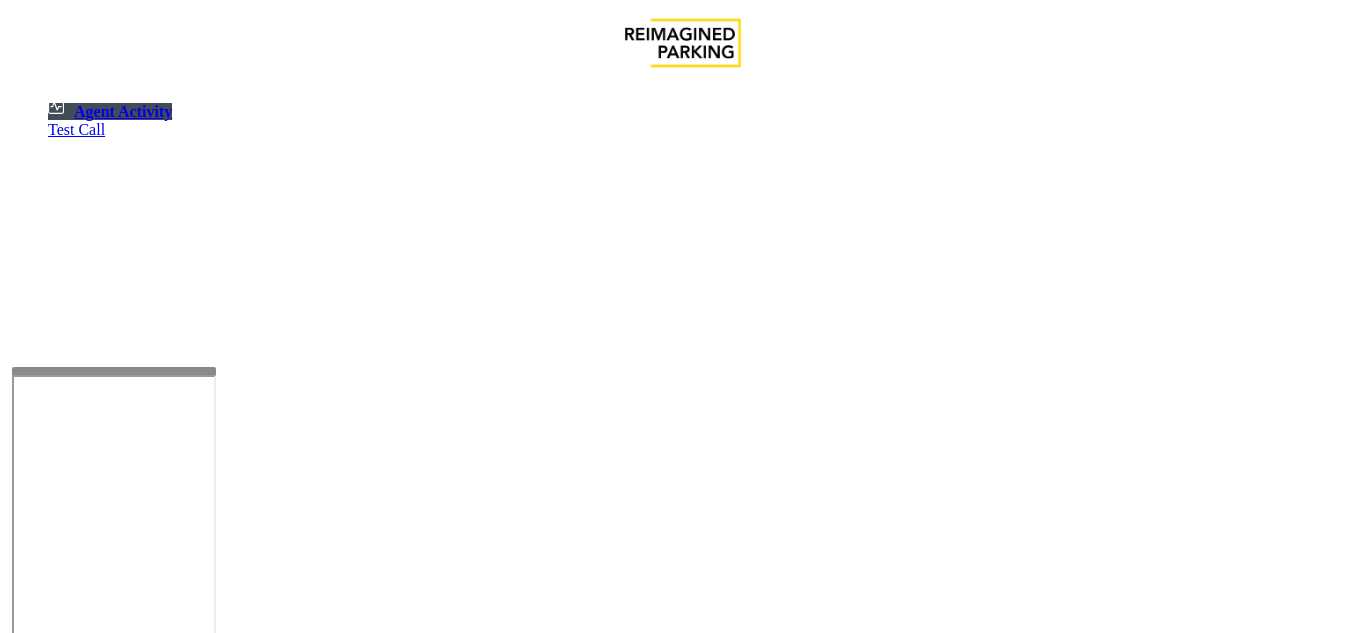 type 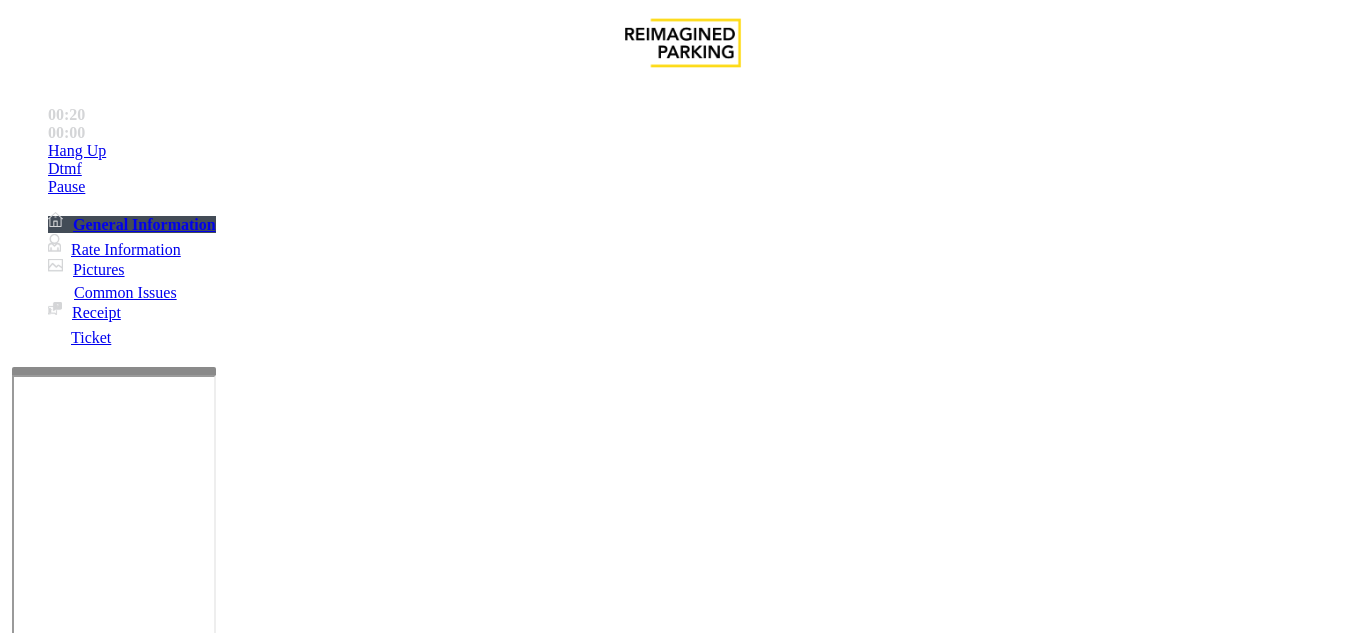 click on "×" 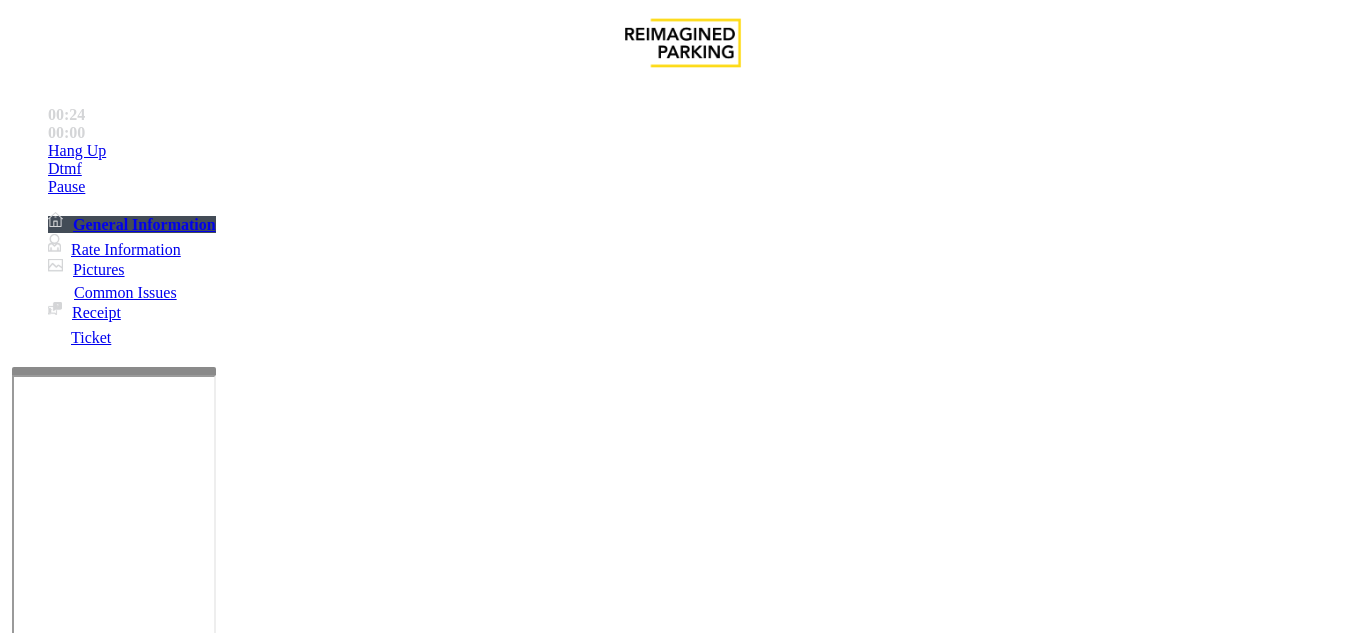 scroll, scrollTop: 1000, scrollLeft: 0, axis: vertical 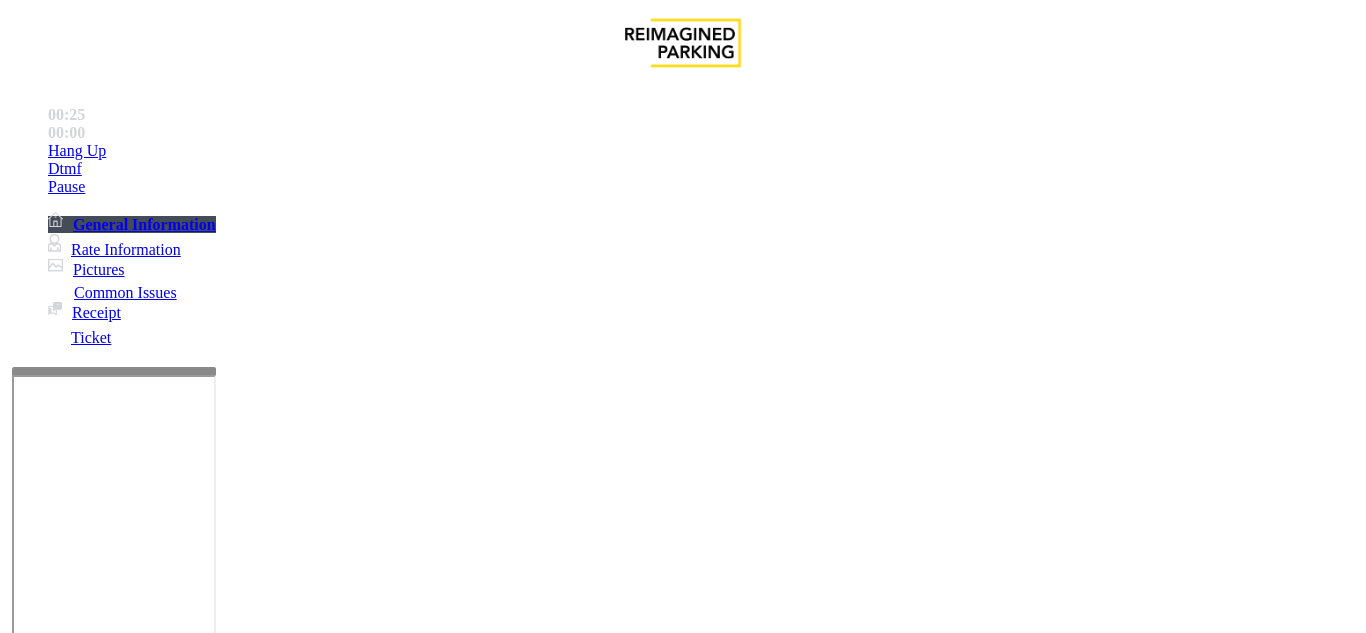 click 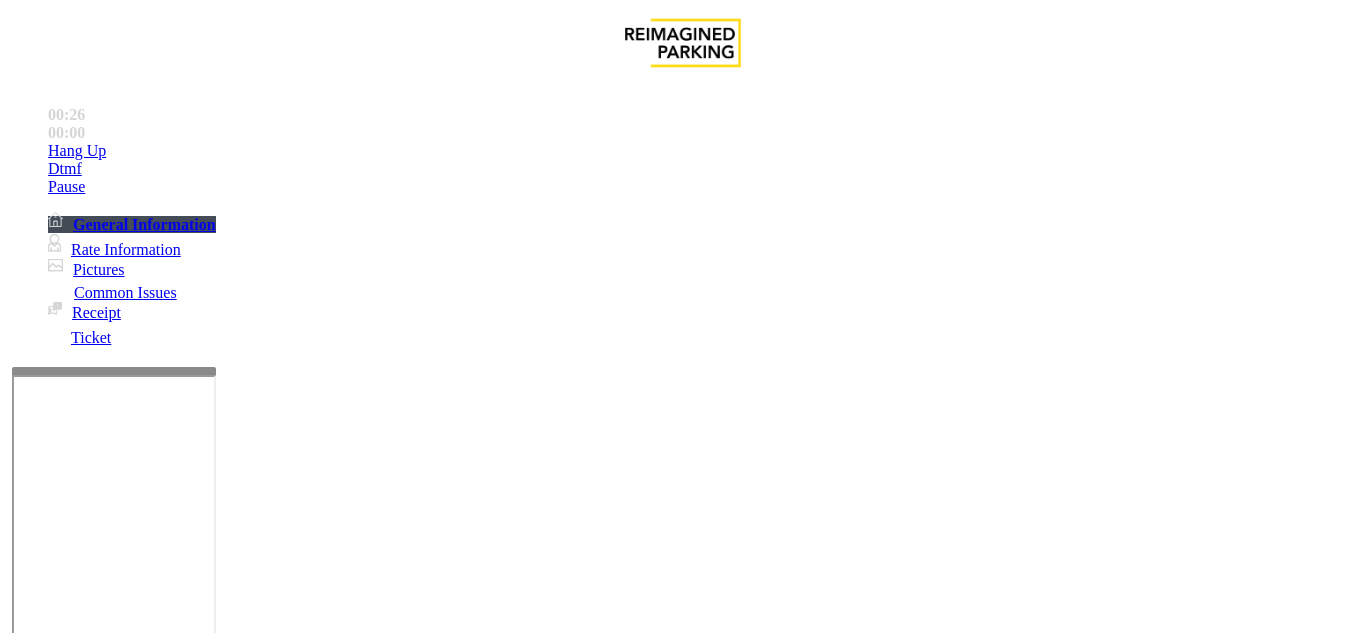 click on "Status URL (Vend Gate)" 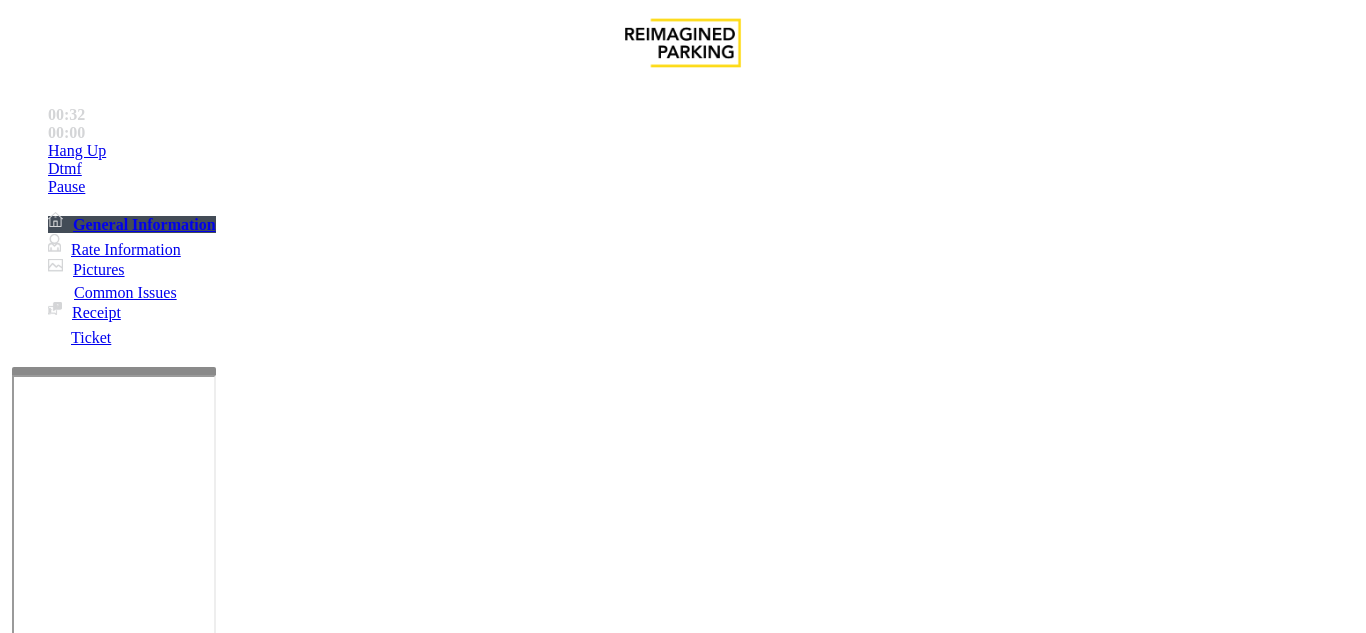 scroll, scrollTop: 700, scrollLeft: 0, axis: vertical 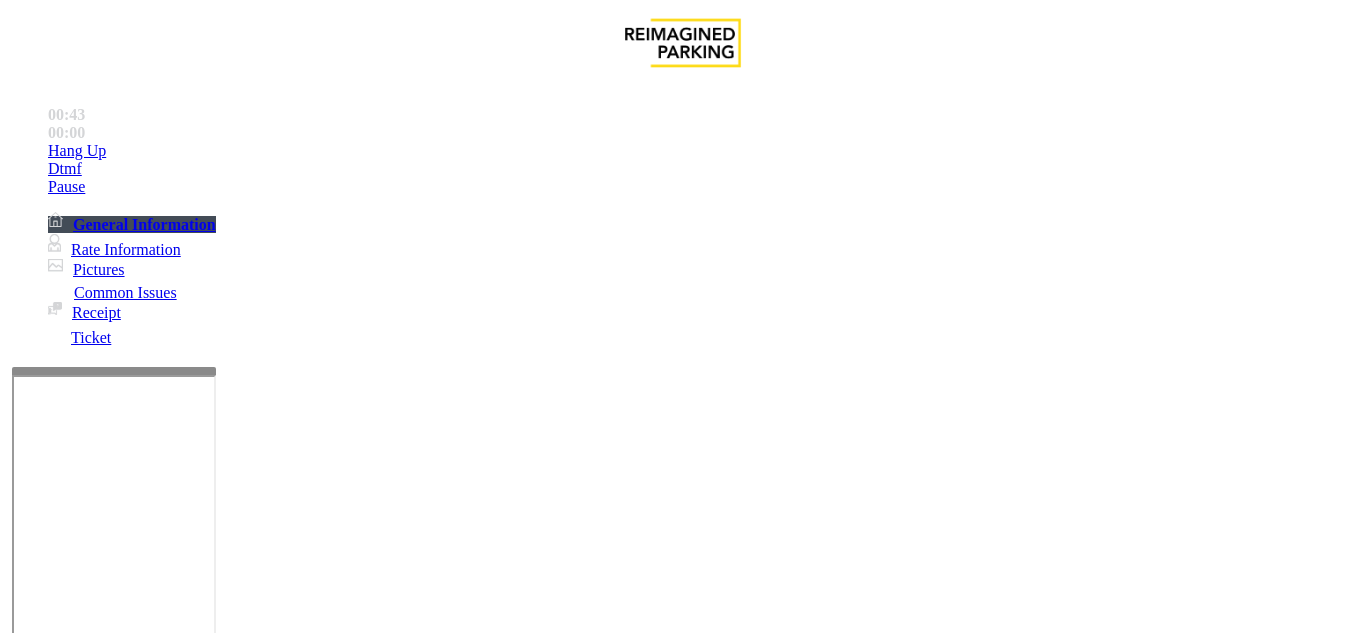 click on "Services" 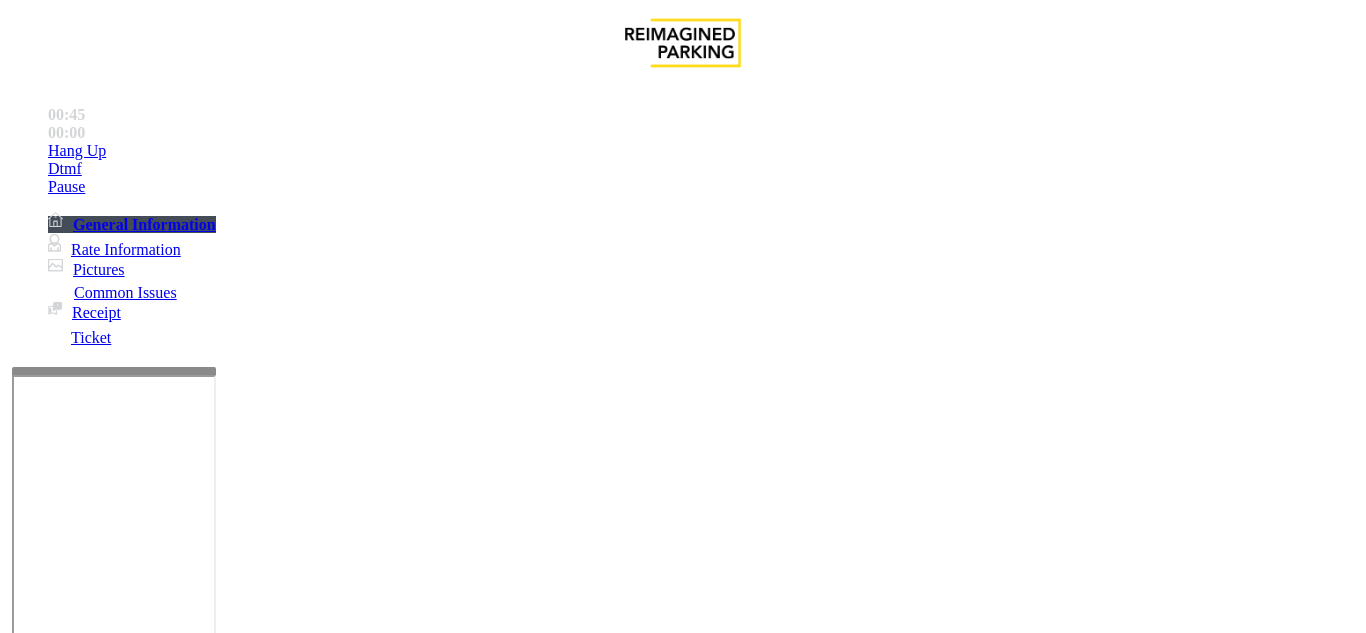 click on "Issue" 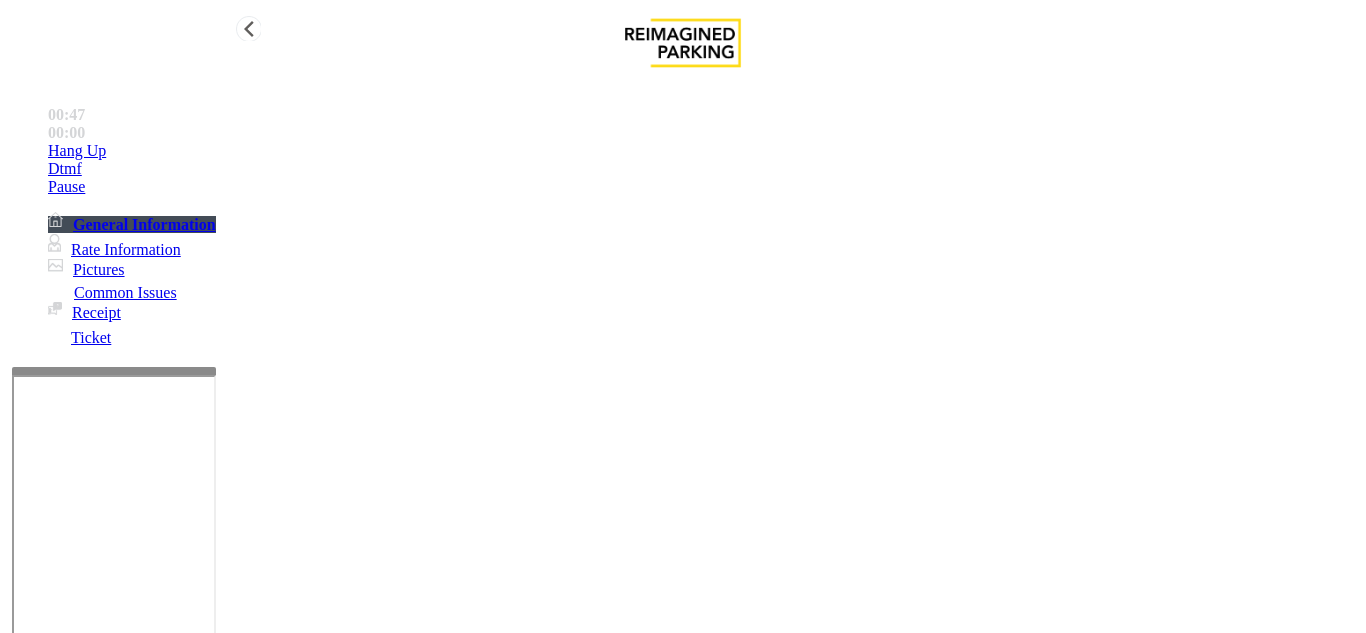 click on "Hang Up" at bounding box center [77, 151] 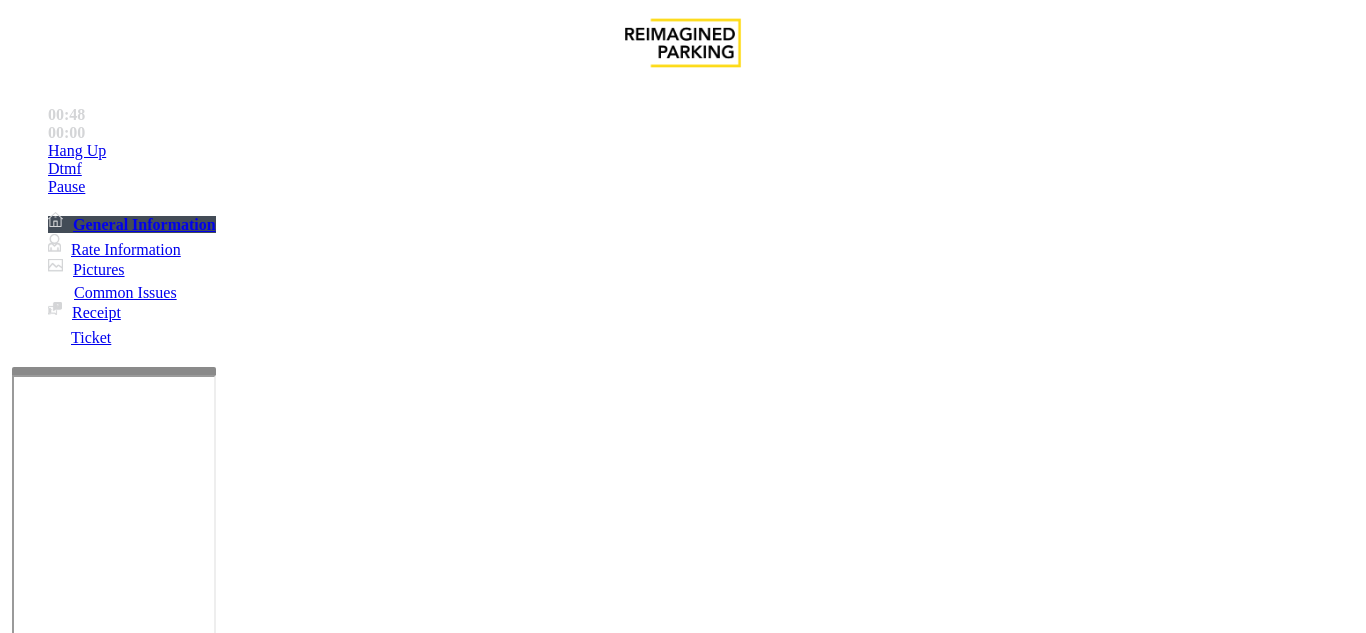 click on "Intercom Issue/No Response" 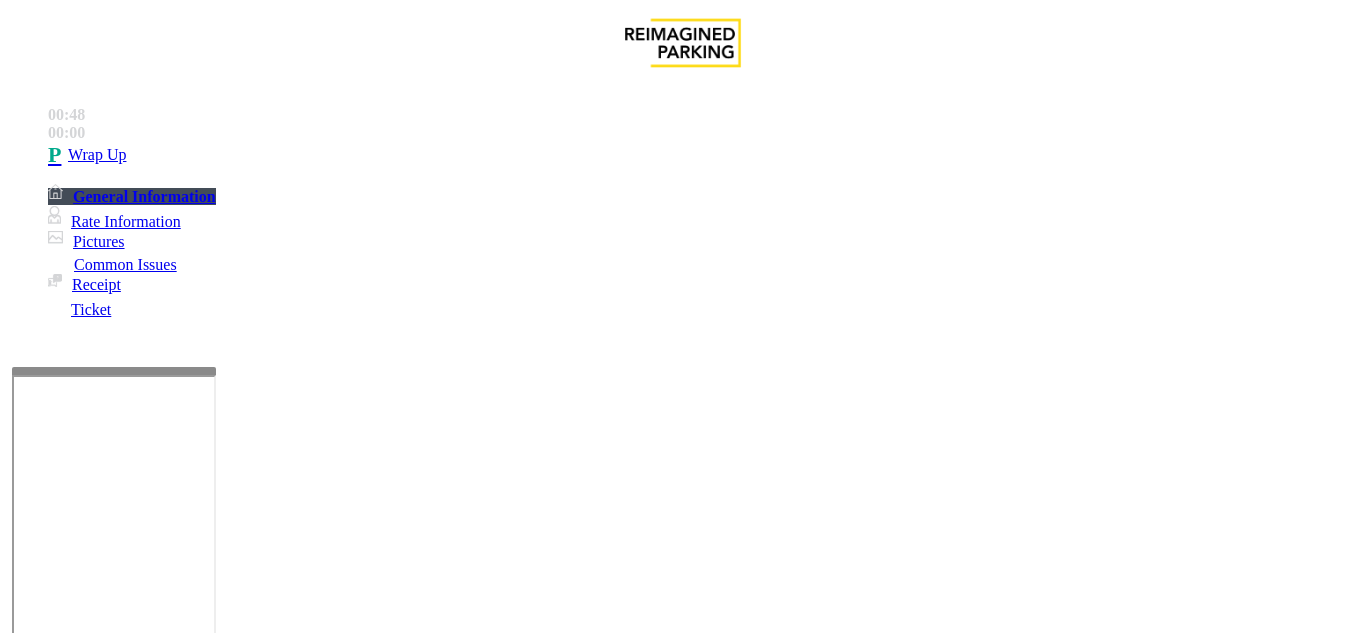 click on "Issue" 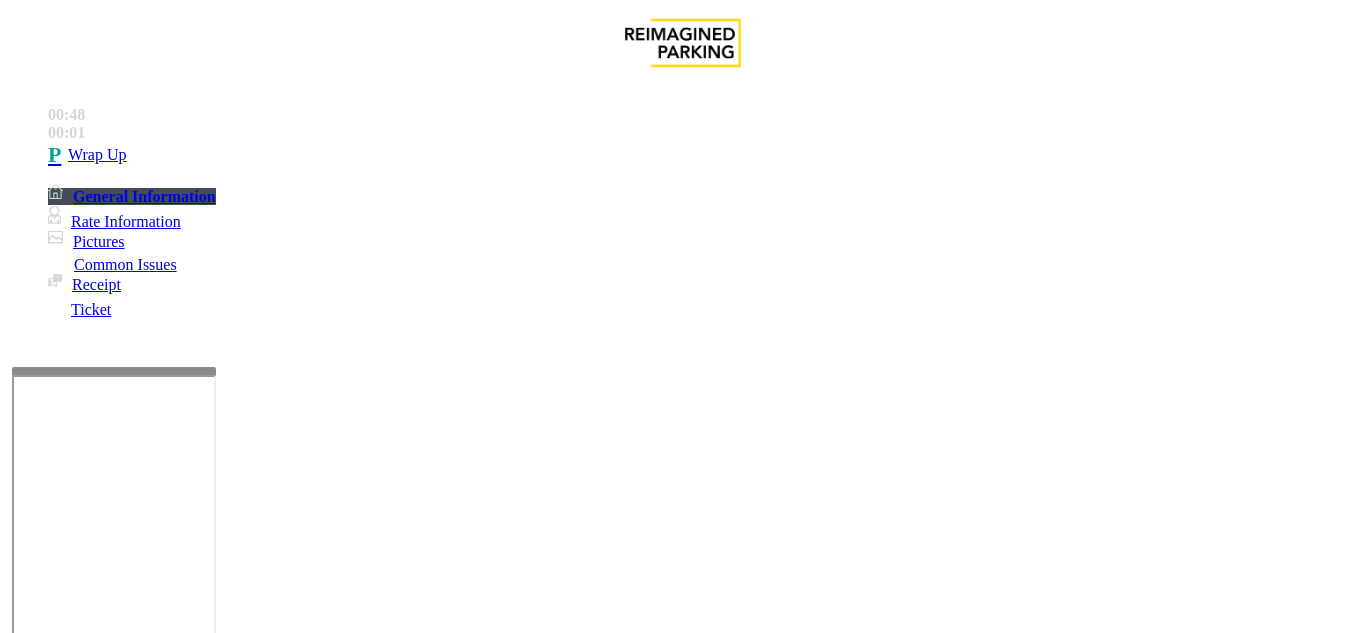 click on "Services" 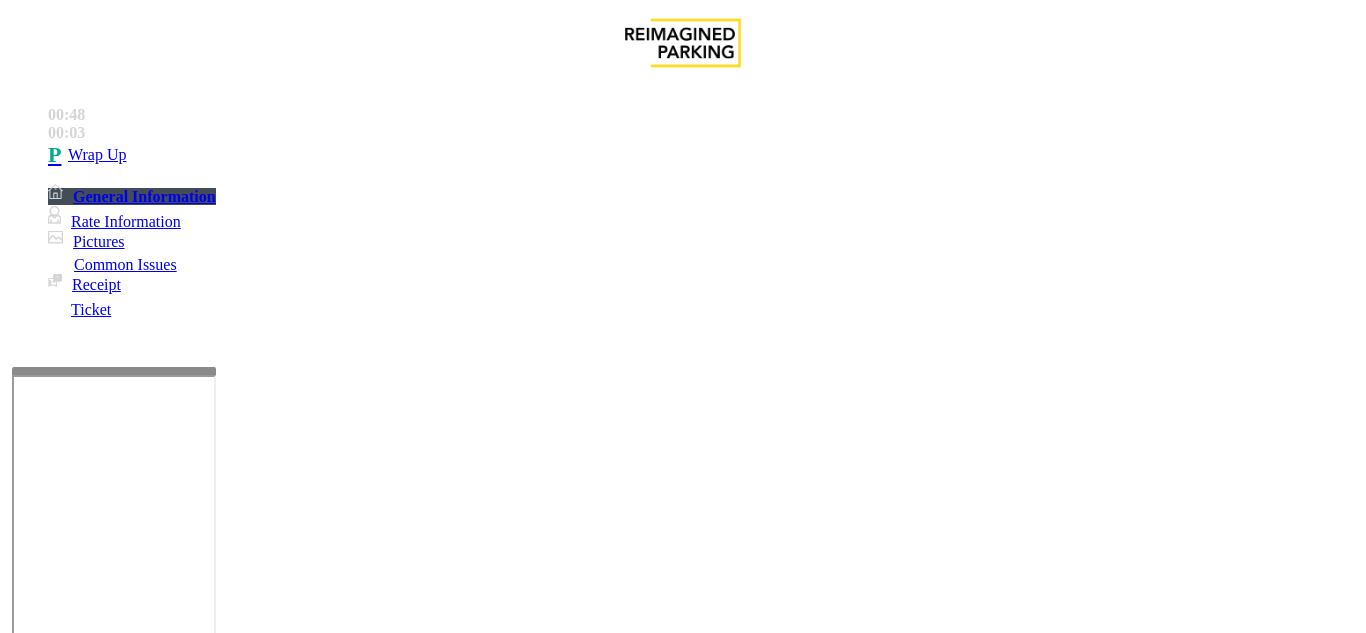 click on "Issue" 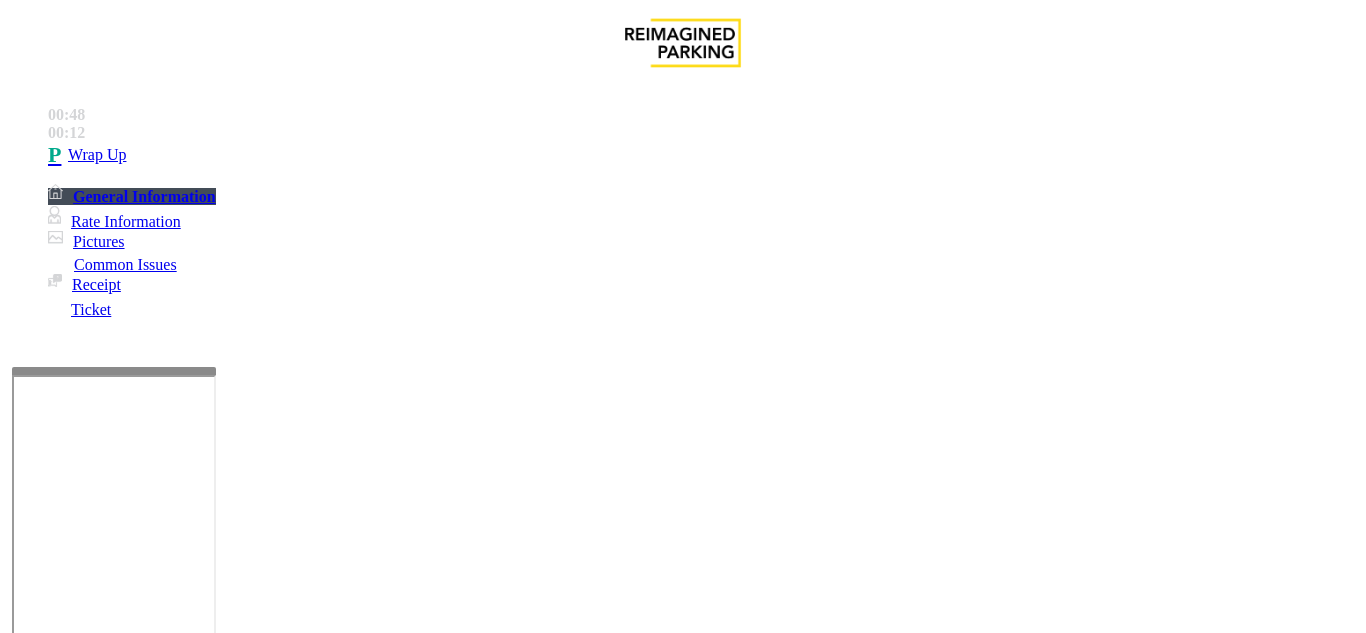 click on "Other" 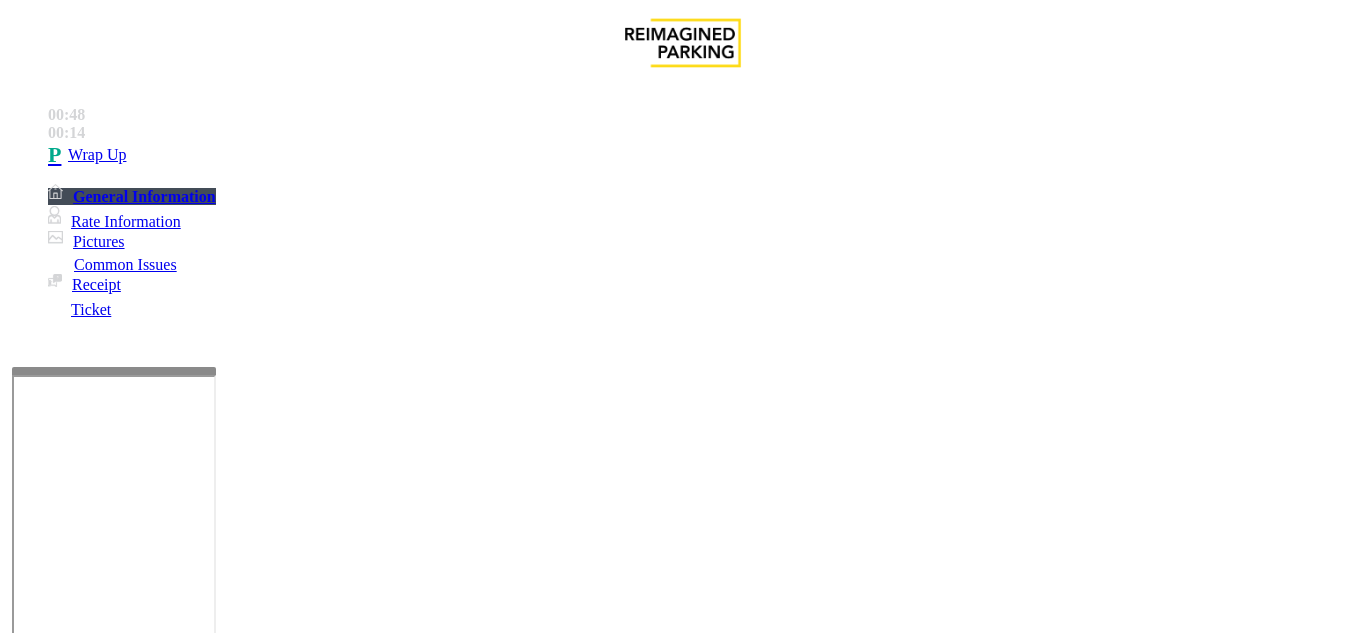 click on "Wrong Garage/wrong number/oversized vehicle" 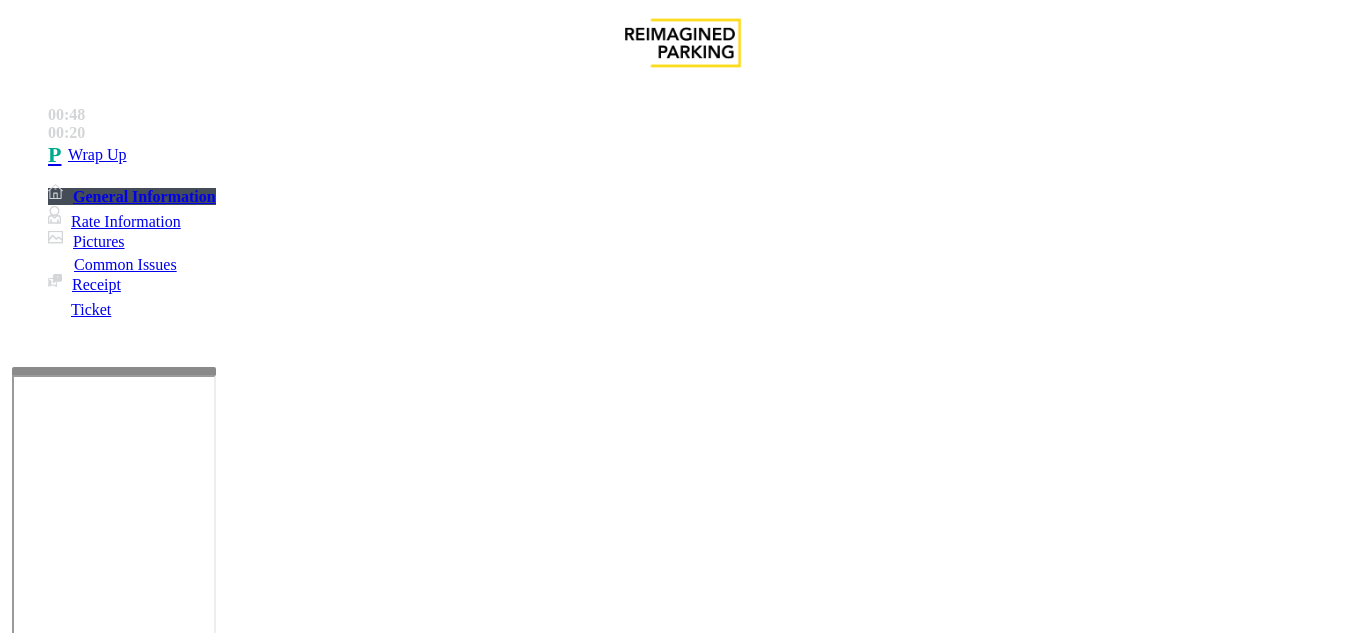 scroll, scrollTop: 200, scrollLeft: 0, axis: vertical 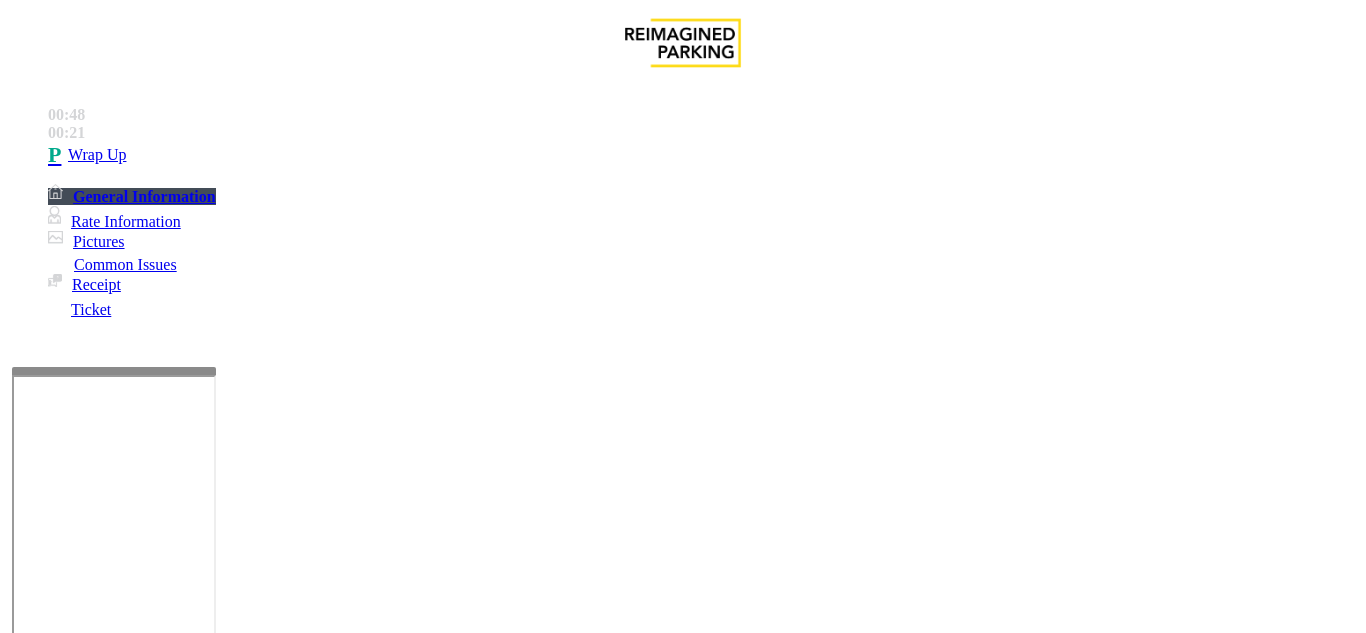 paste on "**********" 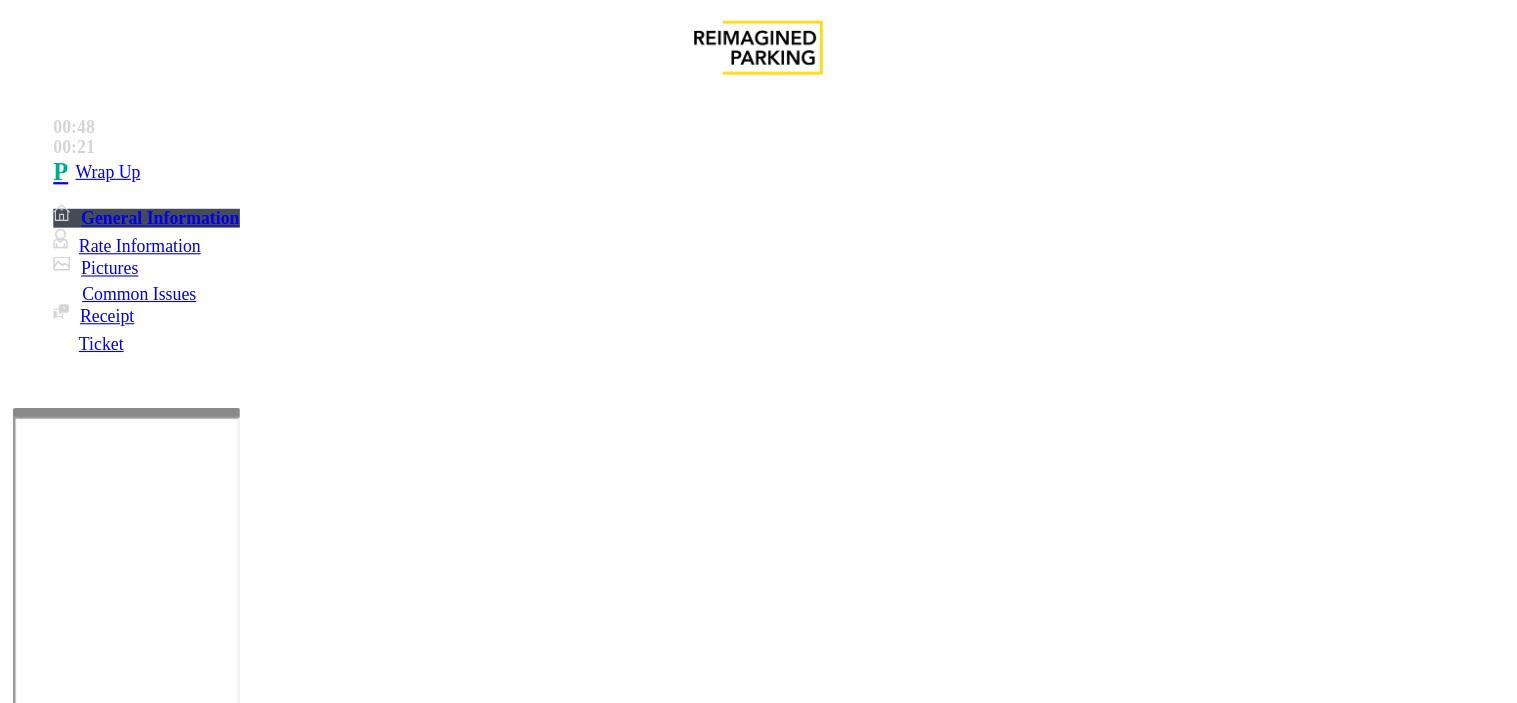 scroll, scrollTop: 0, scrollLeft: 0, axis: both 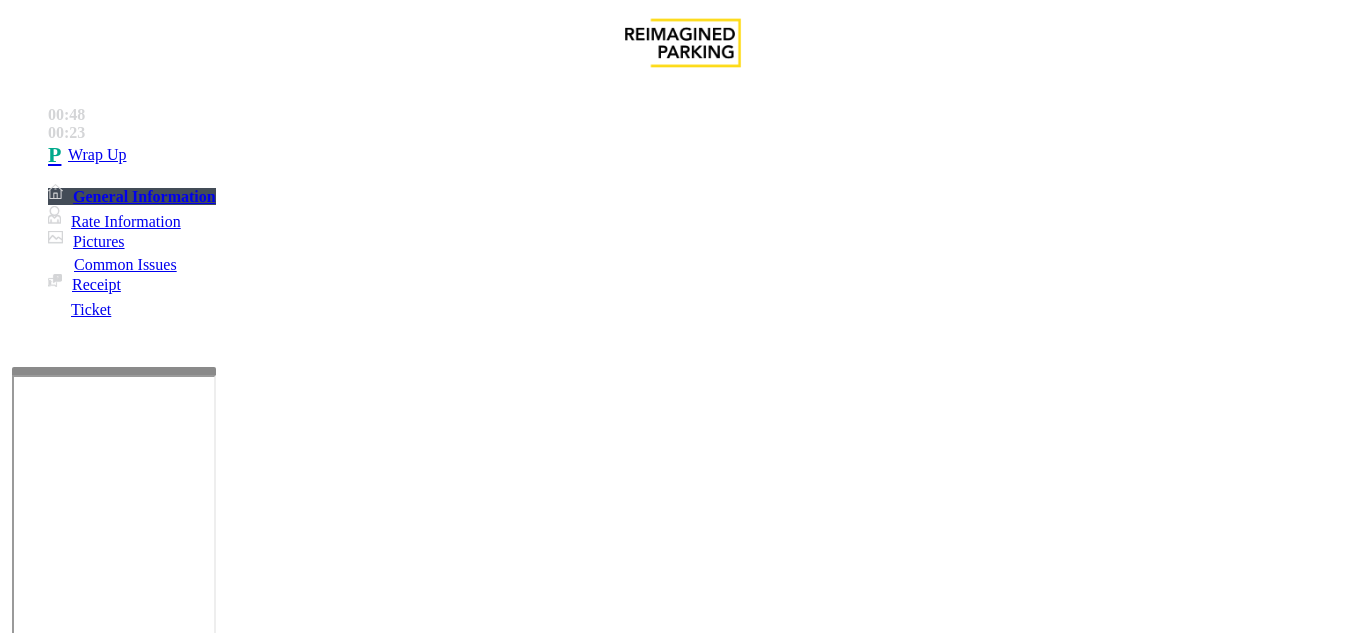type on "**********" 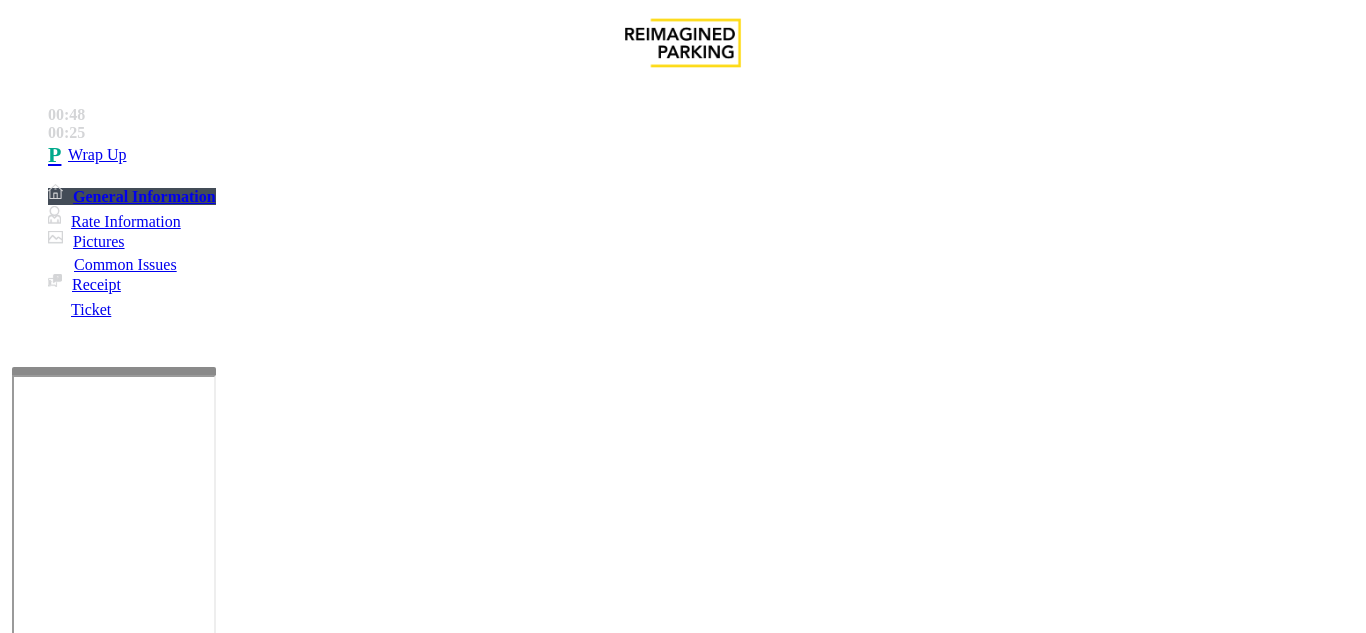 type on "**" 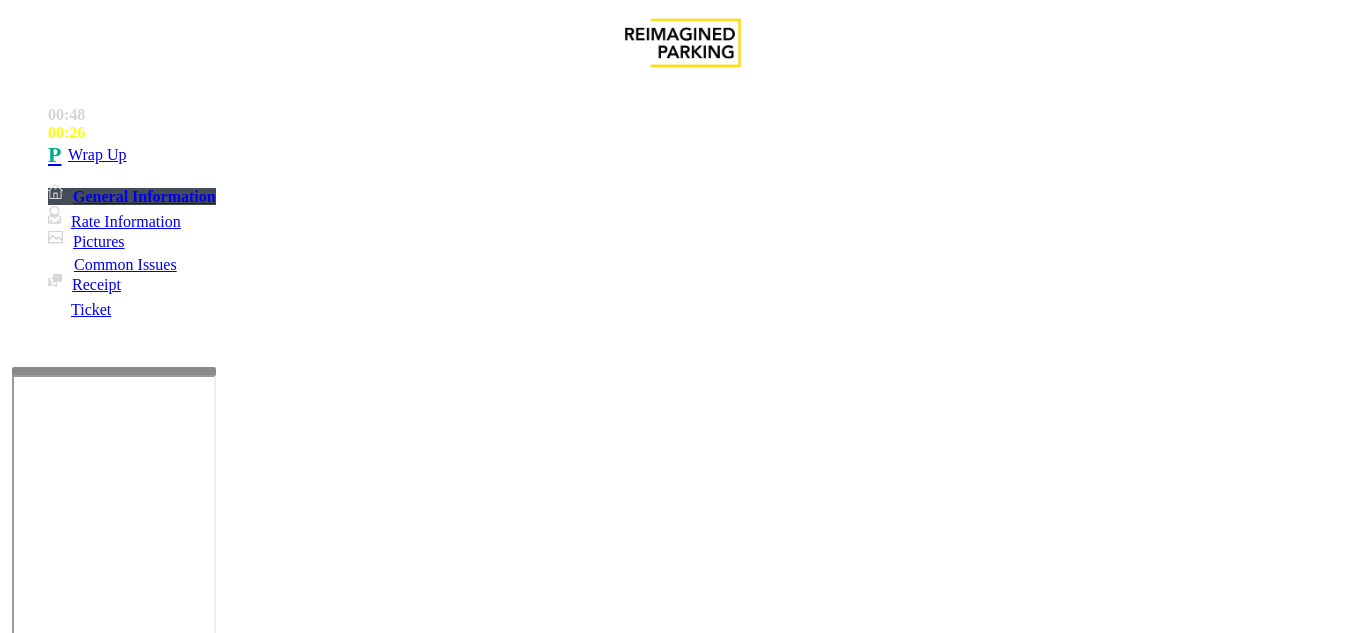 drag, startPoint x: 273, startPoint y: 187, endPoint x: 395, endPoint y: 191, distance: 122.06556 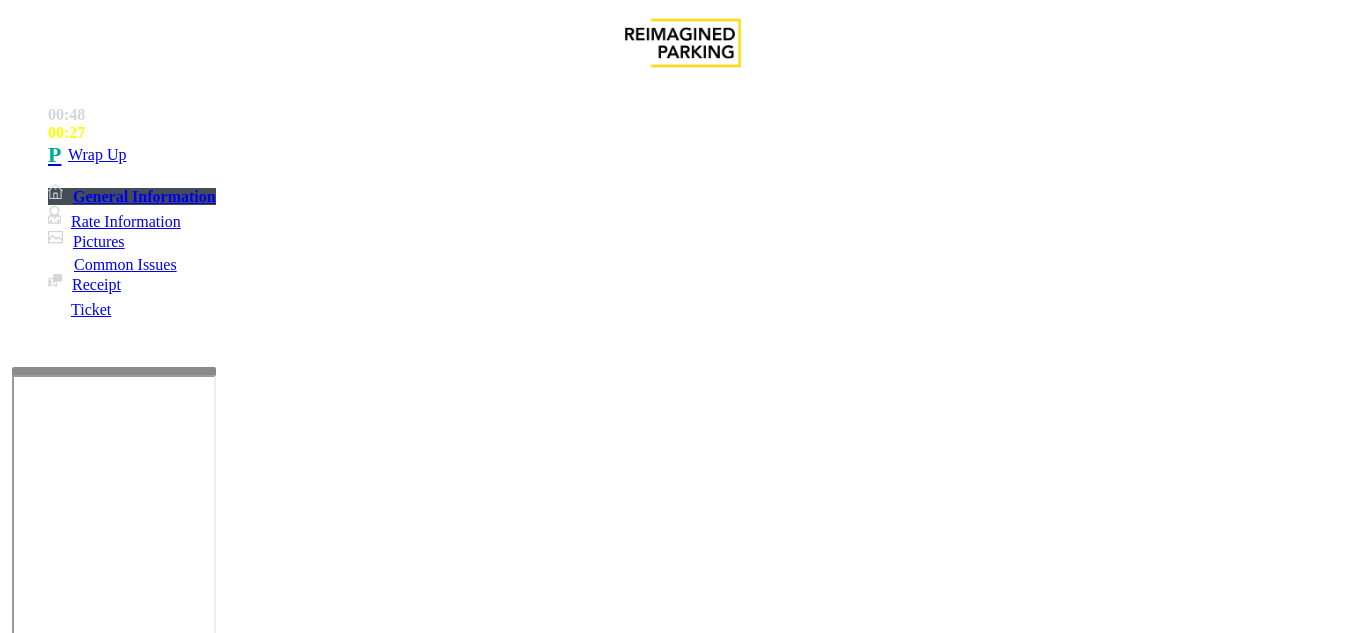 copy on "Wrong Garage" 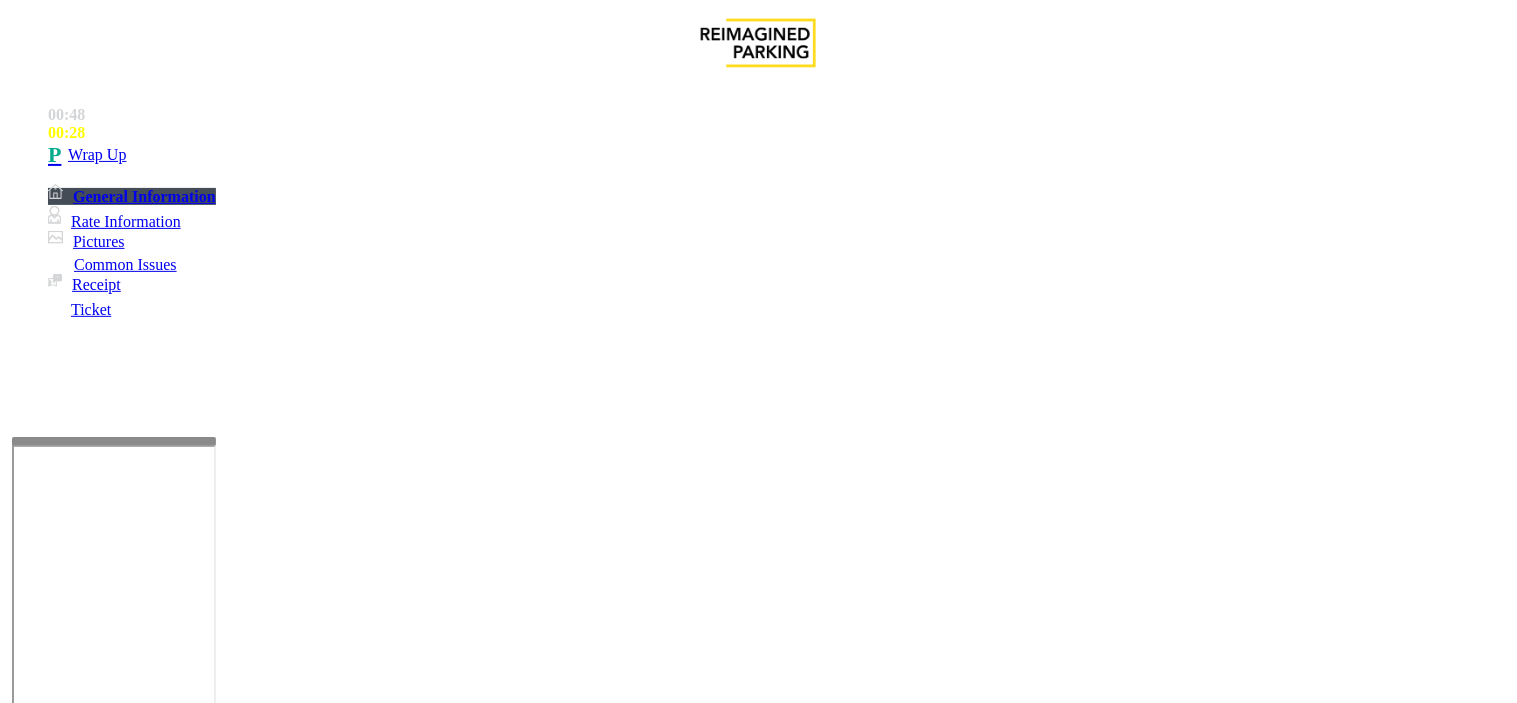 scroll, scrollTop: 700, scrollLeft: 0, axis: vertical 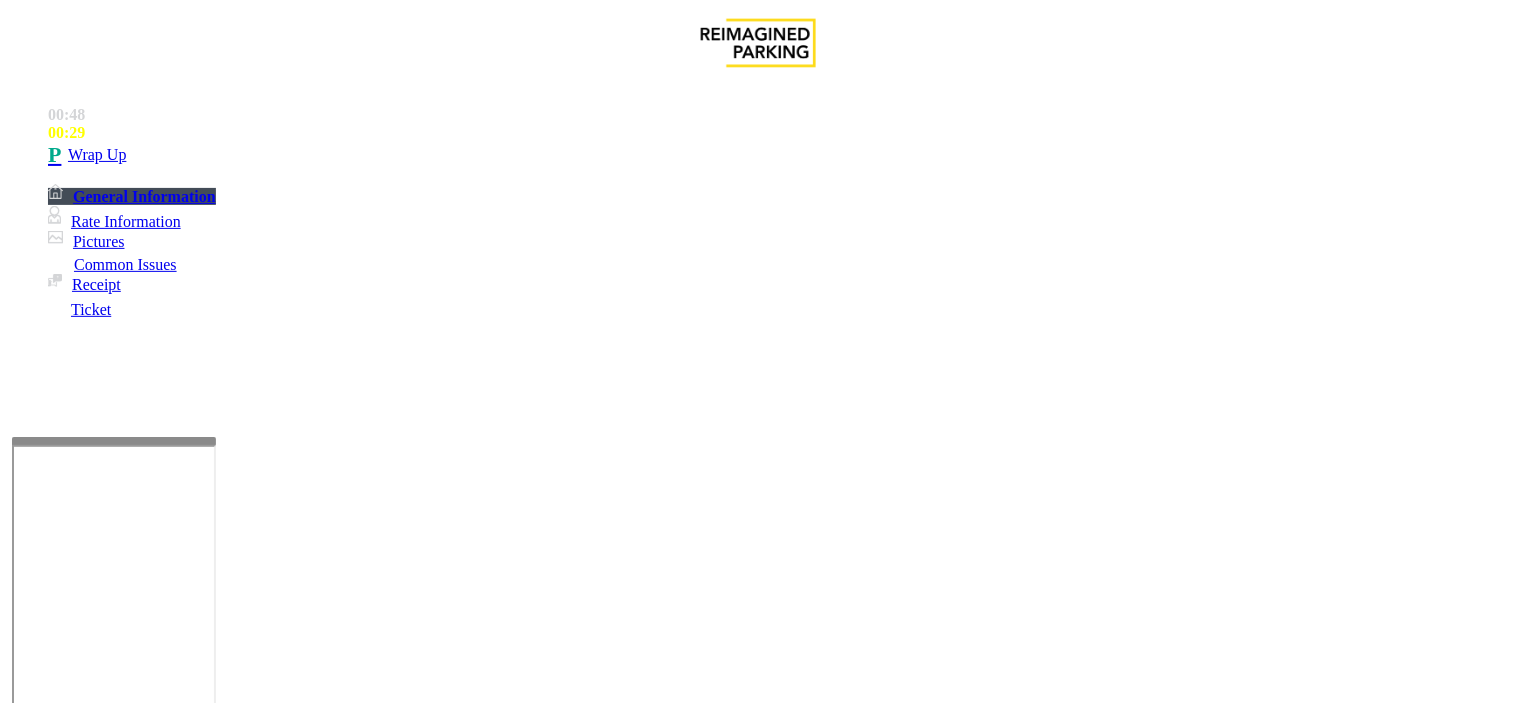 click 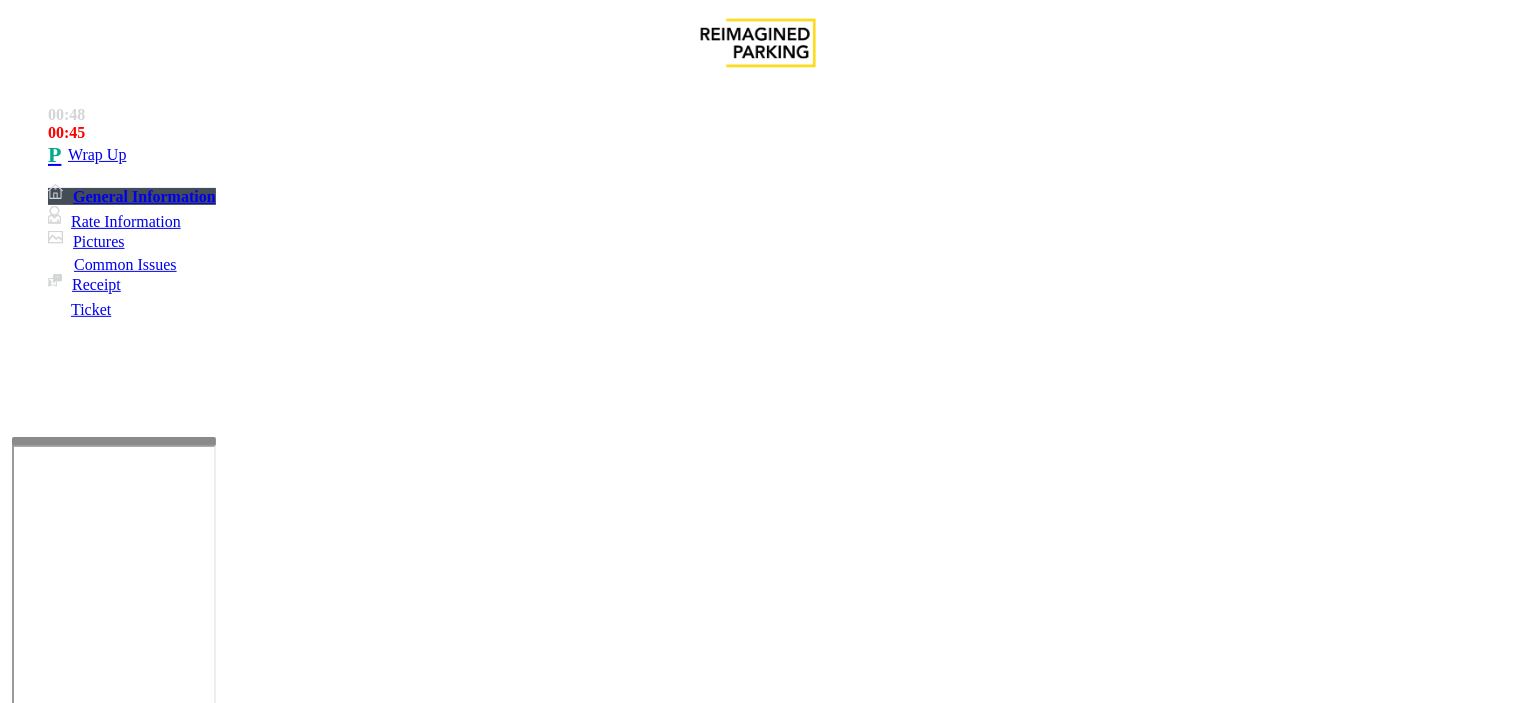 drag, startPoint x: 433, startPoint y: 477, endPoint x: 413, endPoint y: 511, distance: 39.446167 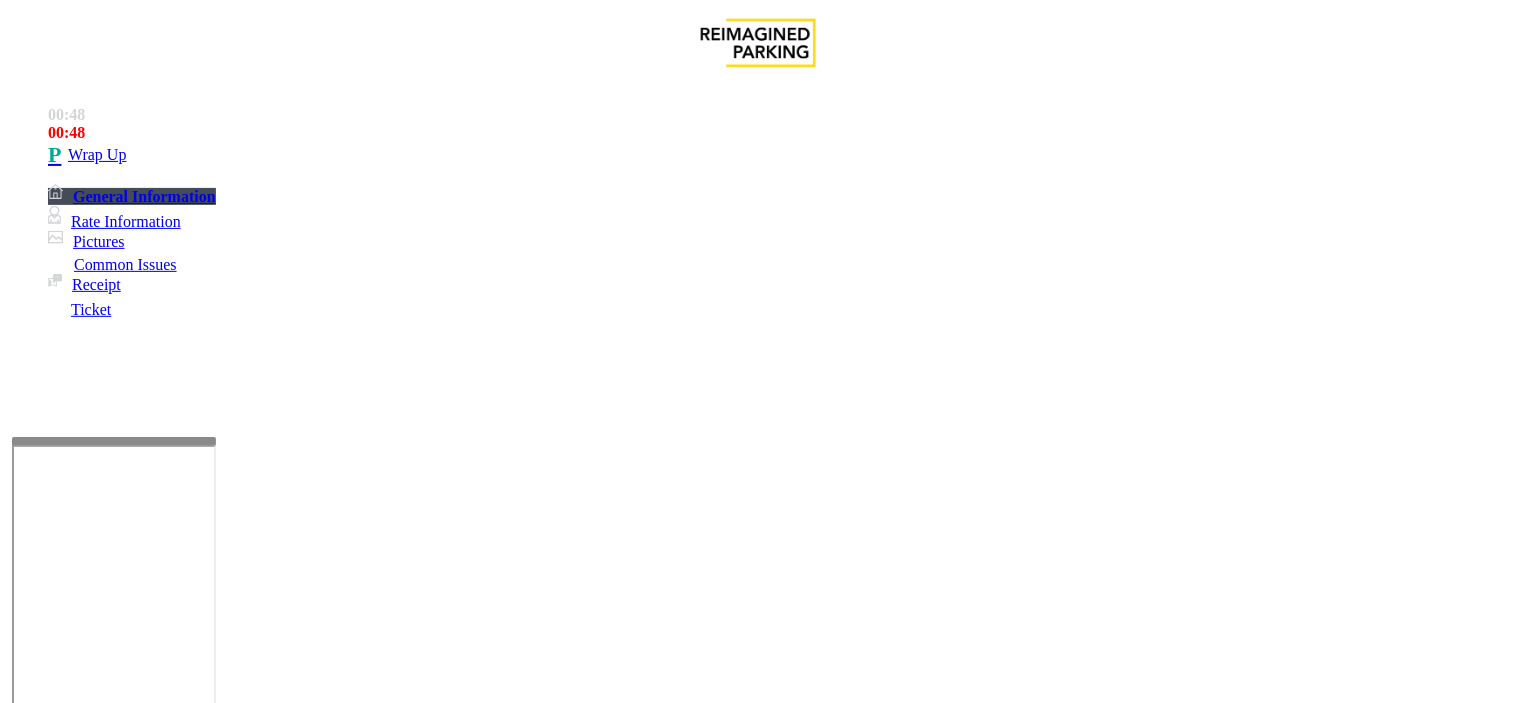 drag, startPoint x: 480, startPoint y: 487, endPoint x: 447, endPoint y: 471, distance: 36.67424 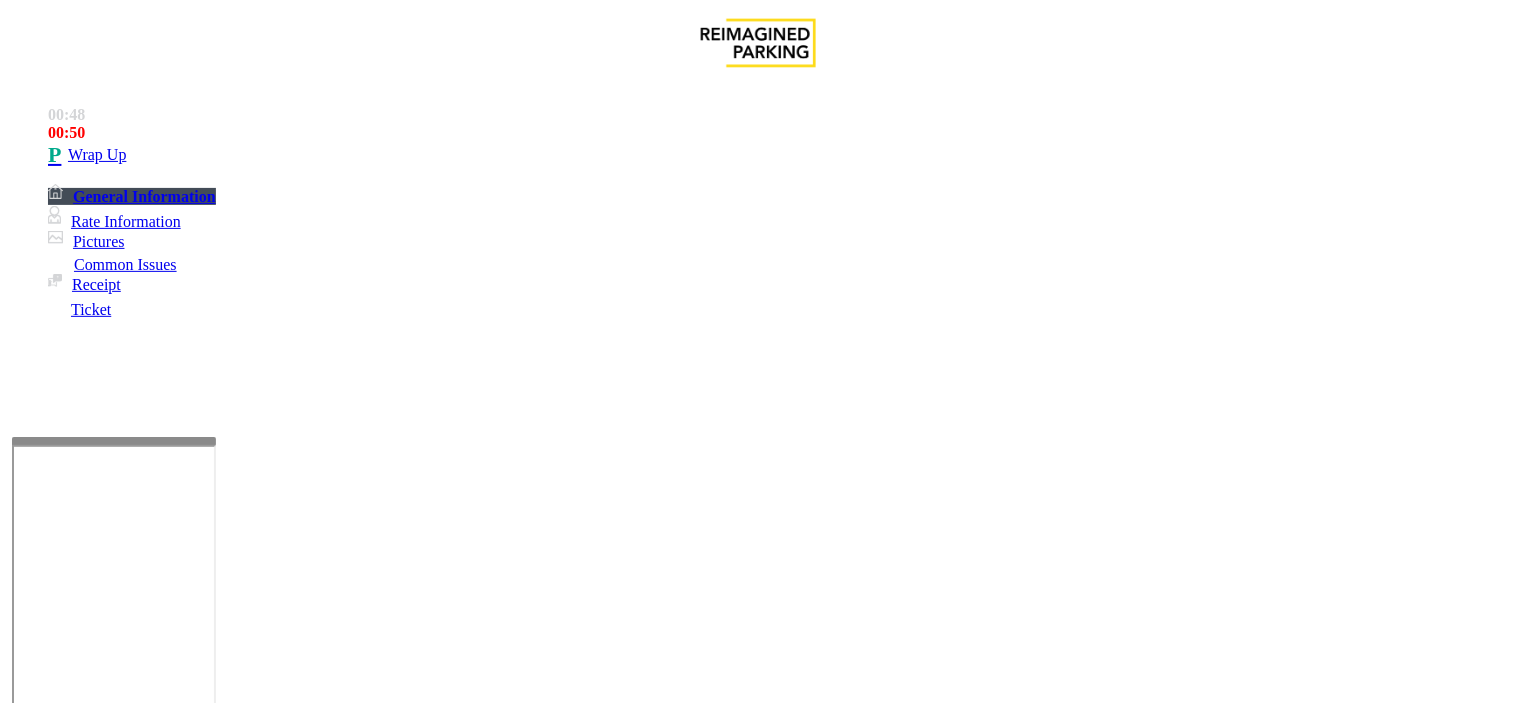 drag, startPoint x: 477, startPoint y: 476, endPoint x: 443, endPoint y: 473, distance: 34.132095 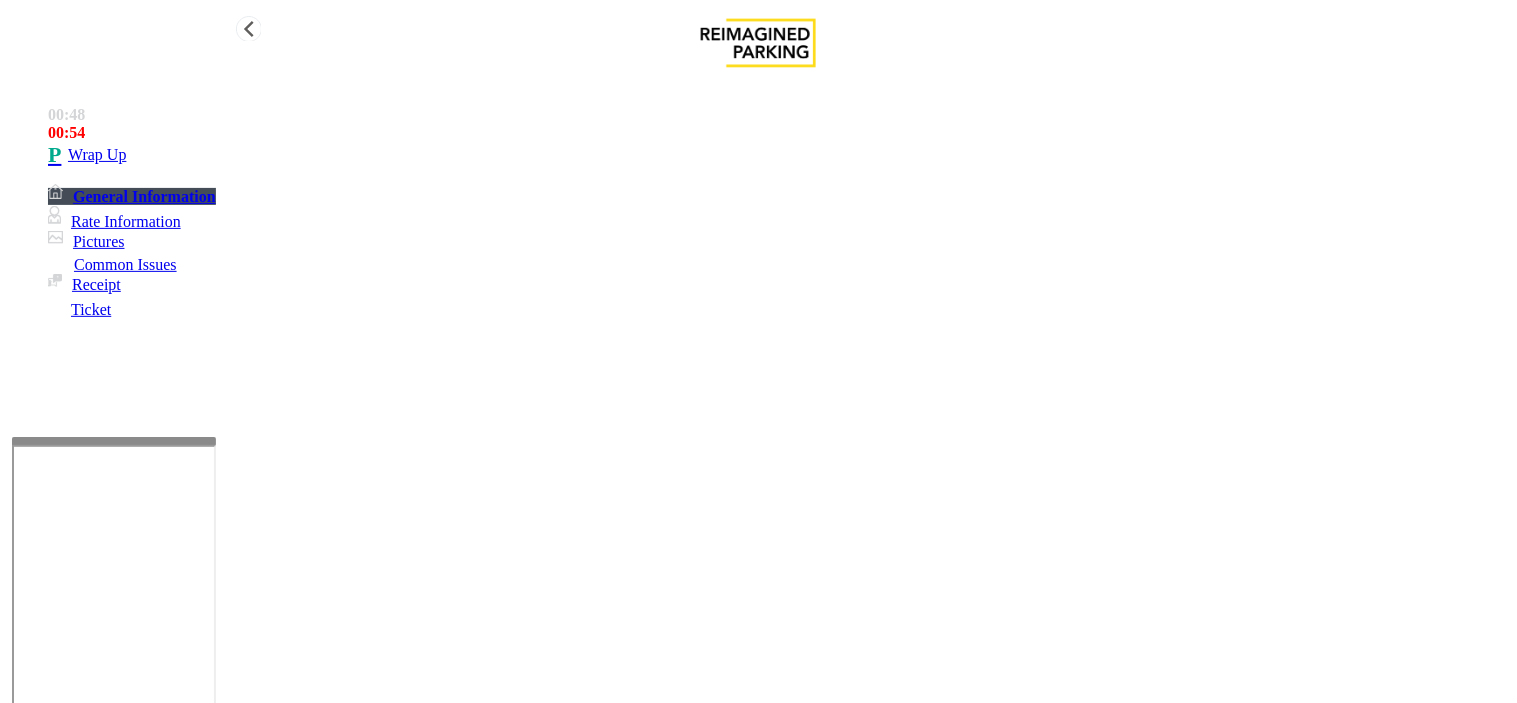 type on "**********" 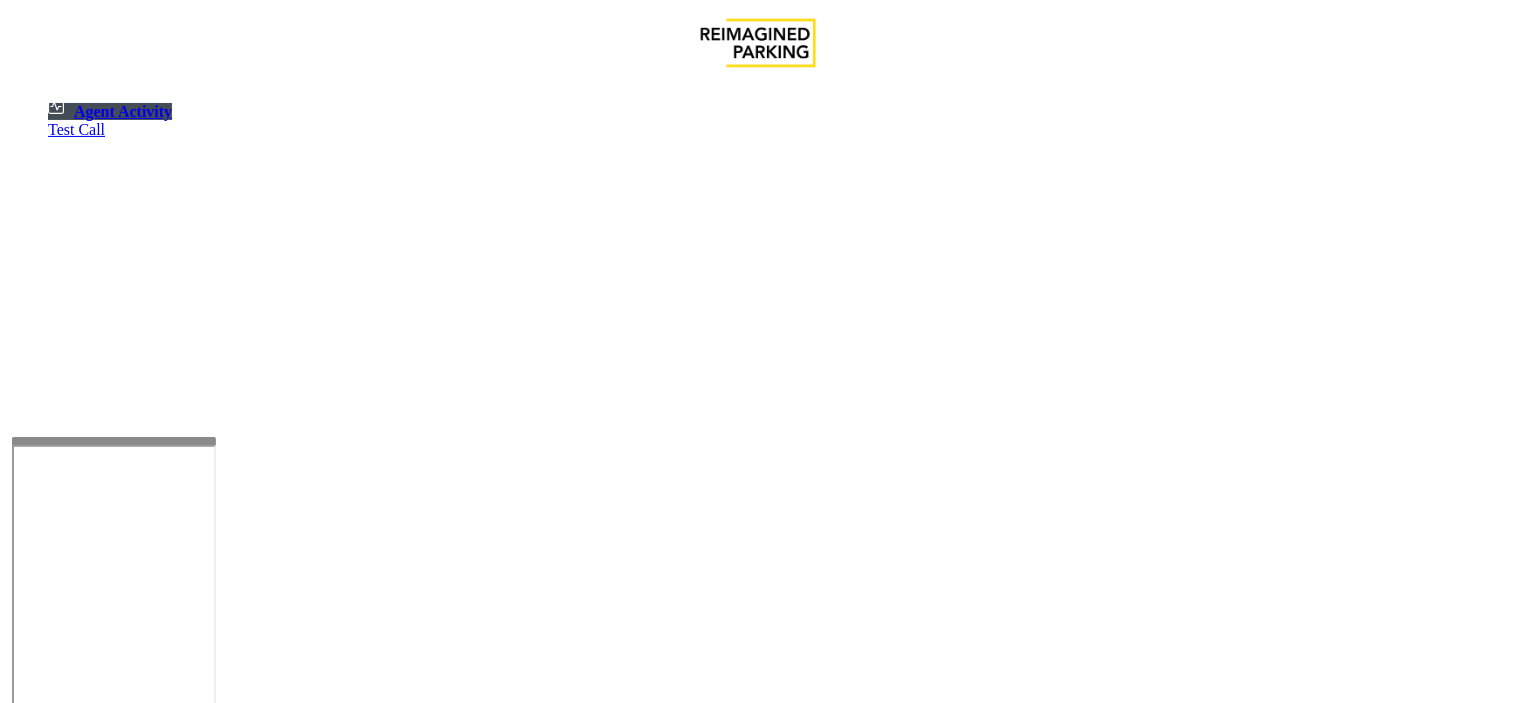 click 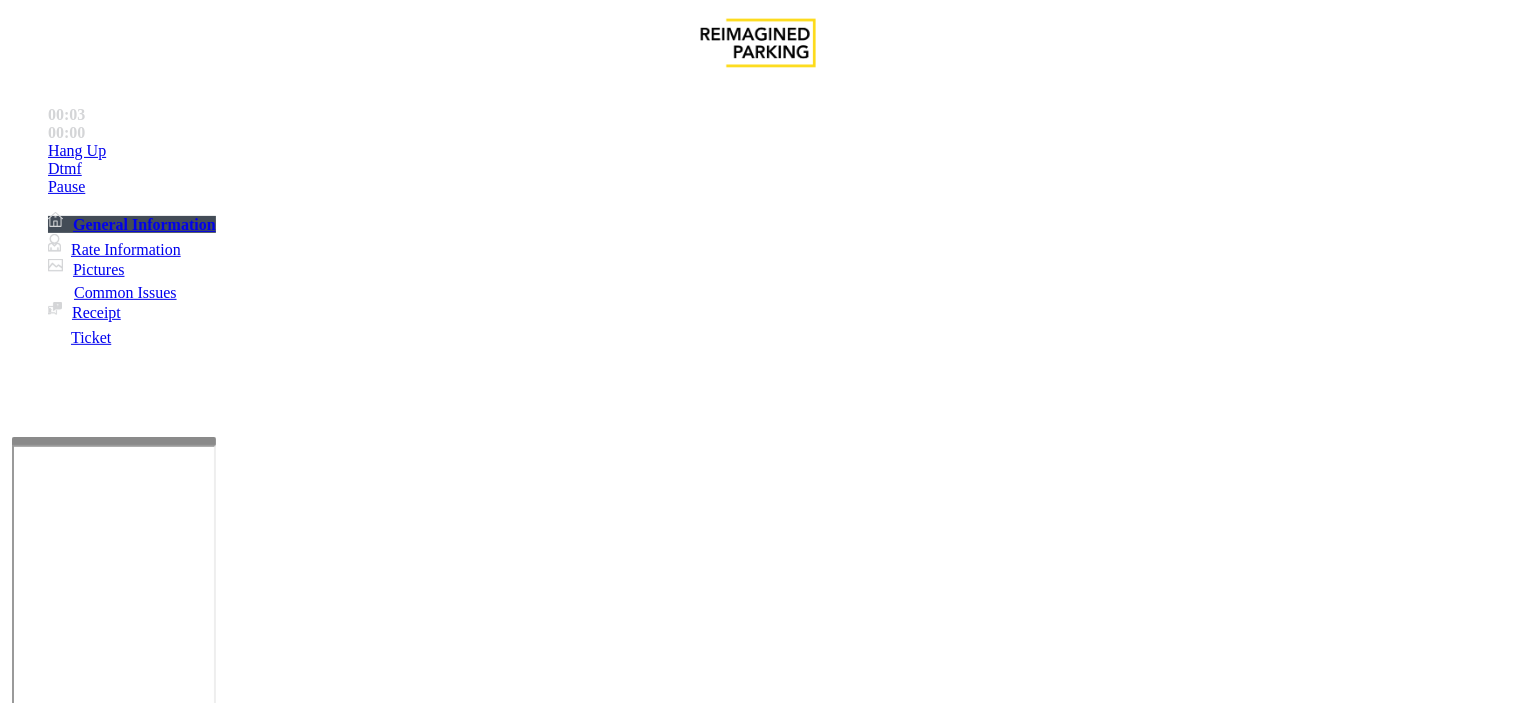 click on "Ticket Issue" 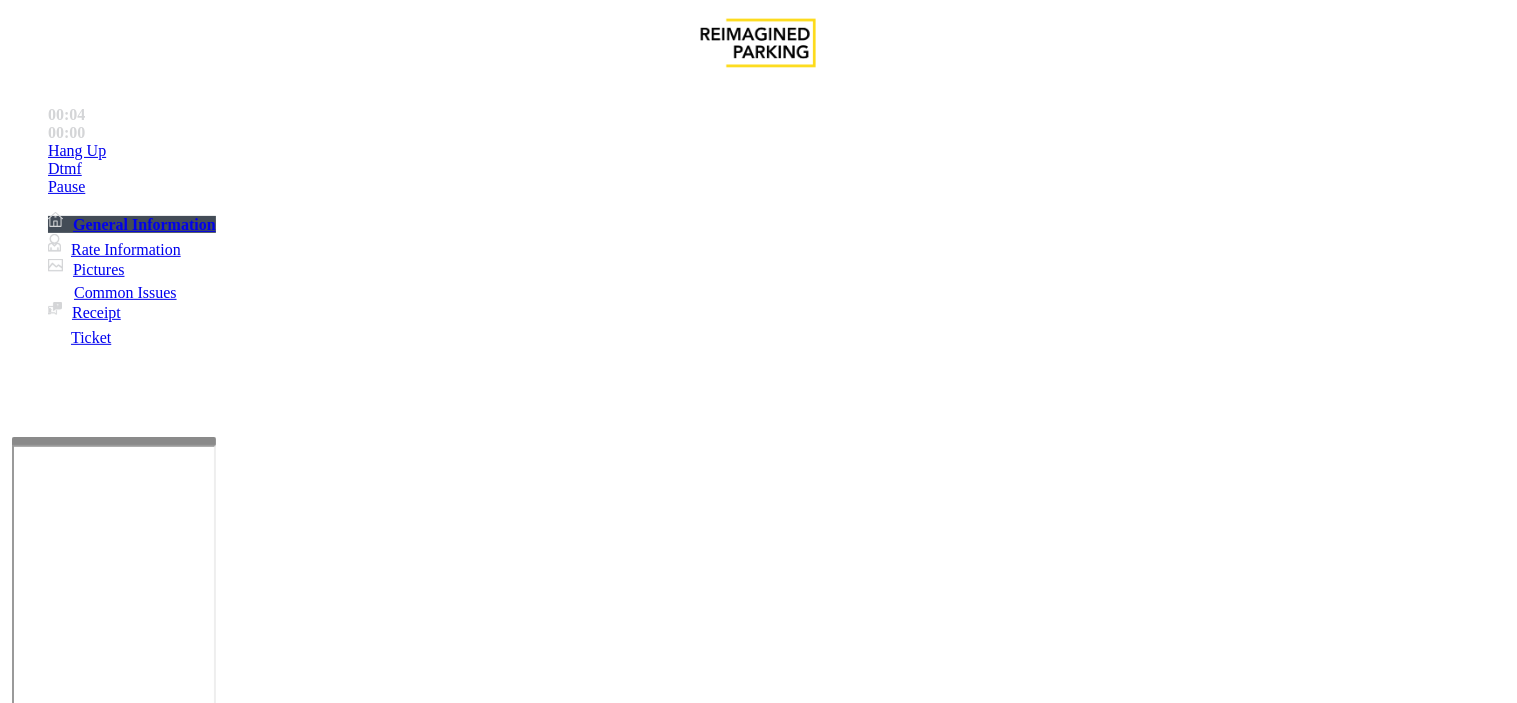click on "There were no tickets at entrance" 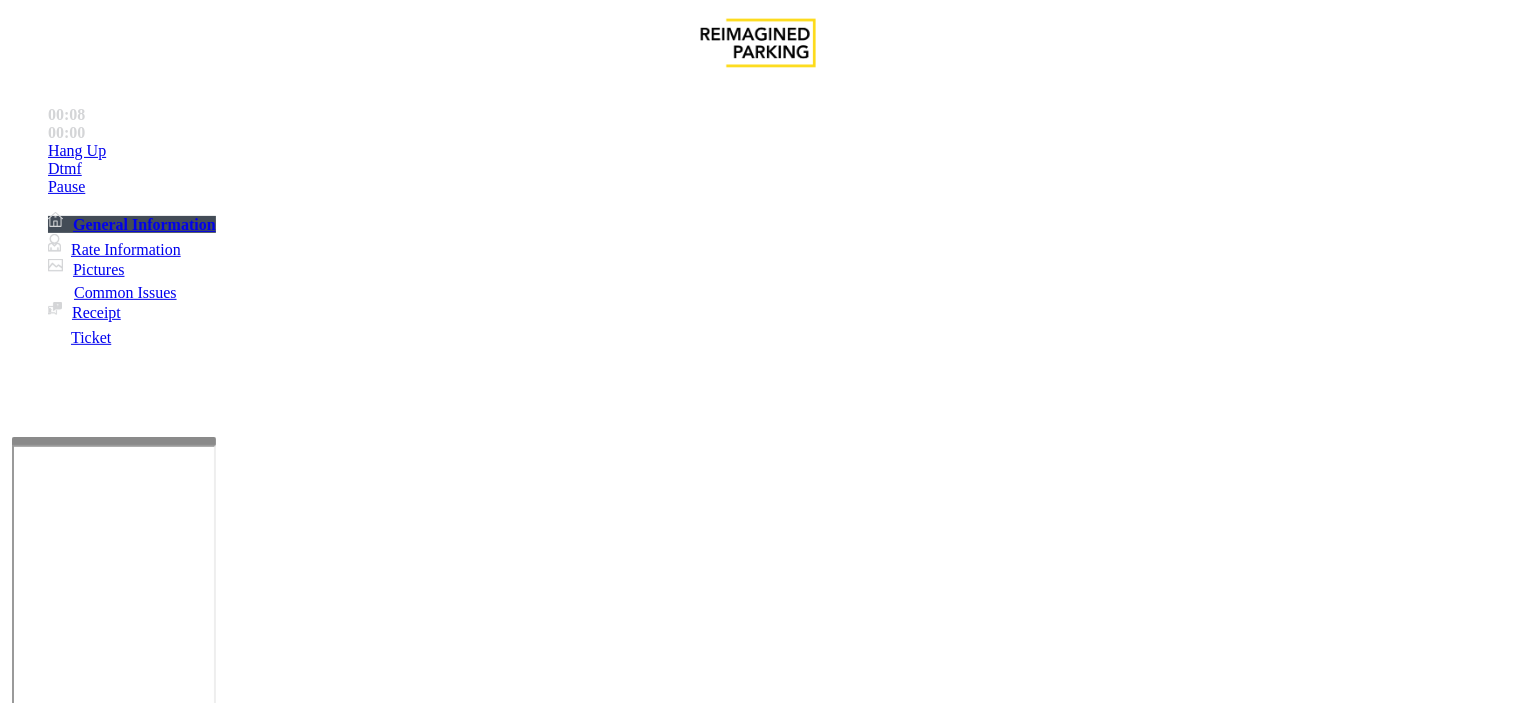 scroll, scrollTop: 333, scrollLeft: 0, axis: vertical 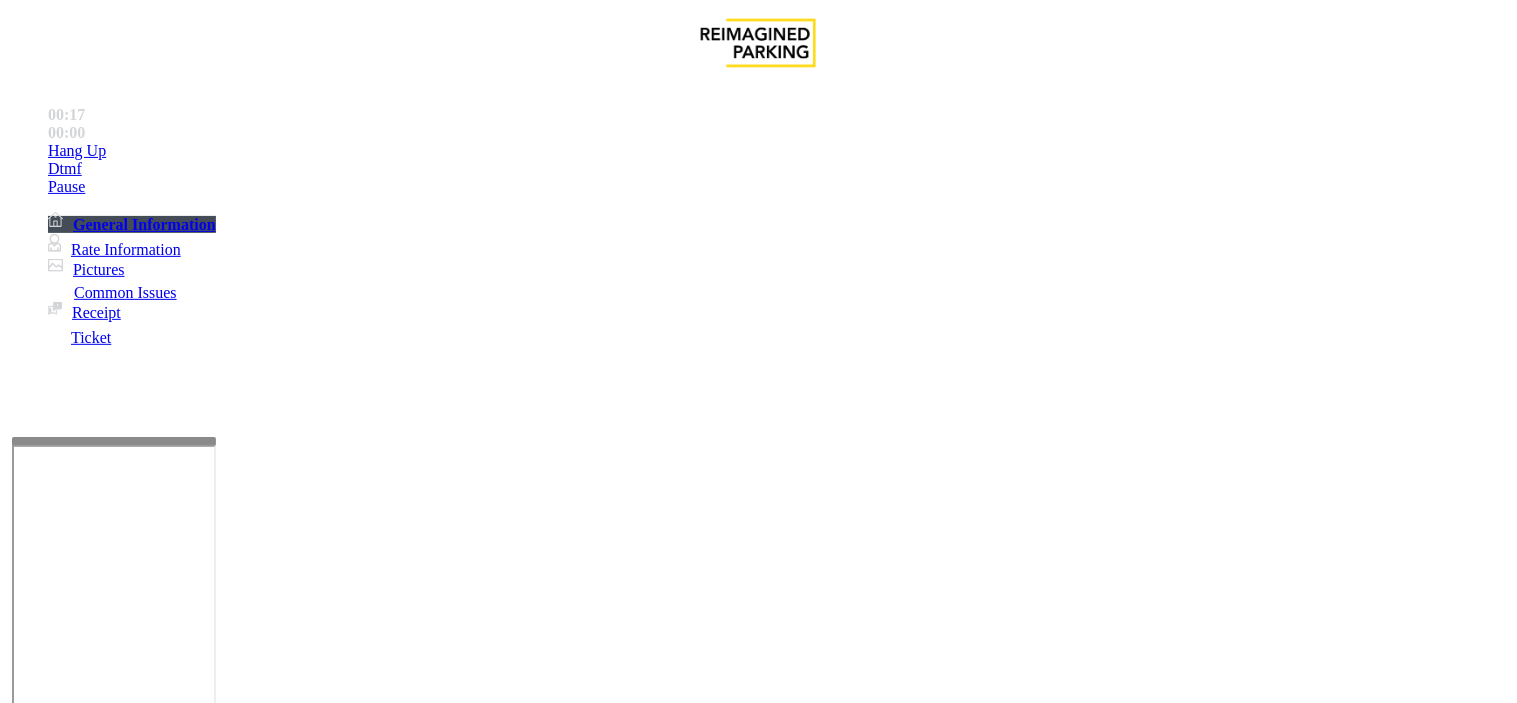 click on "TIBA" 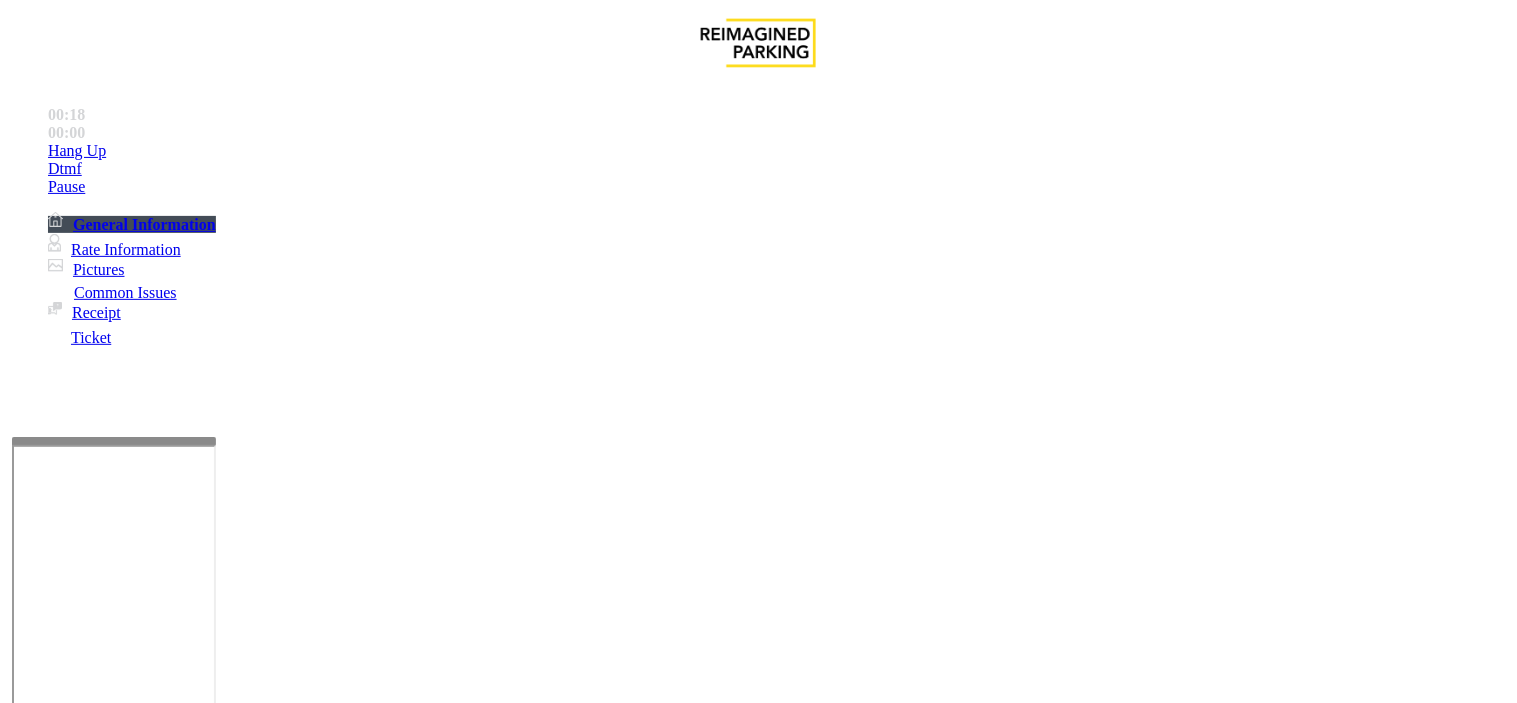 click on "TIBA" 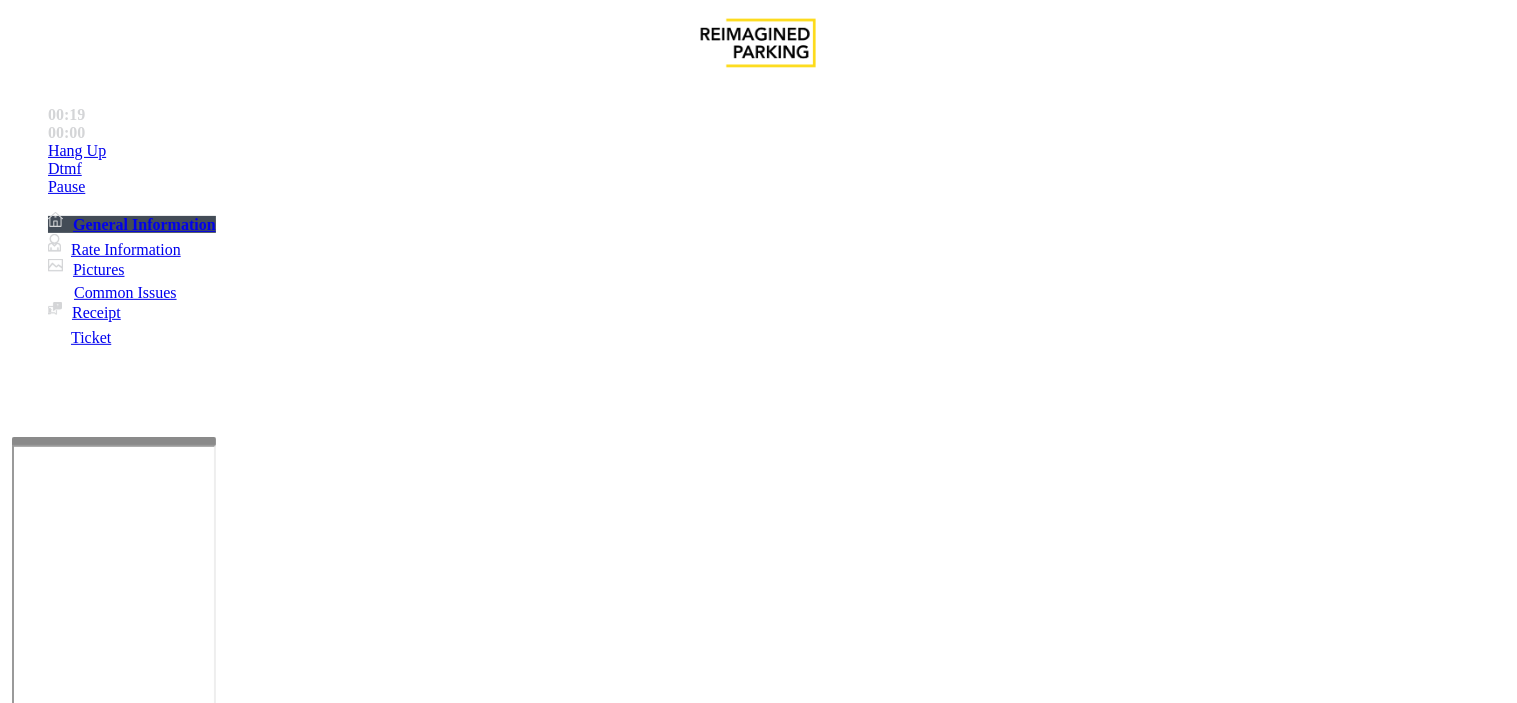 click 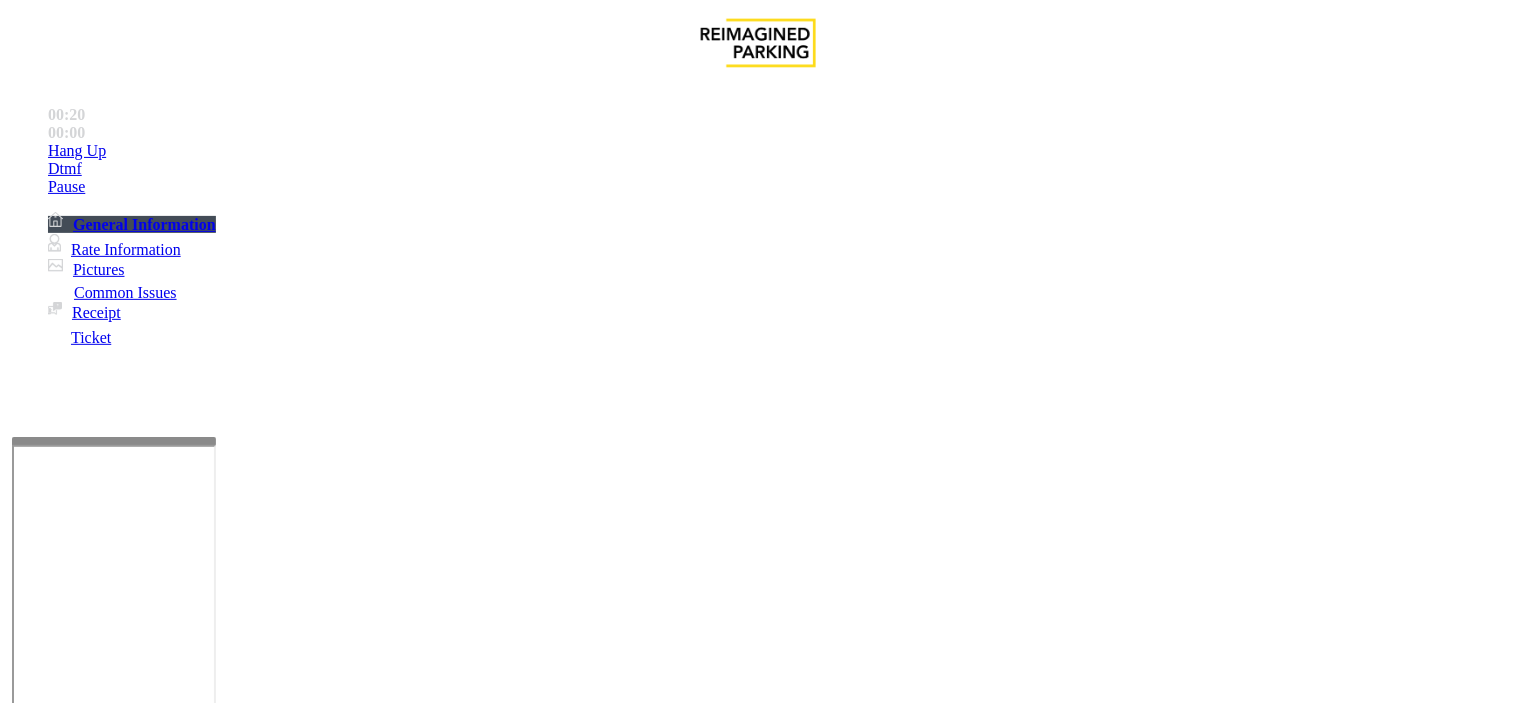 drag, startPoint x: 827, startPoint y: 540, endPoint x: 791, endPoint y: 543, distance: 36.124783 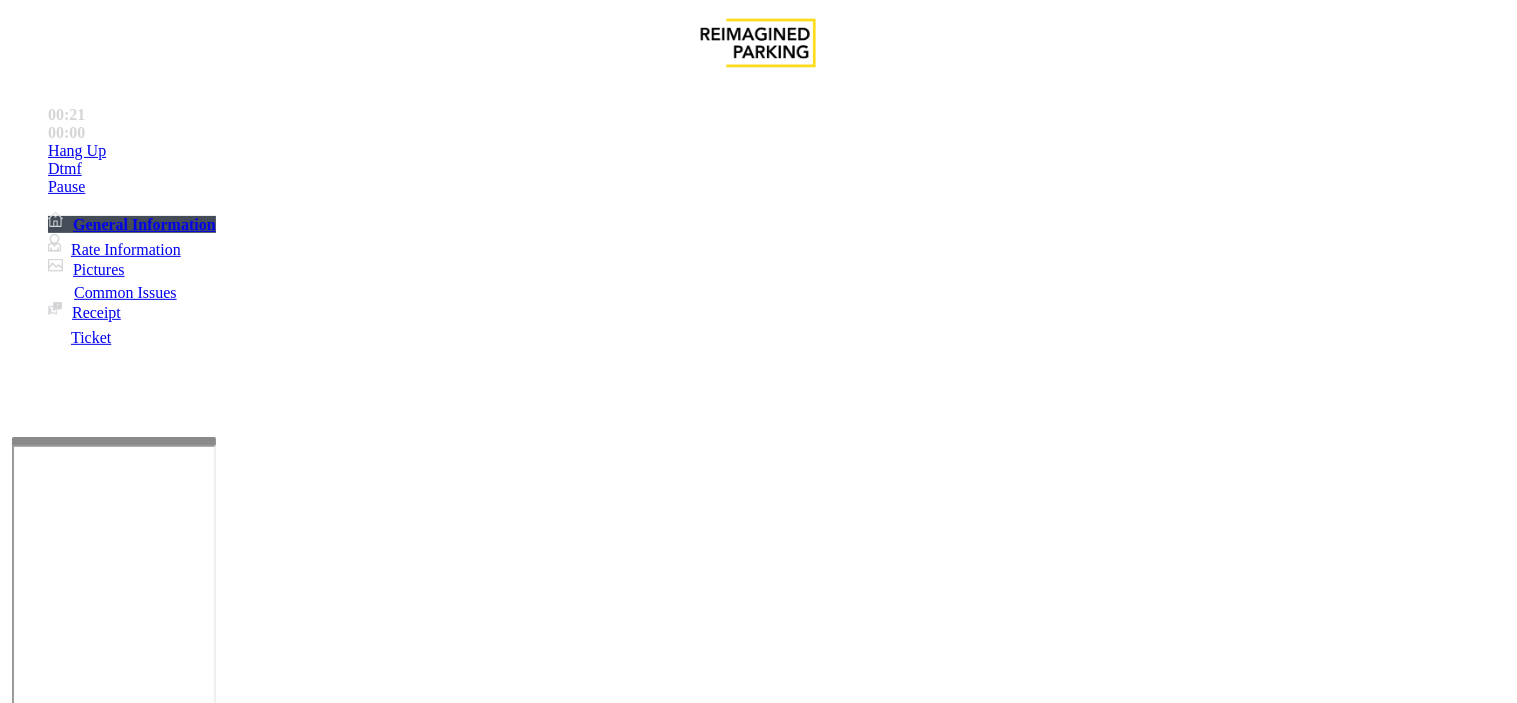 click on "LAN21077300" 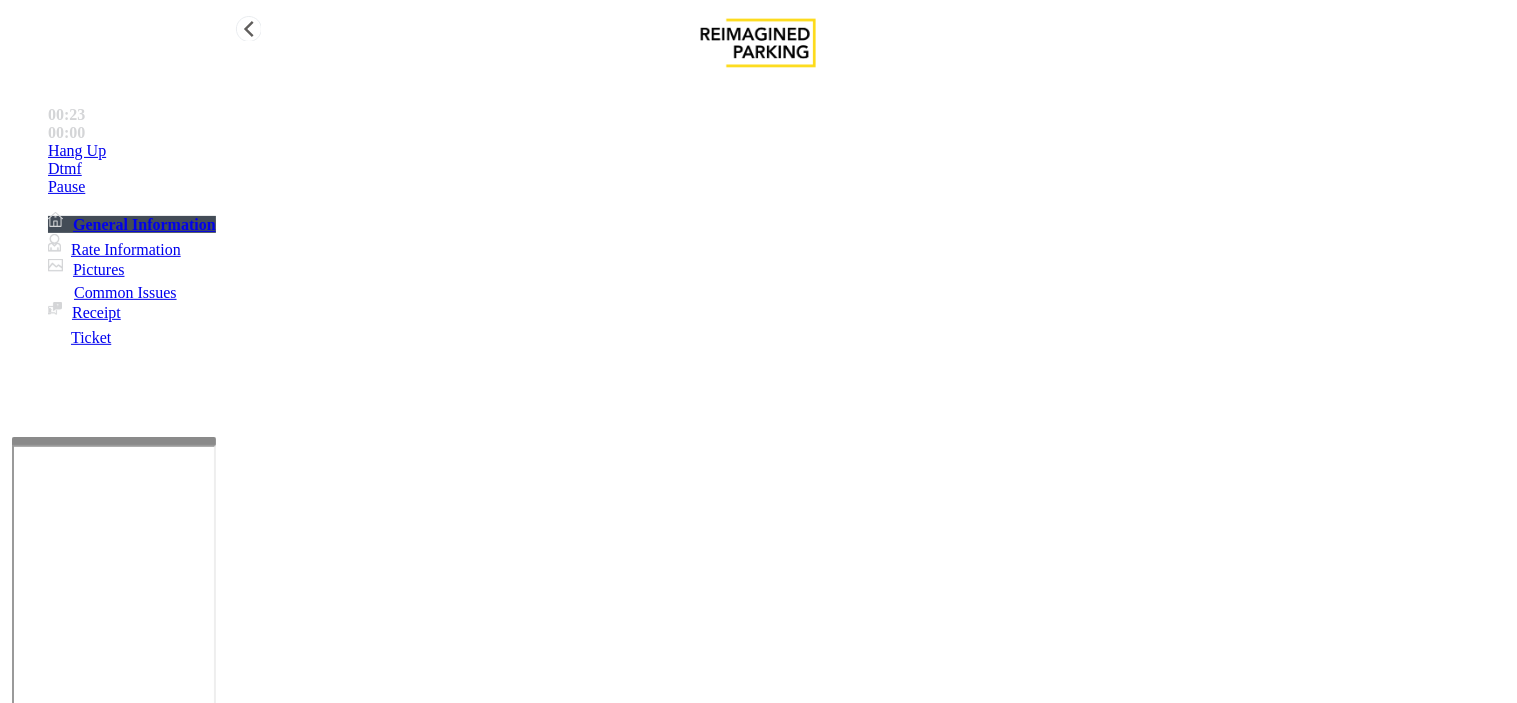 click on "Rate Information" at bounding box center (126, 249) 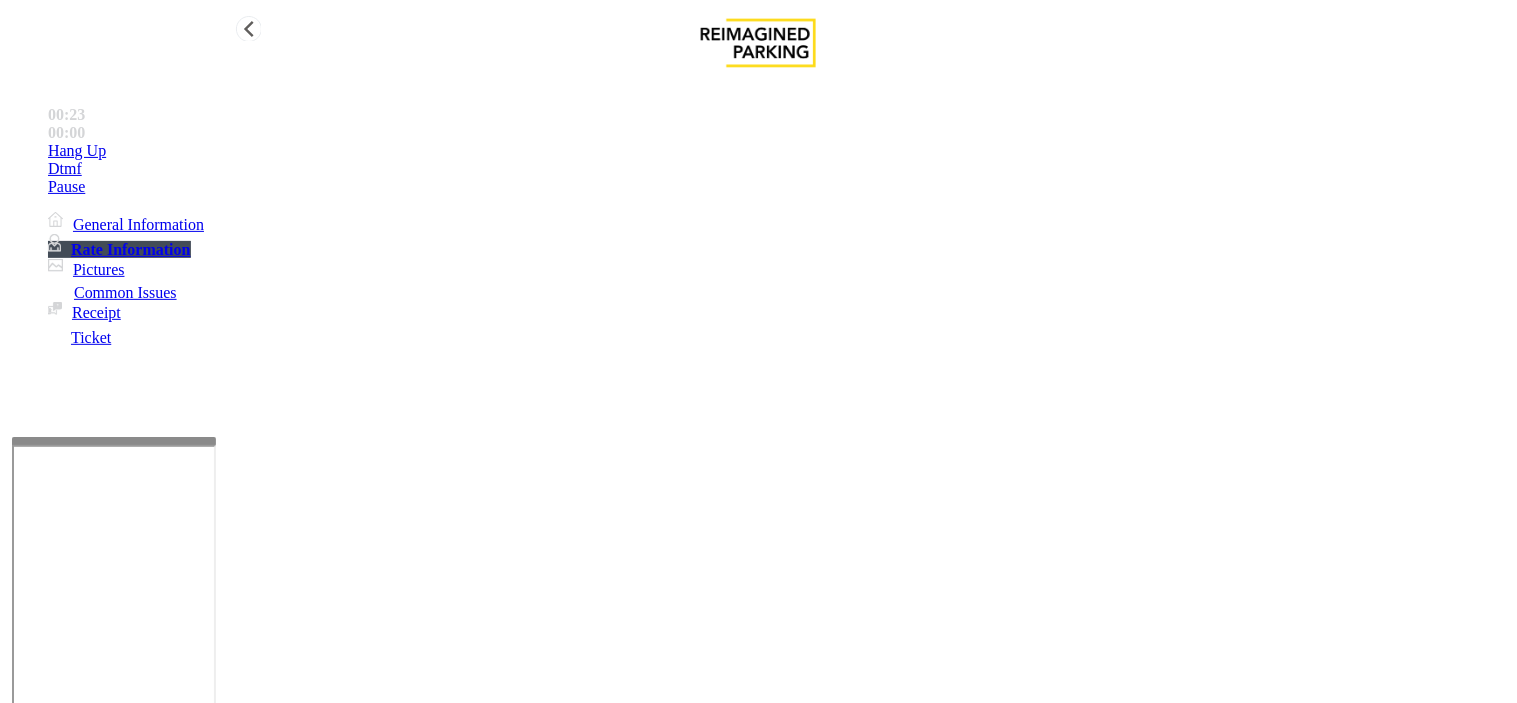 scroll, scrollTop: 118, scrollLeft: 0, axis: vertical 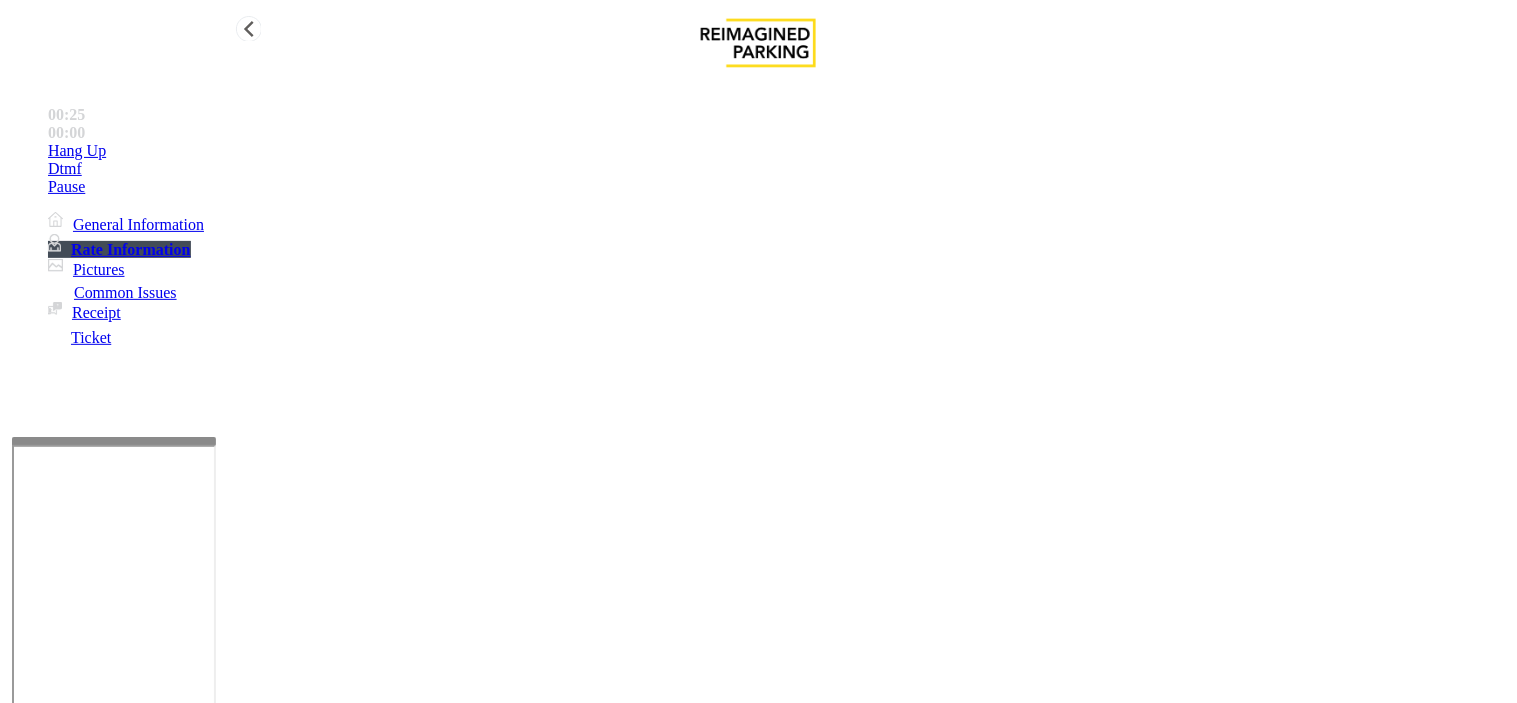 click on "General Information" at bounding box center [126, 224] 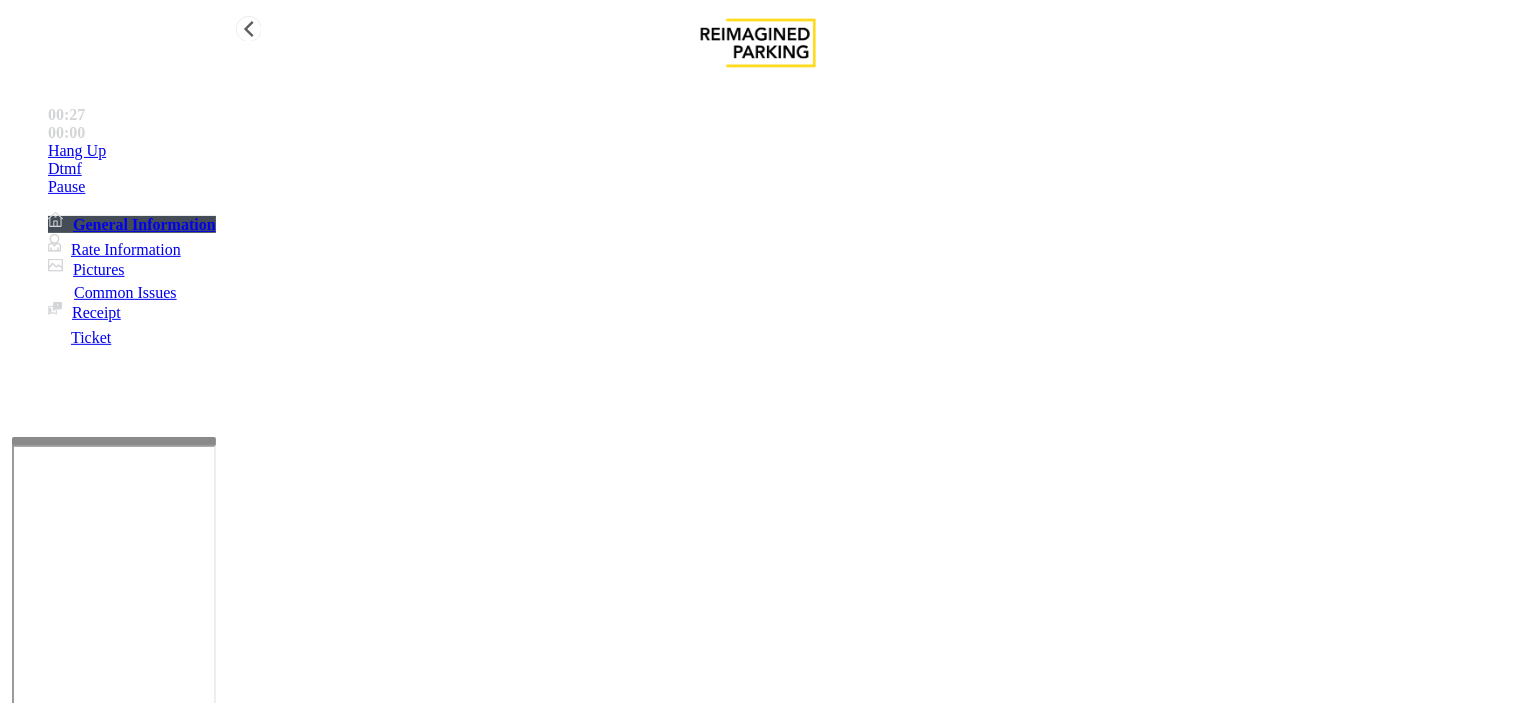 click on "Rate Information" at bounding box center [114, 249] 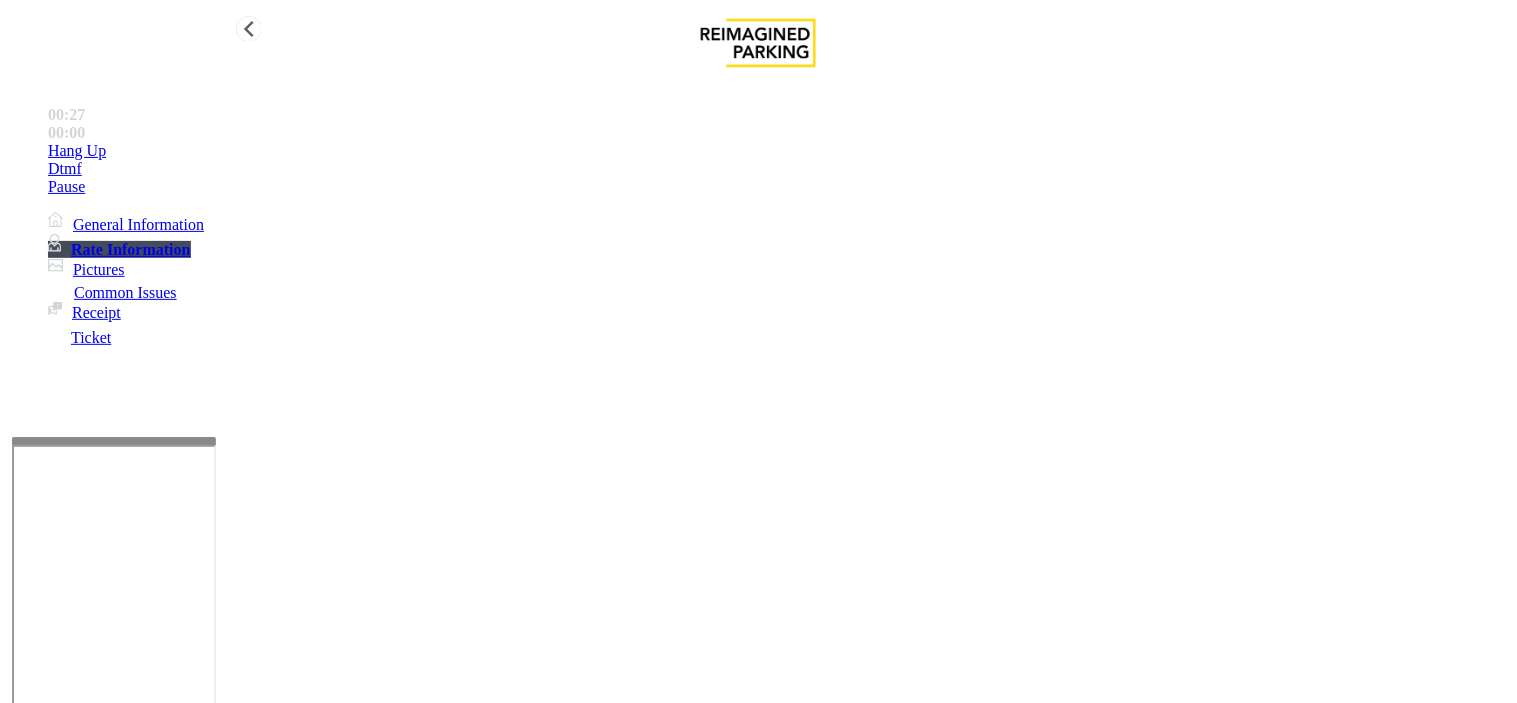 scroll, scrollTop: 118, scrollLeft: 0, axis: vertical 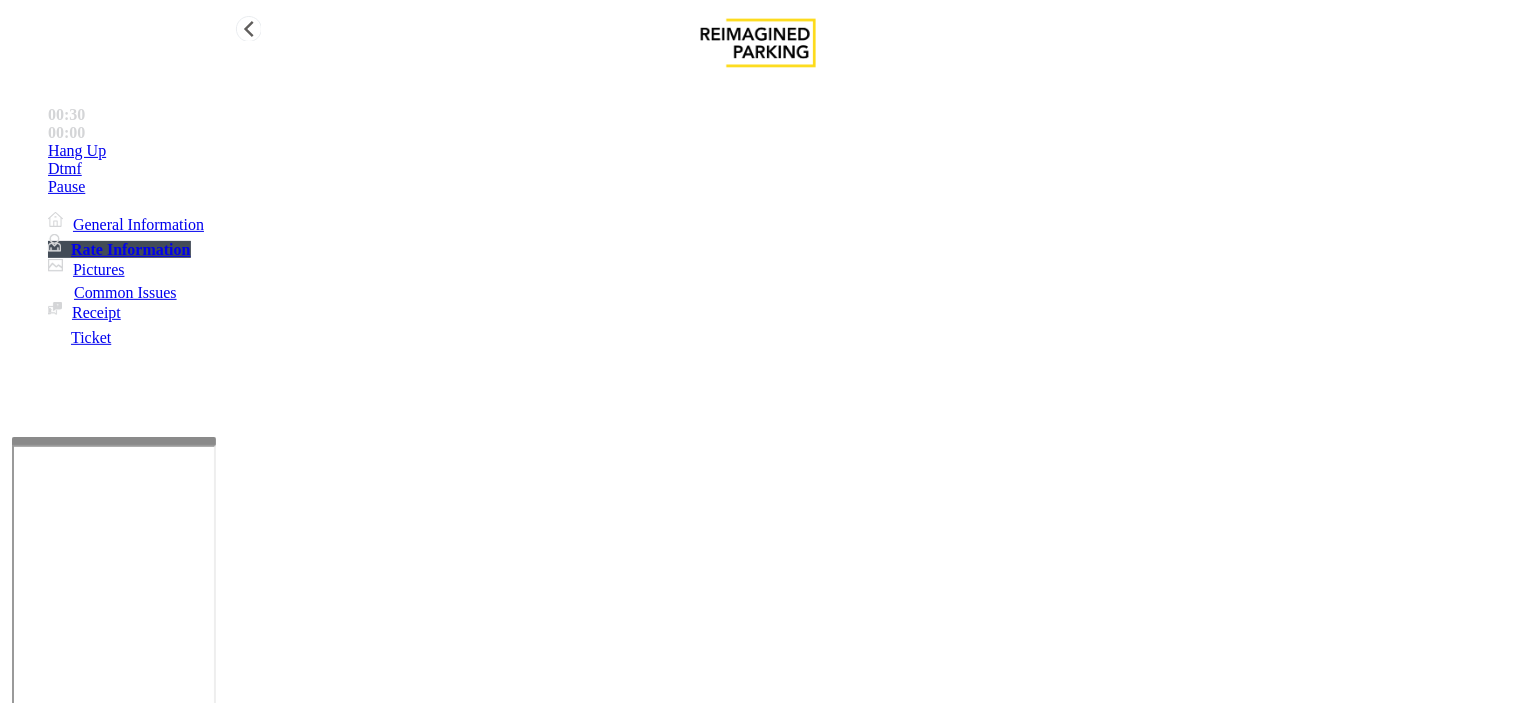click on "General Information" at bounding box center (126, 224) 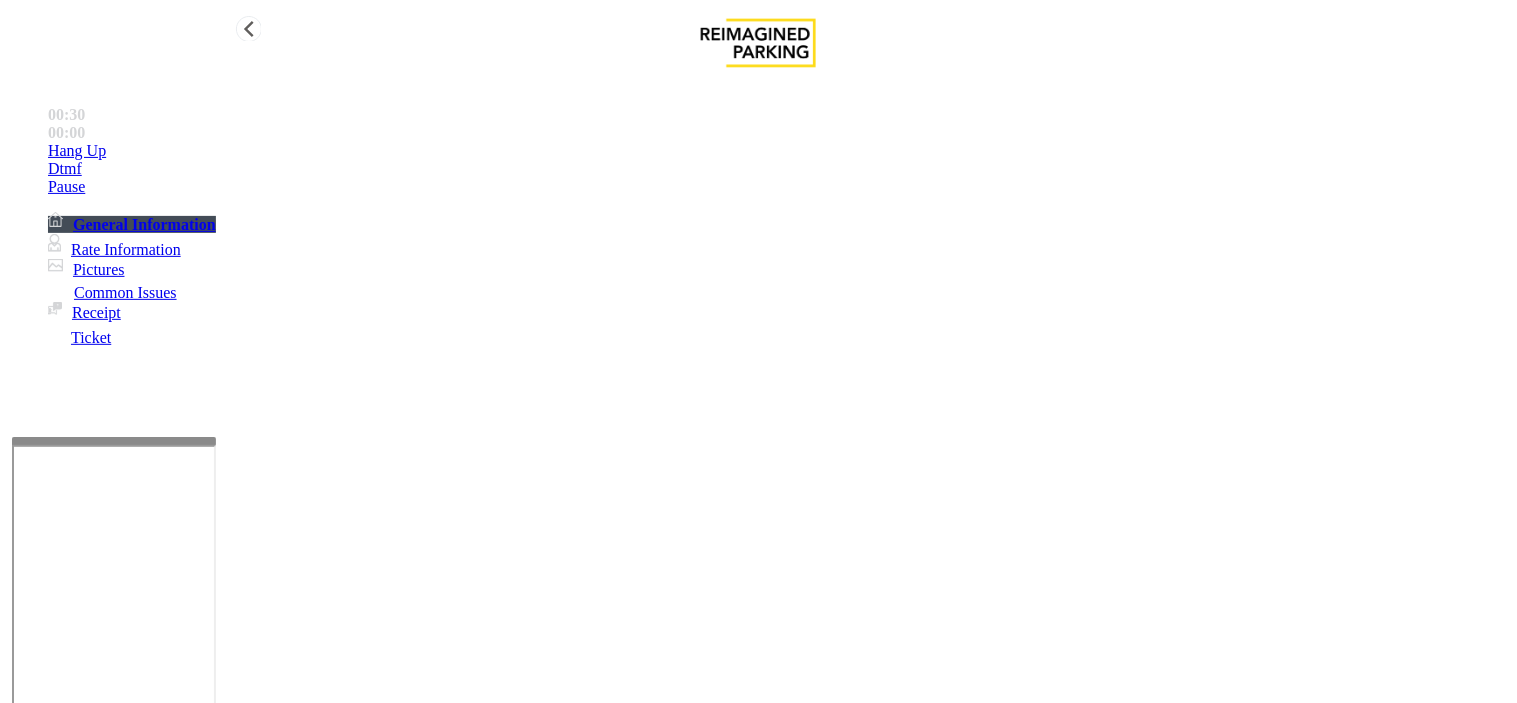 click on "General Information" at bounding box center [132, 224] 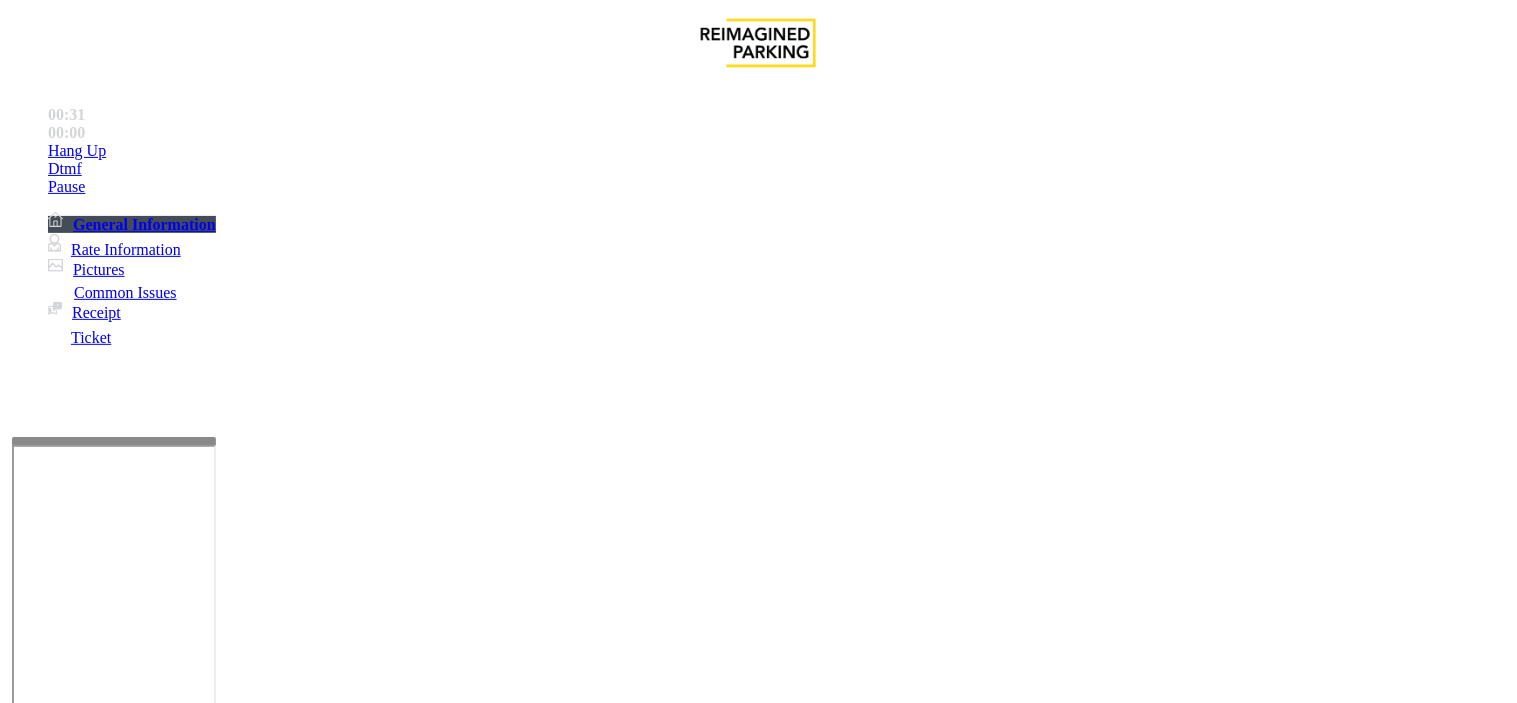 scroll, scrollTop: 777, scrollLeft: 0, axis: vertical 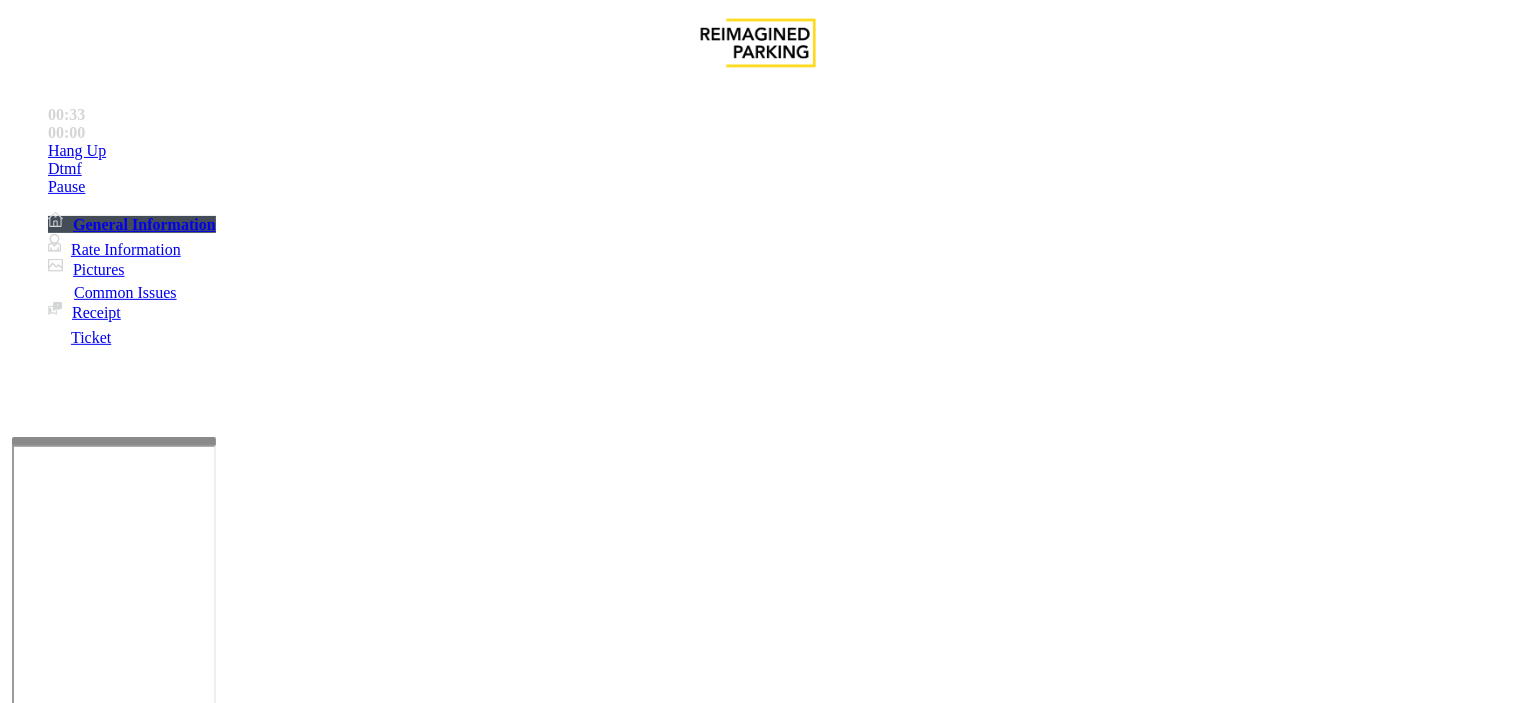 click on "Click Here for the local time" 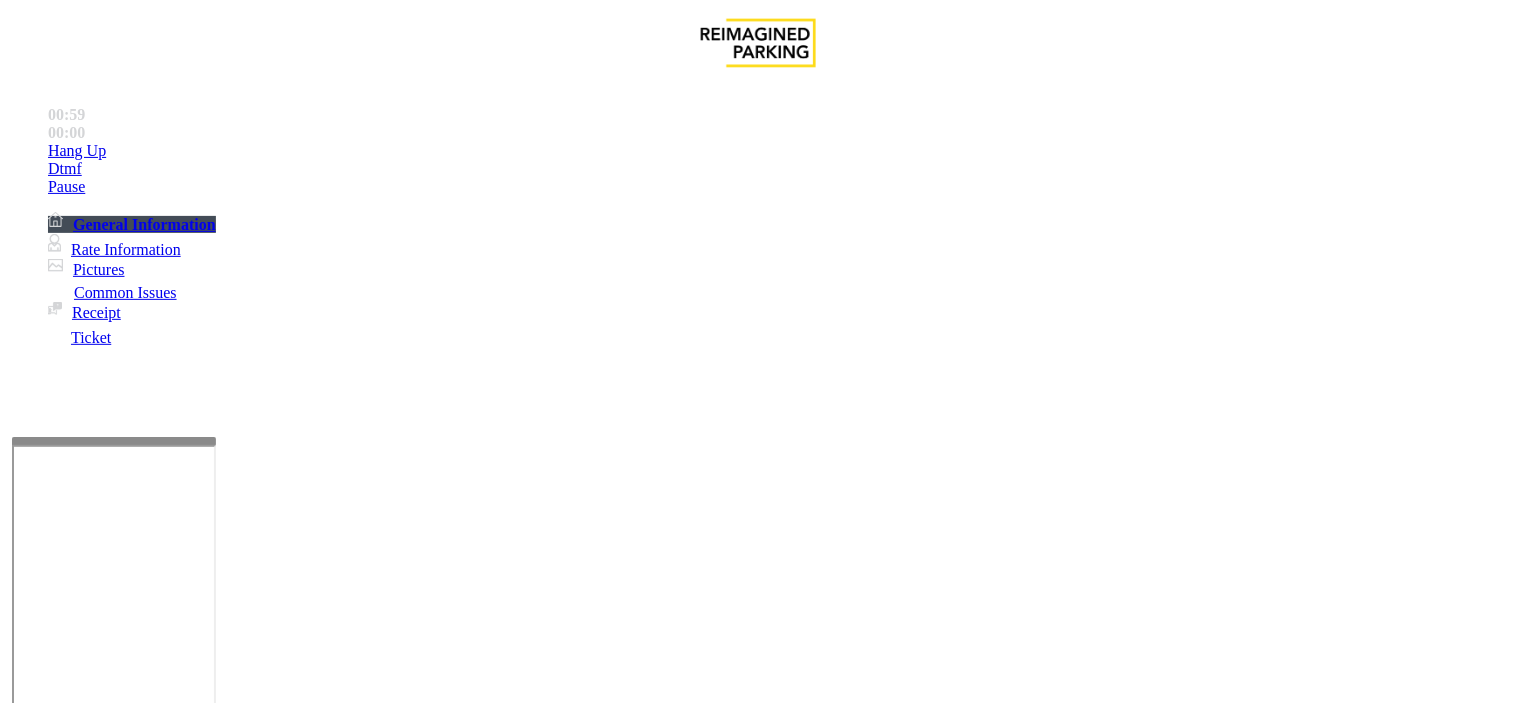 click 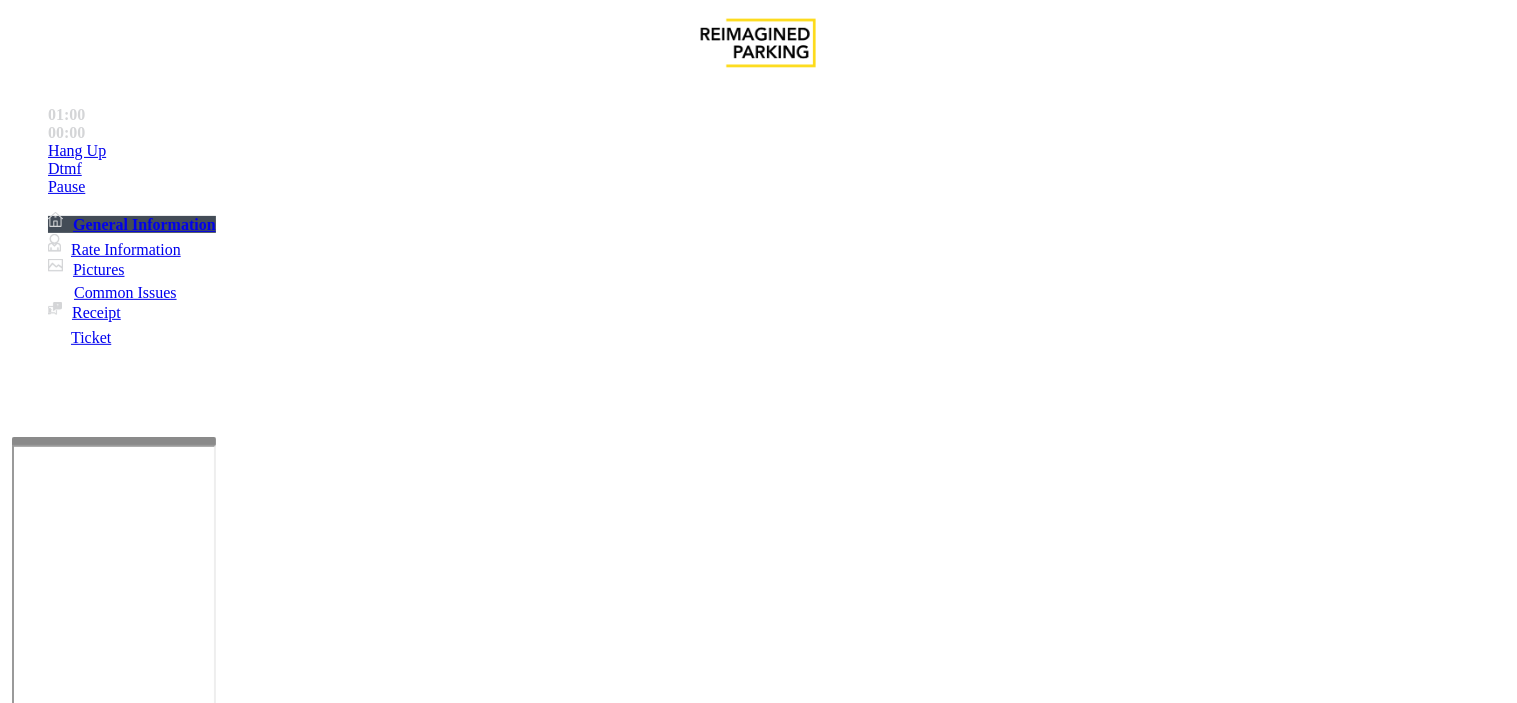 click 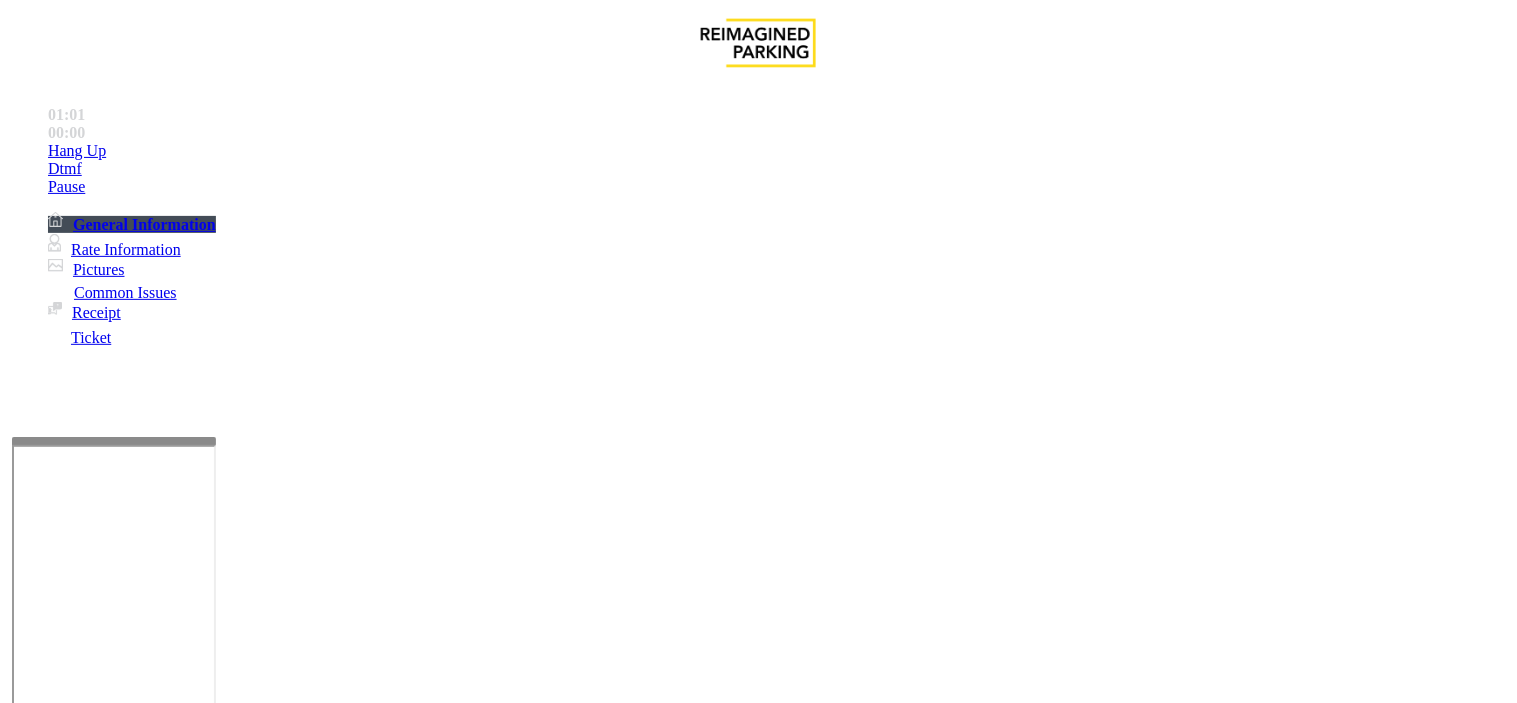 click on "LAN21077300" 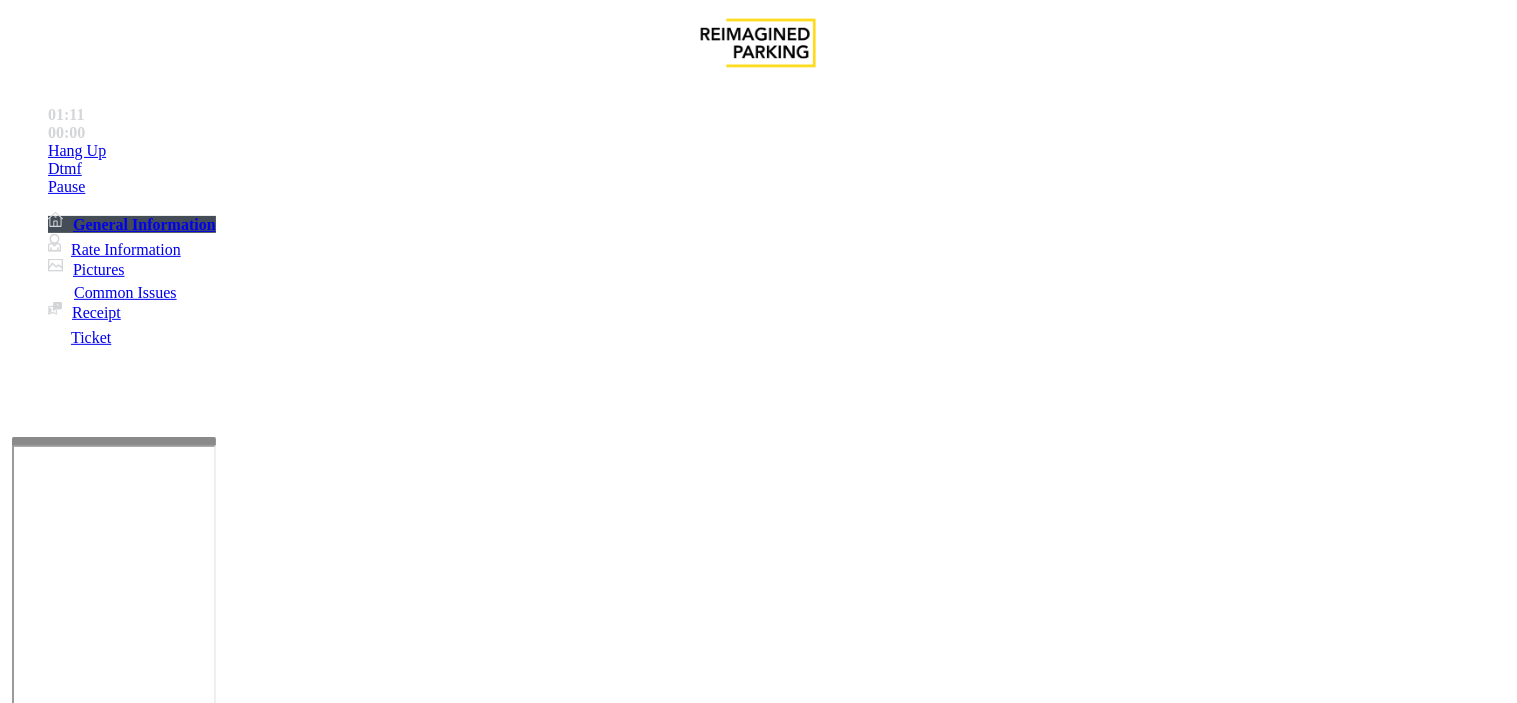 scroll, scrollTop: 666, scrollLeft: 0, axis: vertical 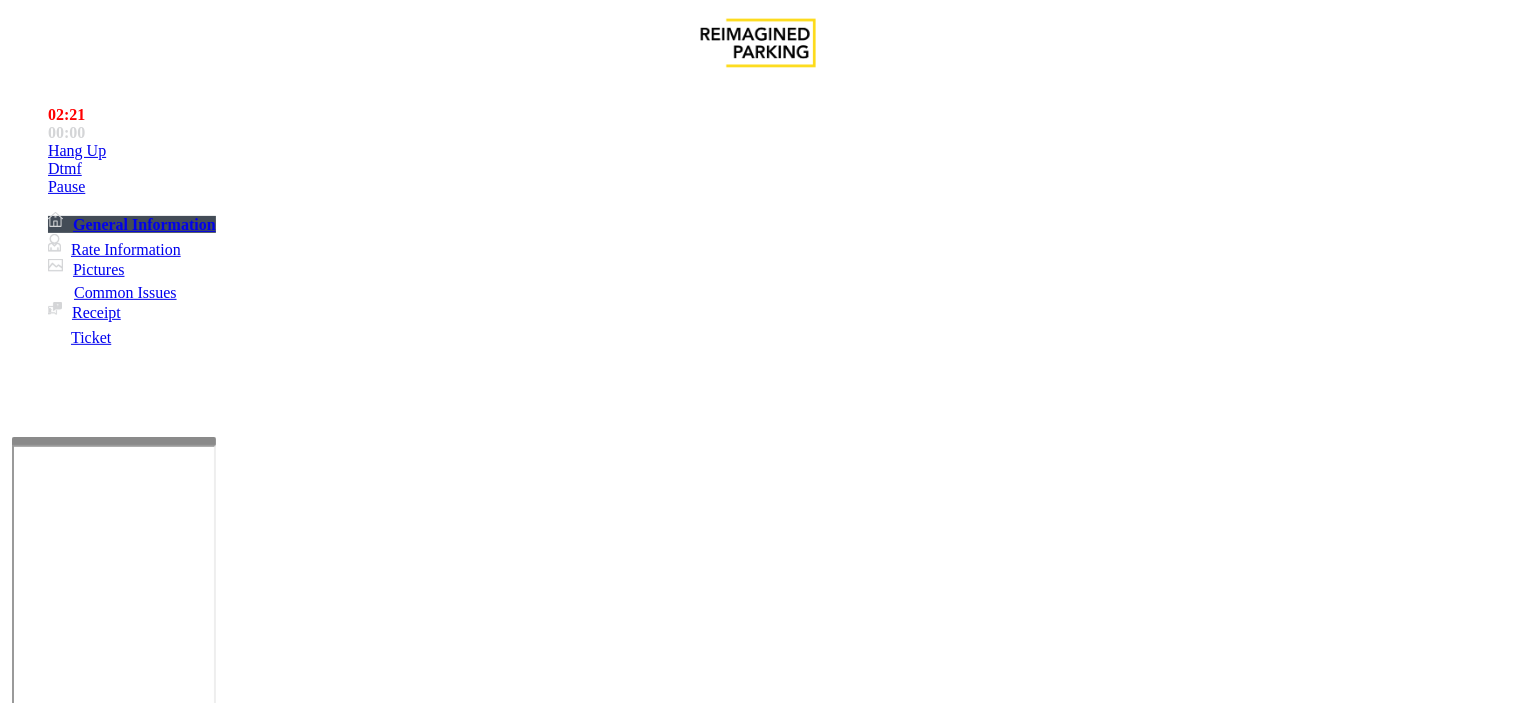 click 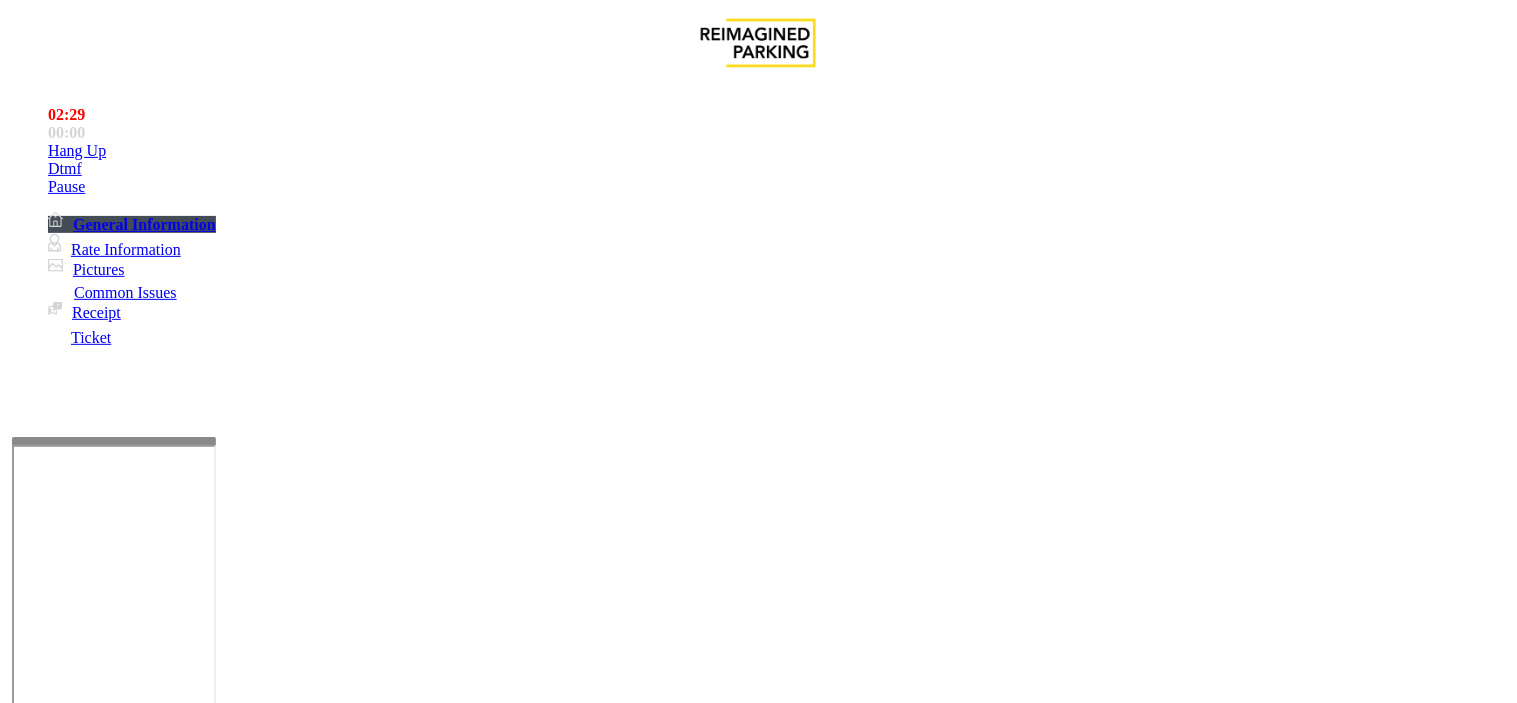 type on "****" 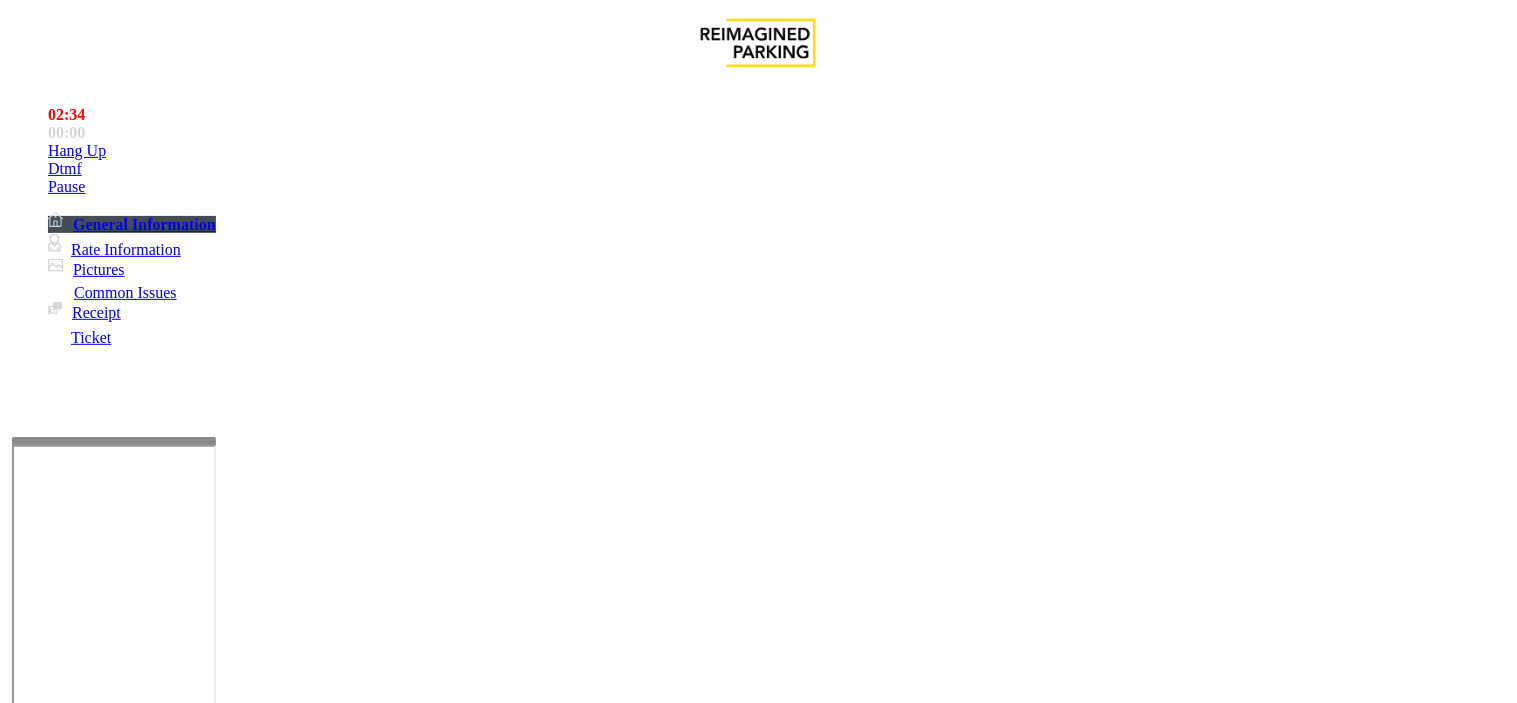 click on "There were no tickets at entrance" 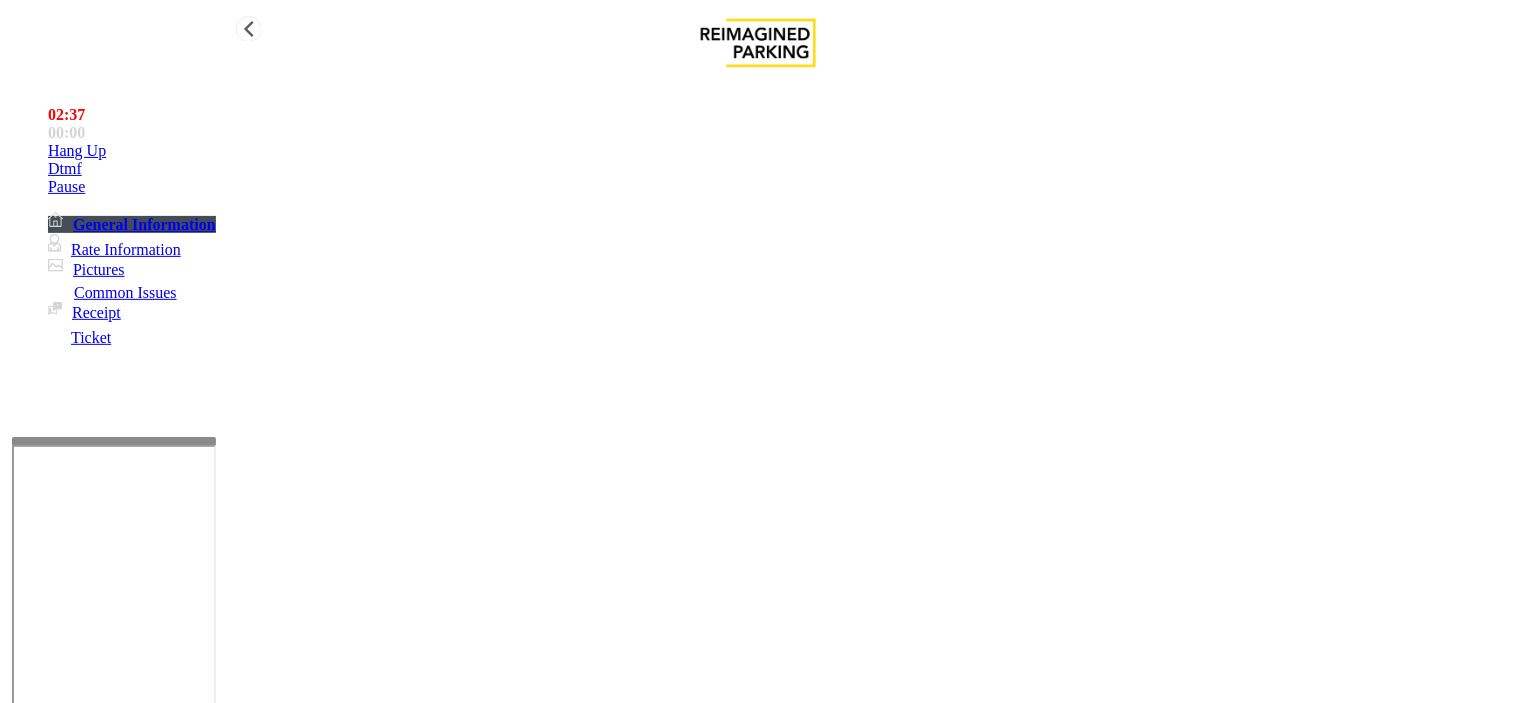 click on "Hang Up" at bounding box center (778, 151) 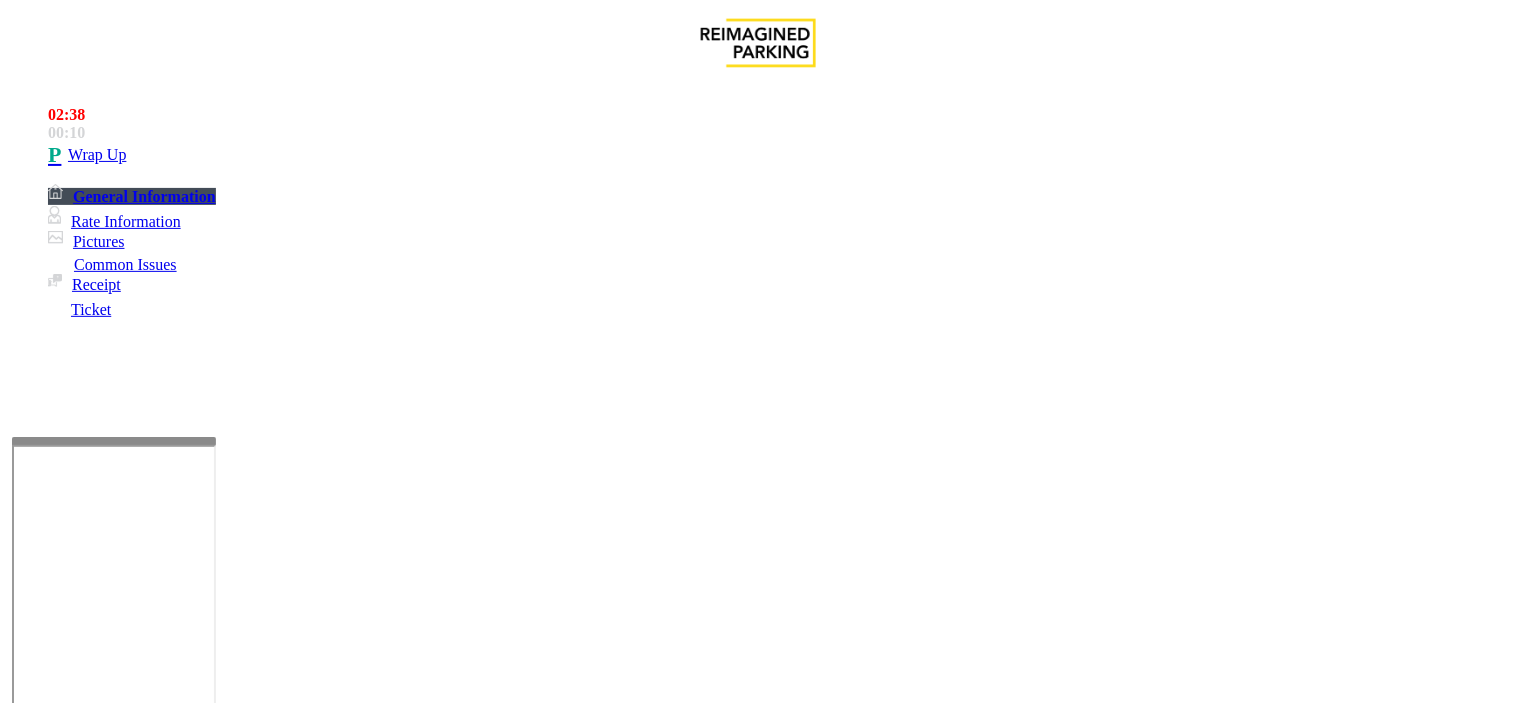 click 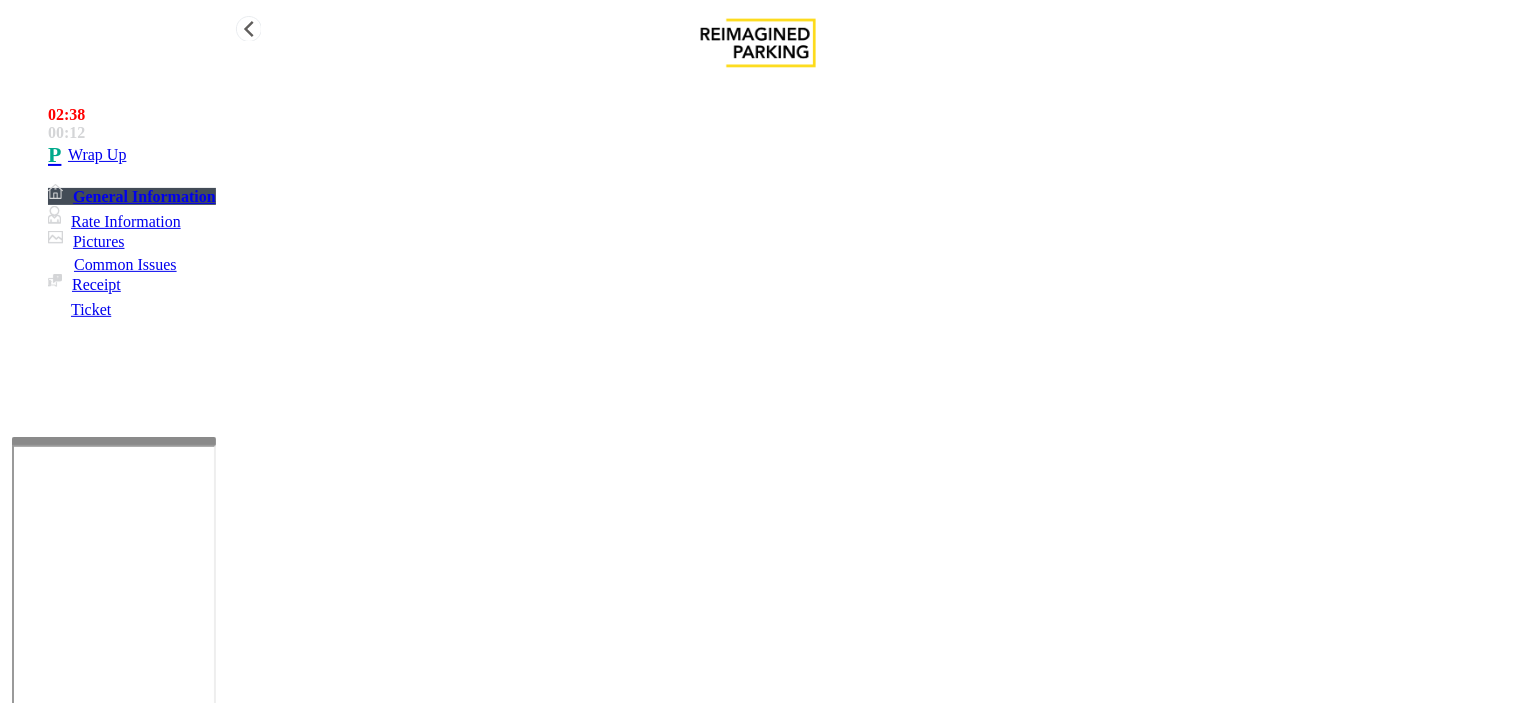 type on "**********" 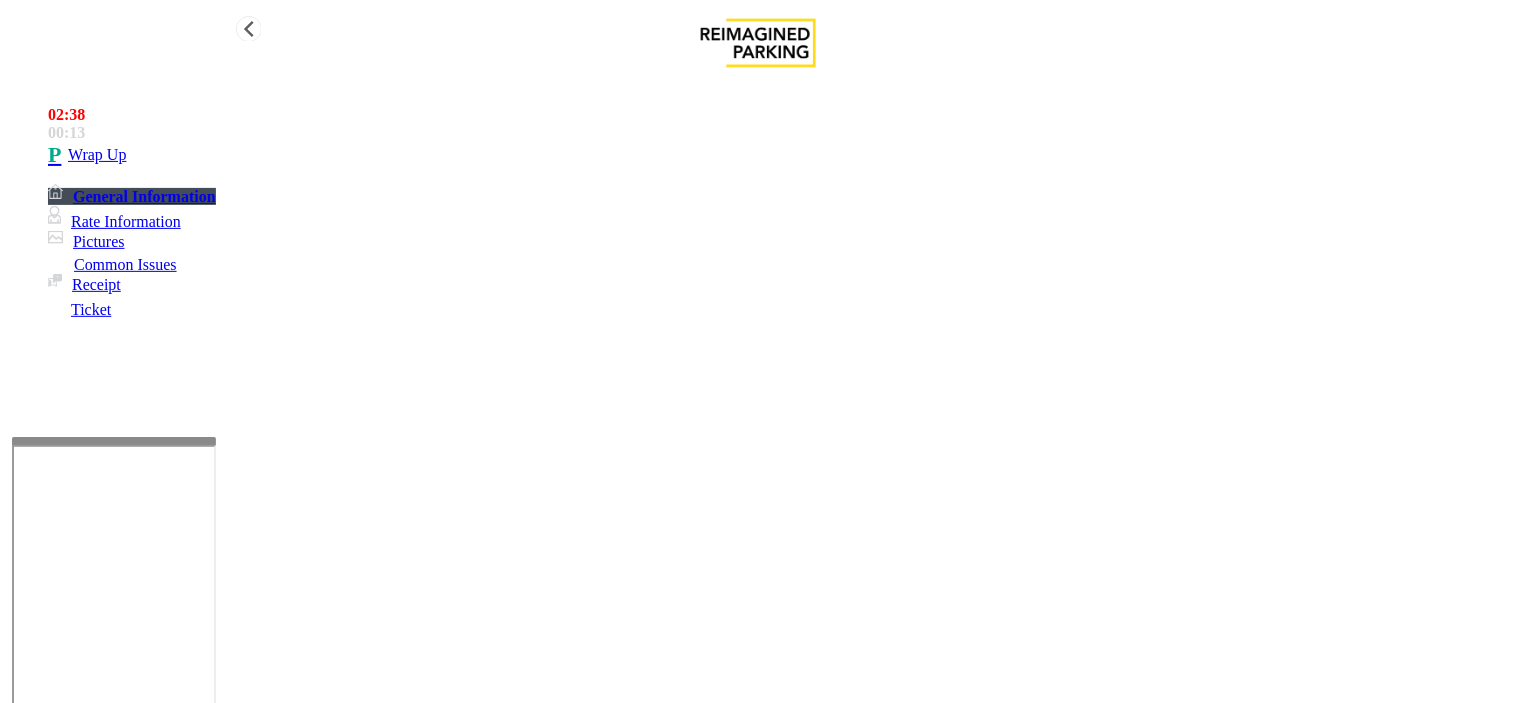 click on "Wrap Up" at bounding box center (778, 155) 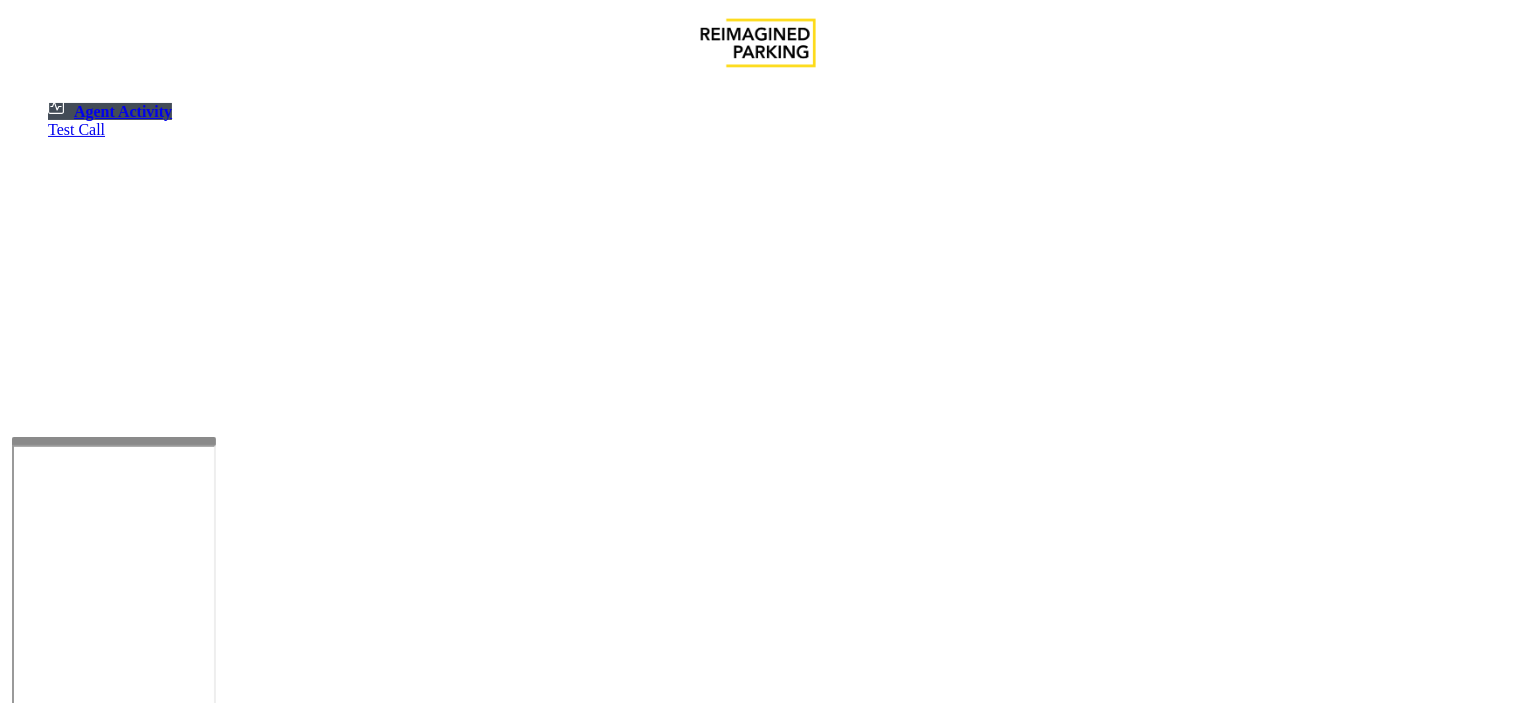 drag, startPoint x: 188, startPoint y: 157, endPoint x: 1516, endPoint y: 755, distance: 1456.4299 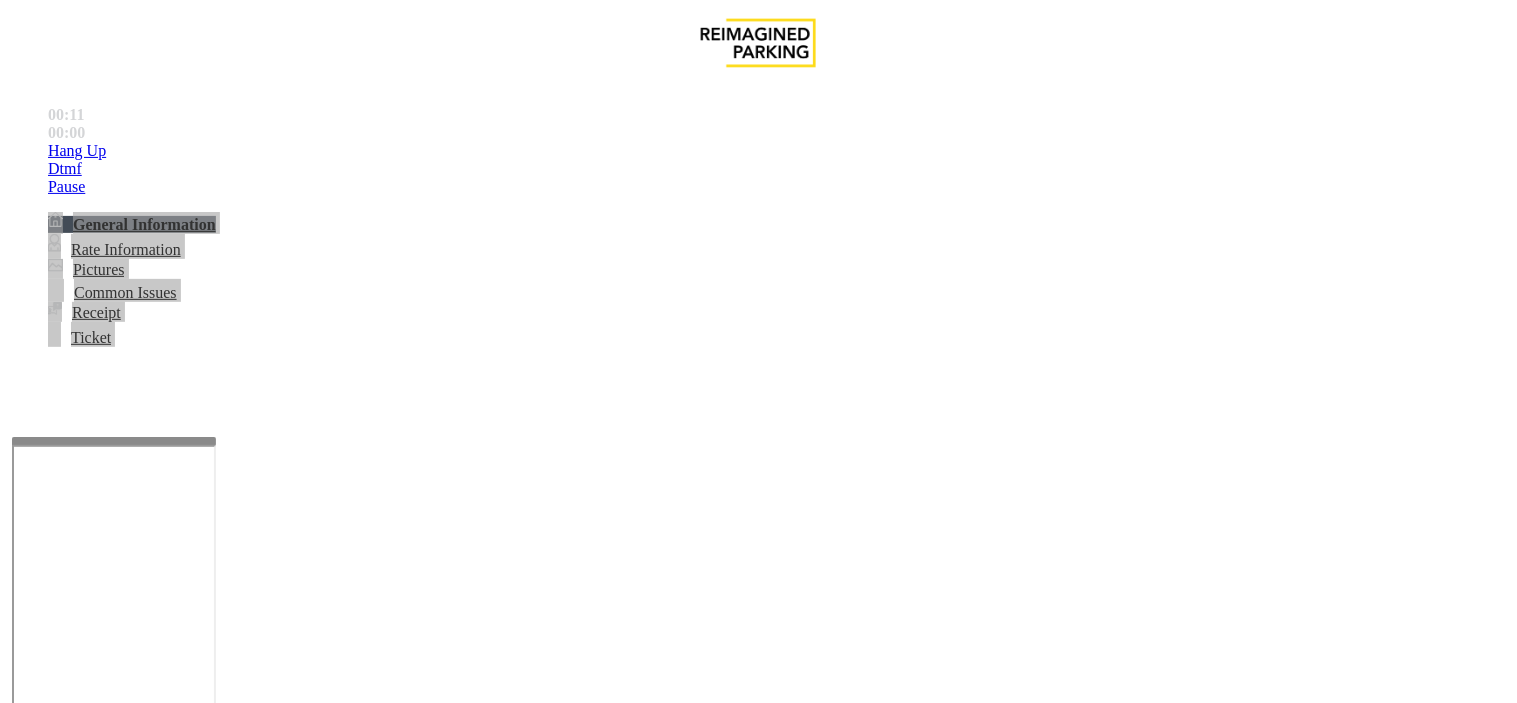 scroll, scrollTop: 444, scrollLeft: 0, axis: vertical 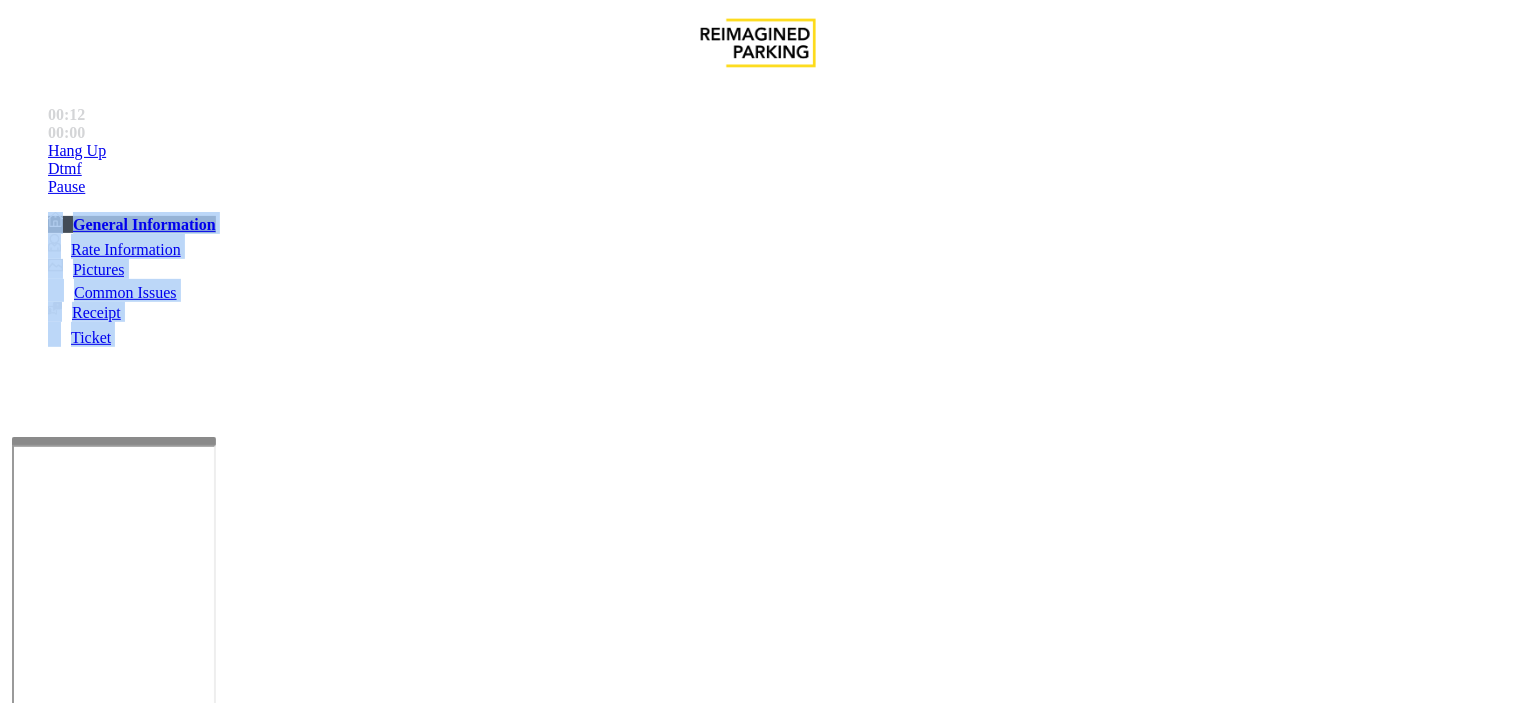 click on "Intercom Issue/No Response" 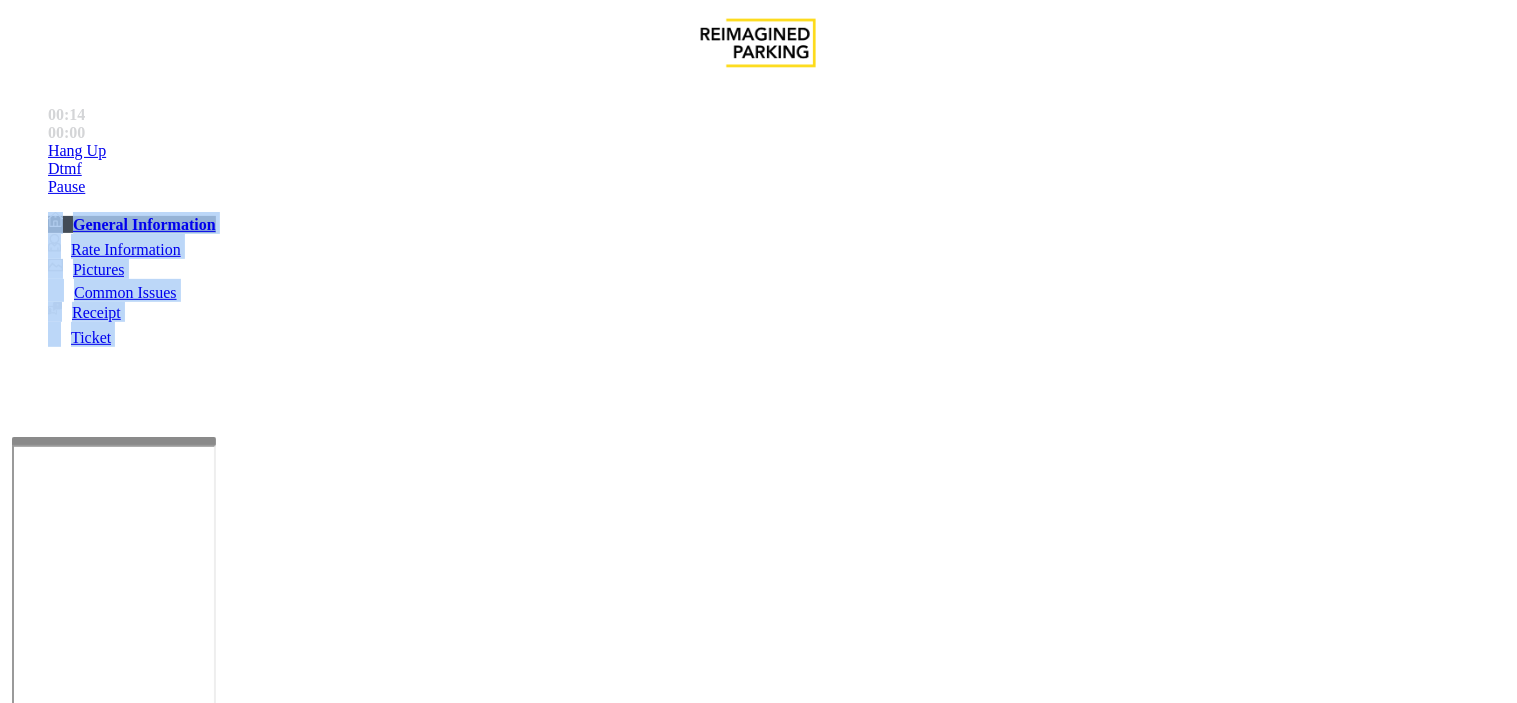 click on "No Response/Unable to hear [PERSON_NAME]" 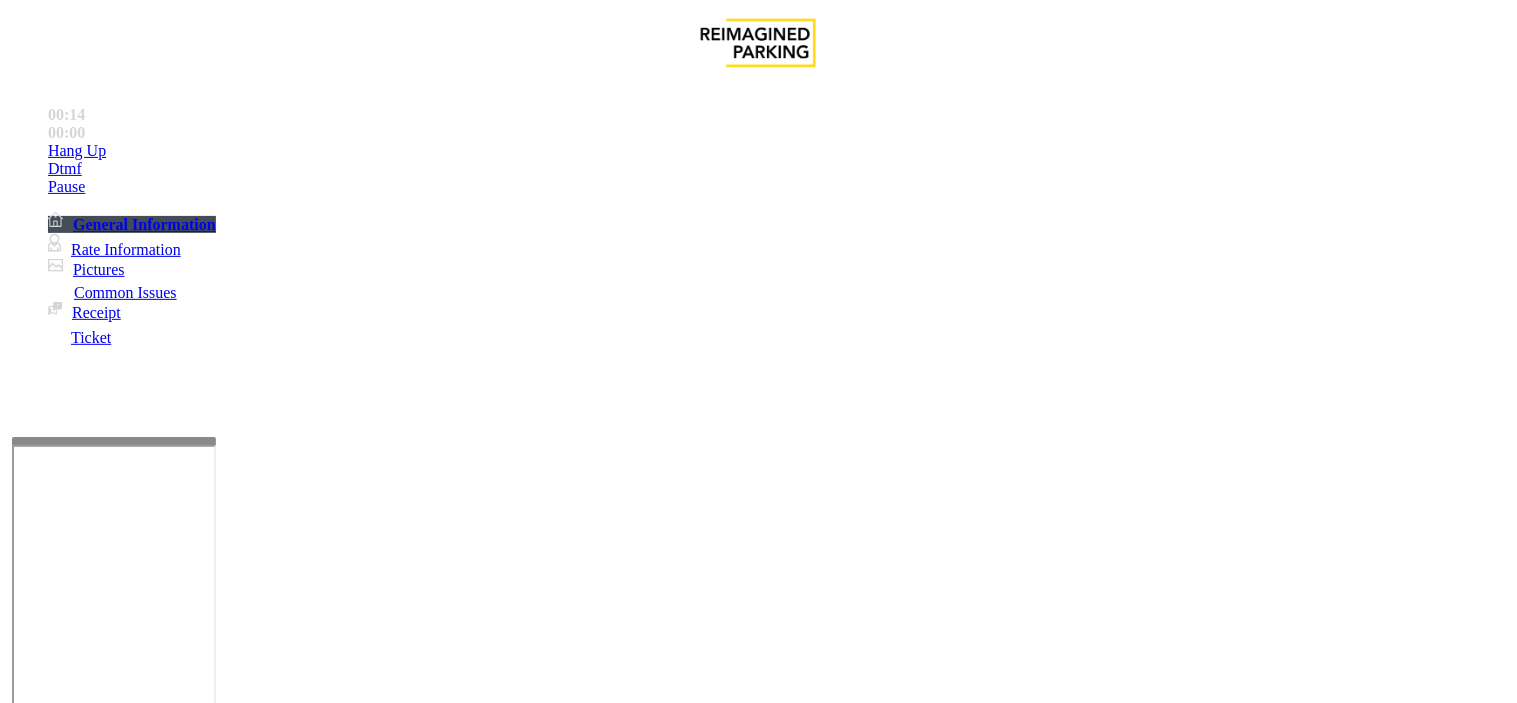 click on "No Response/Unable to hear [PERSON_NAME]" 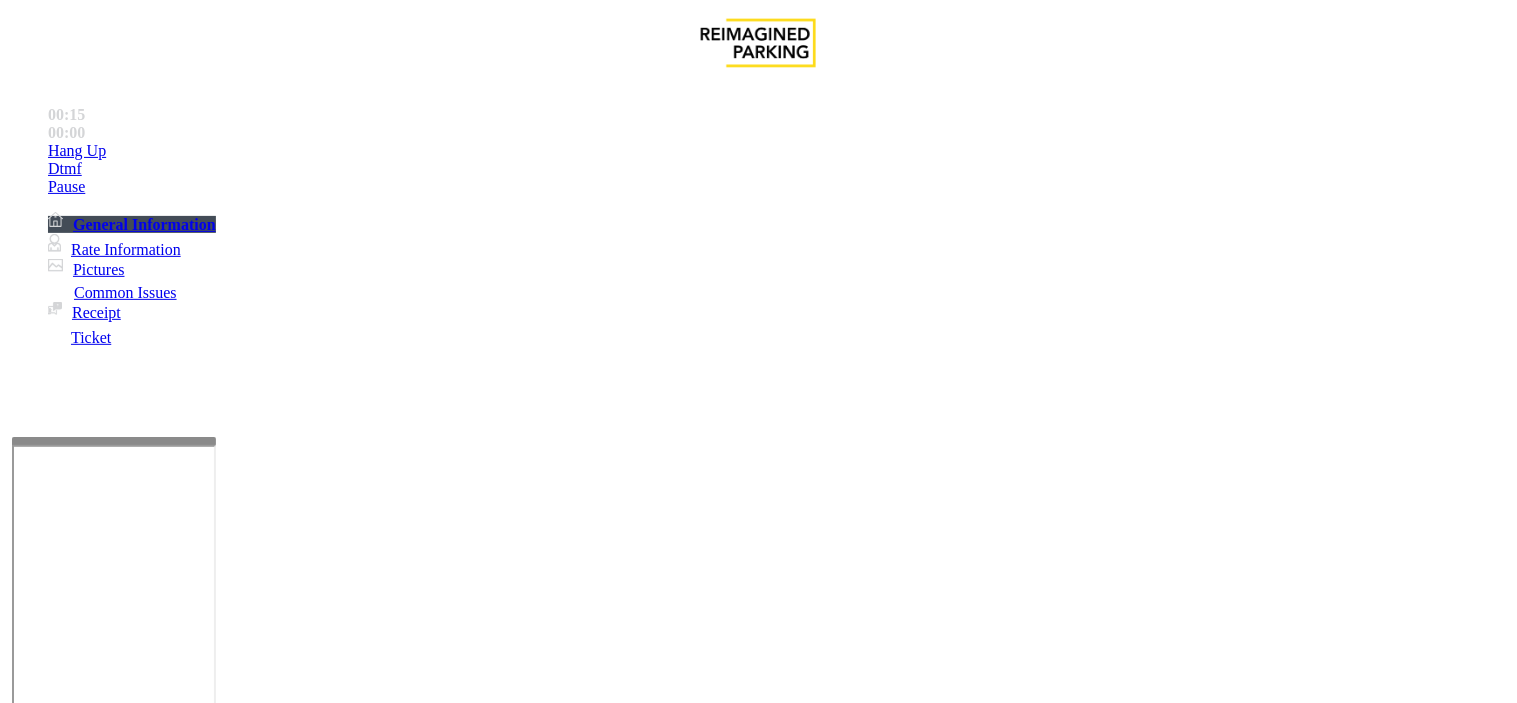 click on "No Response/Unable to hear [PERSON_NAME]" 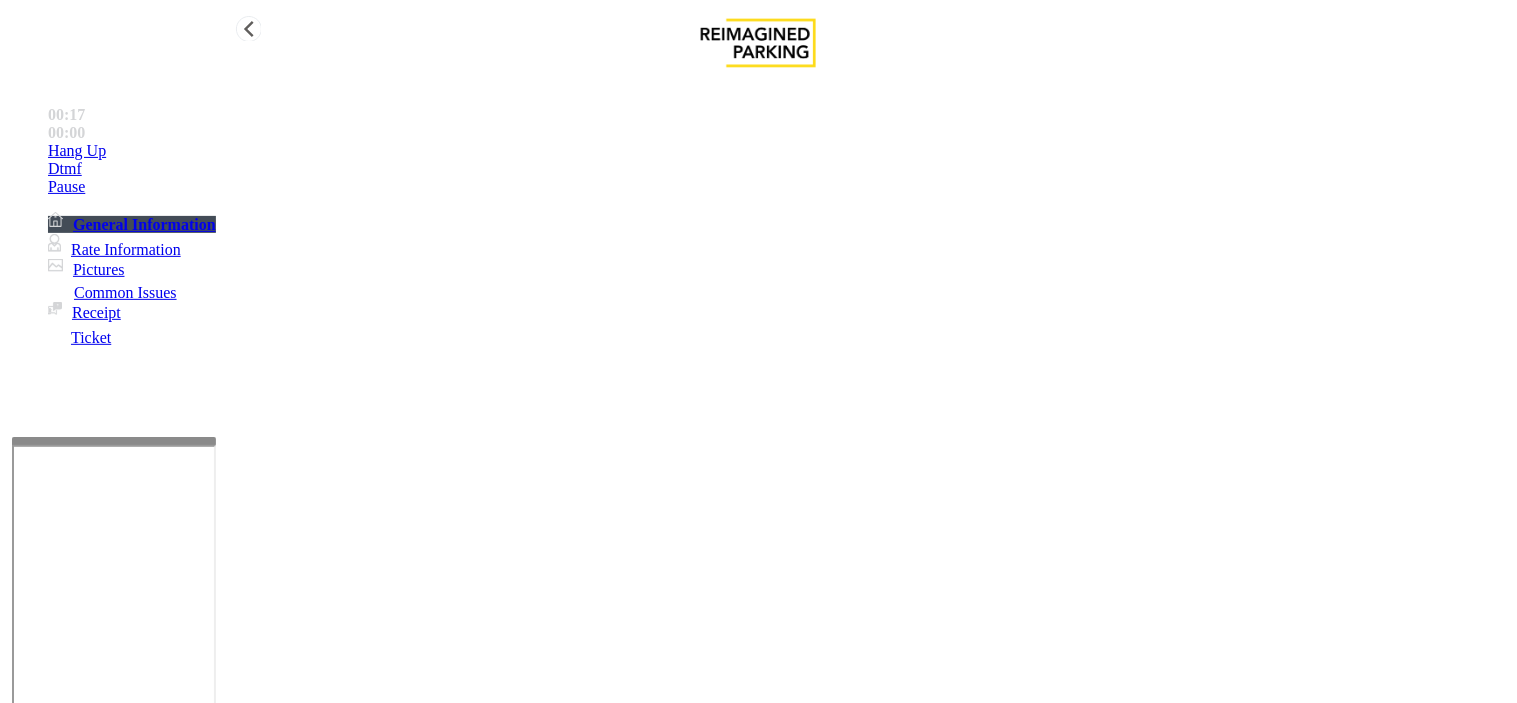 type on "**********" 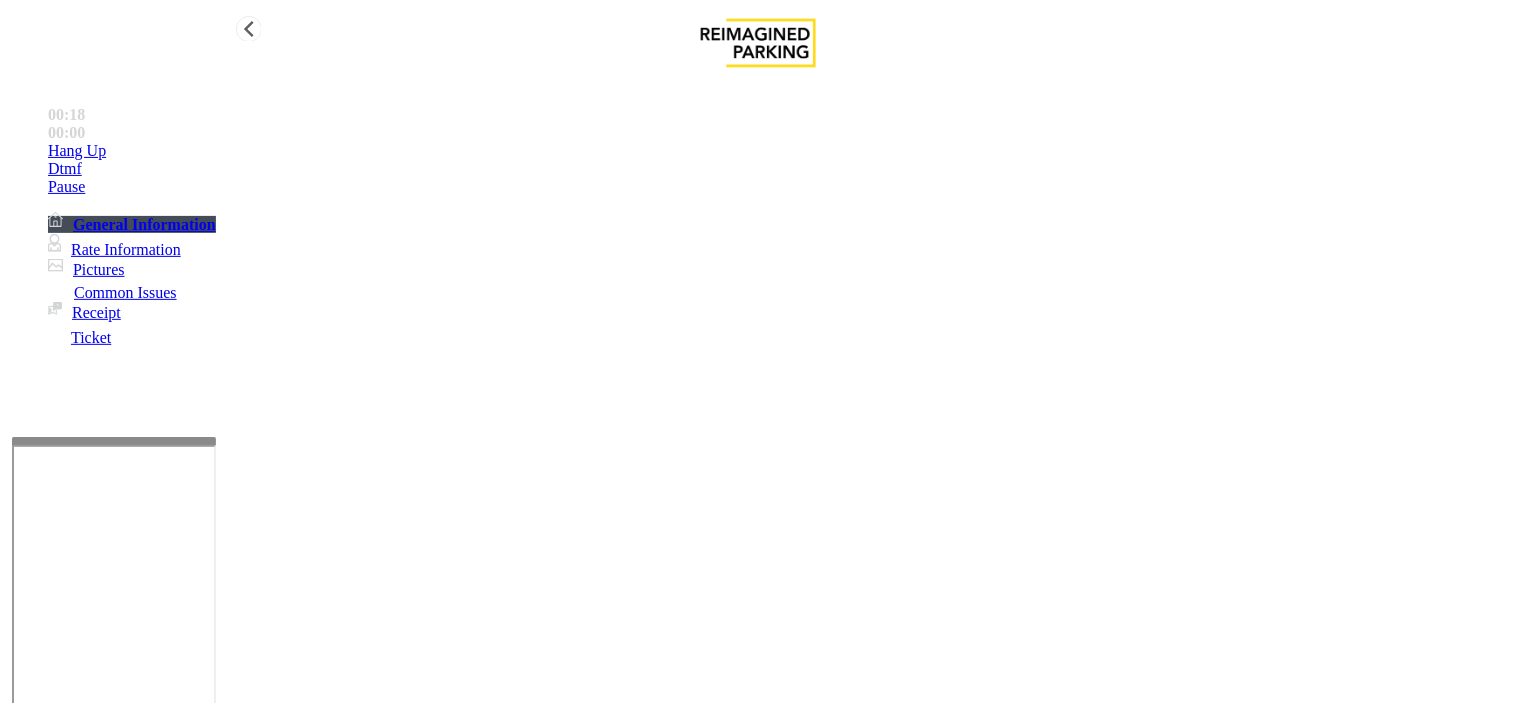 click on "Hang Up" at bounding box center (778, 151) 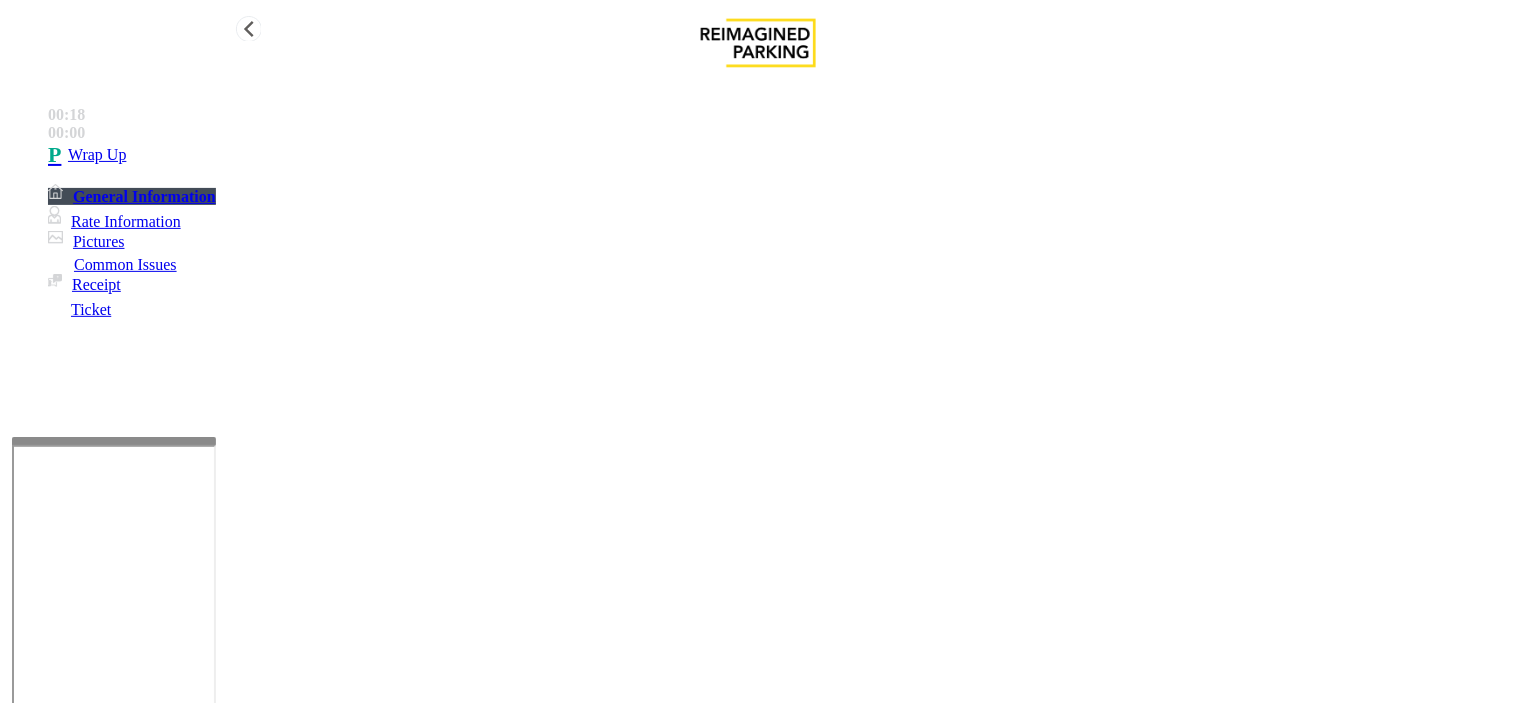 click on "Wrap Up" at bounding box center (778, 155) 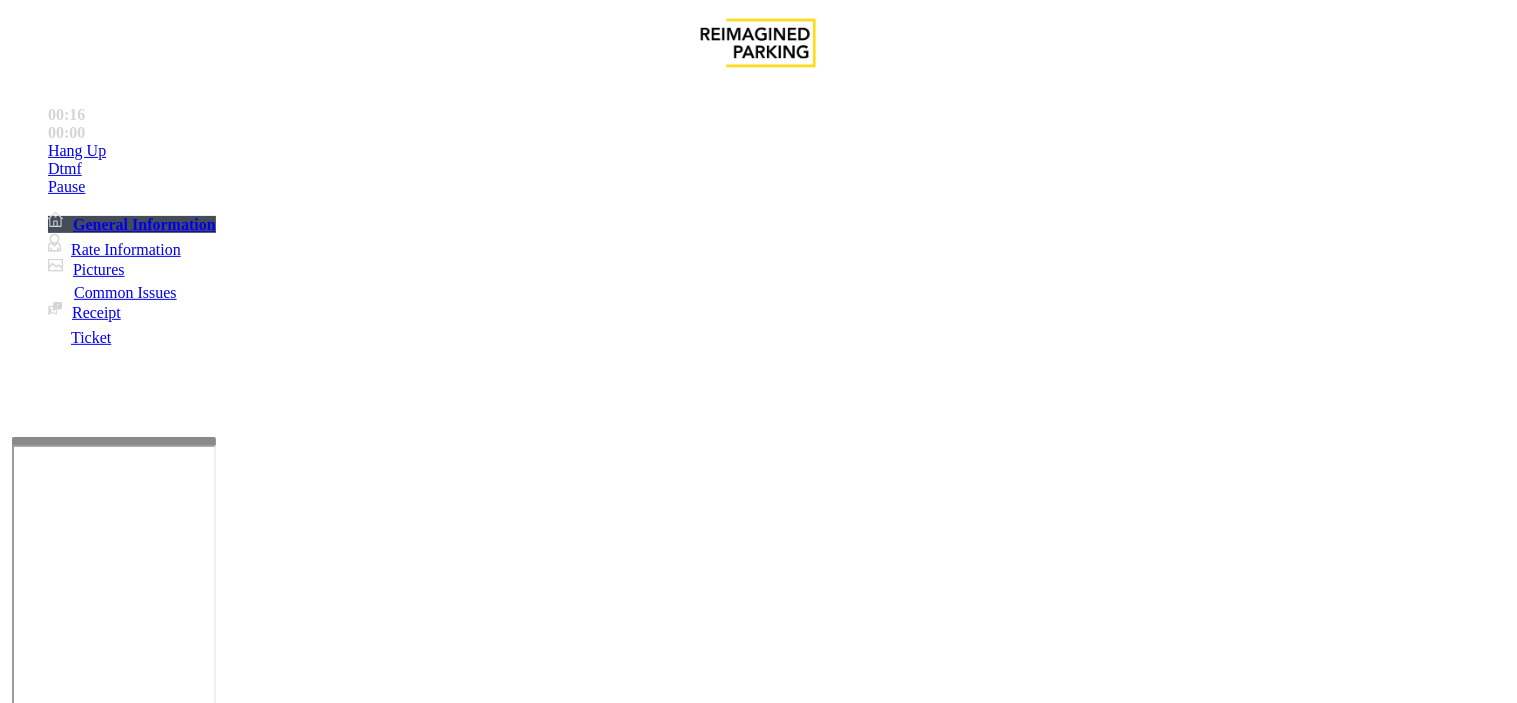 scroll, scrollTop: 444, scrollLeft: 0, axis: vertical 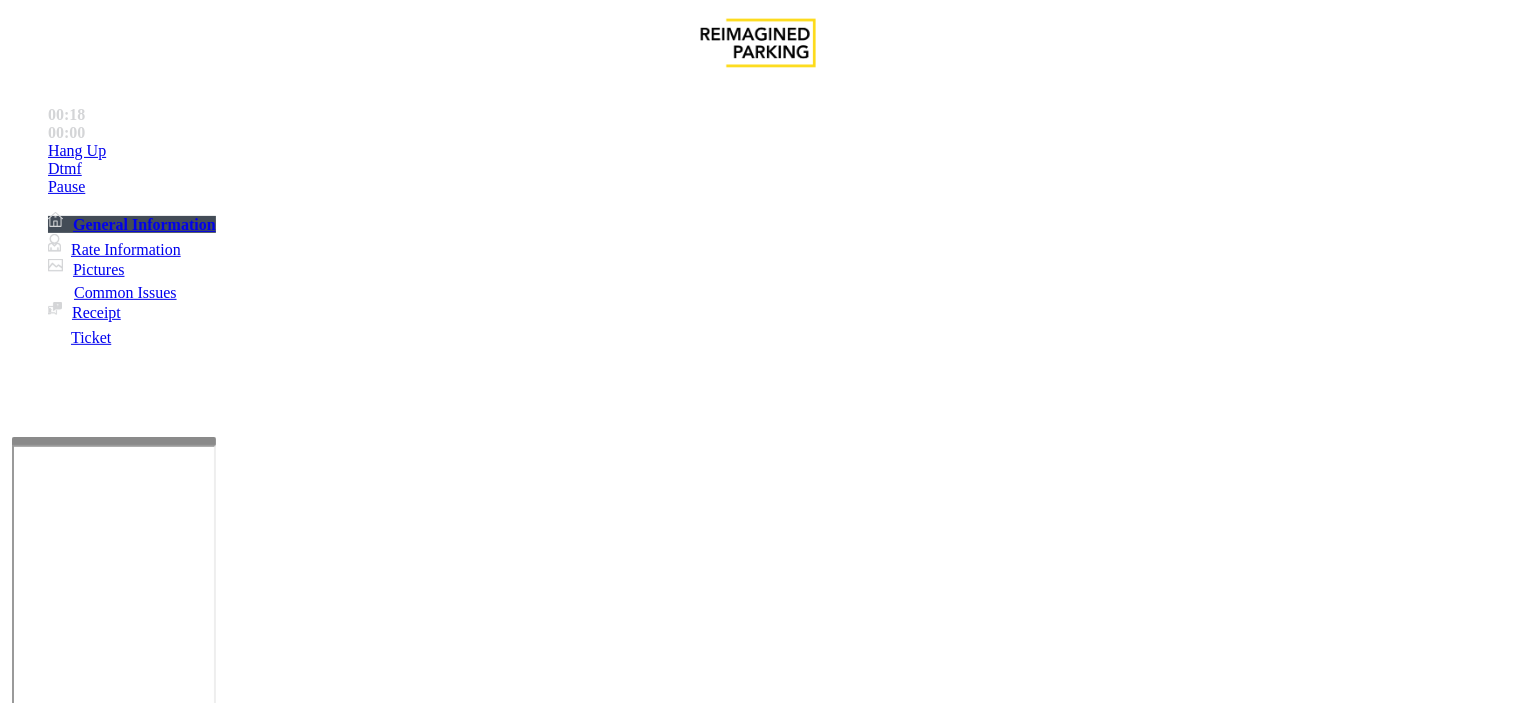 click on "Equipment Issue" 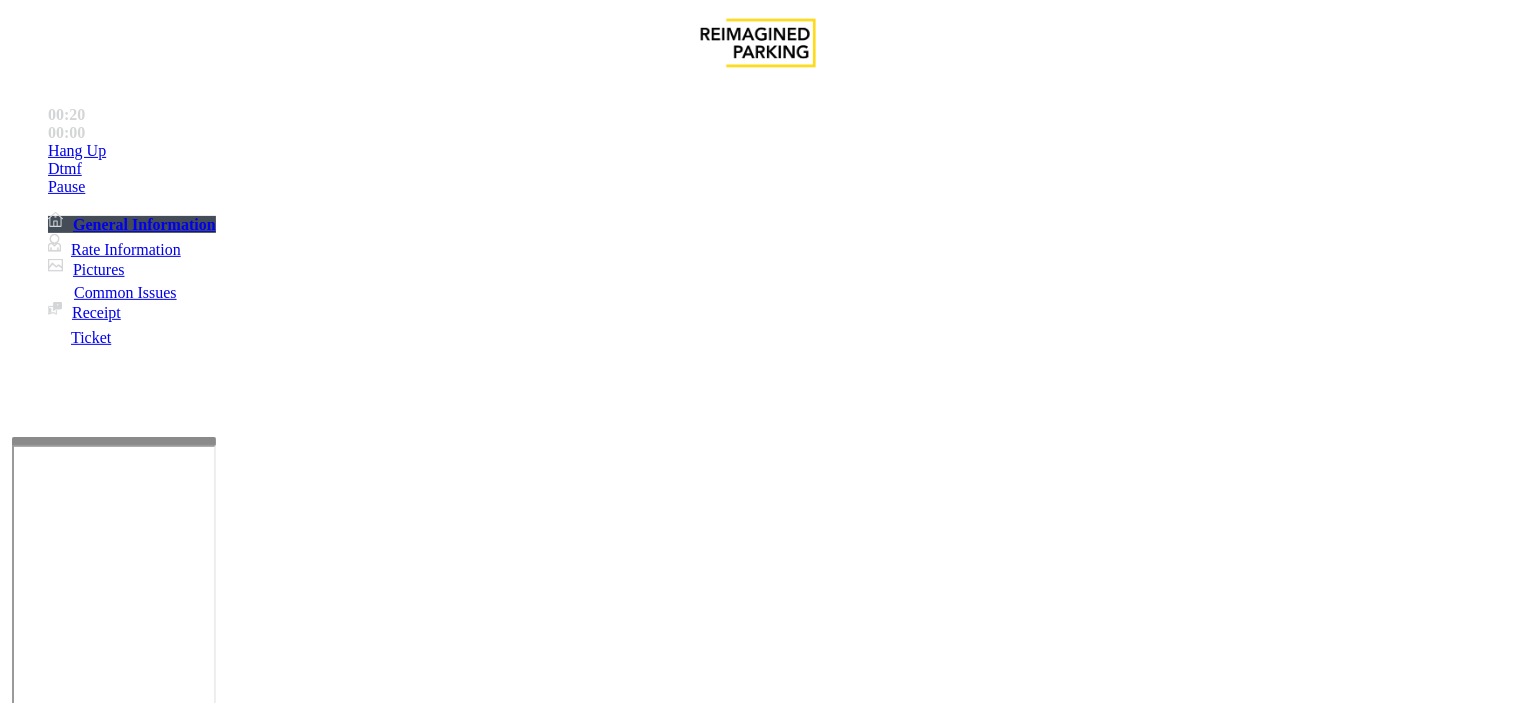 scroll, scrollTop: 333, scrollLeft: 0, axis: vertical 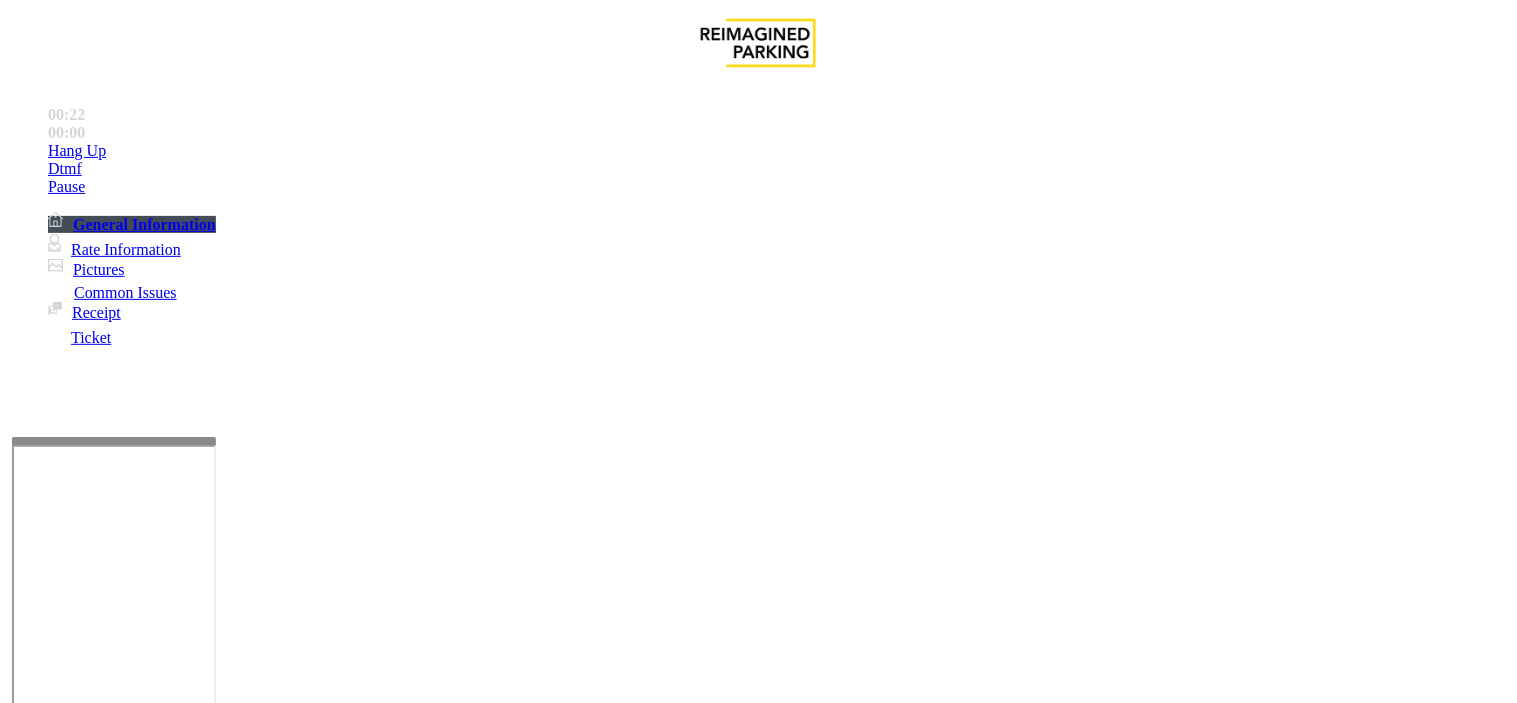 click on "Do not take any details until further notice. Simply vend the gates." 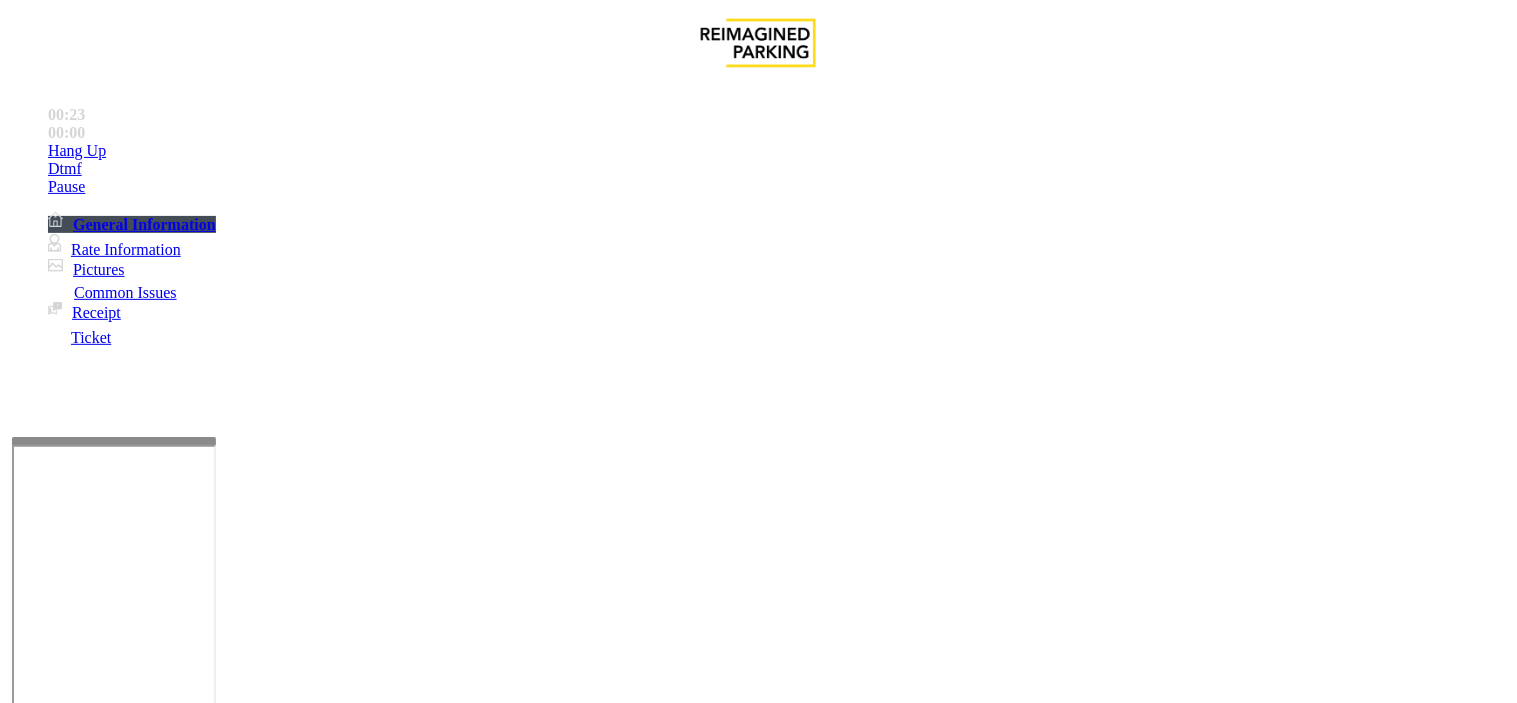 click on "Do not take any details until further notice. Simply vend the gates." 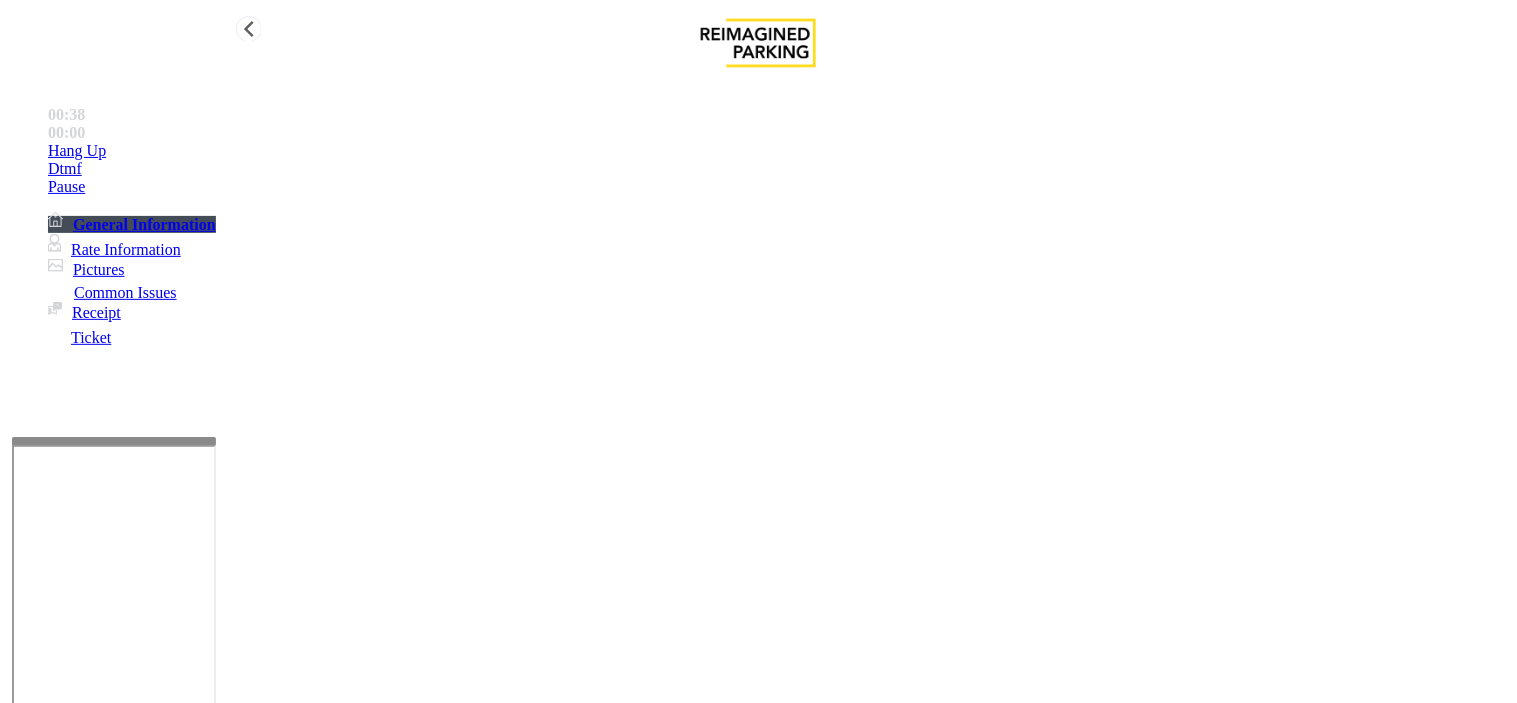 type on "**********" 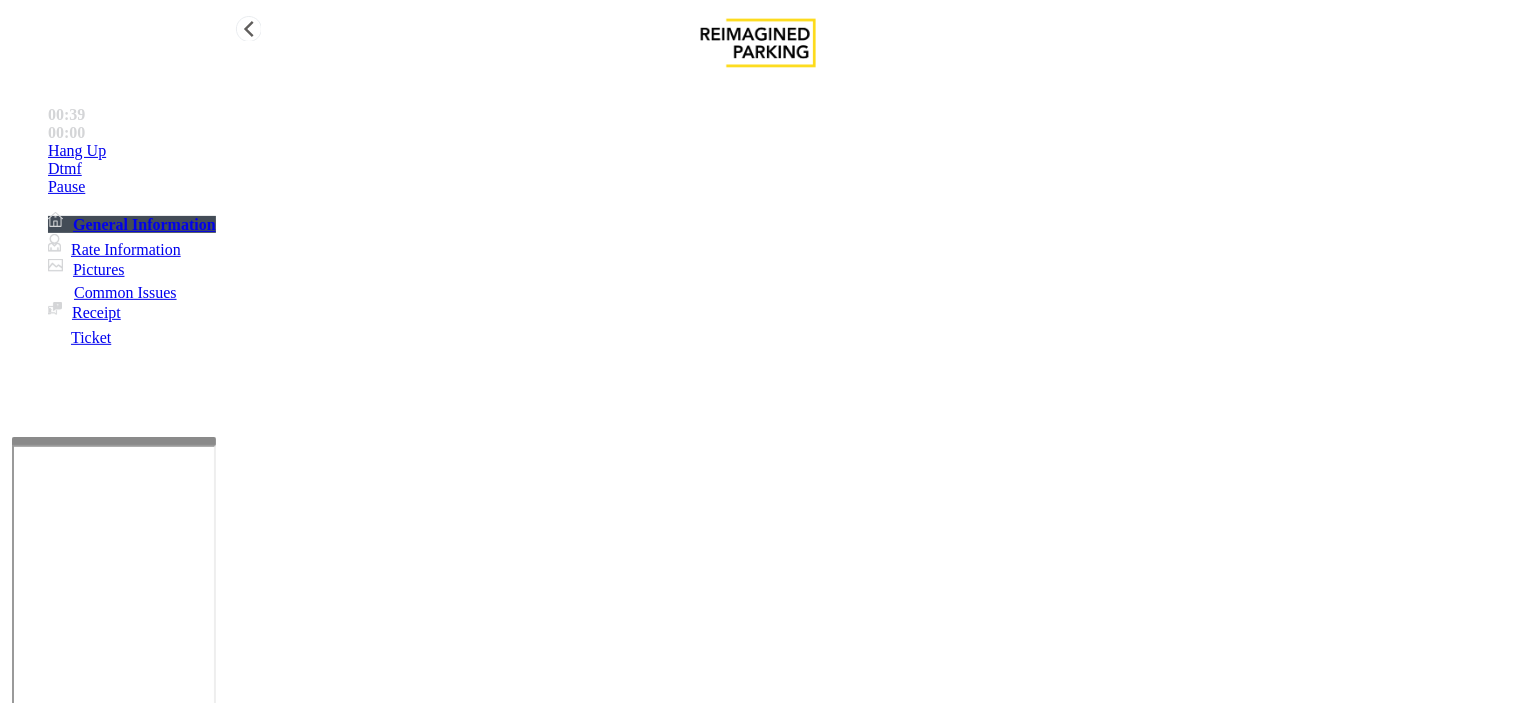 click on "Hang Up" at bounding box center (778, 151) 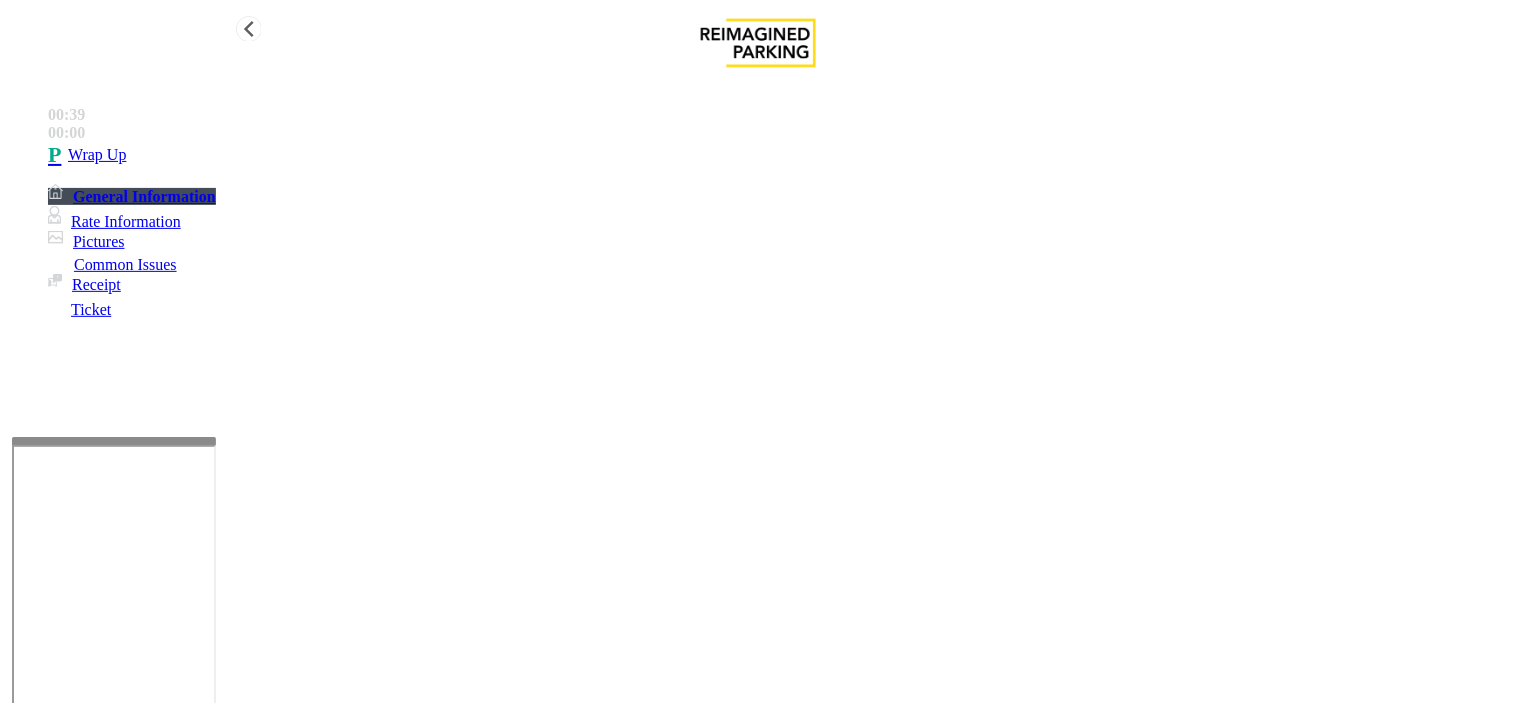 click on "Wrap Up" at bounding box center [778, 155] 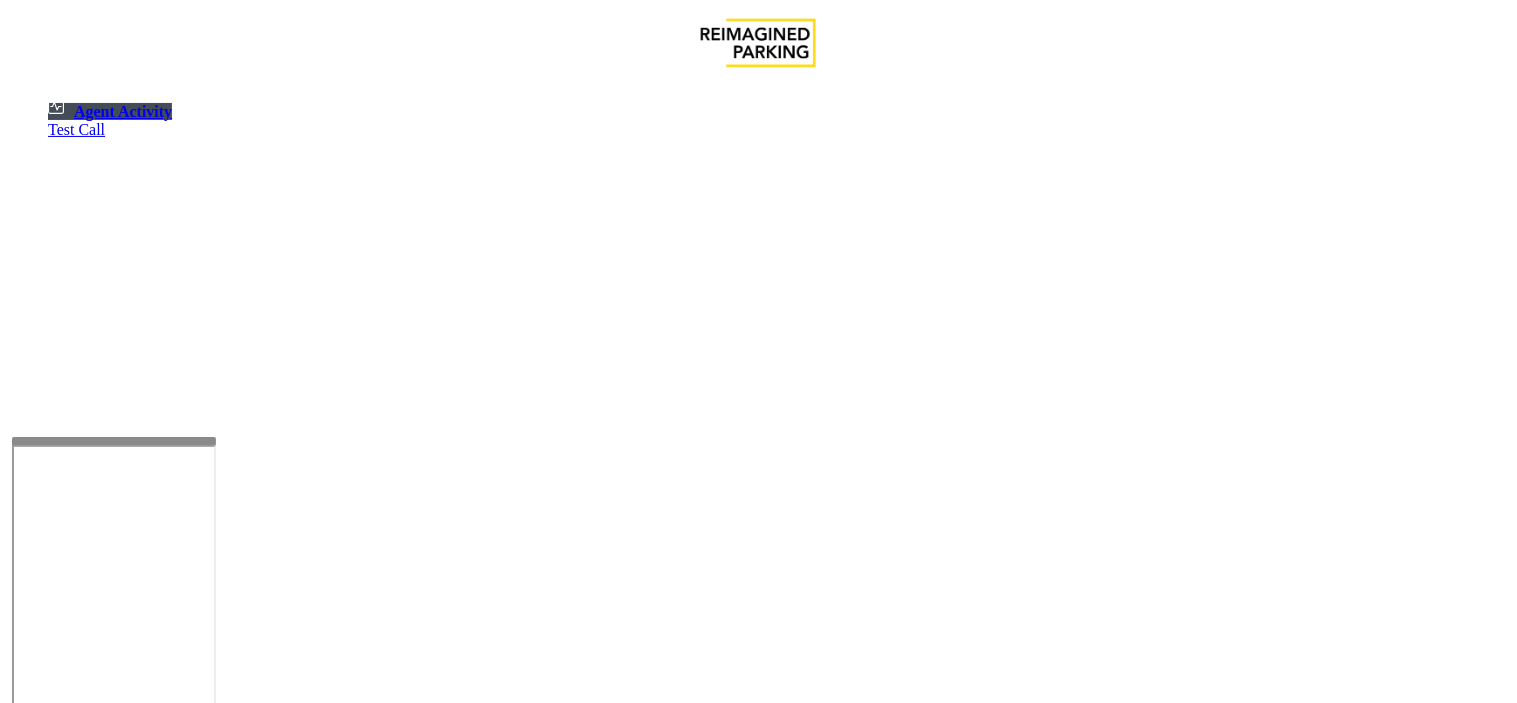 click 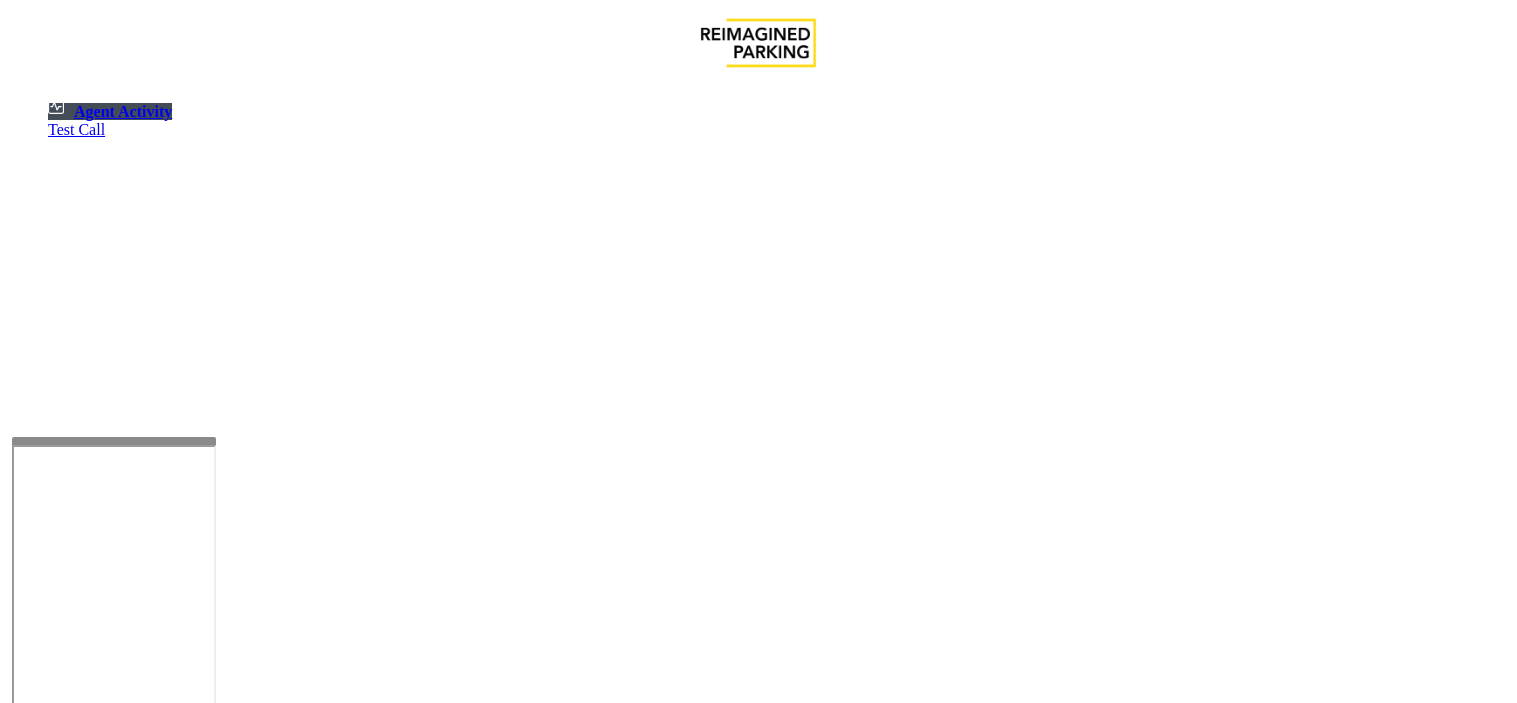 scroll, scrollTop: 0, scrollLeft: 0, axis: both 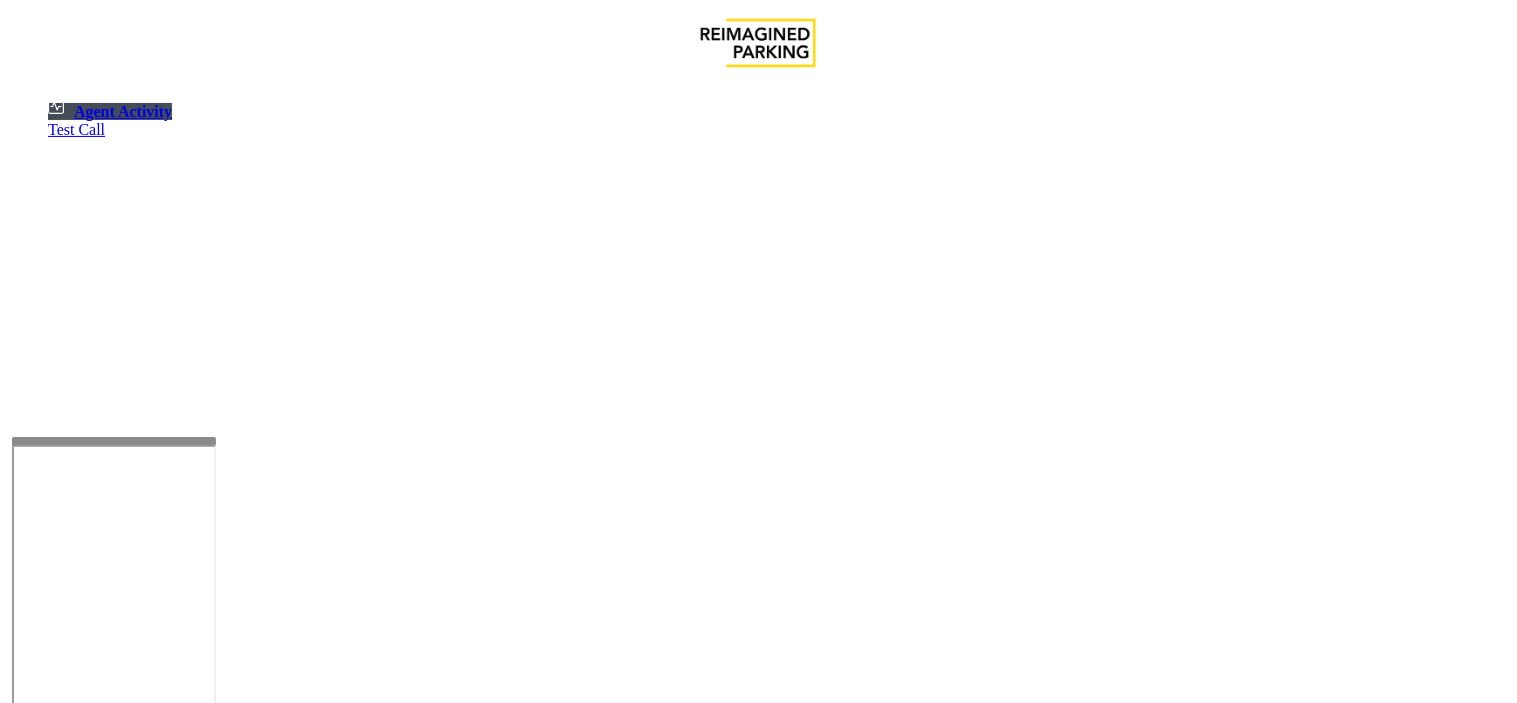 click on "Lot 193" 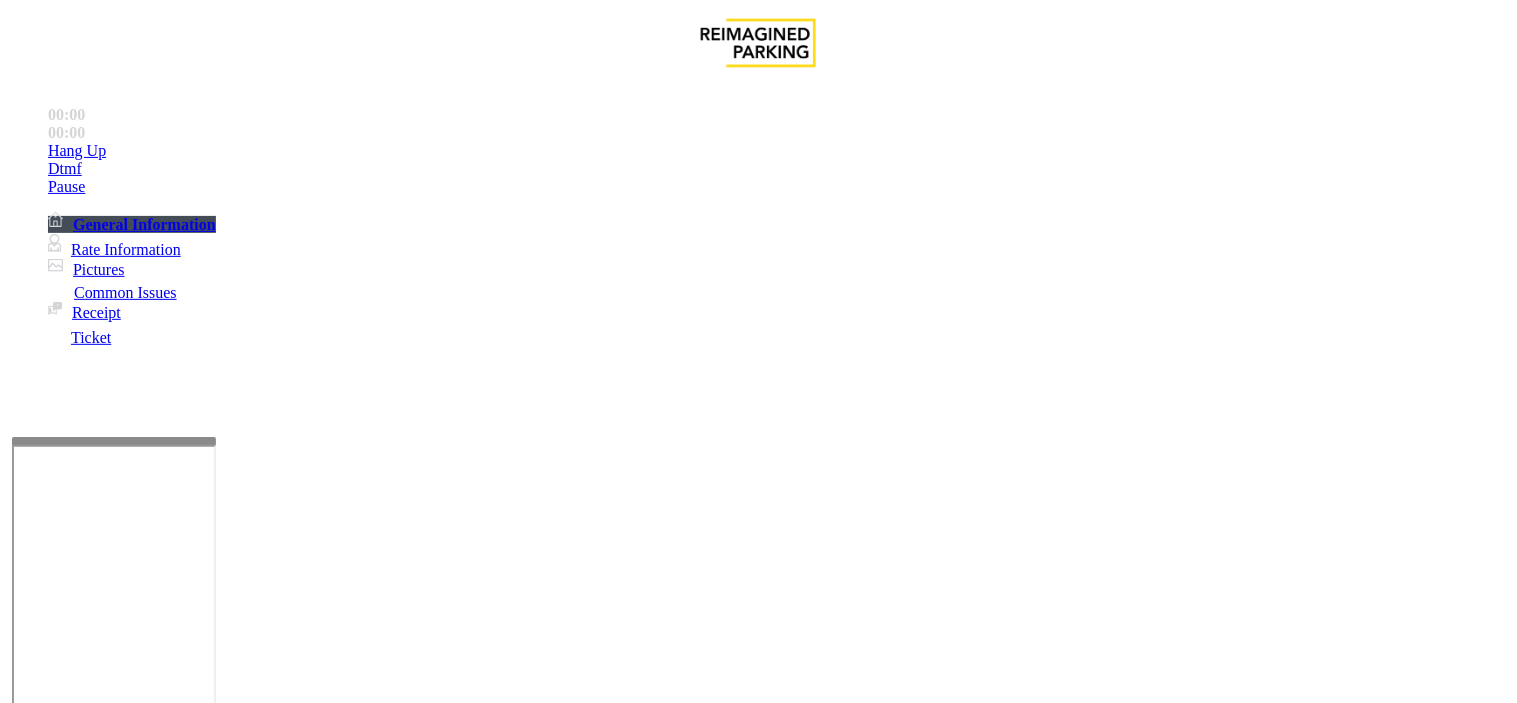 scroll, scrollTop: 222, scrollLeft: 0, axis: vertical 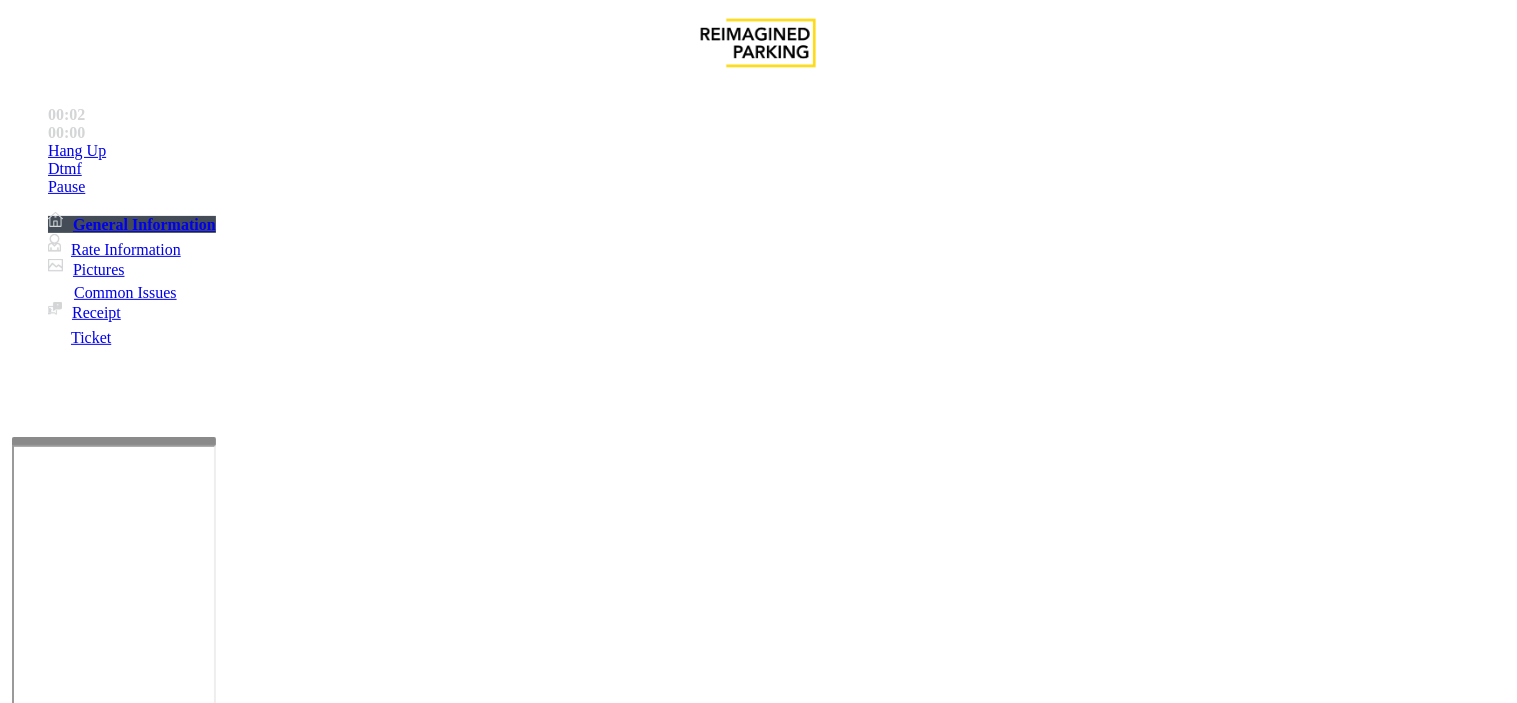 click on "Ticket Issue" 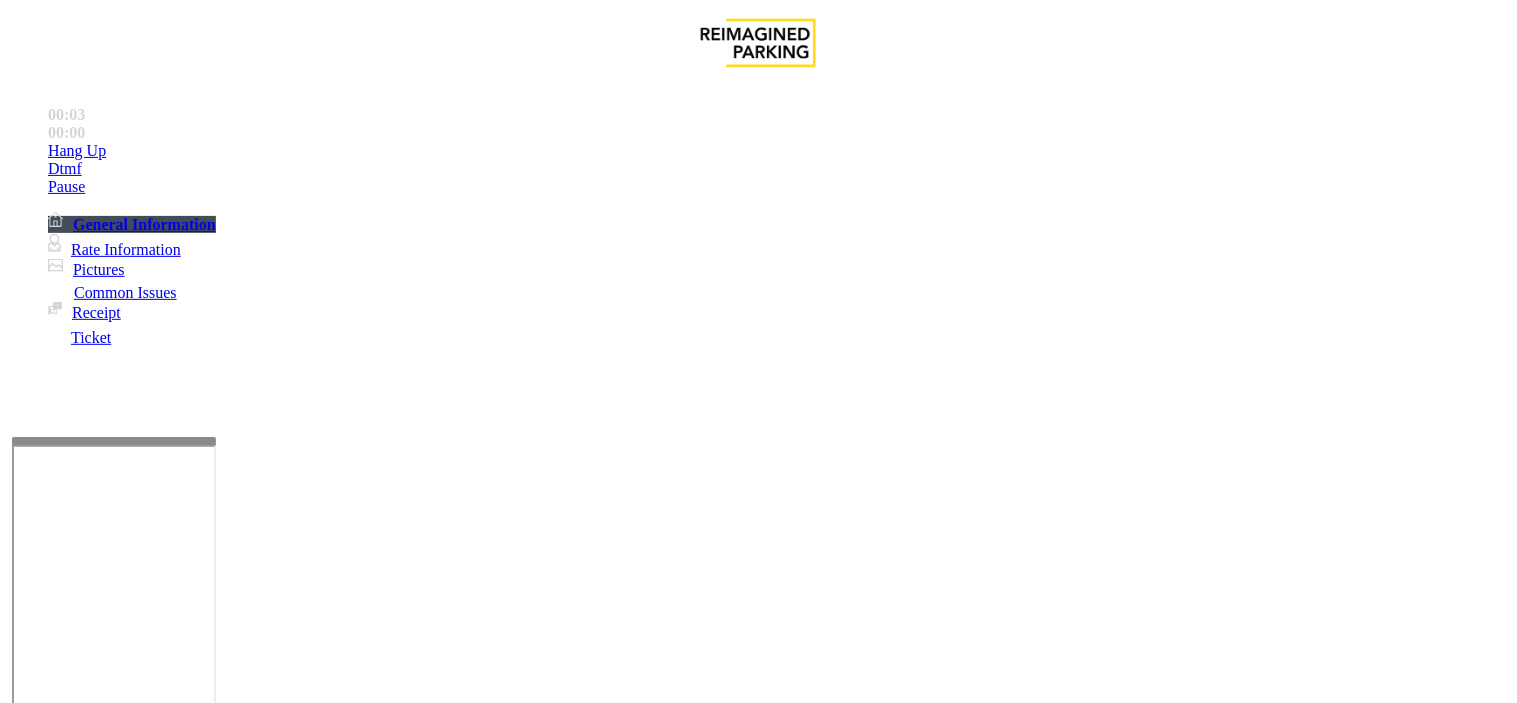 click on "Ticket Paid" 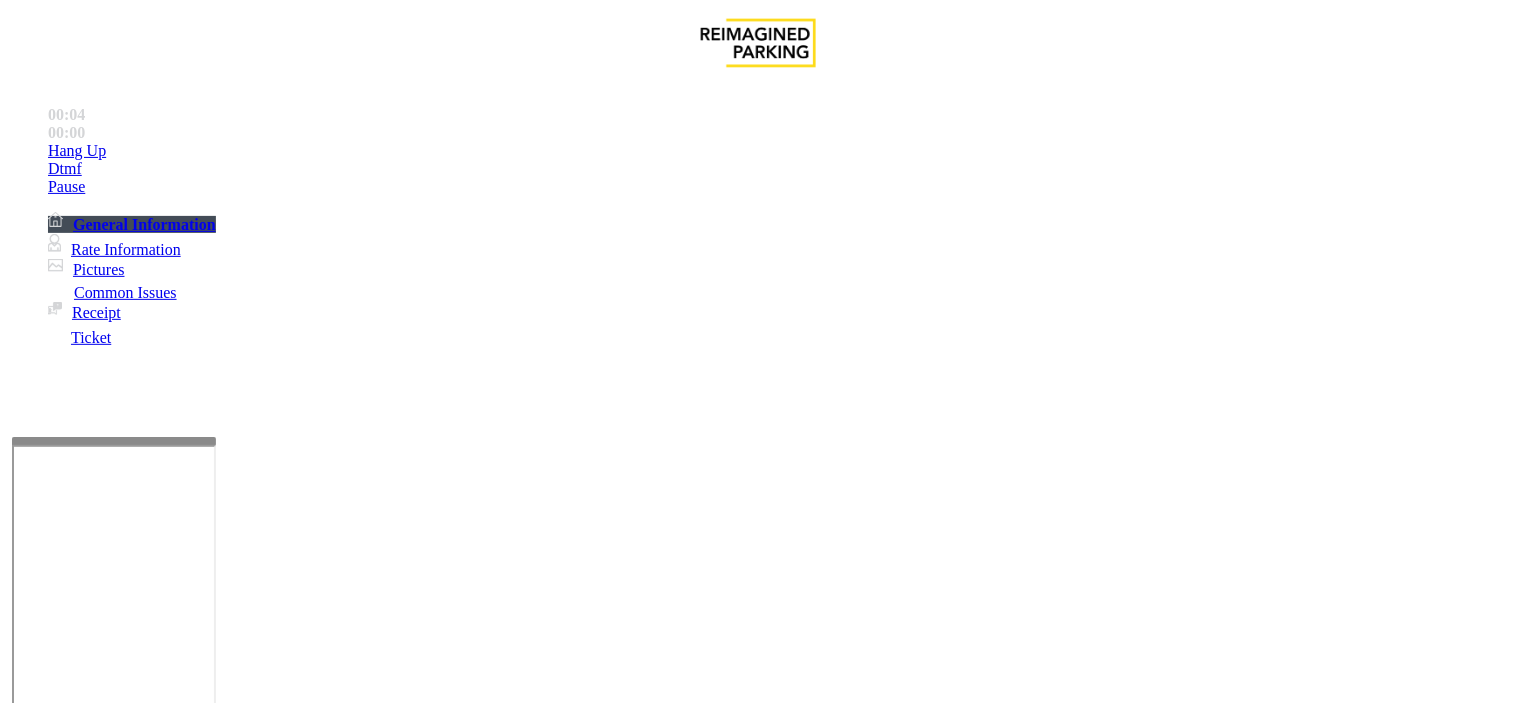 scroll, scrollTop: 111, scrollLeft: 0, axis: vertical 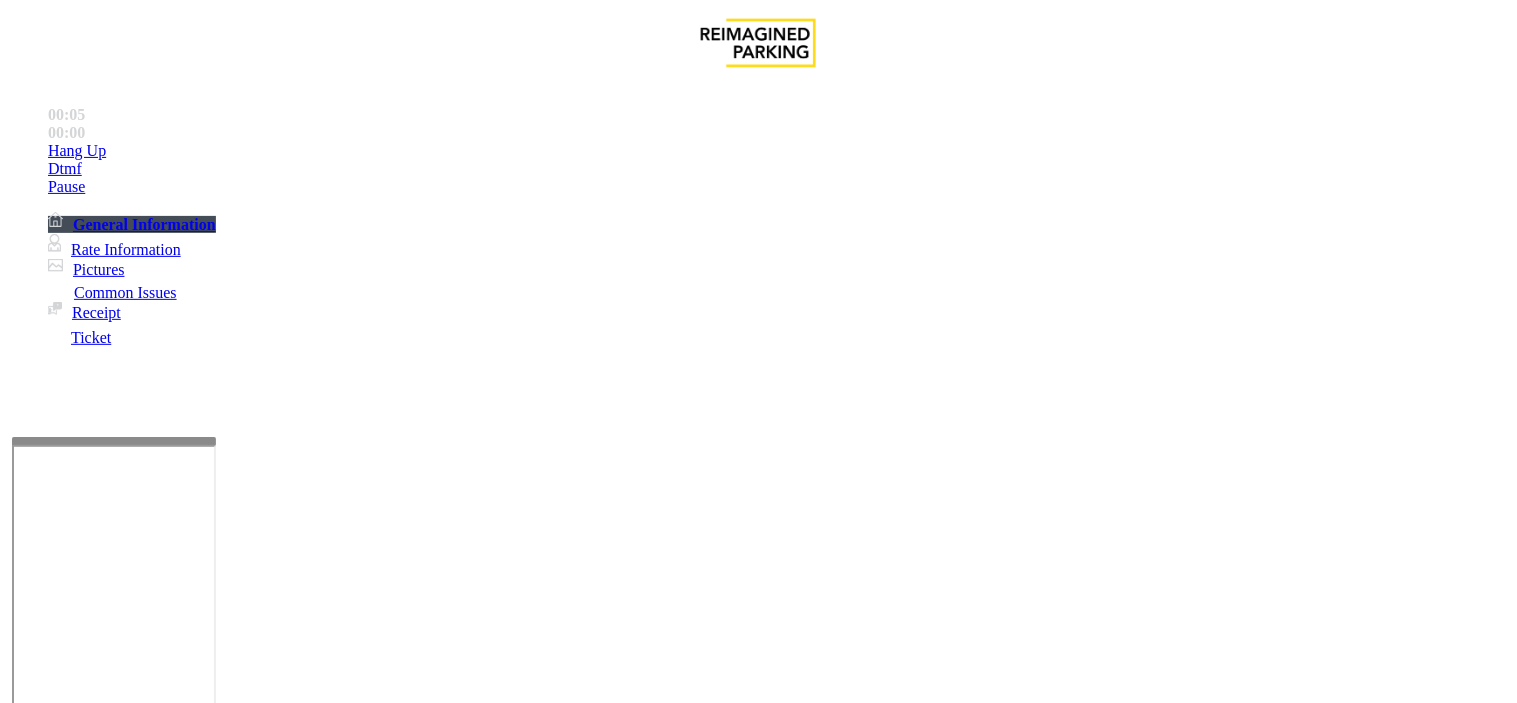 paste on "**********" 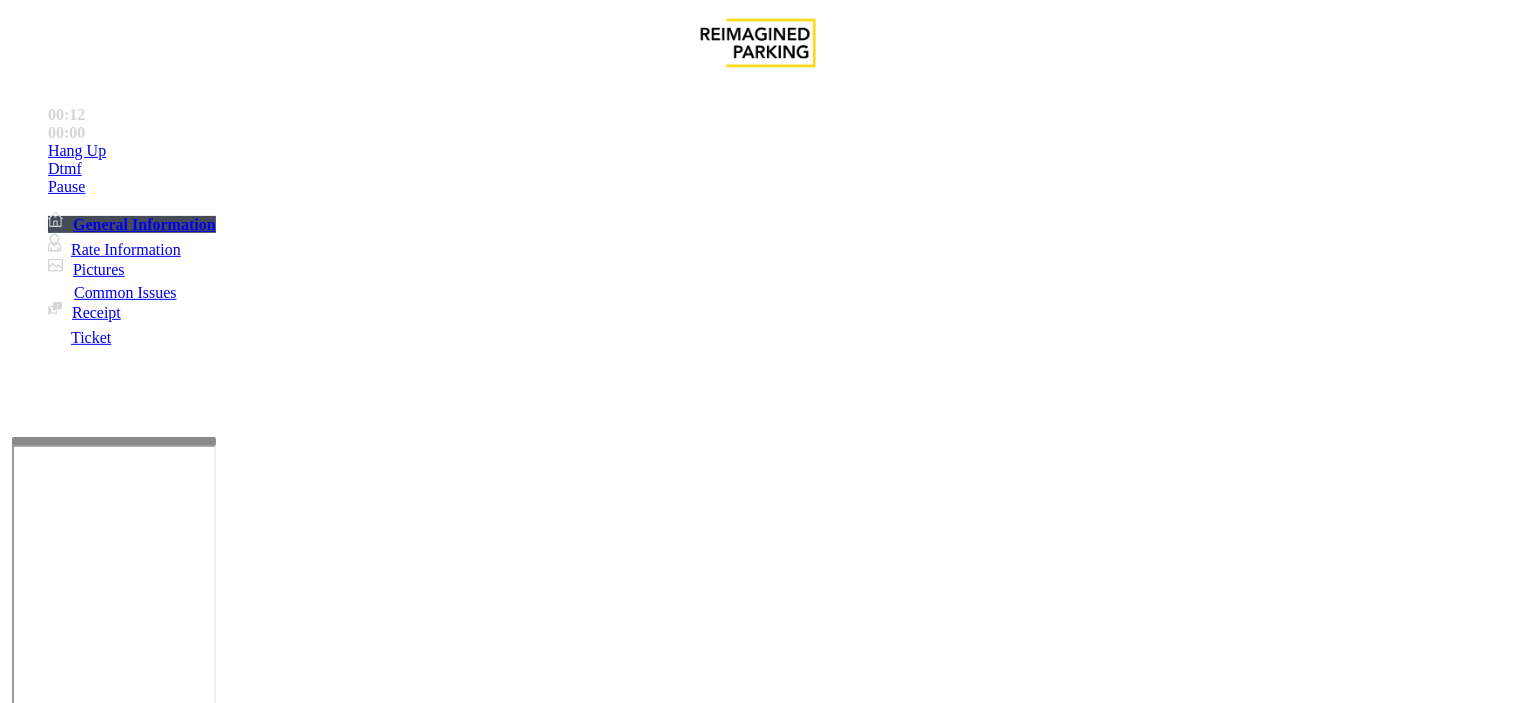 type on "**********" 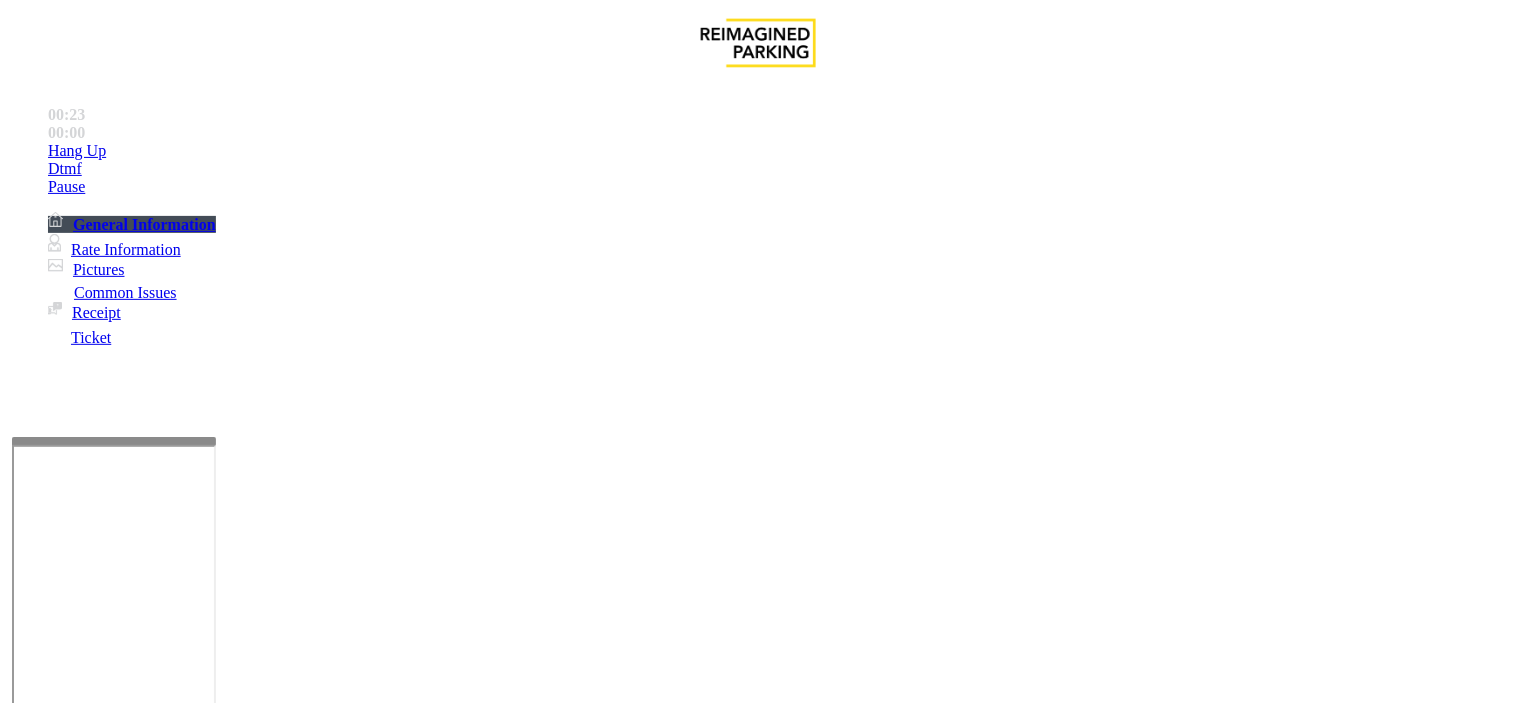 type on "*******" 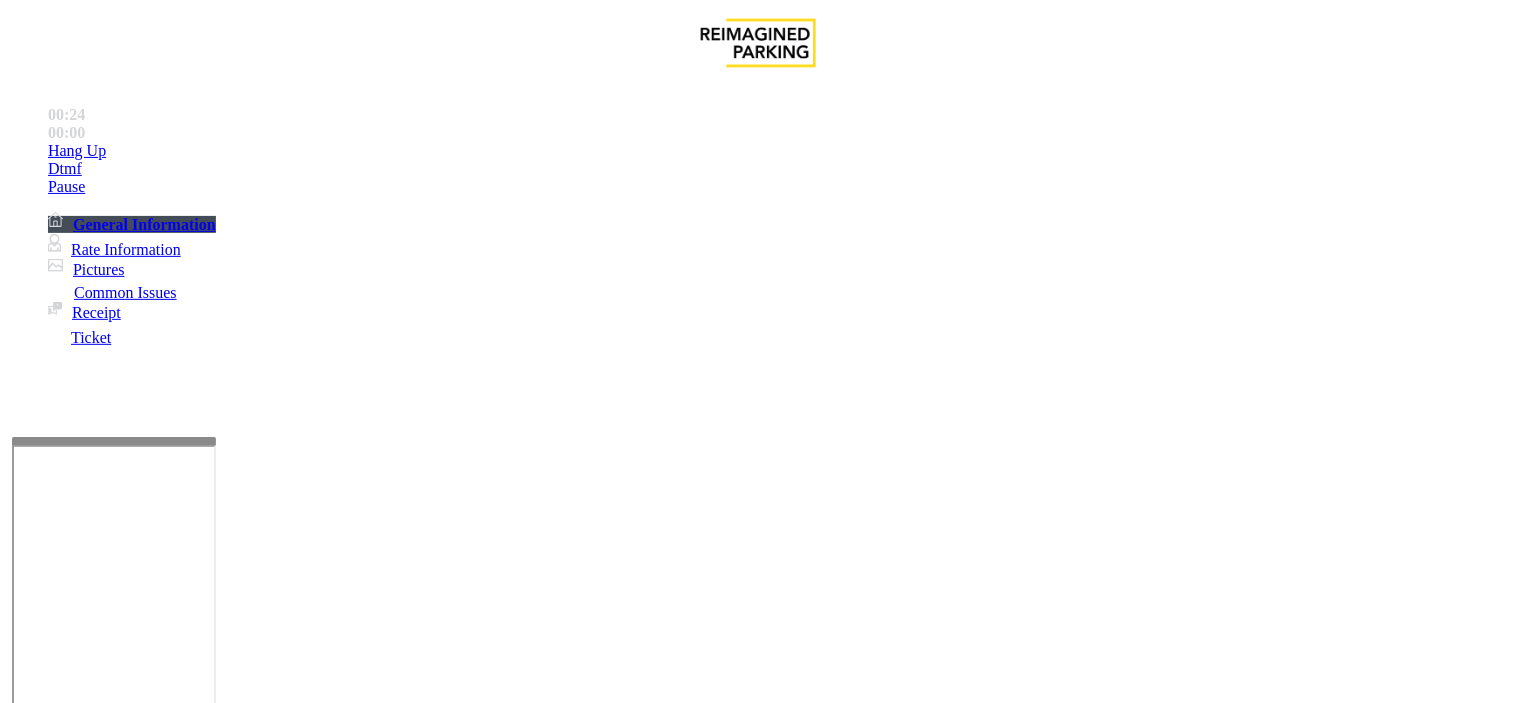 click 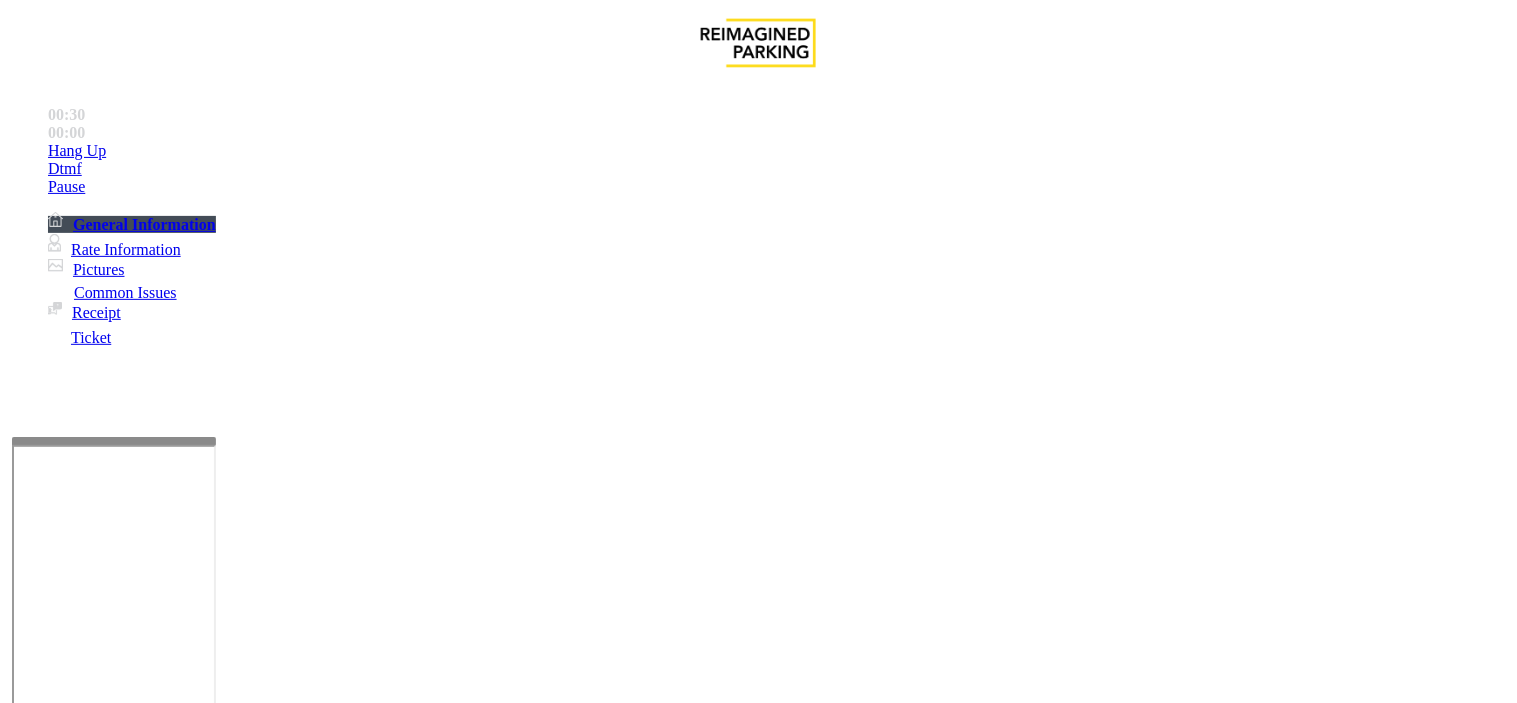 type on "**********" 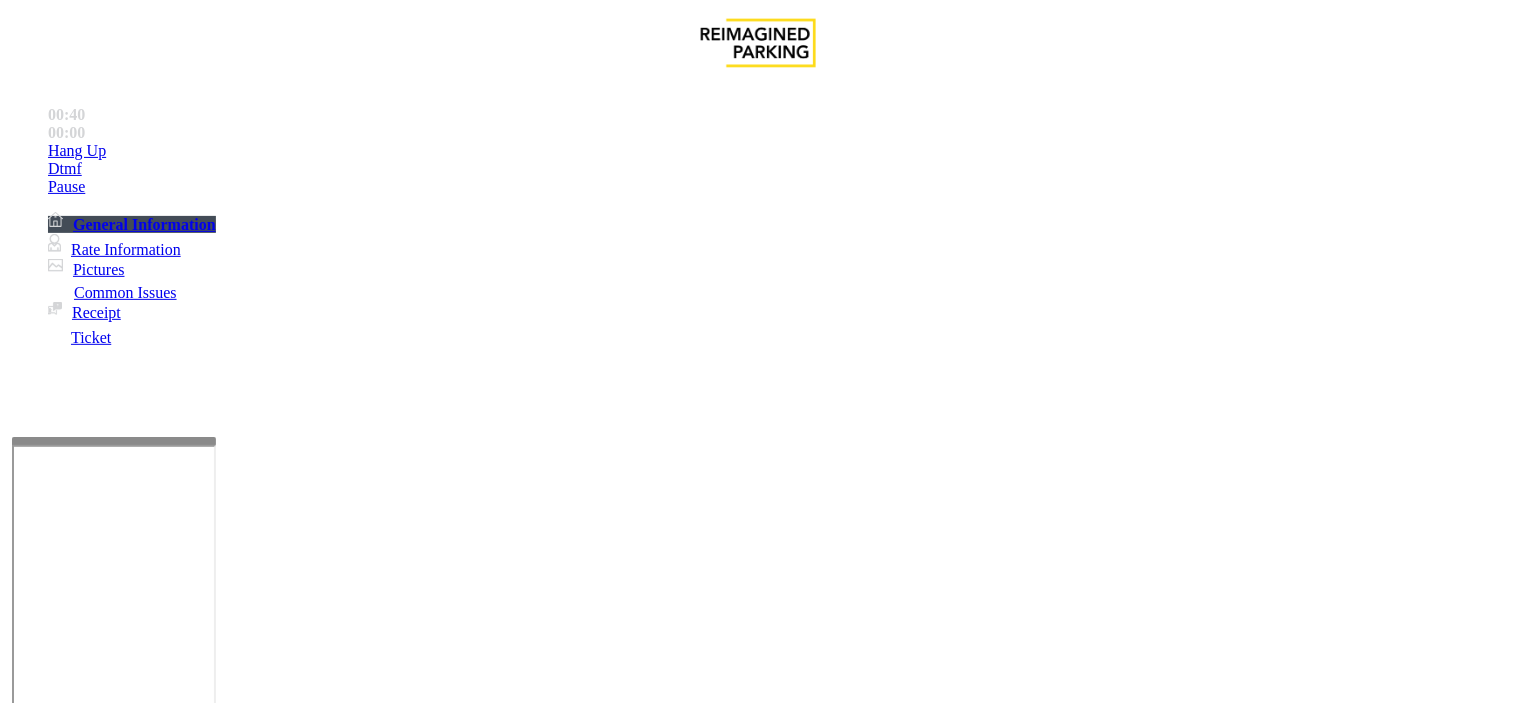 type on "*******" 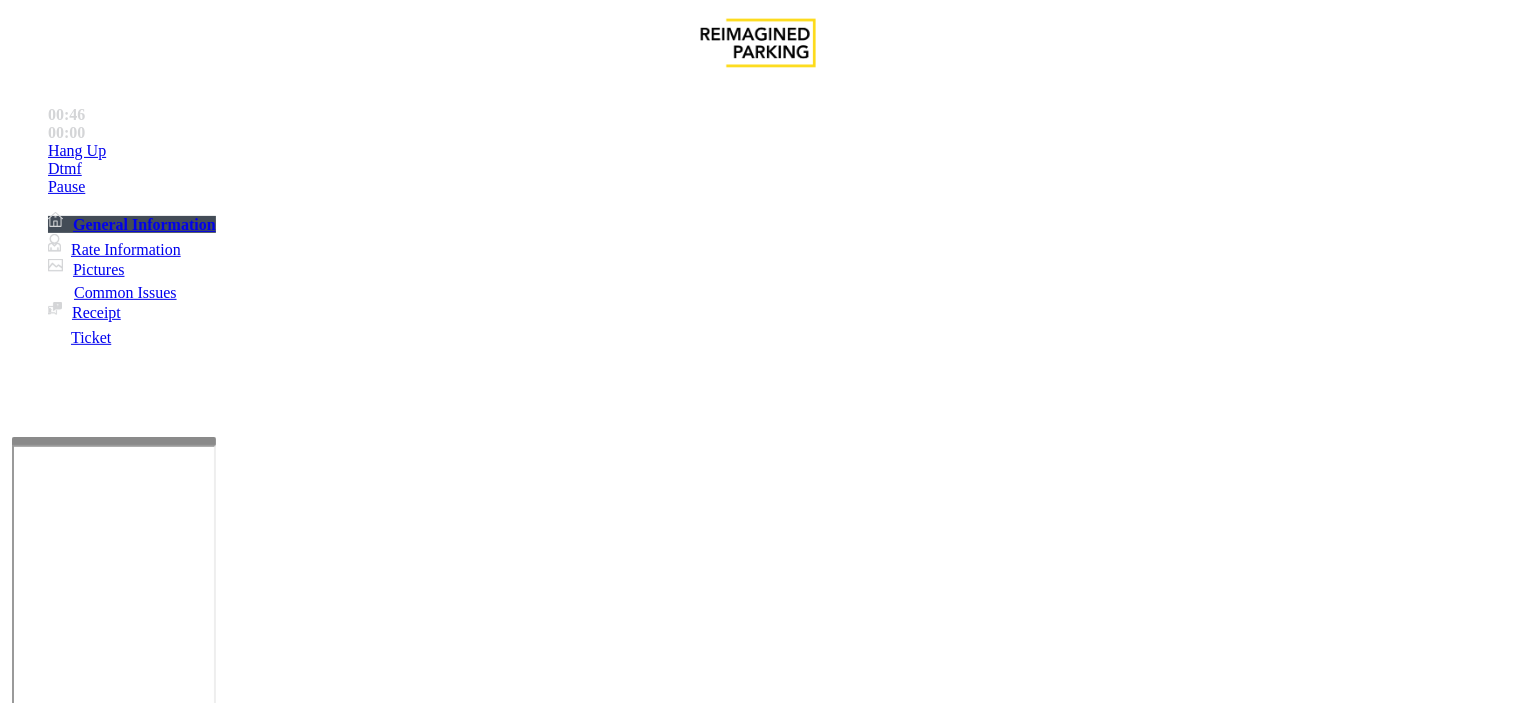 click on "Ticket Paid" 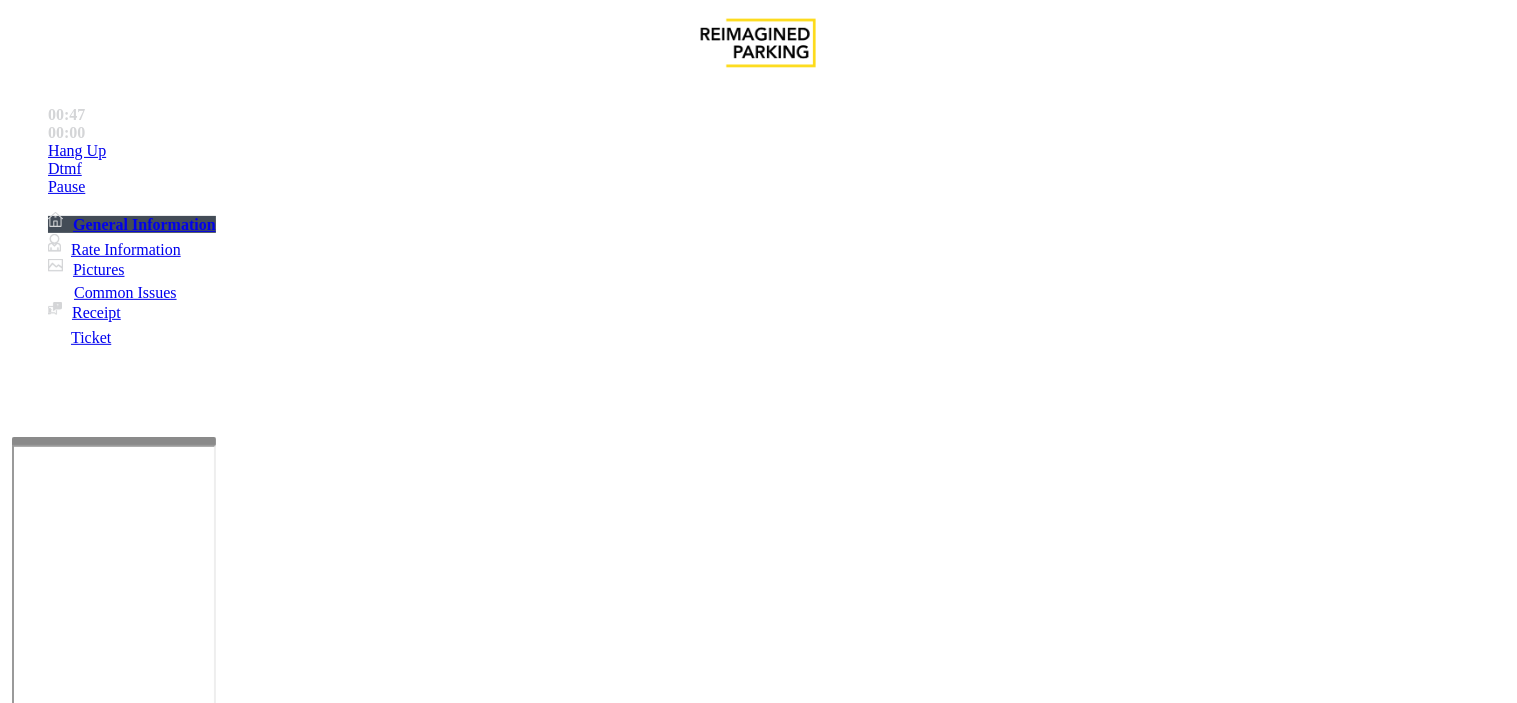 click on "Ticket Paid" 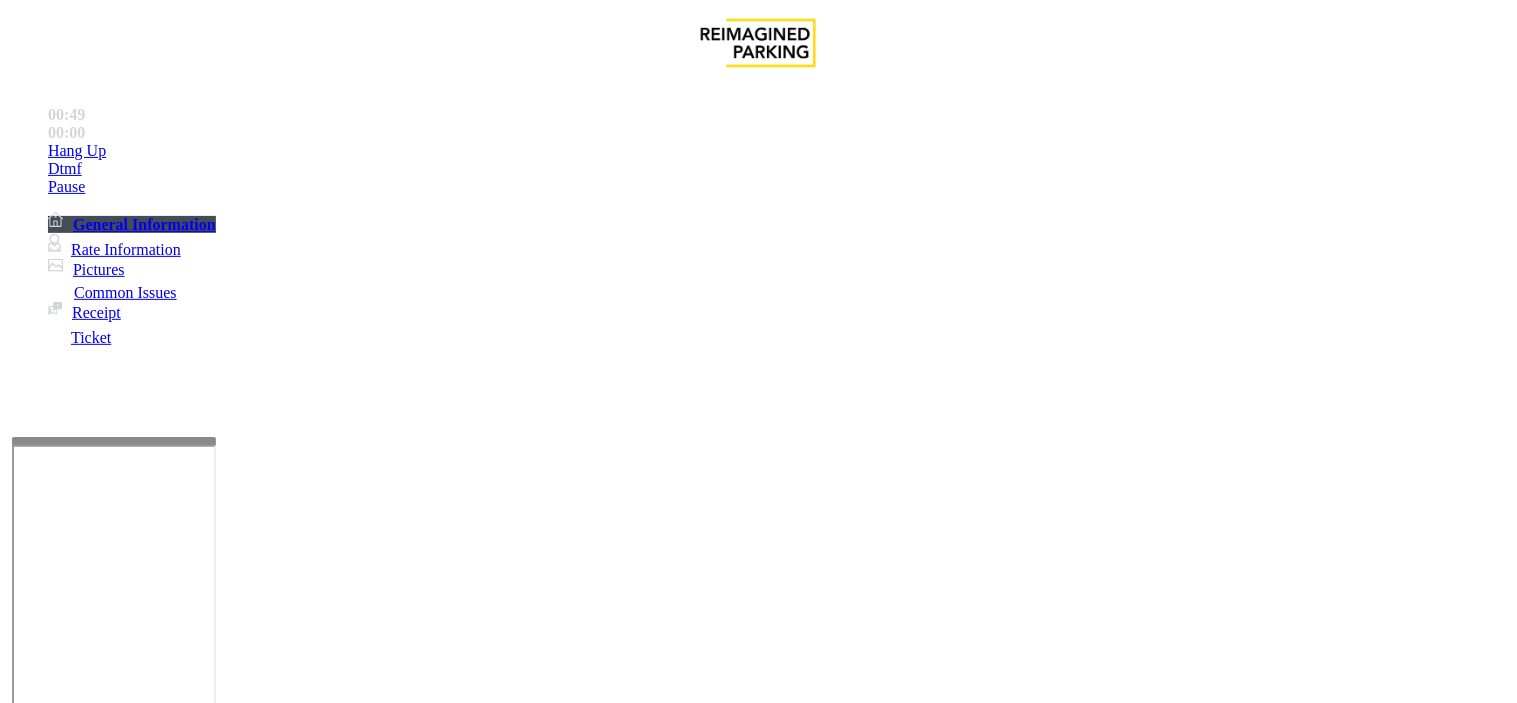 scroll, scrollTop: 42, scrollLeft: 0, axis: vertical 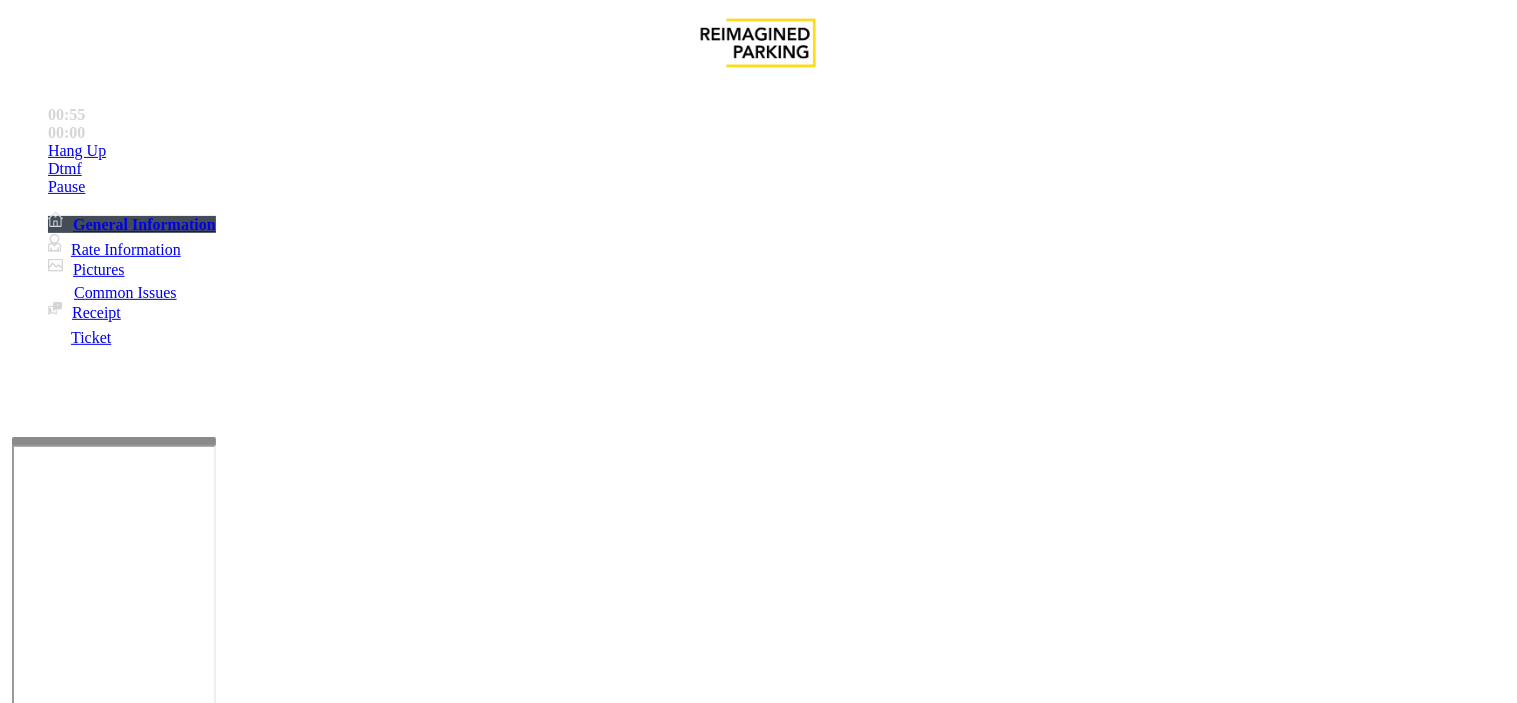 click 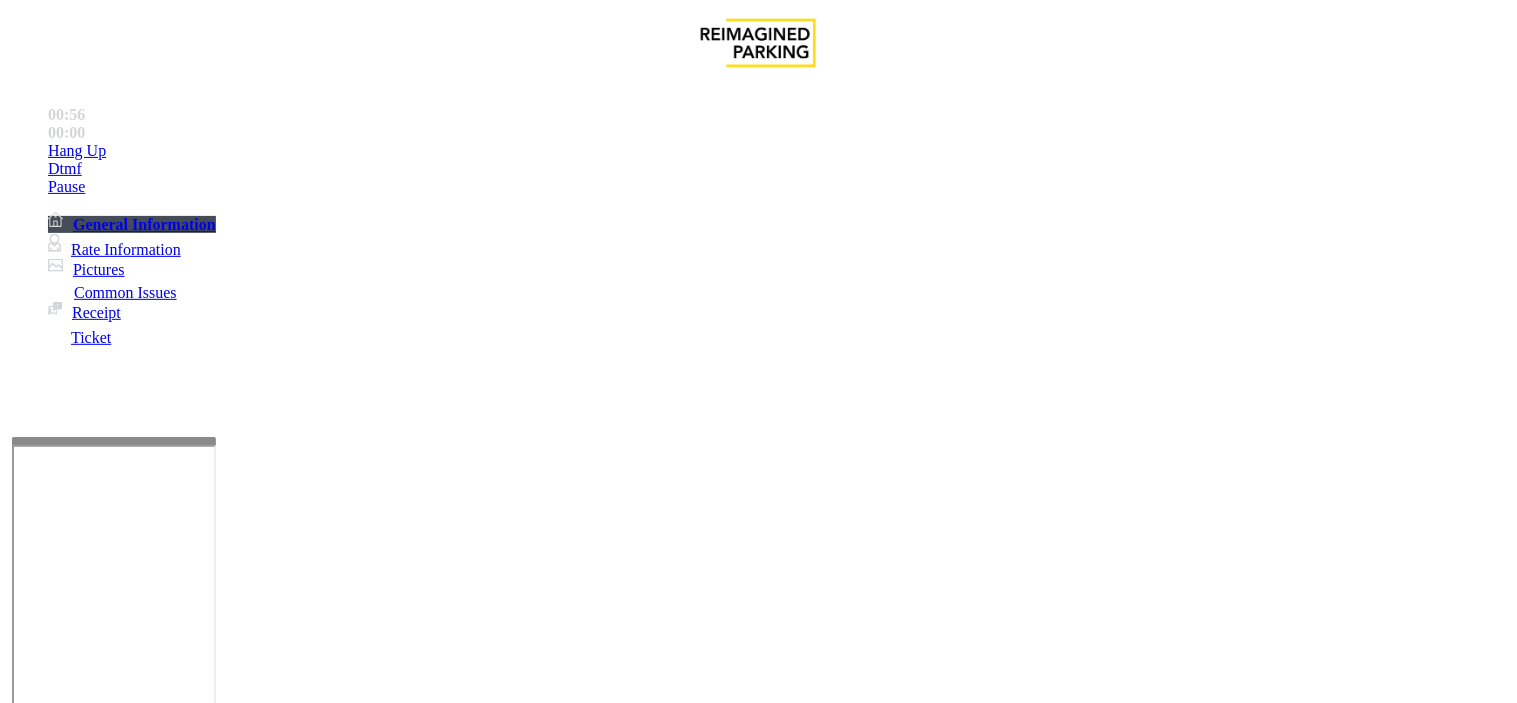 scroll, scrollTop: 56, scrollLeft: 0, axis: vertical 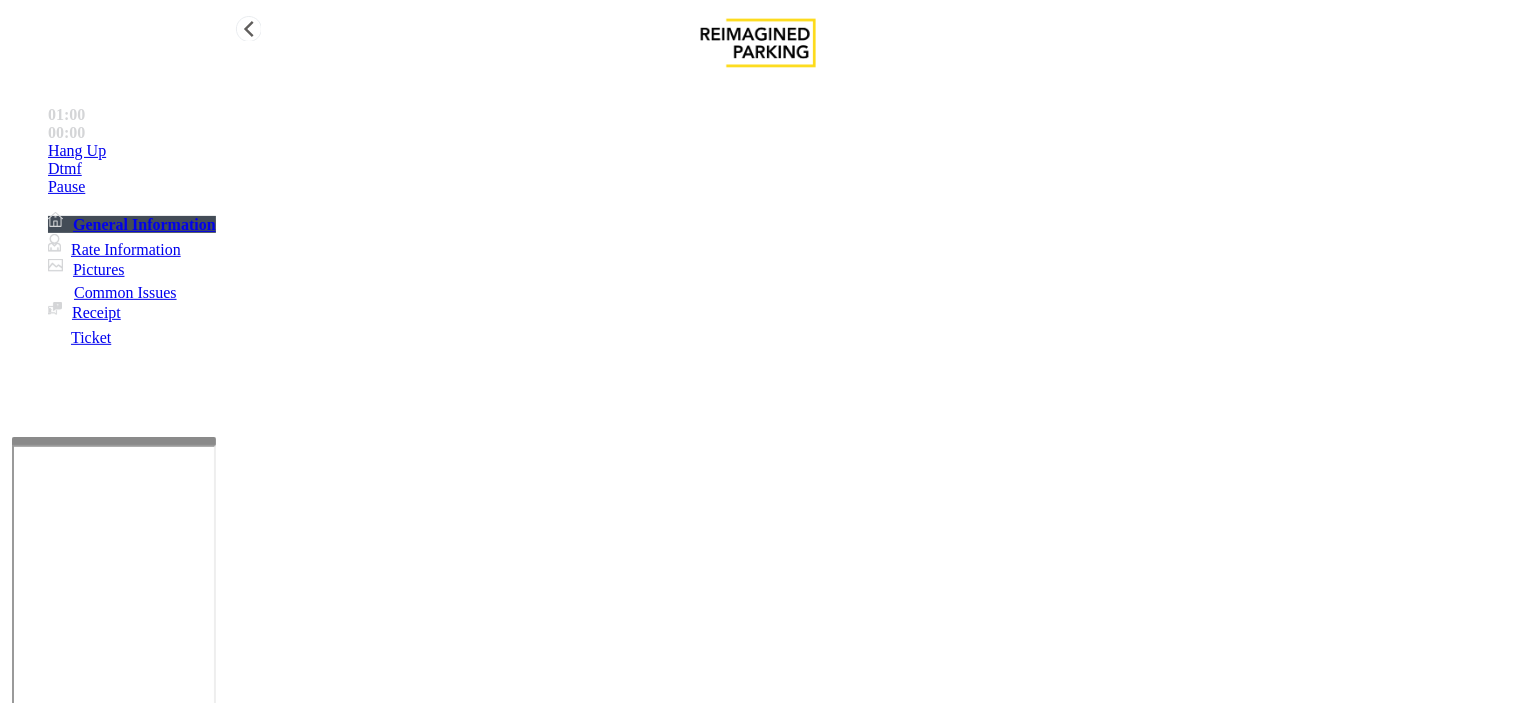 type on "**********" 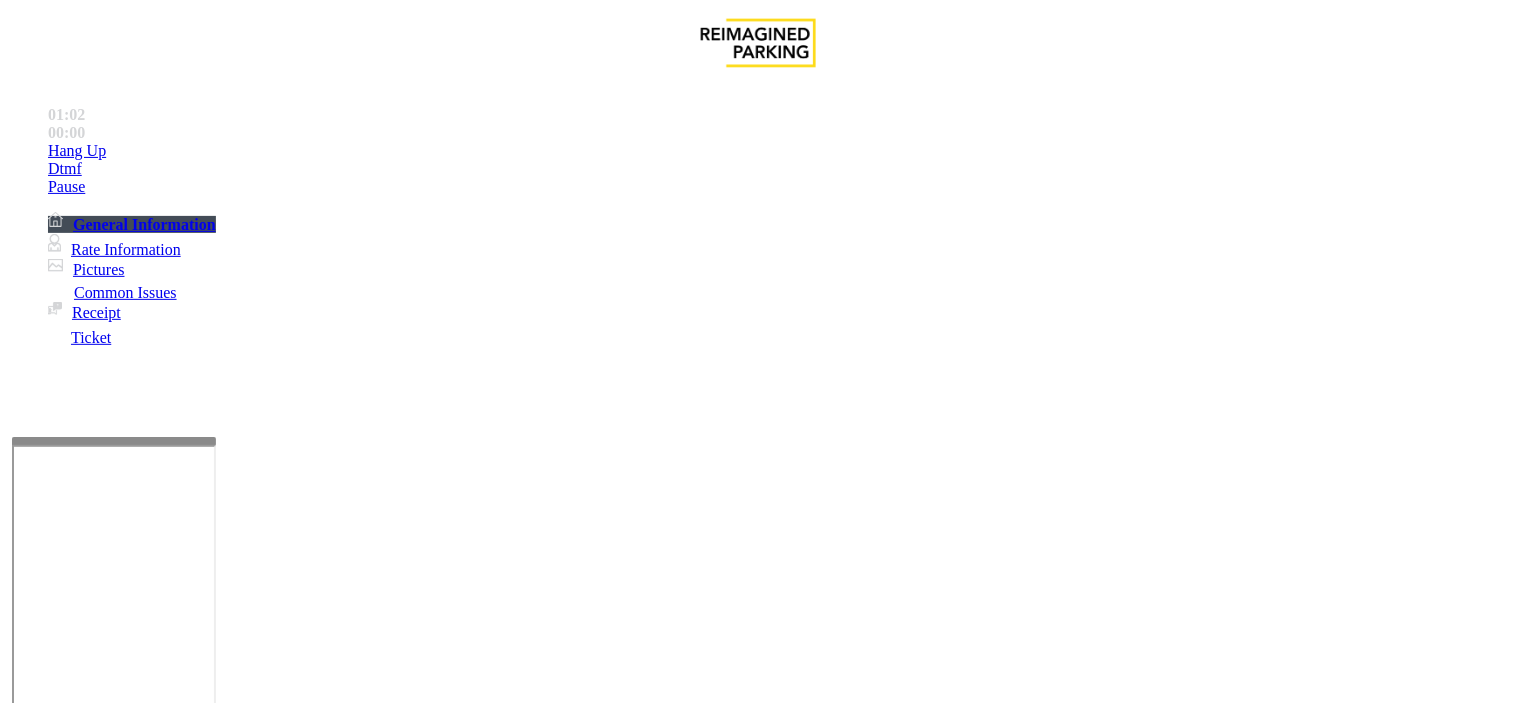 click on "1" 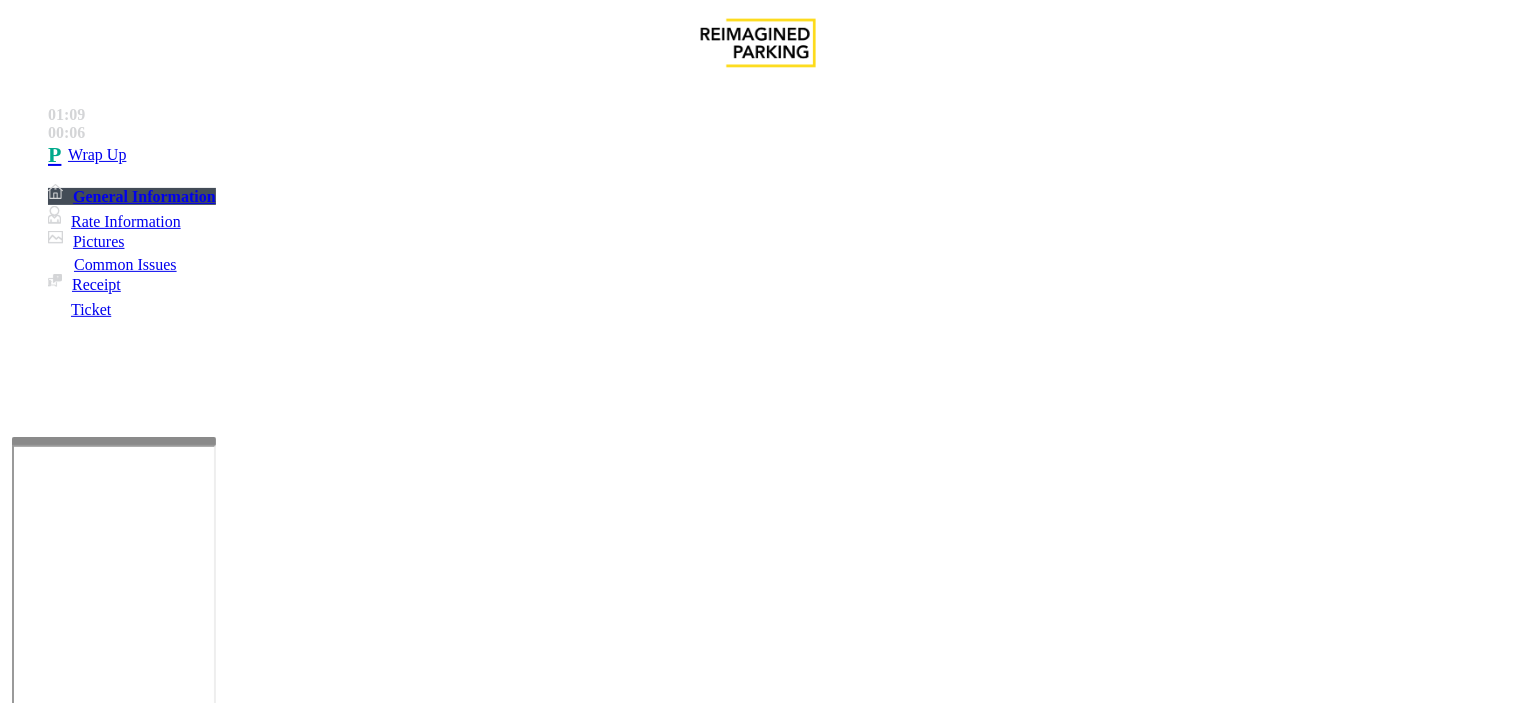 click 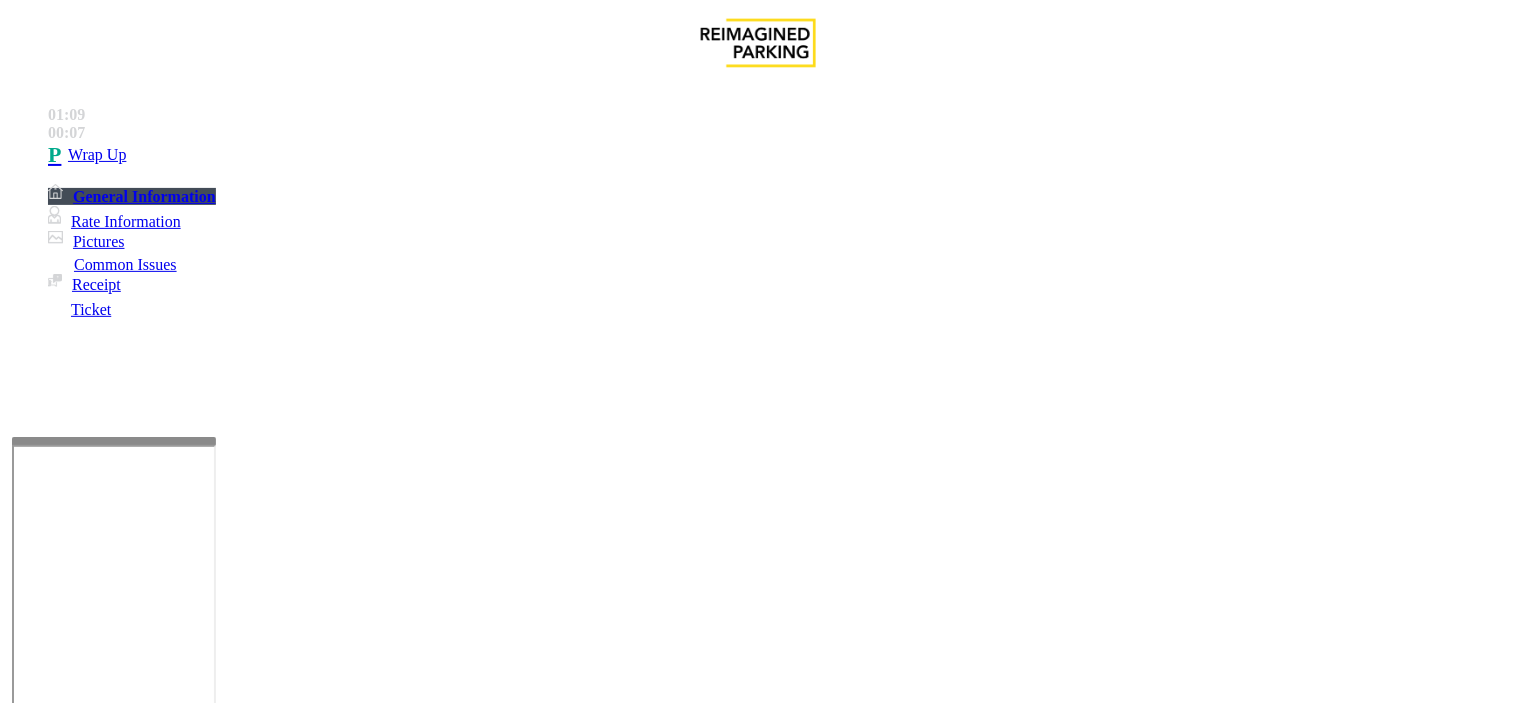 click 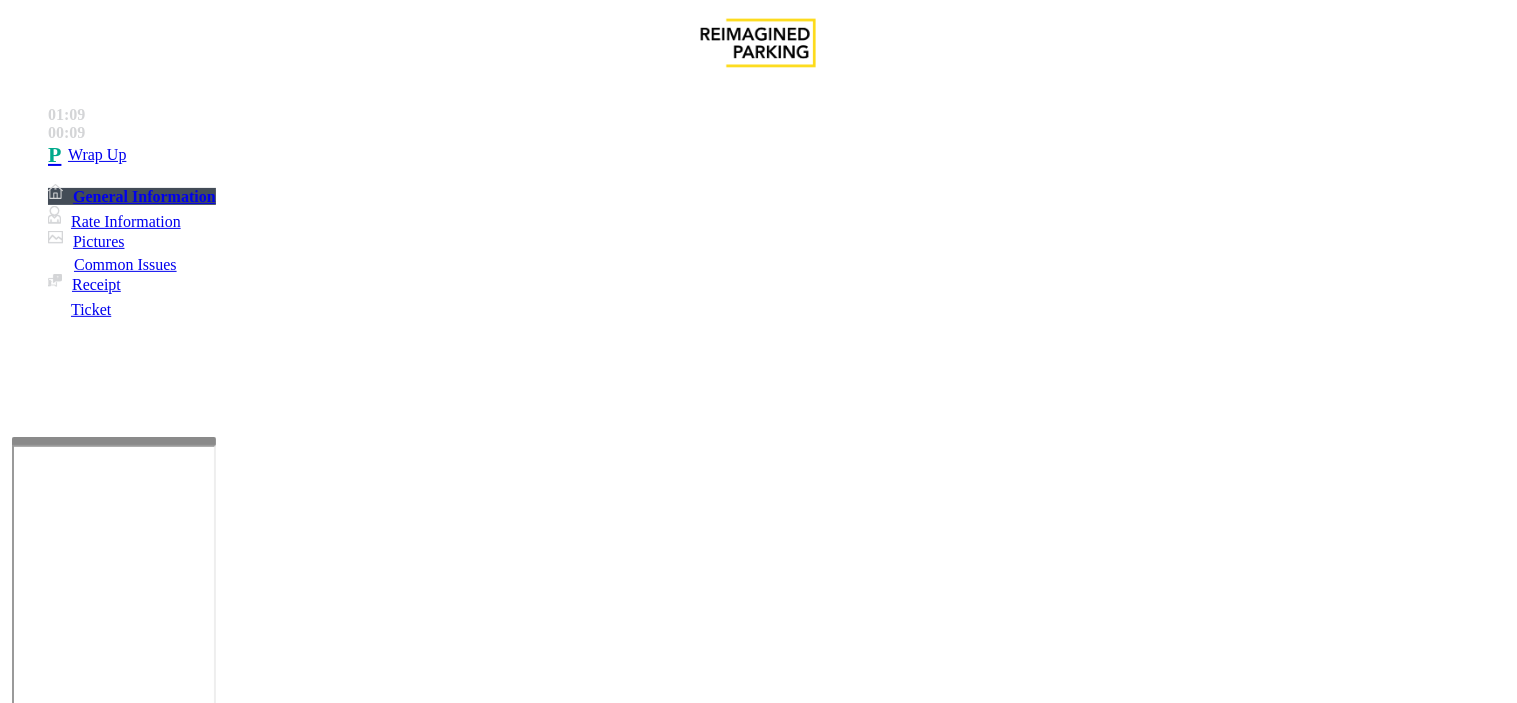 click on "**********" 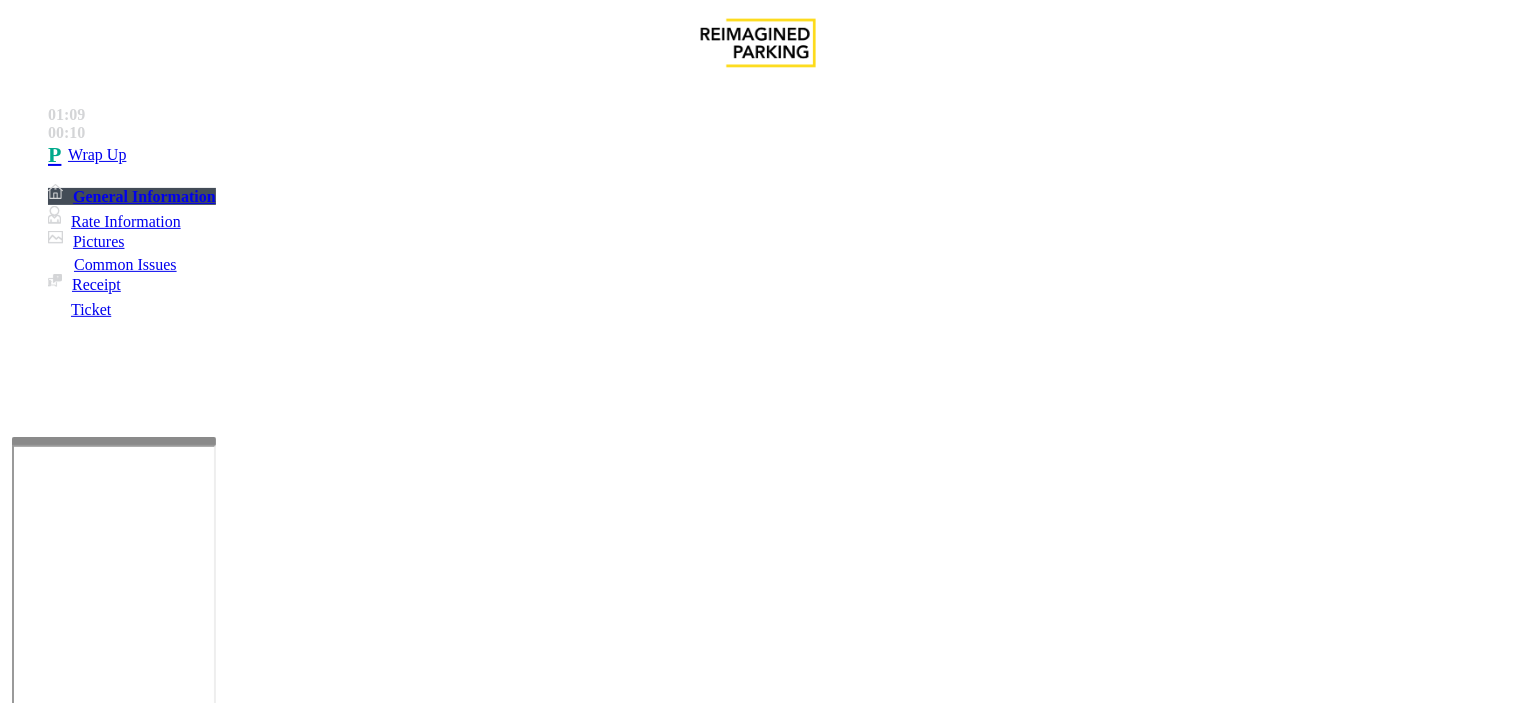 click 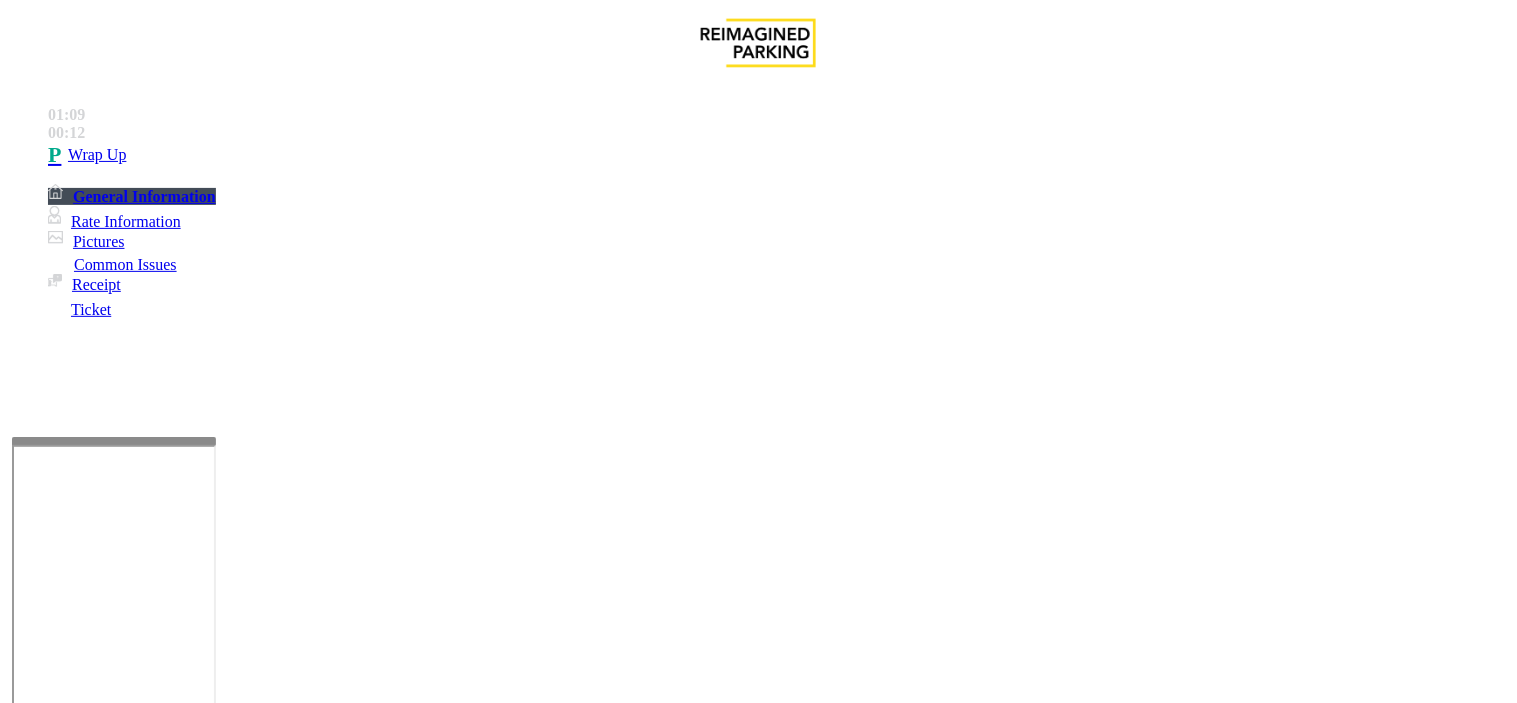 paste on "**********" 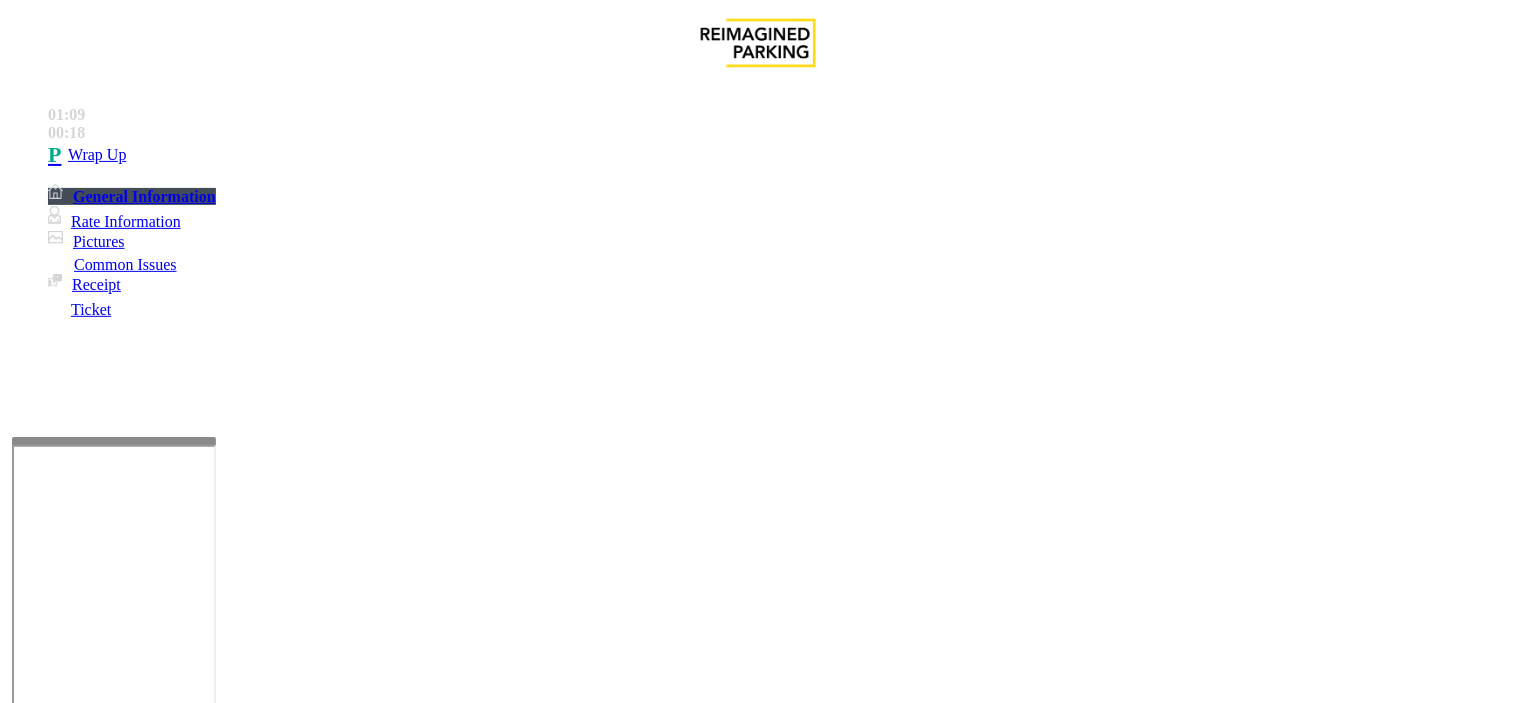 click 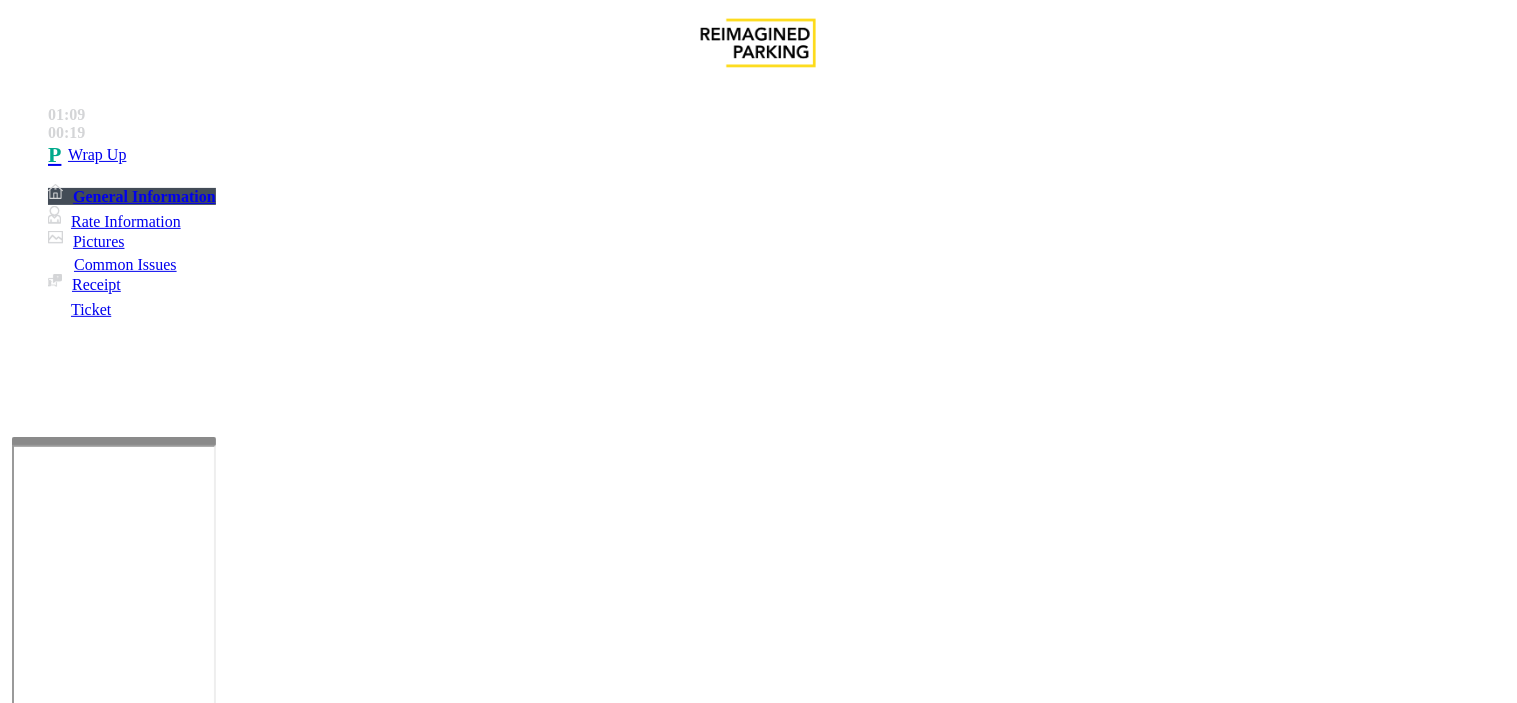 paste on "**********" 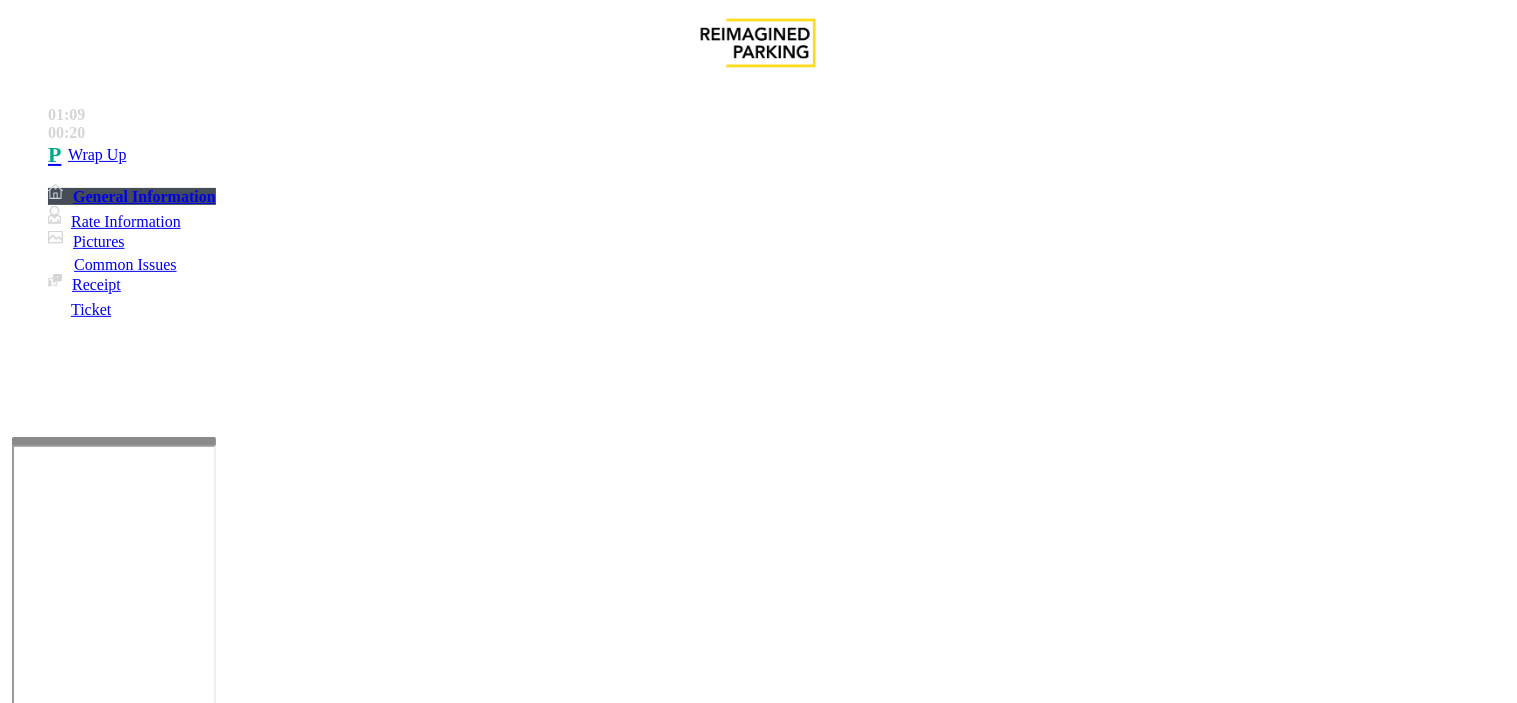 scroll, scrollTop: 0, scrollLeft: 0, axis: both 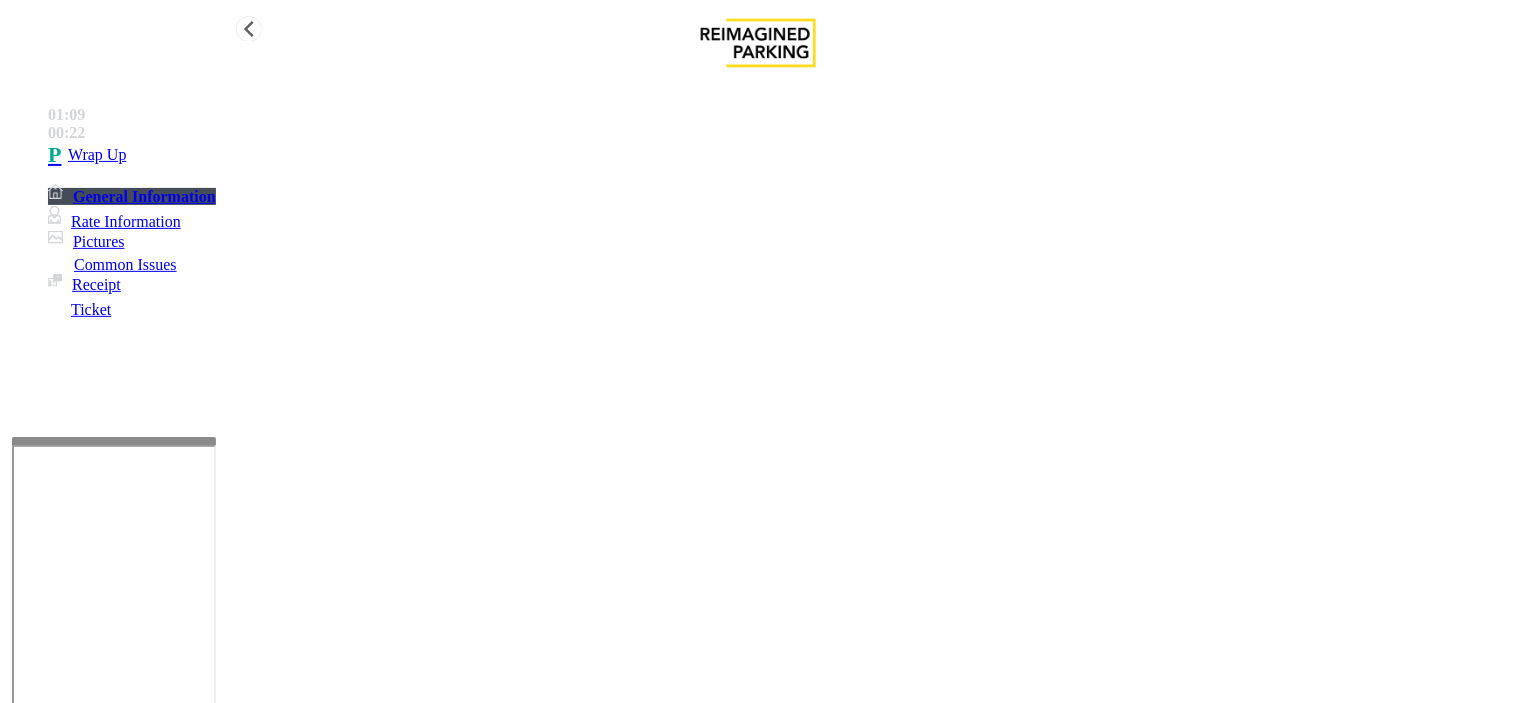 type on "**********" 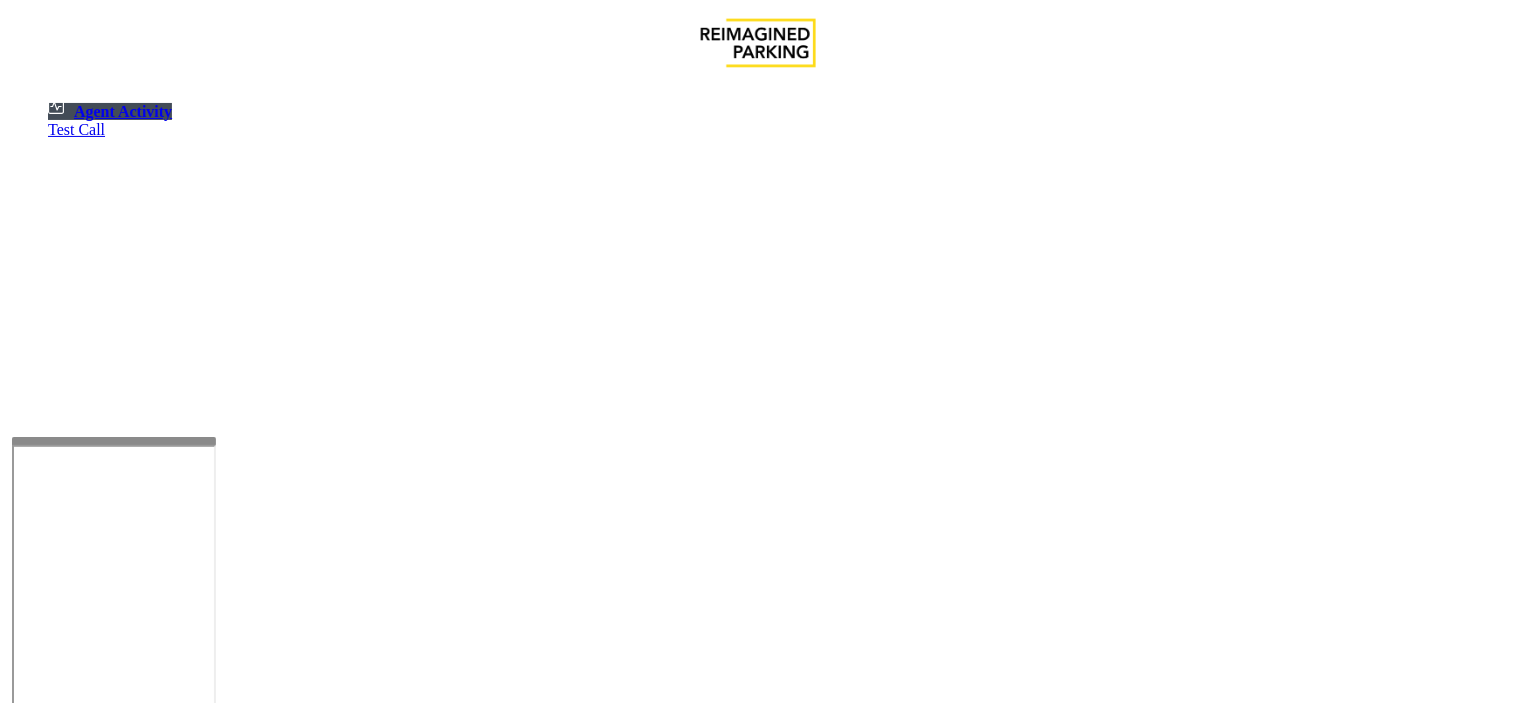 click 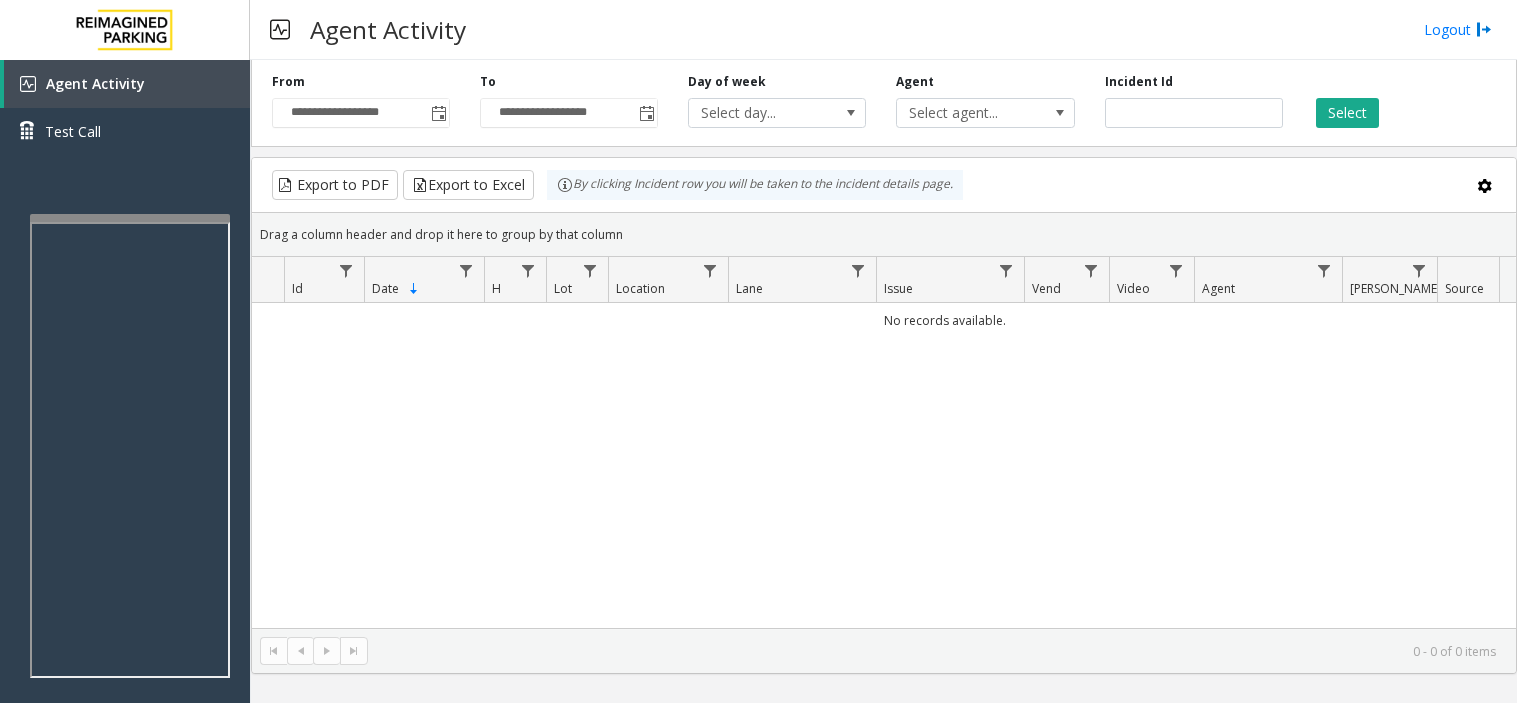 scroll, scrollTop: 0, scrollLeft: 0, axis: both 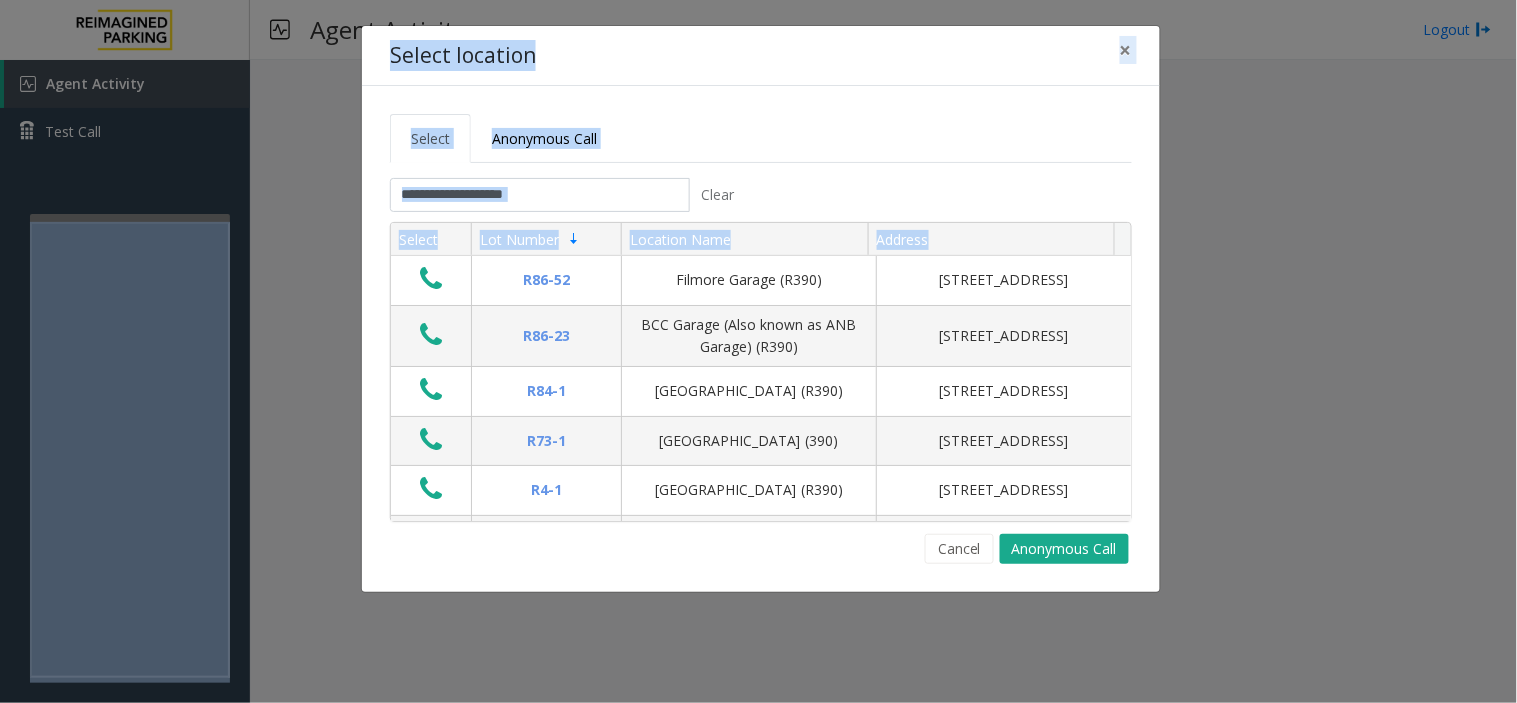 drag, startPoint x: 1324, startPoint y: 453, endPoint x: 913, endPoint y: 755, distance: 510.0245 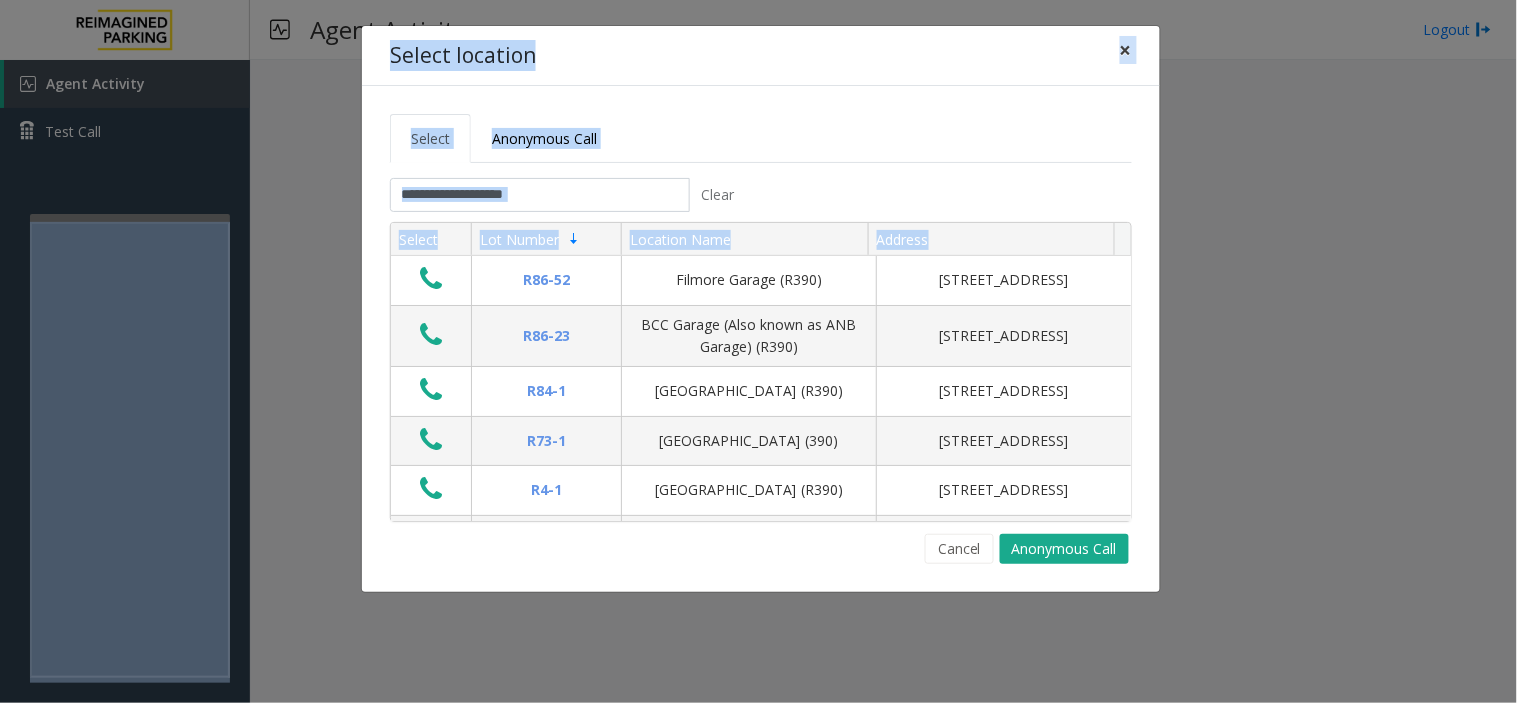 click on "×" 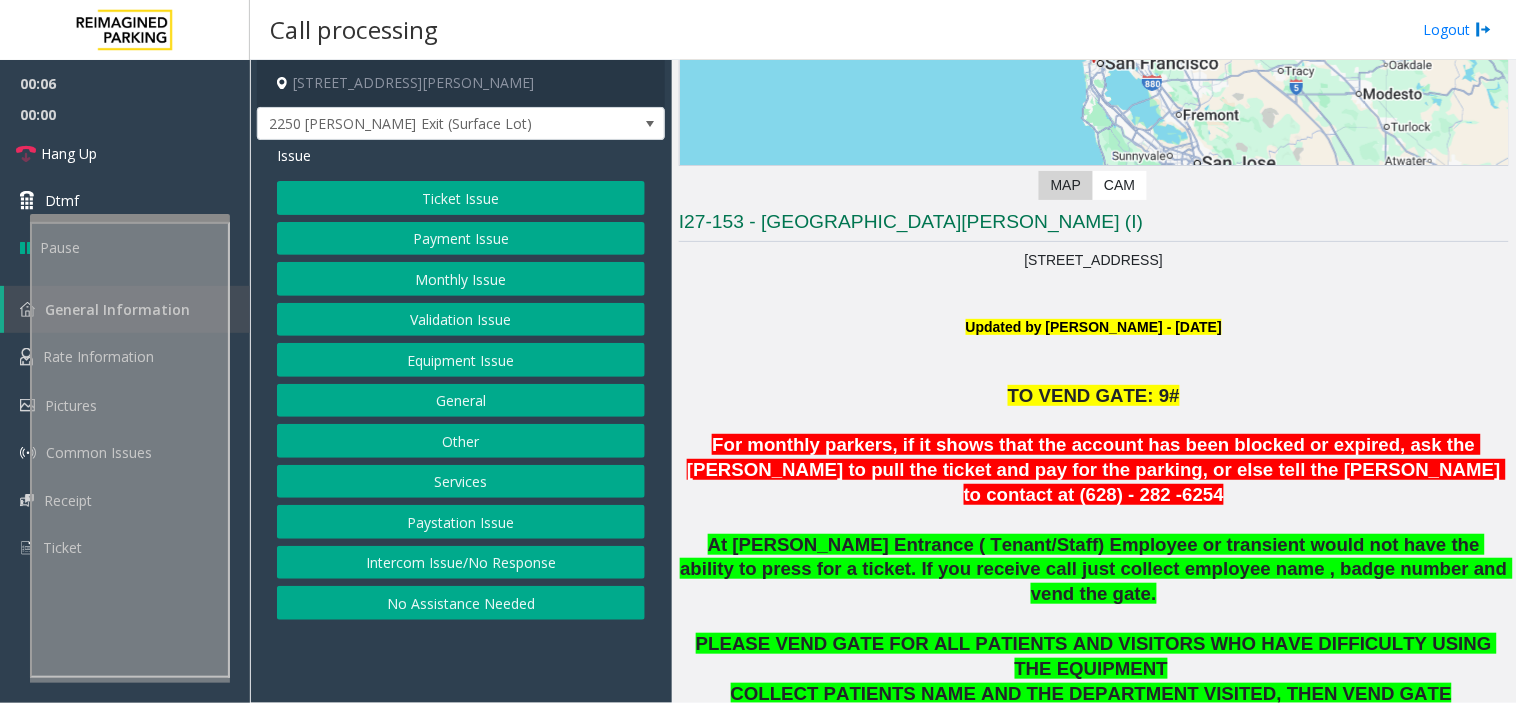 scroll, scrollTop: 444, scrollLeft: 0, axis: vertical 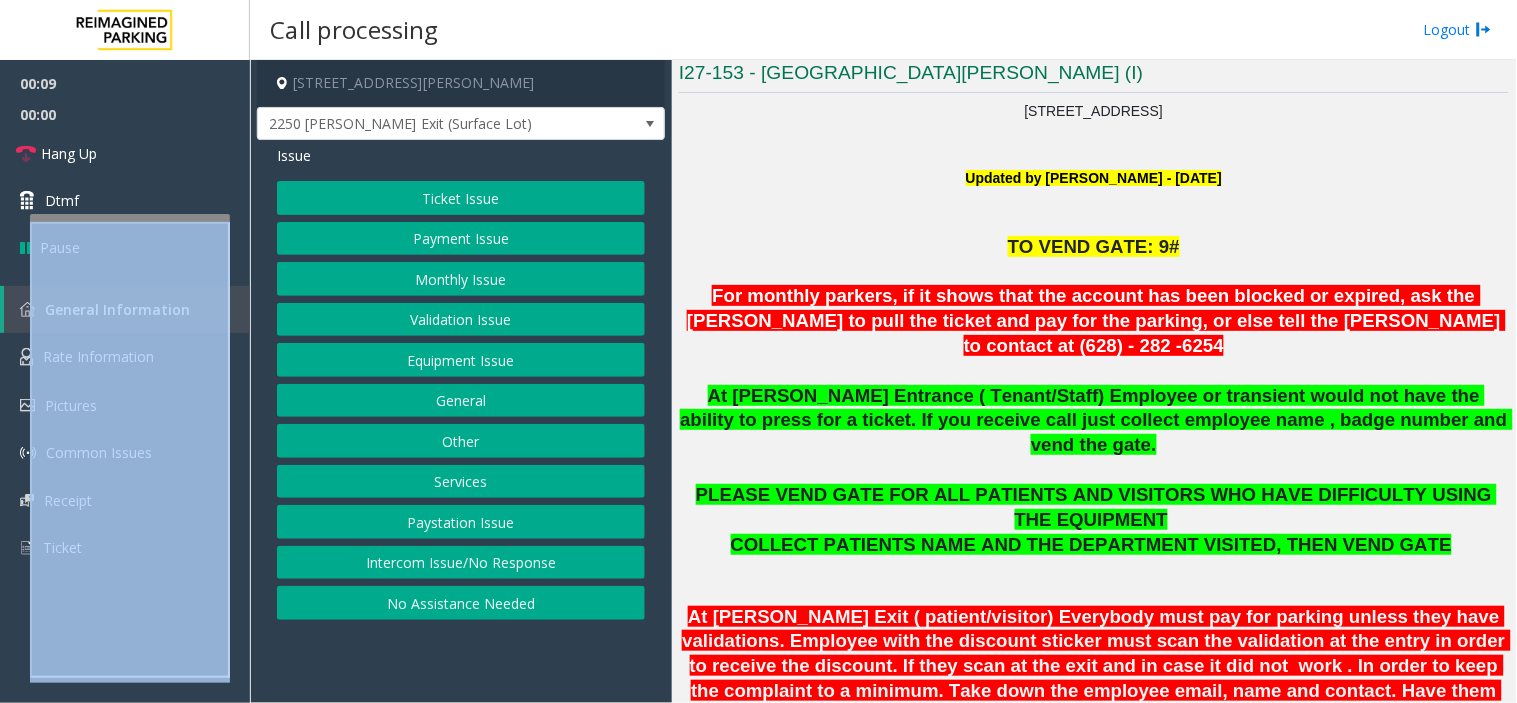 click on "Payment Issue" 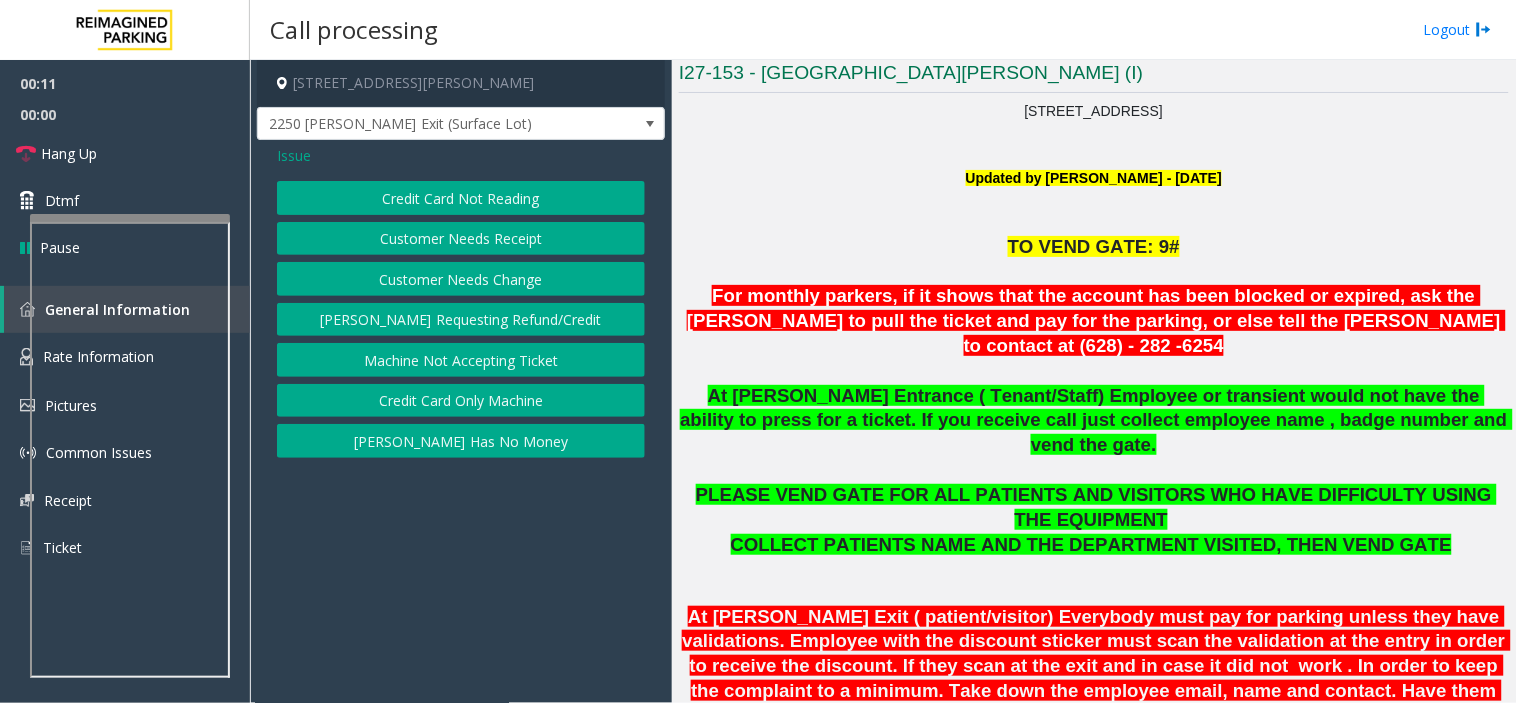 click on "Issue" 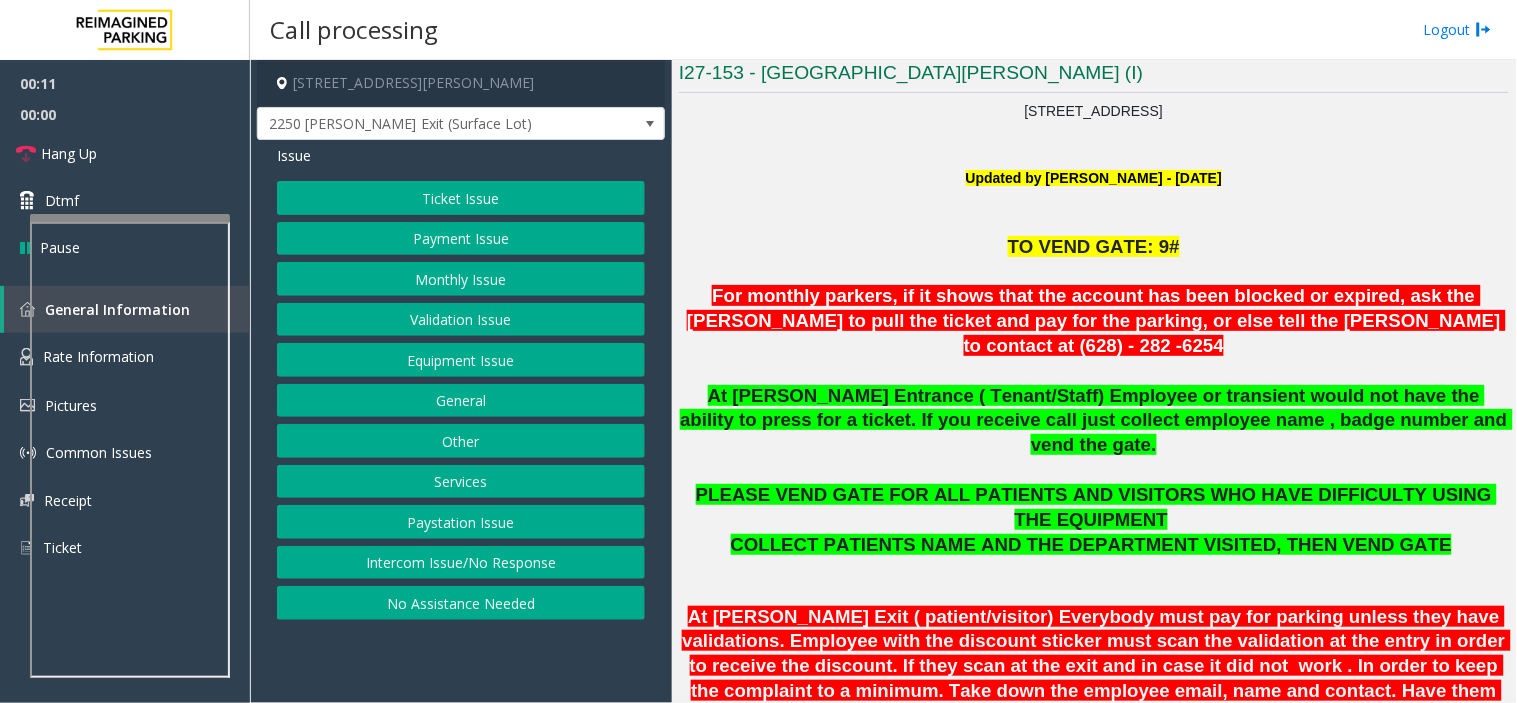 click on "Ticket Issue" 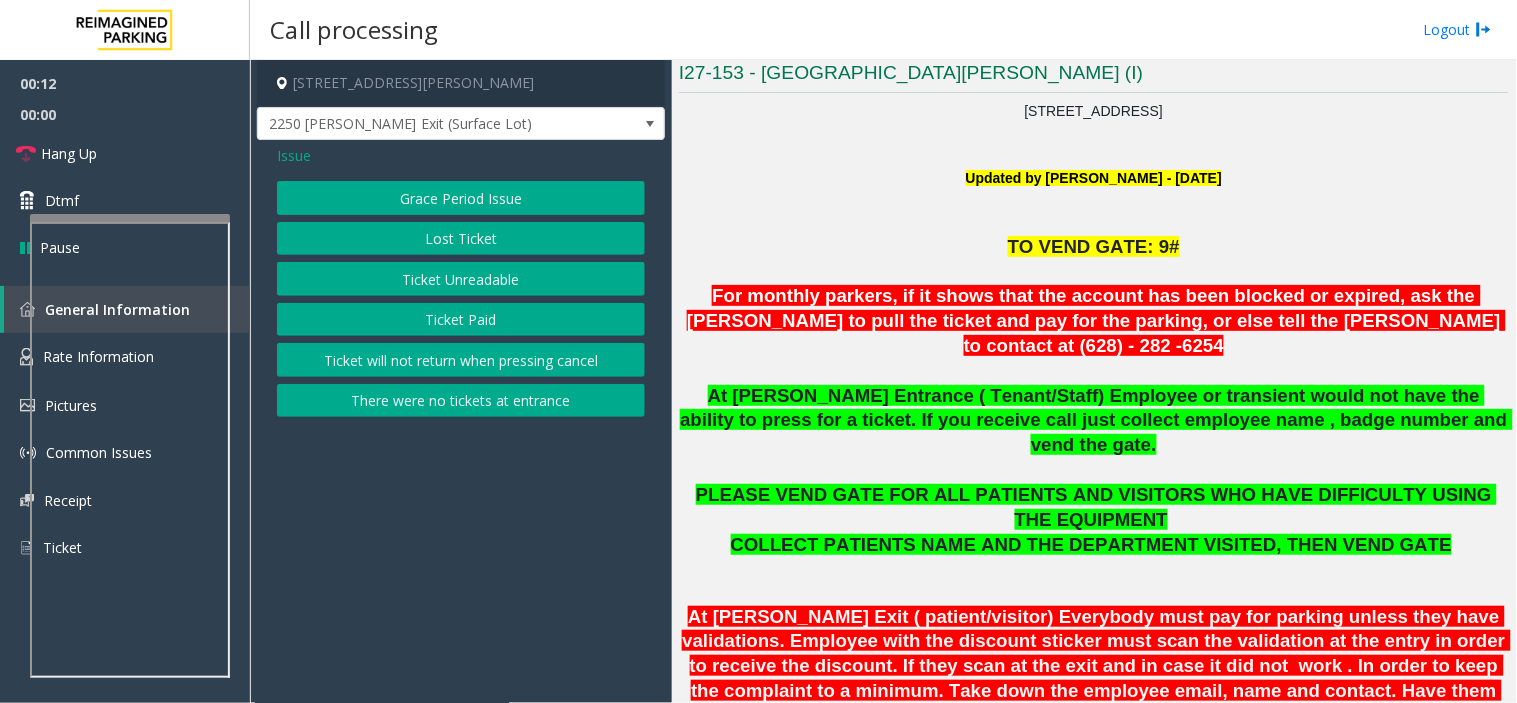 click on "Ticket Unreadable" 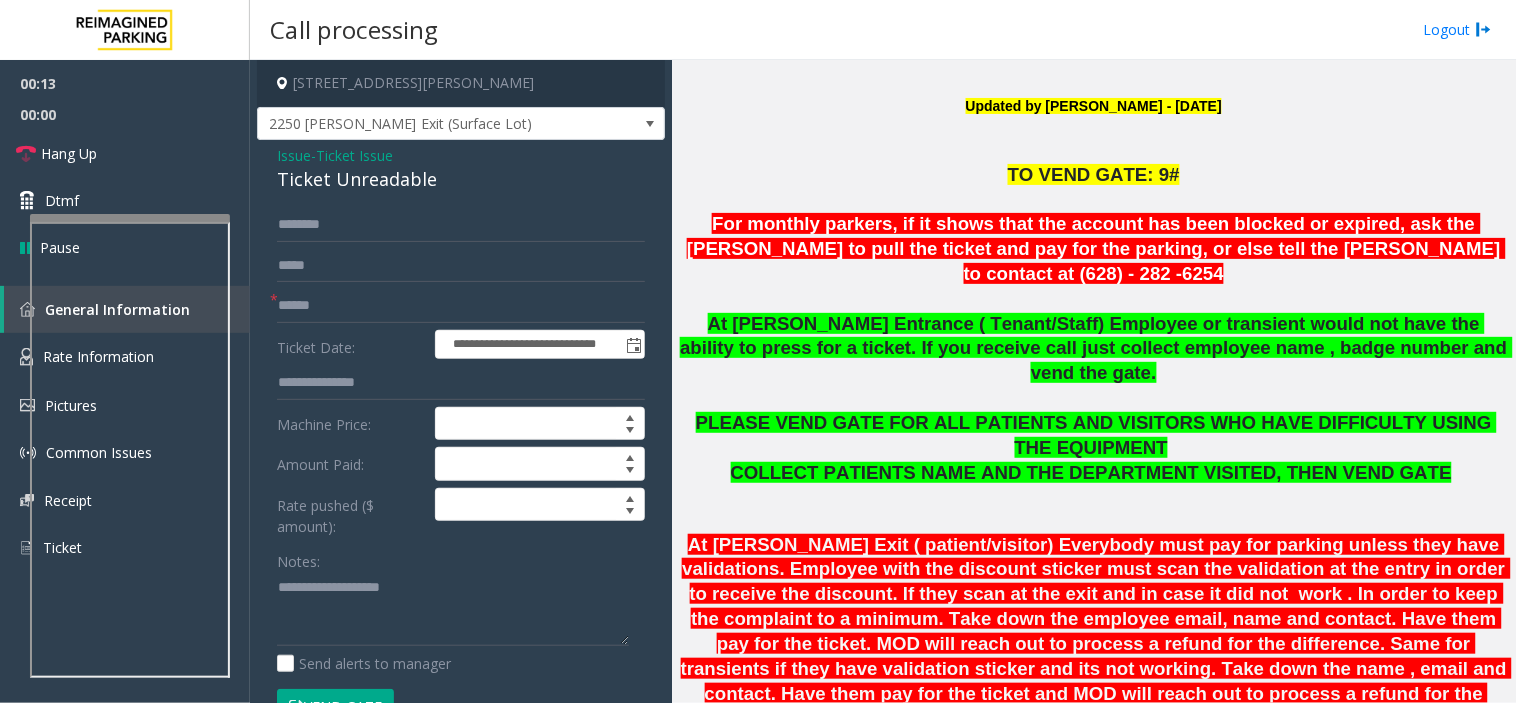 scroll, scrollTop: 555, scrollLeft: 0, axis: vertical 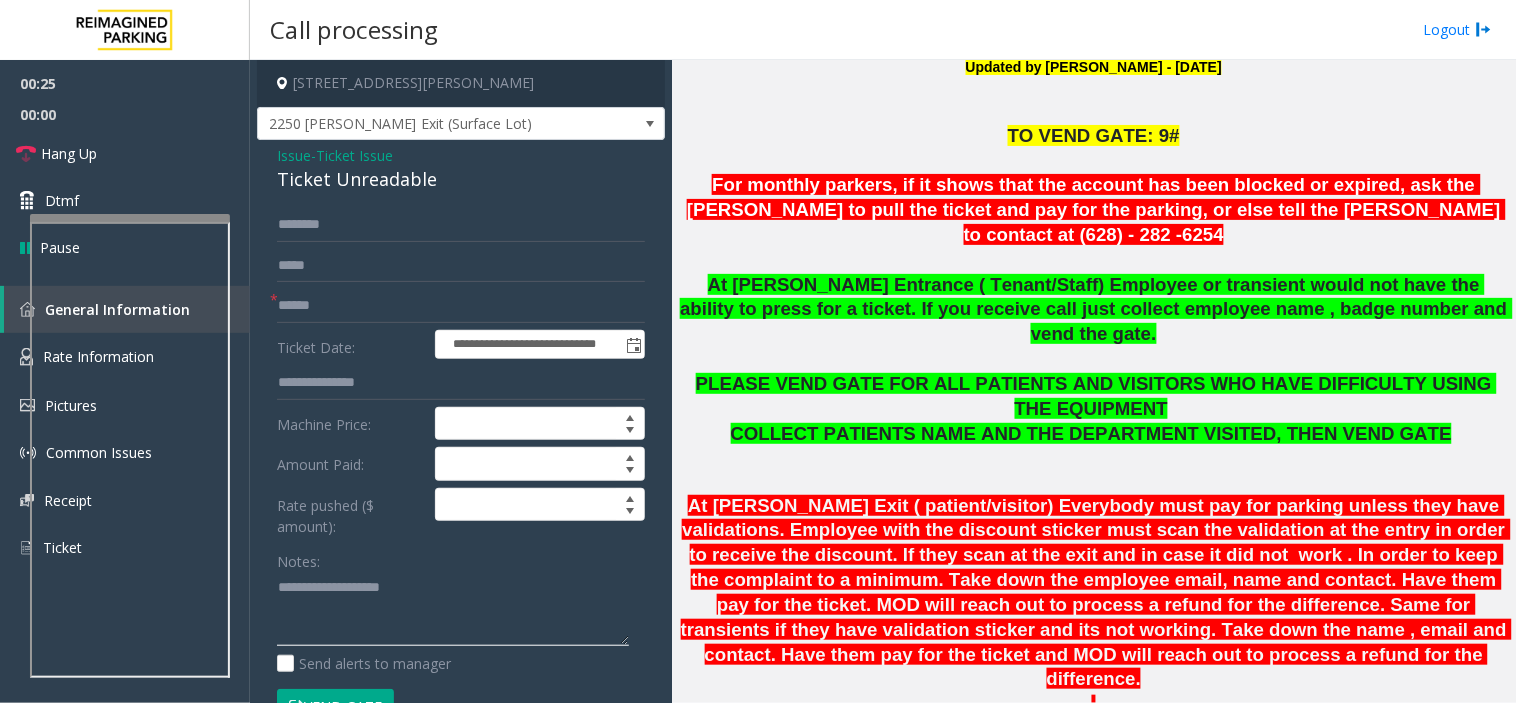 click 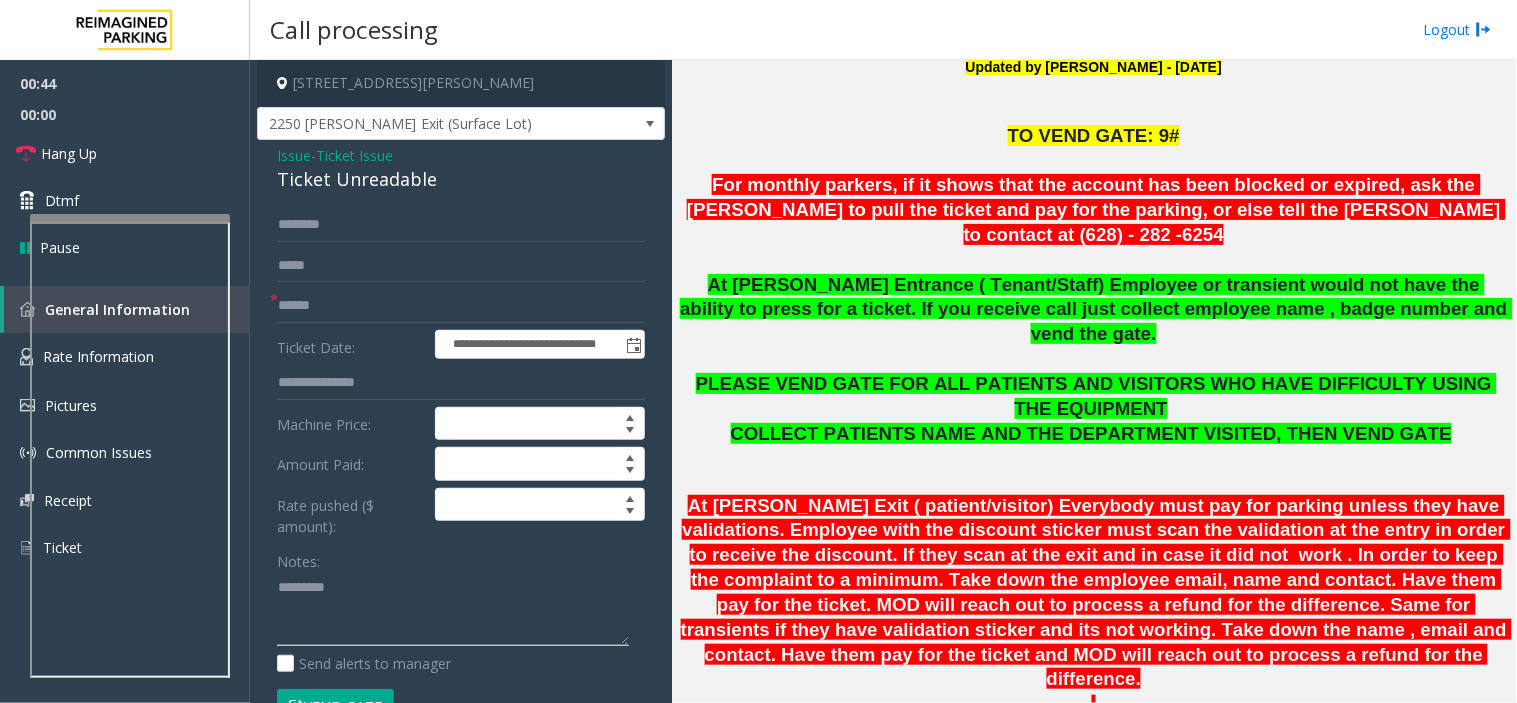 drag, startPoint x: 276, startPoint y: 573, endPoint x: 226, endPoint y: 571, distance: 50.039986 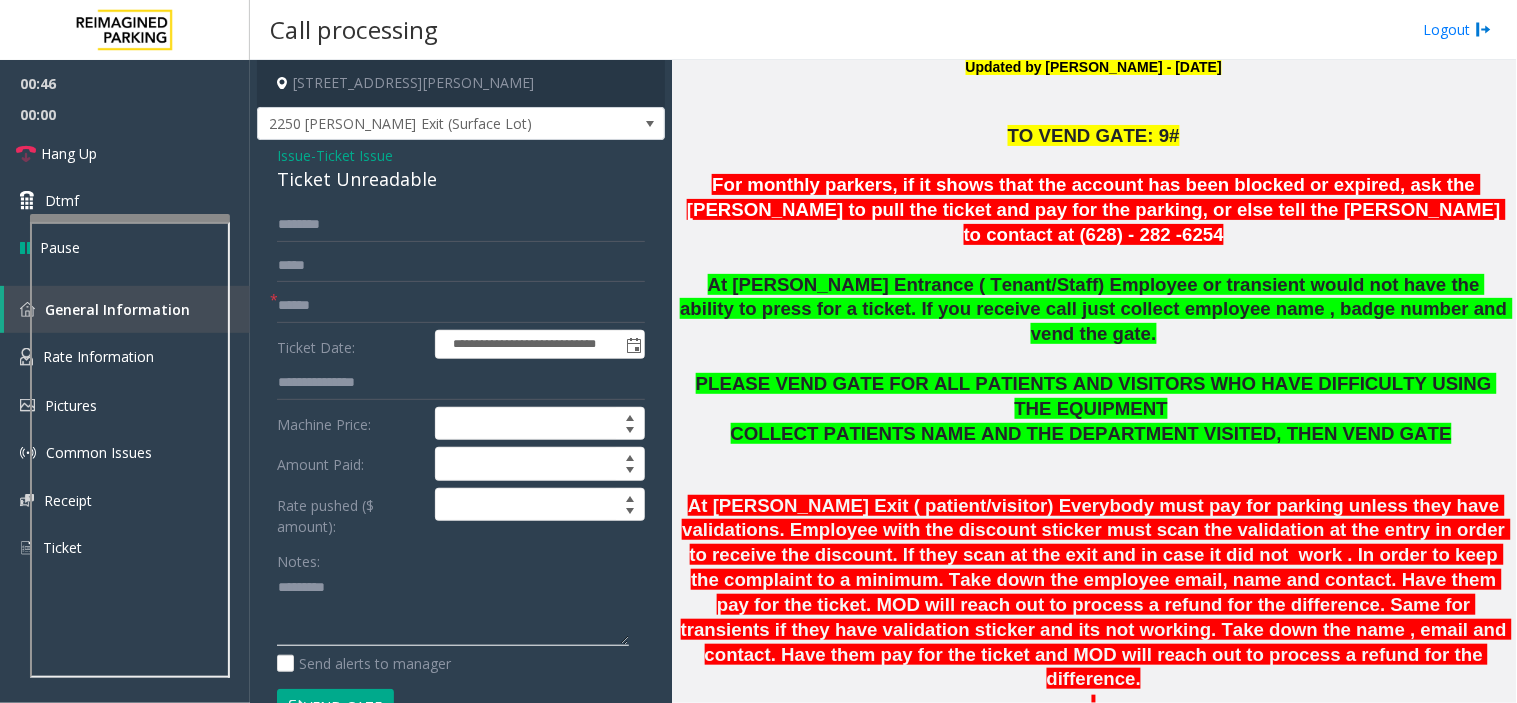 type on "*********" 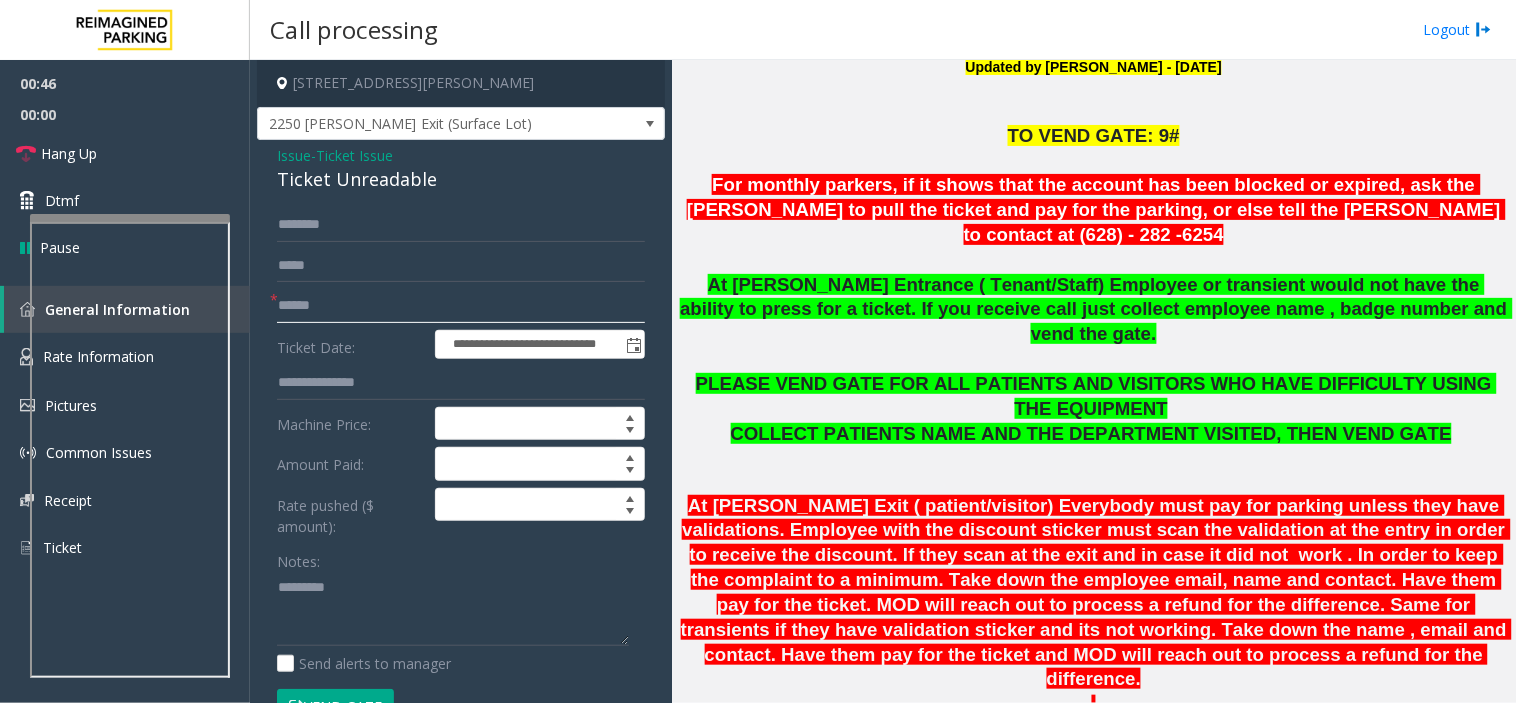 click 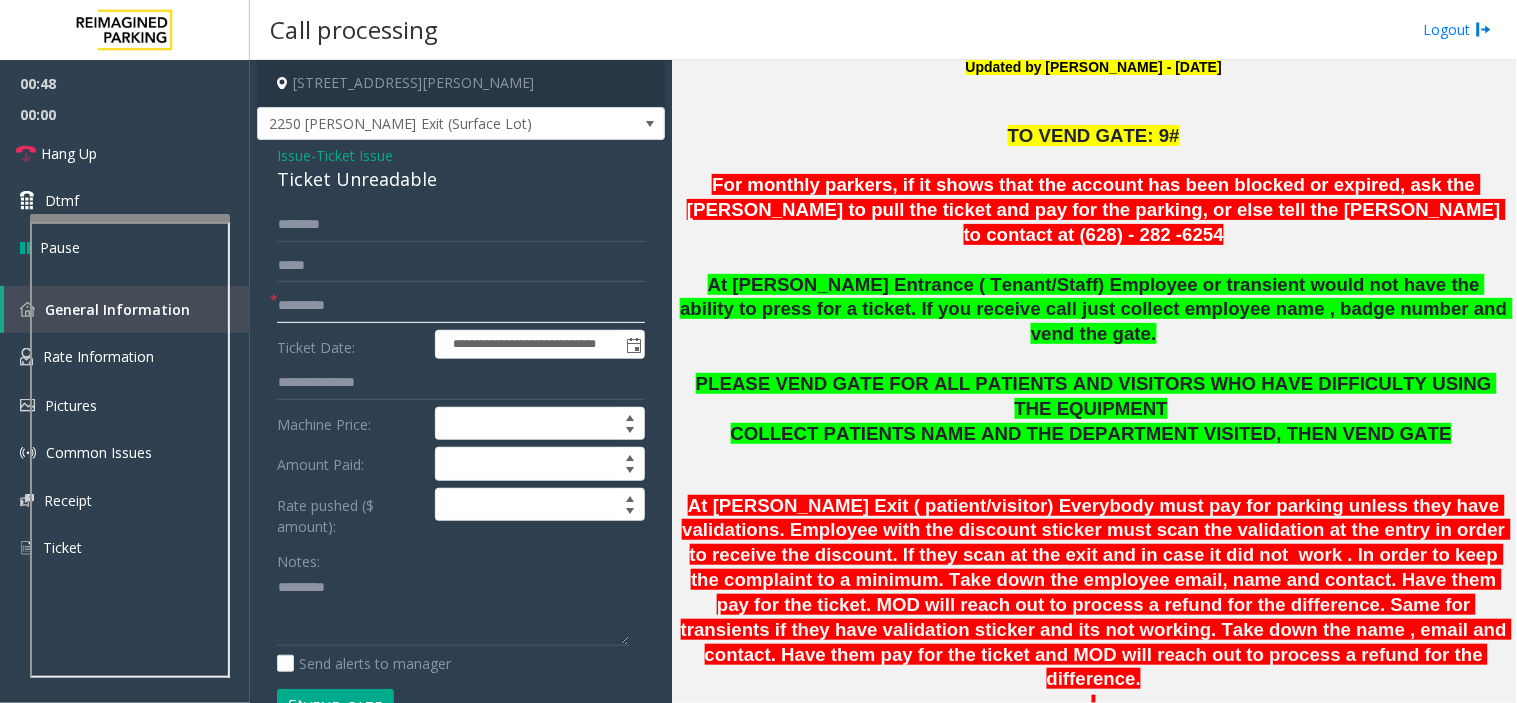 type on "*********" 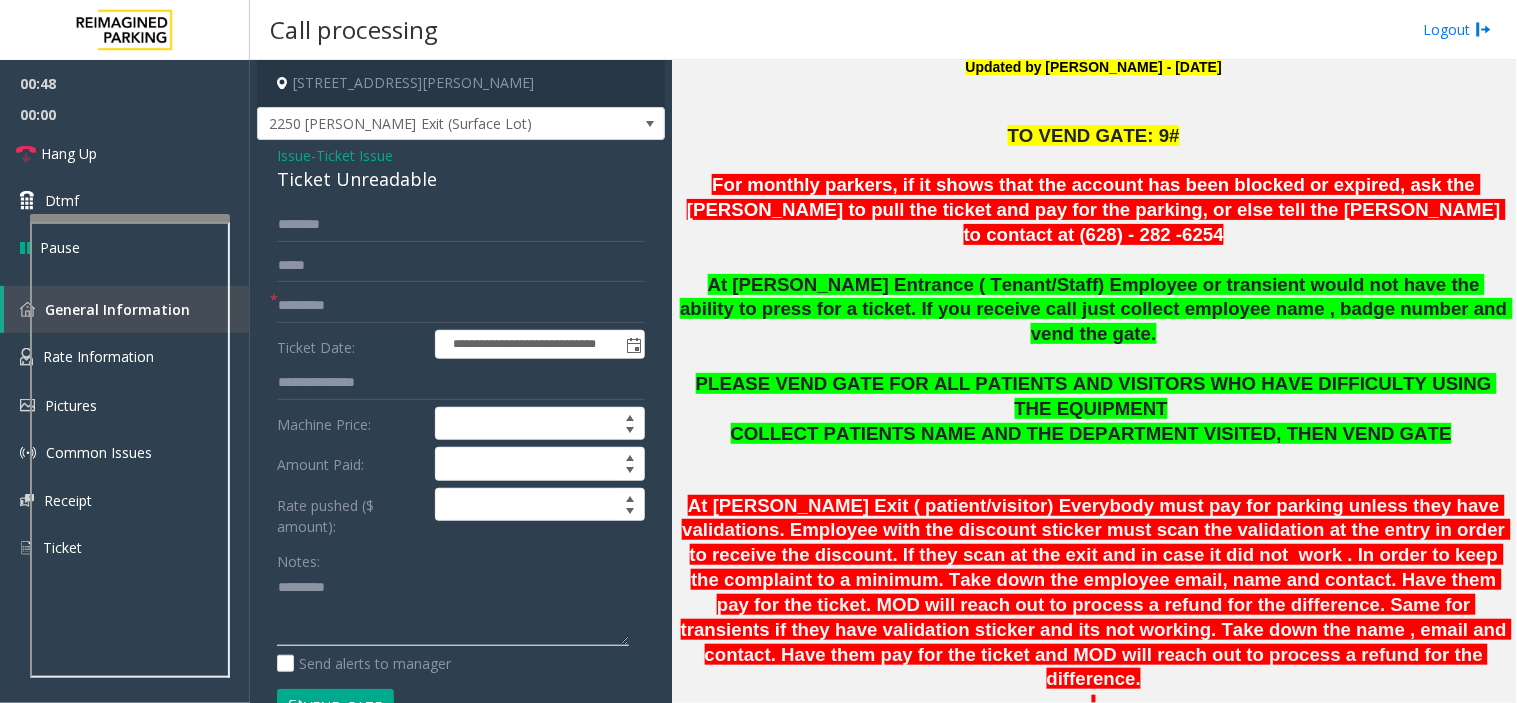drag, startPoint x: 331, startPoint y: 585, endPoint x: 217, endPoint y: 573, distance: 114.62984 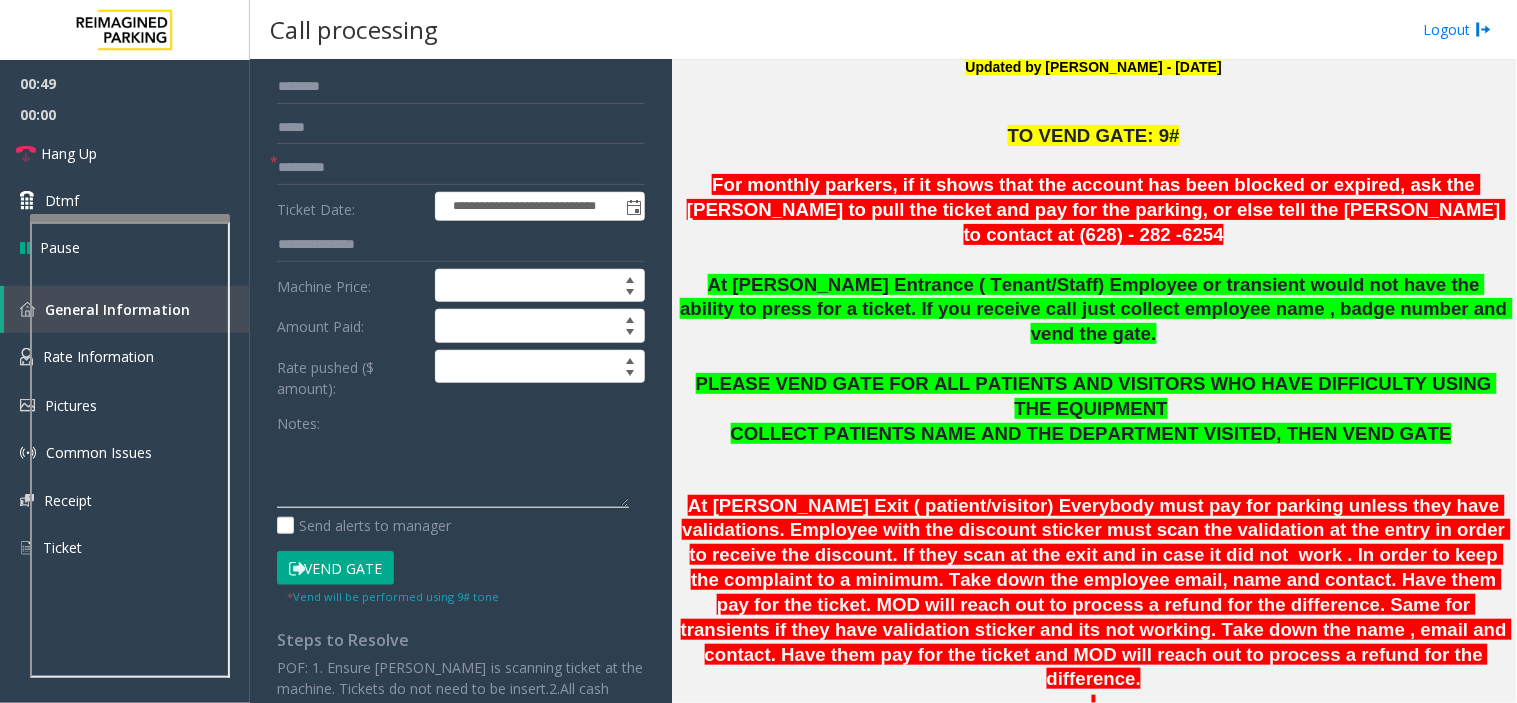 scroll, scrollTop: 333, scrollLeft: 0, axis: vertical 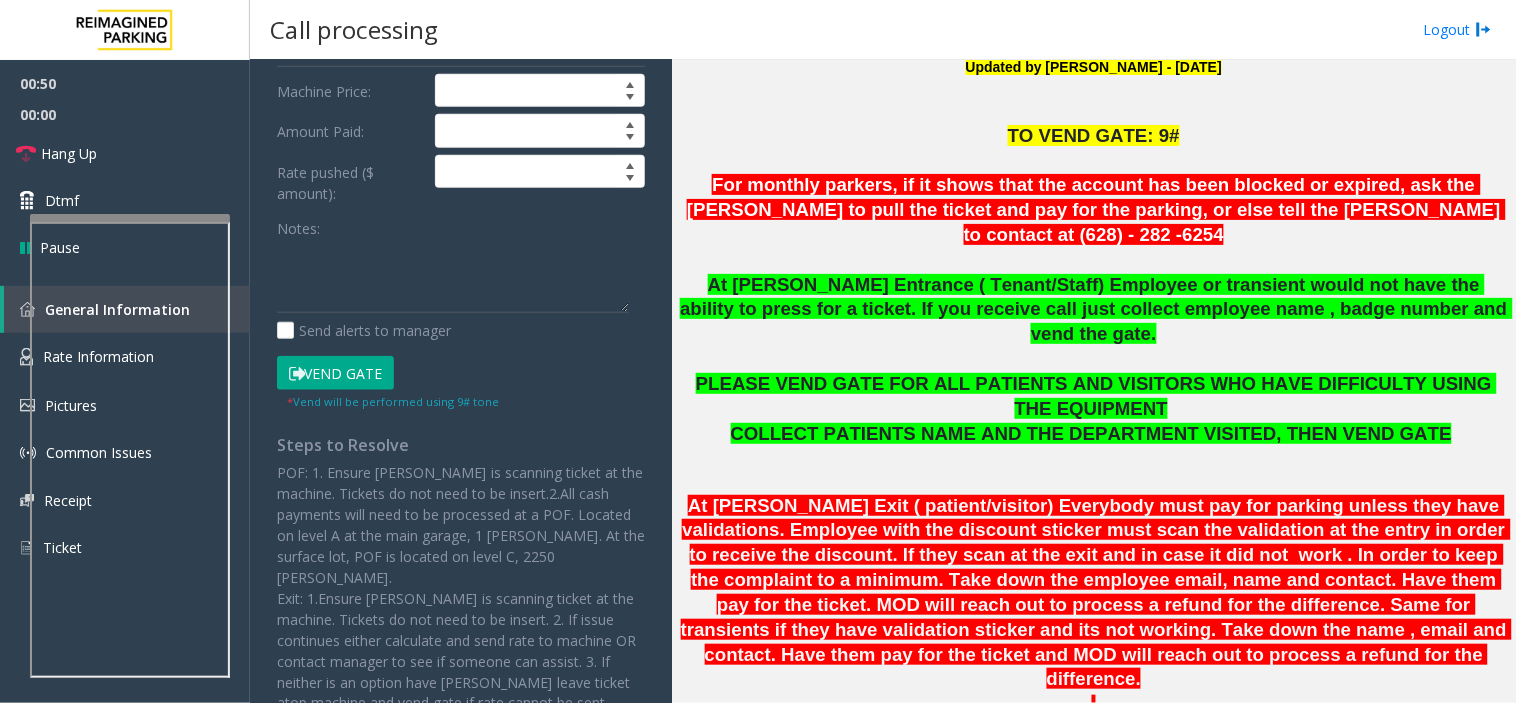 click on "Vend Gate" 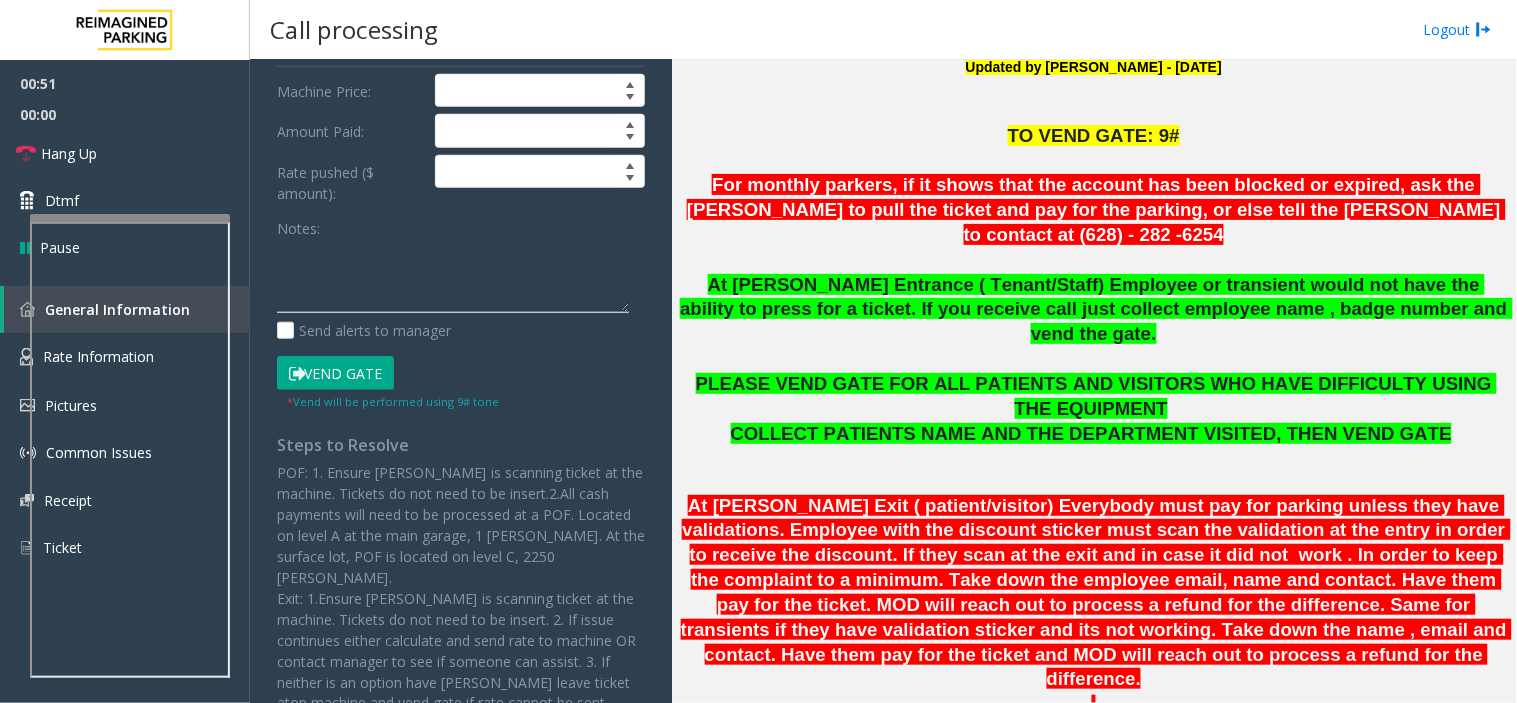 click 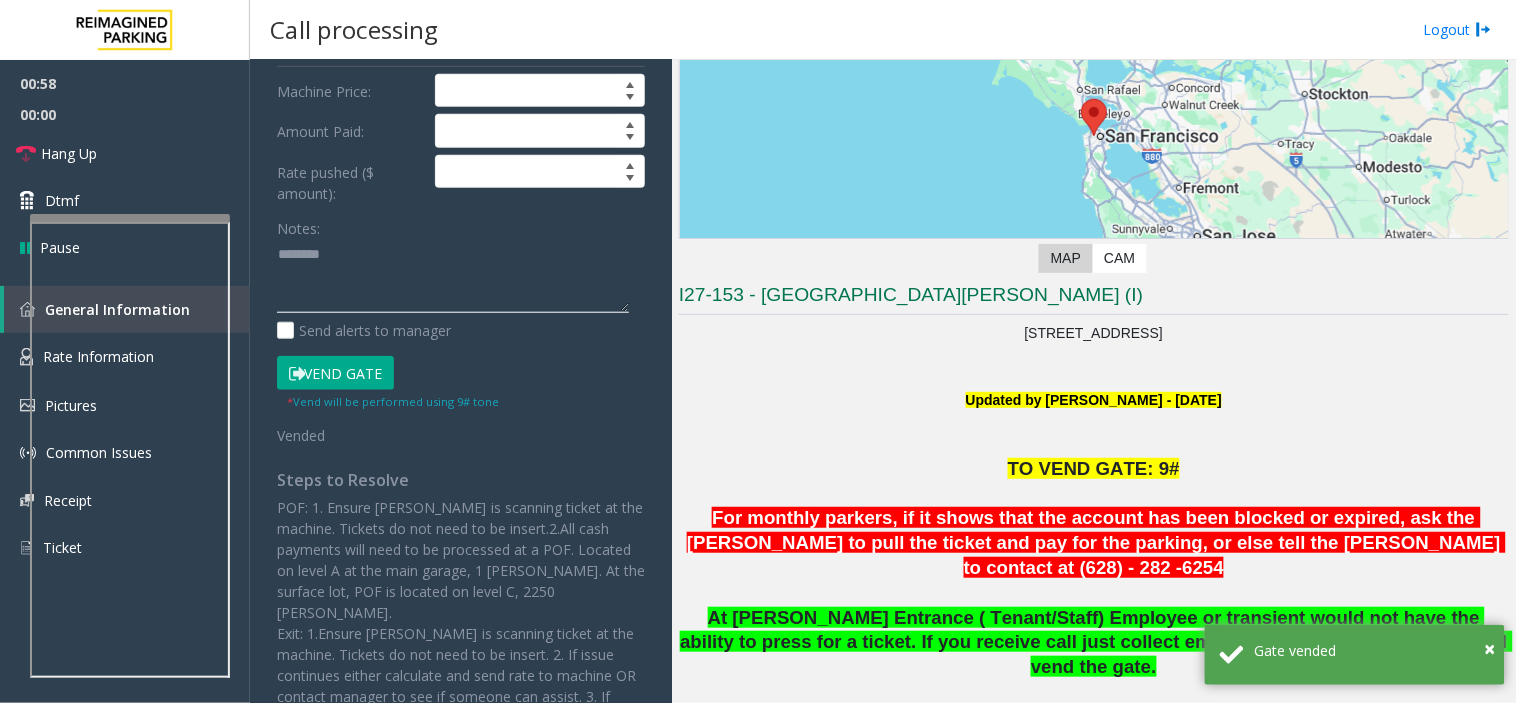 scroll, scrollTop: 0, scrollLeft: 0, axis: both 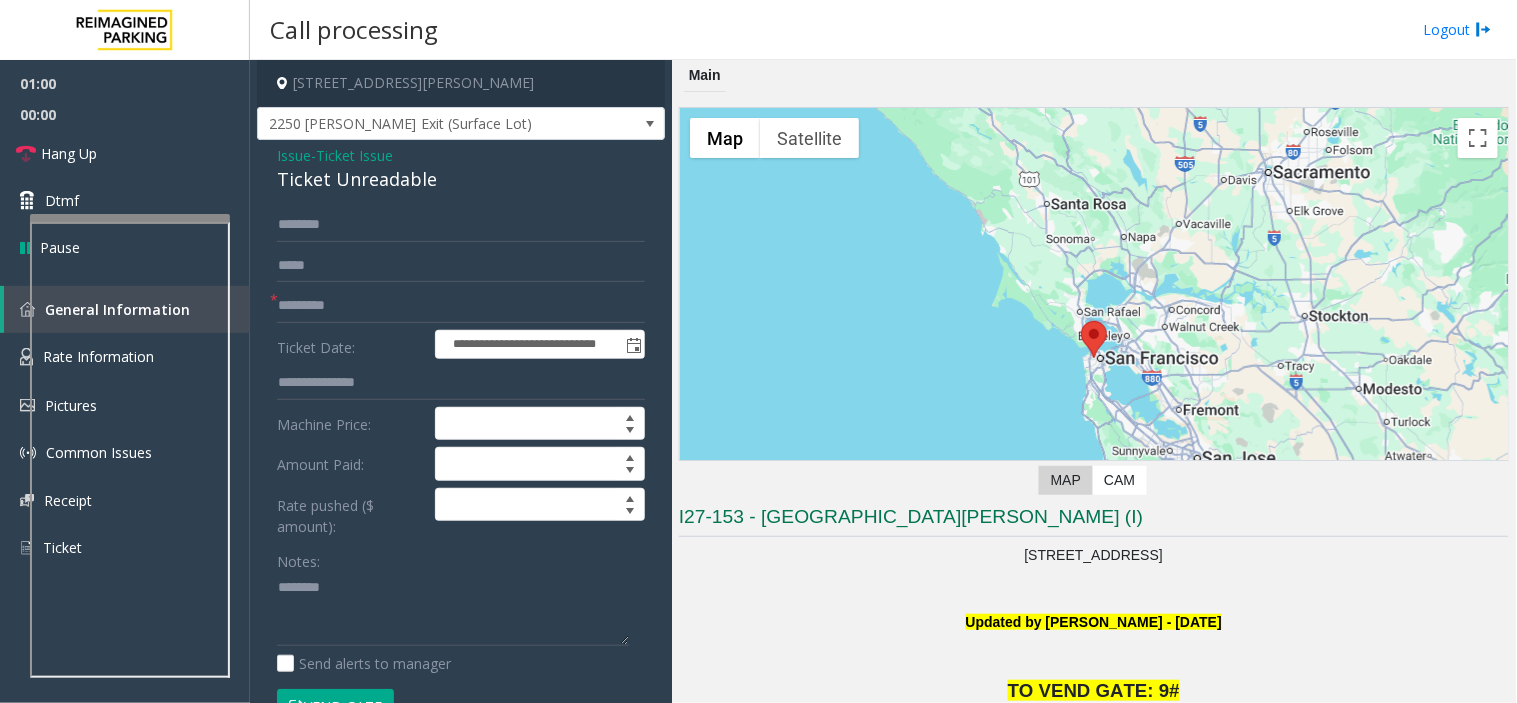 click on "Ticket Unreadable" 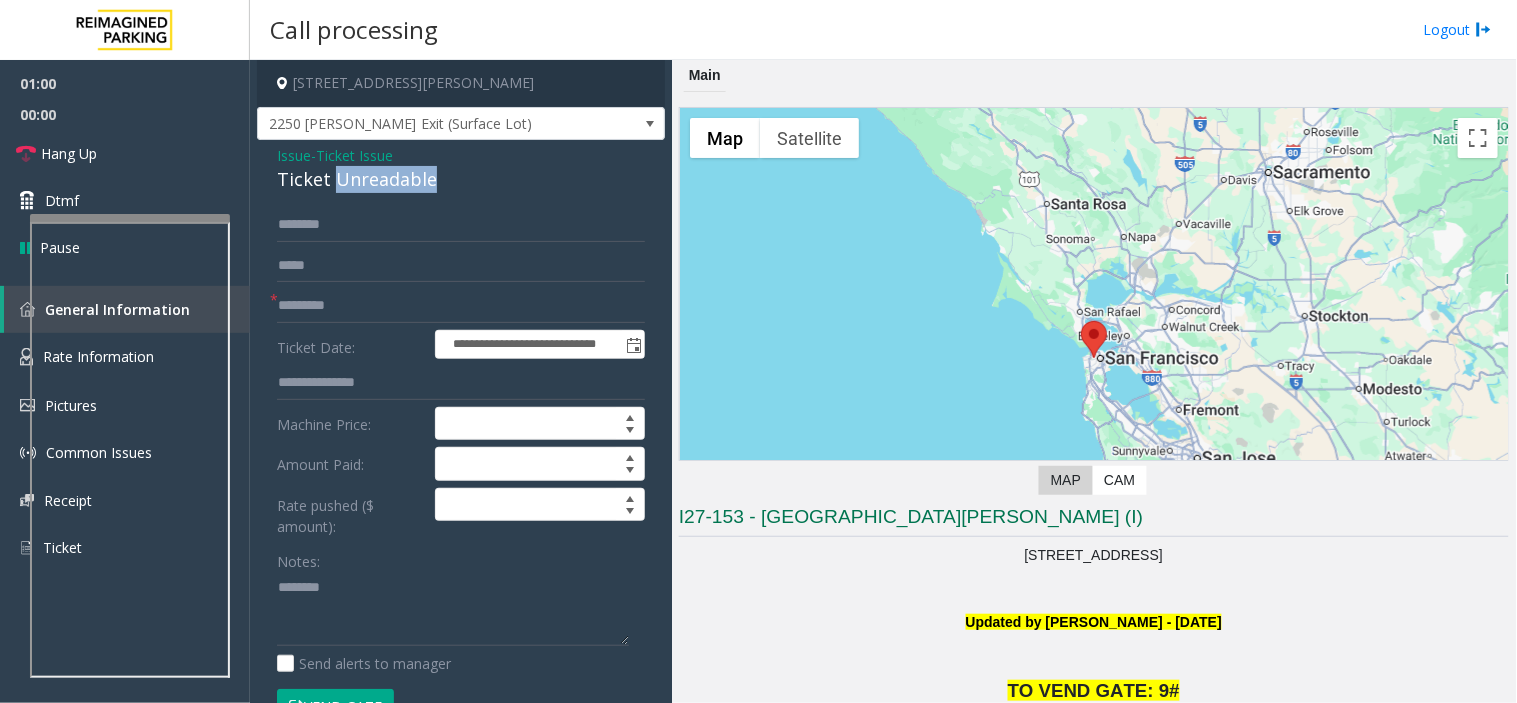 click on "Ticket Unreadable" 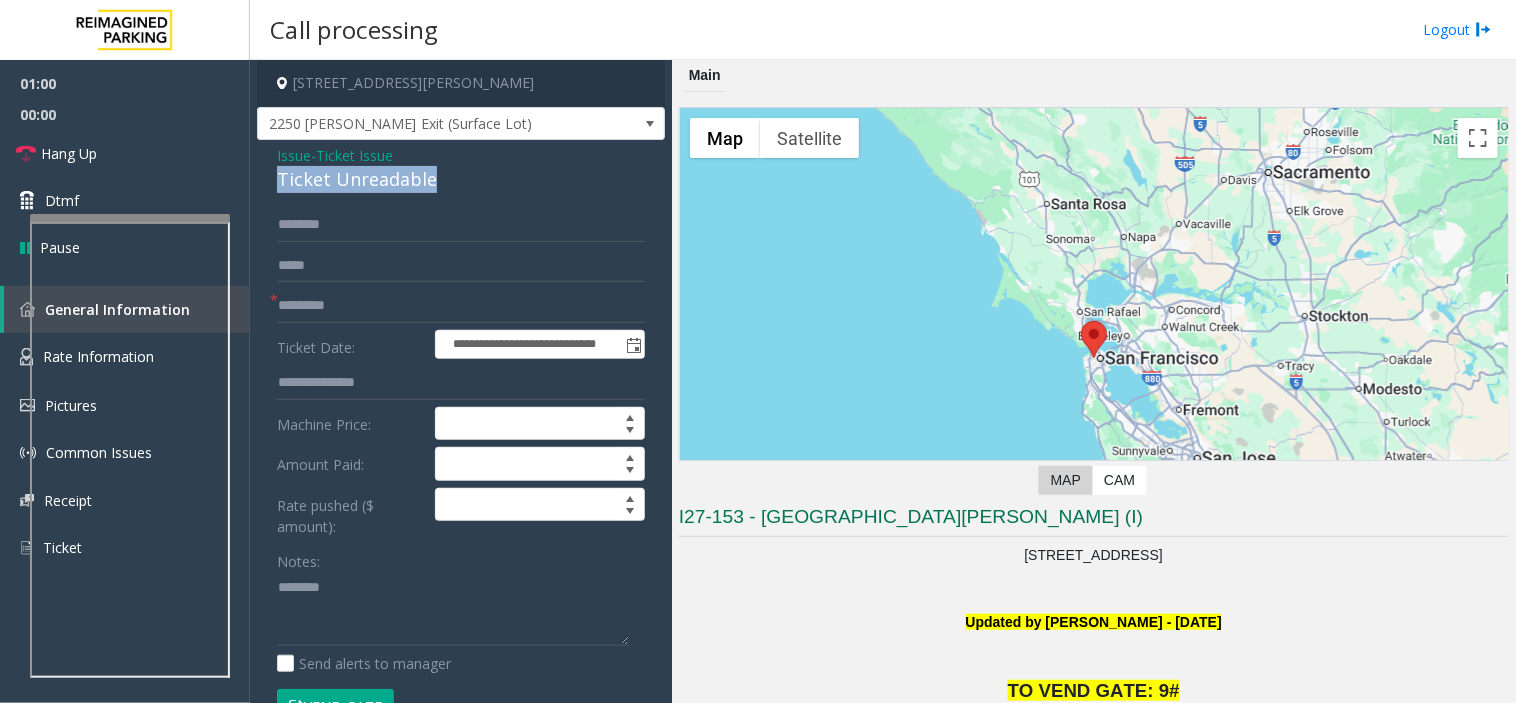 click on "Ticket Unreadable" 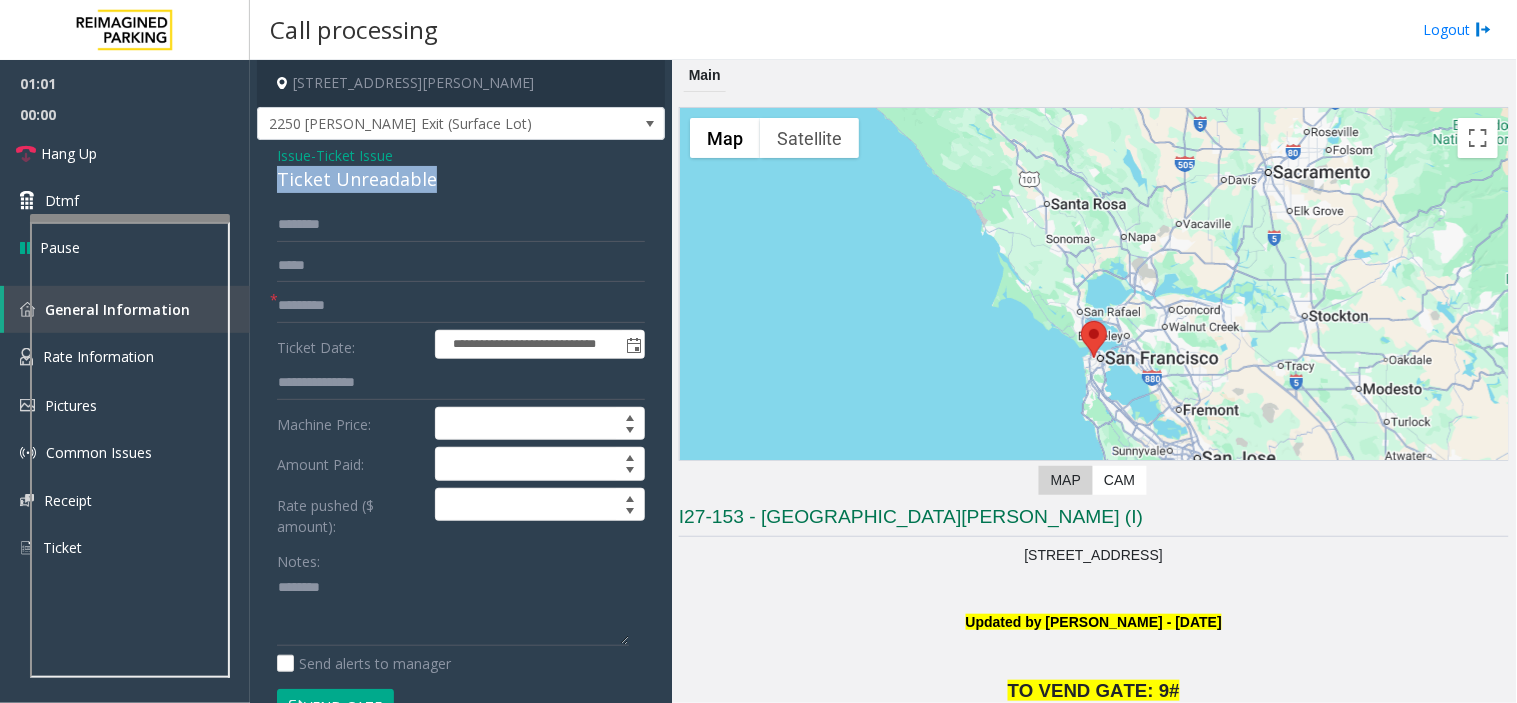 copy on "Ticket Unreadable" 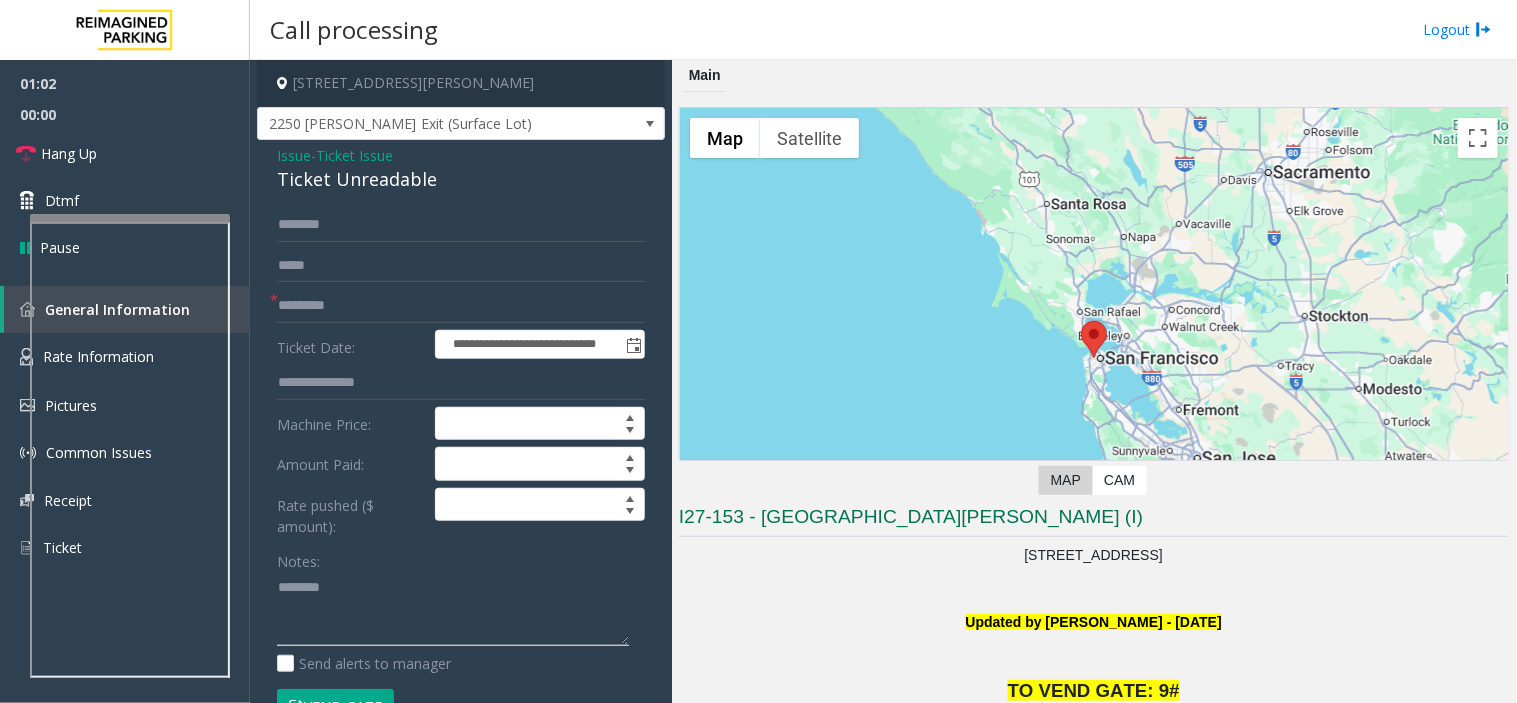 click 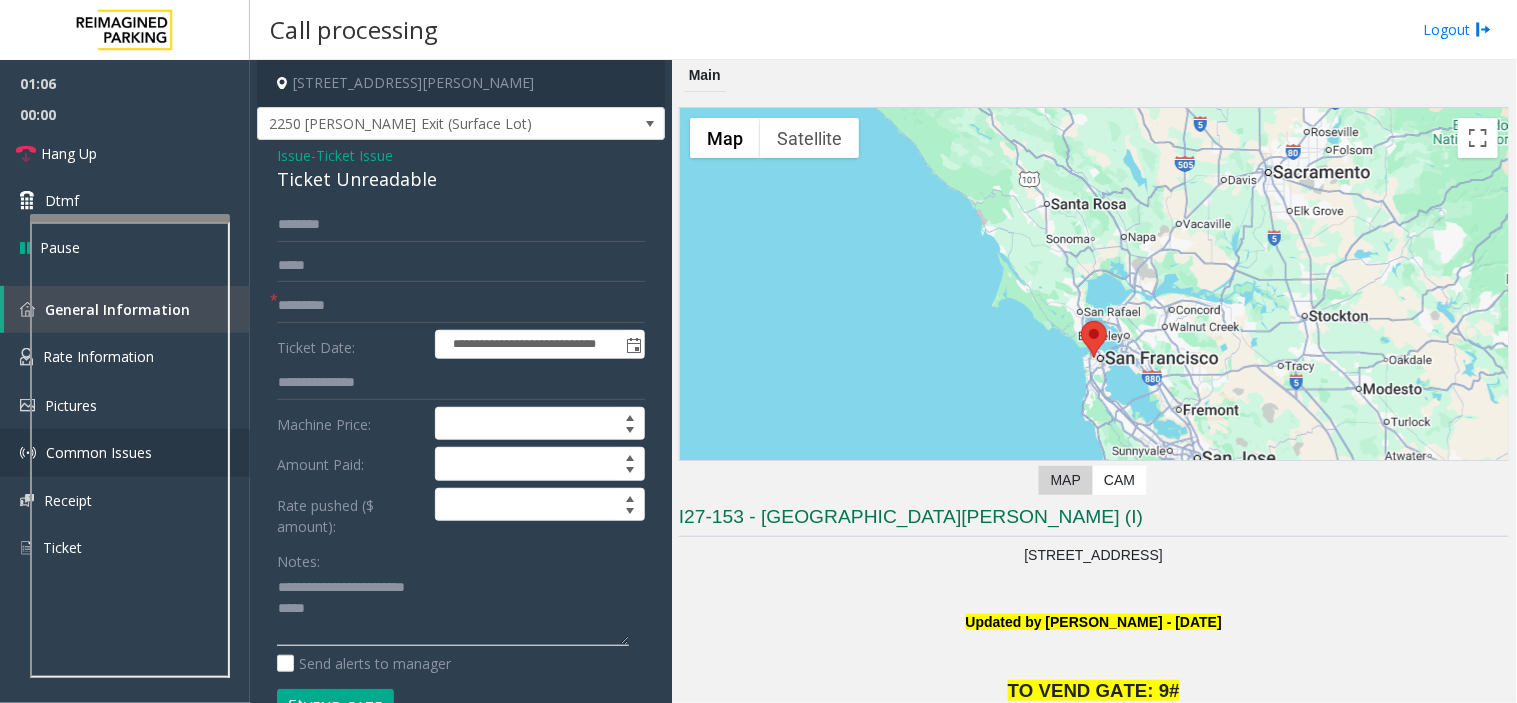 type on "**********" 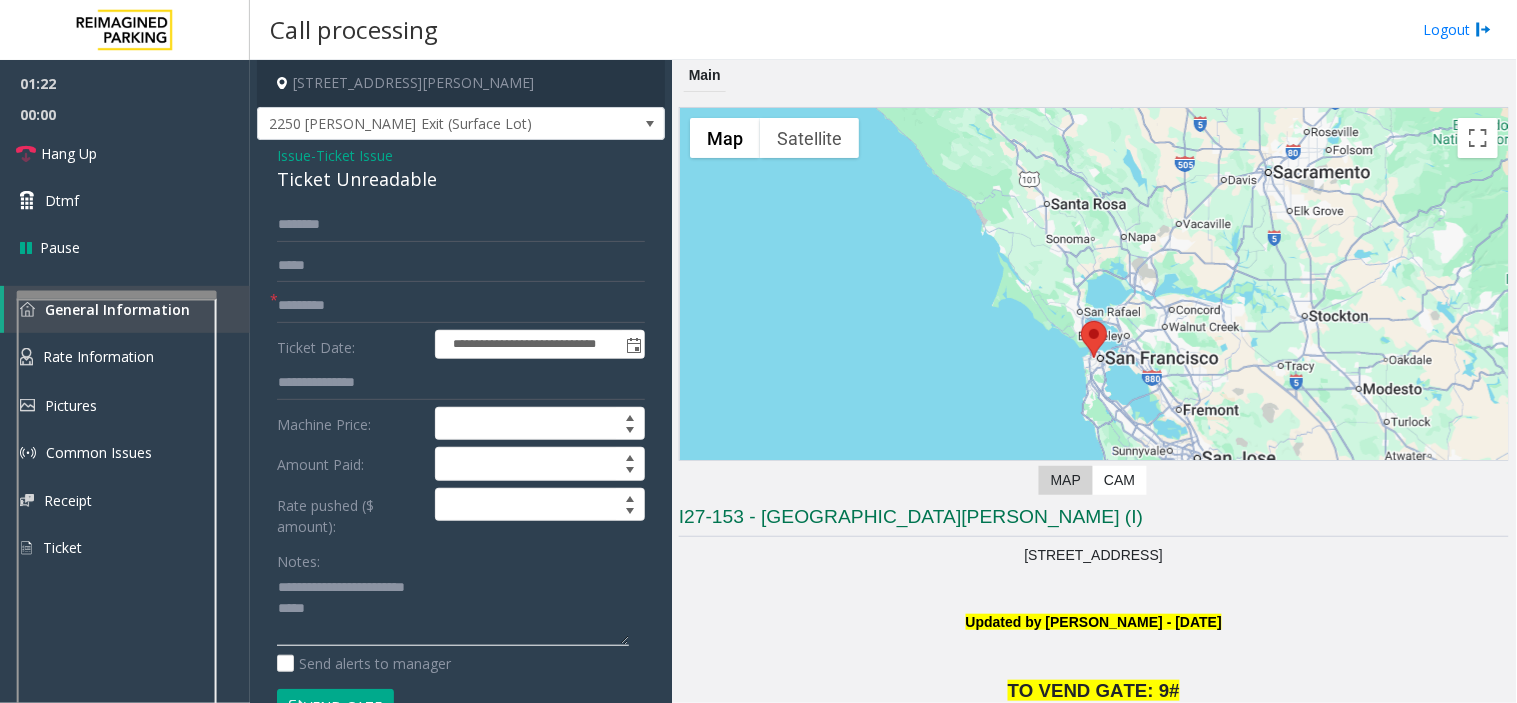 click at bounding box center (117, 295) 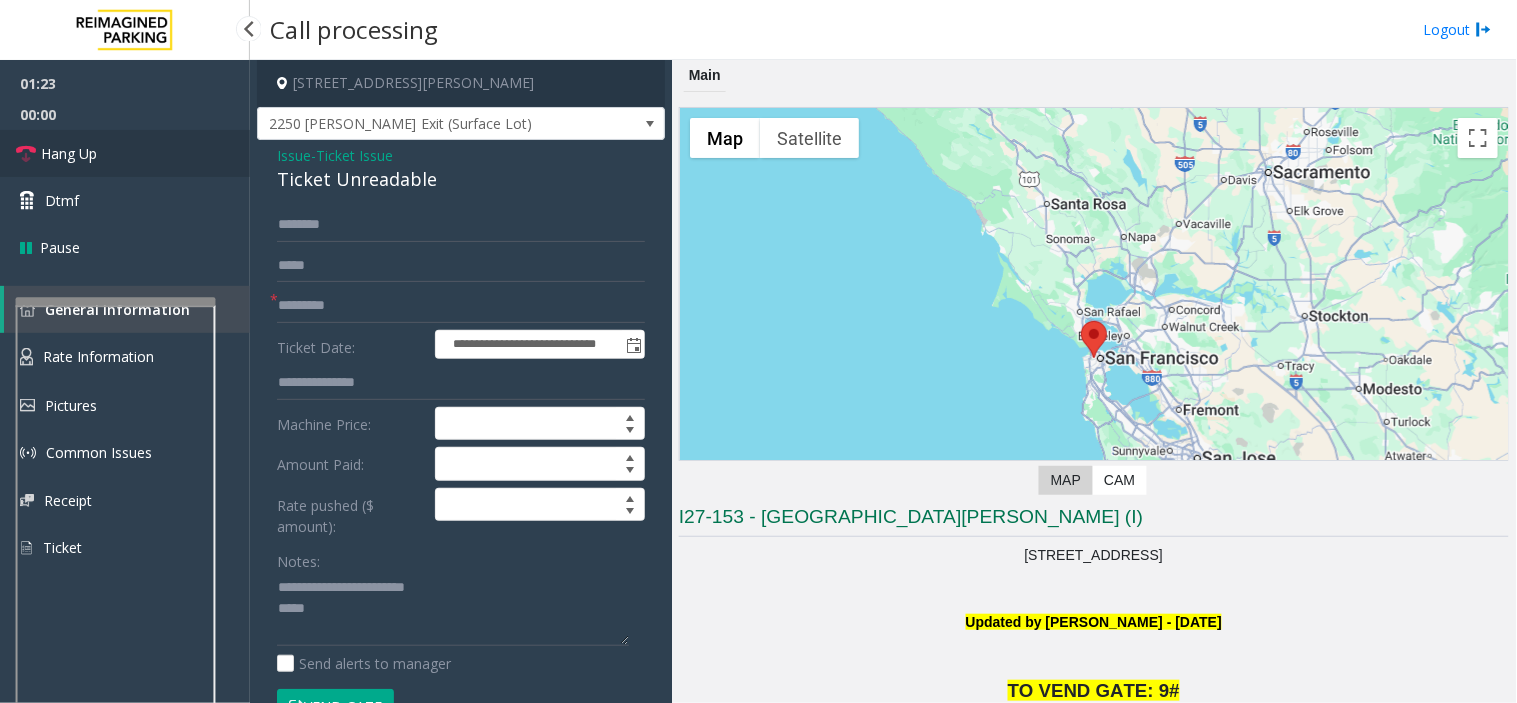 click on "Hang Up" at bounding box center (125, 153) 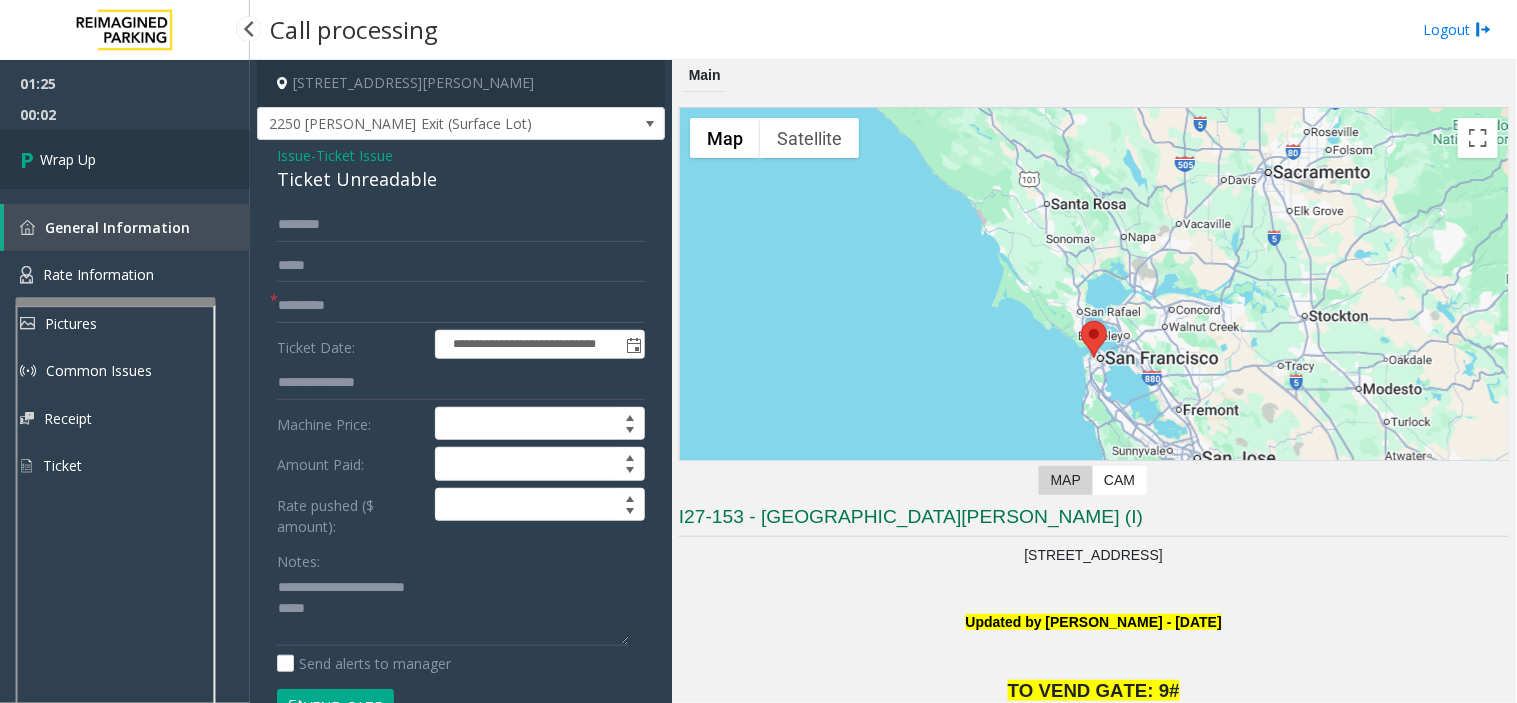 click on "Wrap Up" at bounding box center [125, 159] 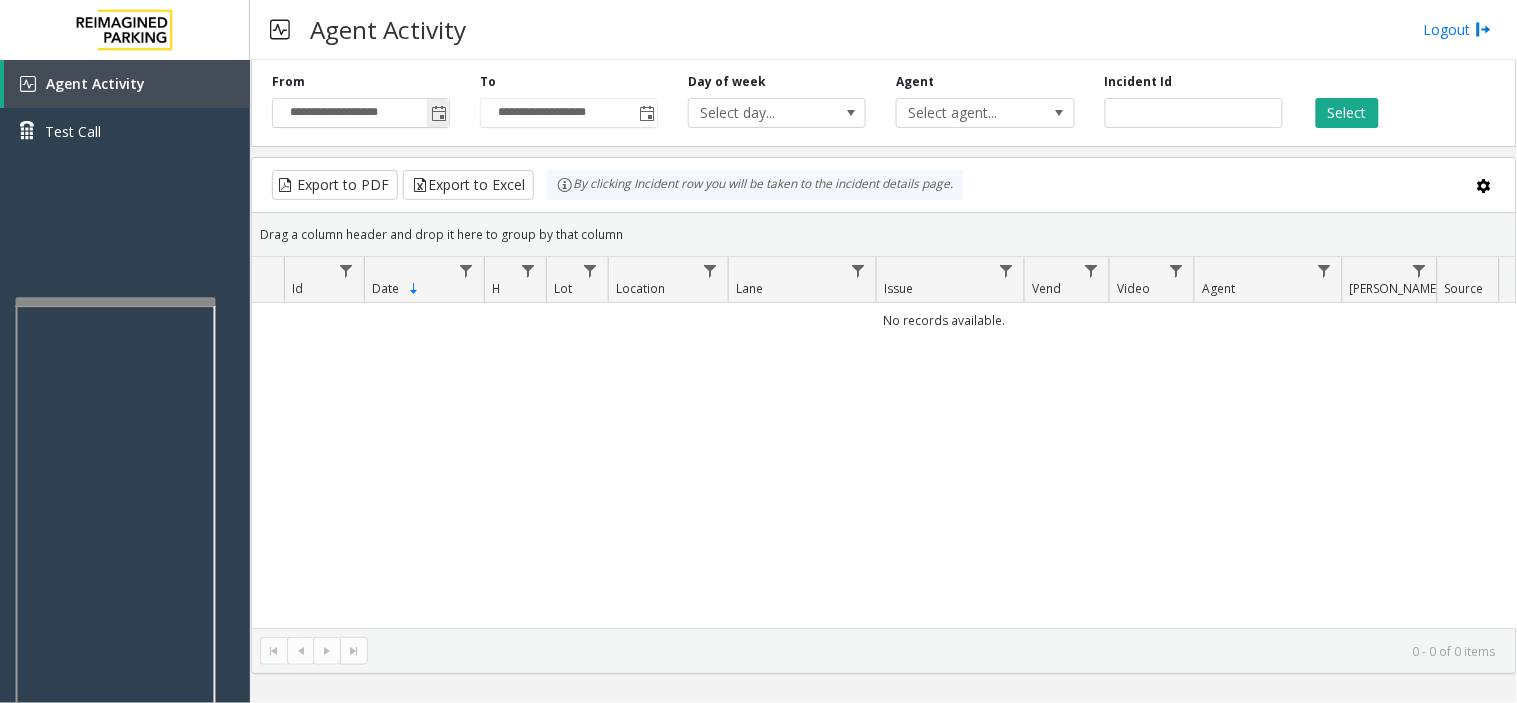click 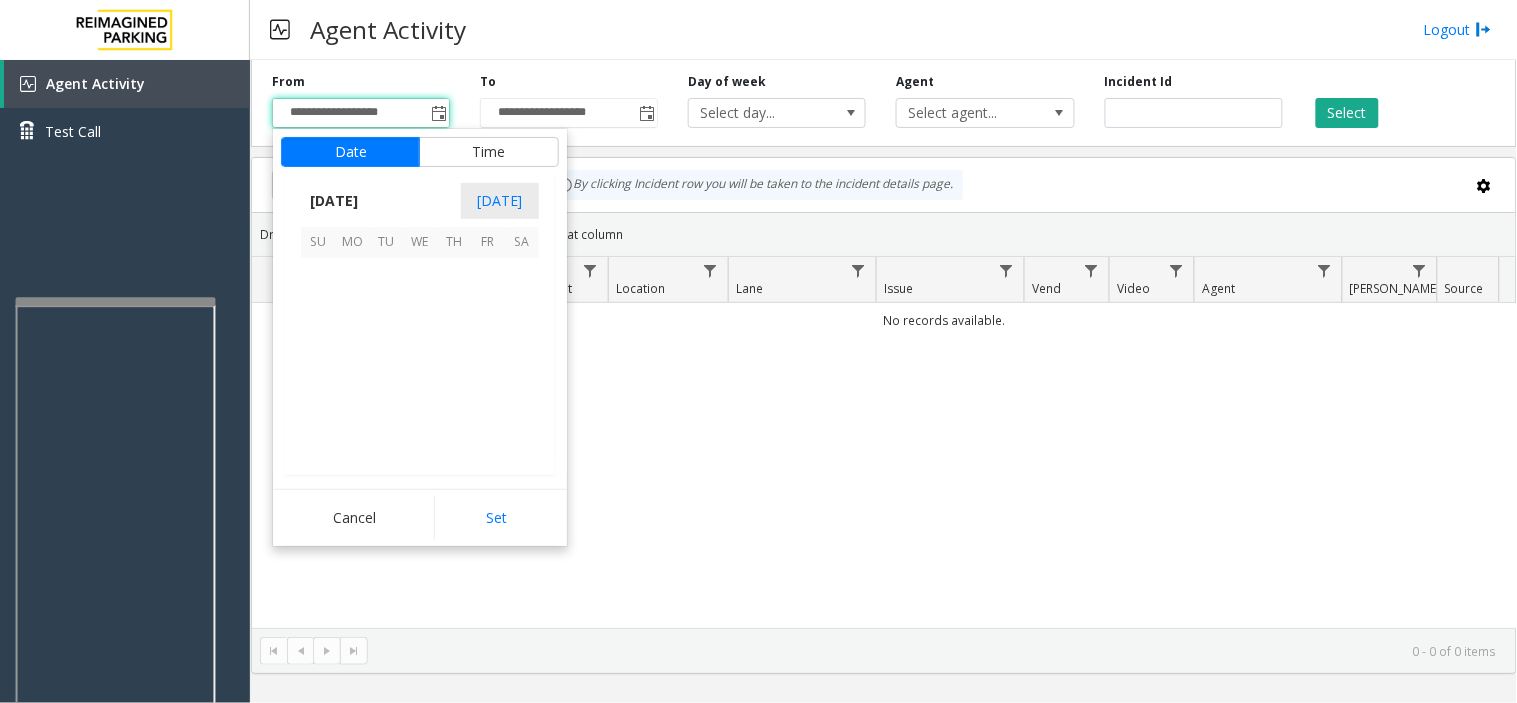 scroll, scrollTop: 358354, scrollLeft: 0, axis: vertical 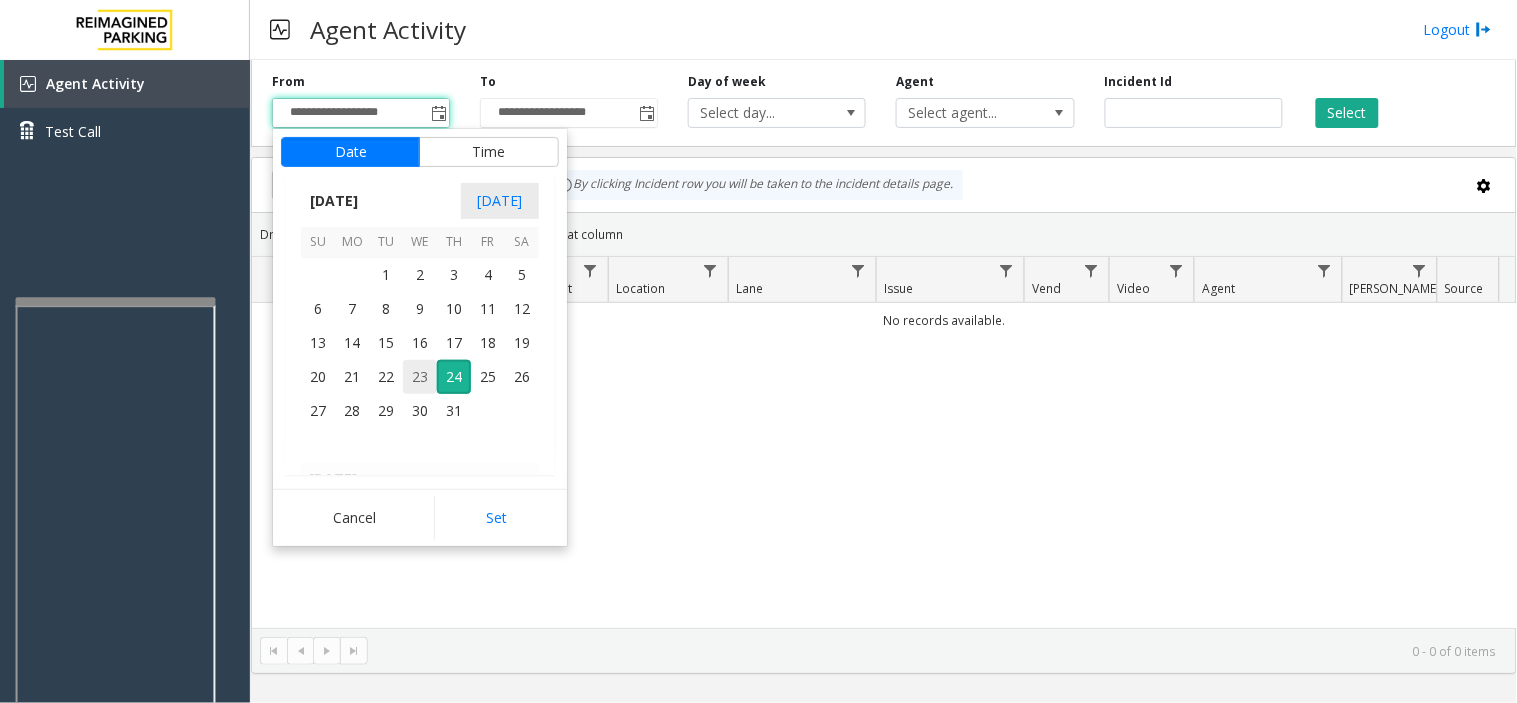 click on "23" at bounding box center (420, 377) 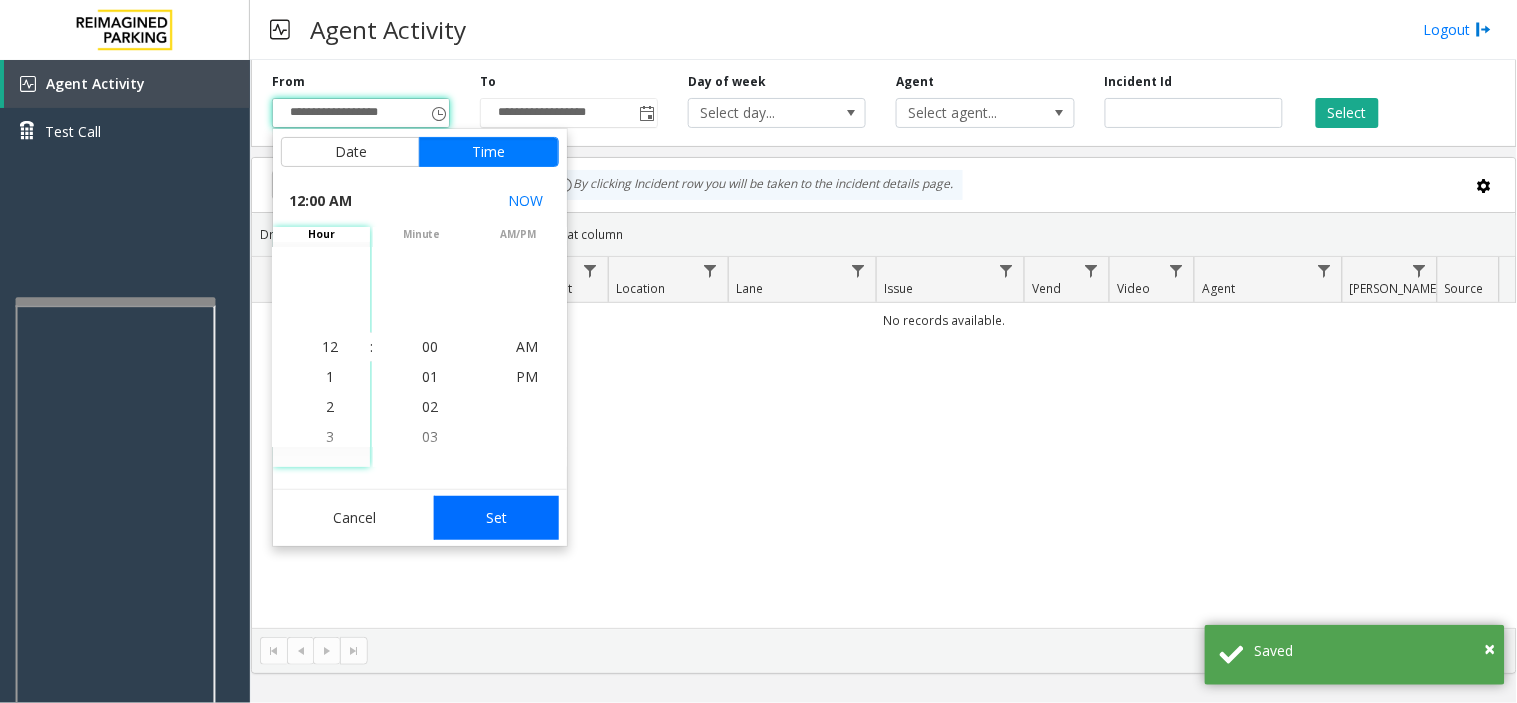 click on "Set" 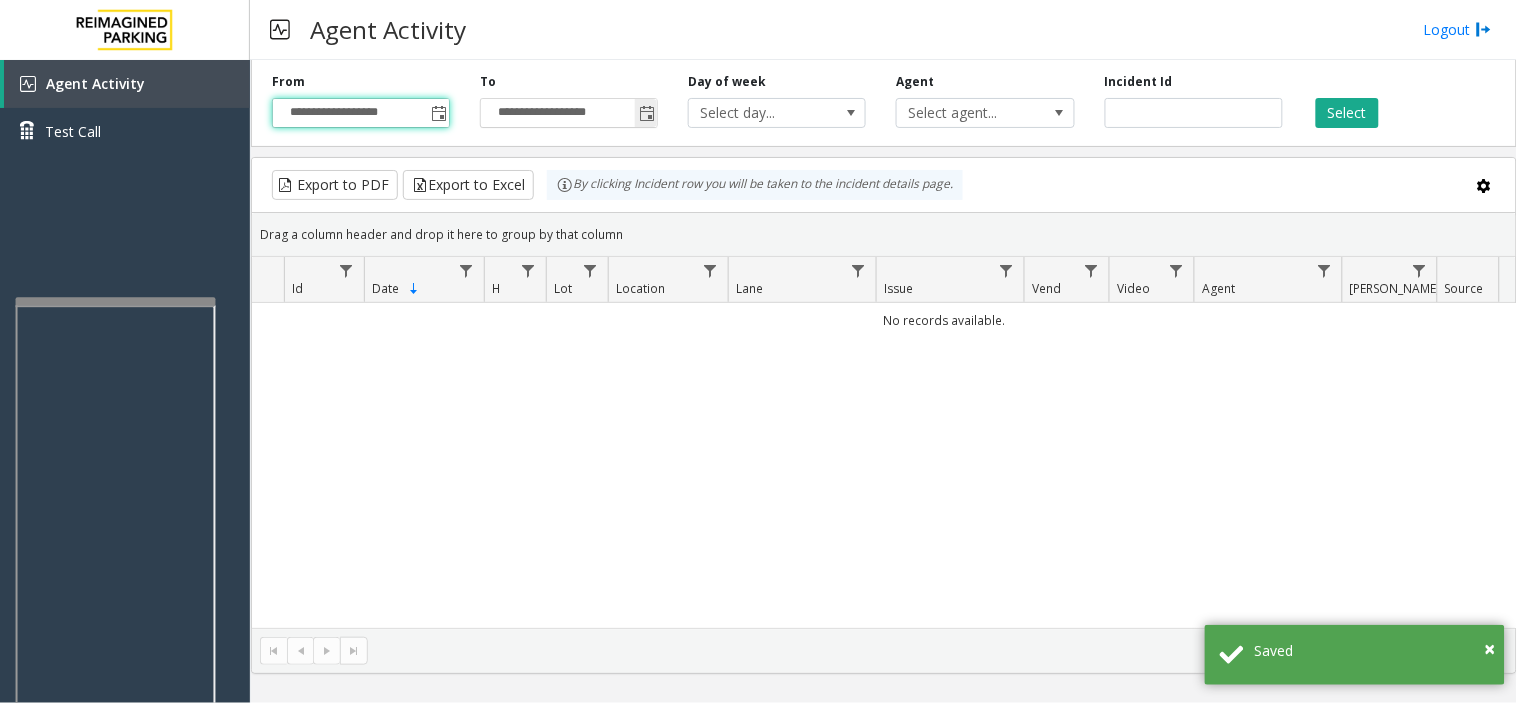 click 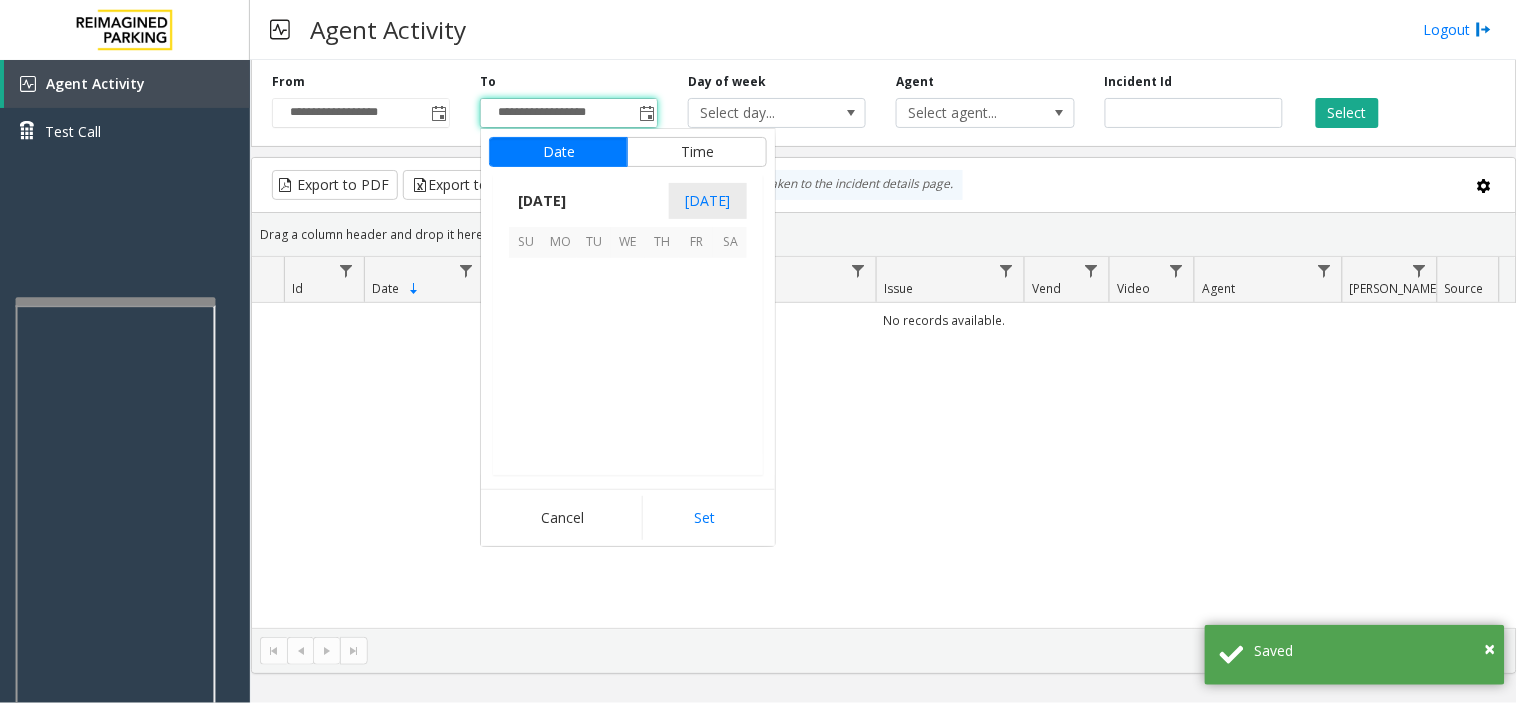 scroll, scrollTop: 358354, scrollLeft: 0, axis: vertical 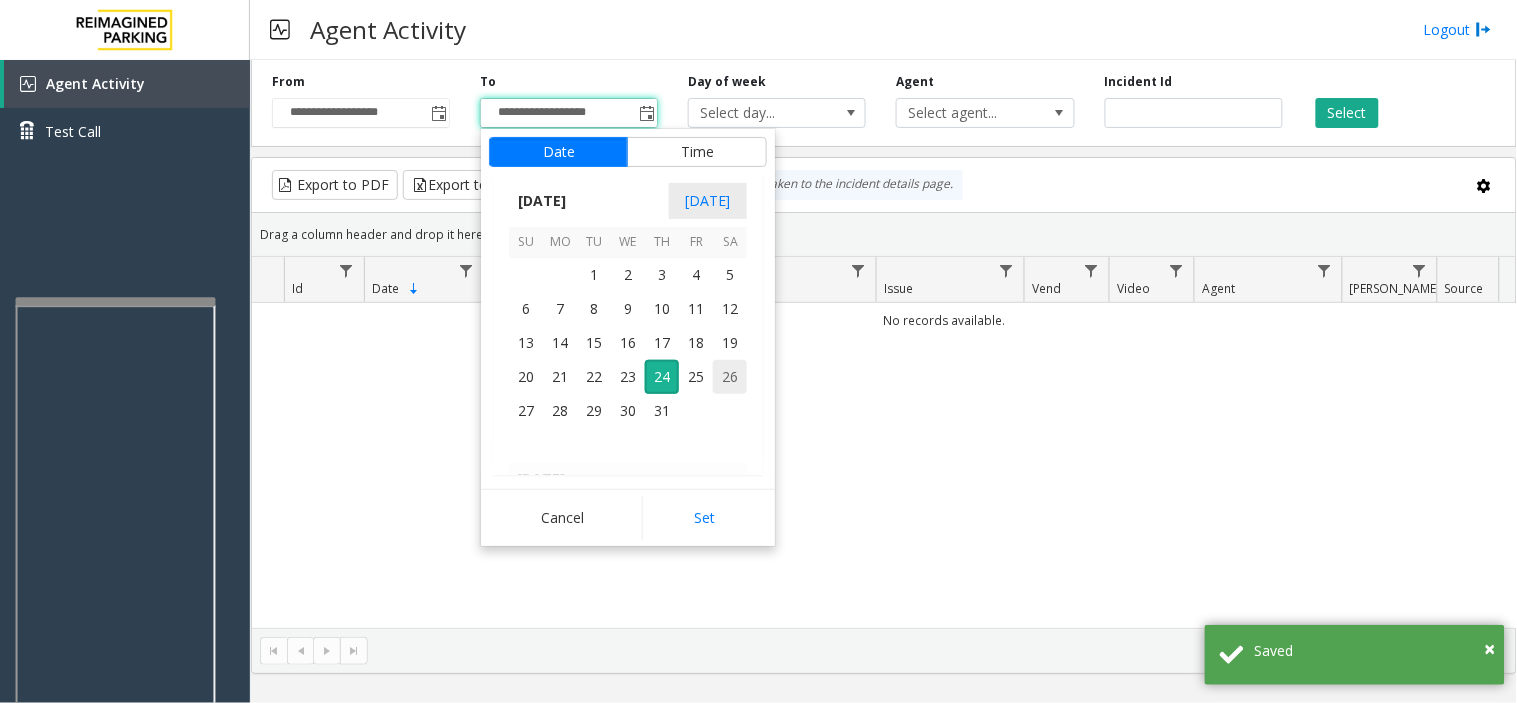 drag, startPoint x: 662, startPoint y: 377, endPoint x: 657, endPoint y: 387, distance: 11.18034 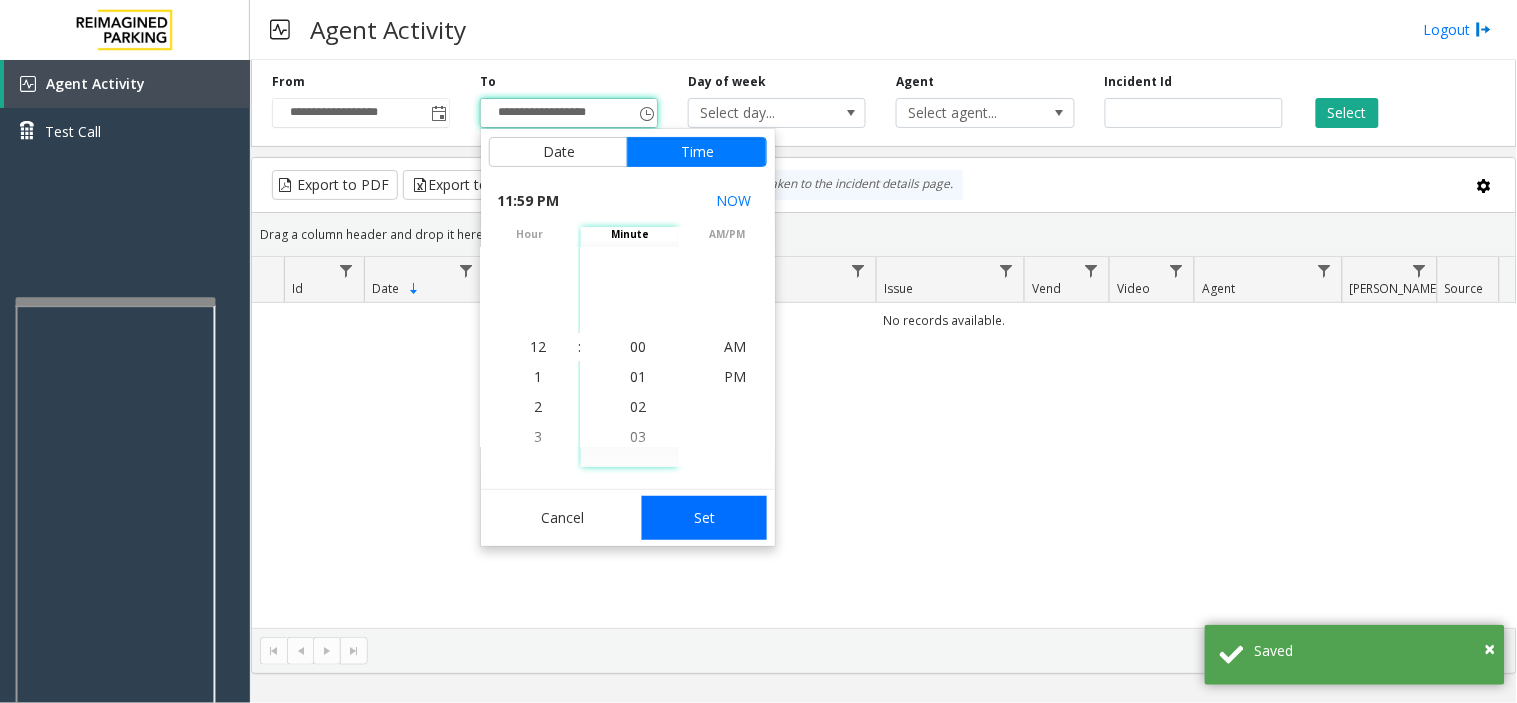 scroll, scrollTop: 690, scrollLeft: 0, axis: vertical 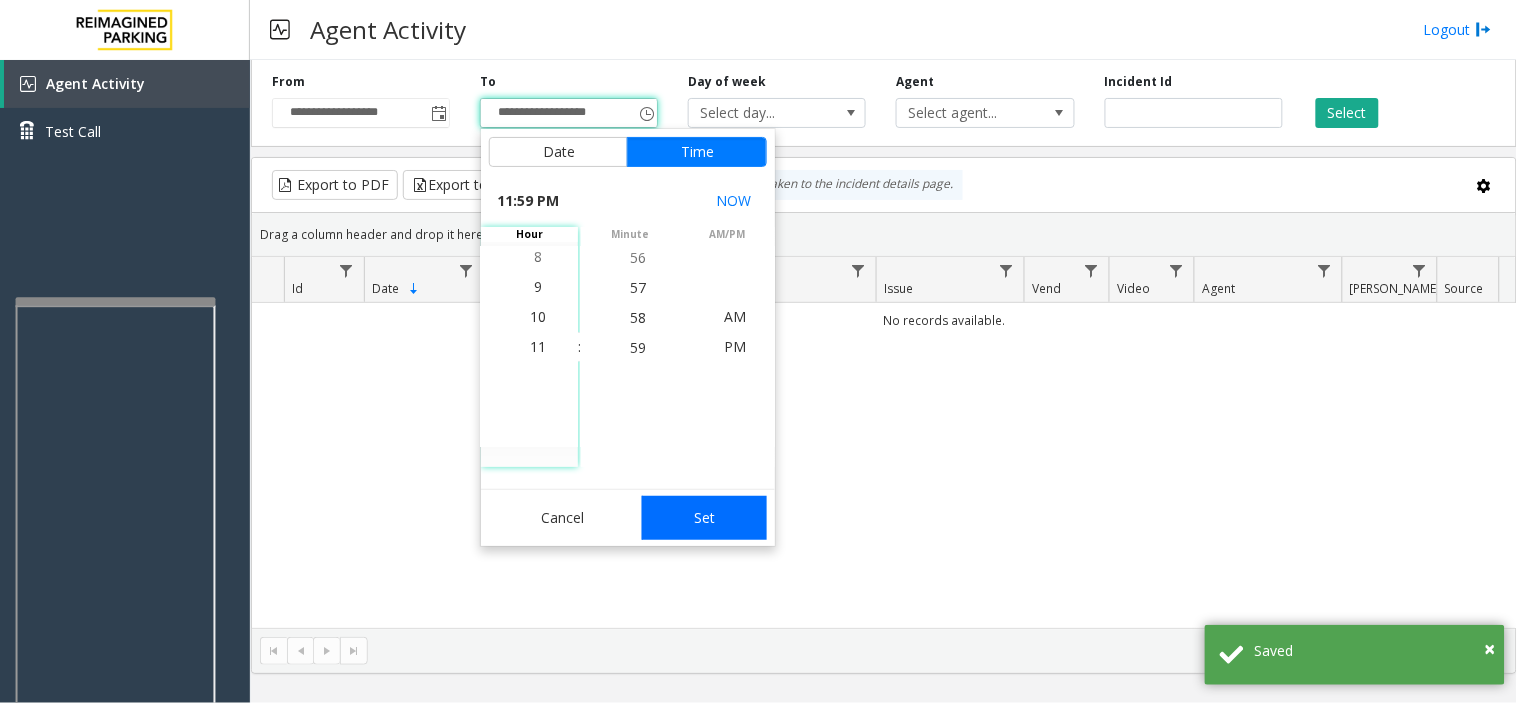 click on "Set" 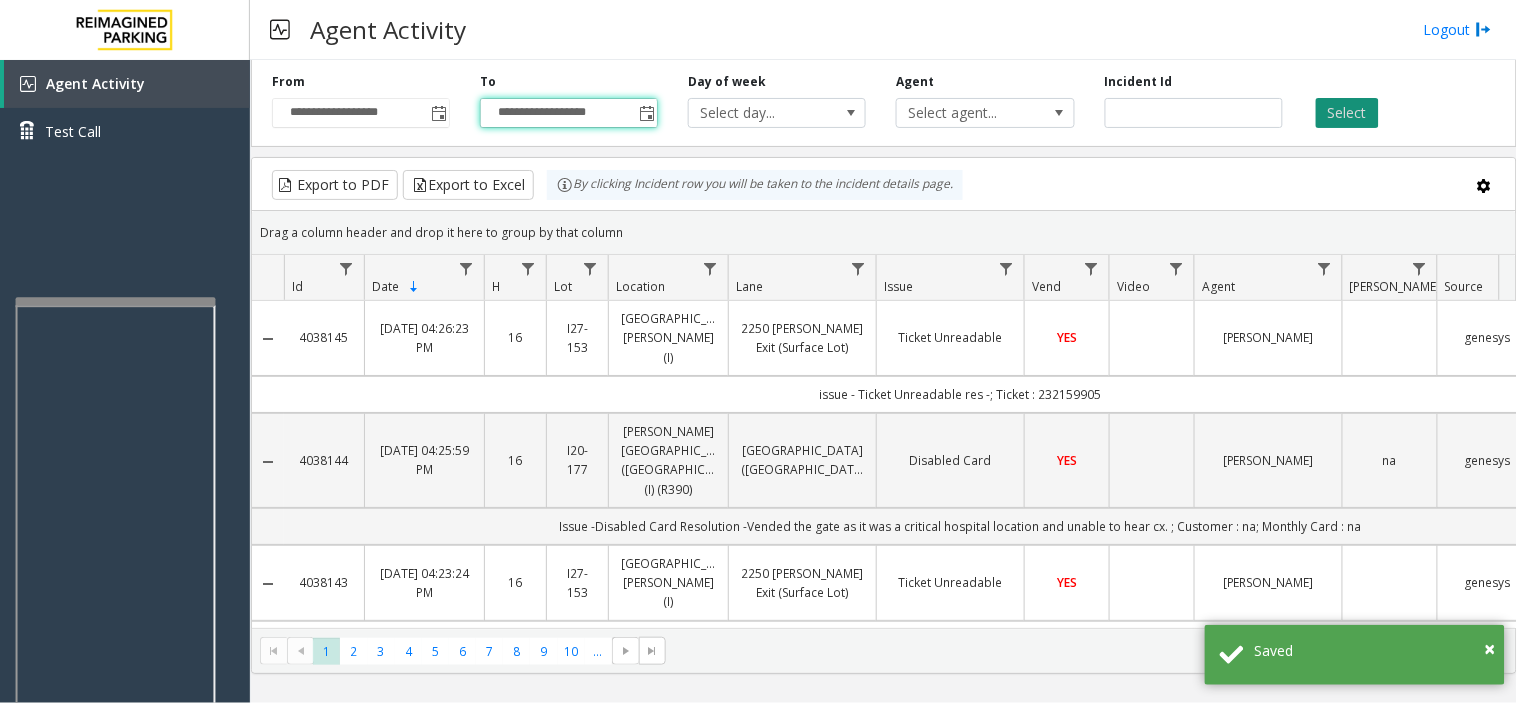 click on "Select" 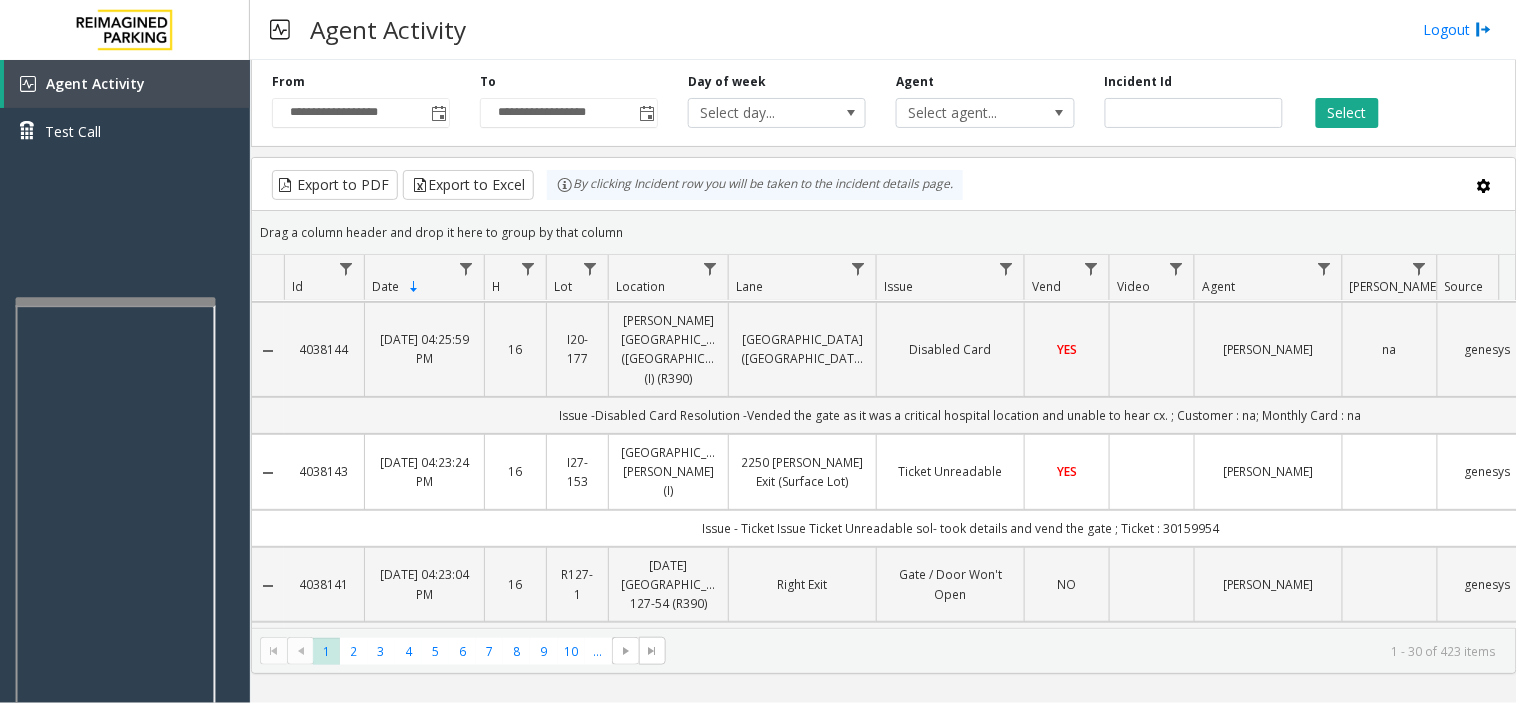 scroll, scrollTop: 0, scrollLeft: 0, axis: both 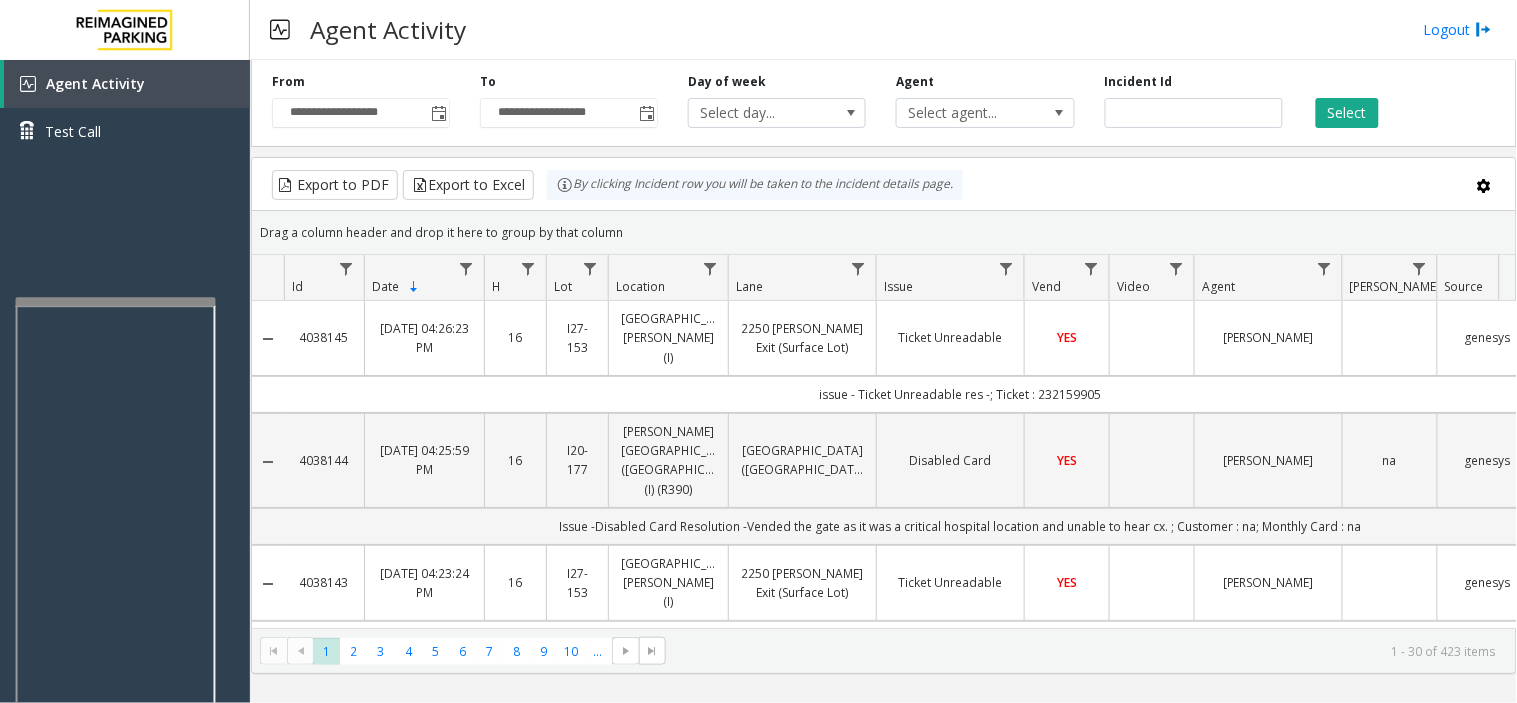 click 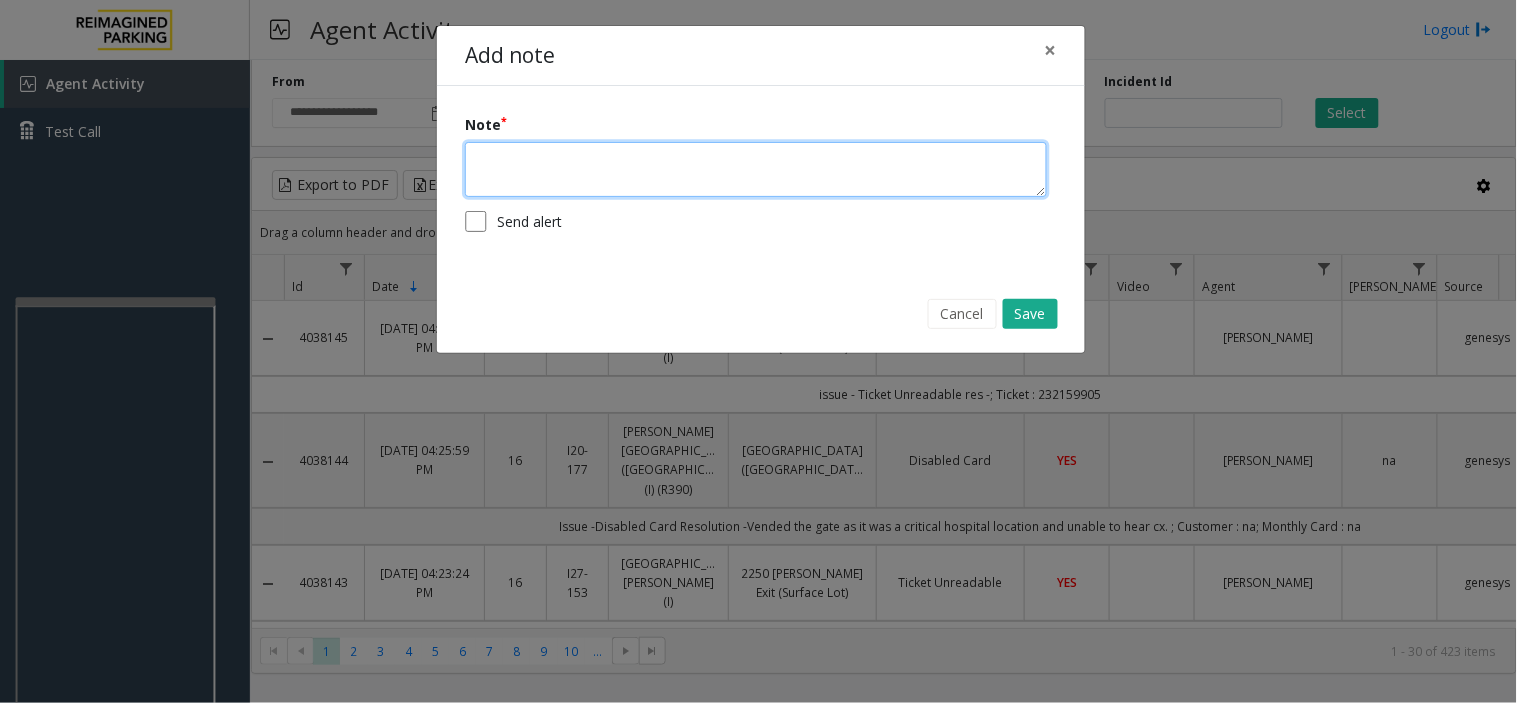 click 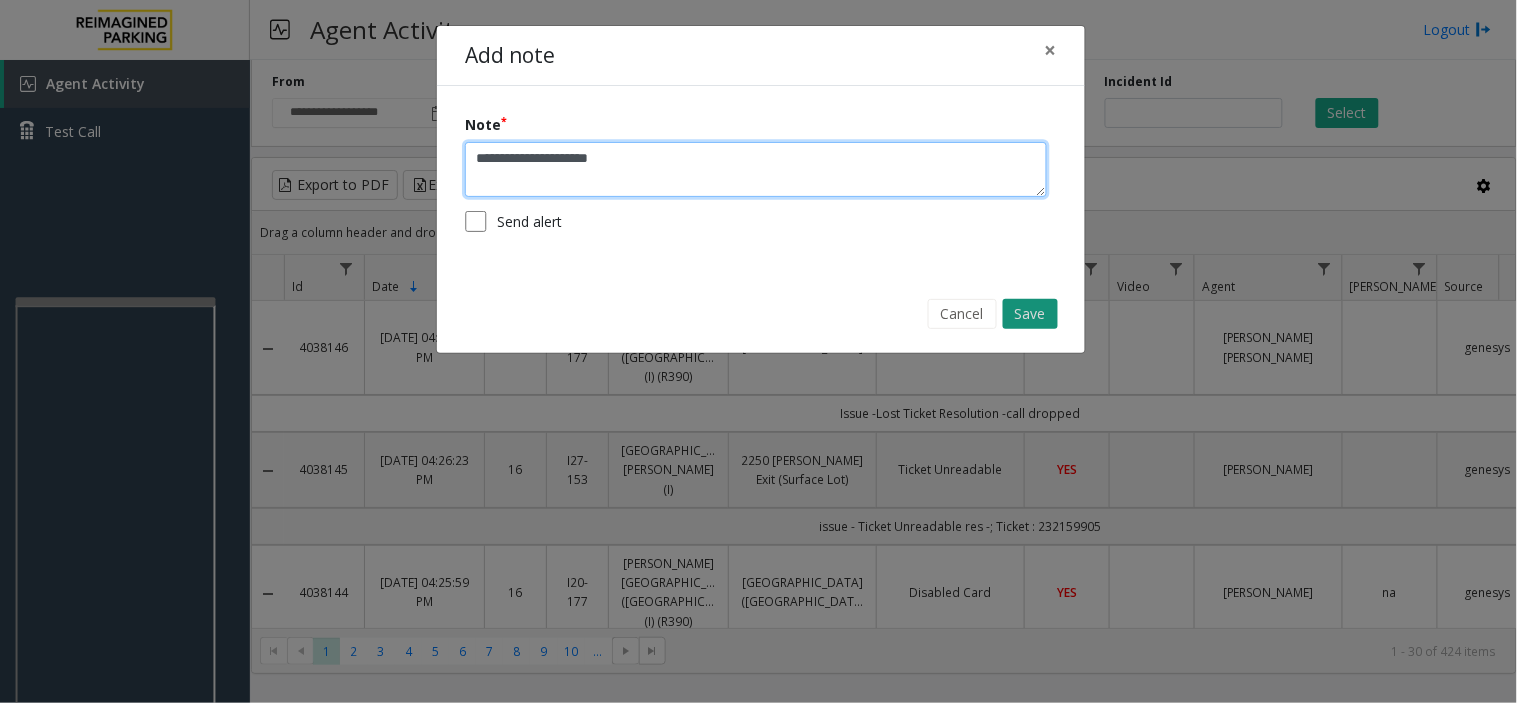 type on "**********" 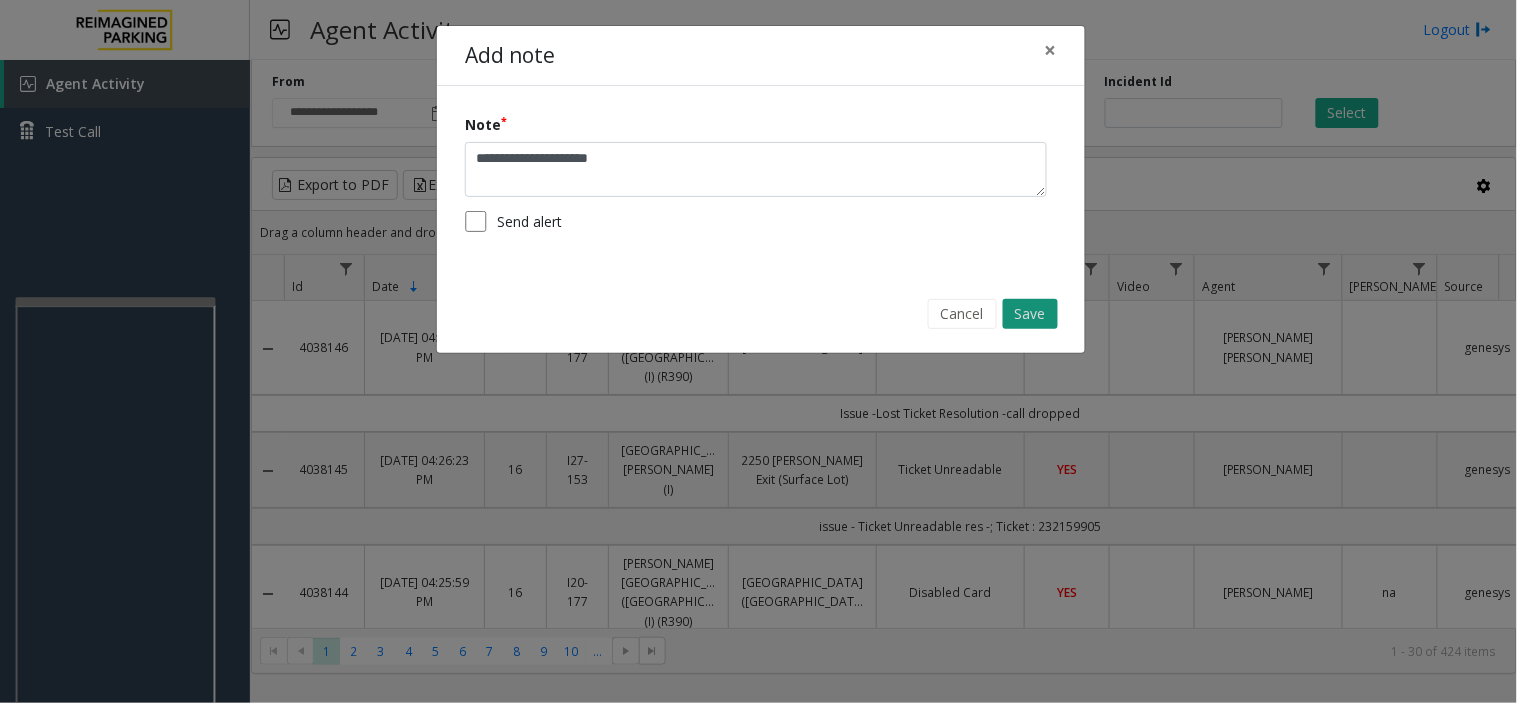 click on "Save" 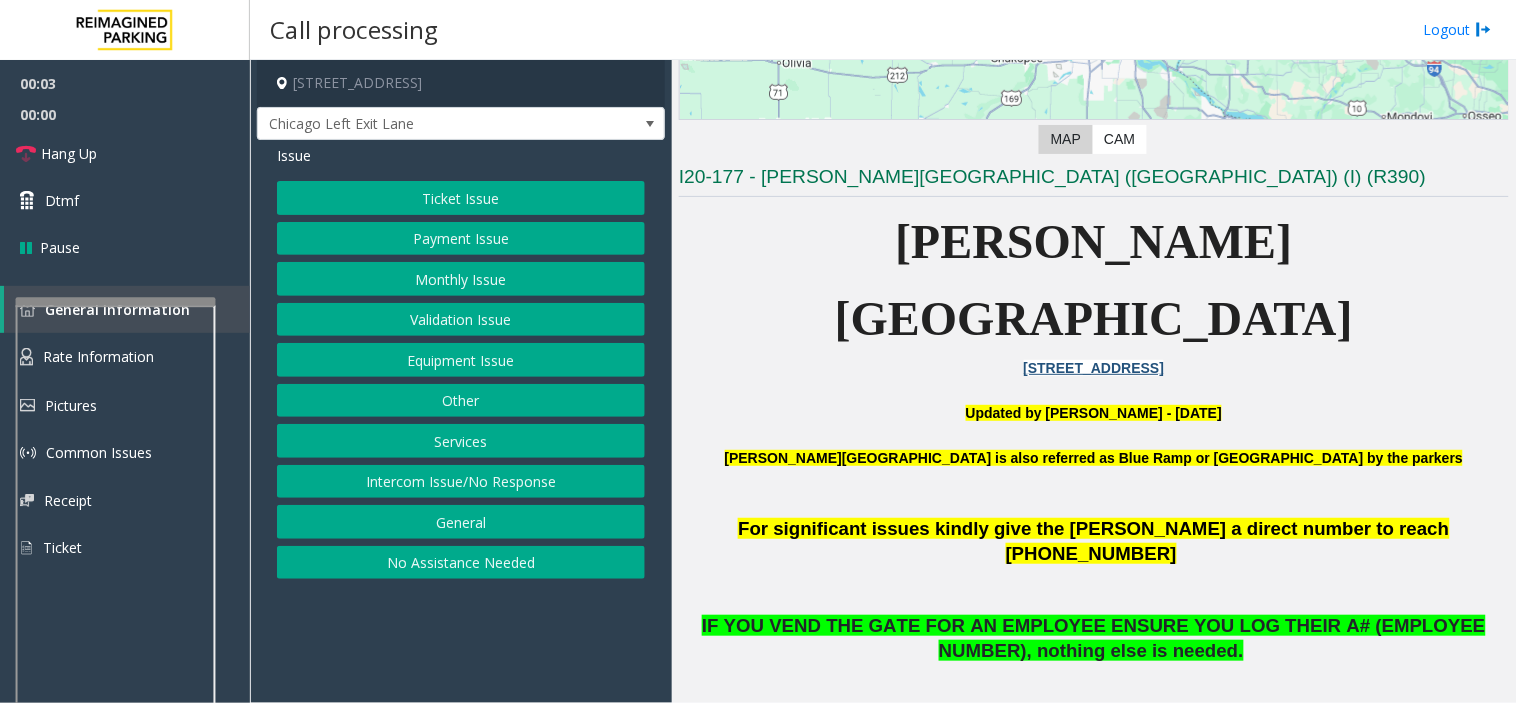 scroll, scrollTop: 555, scrollLeft: 0, axis: vertical 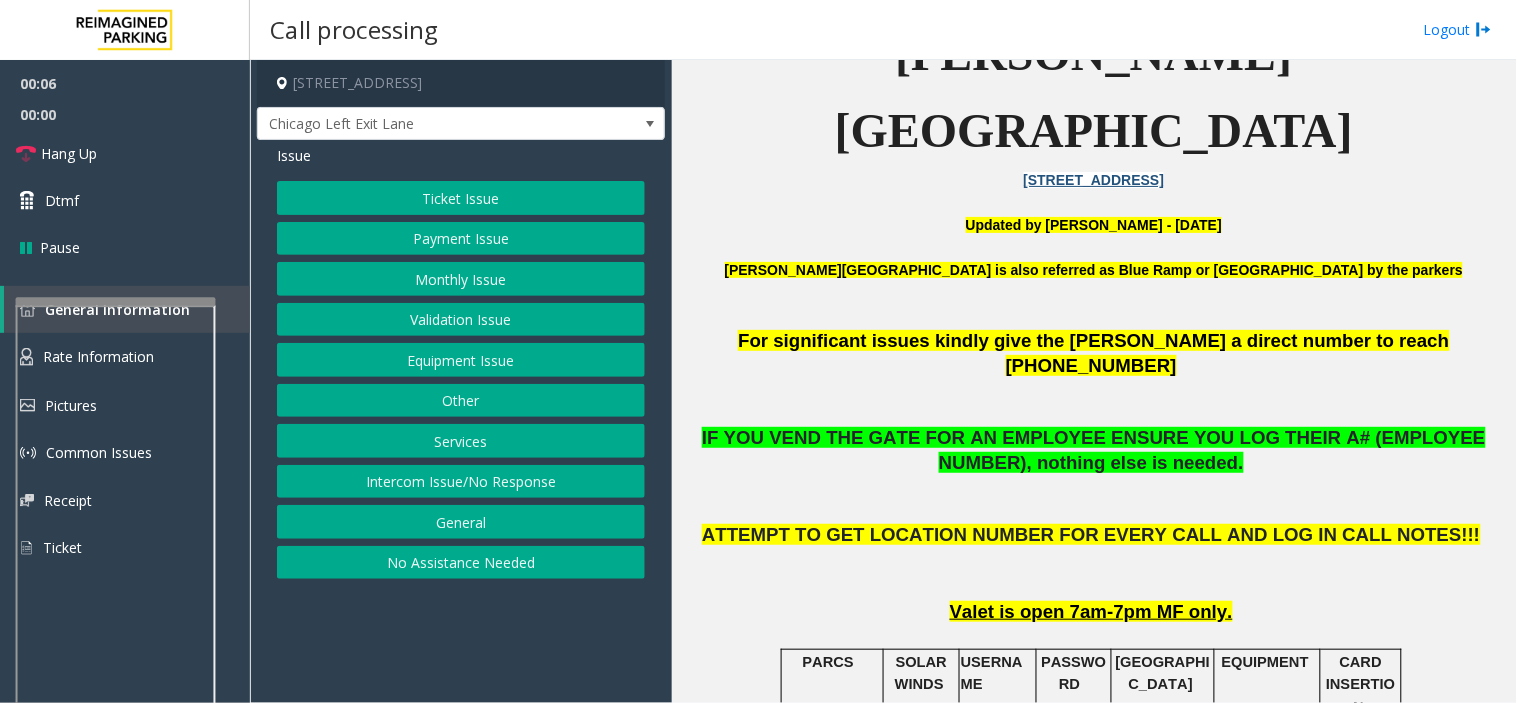 click on "Monthly Issue" 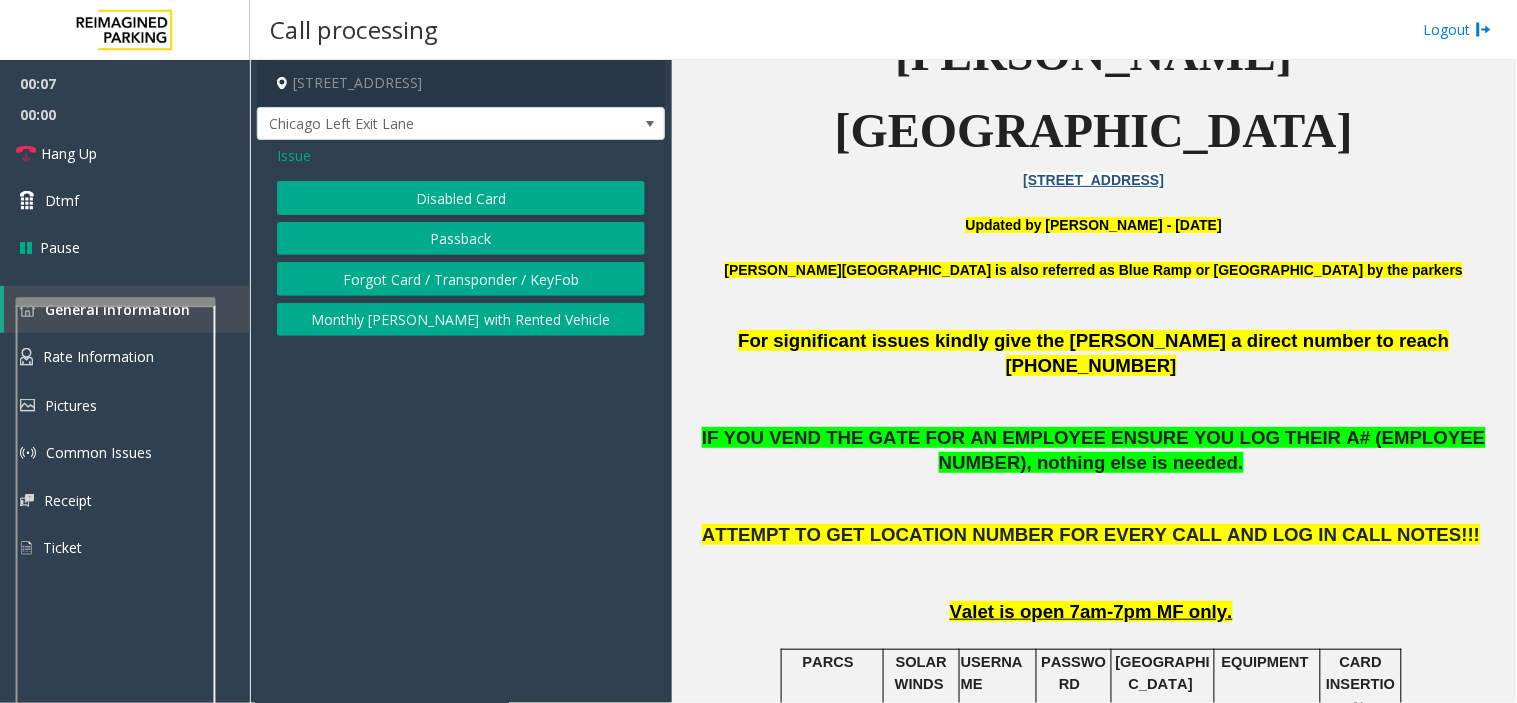 click on "Disabled Card" 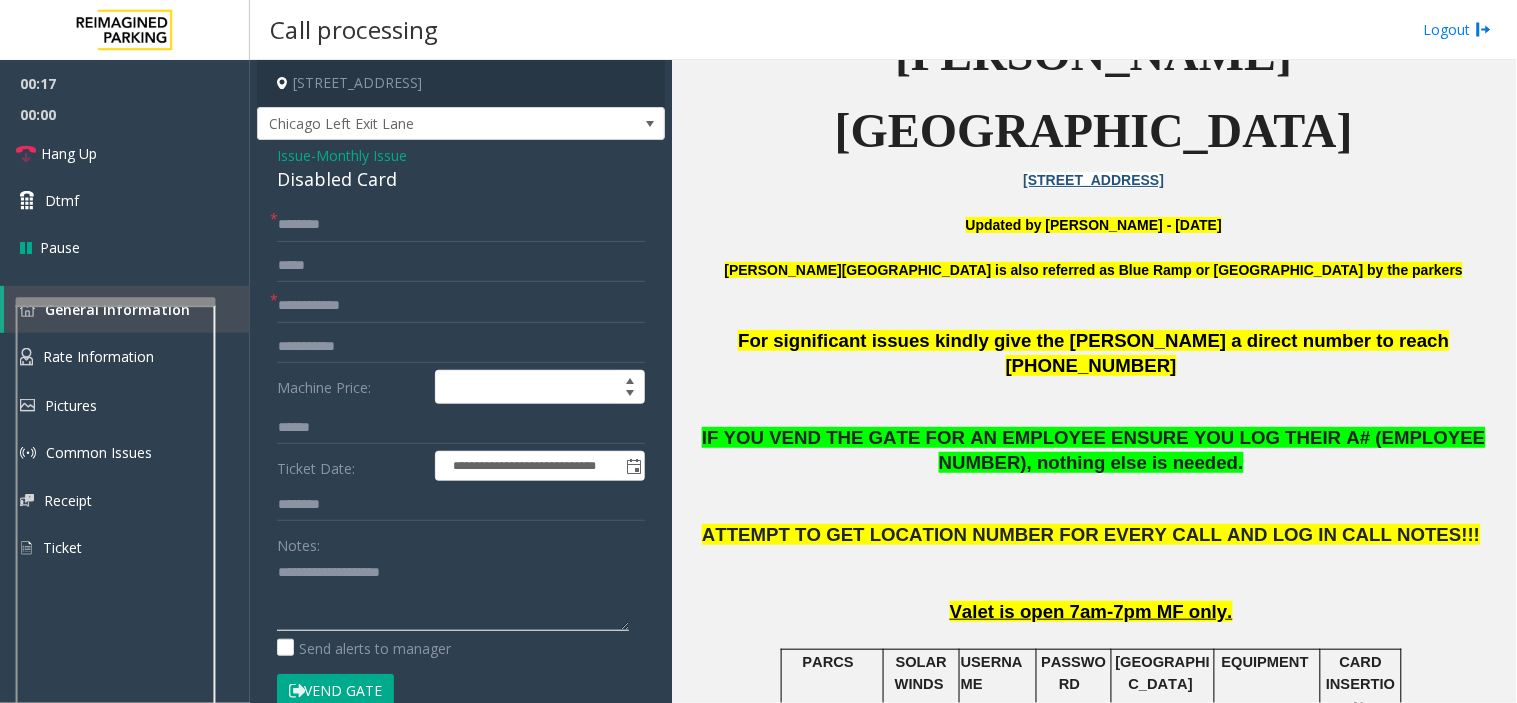 type on "**********" 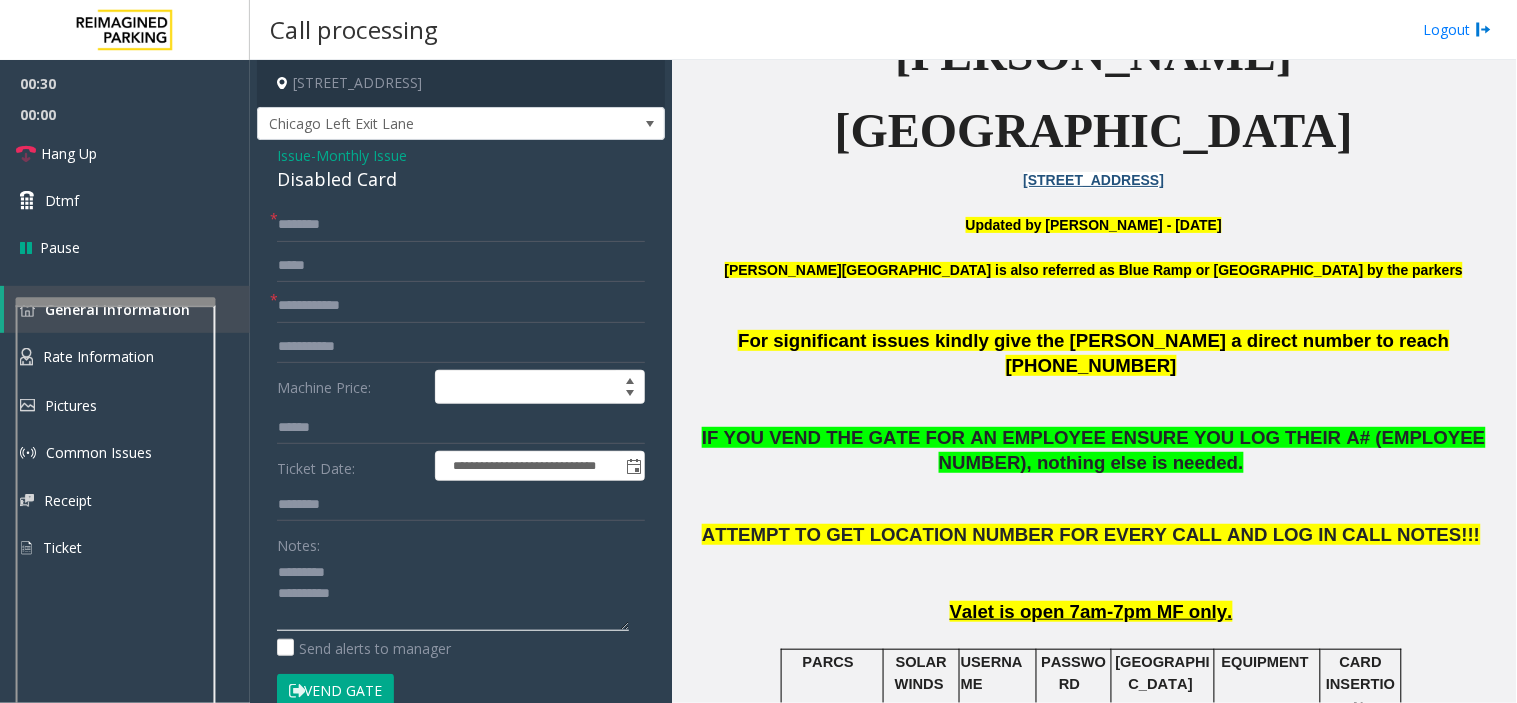 type on "**********" 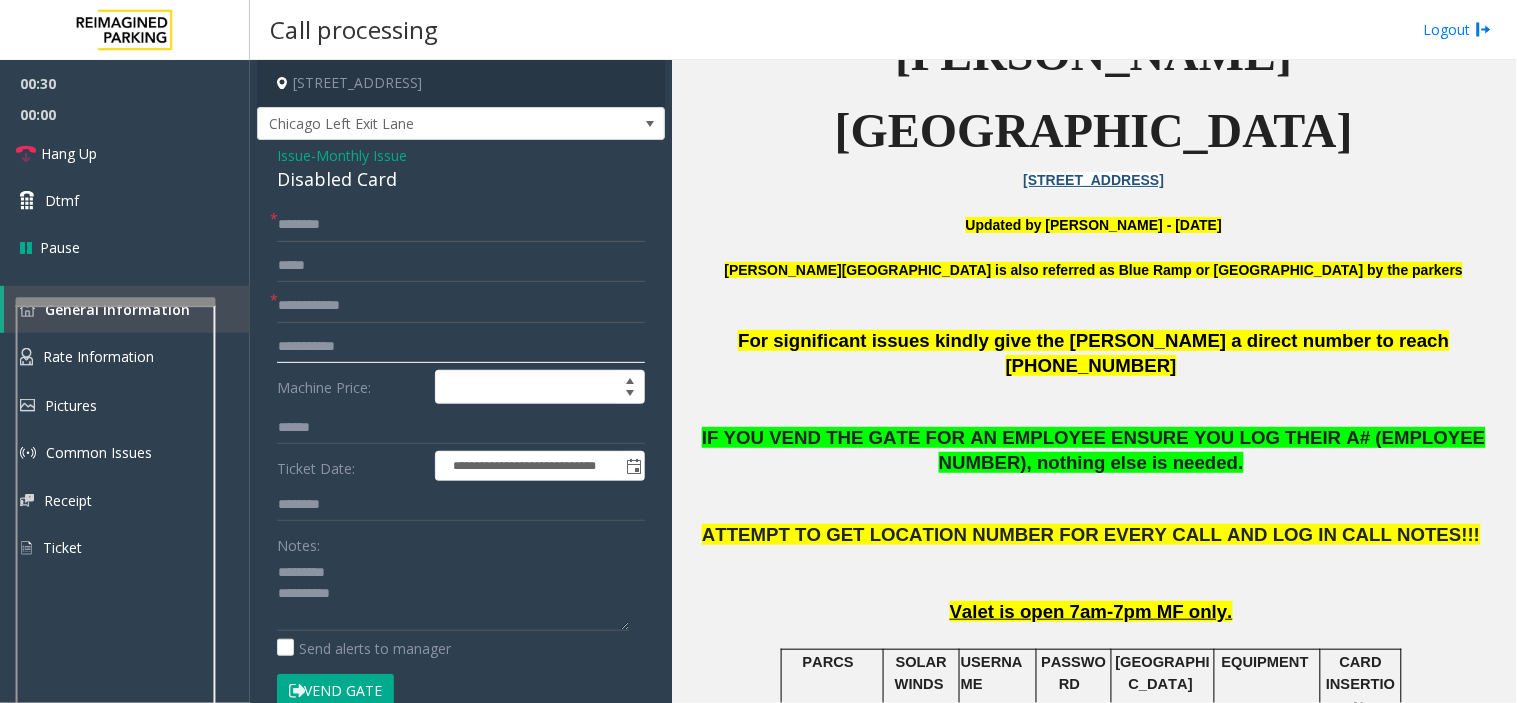 click 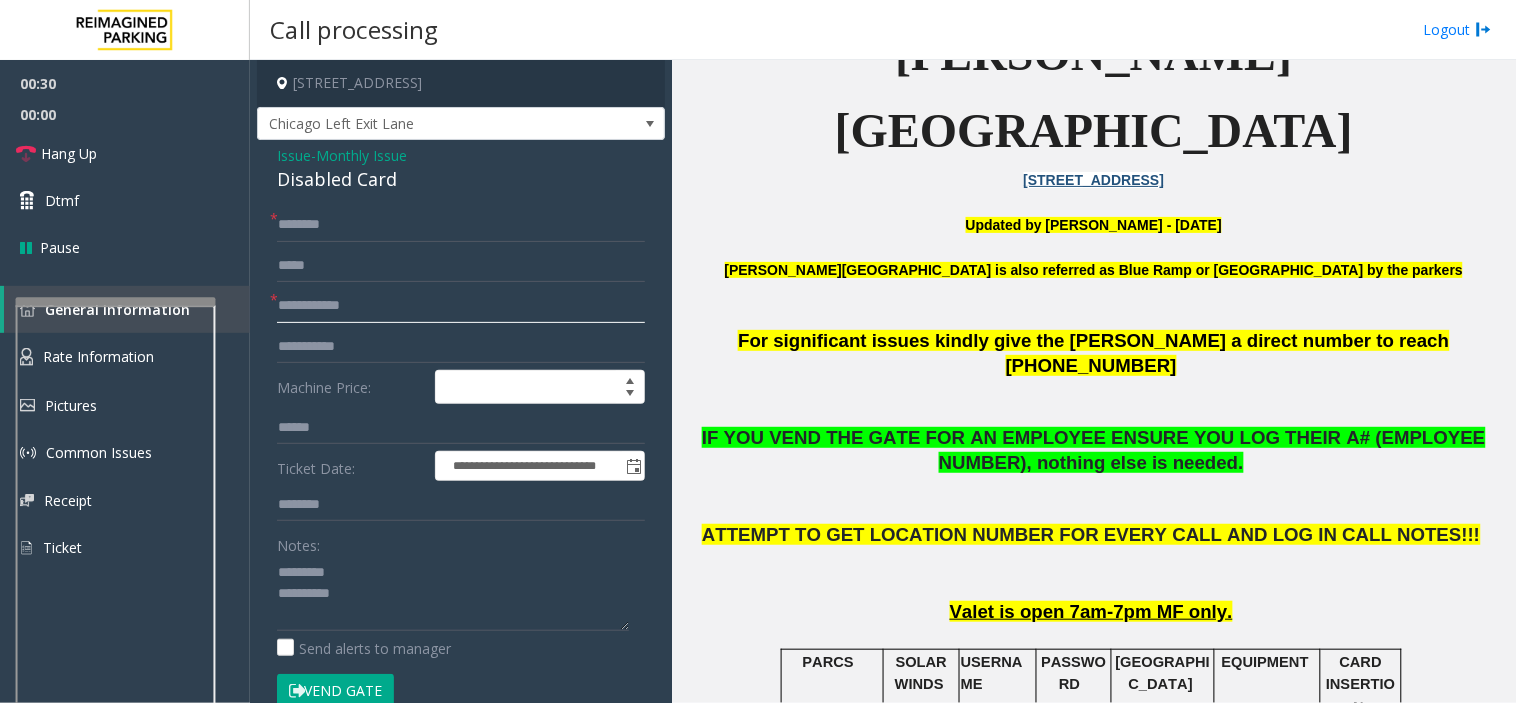 click 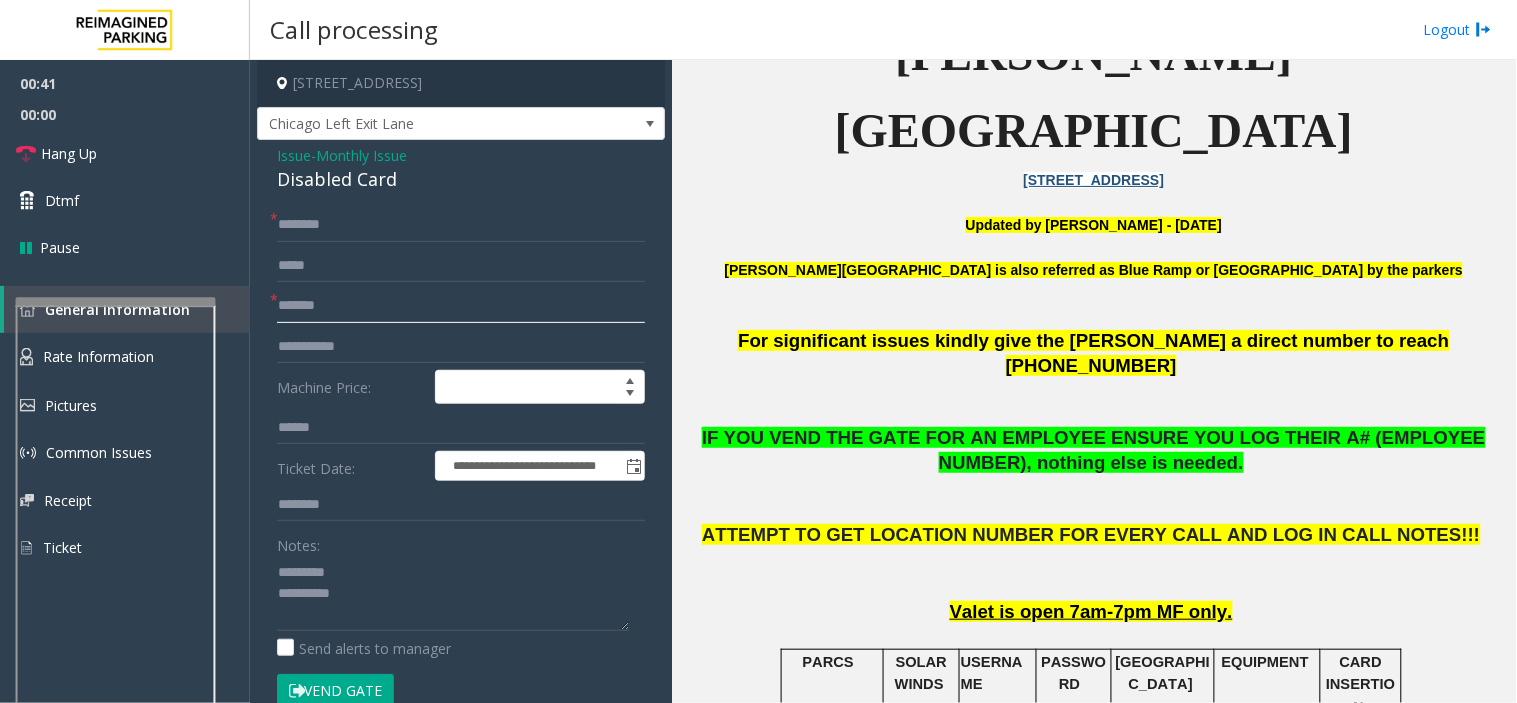 type on "*******" 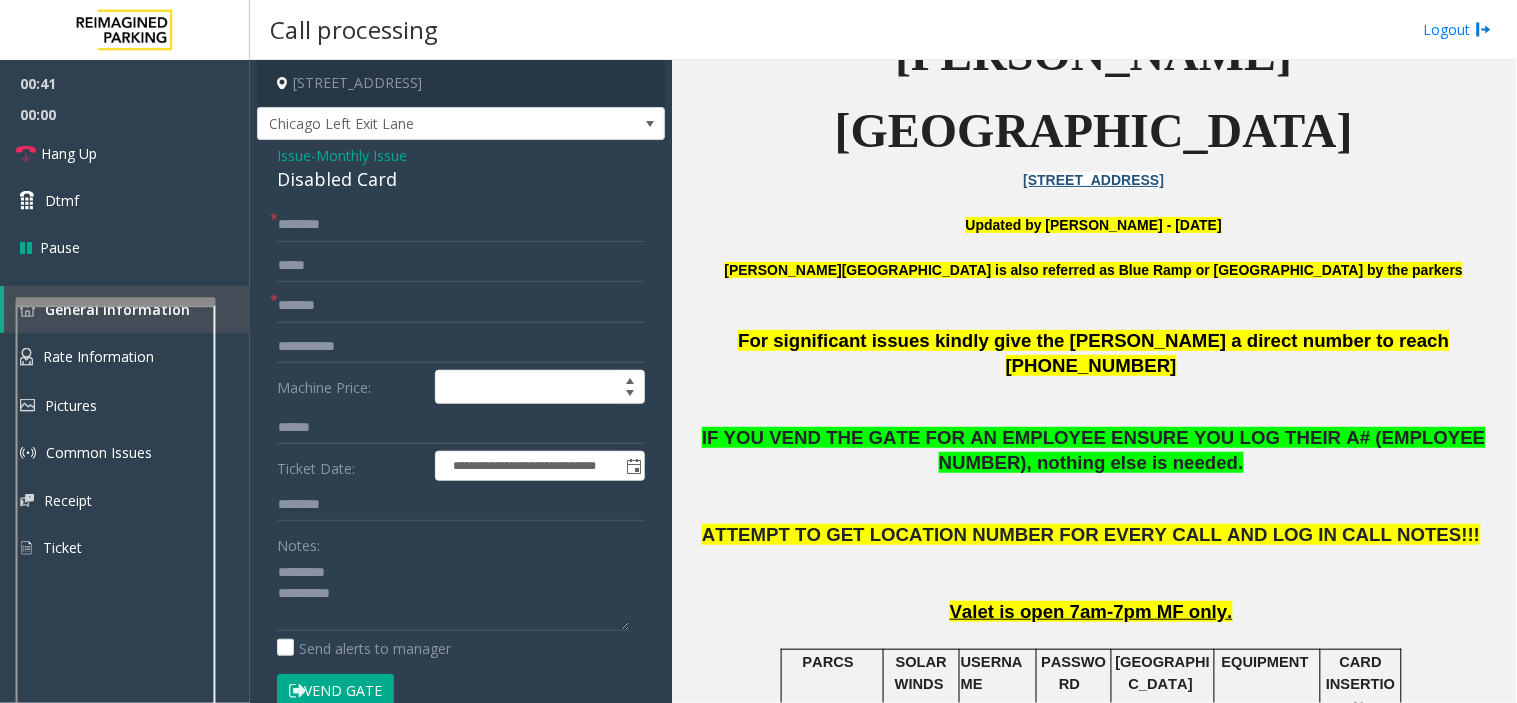 click on "Disabled Card" 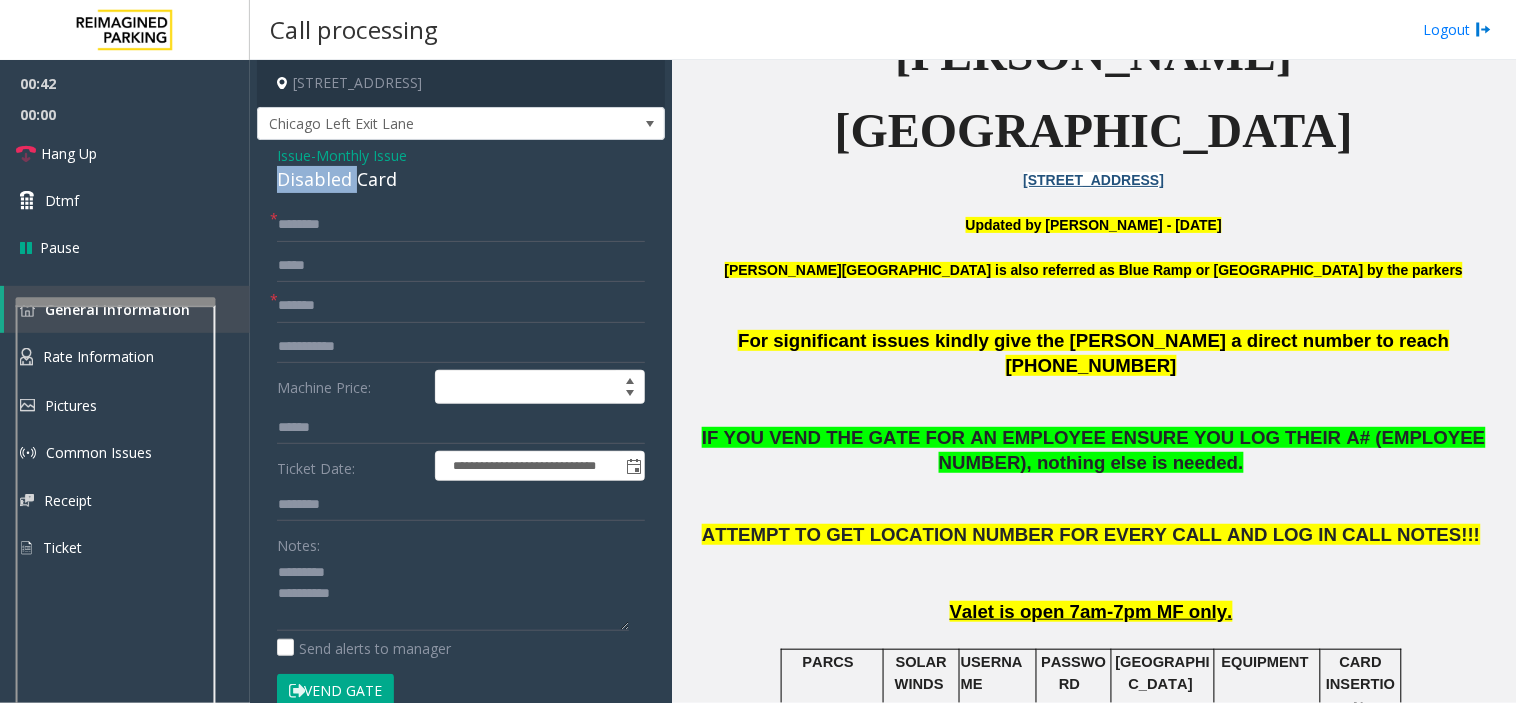 click on "Disabled Card" 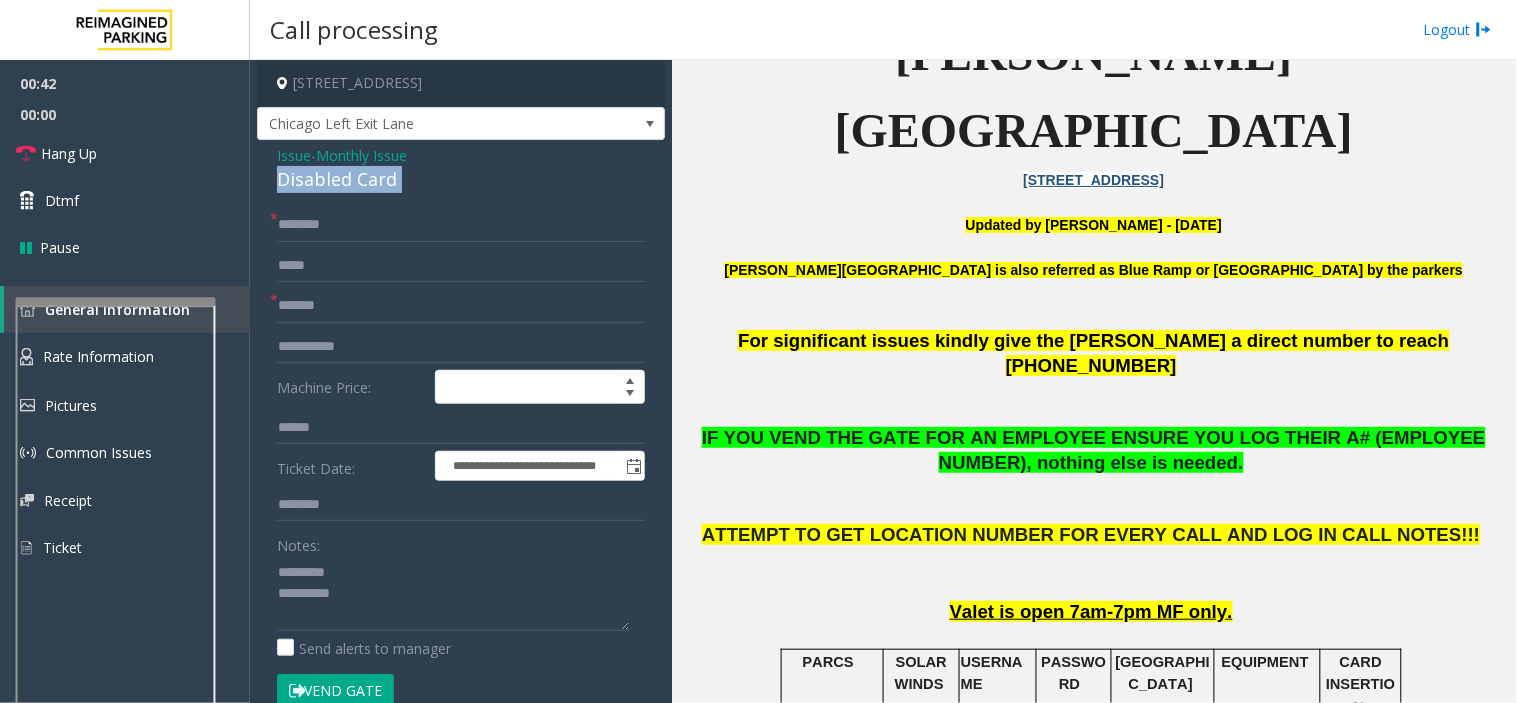 click on "Disabled Card" 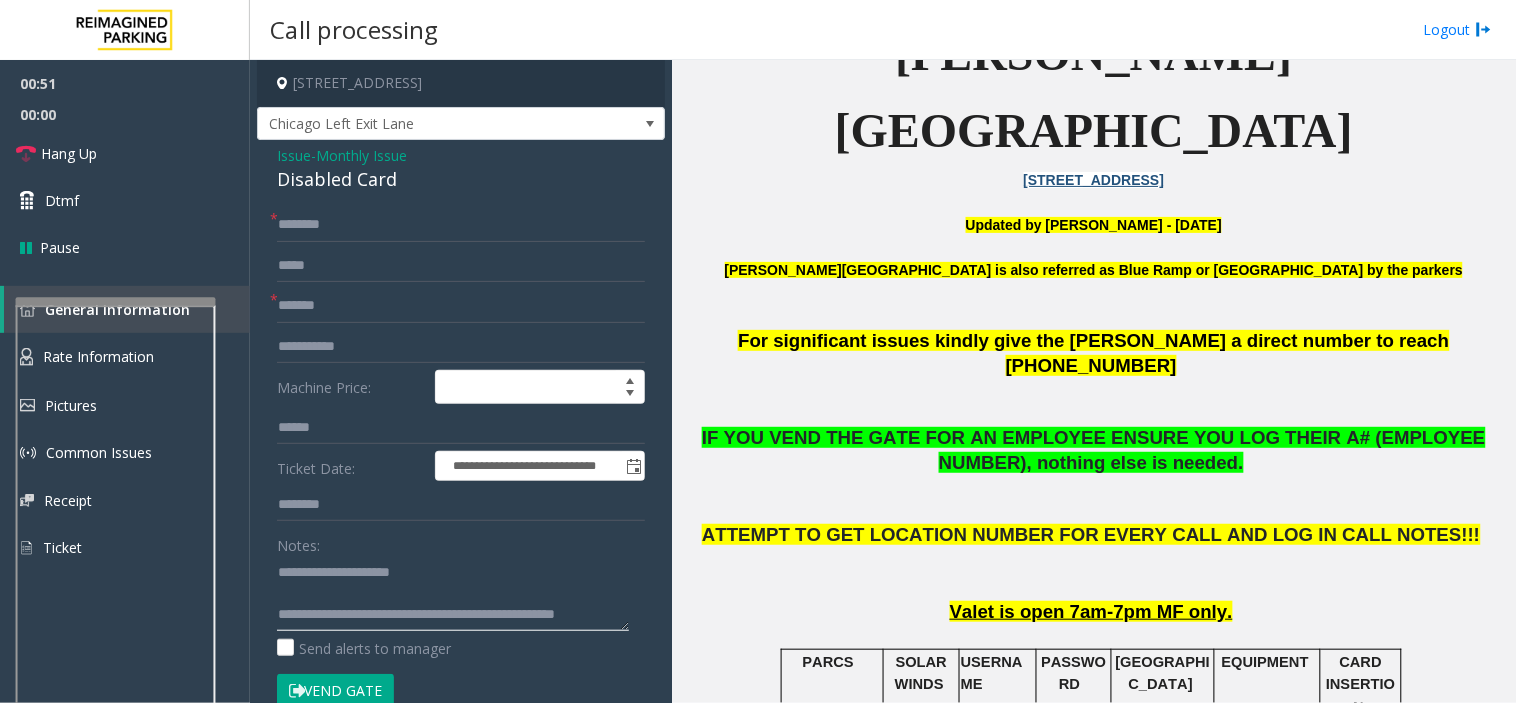 click 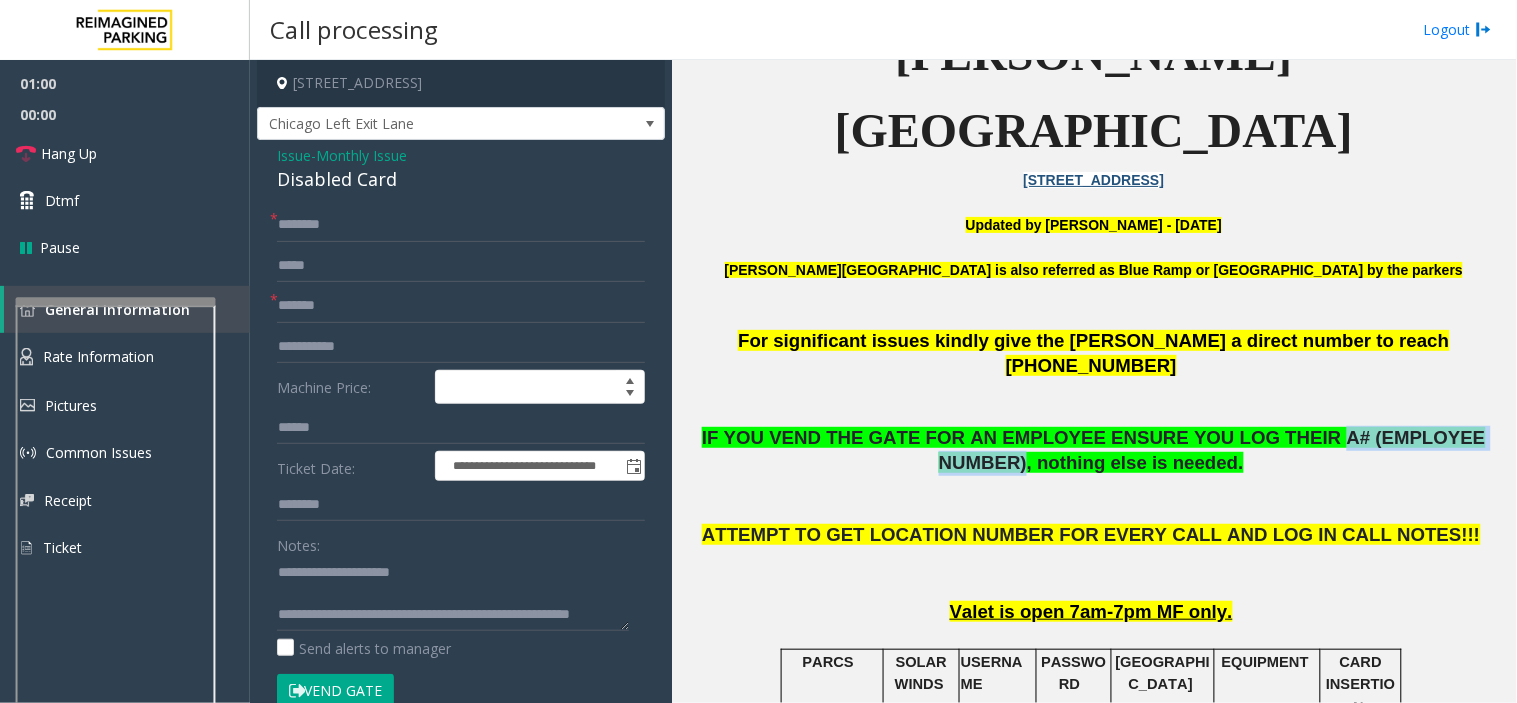 drag, startPoint x: 1217, startPoint y: 330, endPoint x: 1414, endPoint y: 333, distance: 197.02284 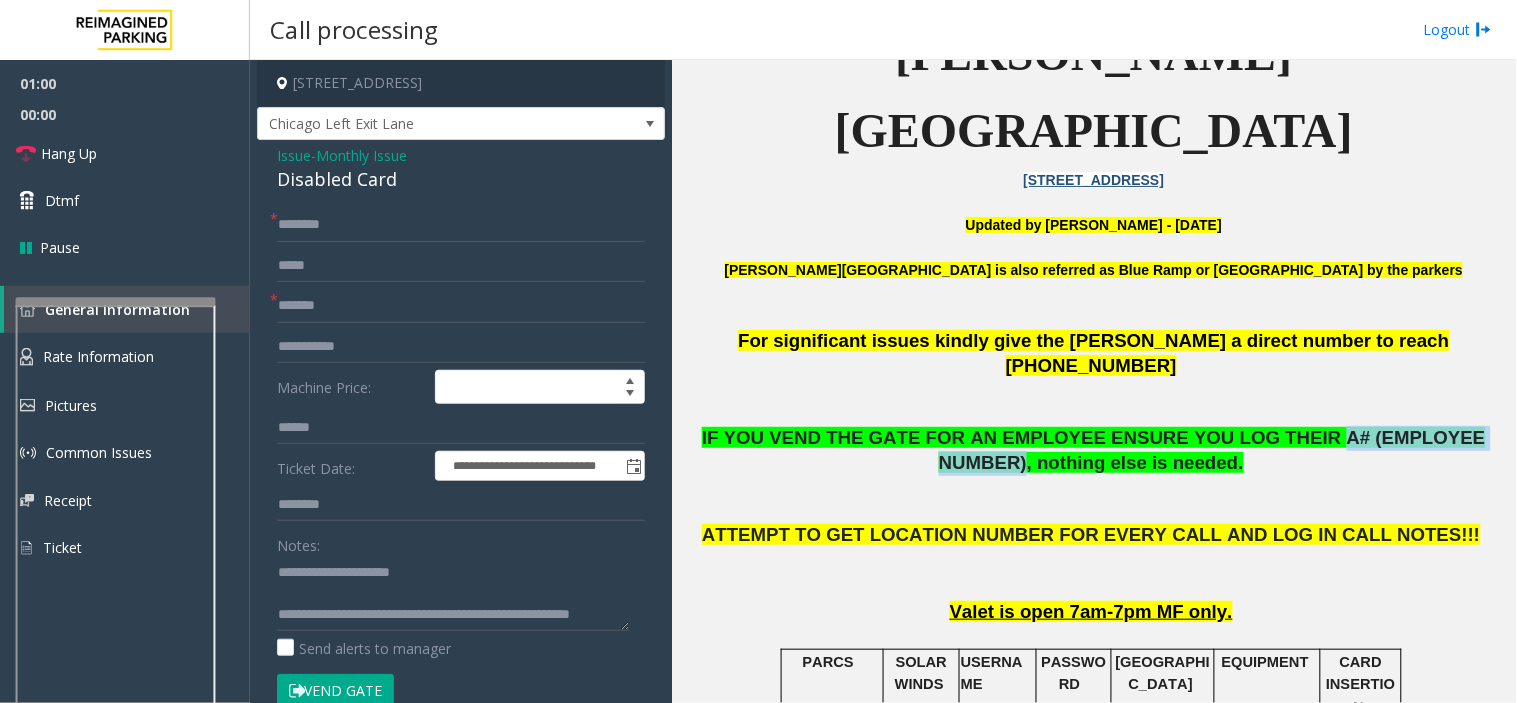 click on "IF YOU VEND THE GATE FOR AN EMPLOYEE ENSURE YOU LOG THEIR A# (EMPLOYEE NUMBER), nothing else is needed" 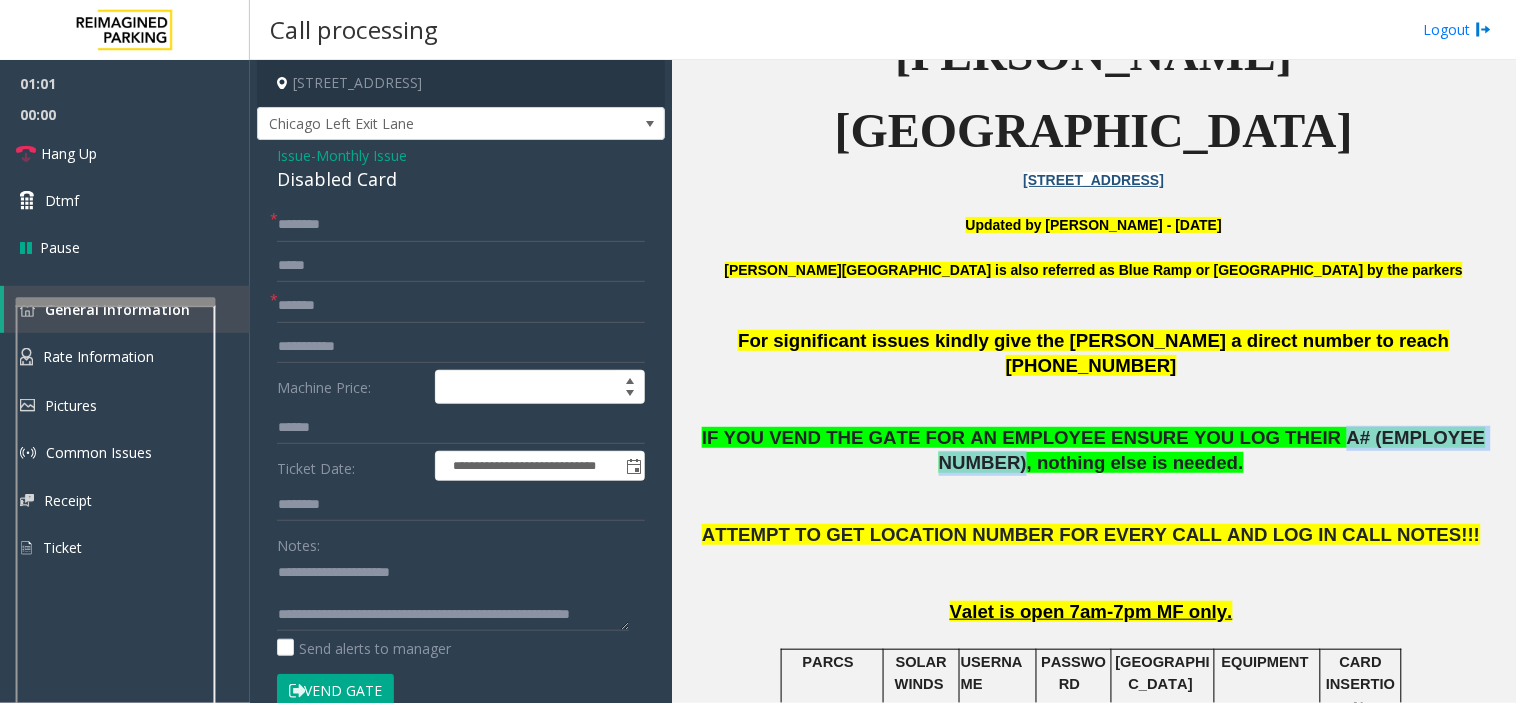 copy on "A# (EMPLOYEE NUMBER)" 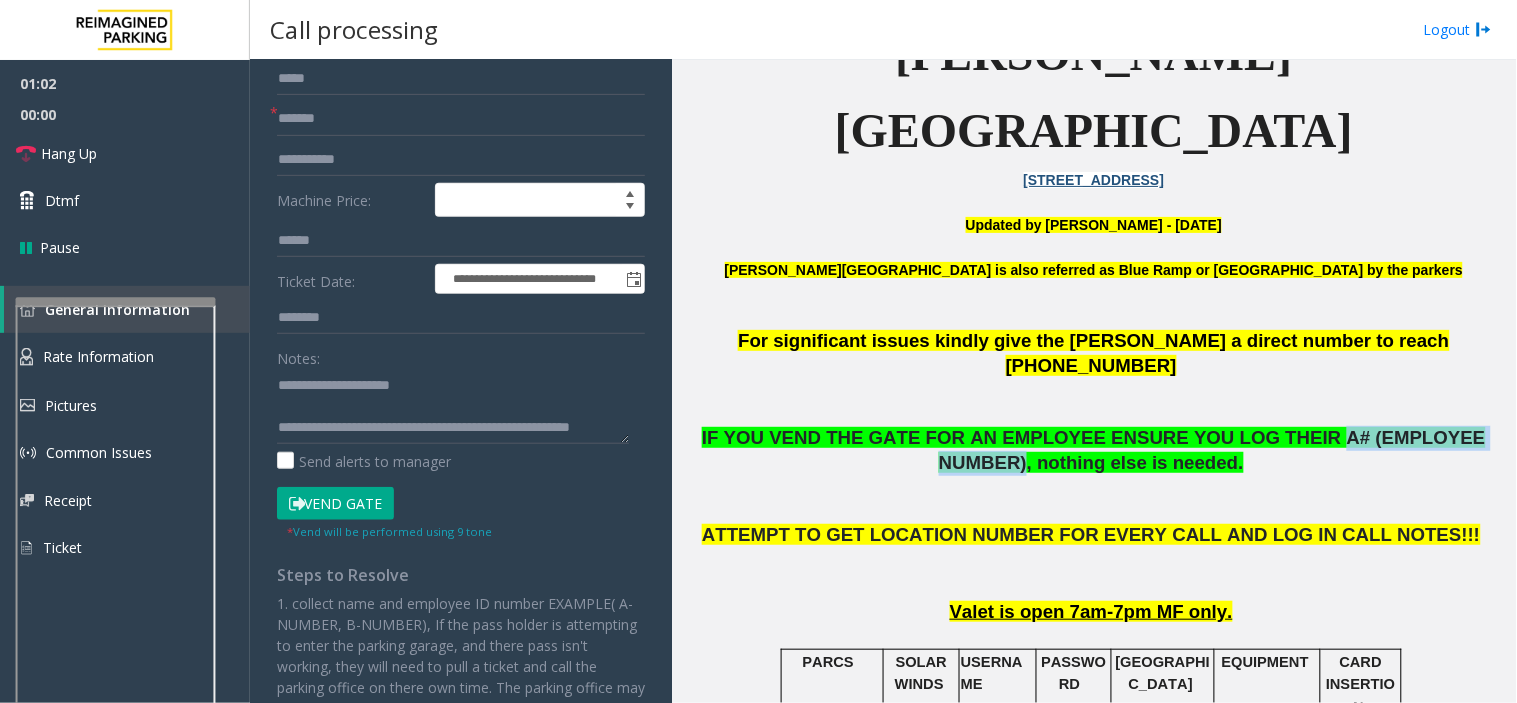 scroll, scrollTop: 222, scrollLeft: 0, axis: vertical 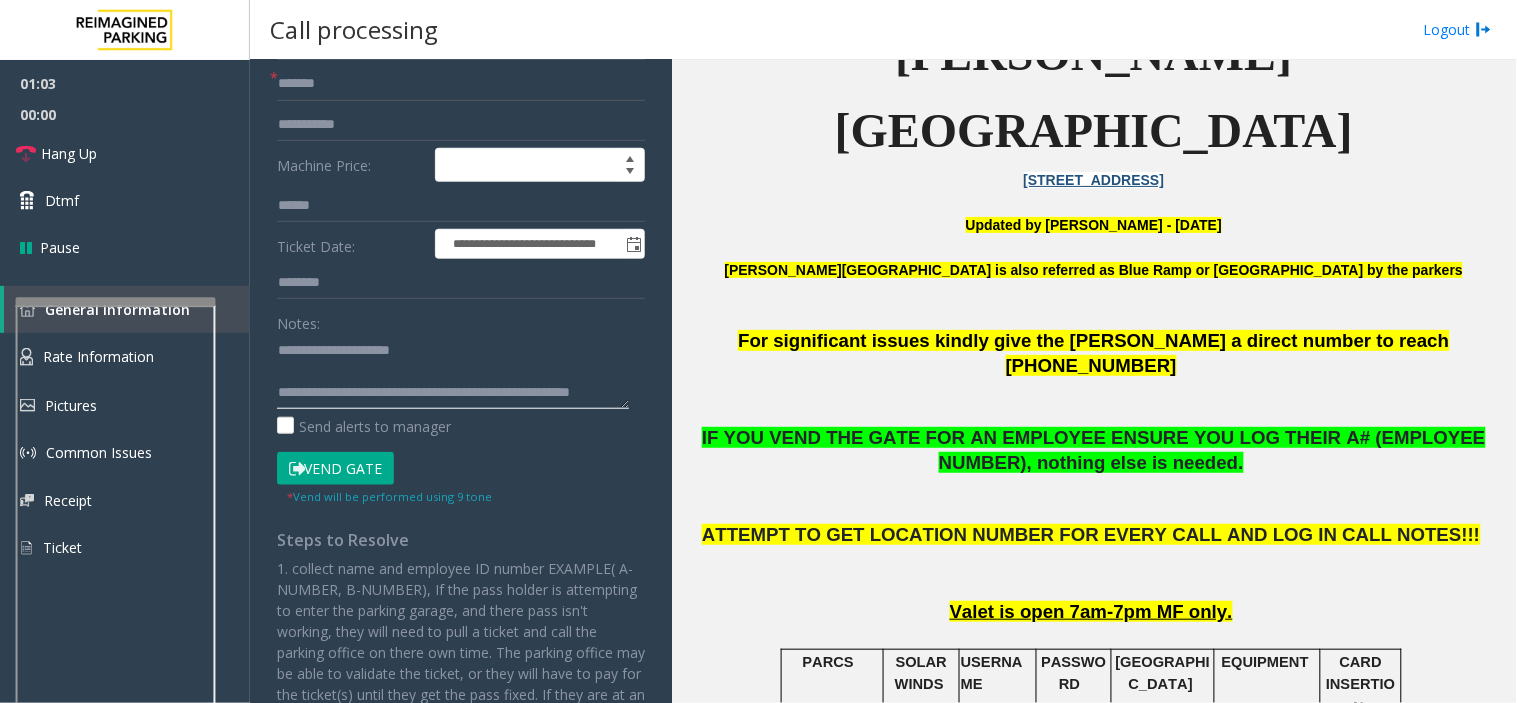 click 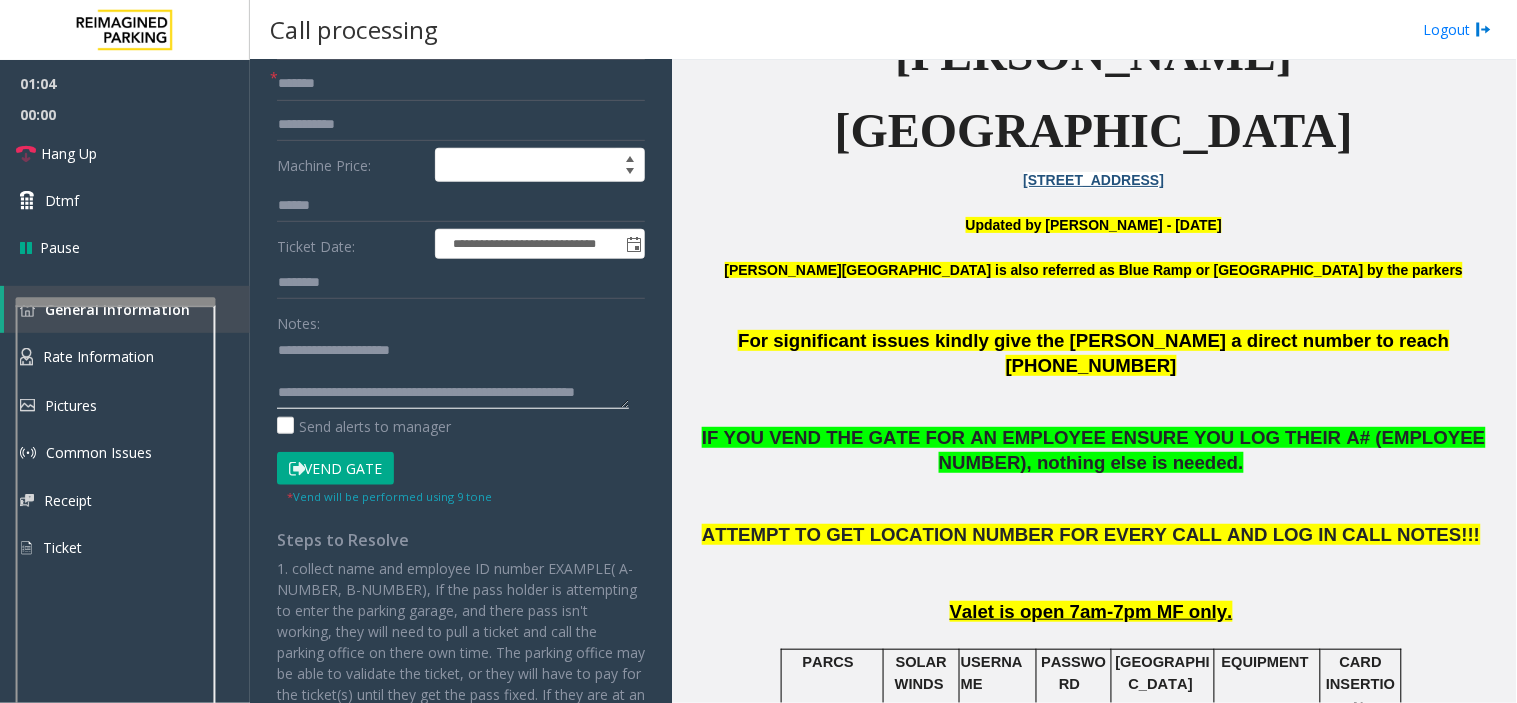 scroll, scrollTop: 35, scrollLeft: 0, axis: vertical 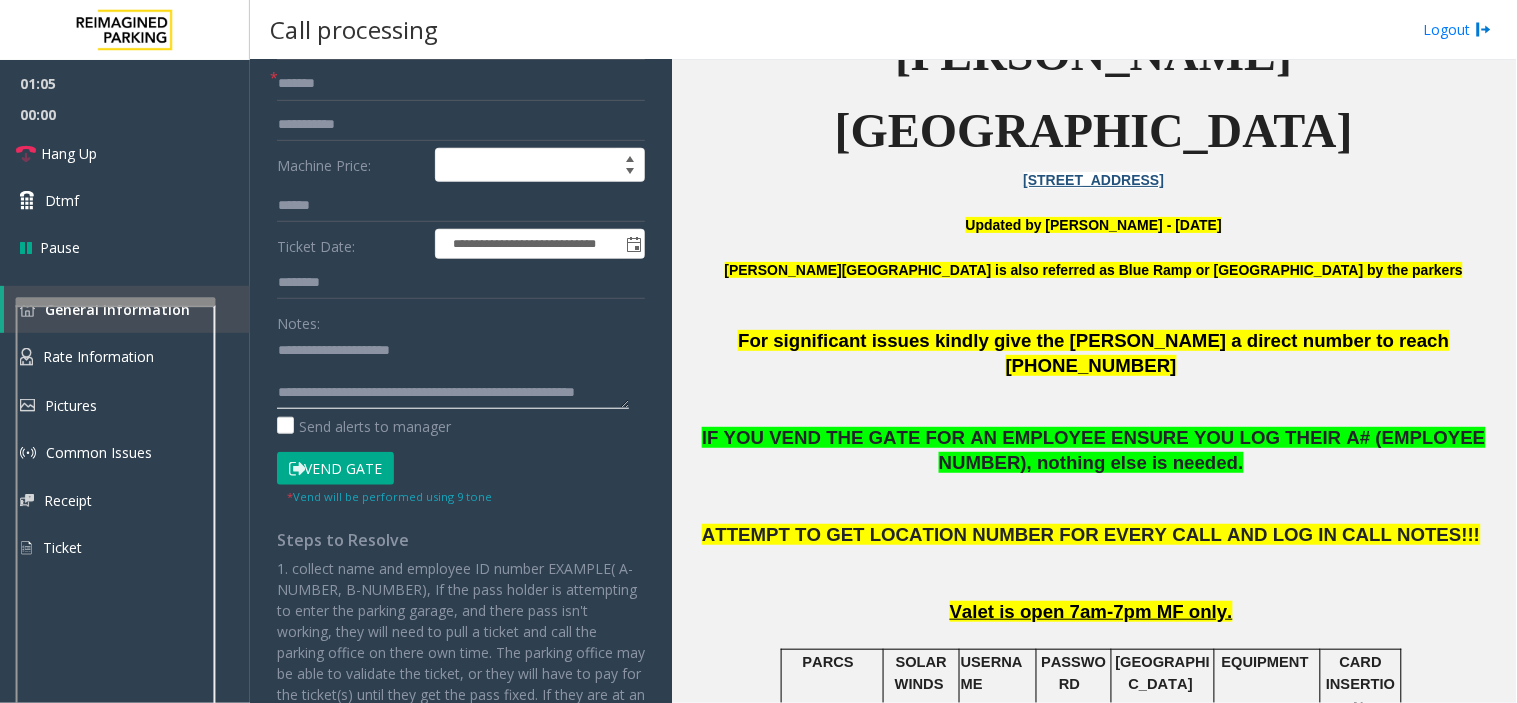 paste on "**********" 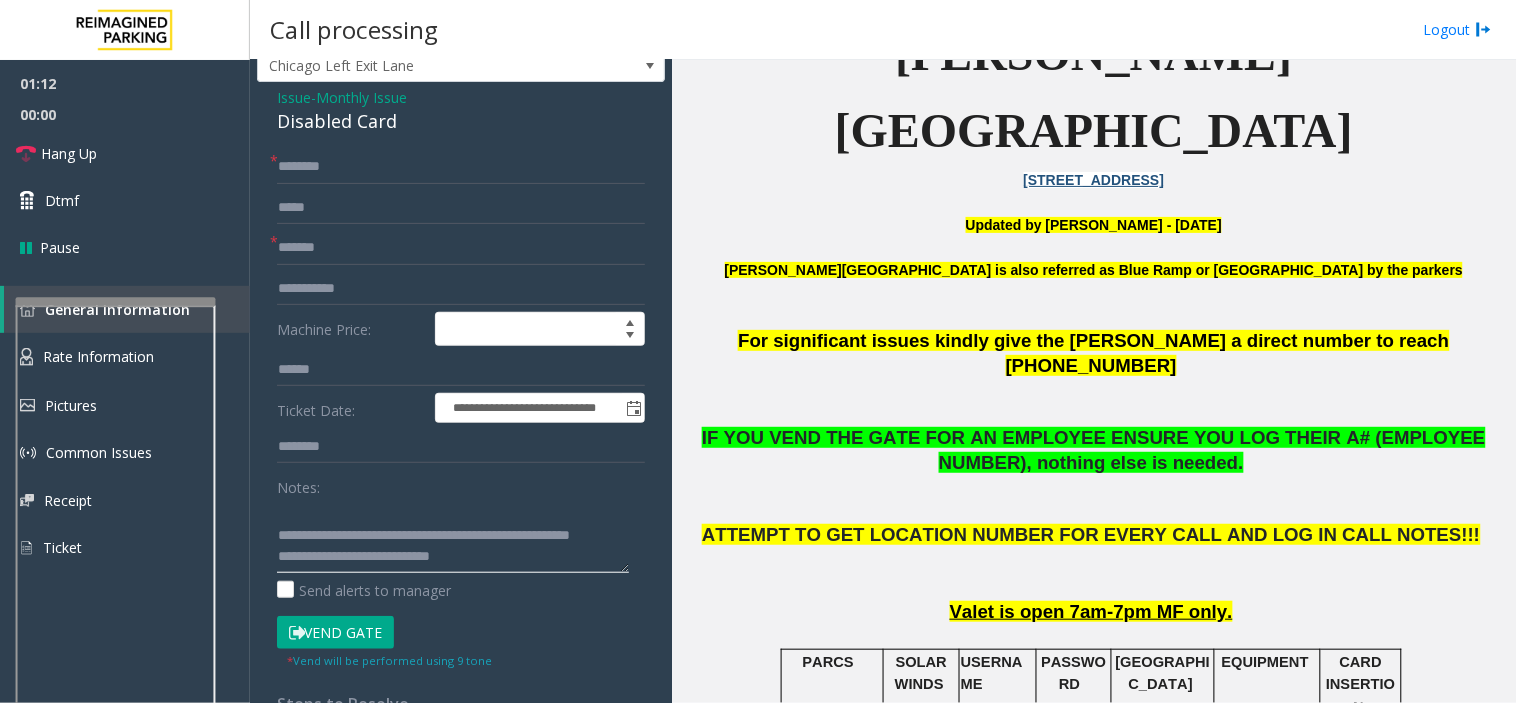 scroll, scrollTop: 0, scrollLeft: 0, axis: both 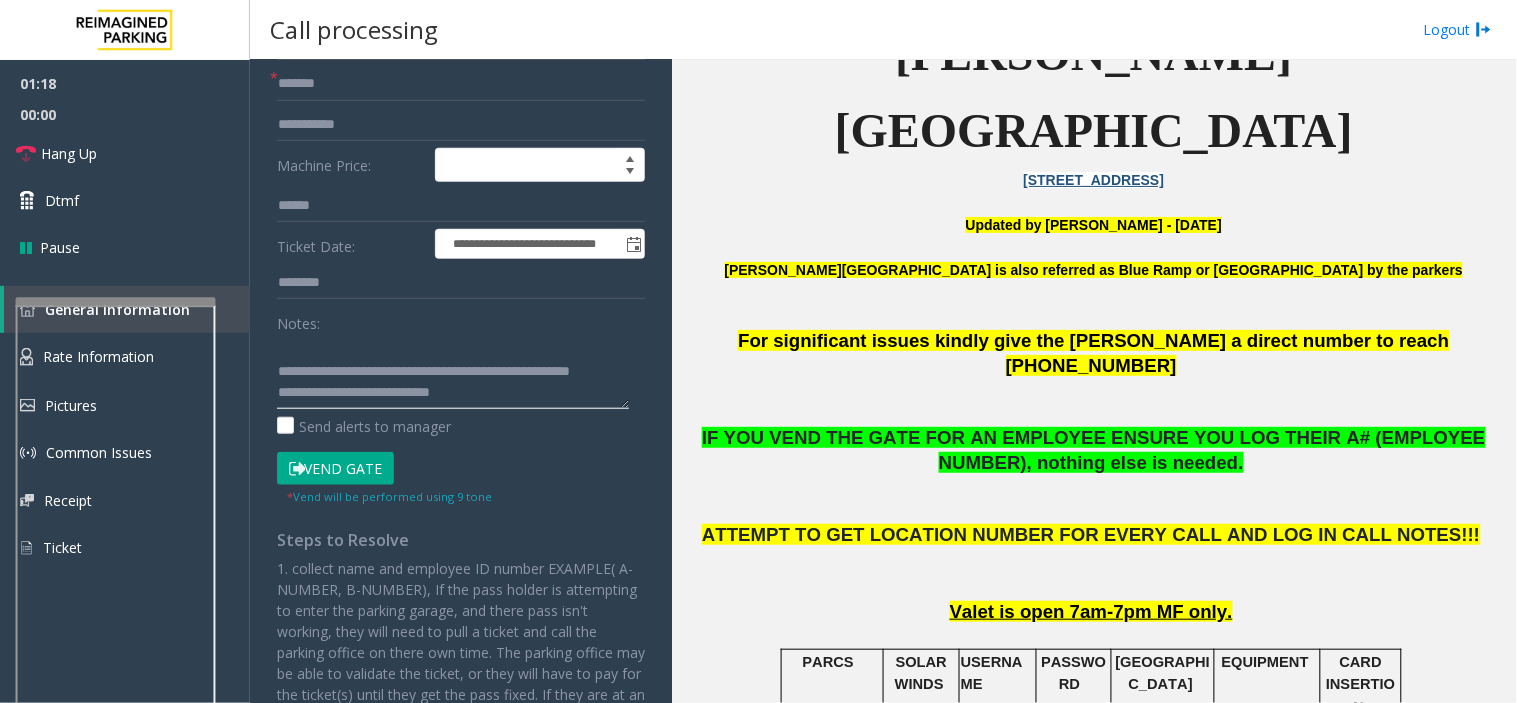click 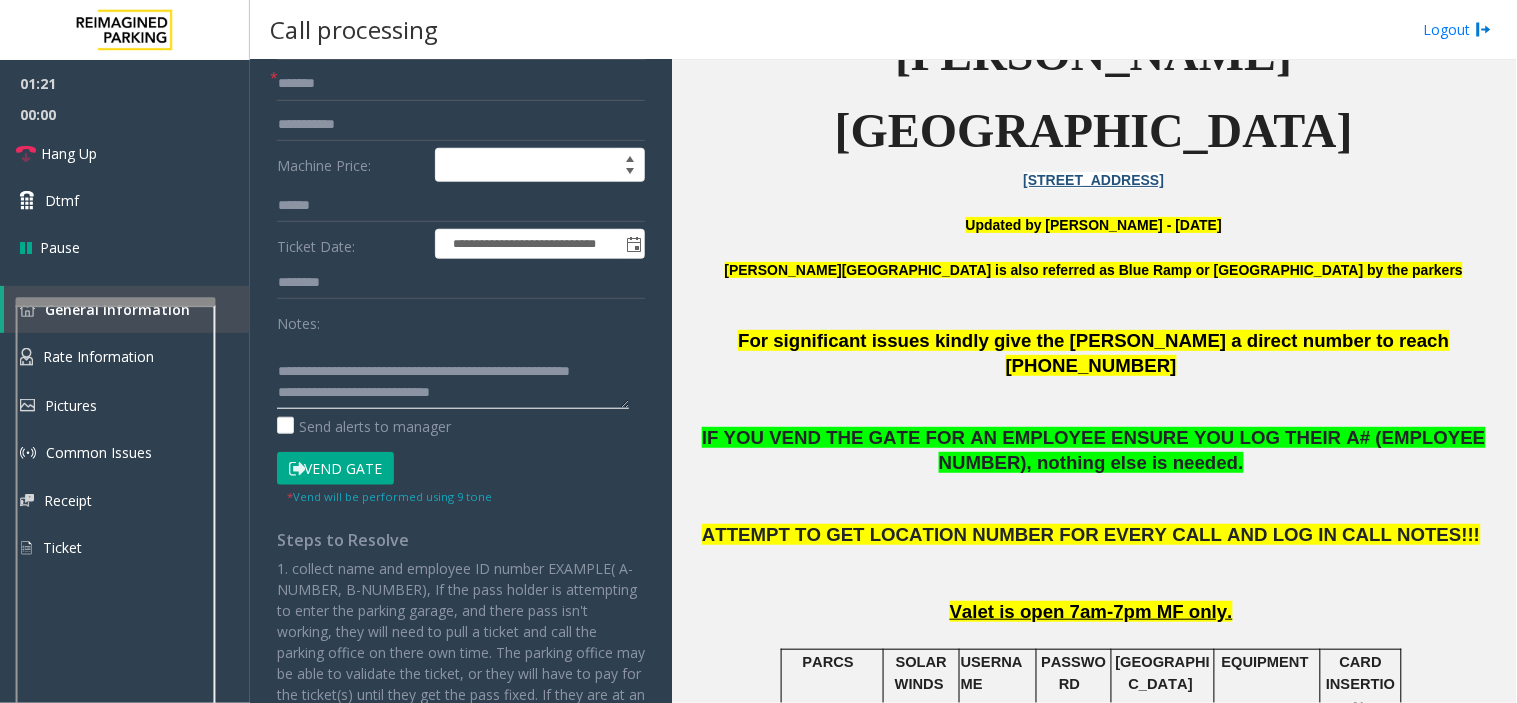 type on "**********" 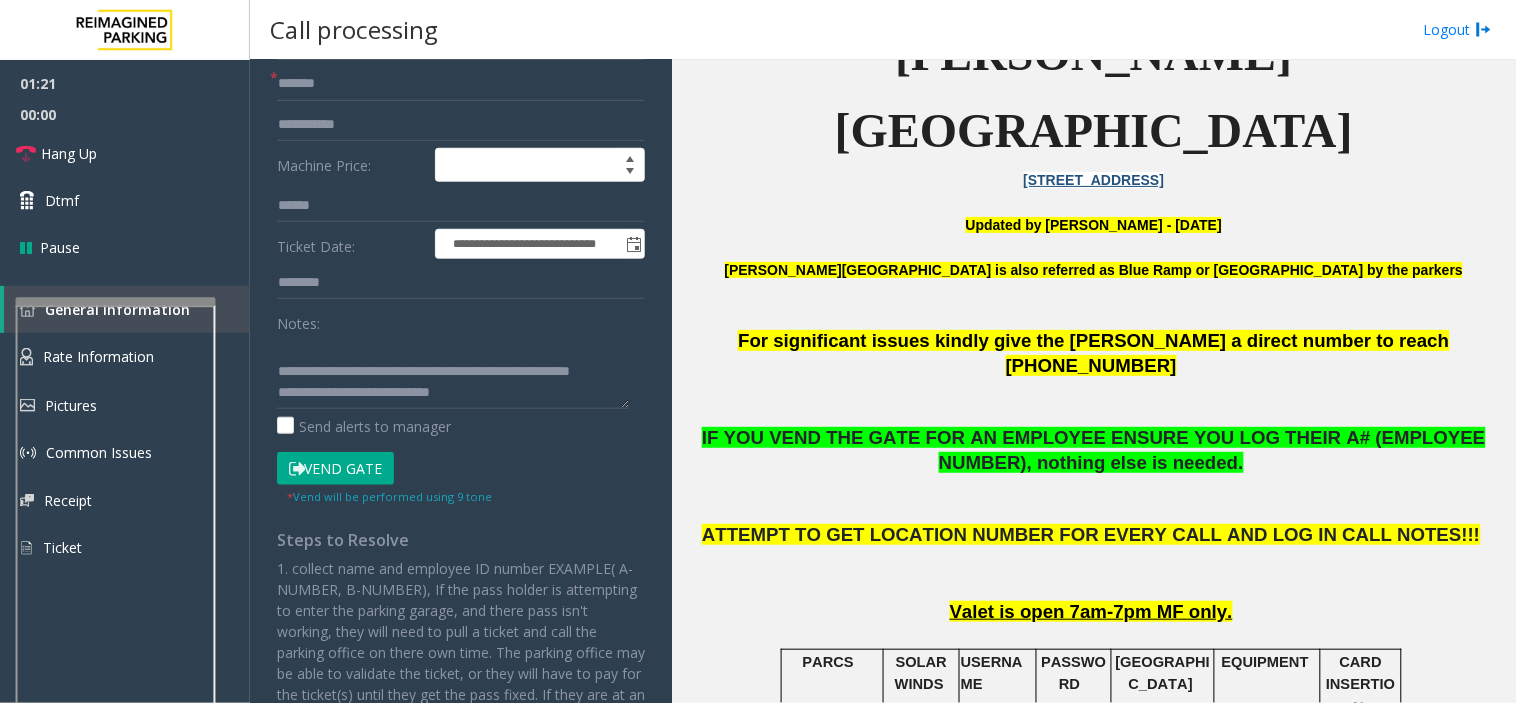 click on "Vend Gate" 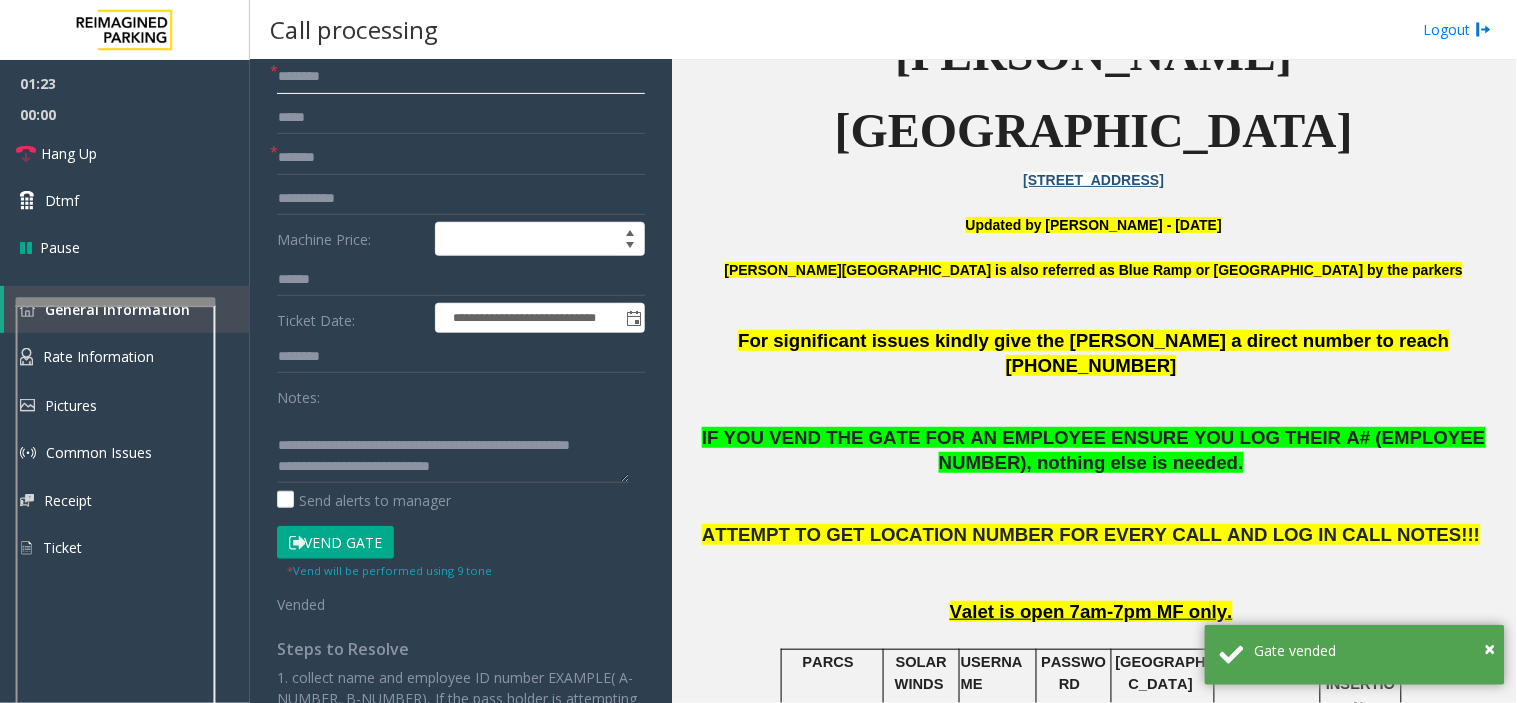 click 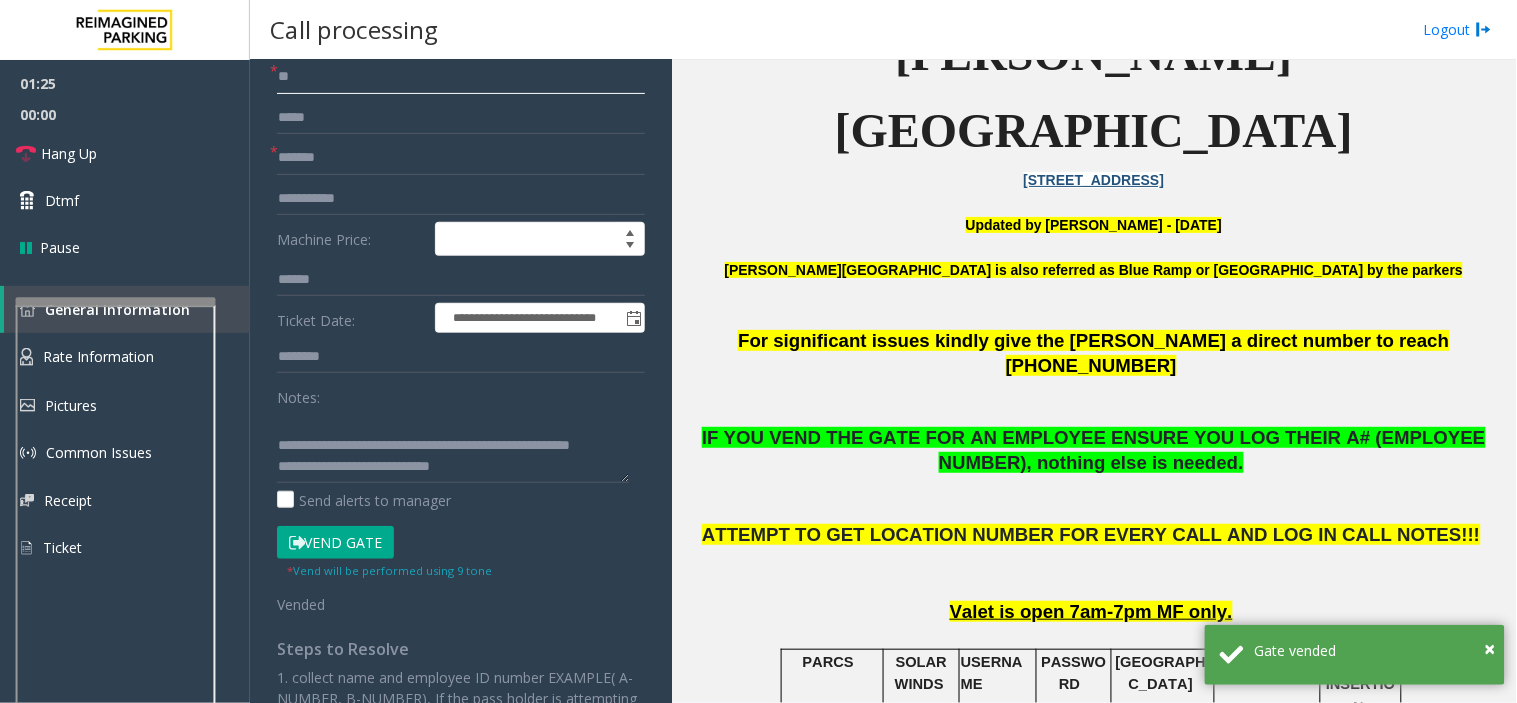 type on "**" 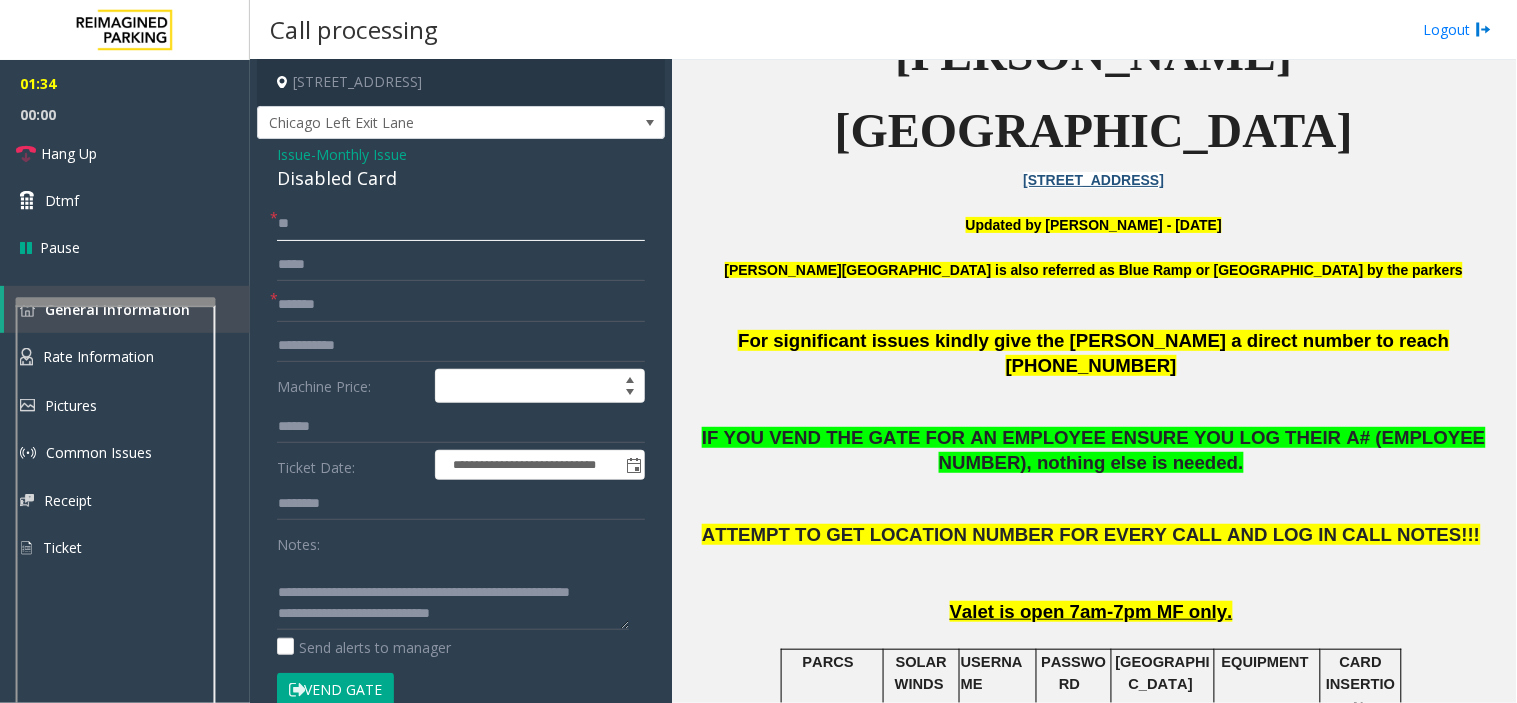 scroll, scrollTop: 0, scrollLeft: 0, axis: both 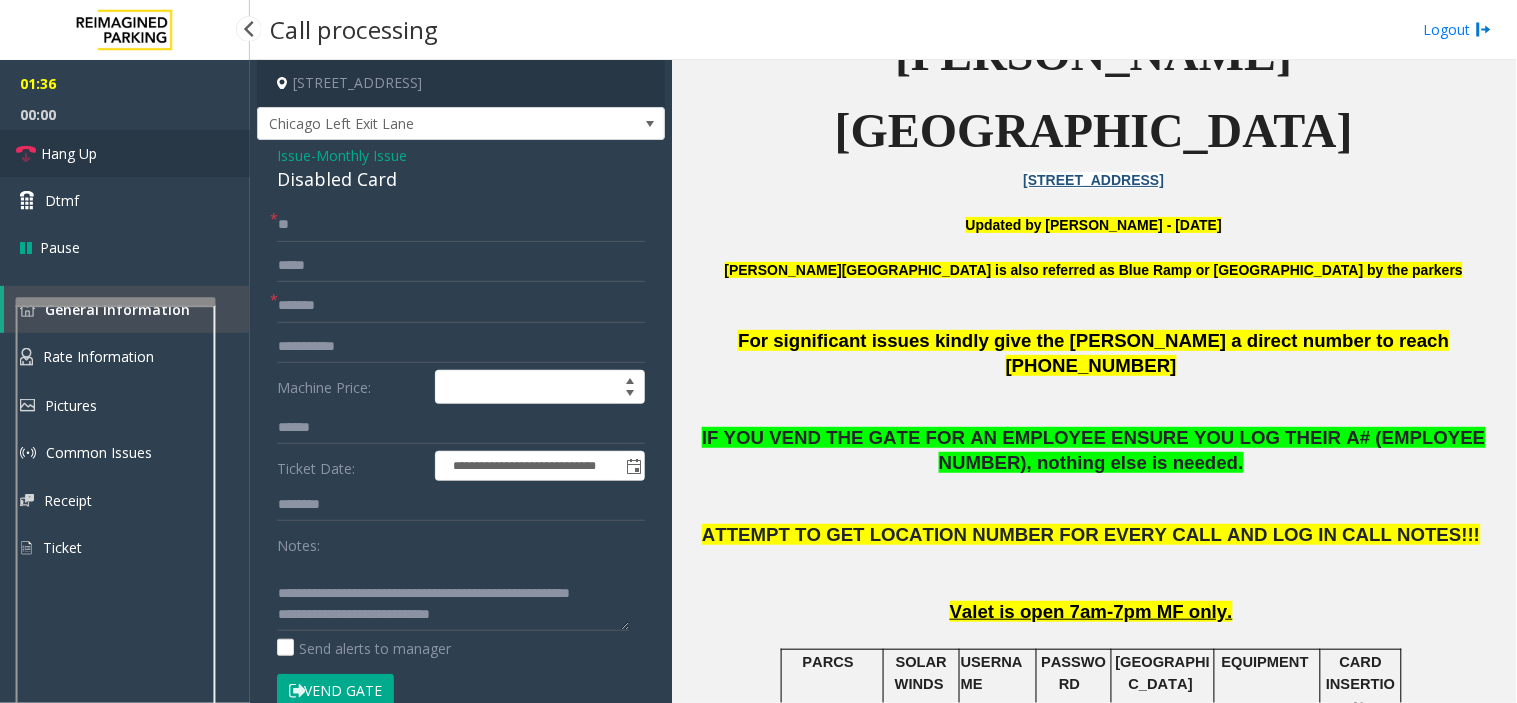 click on "Hang Up" at bounding box center [69, 153] 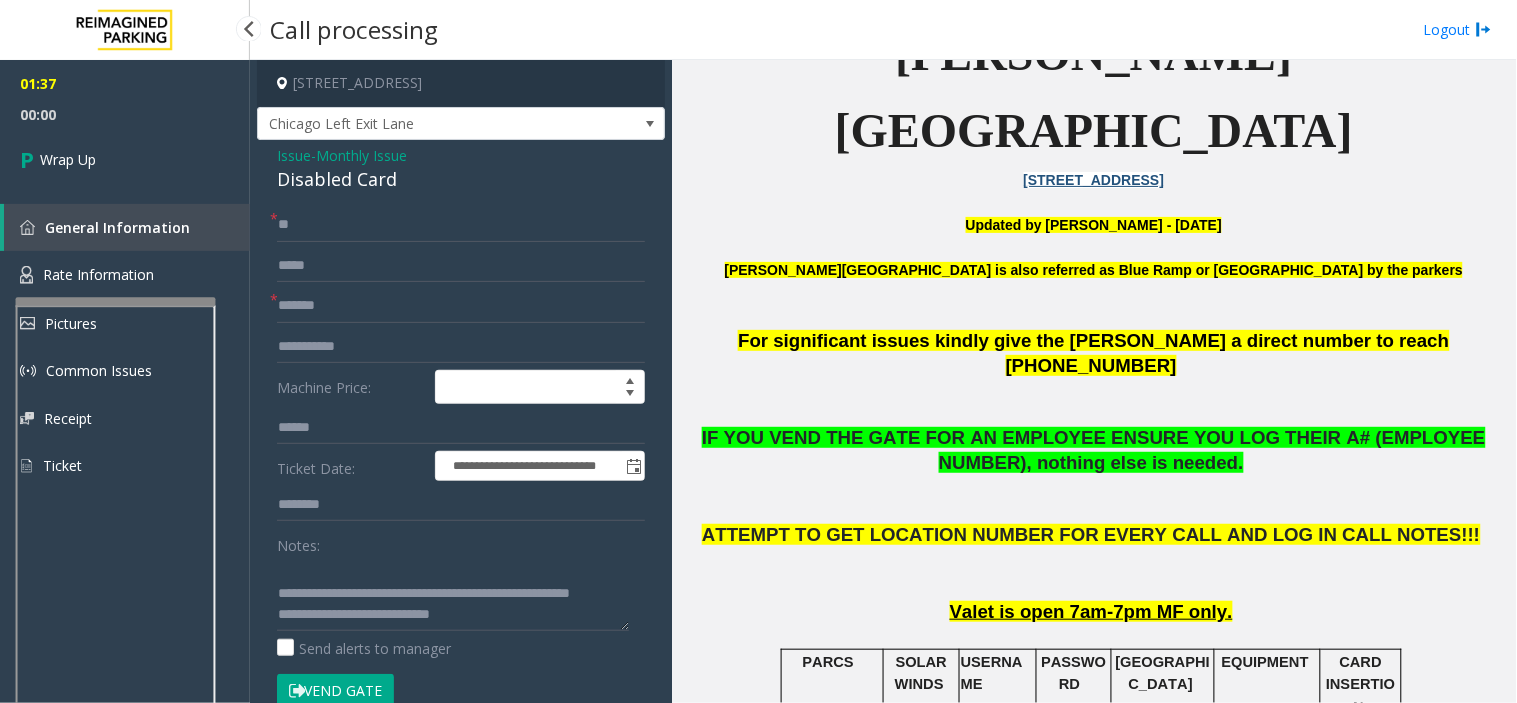 click on "Wrap Up" at bounding box center [125, 159] 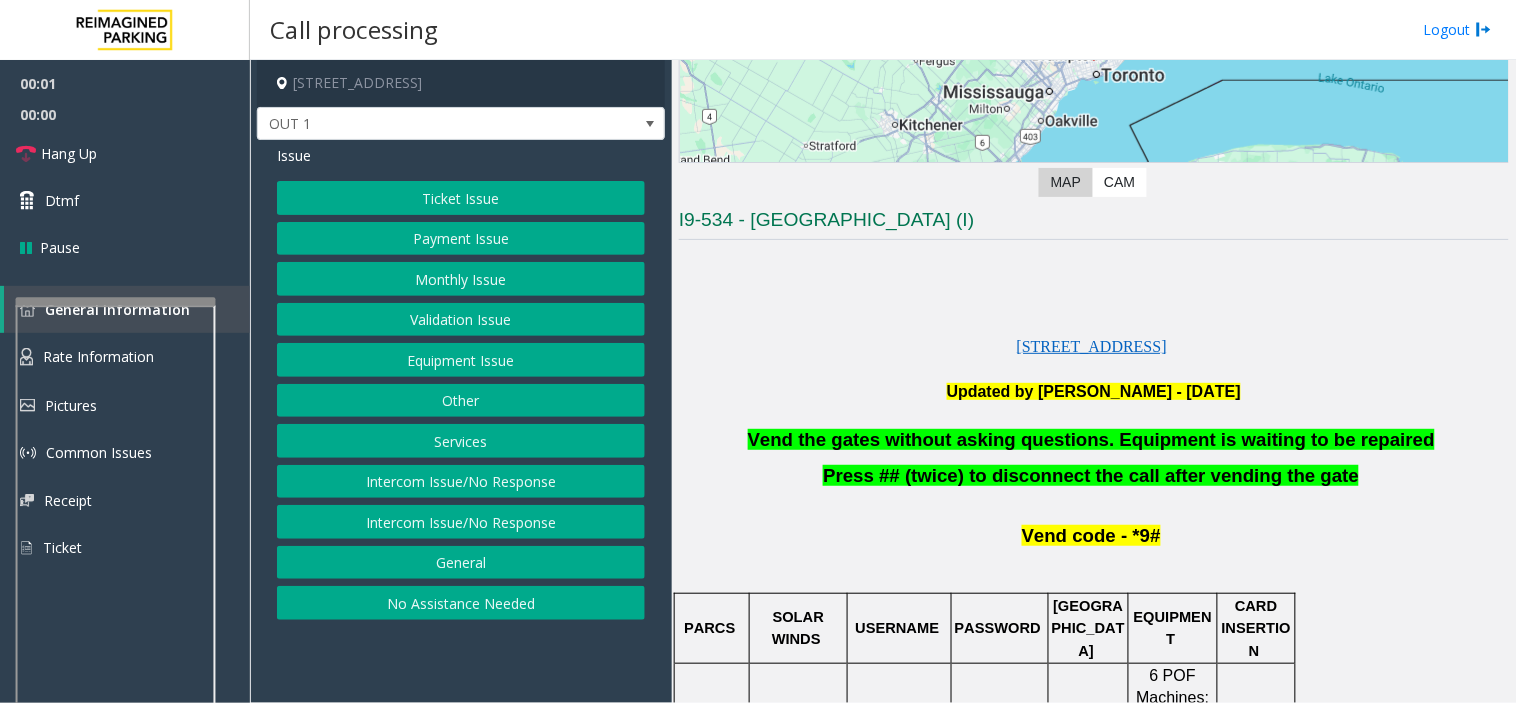 scroll, scrollTop: 333, scrollLeft: 0, axis: vertical 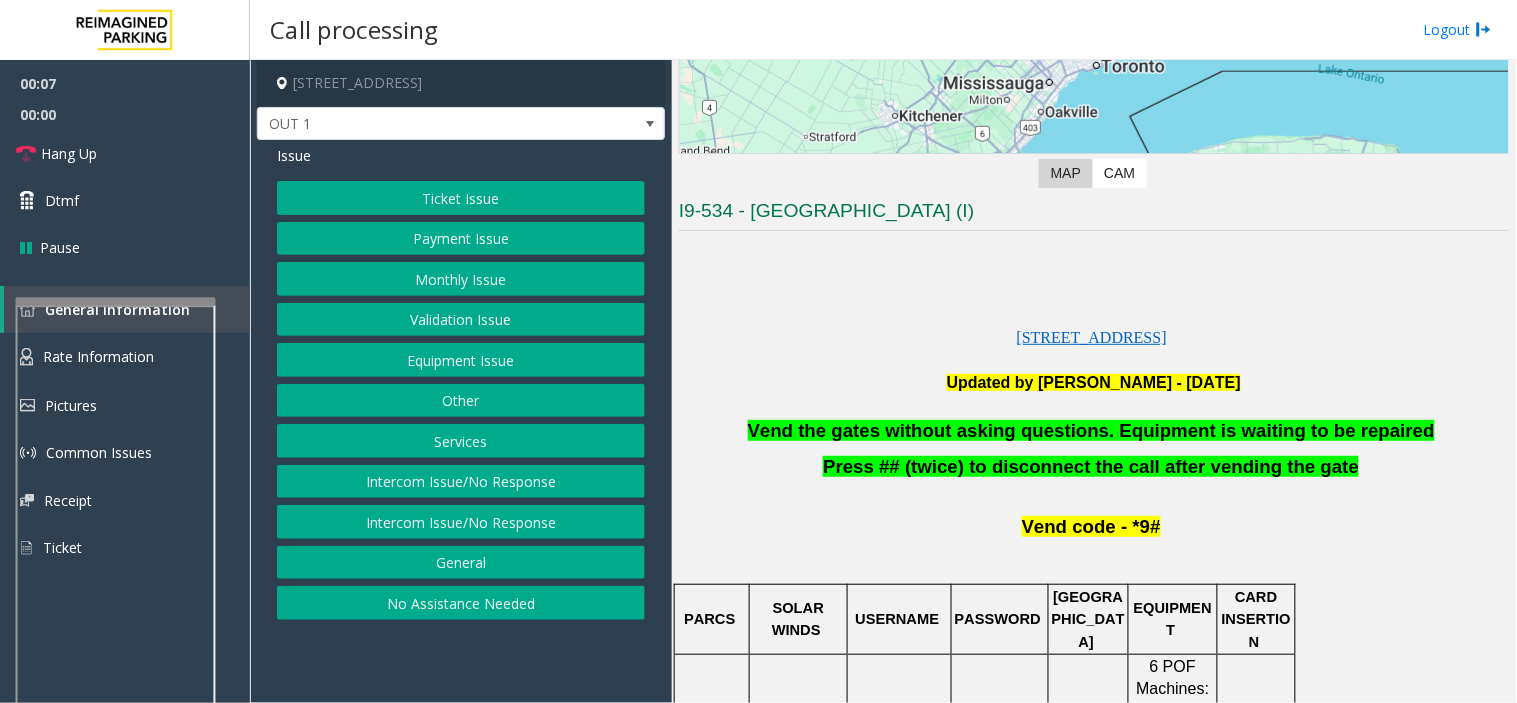 click on "Equipment Issue" 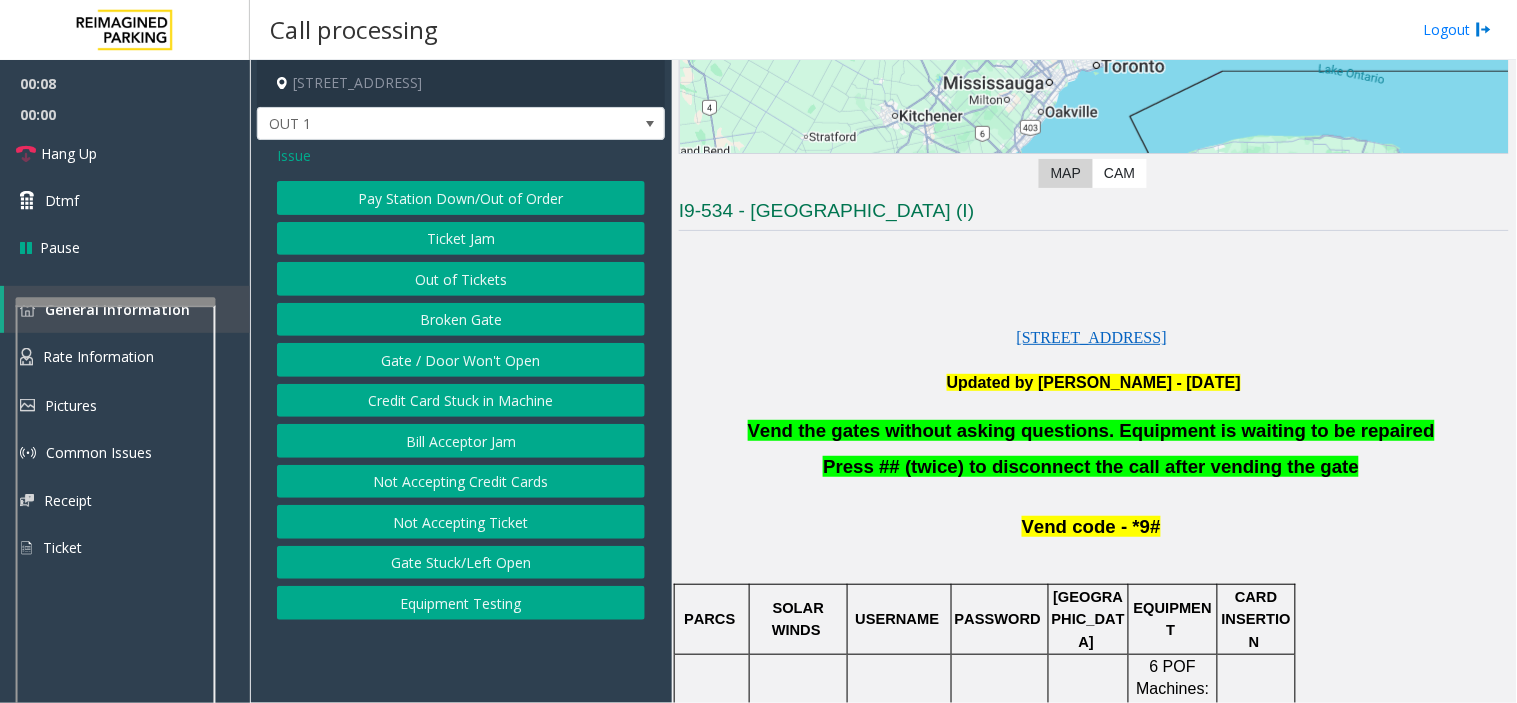 click on "Gate / Door Won't Open" 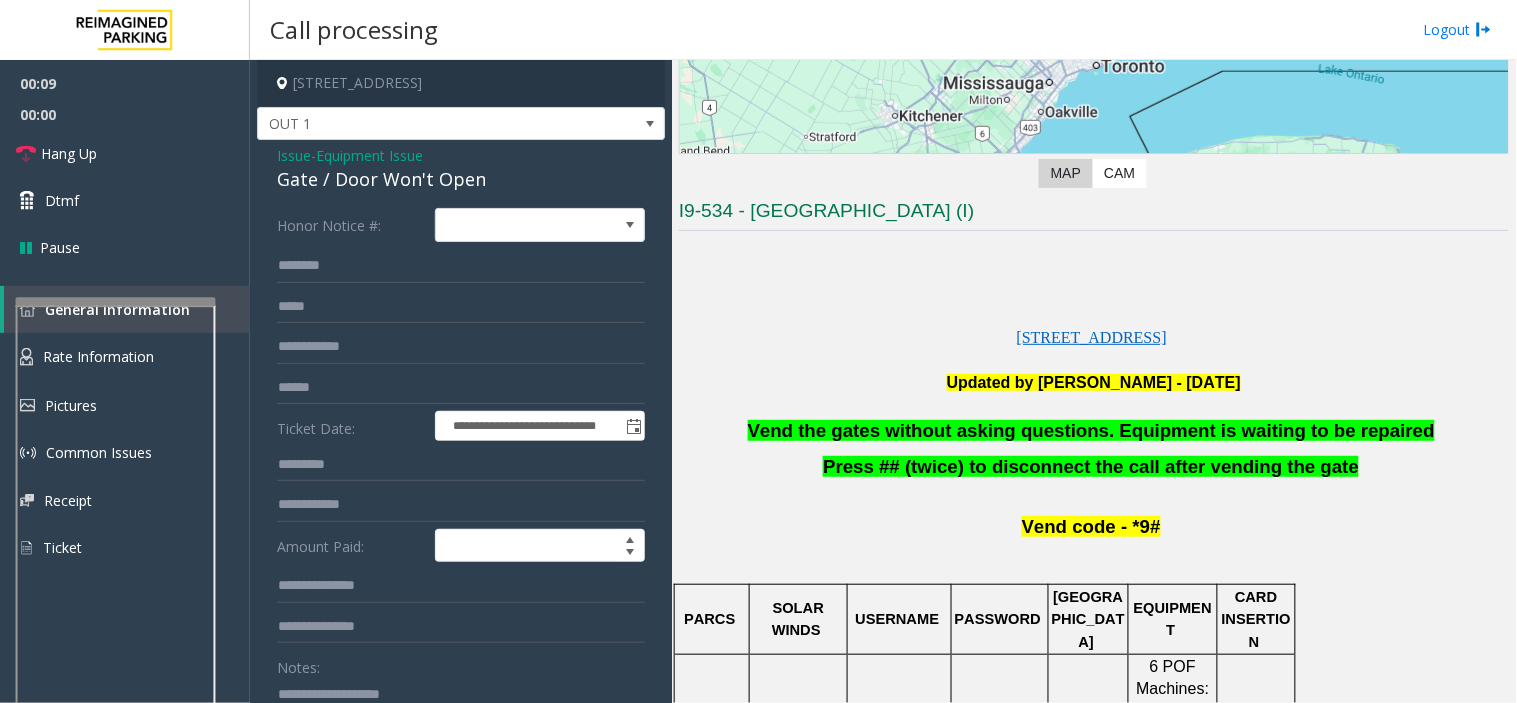 click on "Vend the gates without asking questions. Equipment is waiting to be repaired" 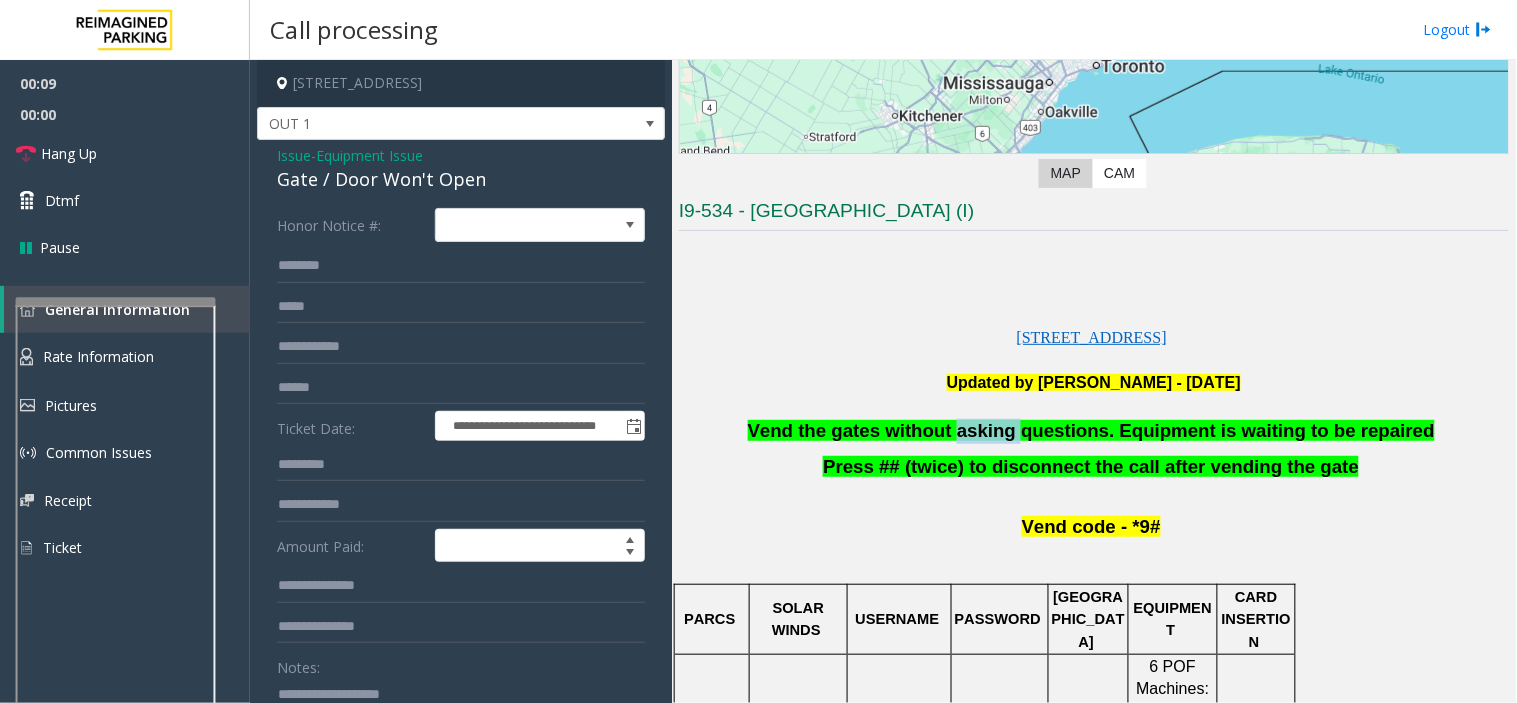 click on "Vend the gates without asking questions. Equipment is waiting to be repaired" 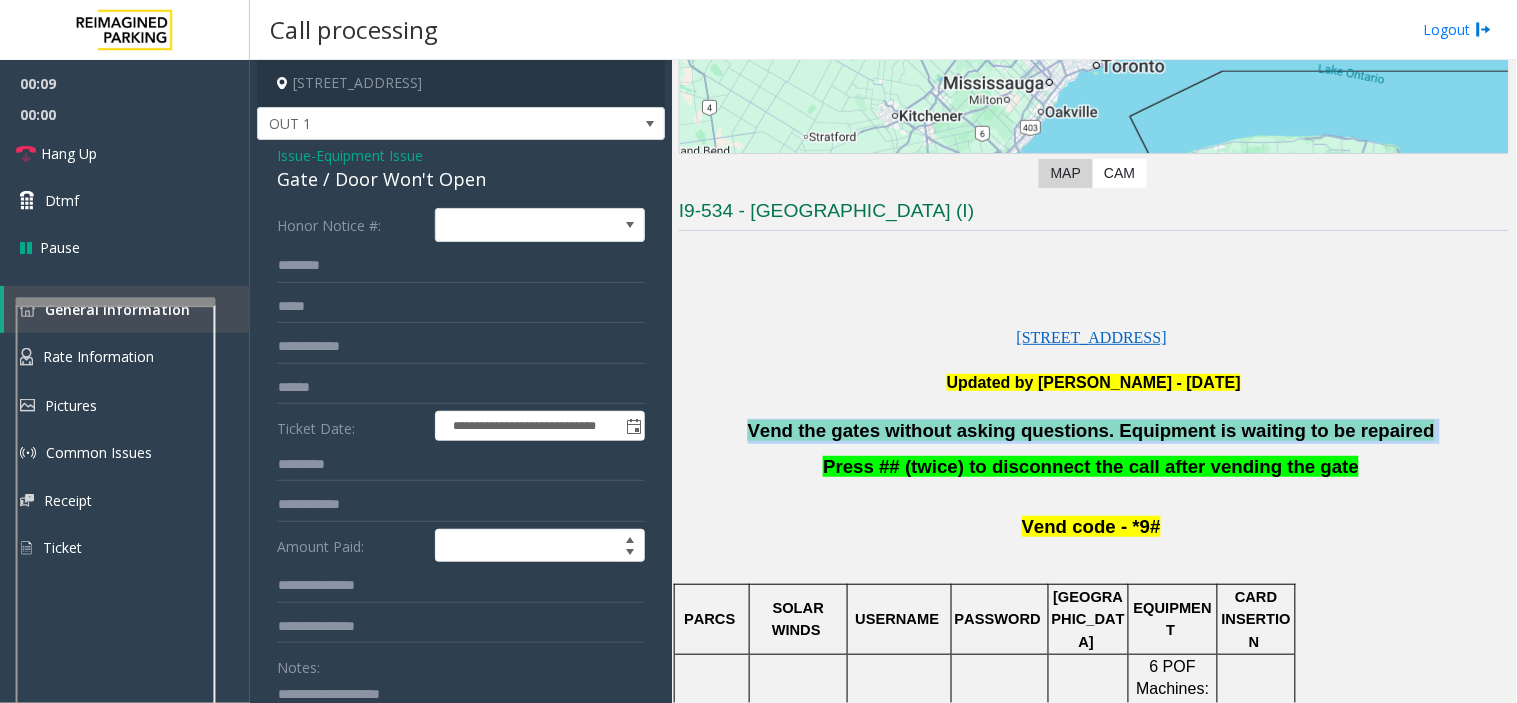 click on "Vend the gates without asking questions. Equipment is waiting to be repaired" 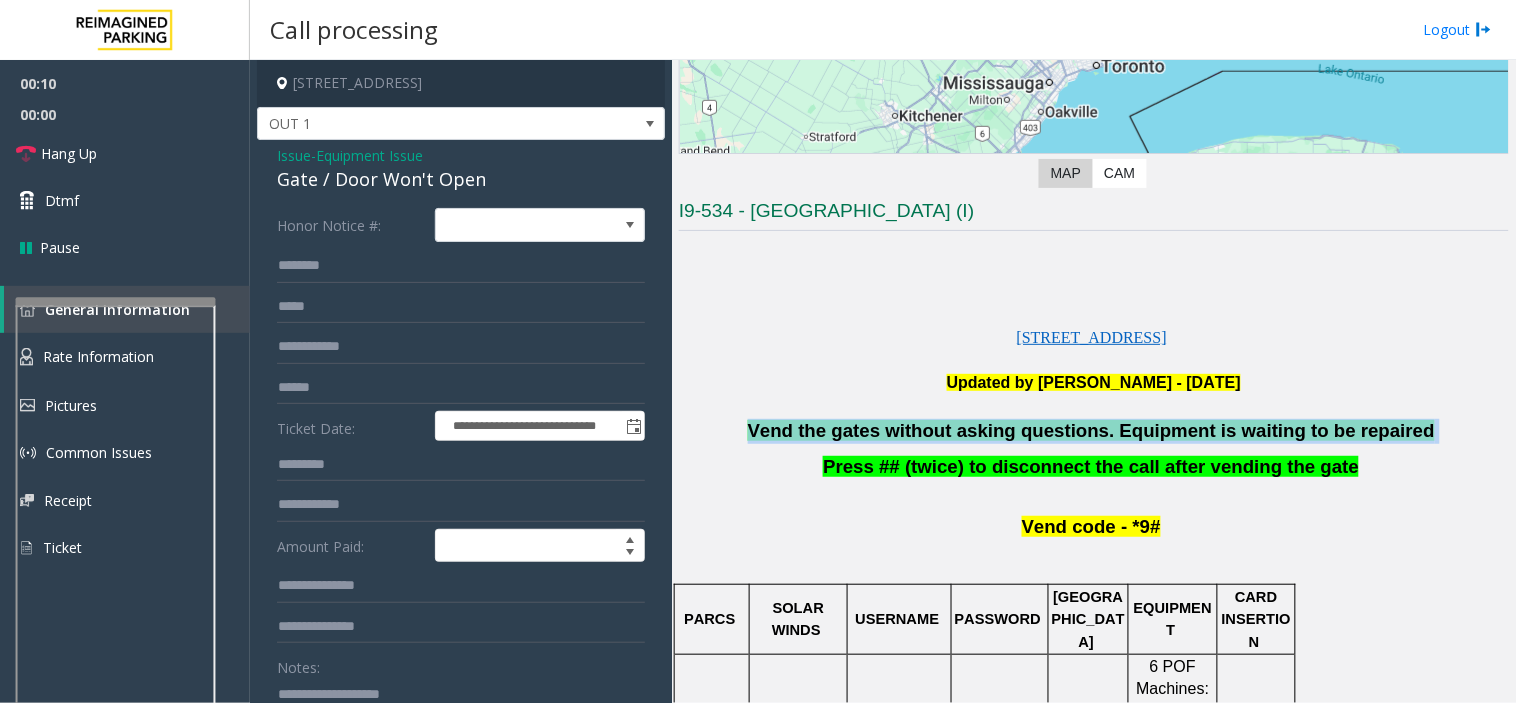 copy on "Vend the gates without asking questions. Equipment is waiting to be repaired" 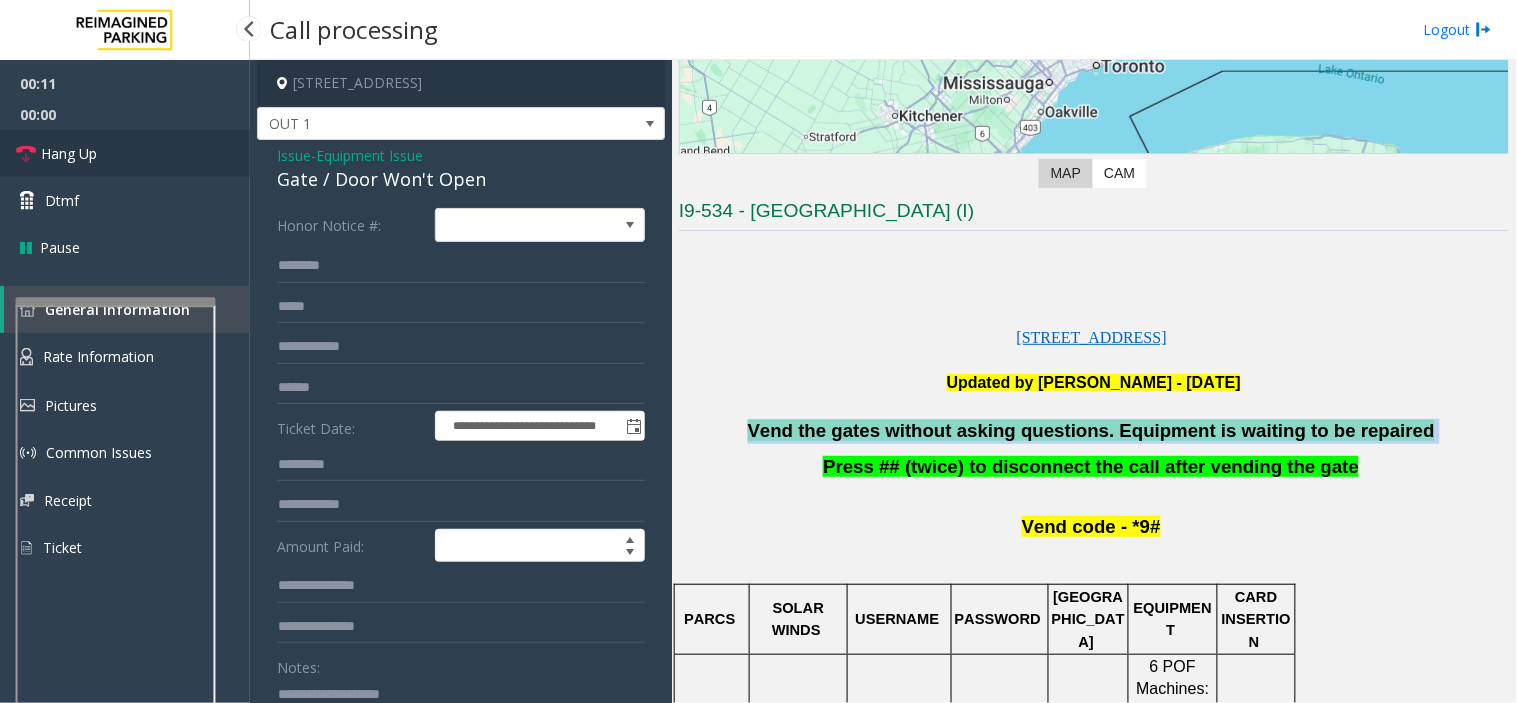 click on "Hang Up" at bounding box center [125, 153] 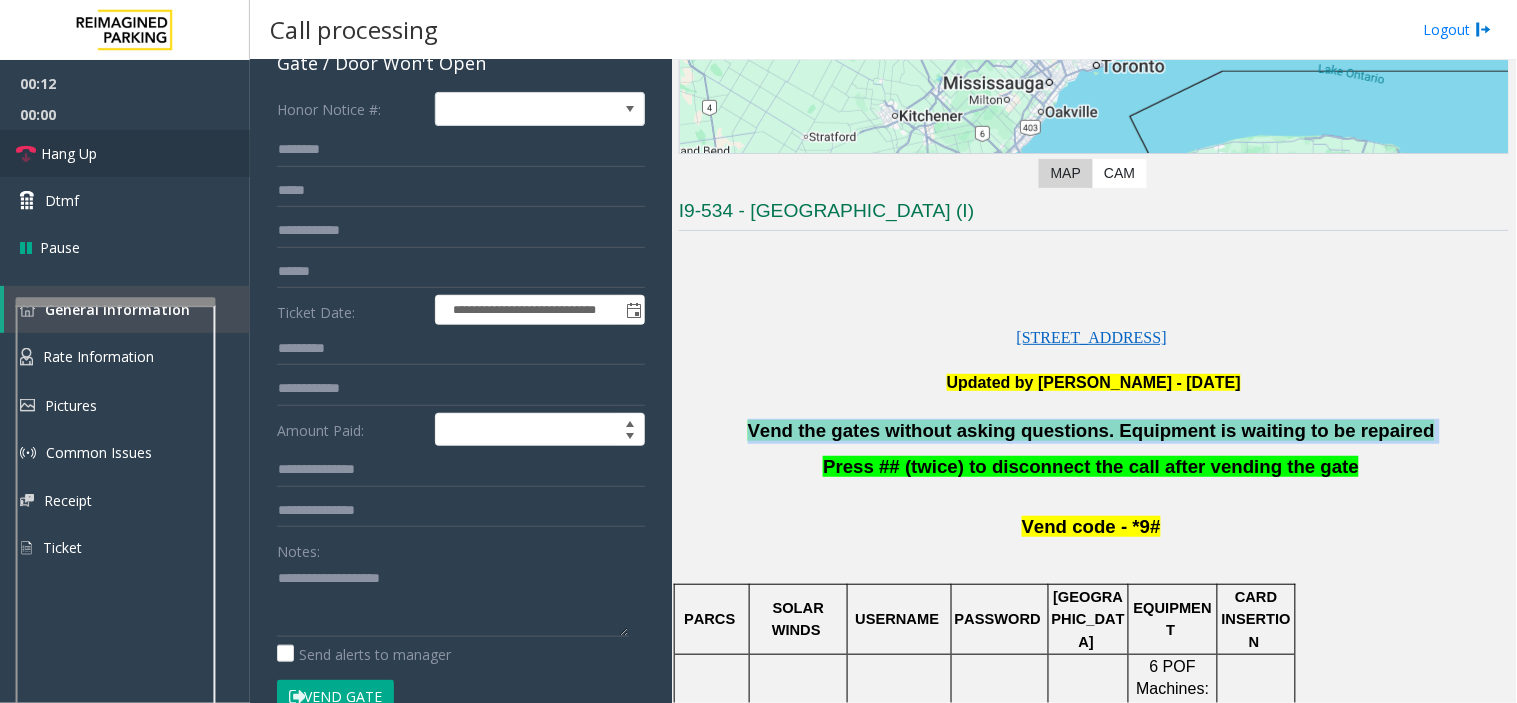 scroll, scrollTop: 333, scrollLeft: 0, axis: vertical 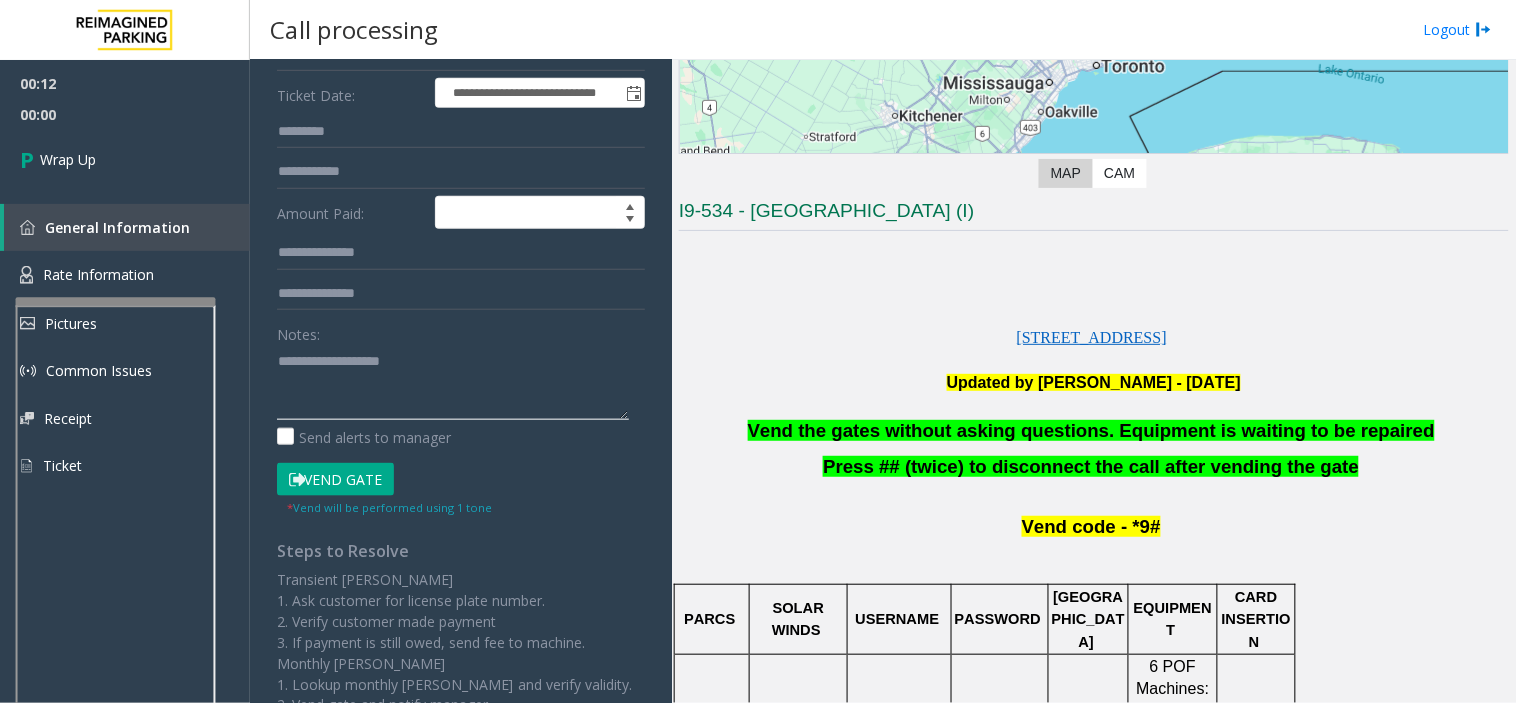 paste on "**********" 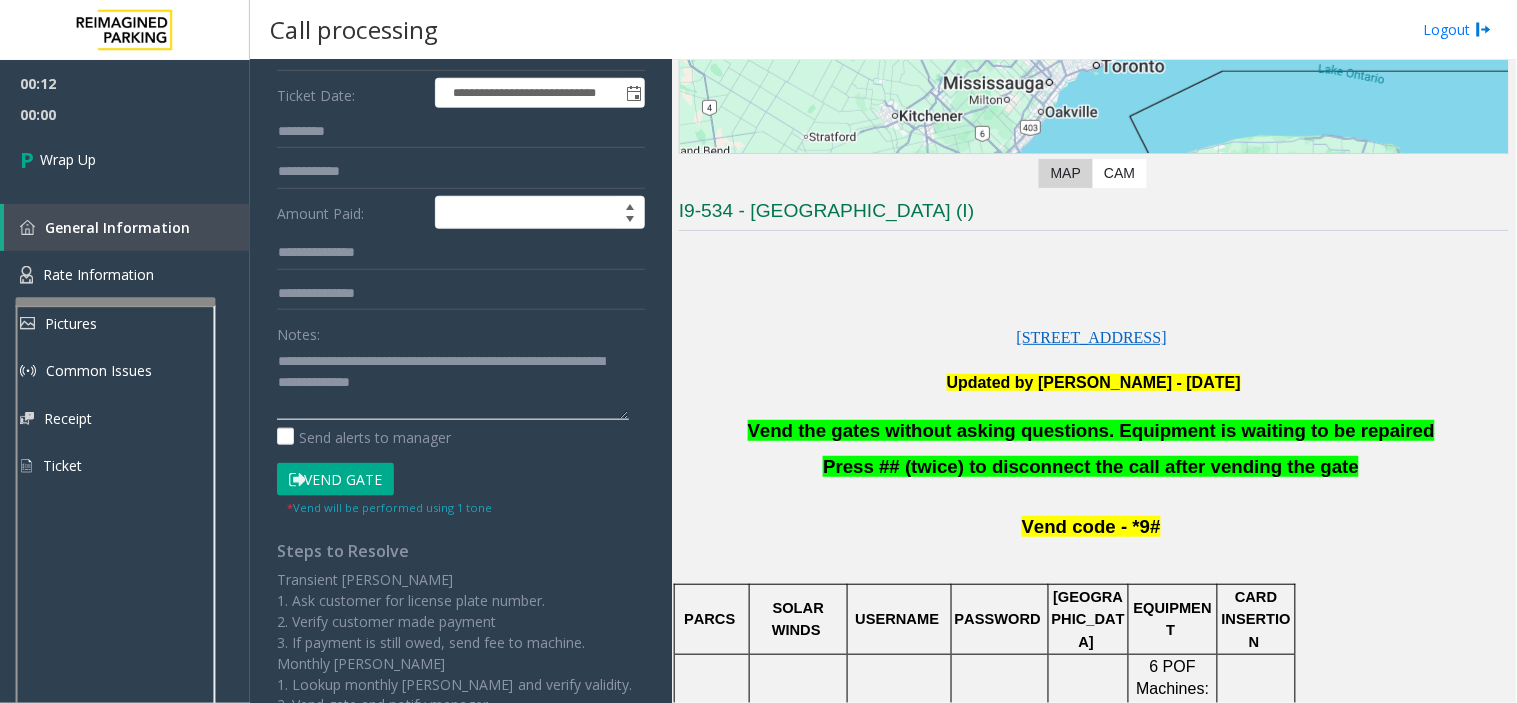 scroll, scrollTop: 14, scrollLeft: 0, axis: vertical 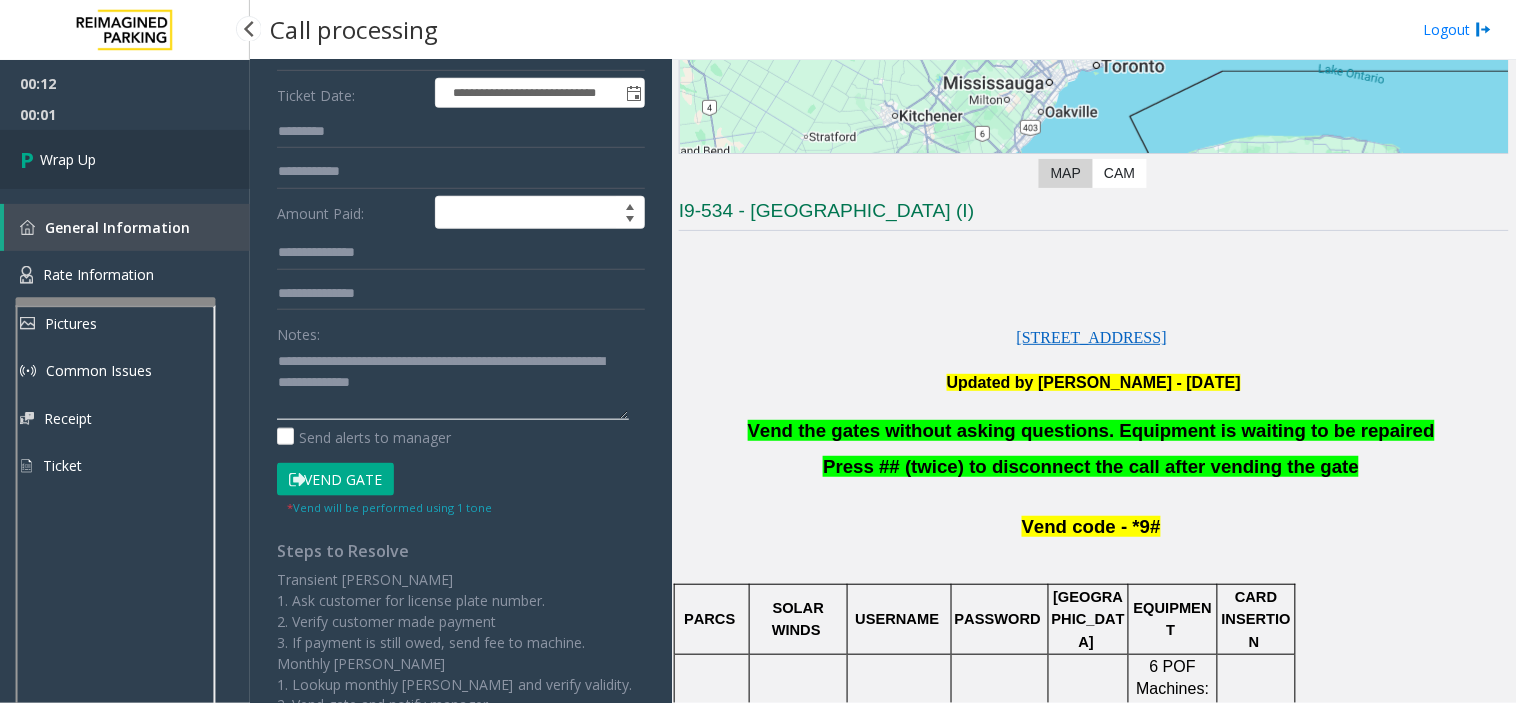 type on "**********" 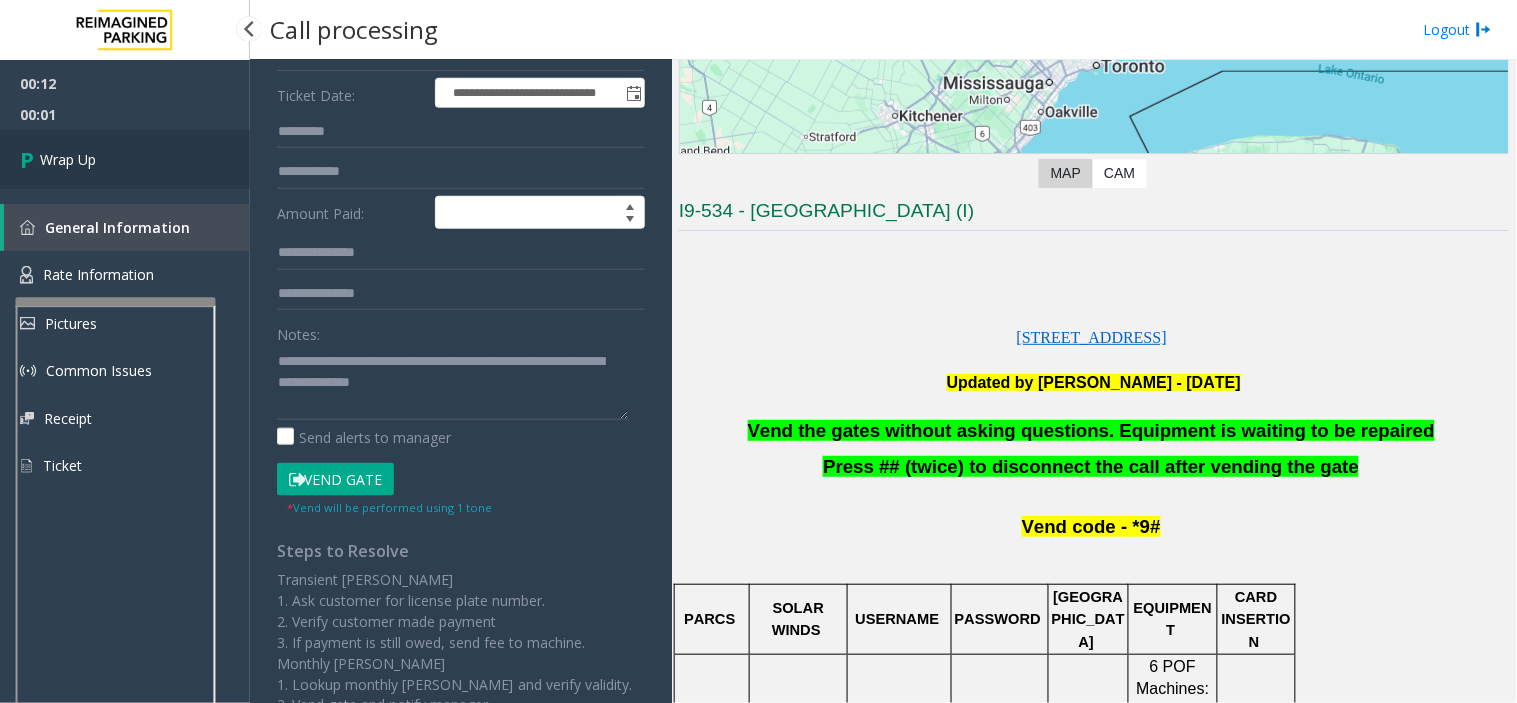 click on "Wrap Up" at bounding box center [125, 159] 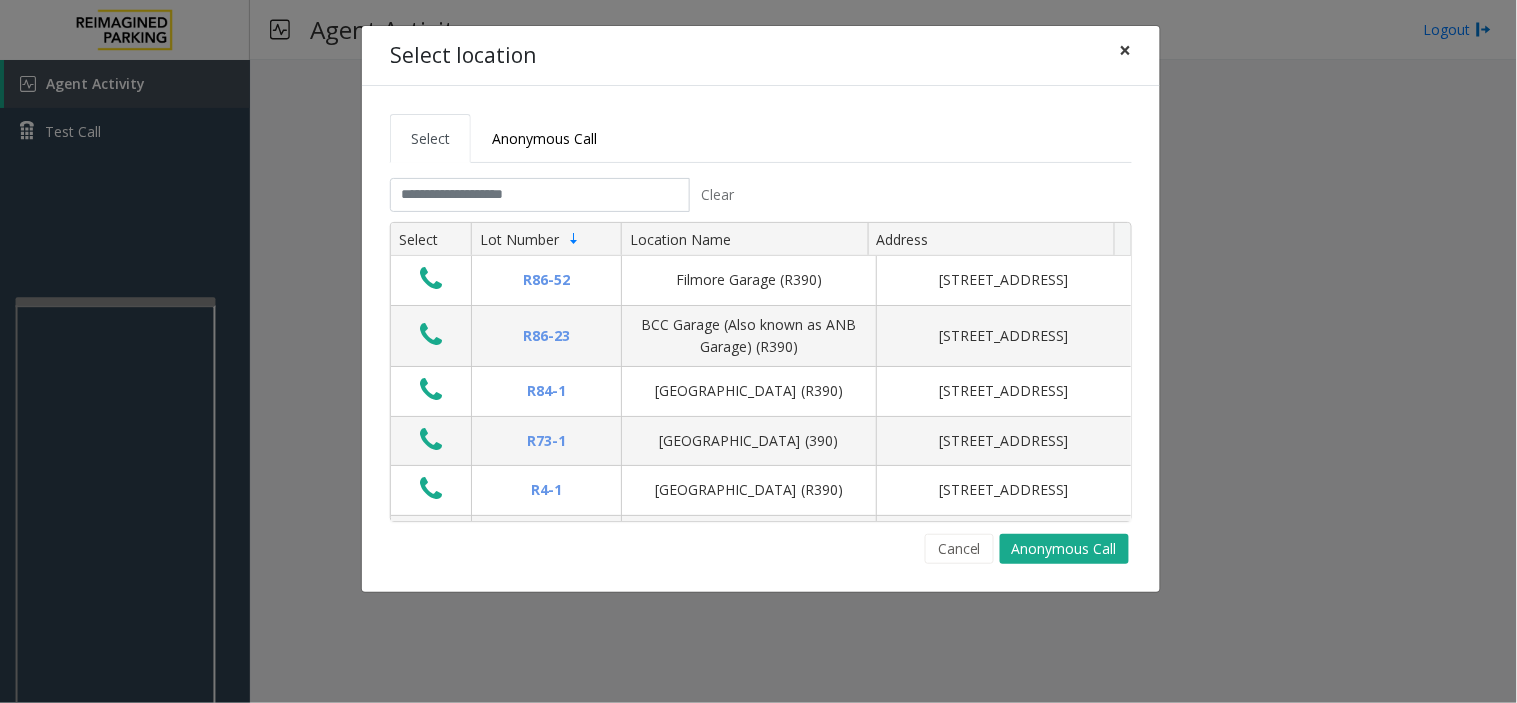 click on "×" 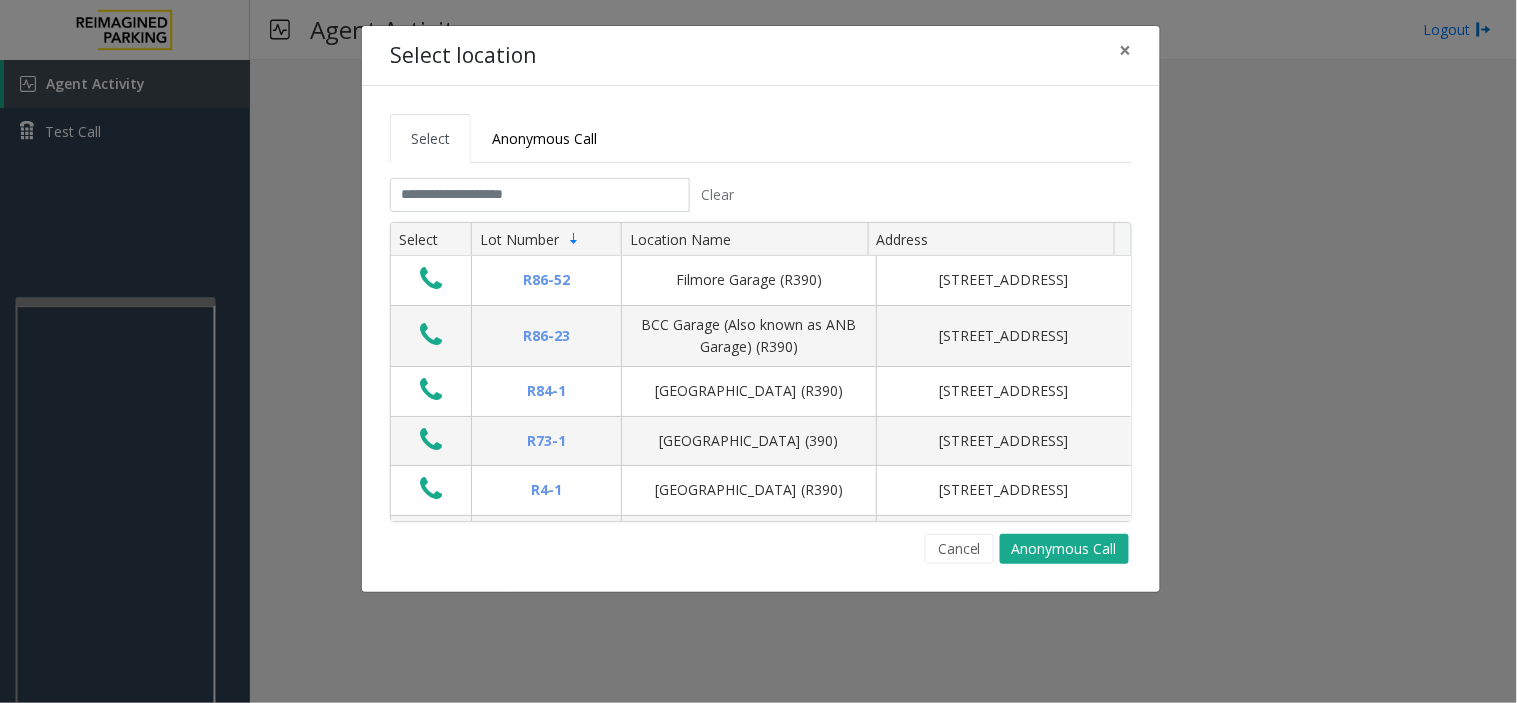 click on "Select Anonymous Call Clear Select Lot Number Location Name Address R86-52 Filmore Garage (R390) 175 Milwaukee Street, Denver, CO R86-23 BCC Garage (Also known as ANB Garage) (R390)  3033 East 1st Avenue, Denver, CO R84-1 University Park Airport (R390) 2493 Fox Hill Road, State College, PA R73-1 Montrose Regional Airport (390) 2100 Airport Road, Montrose, CO R4-1 Lafayette Regional Airport (R390) 200 Terminal Drive, Lafayette, LA R31-35 Sunset Corporate Campus (R390) 13920 Southeast Eastgate Way, Bellevue, WA R31-3 Bell Street Garage (R390) 2323 Elliott Avenue, Seattle, WA R31-3 Bellevue Technology Center (R390) 2125 158th Court Northeast, Bellevue, WA R31-1 Meydenbauer Center (MBC)(R390) 11100 Northeast 6th Street, Bellevue, WA R30-259 Cherry Hill (R390) 511 16th Avenue, Seattle, WA R30-259 First (1st) Hill Medical Pavilion (R390) 1124 Columbia Street, Seattle, WA R30-216 G2 Garage (R390) 5601 6th Avenue South, Seattle, WA R30-204 Pacific Tower West Garage (R390) 1200 12th Avenue South, Seattle, WA R30-20 2" 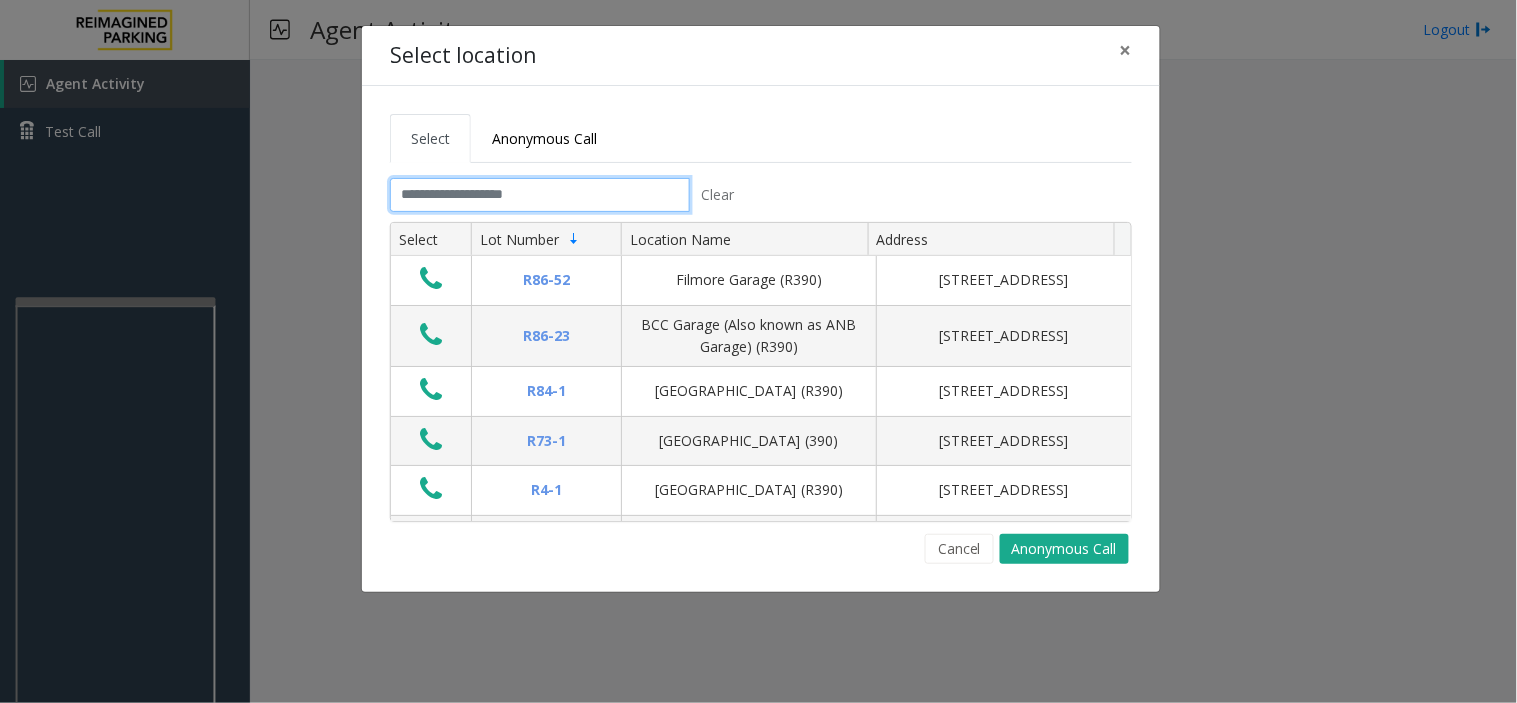 click 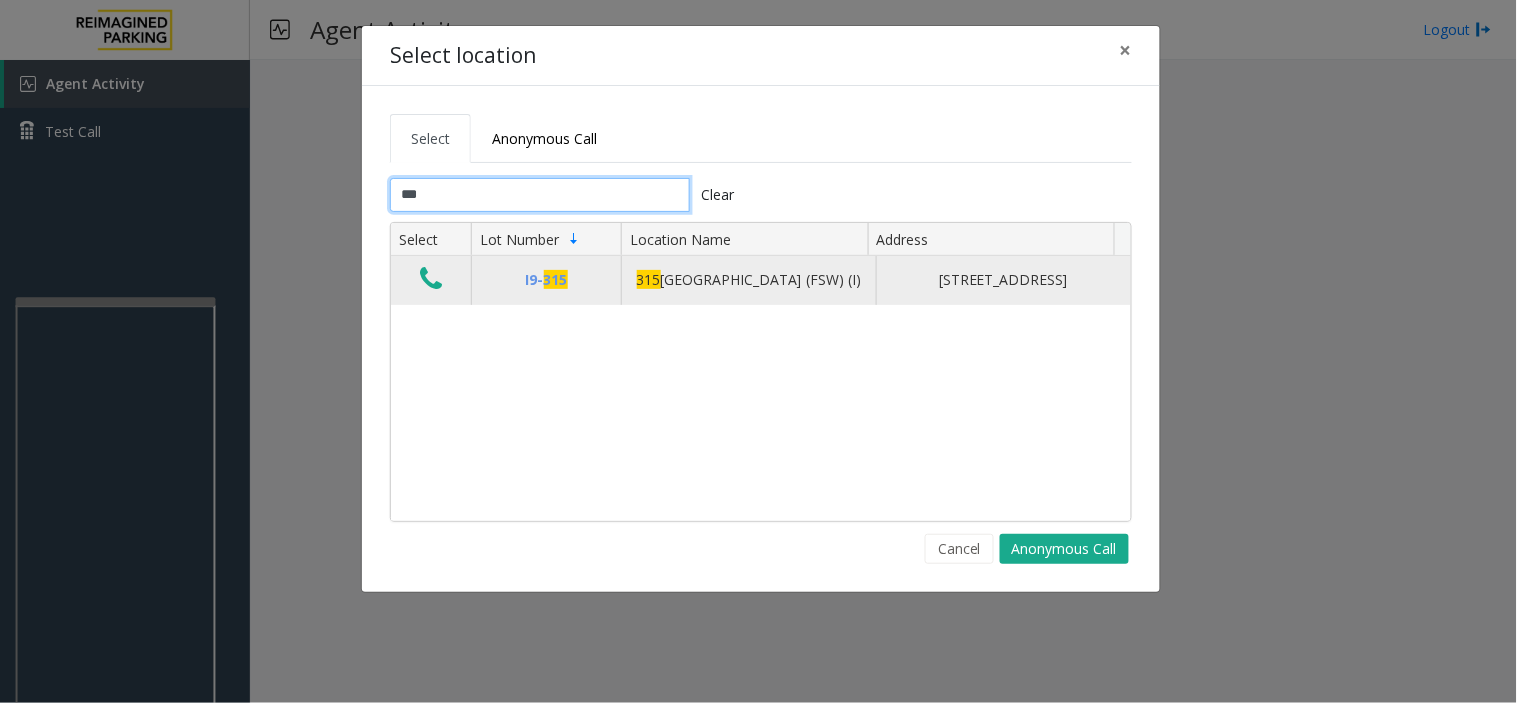 type on "***" 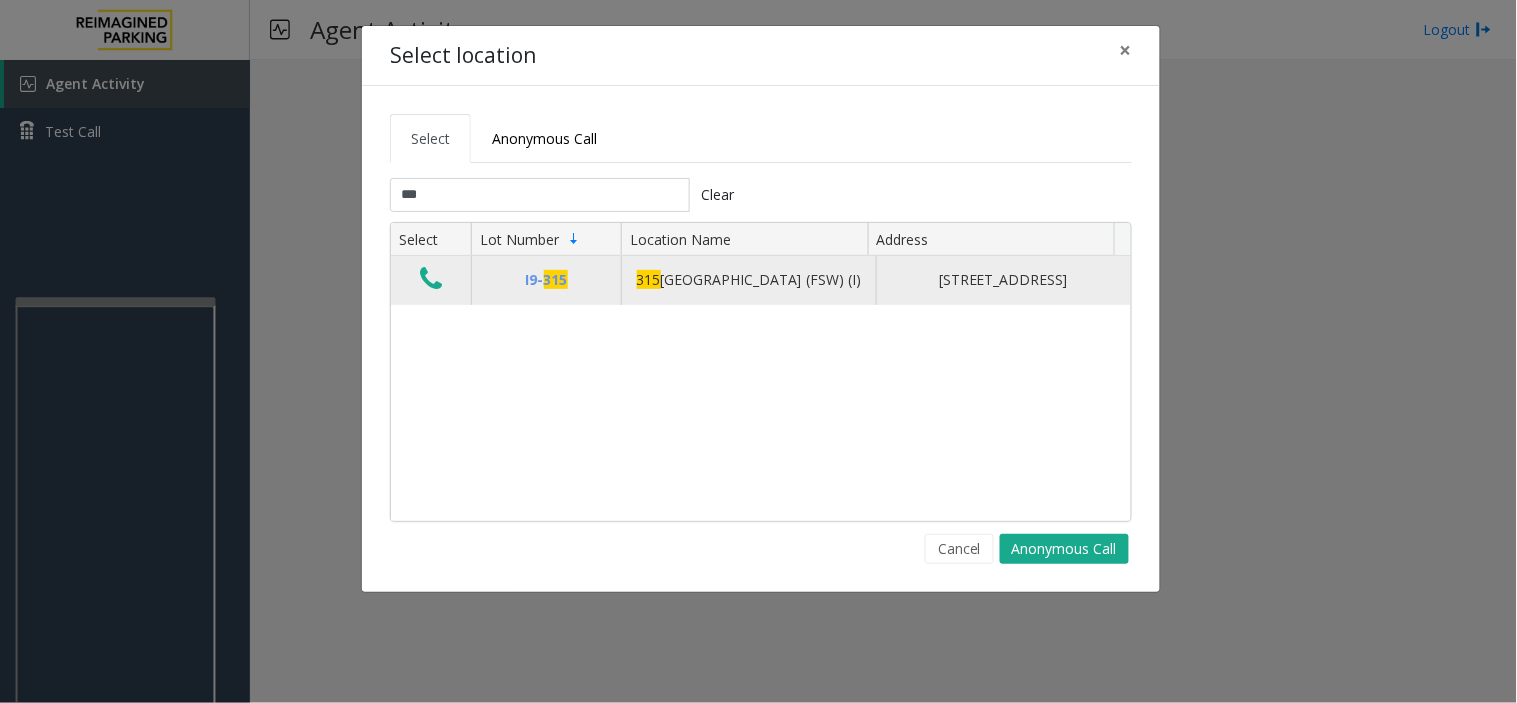 click 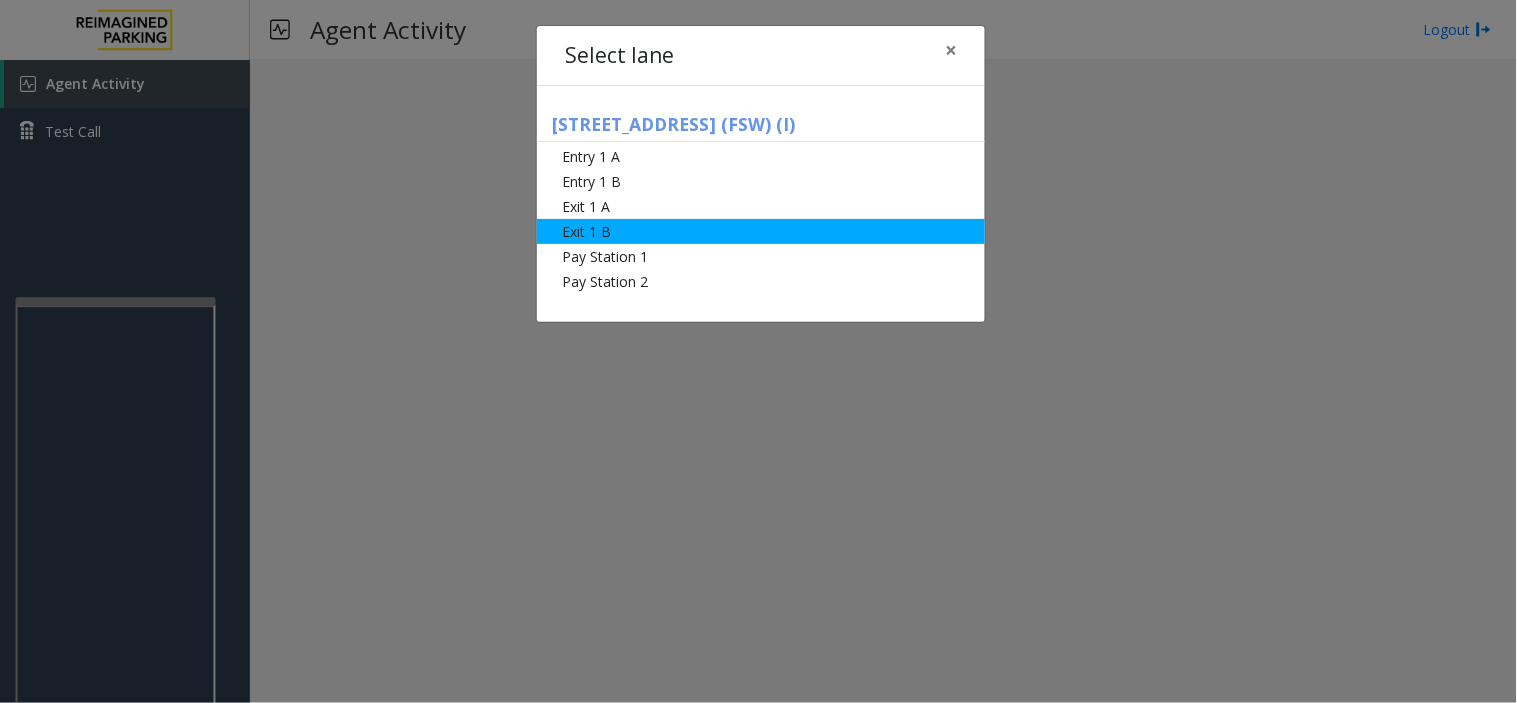 click on "Exit 1 B" 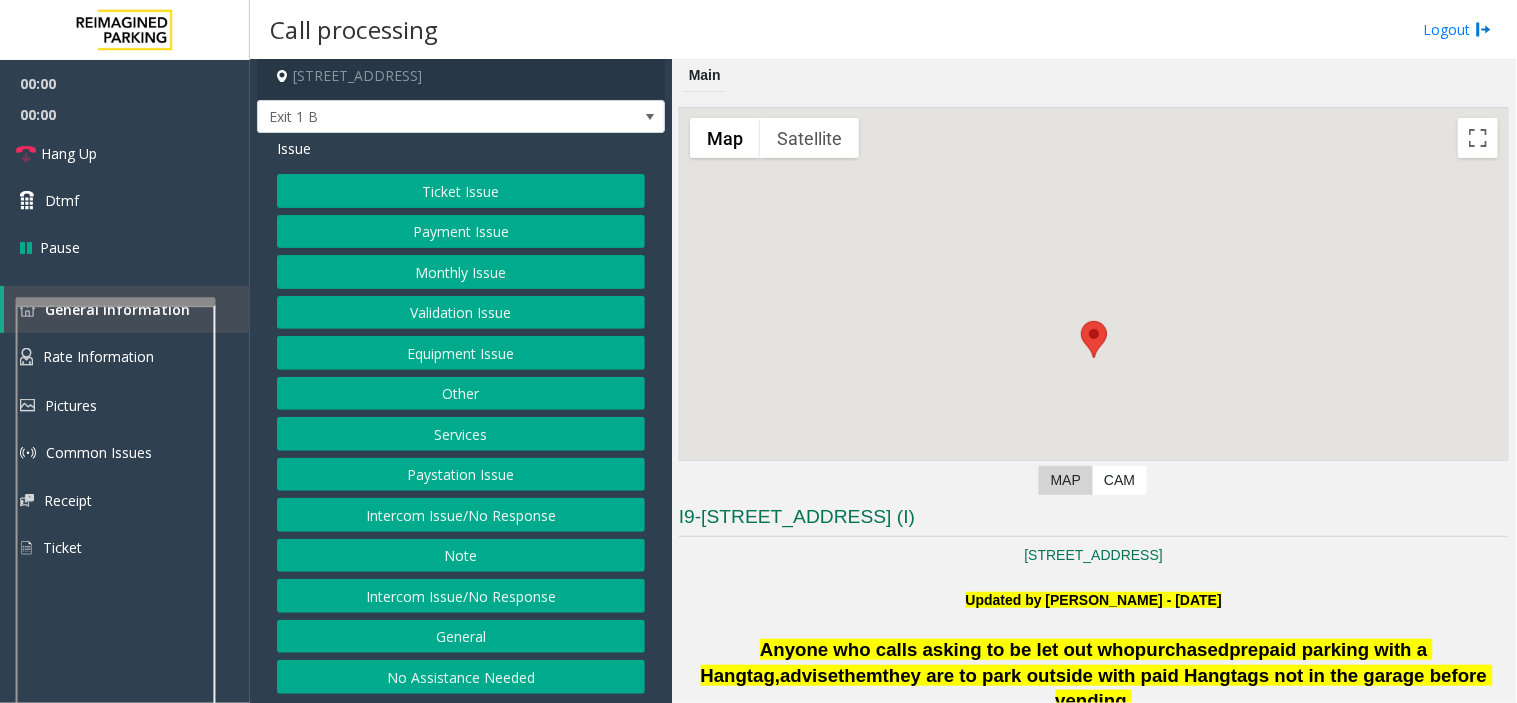 scroll, scrollTop: 10, scrollLeft: 0, axis: vertical 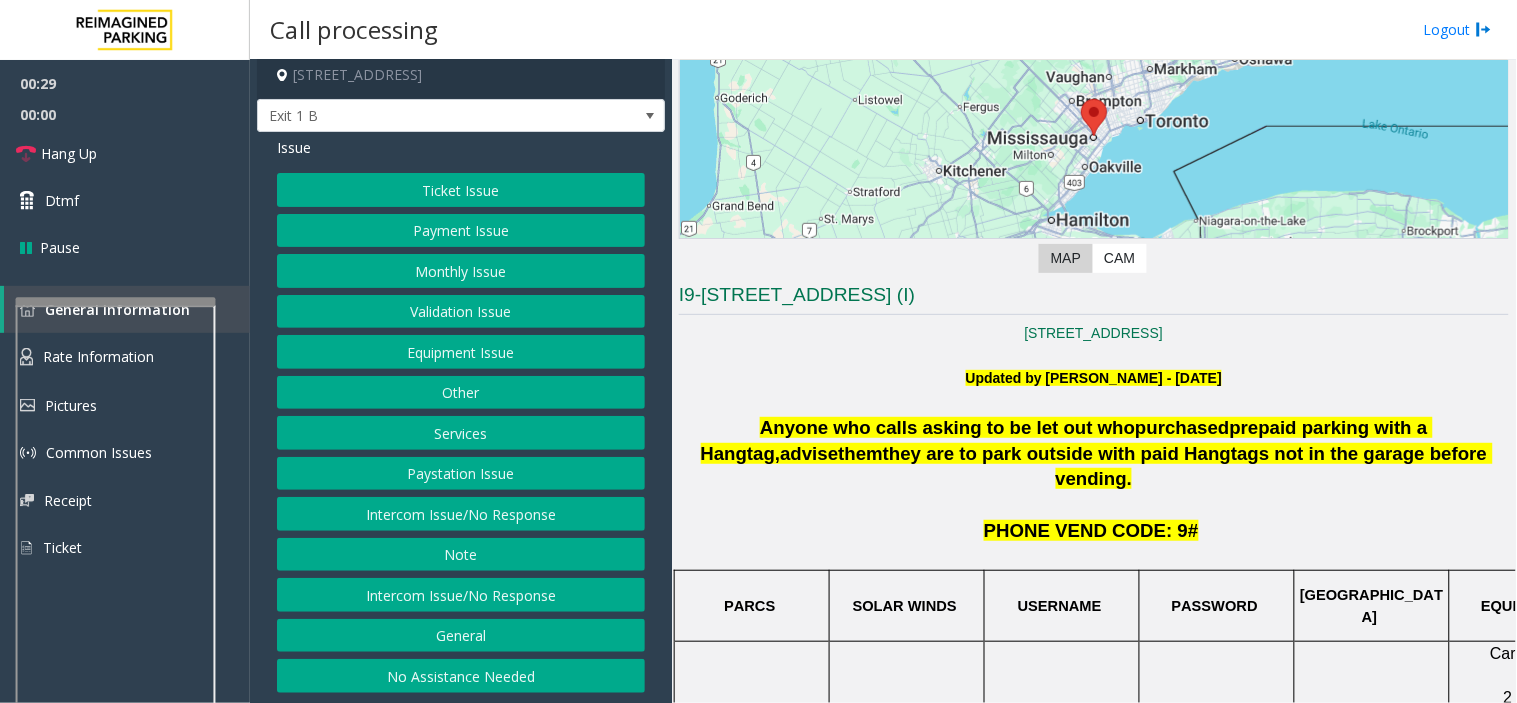click on "Services" 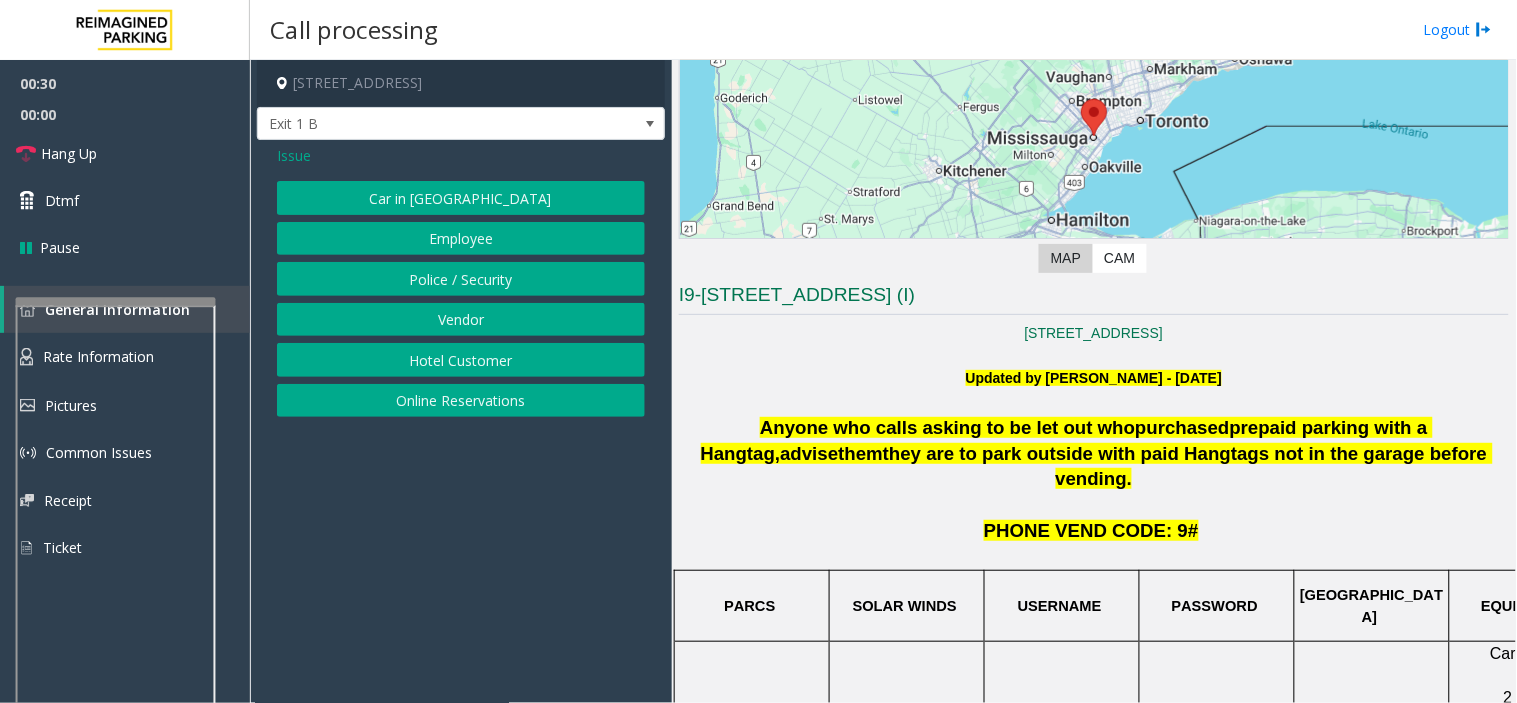 click on "Online Reservations" 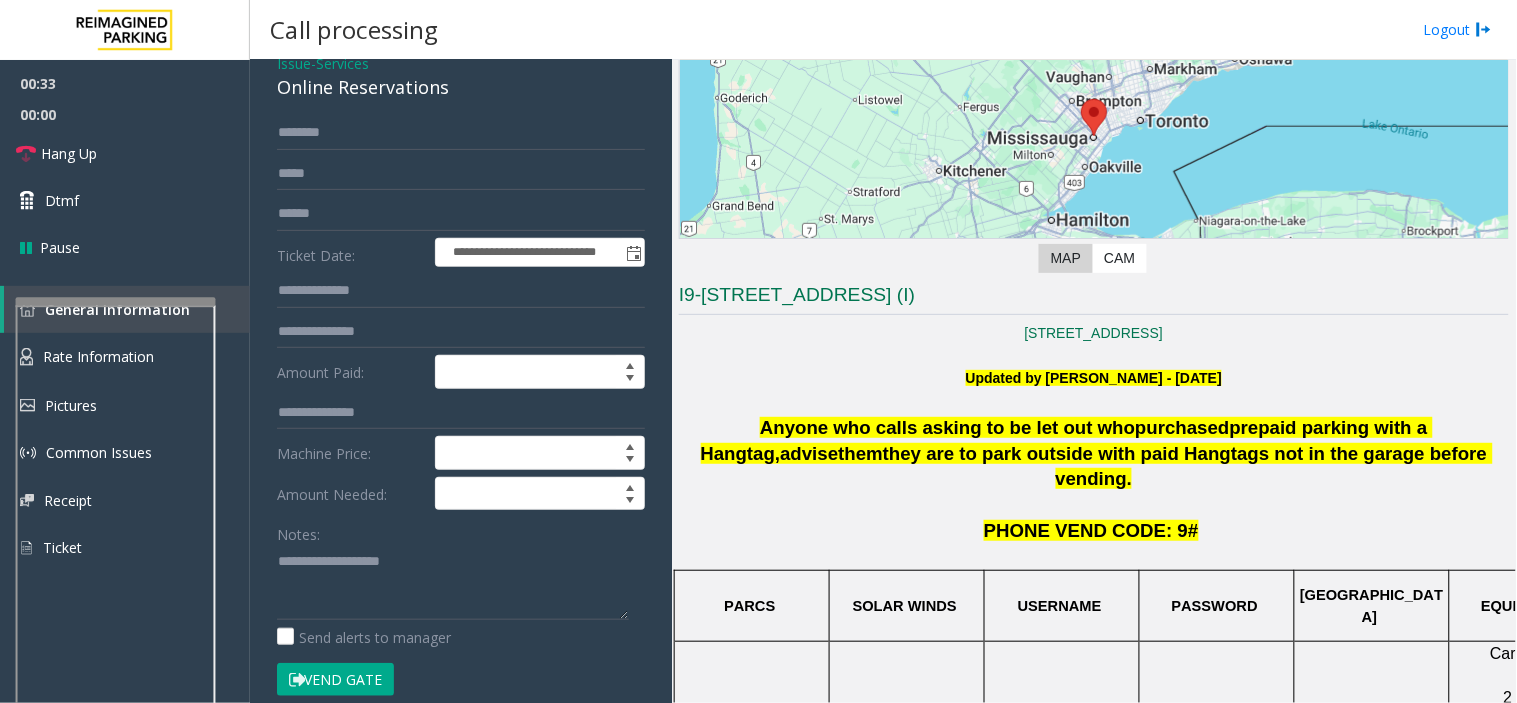 scroll, scrollTop: 222, scrollLeft: 0, axis: vertical 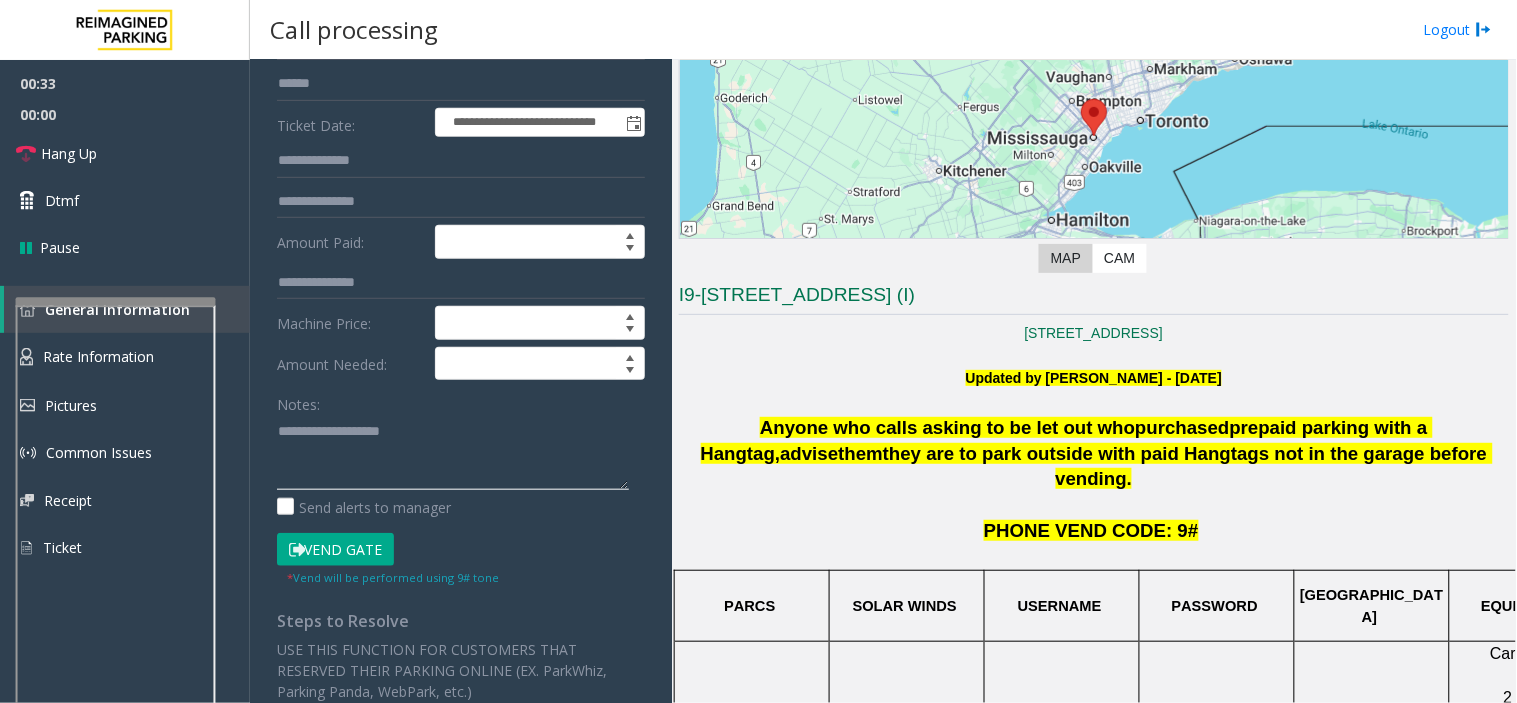 click 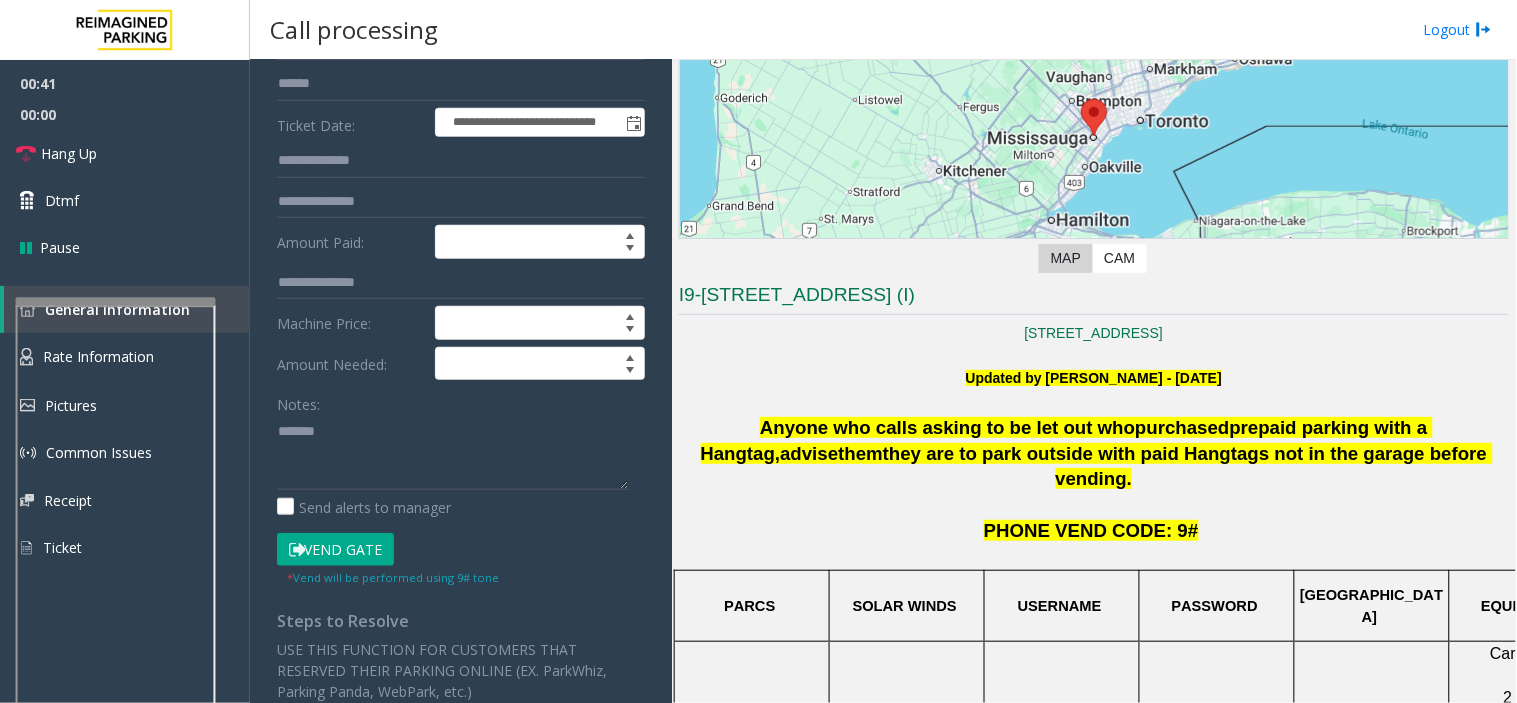 click on "**********" 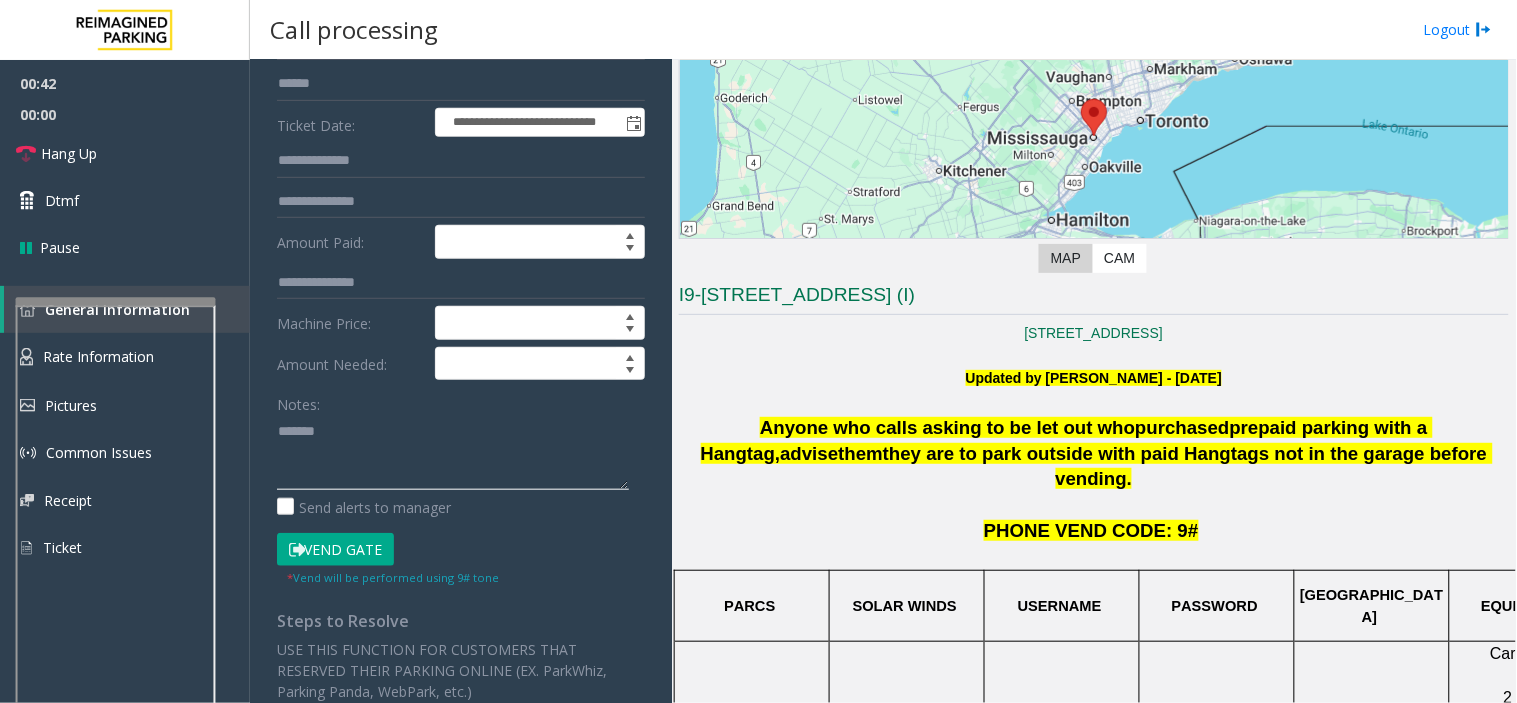 click 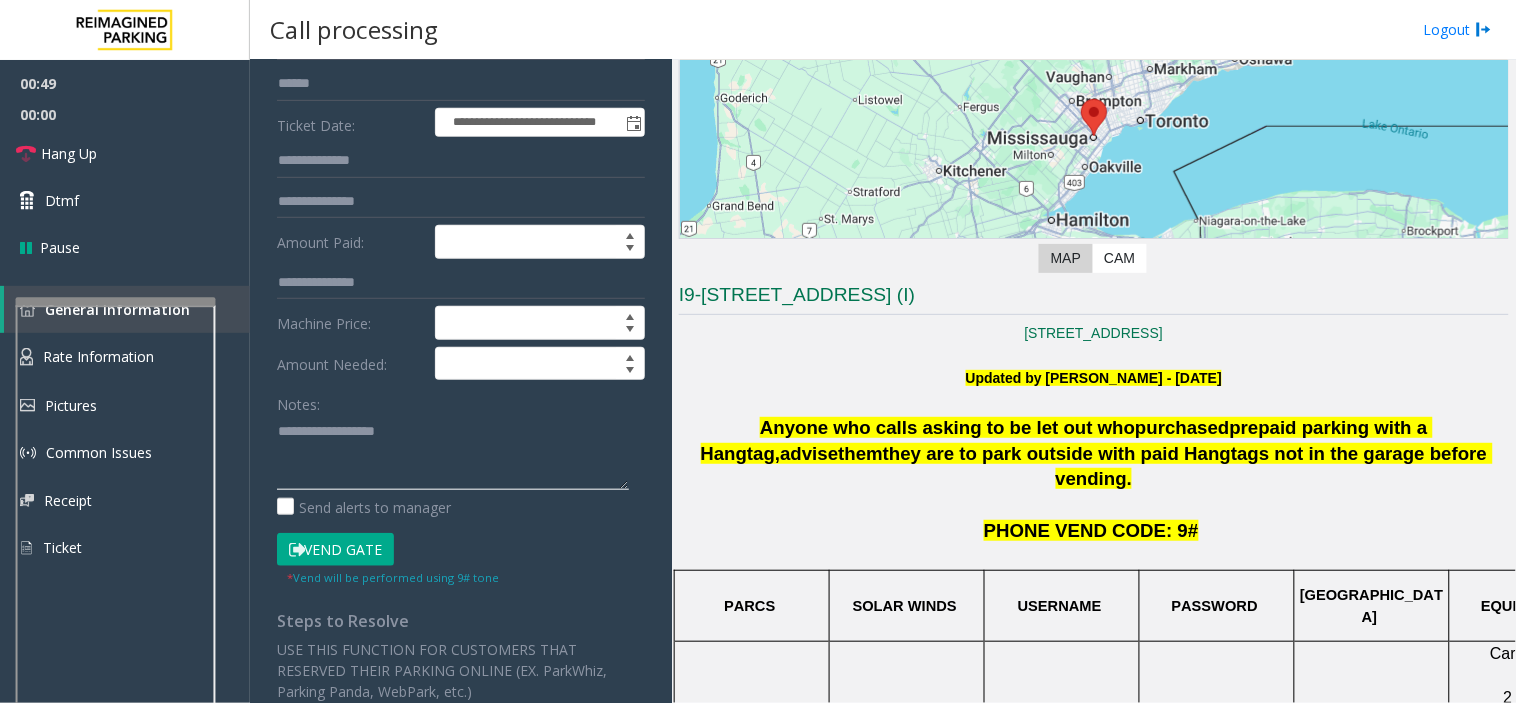 scroll, scrollTop: 111, scrollLeft: 0, axis: vertical 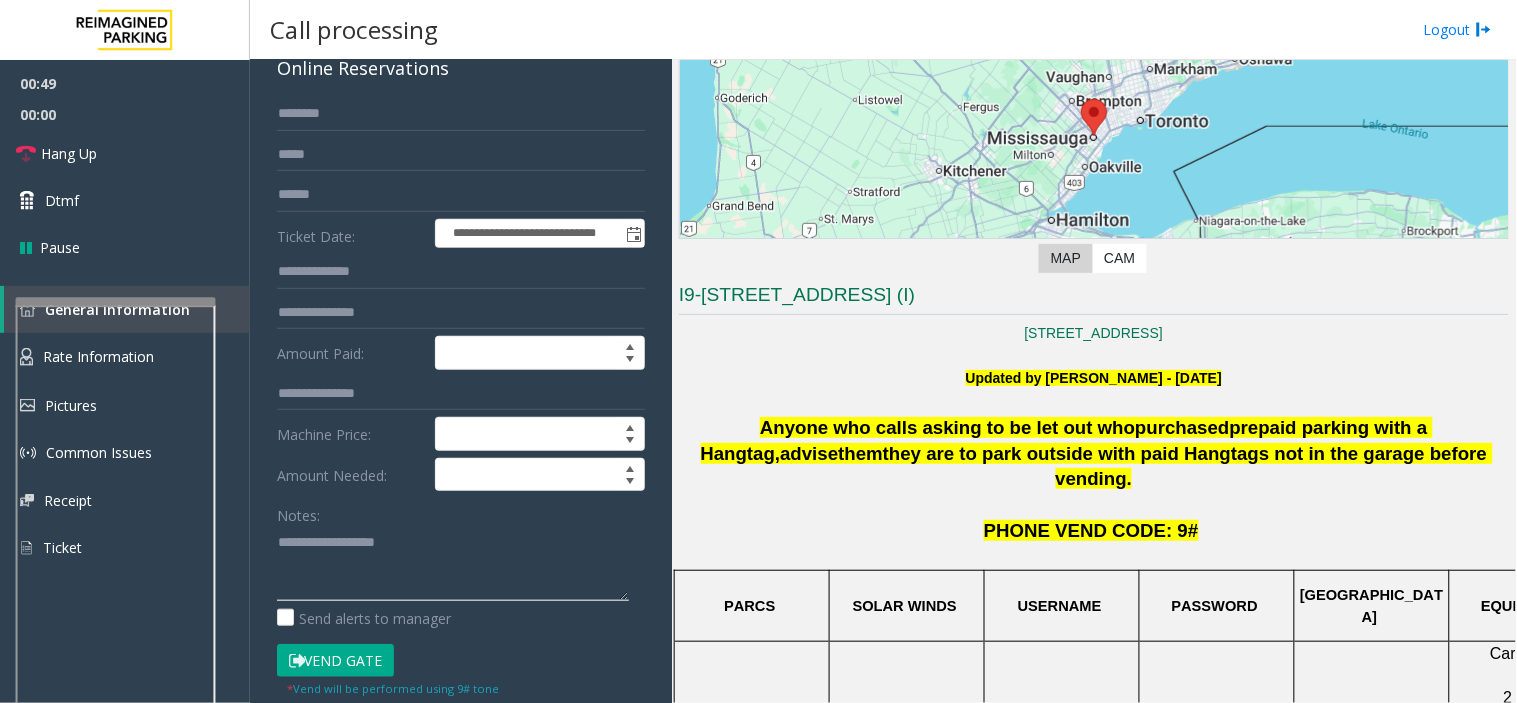 type on "**********" 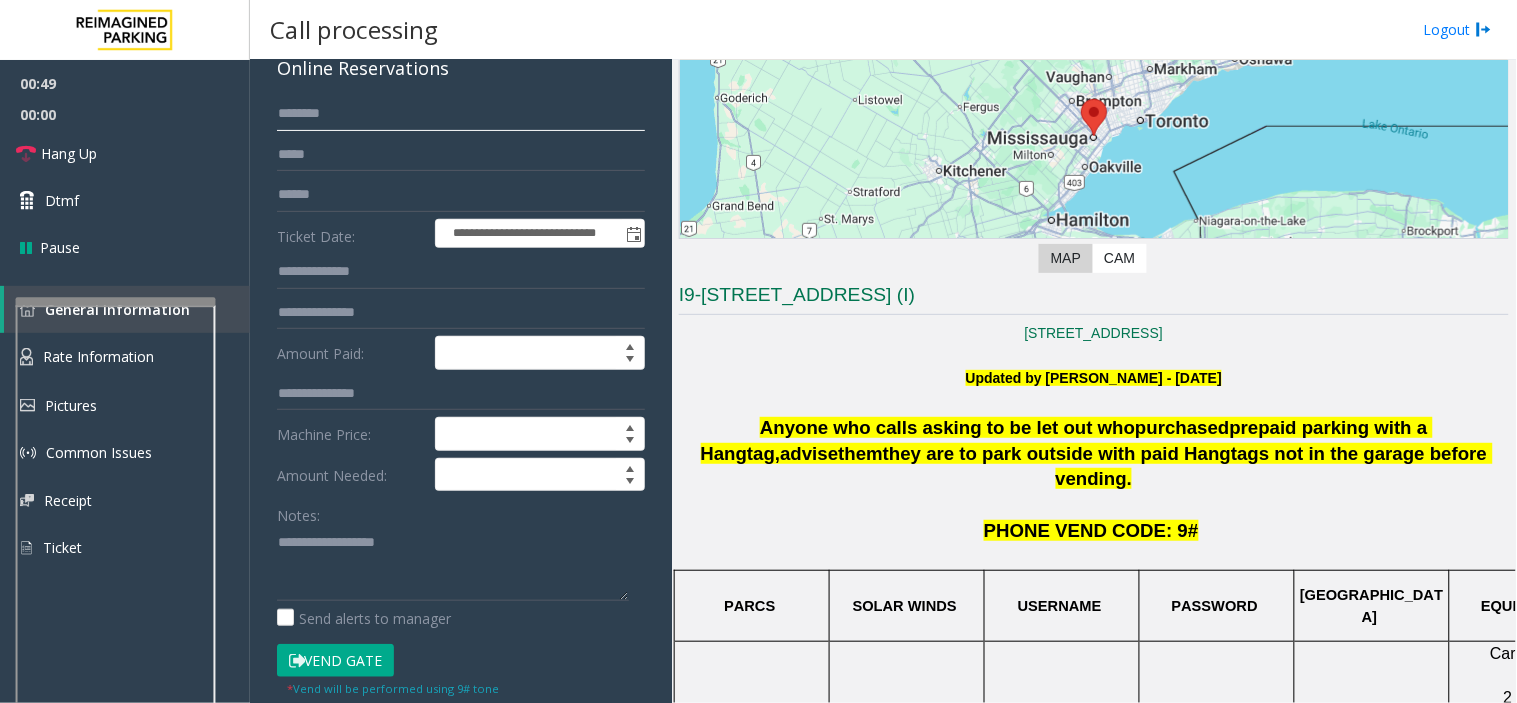click 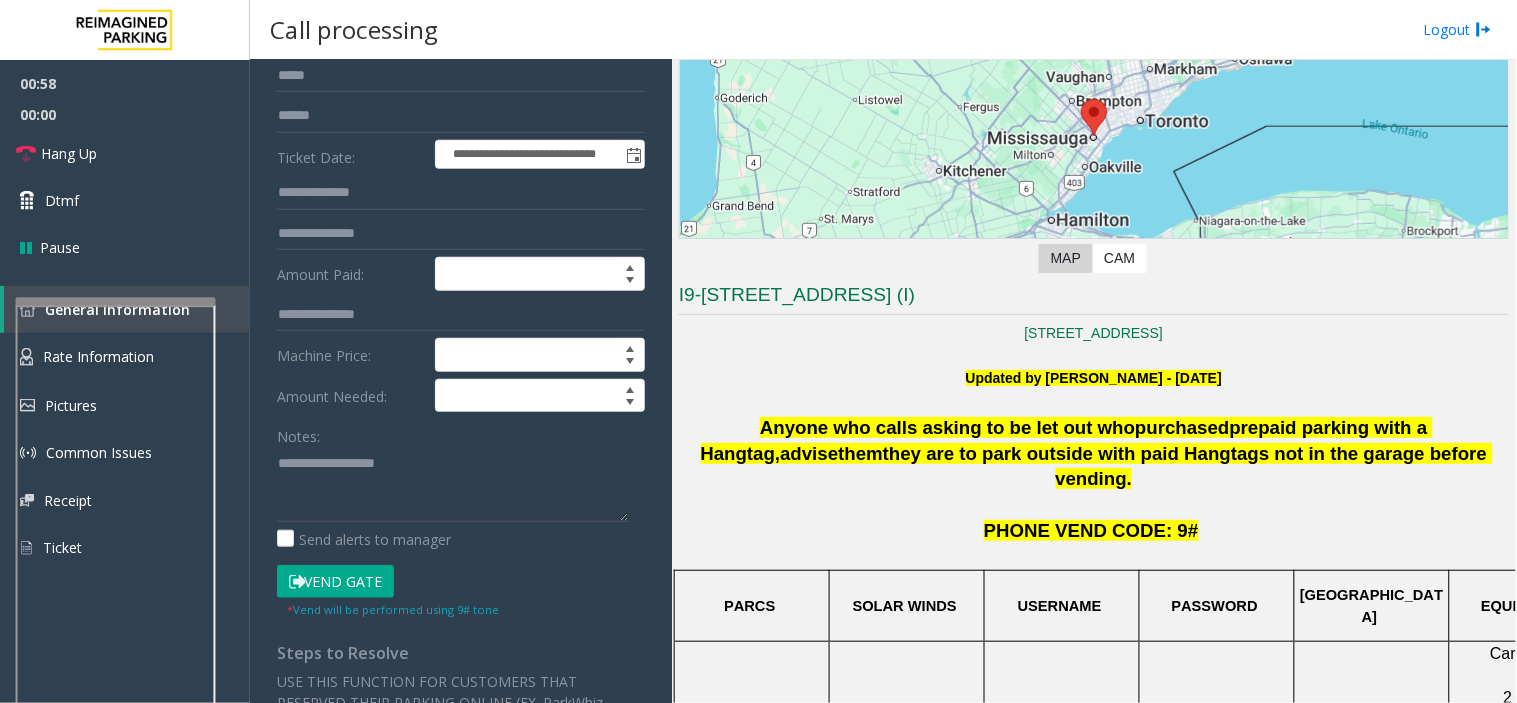 scroll, scrollTop: 222, scrollLeft: 0, axis: vertical 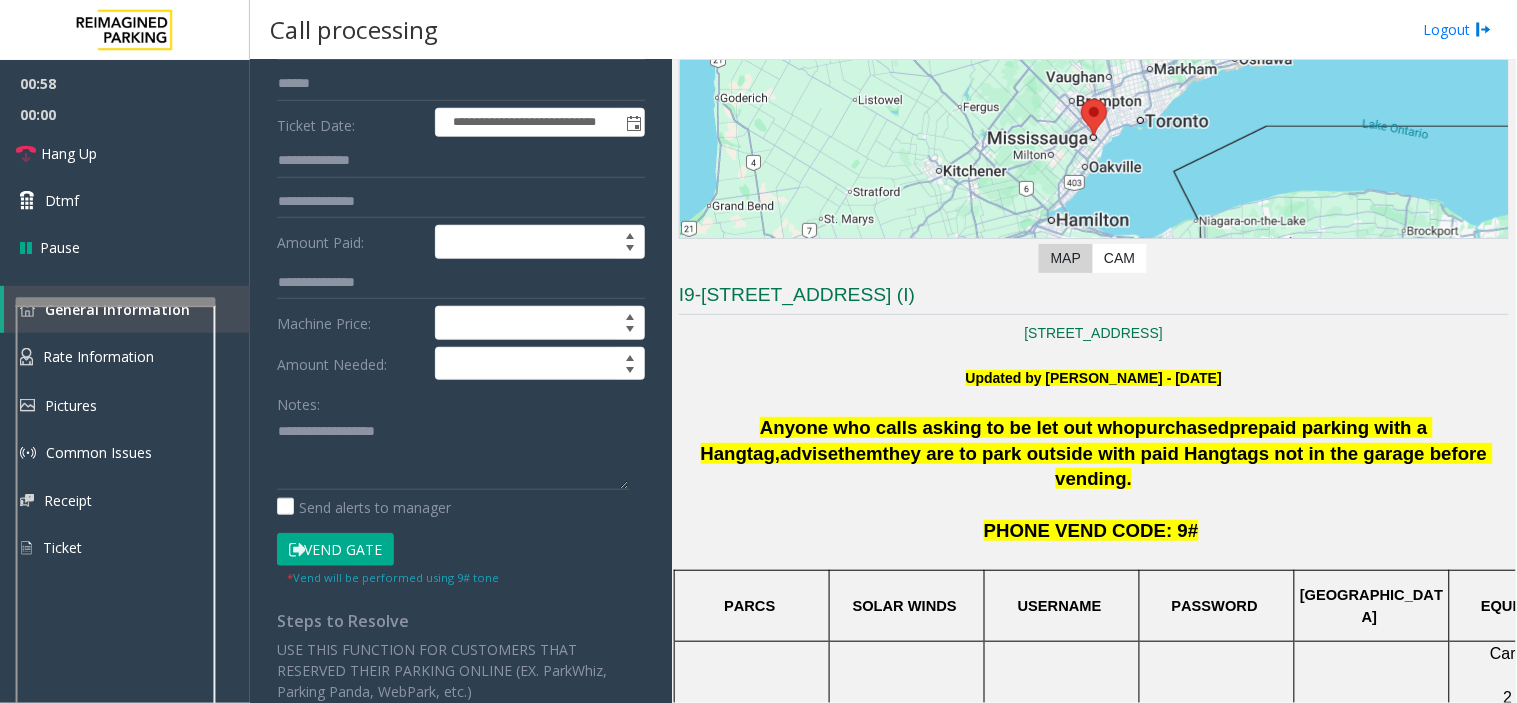 type on "*******" 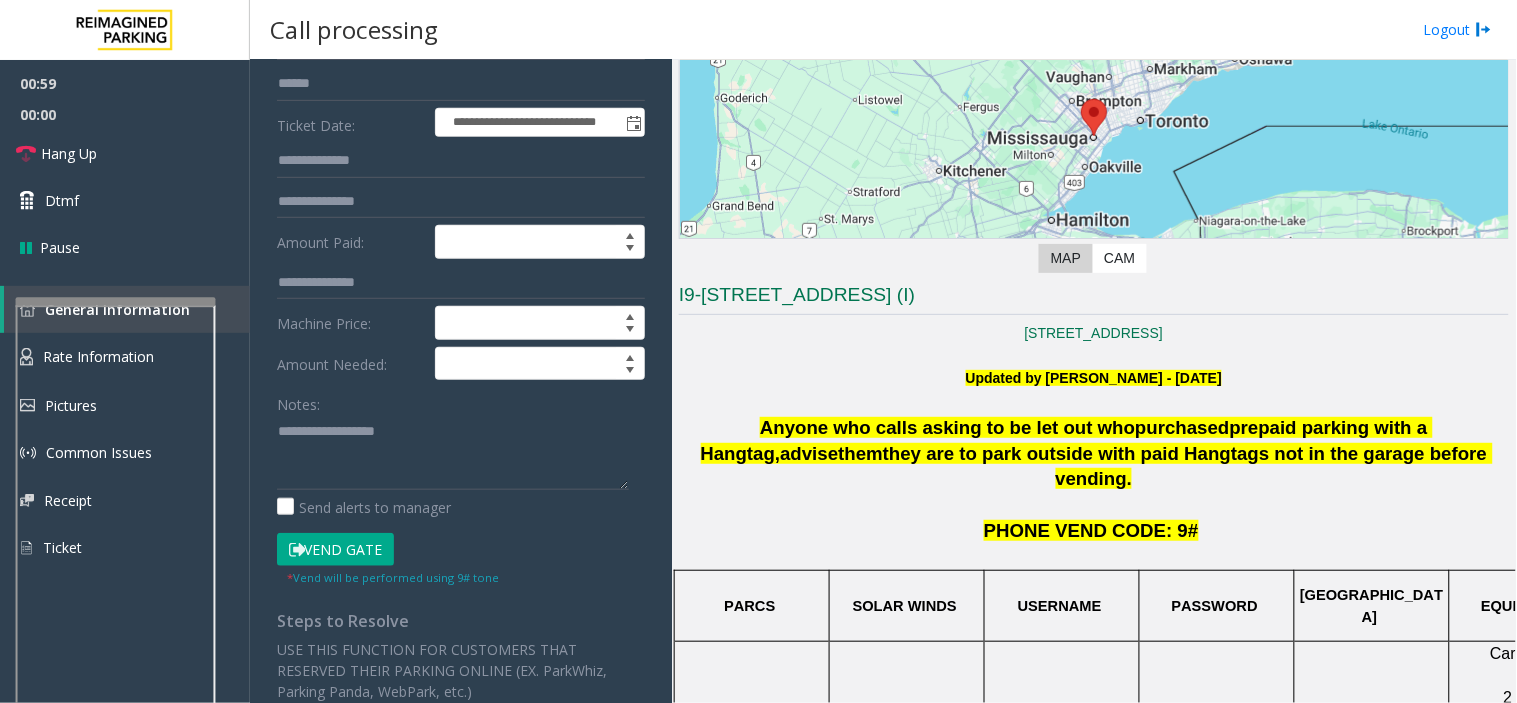 click on "Vend Gate" 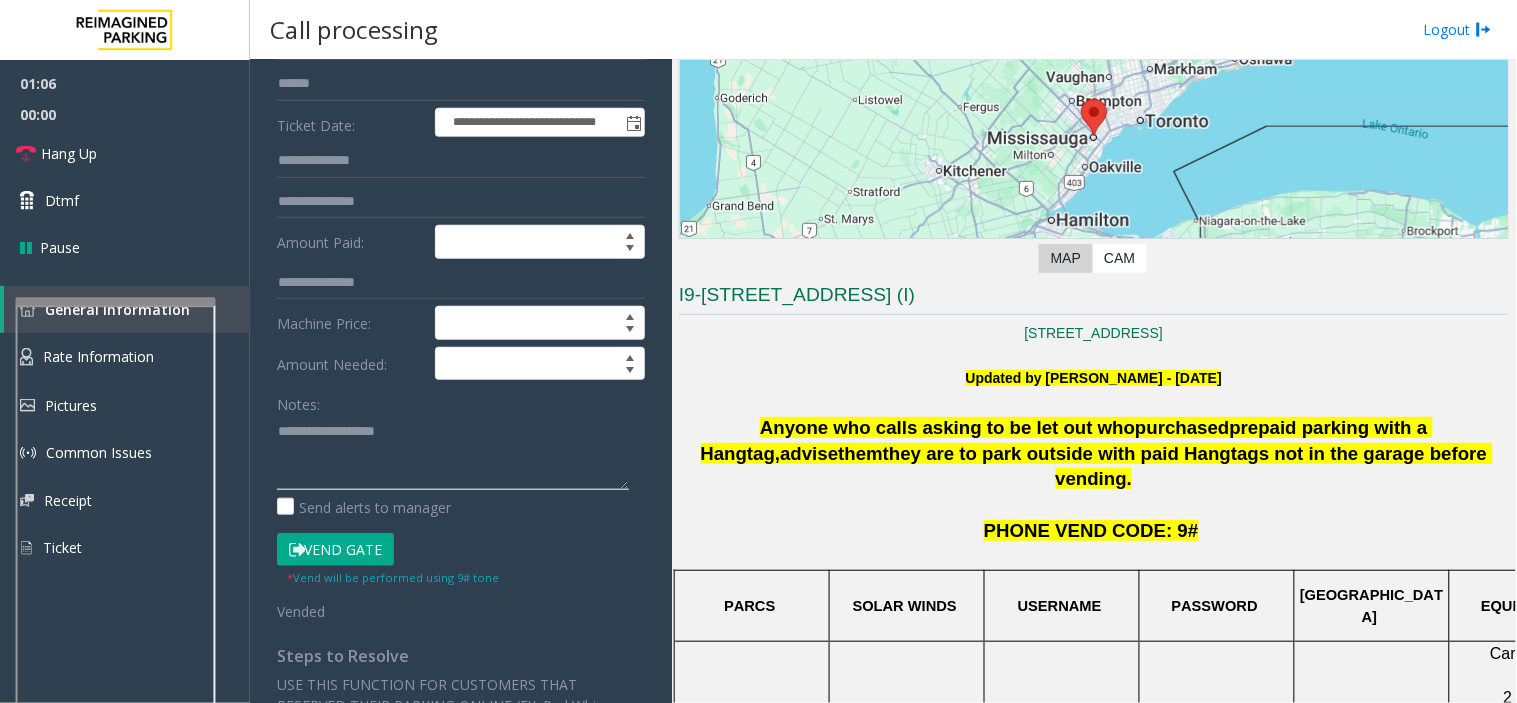 click 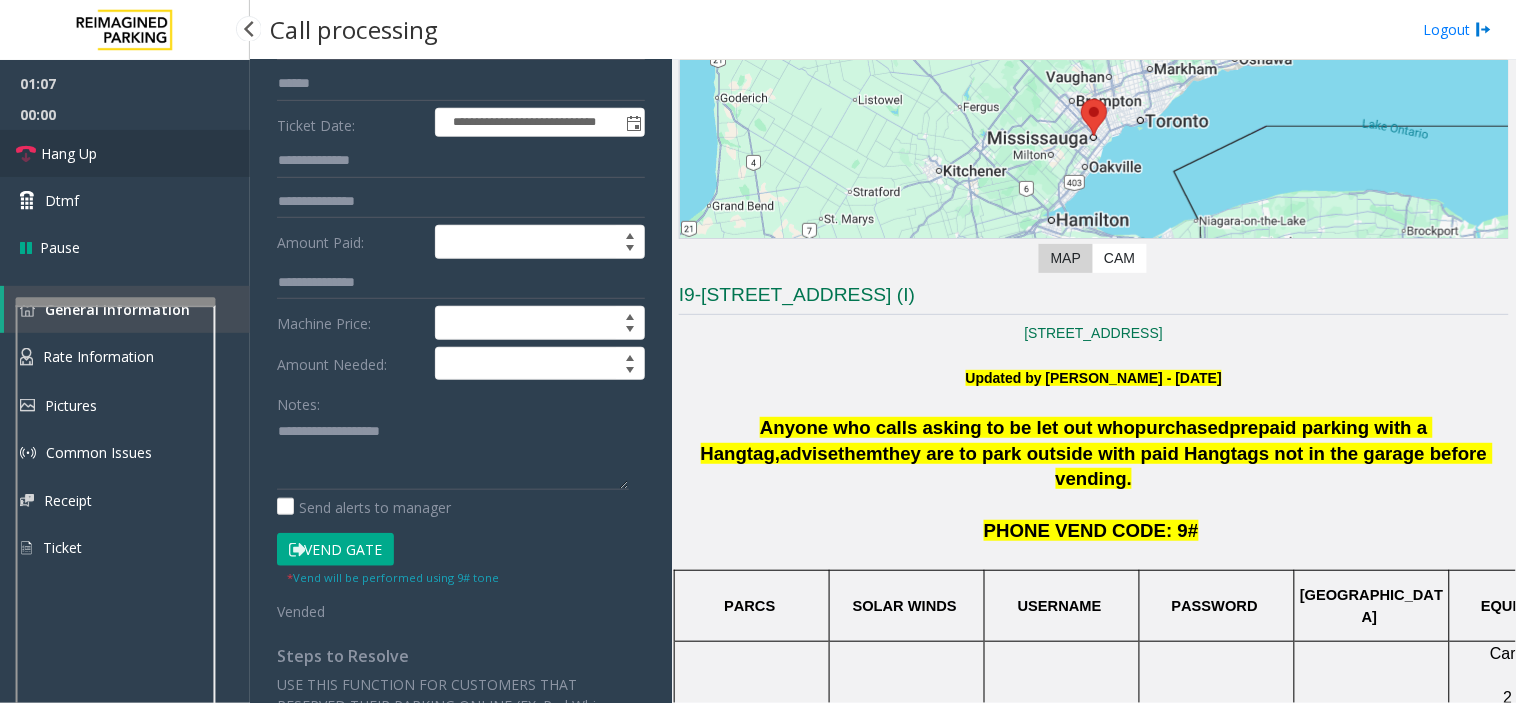 click on "Hang Up" at bounding box center [125, 153] 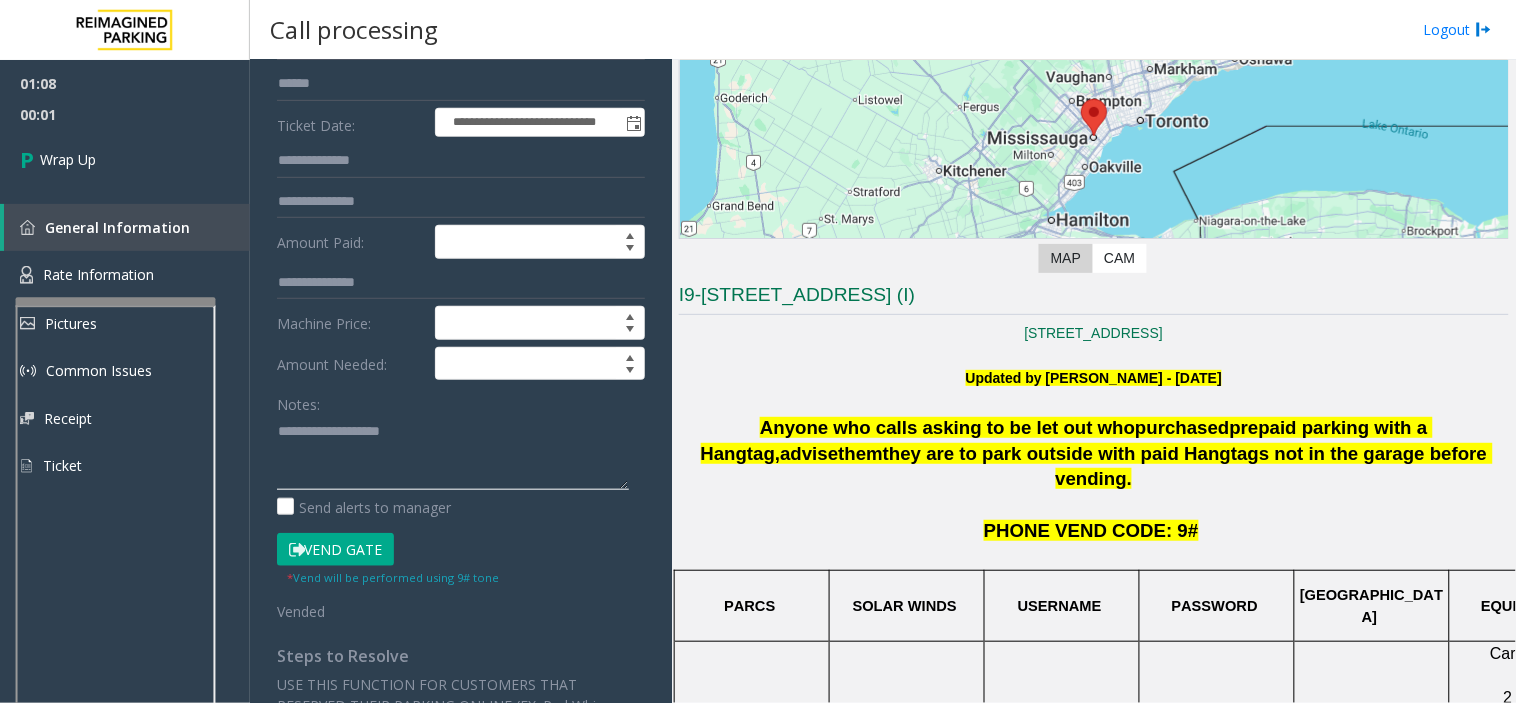 click 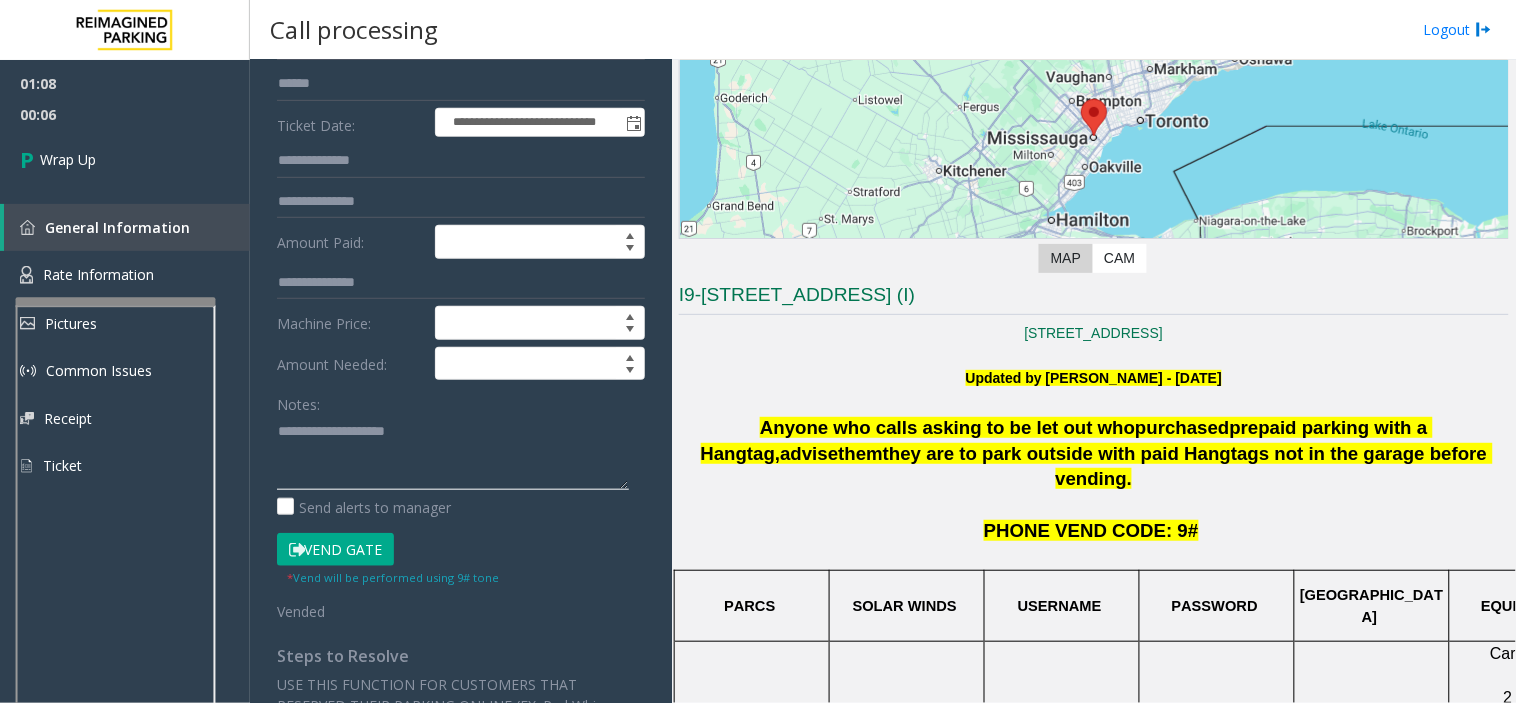 click 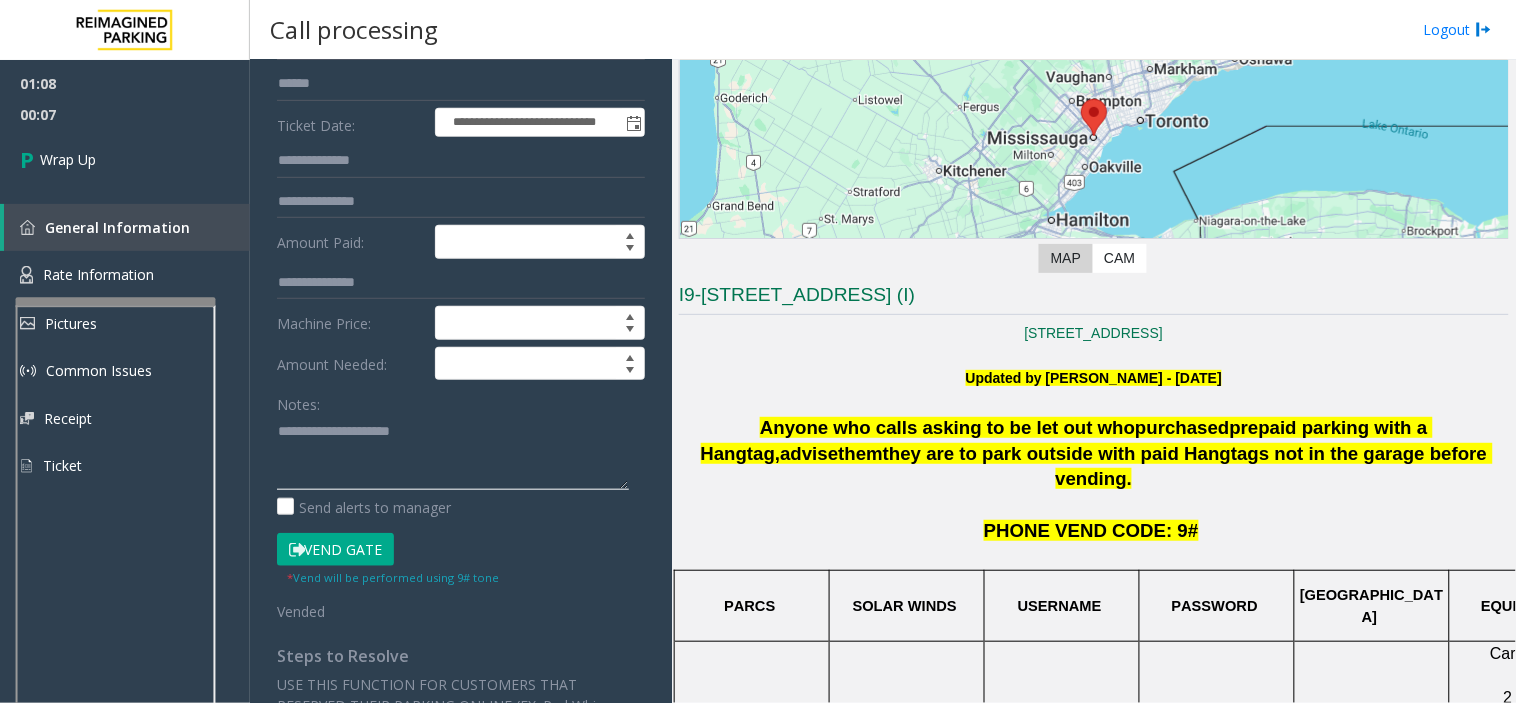 paste on "**********" 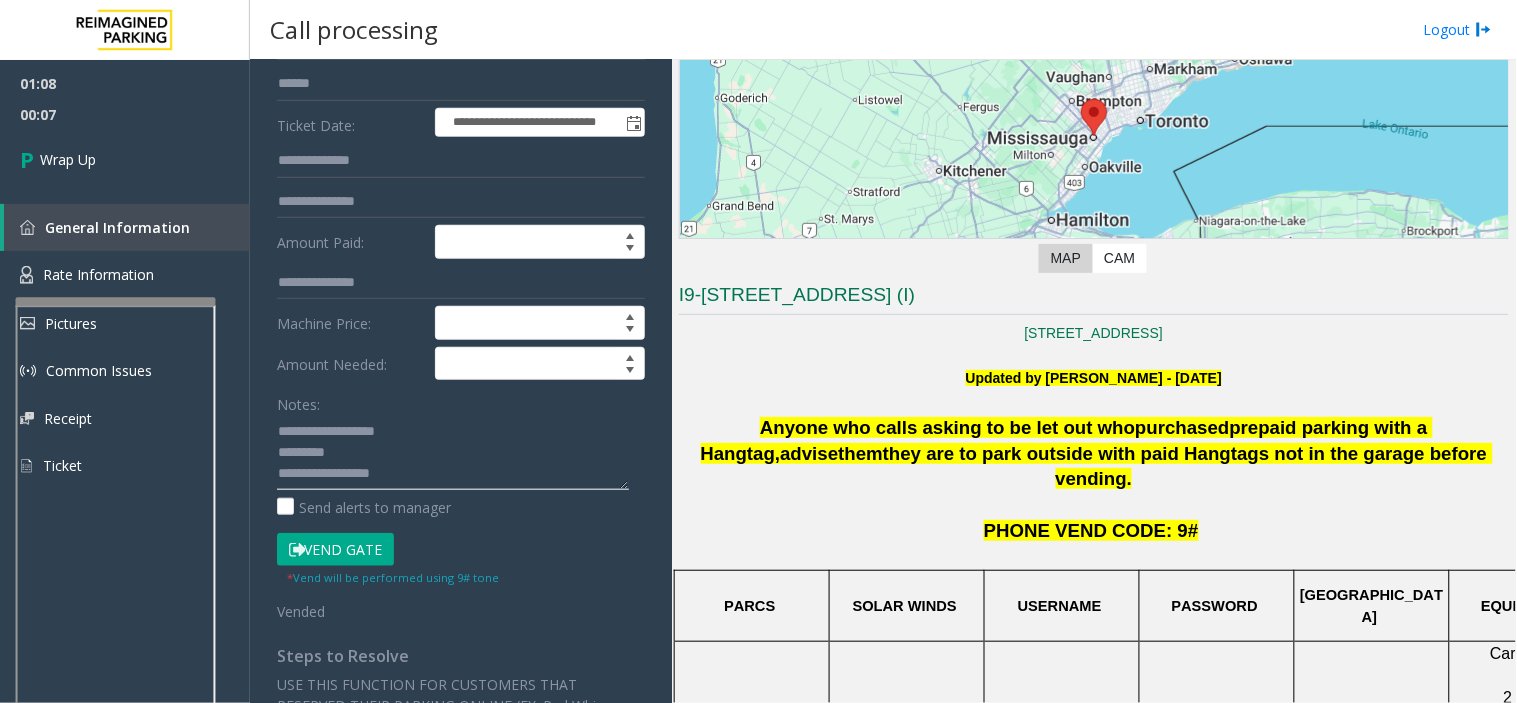 scroll, scrollTop: 13, scrollLeft: 0, axis: vertical 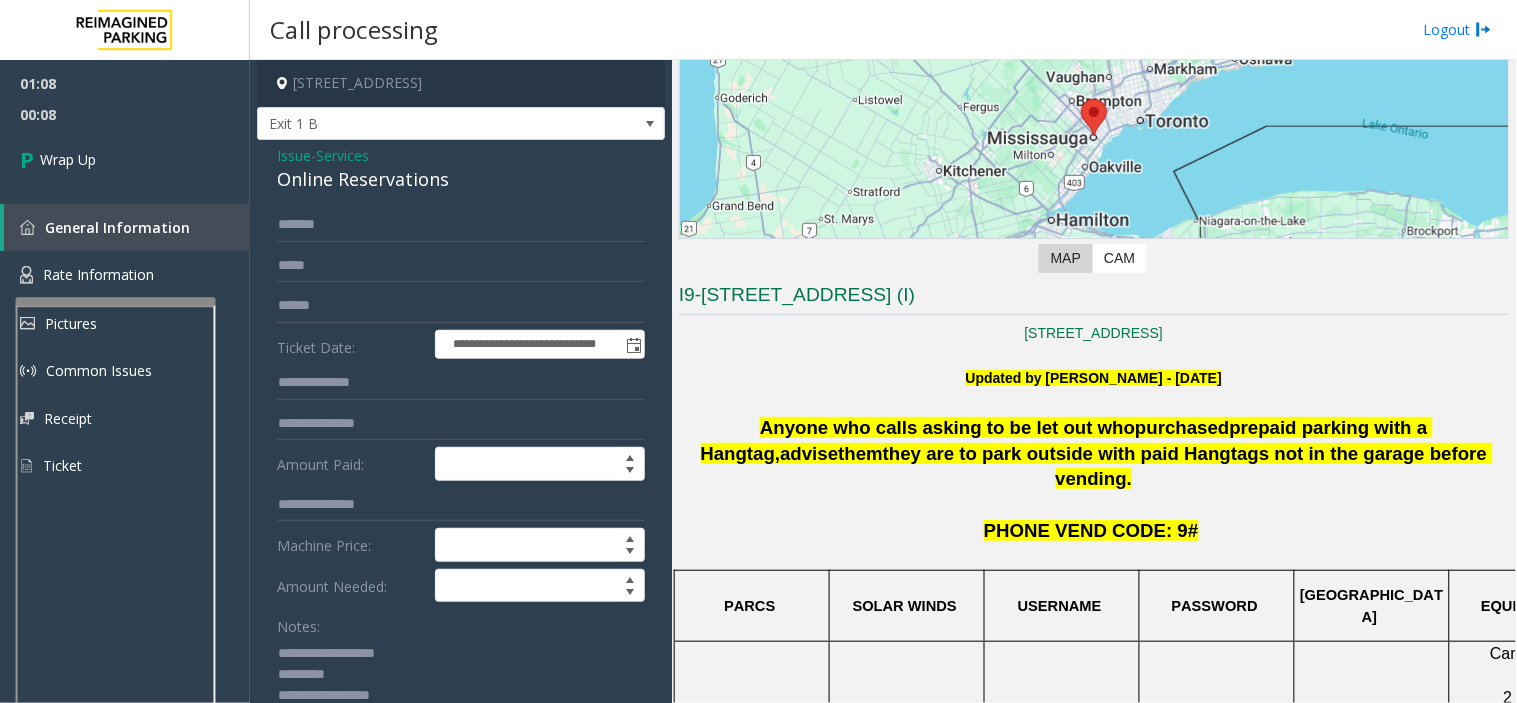 click on "Online Reservations" 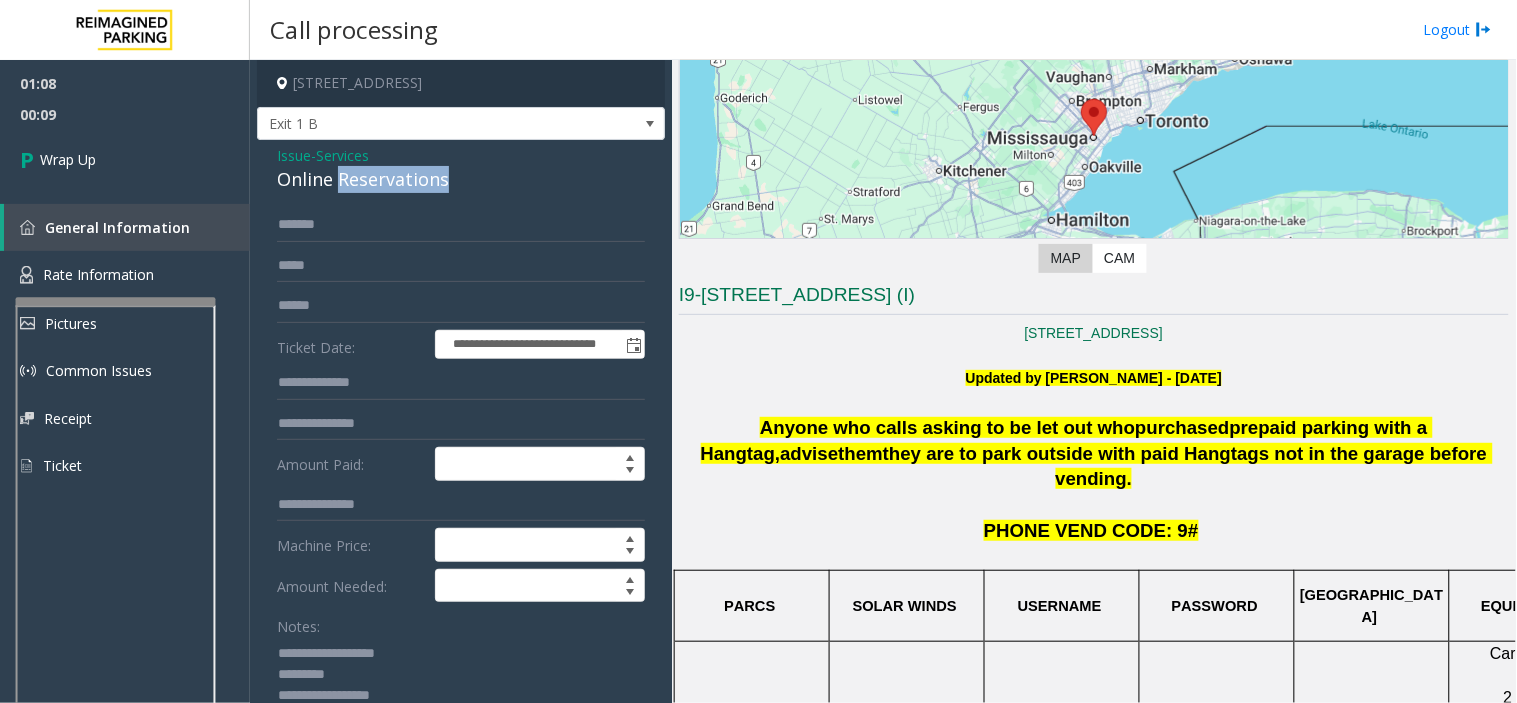 click on "Online Reservations" 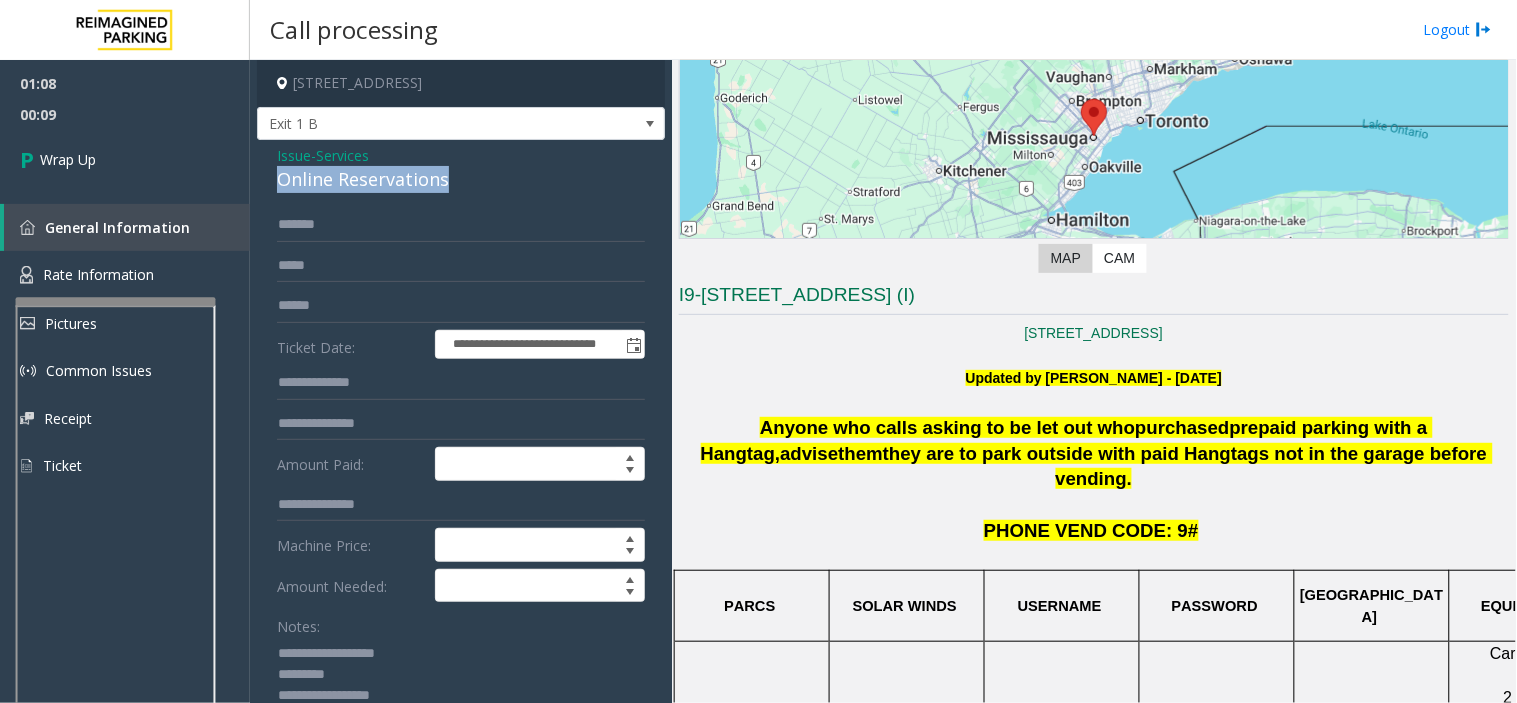 click on "Online Reservations" 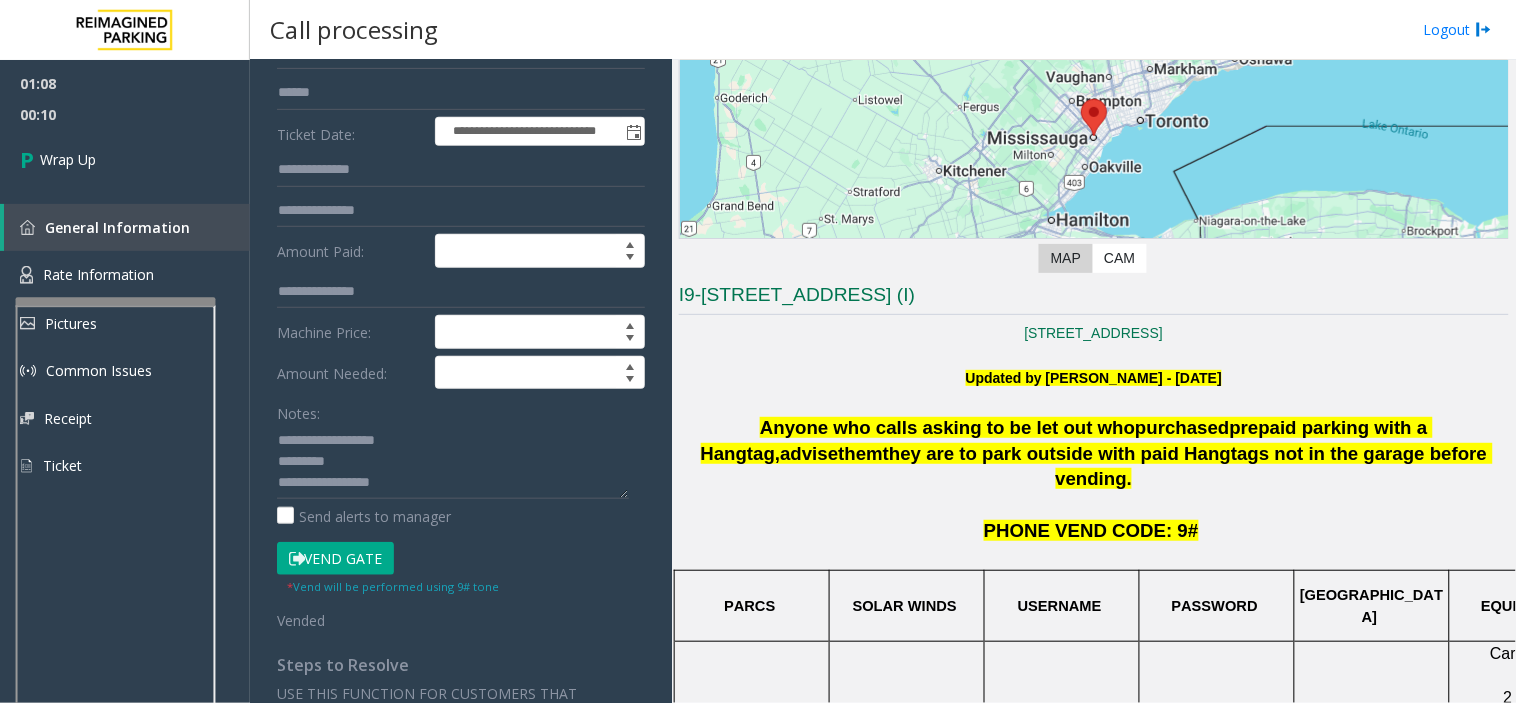 scroll, scrollTop: 222, scrollLeft: 0, axis: vertical 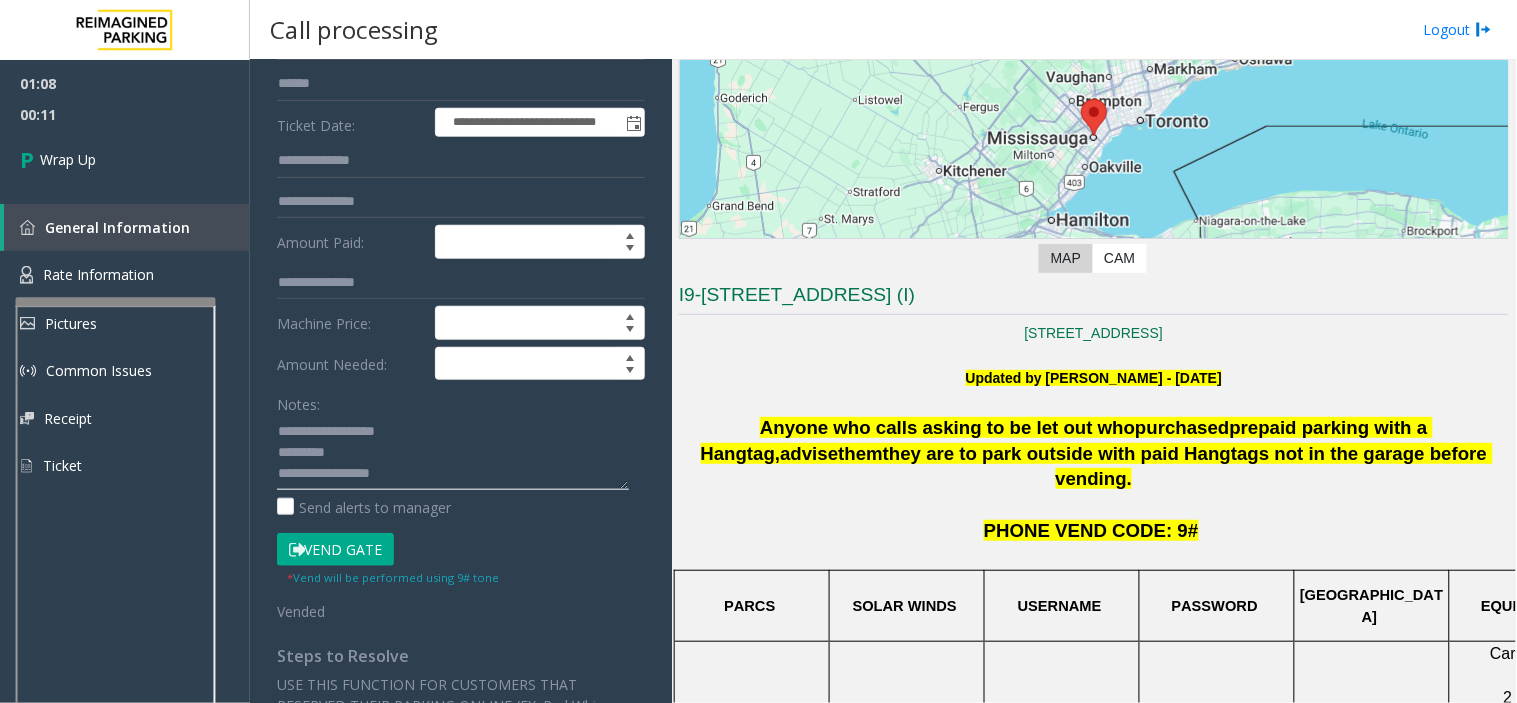 click 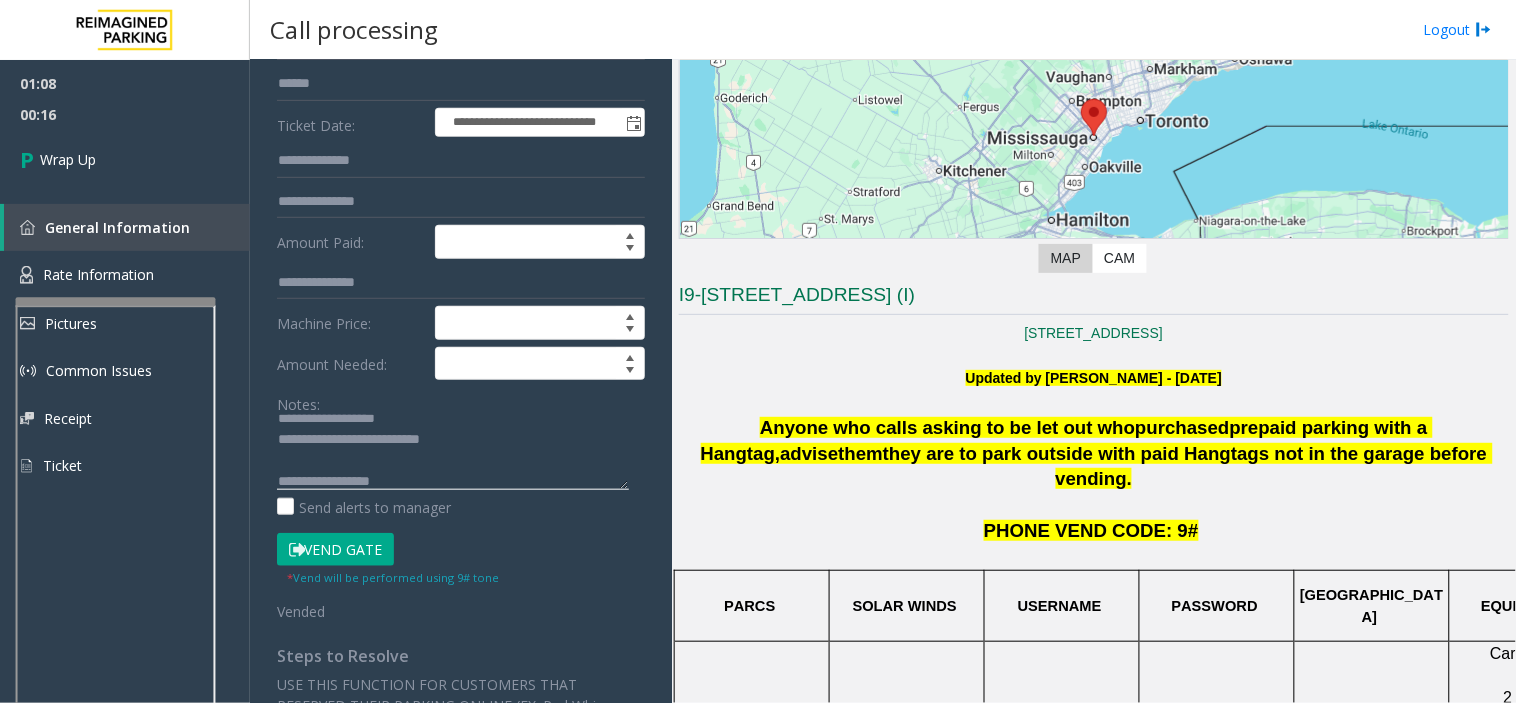 click 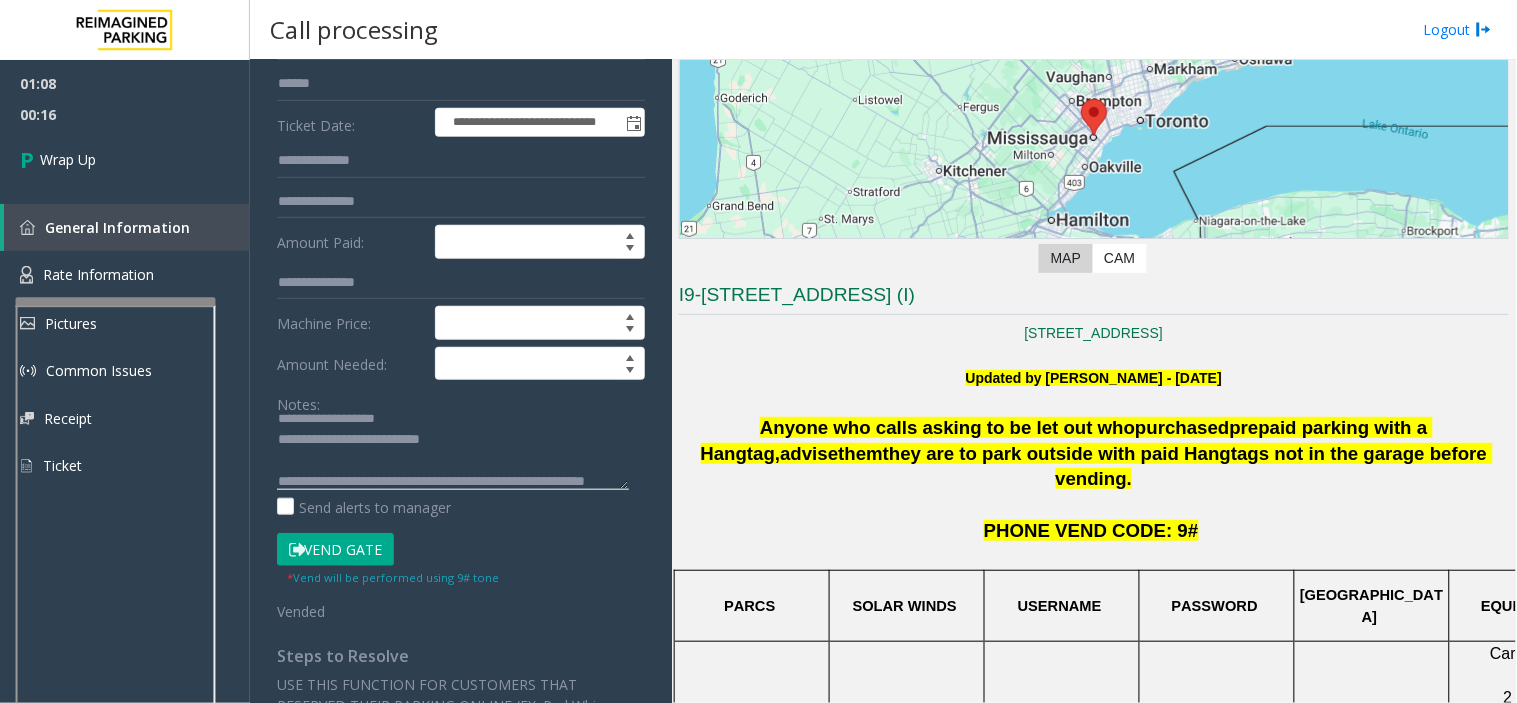 scroll, scrollTop: 34, scrollLeft: 0, axis: vertical 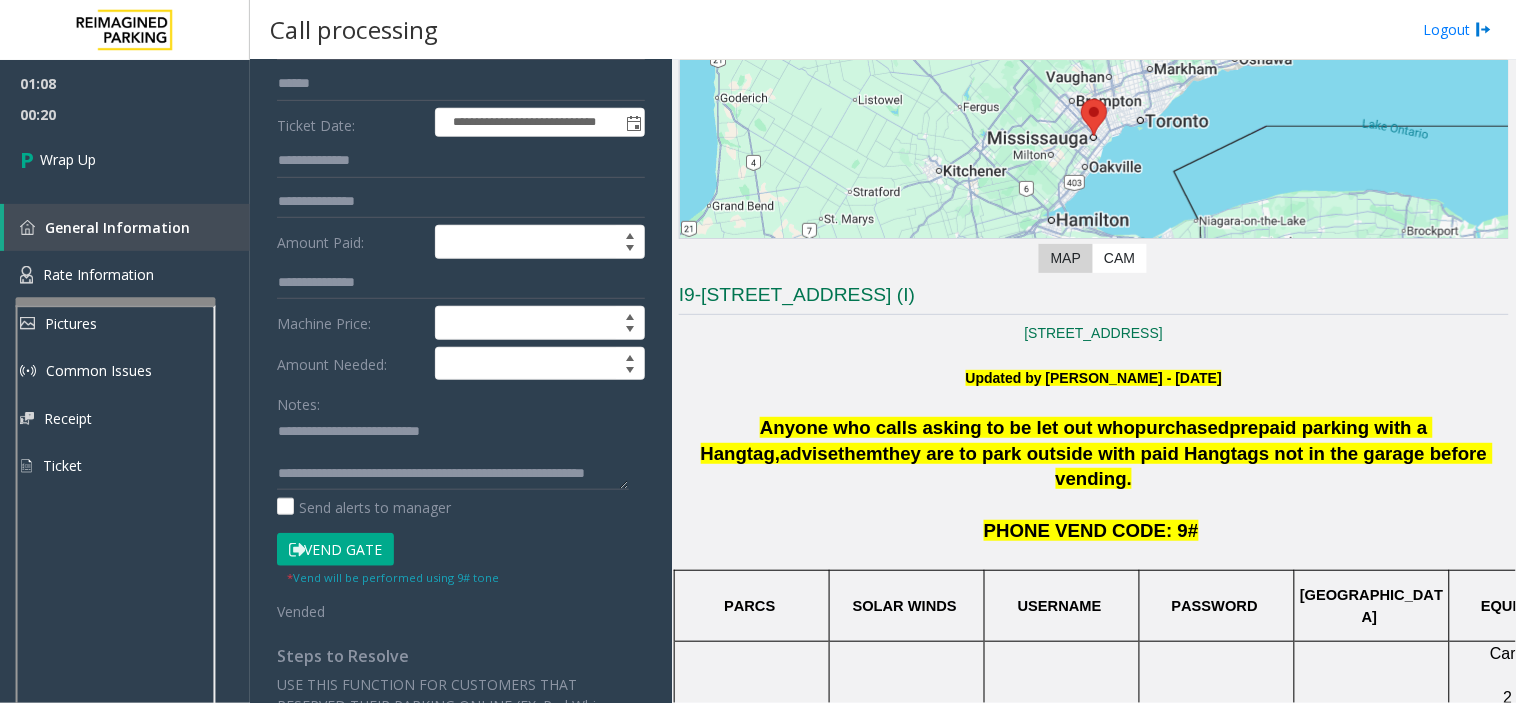 drag, startPoint x: 1278, startPoint y: 426, endPoint x: 1342, endPoint y: 426, distance: 64 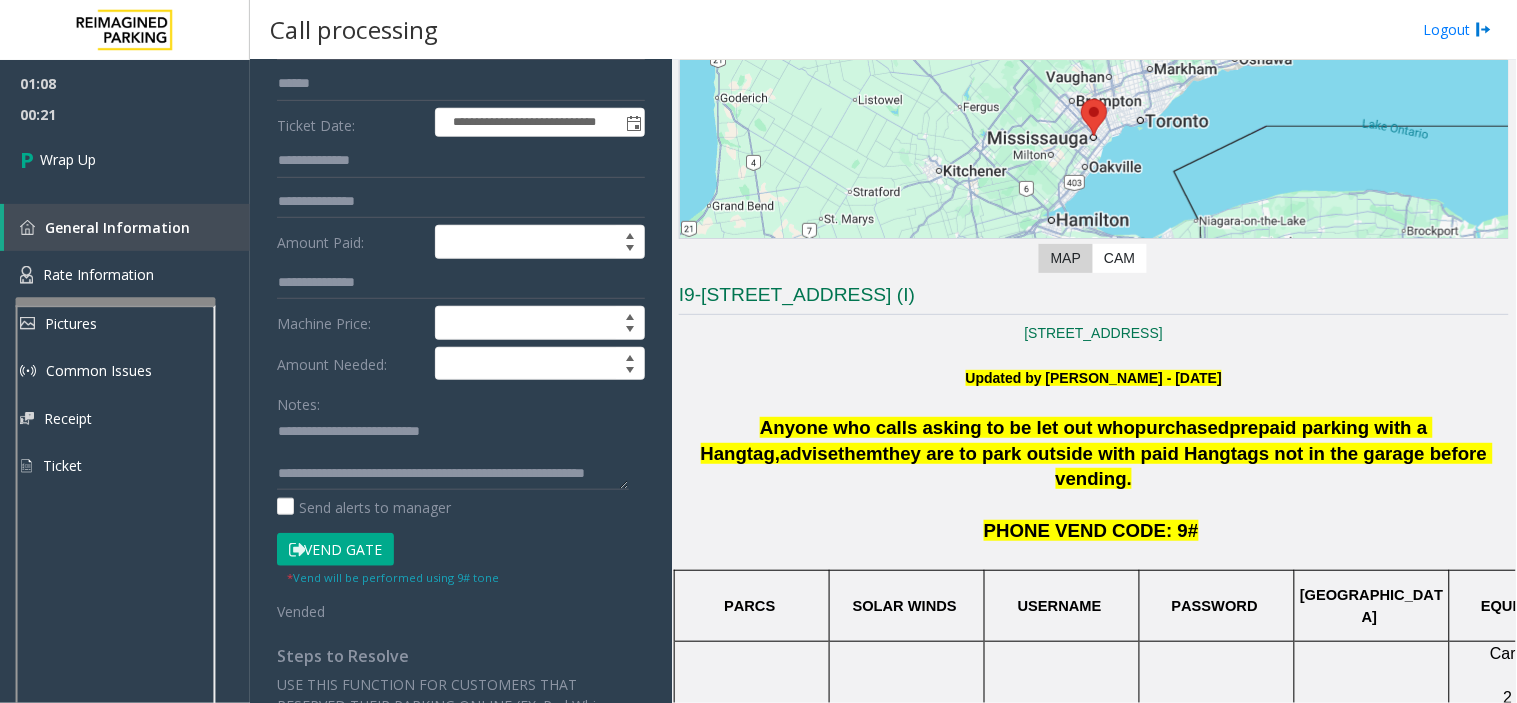 copy on "Hangtag" 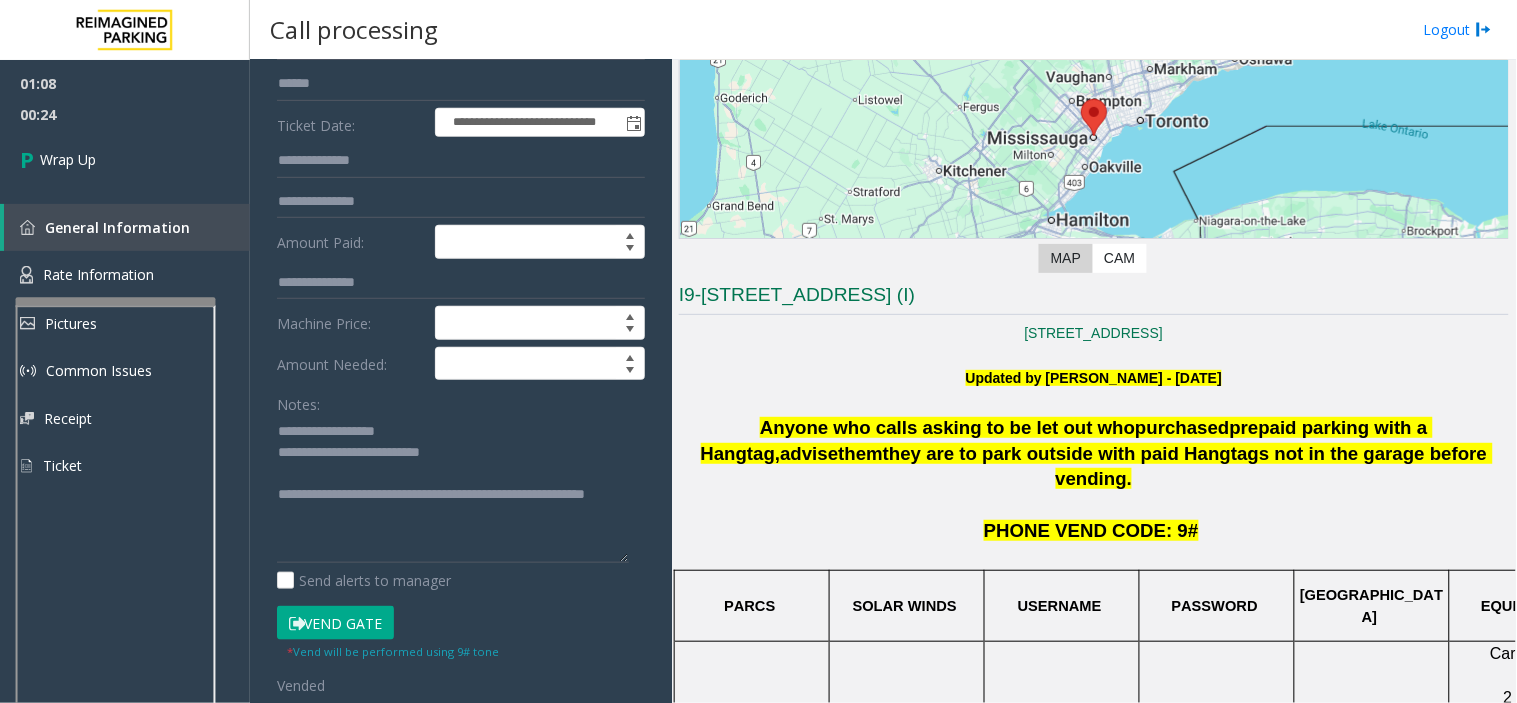 scroll, scrollTop: 28, scrollLeft: 0, axis: vertical 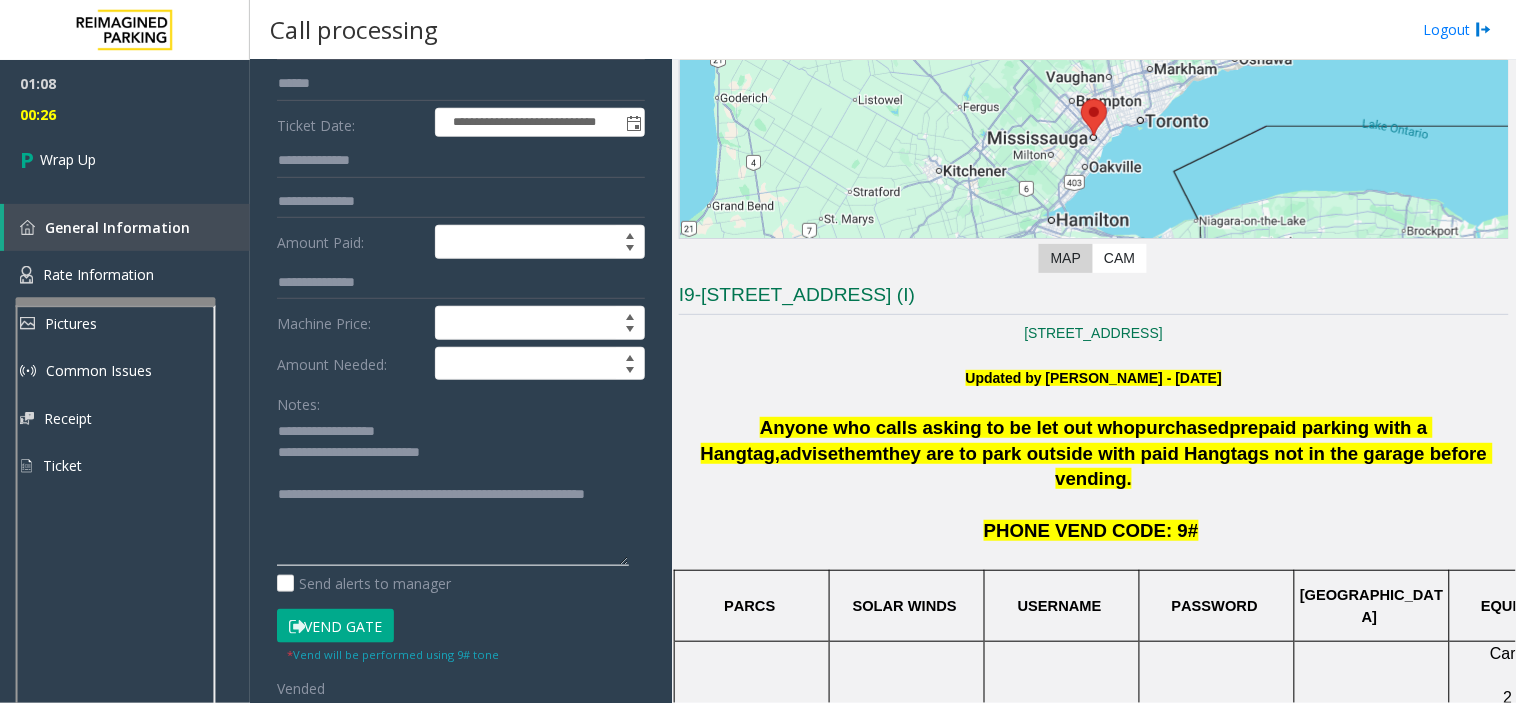 drag, startPoint x: 324, startPoint y: 422, endPoint x: 463, endPoint y: 457, distance: 143.33876 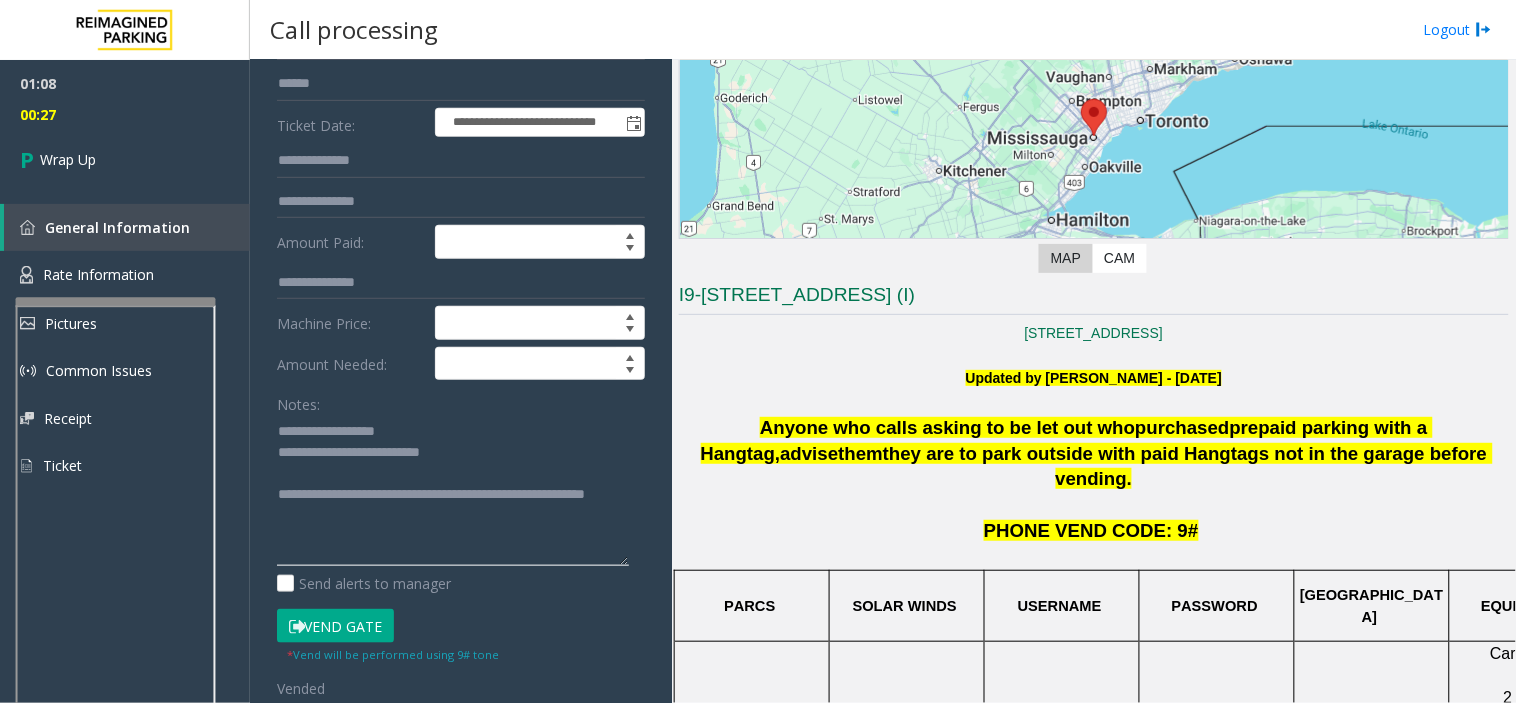 paste 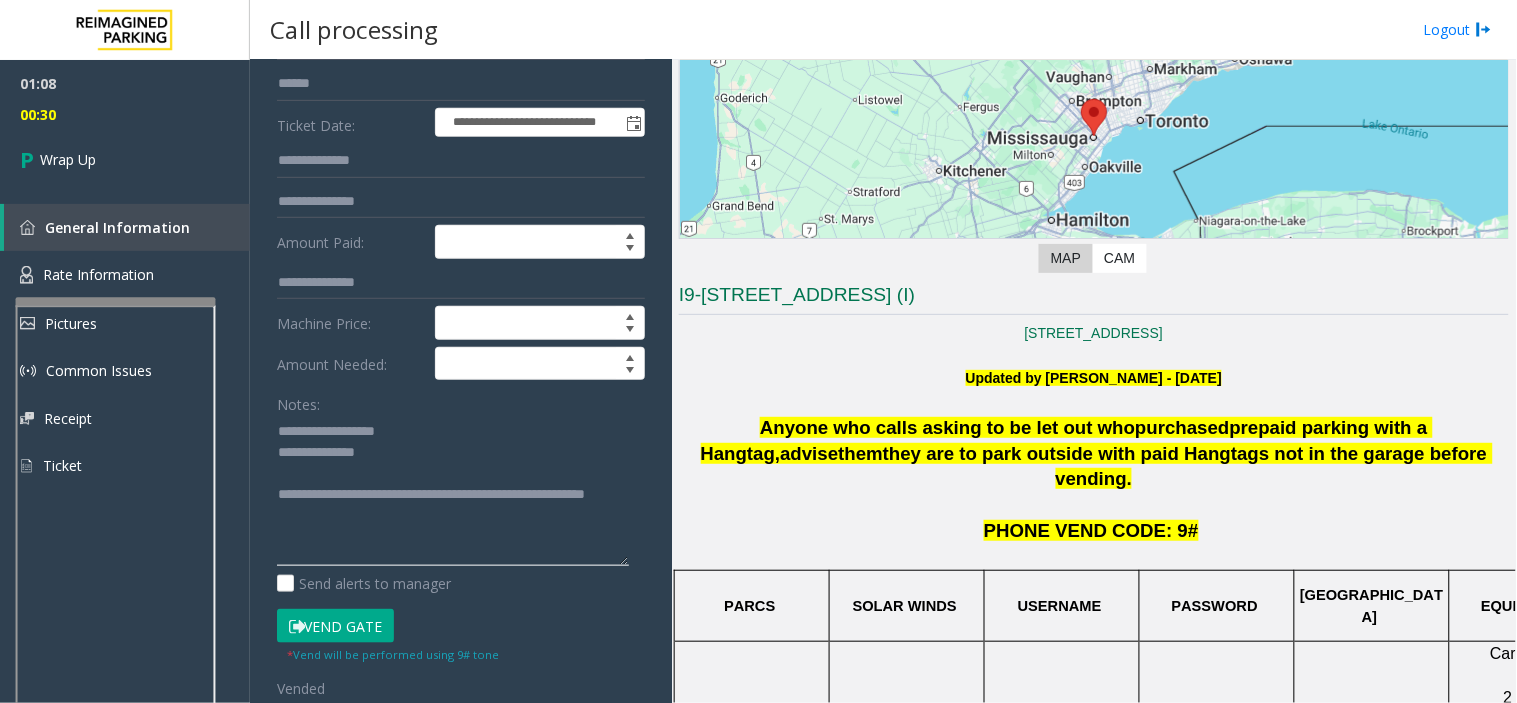 click 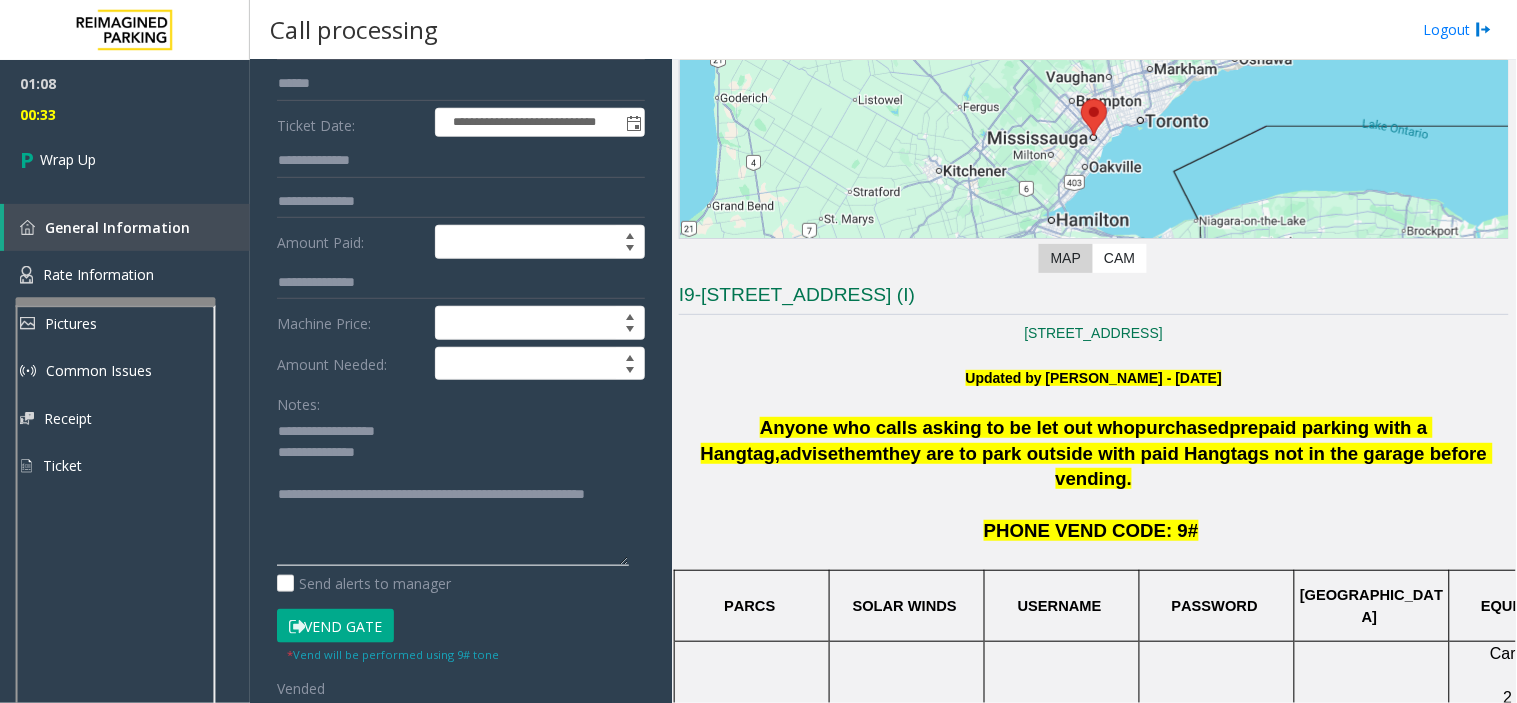click 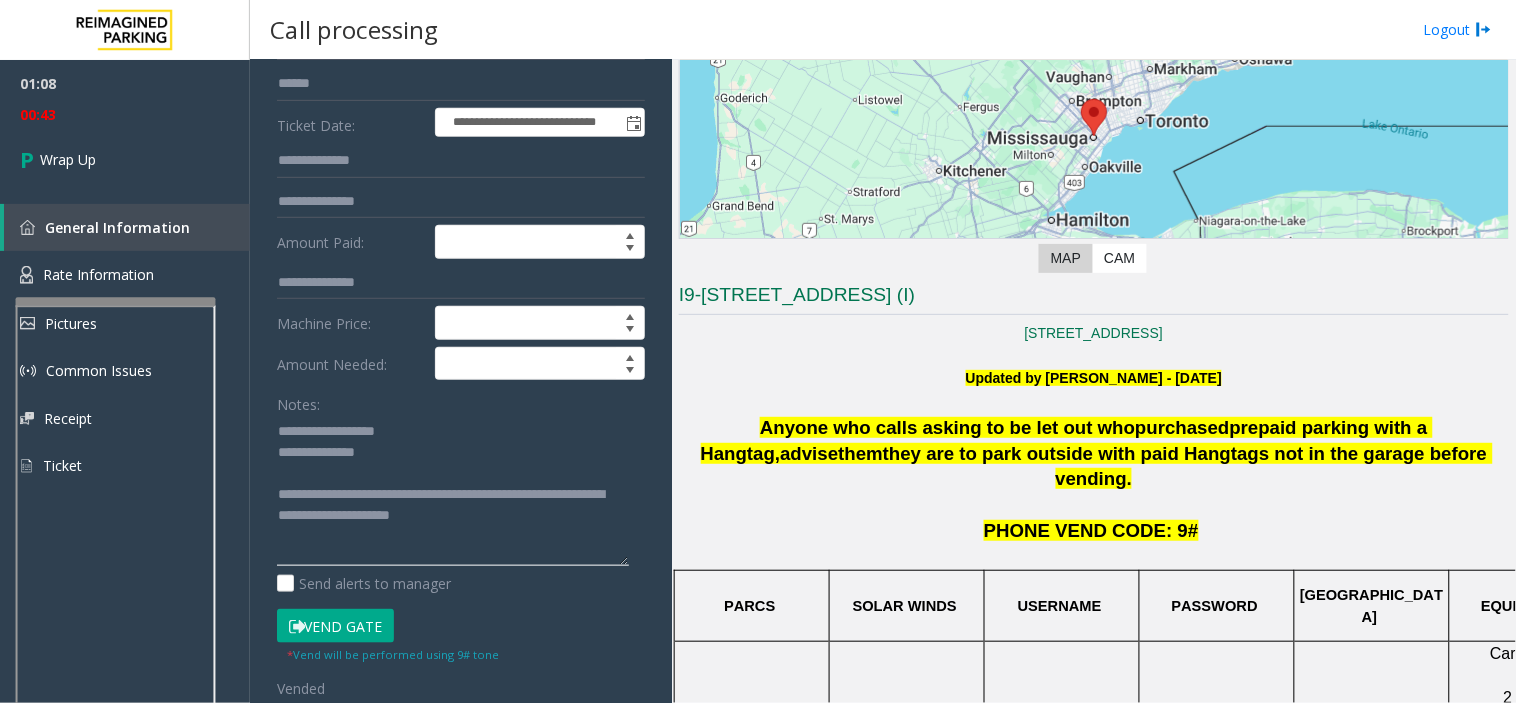 click 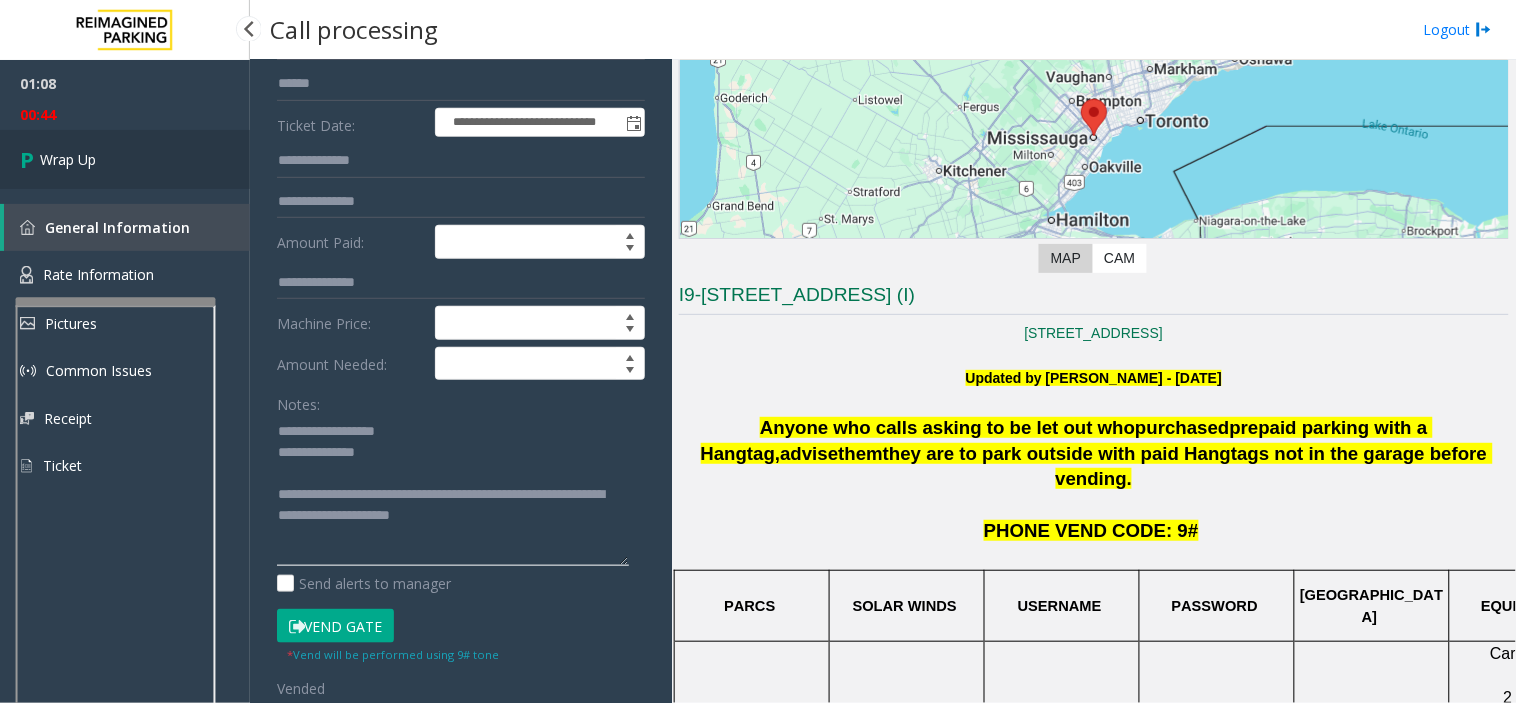 type on "**********" 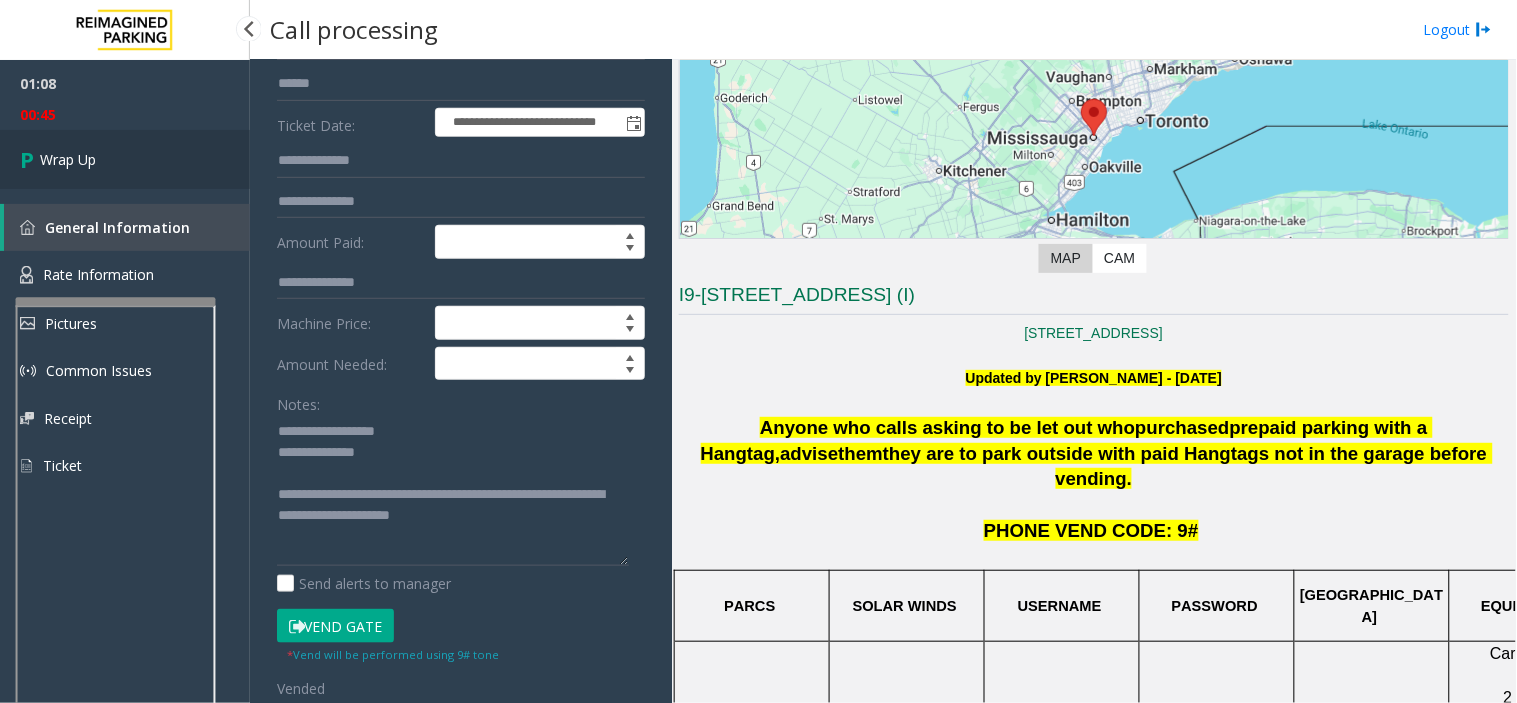 click on "Wrap Up" at bounding box center [68, 159] 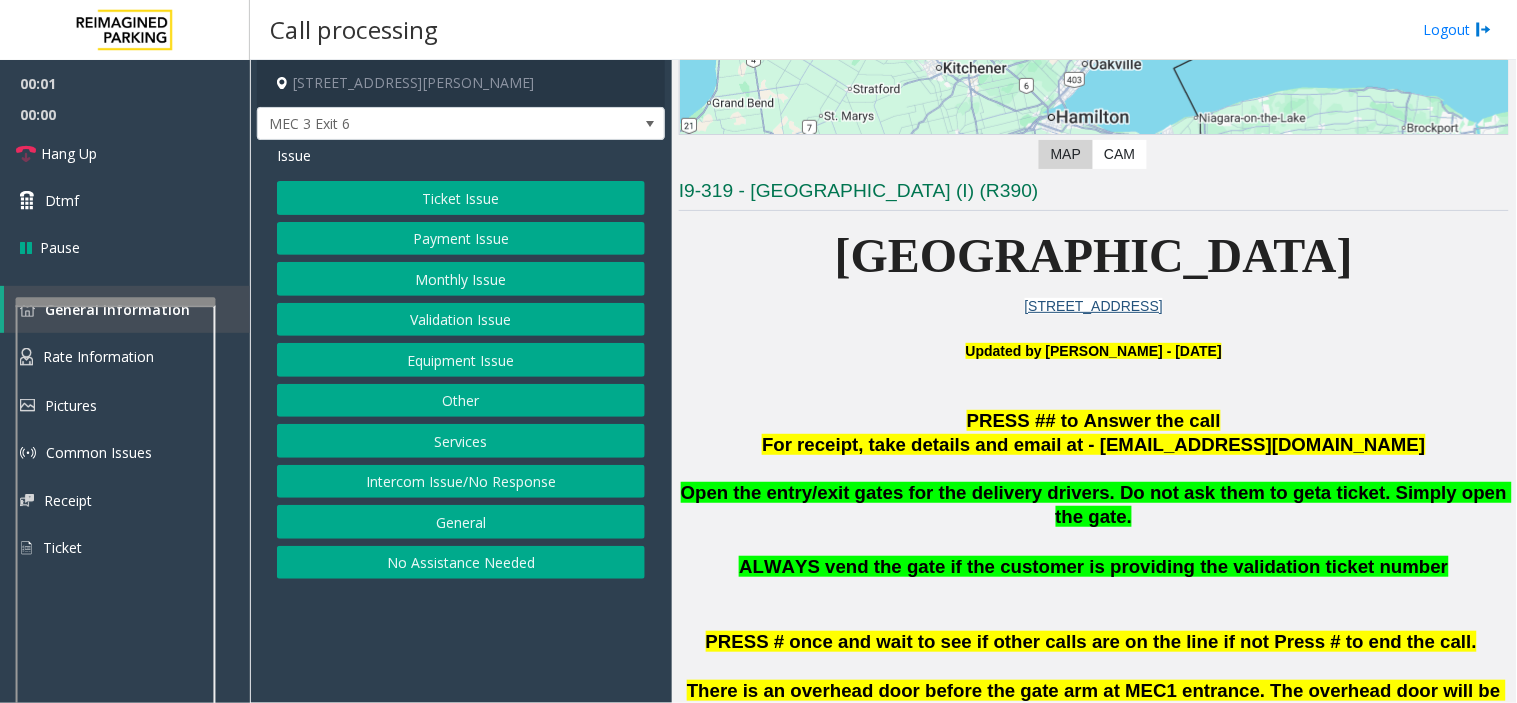 scroll, scrollTop: 333, scrollLeft: 0, axis: vertical 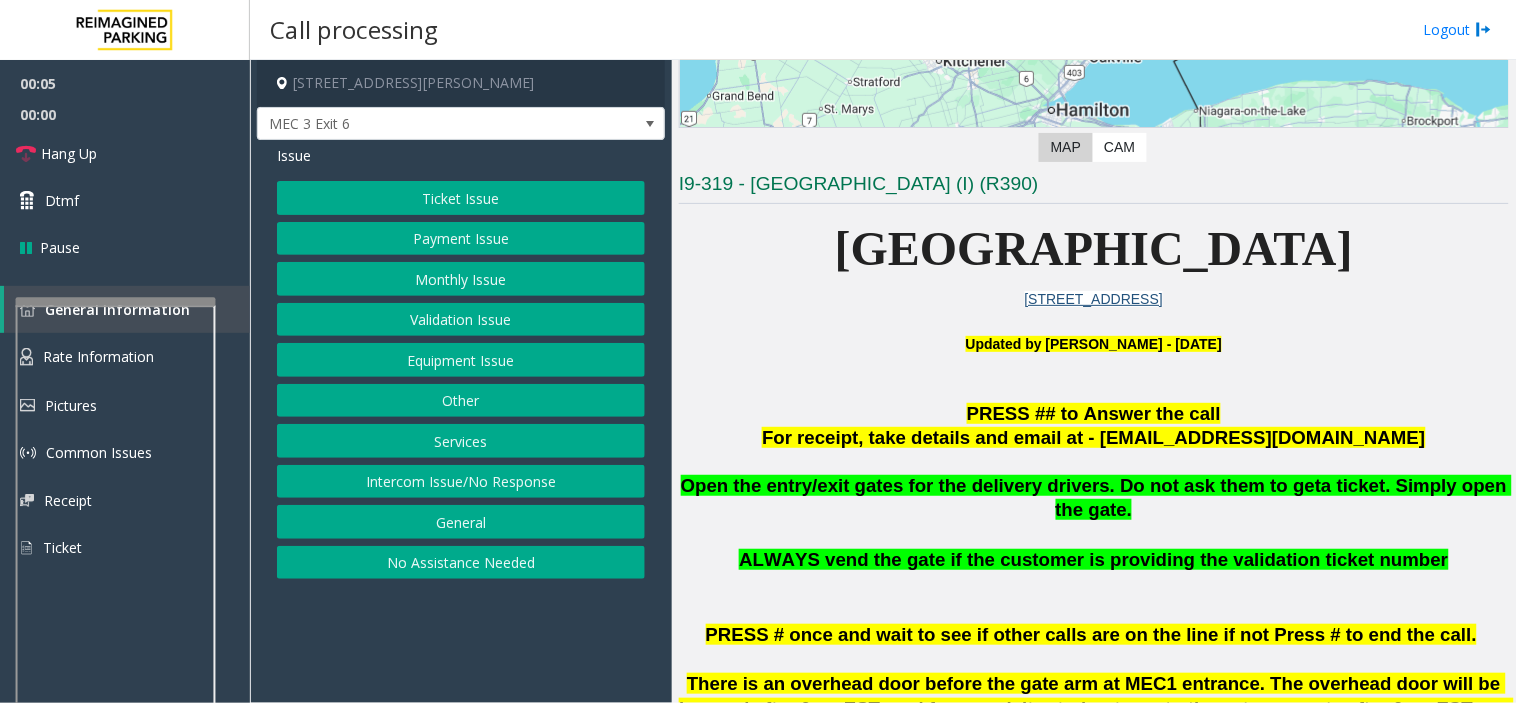 click on "Ticket Issue" 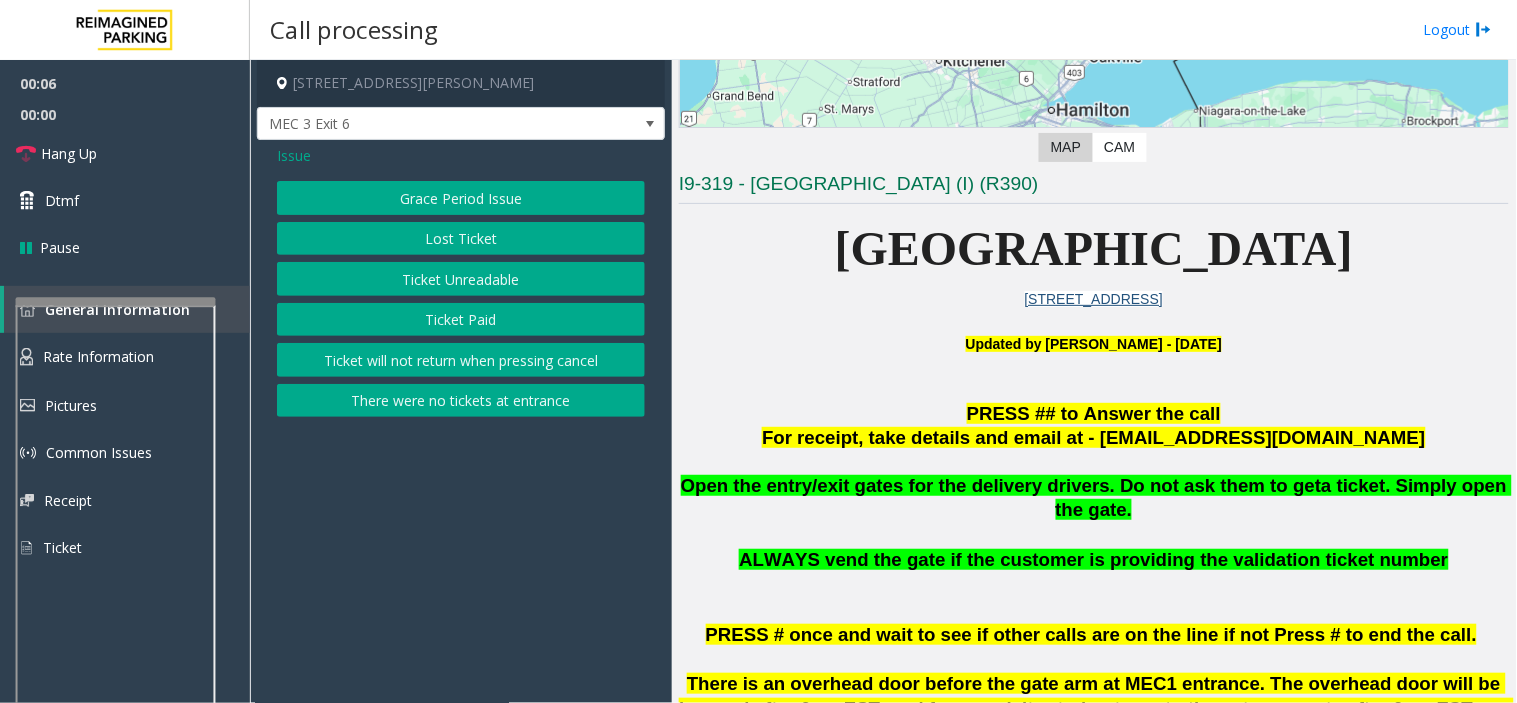 click on "There were no tickets at entrance" 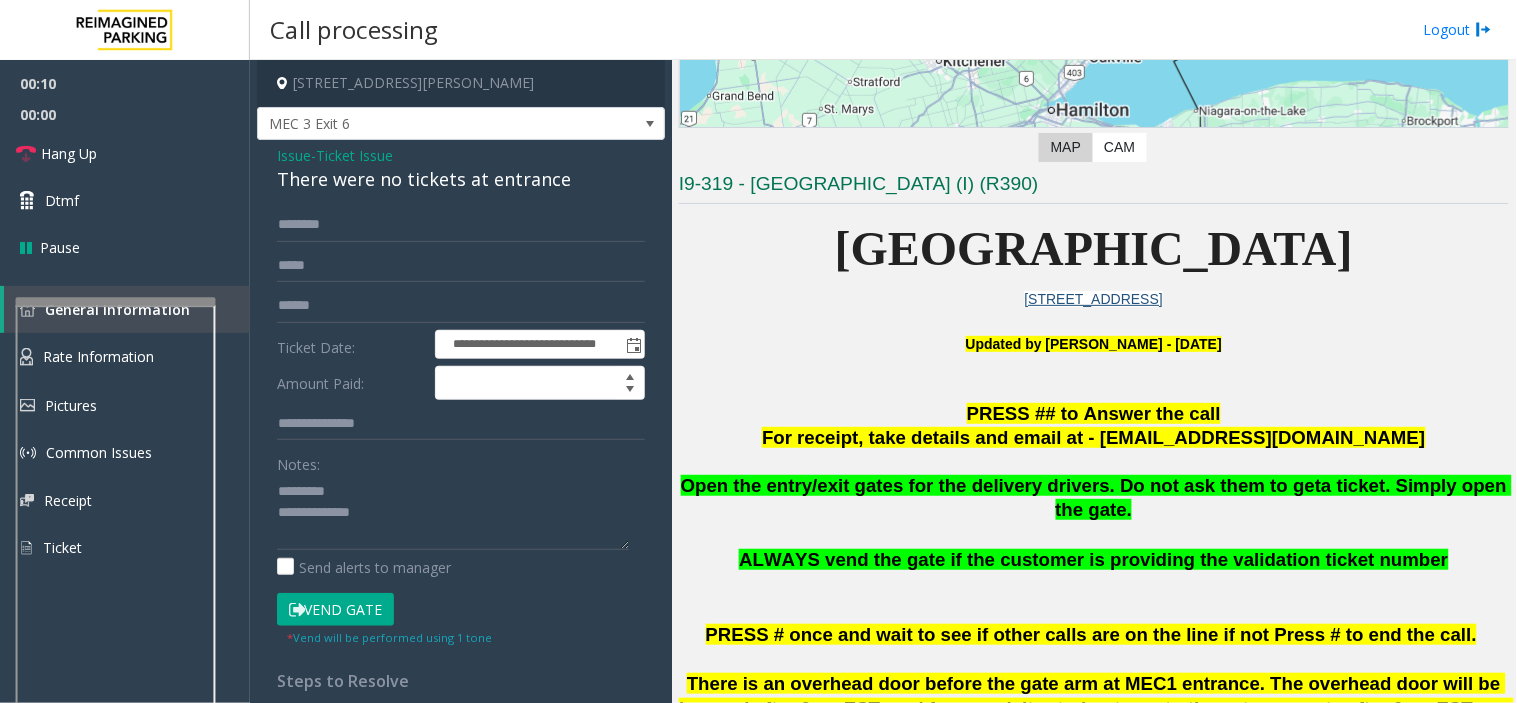 click on "There were no tickets at entrance" 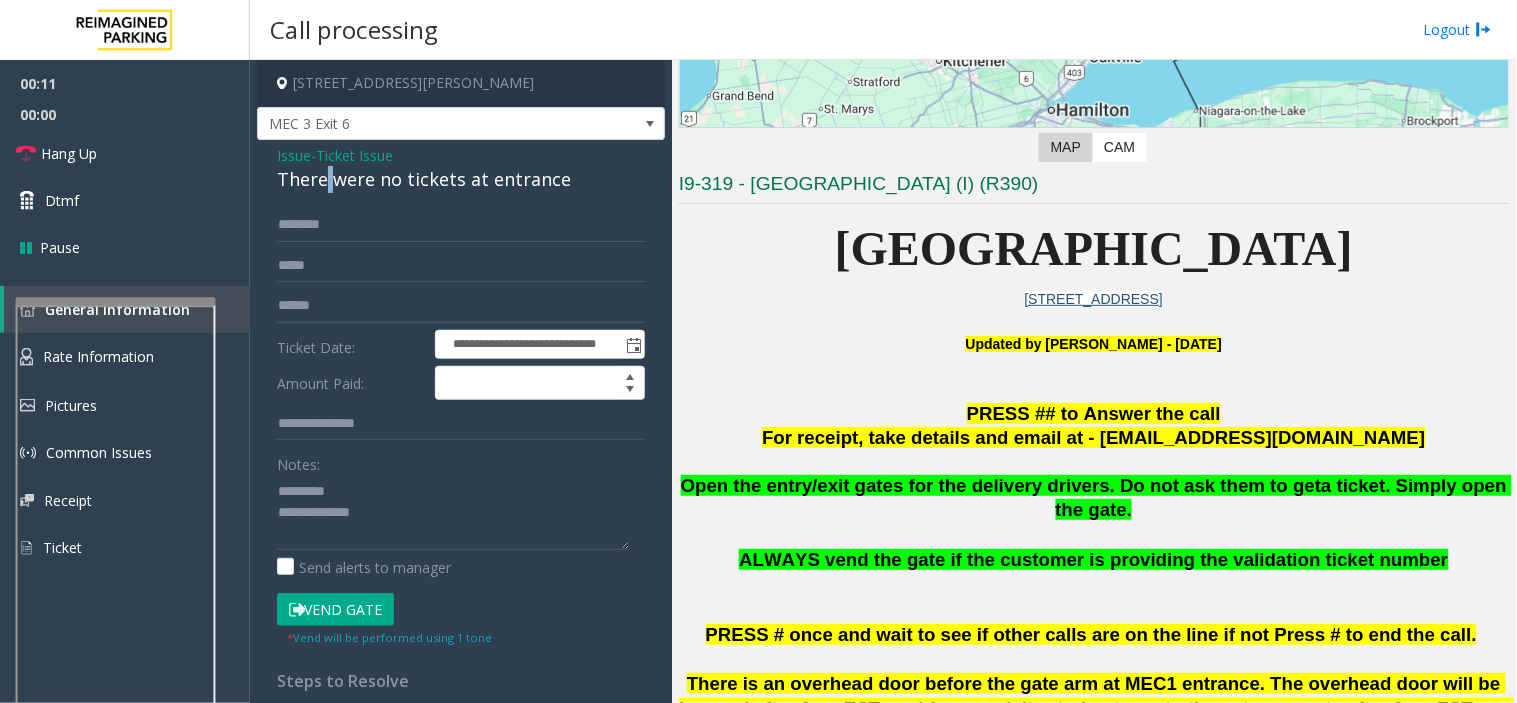 click on "There were no tickets at entrance" 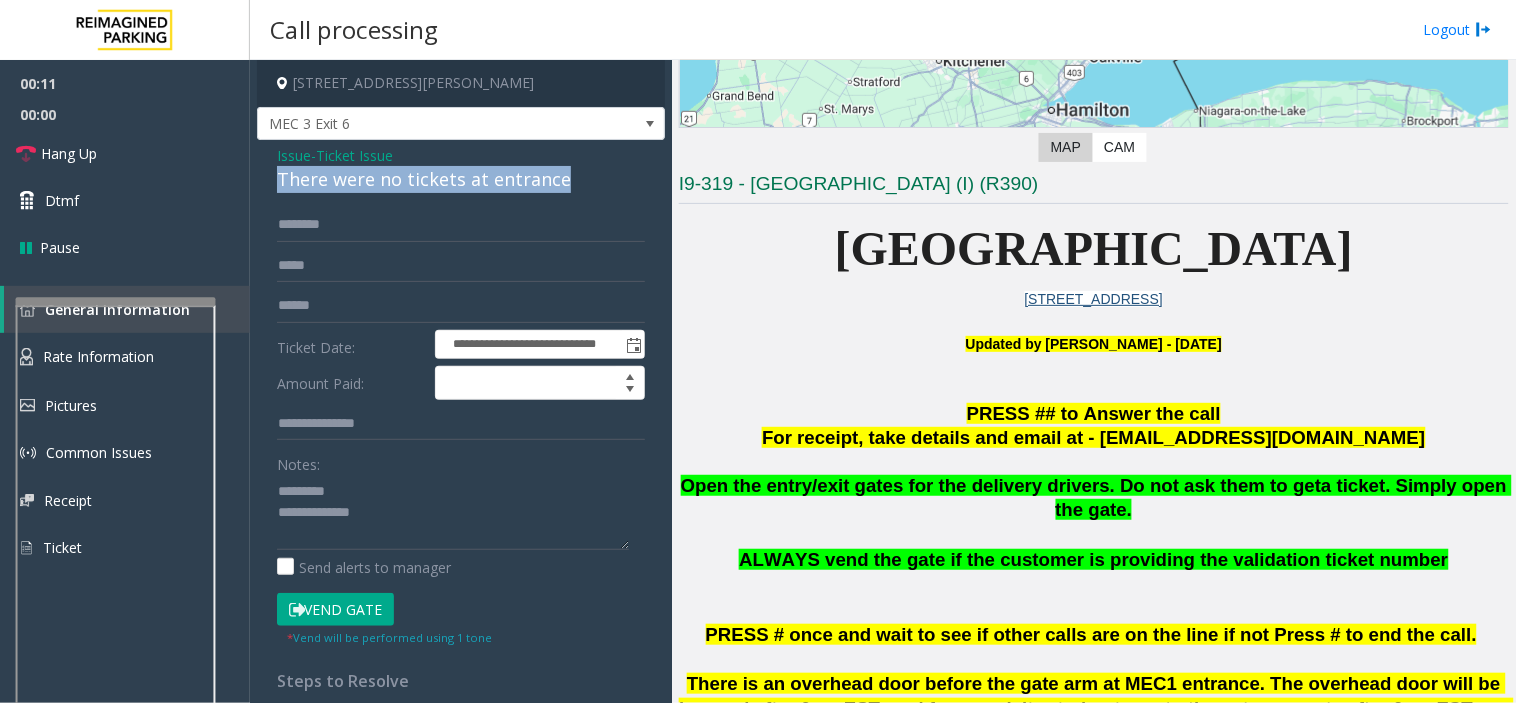 click on "There were no tickets at entrance" 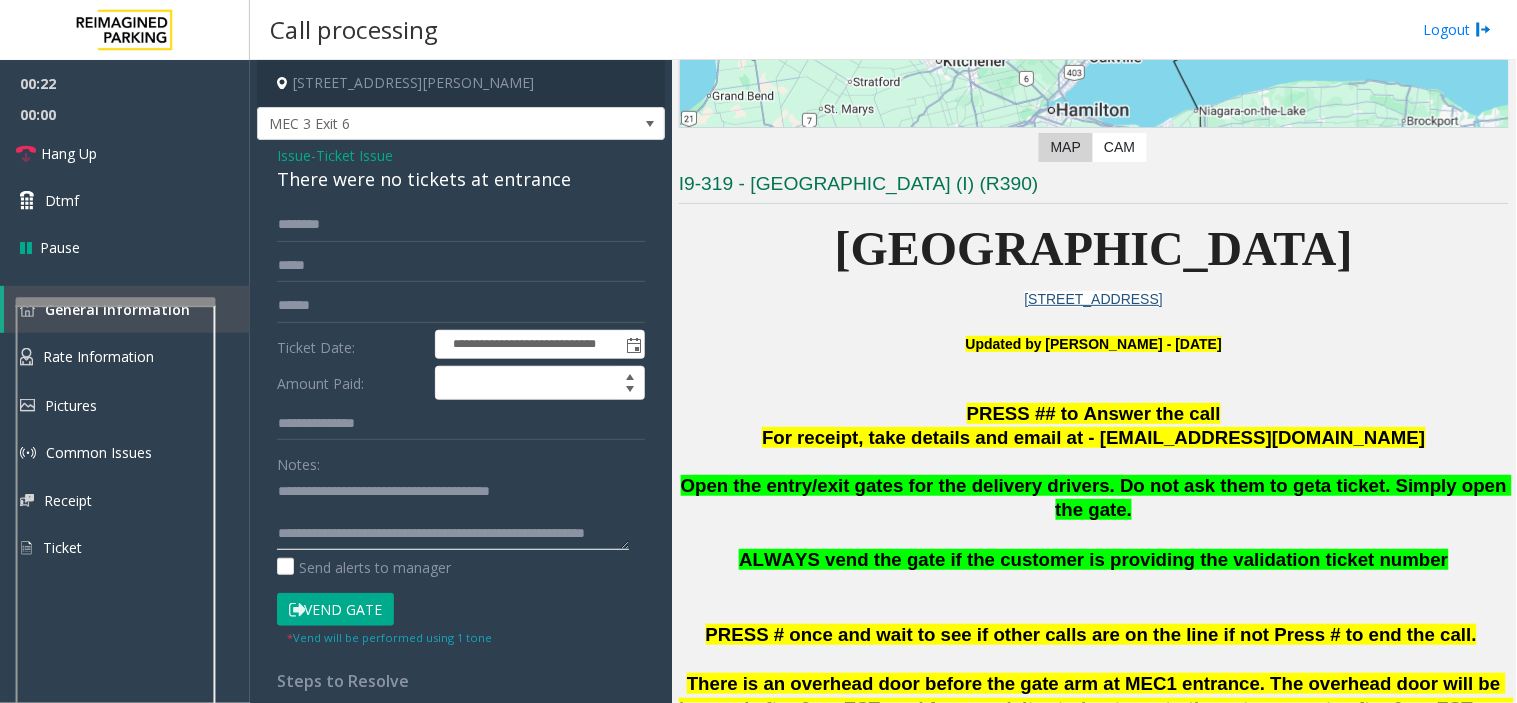 type on "**********" 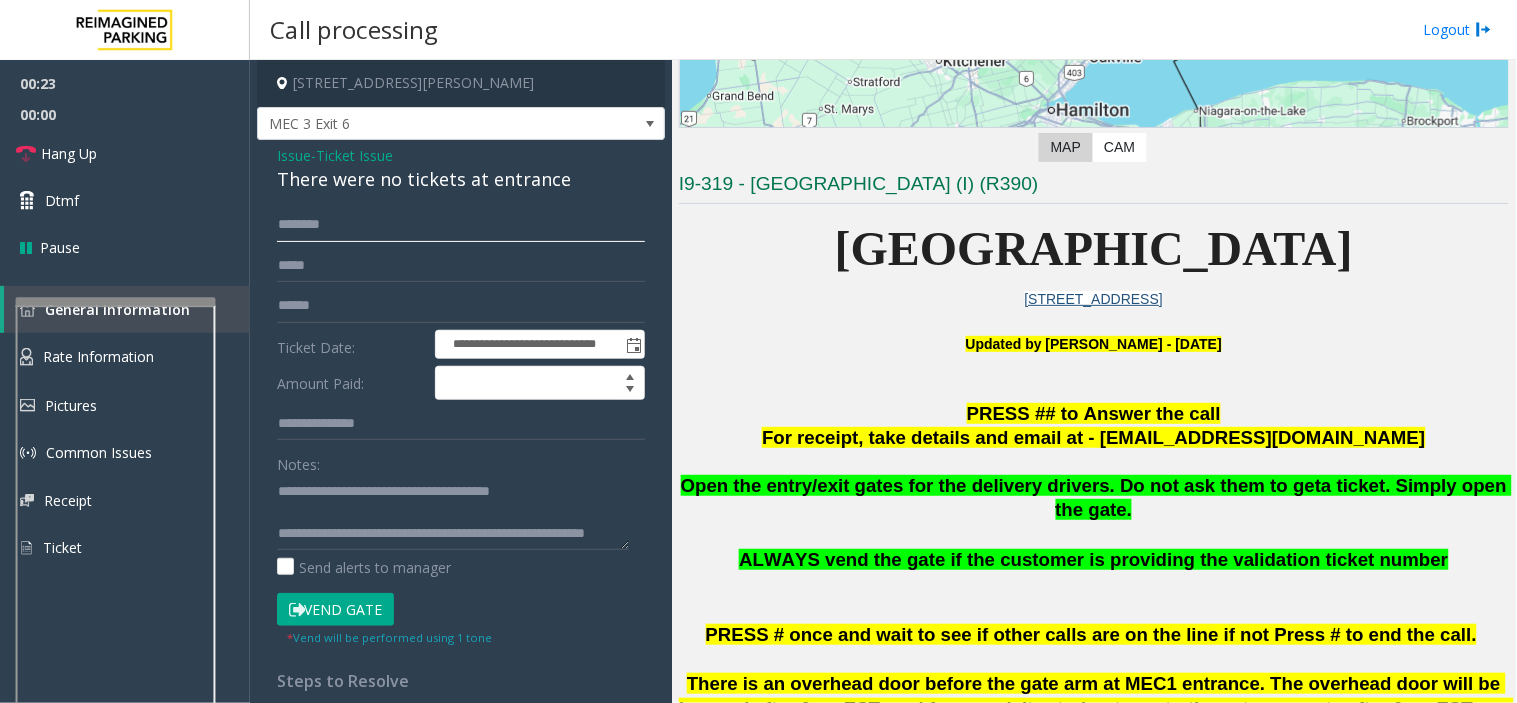 click 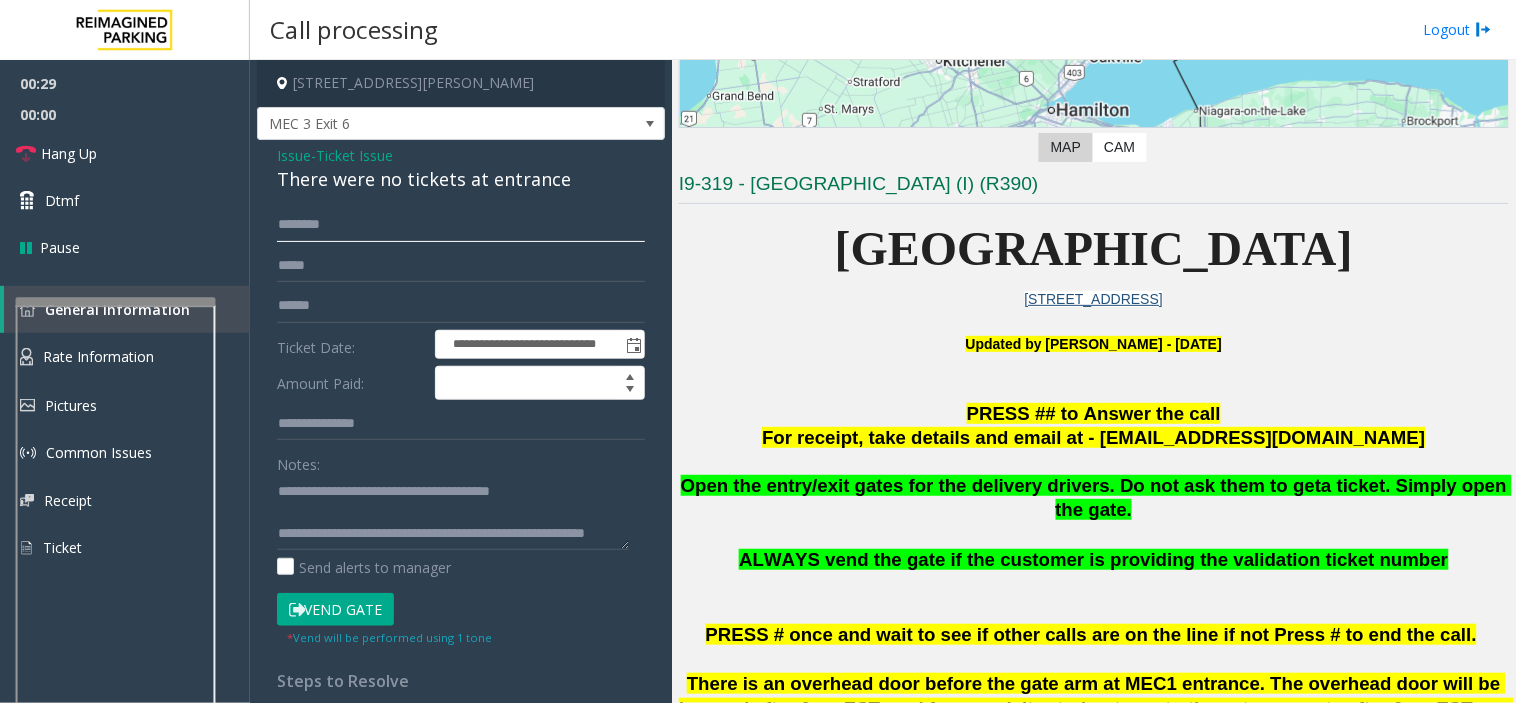 click 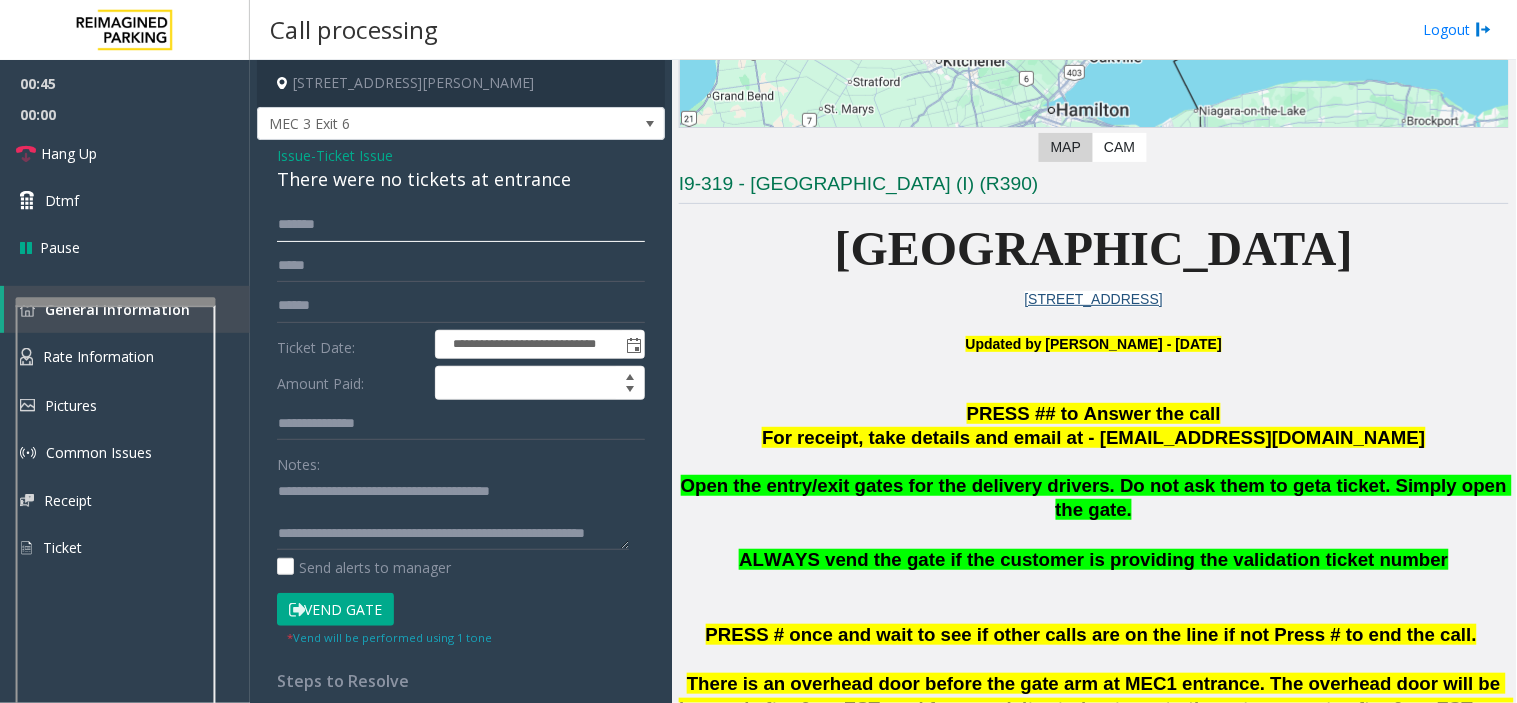 drag, startPoint x: 307, startPoint y: 217, endPoint x: 286, endPoint y: 222, distance: 21.587032 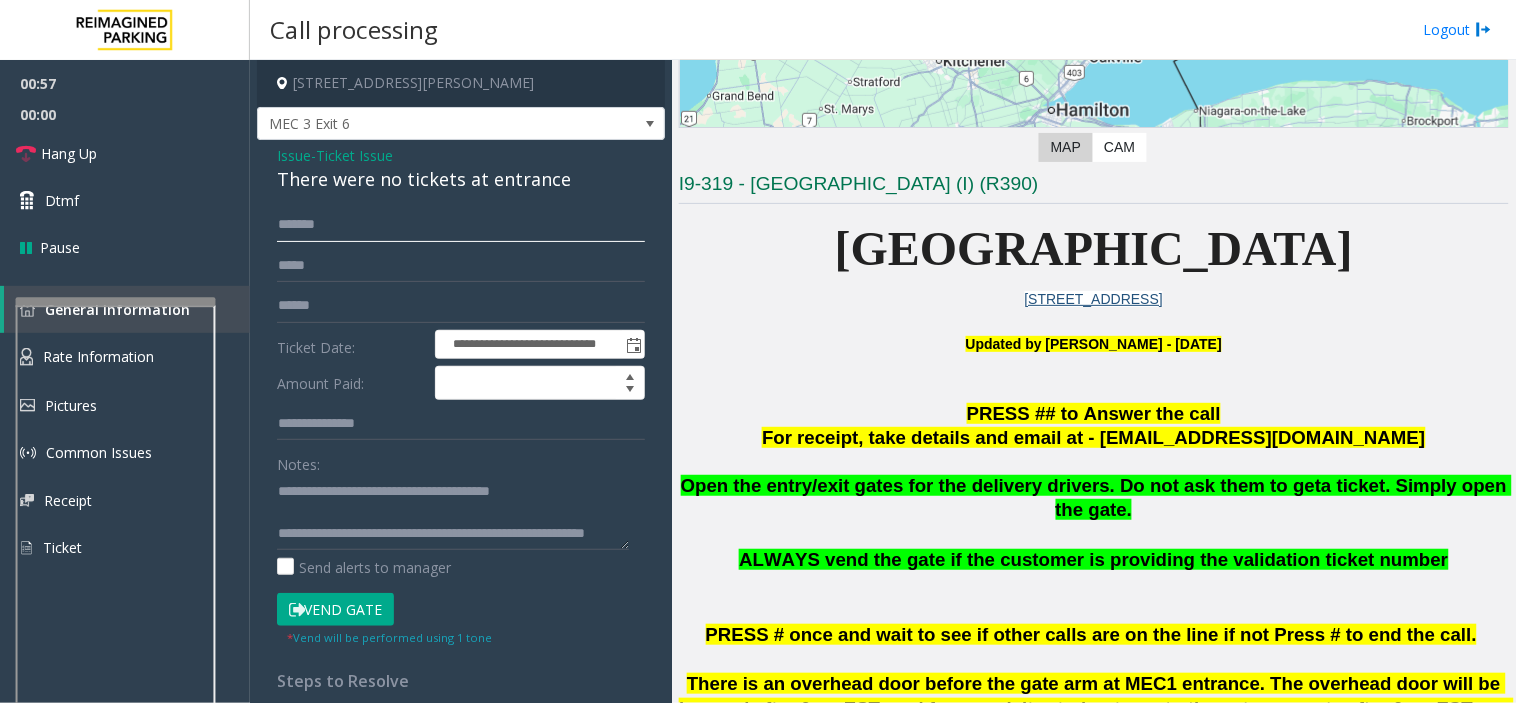 click on "******" 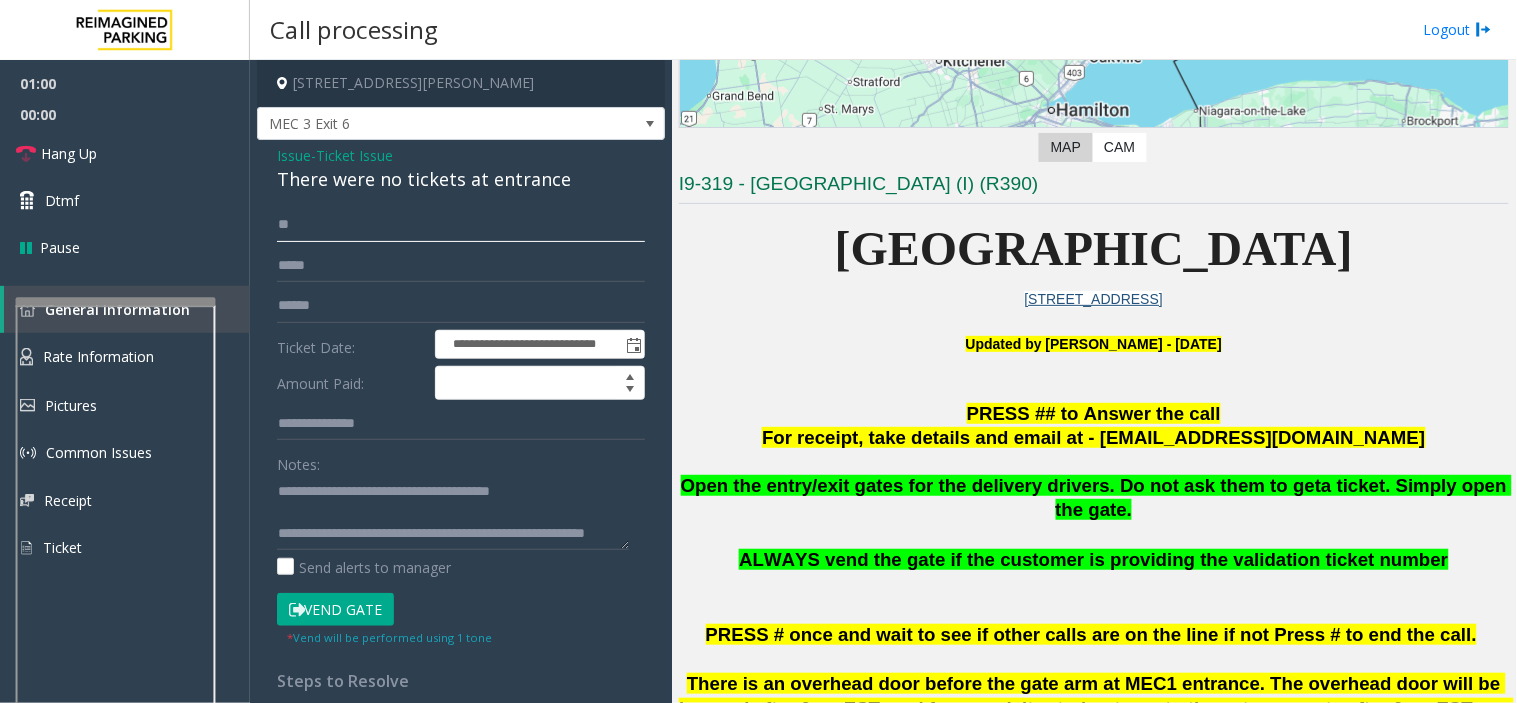 type on "*" 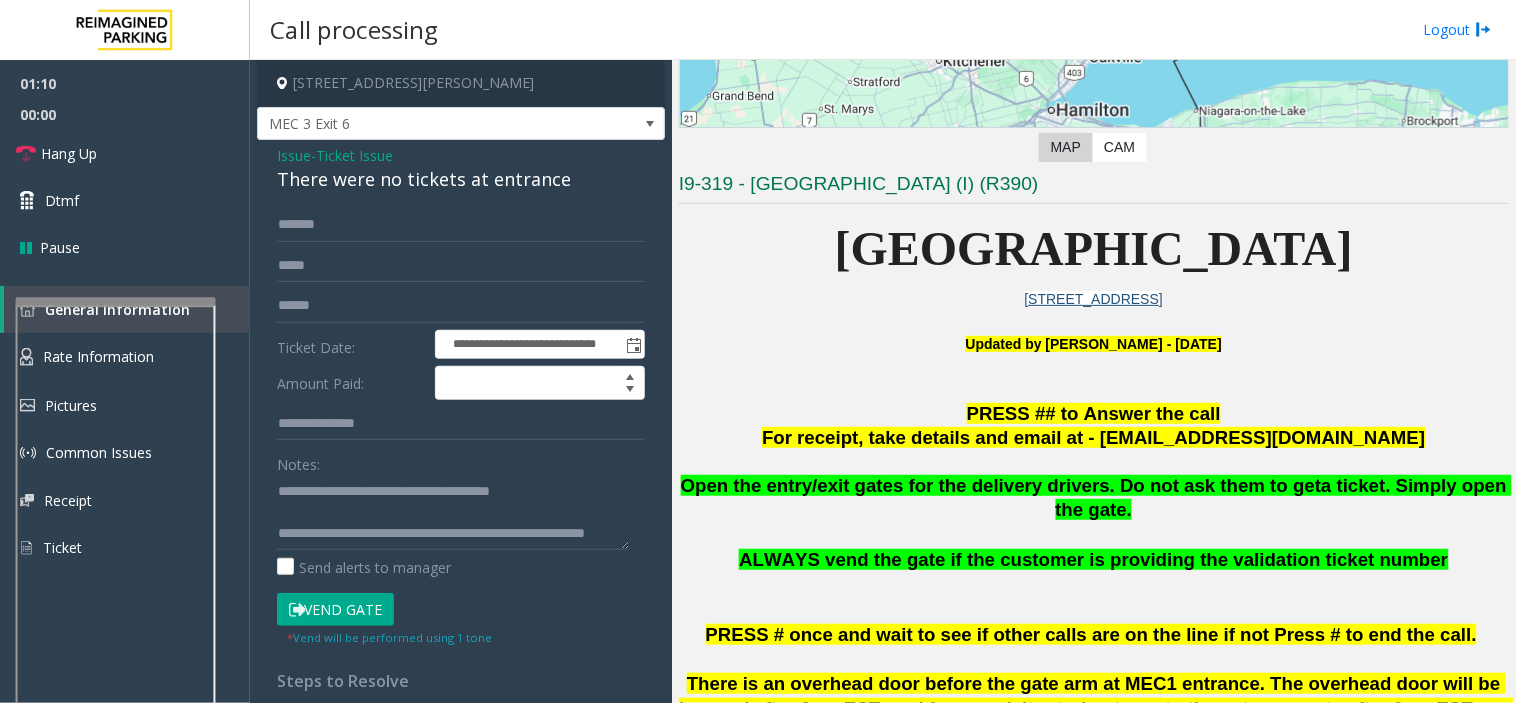 click on "Vend Gate" 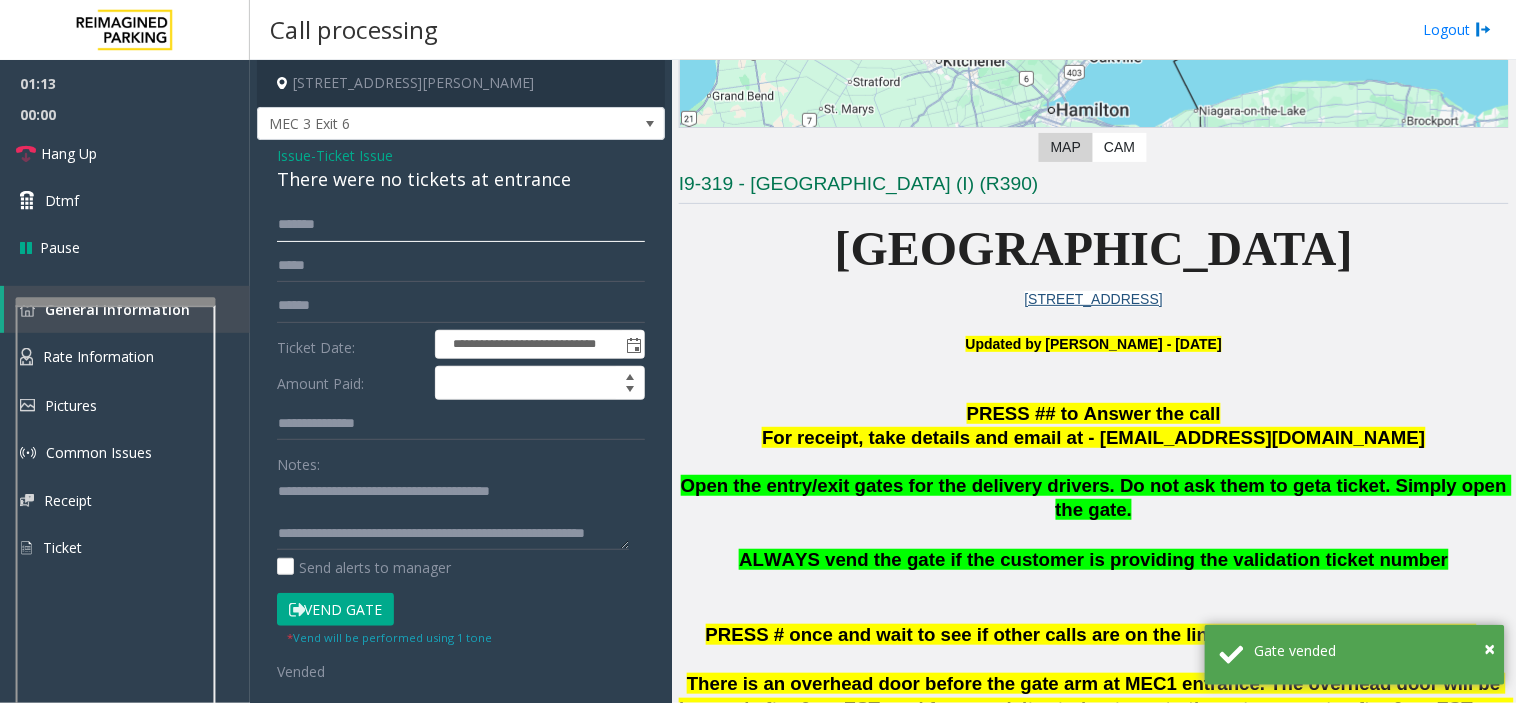 click on "******" 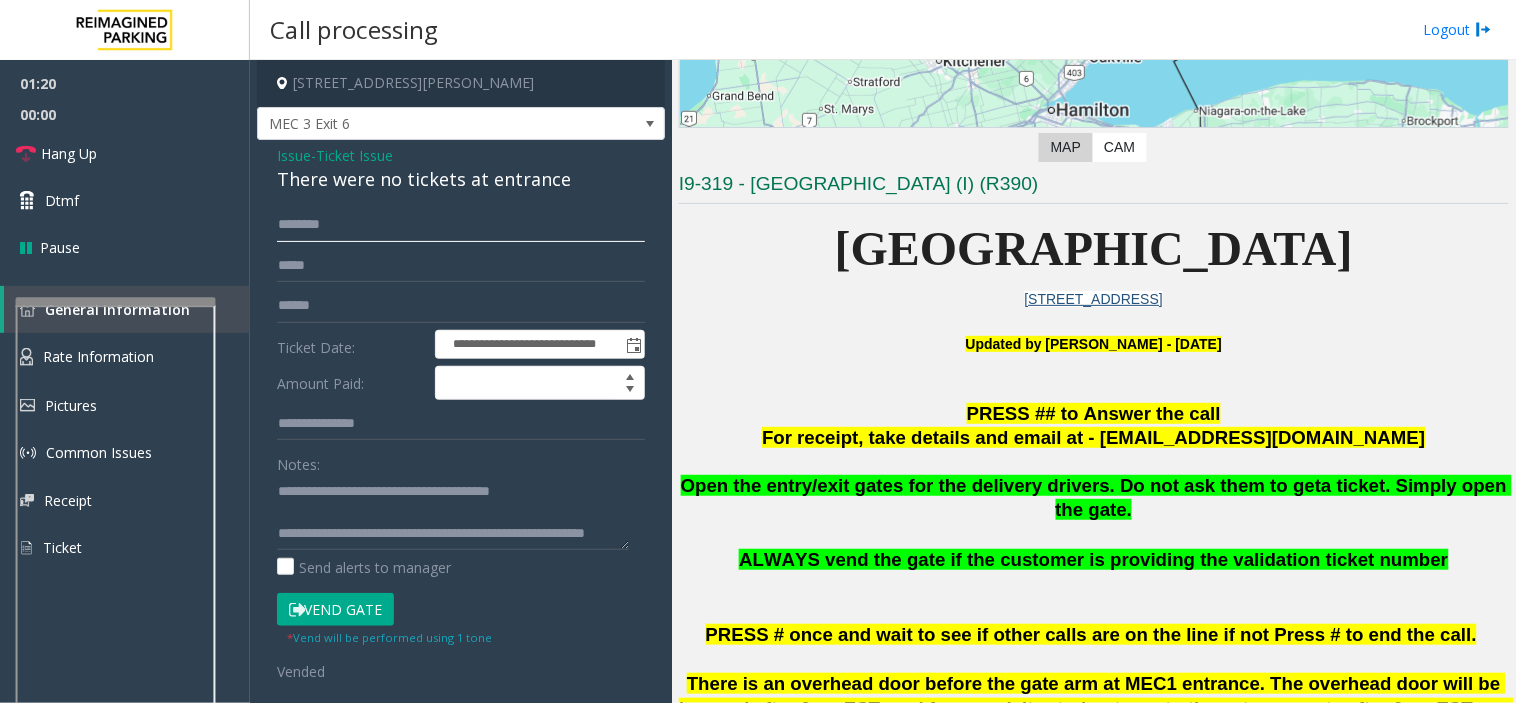 scroll, scrollTop: 21, scrollLeft: 0, axis: vertical 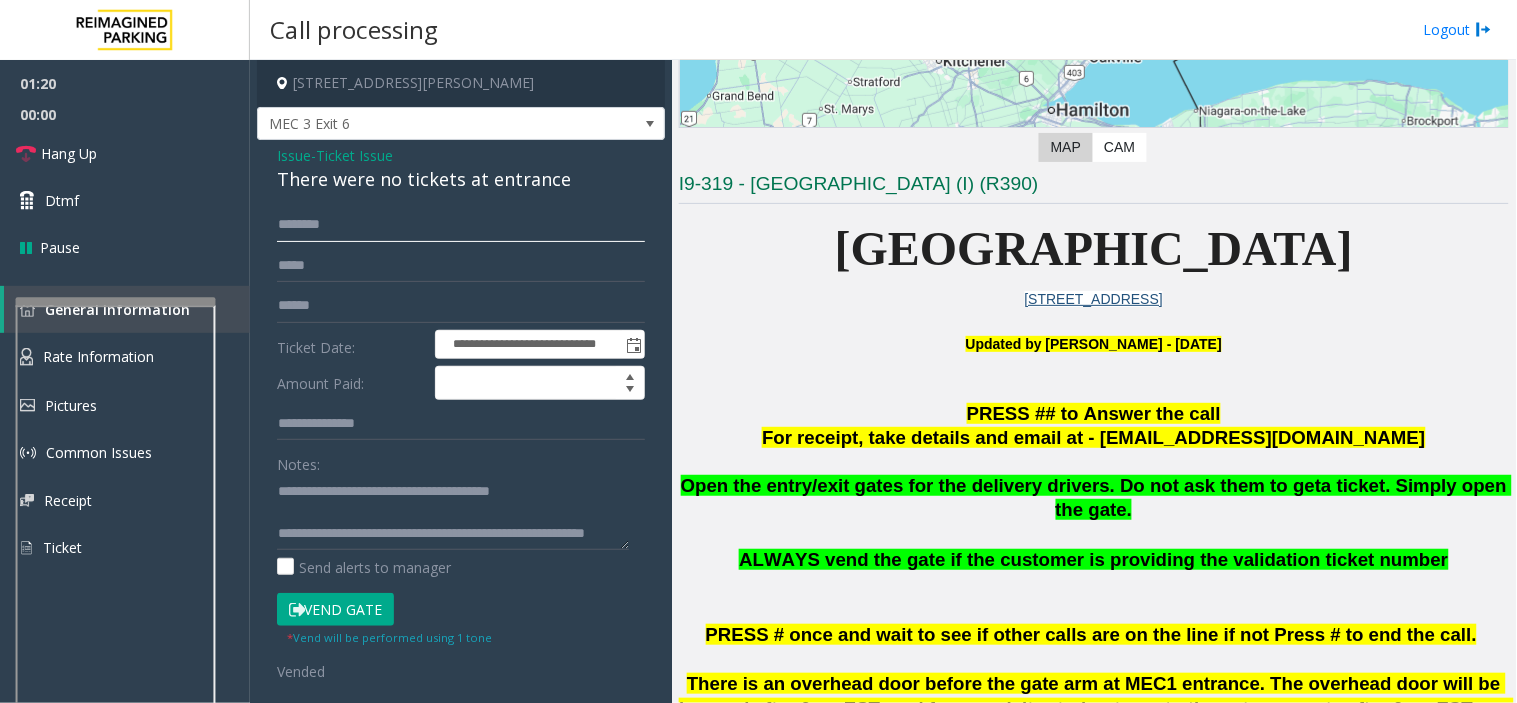 type on "******" 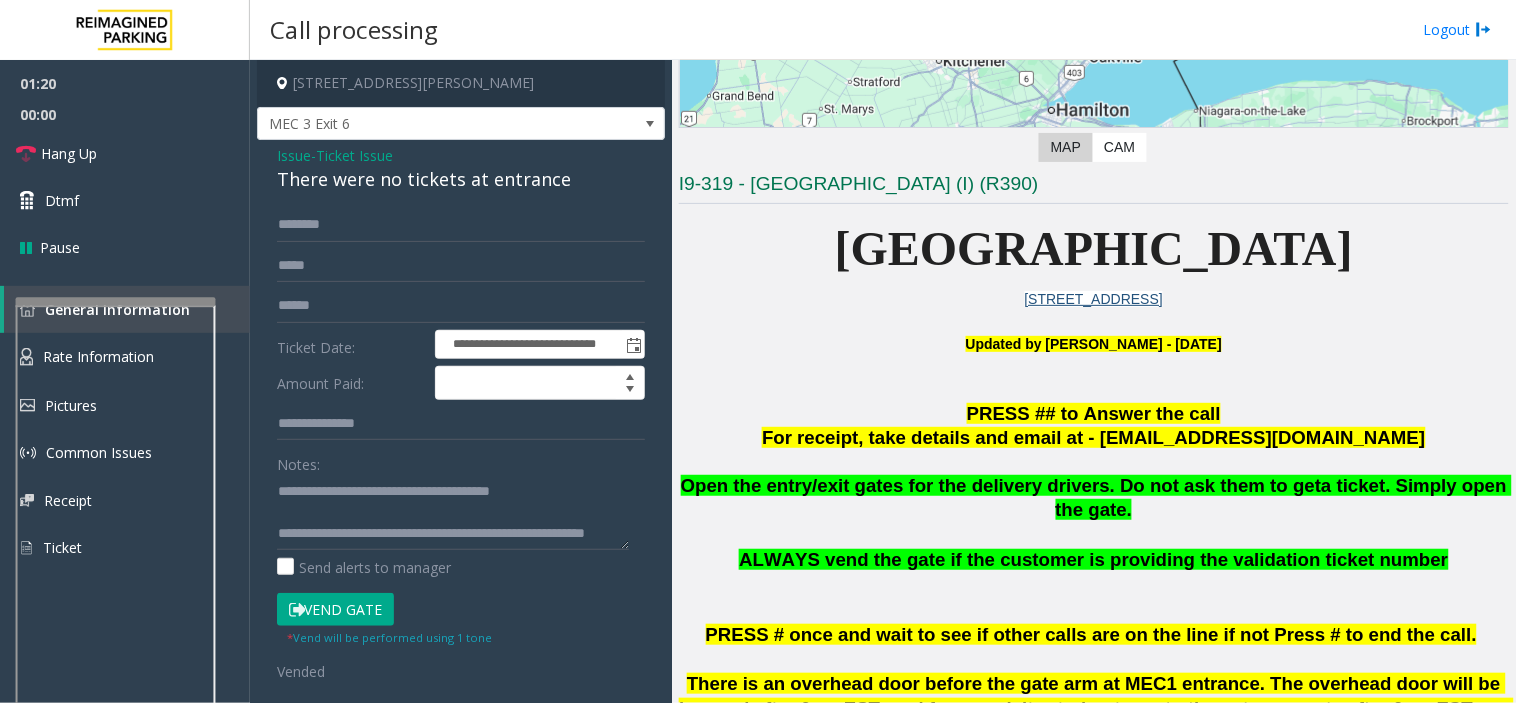 click on "Vend Gate" 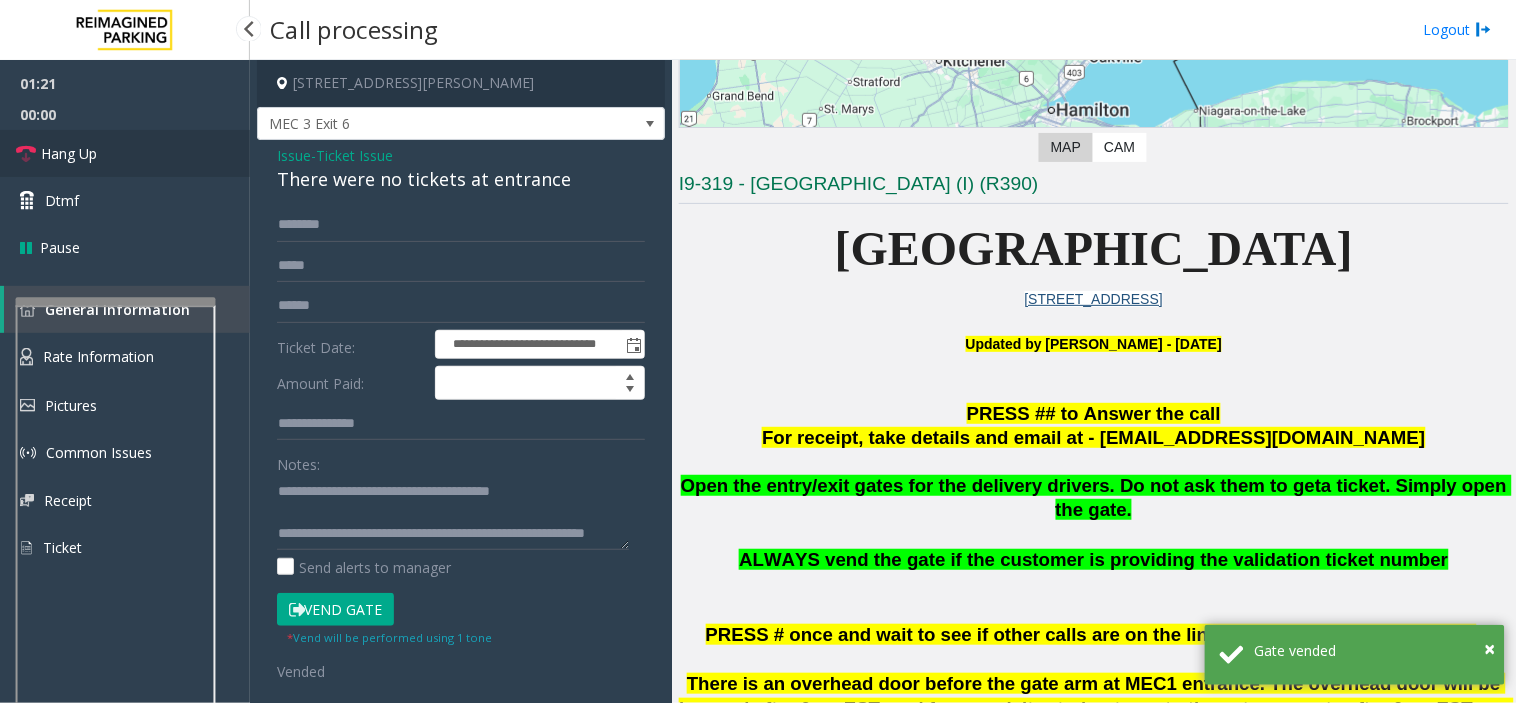 click on "Hang Up" at bounding box center [125, 153] 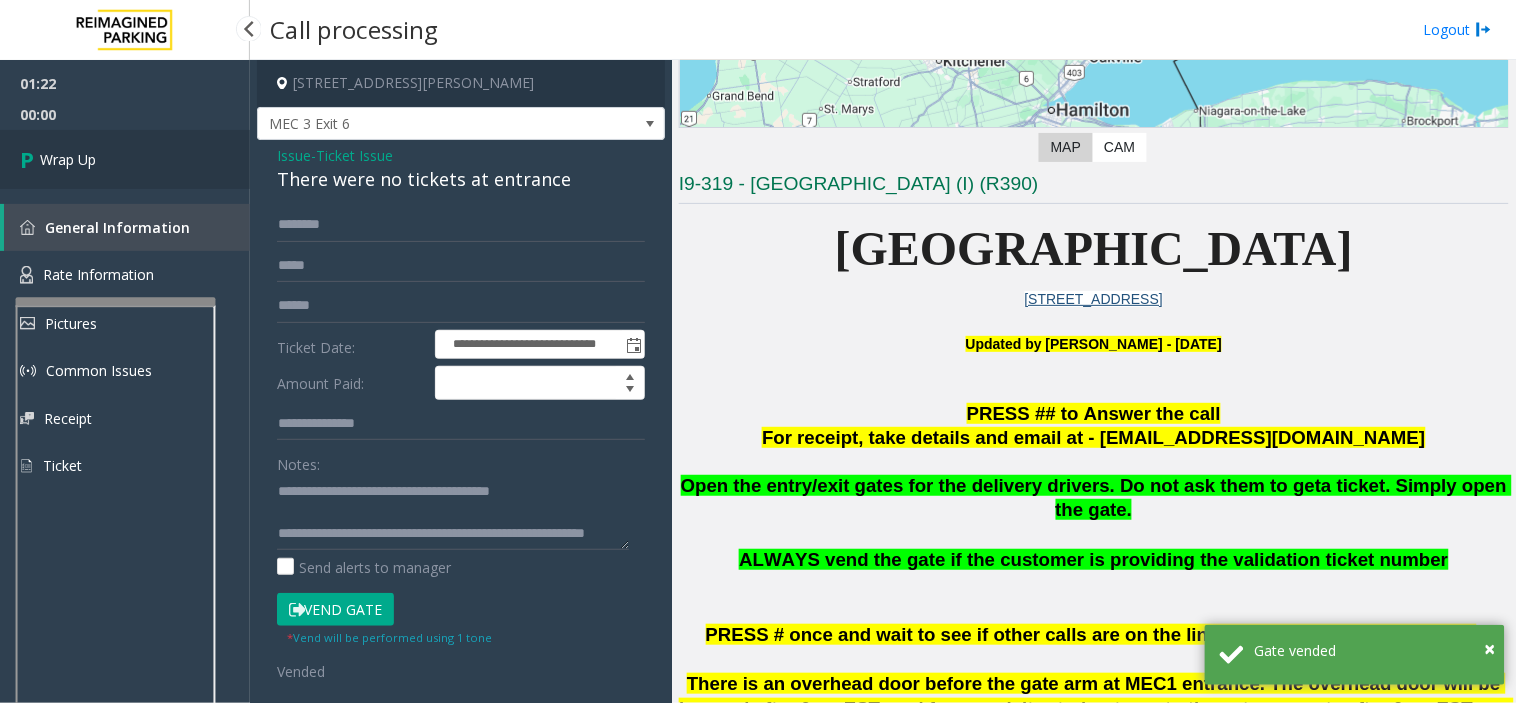 click on "Wrap Up" at bounding box center (68, 159) 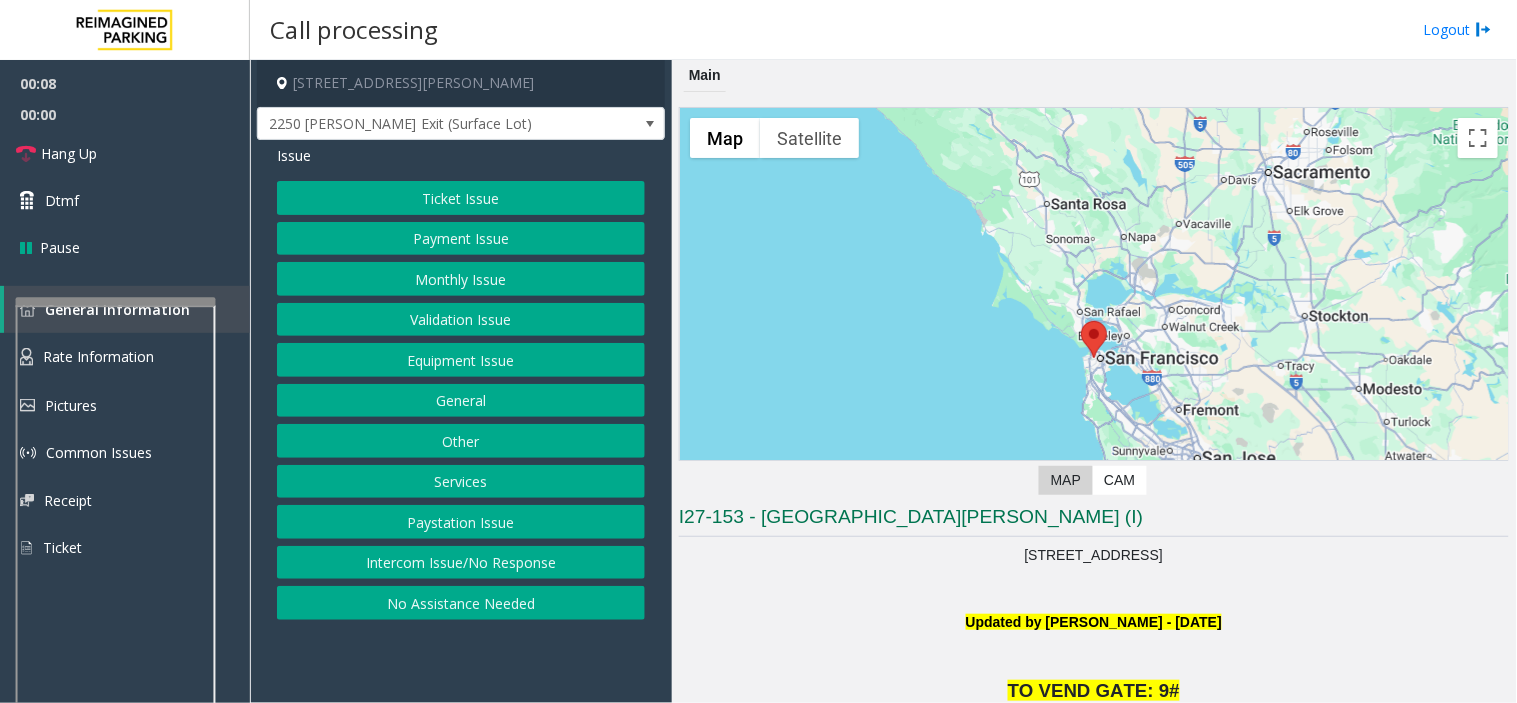 click on "Ticket Issue" 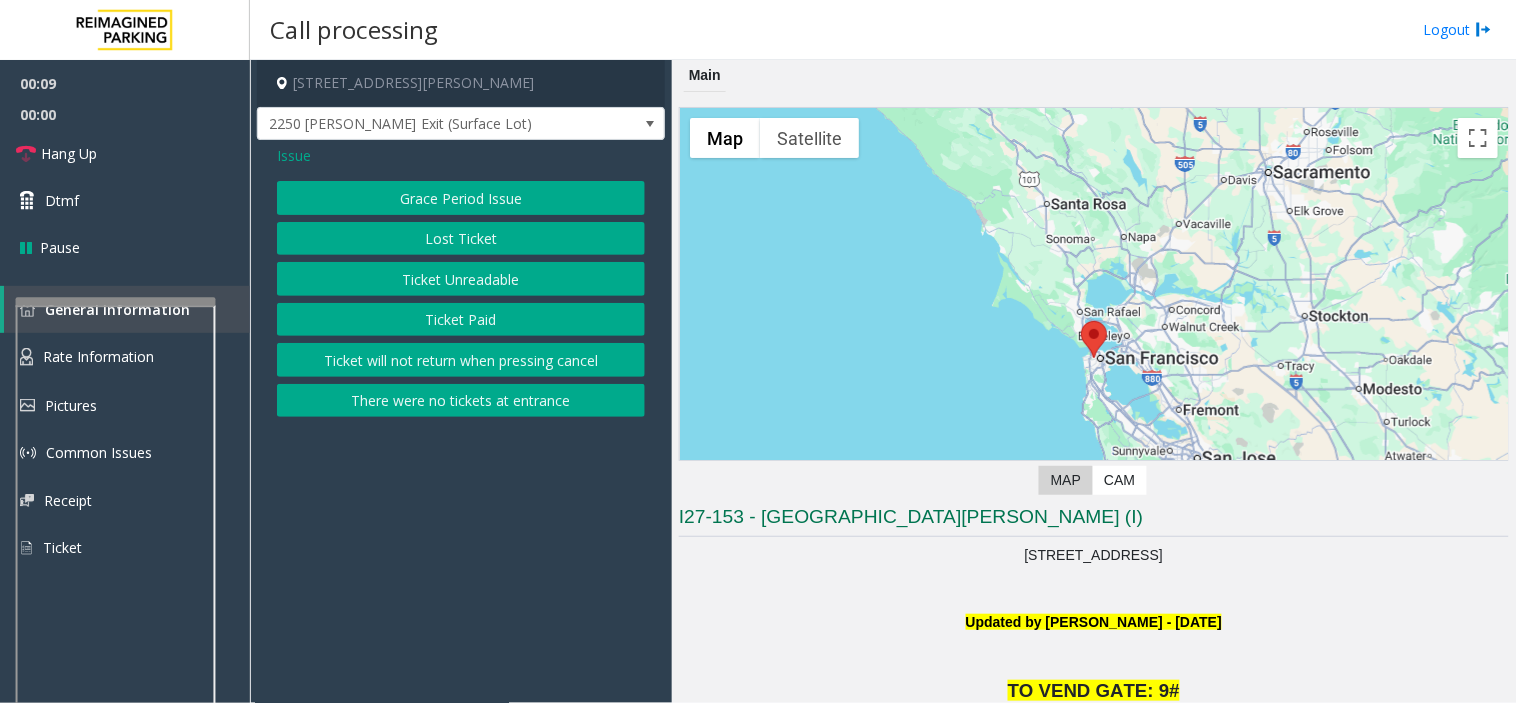 click on "Ticket Paid" 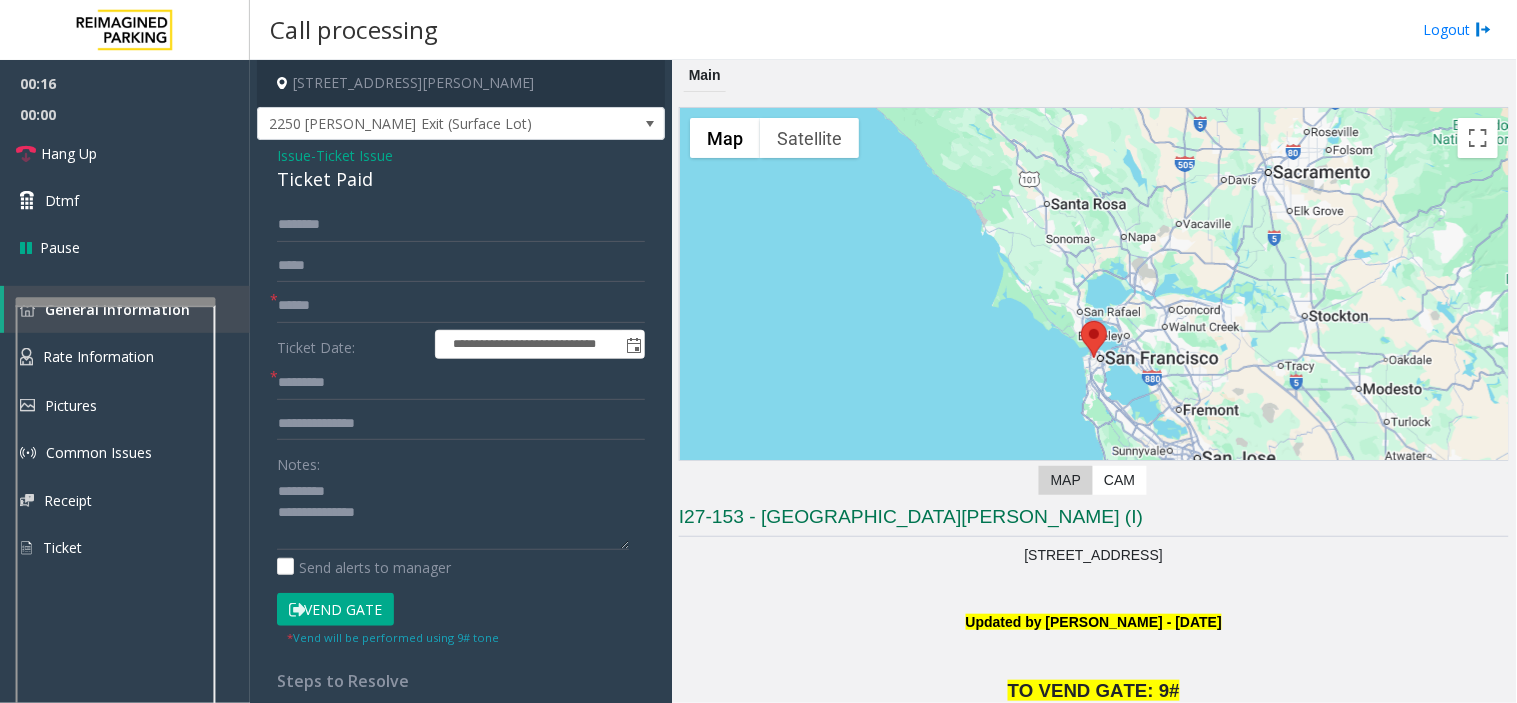 click on "Ticket Paid" 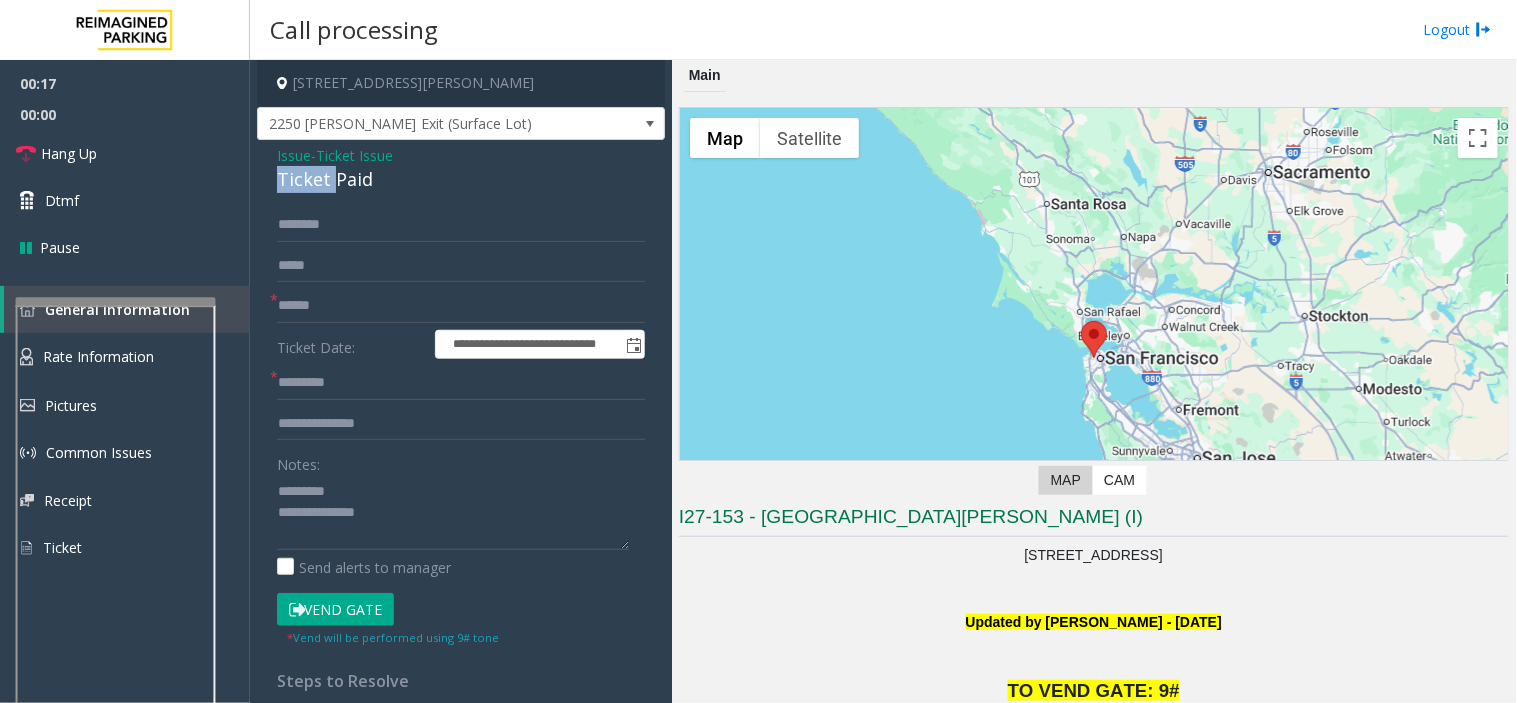 click on "Ticket Paid" 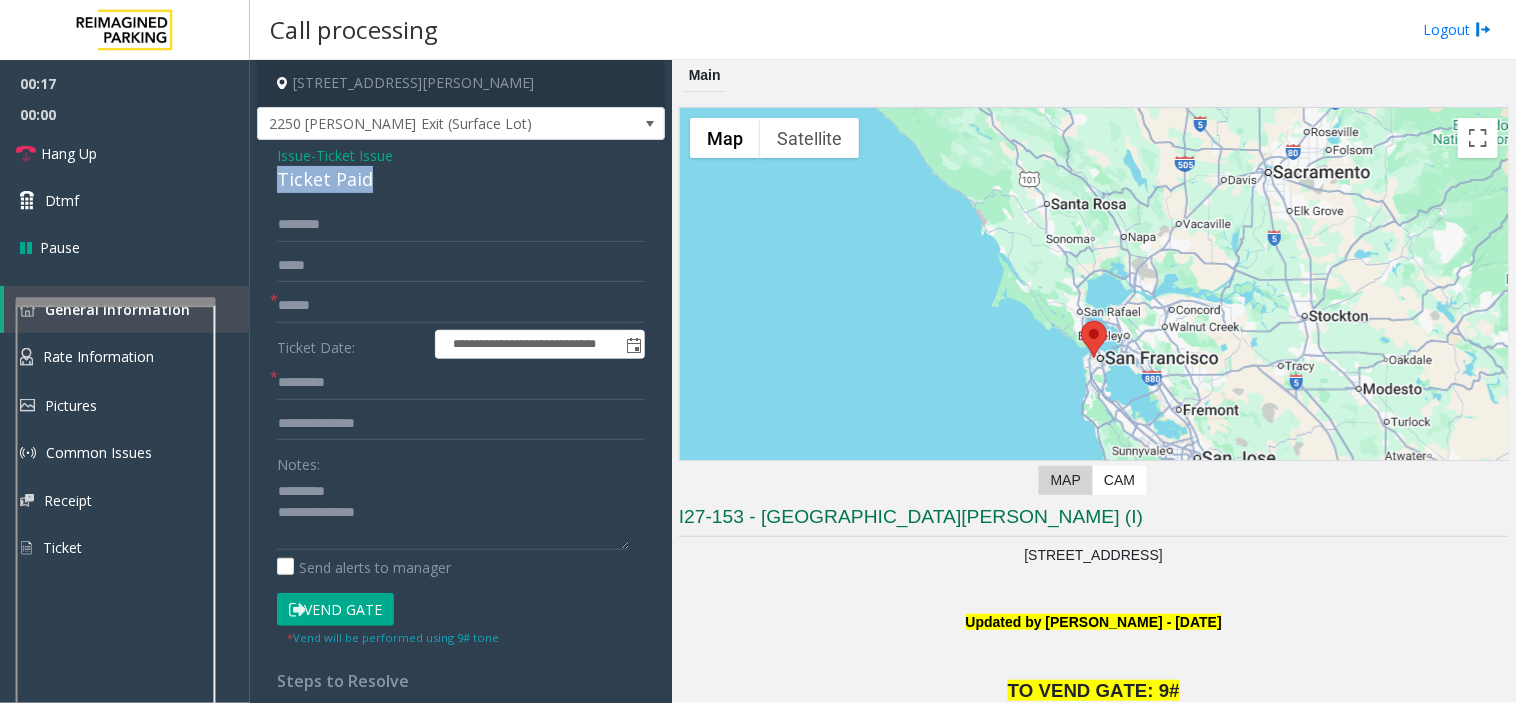 click on "Ticket Paid" 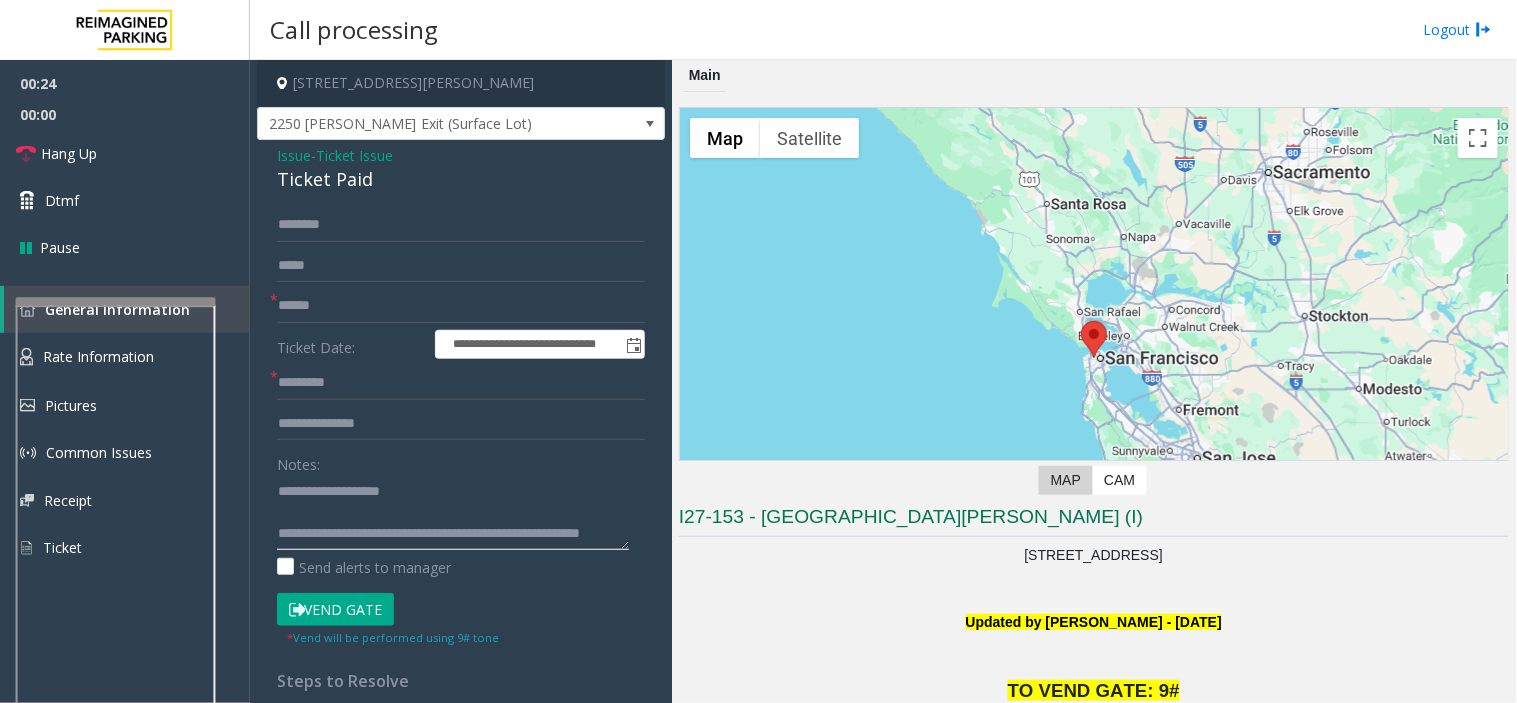scroll, scrollTop: 21, scrollLeft: 0, axis: vertical 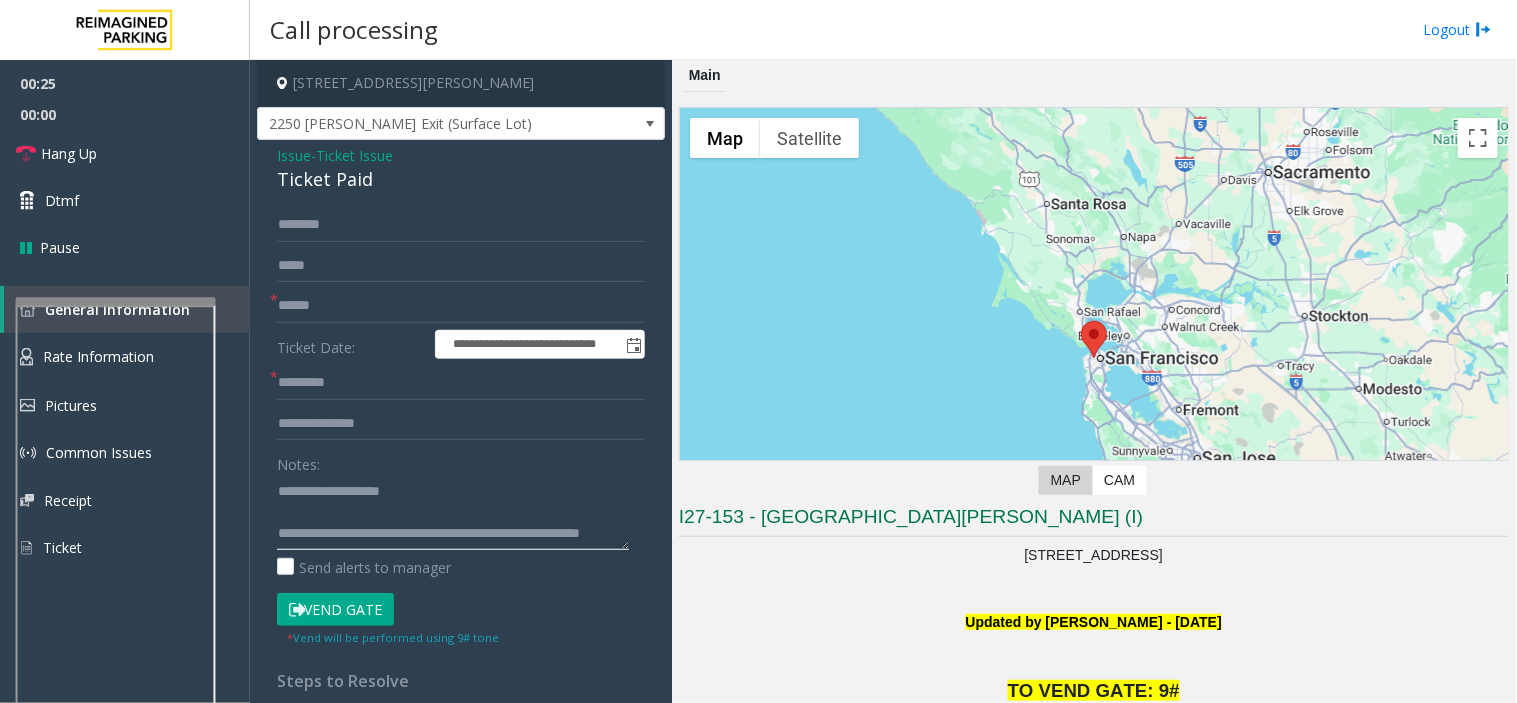 click 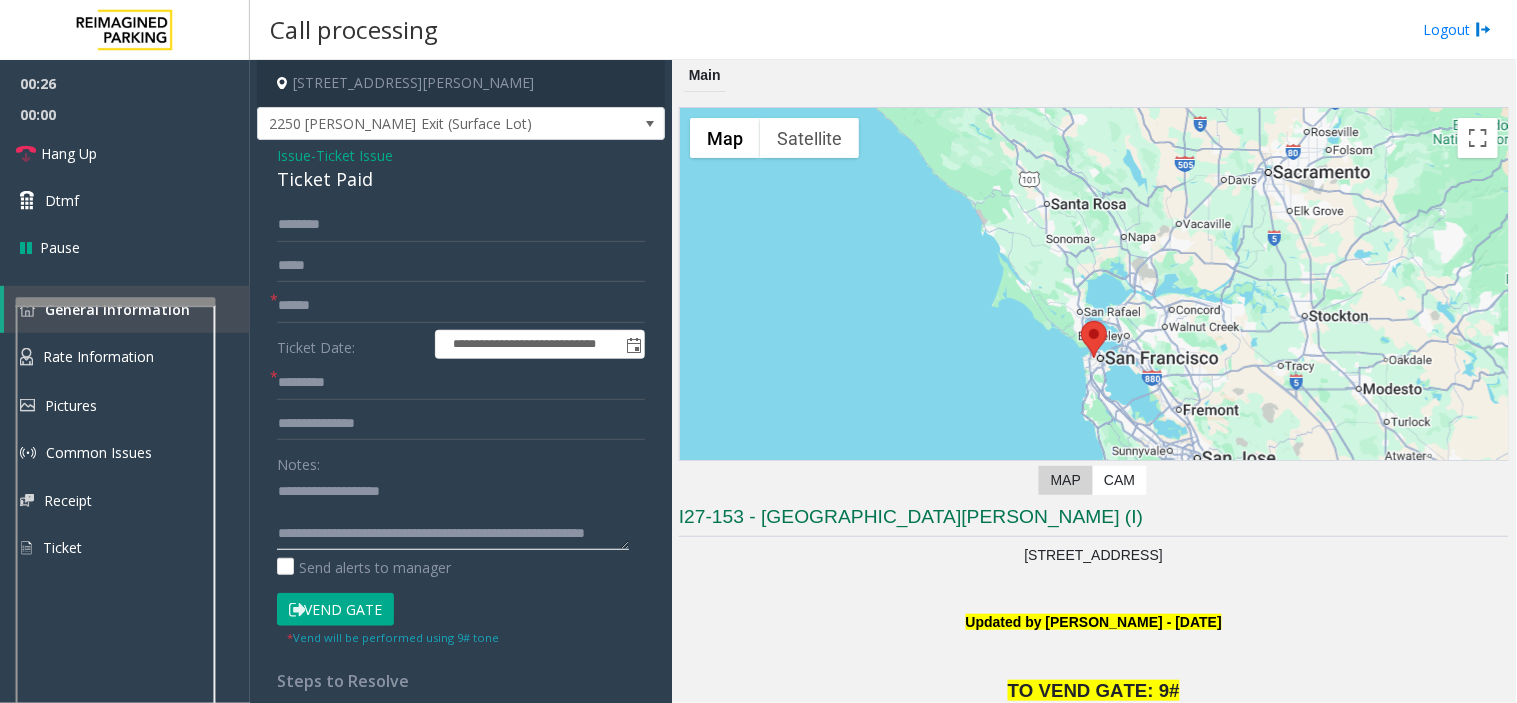 scroll, scrollTop: 35, scrollLeft: 0, axis: vertical 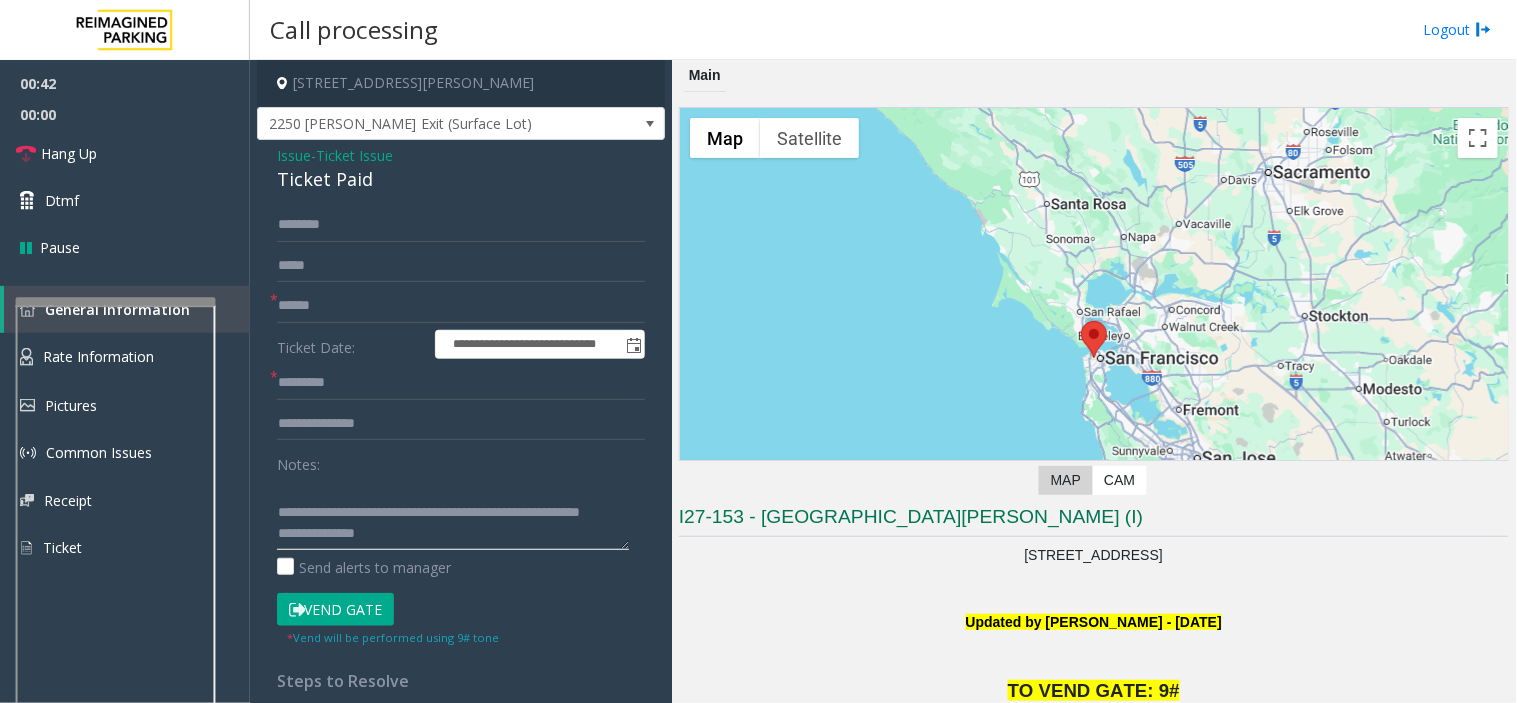 click 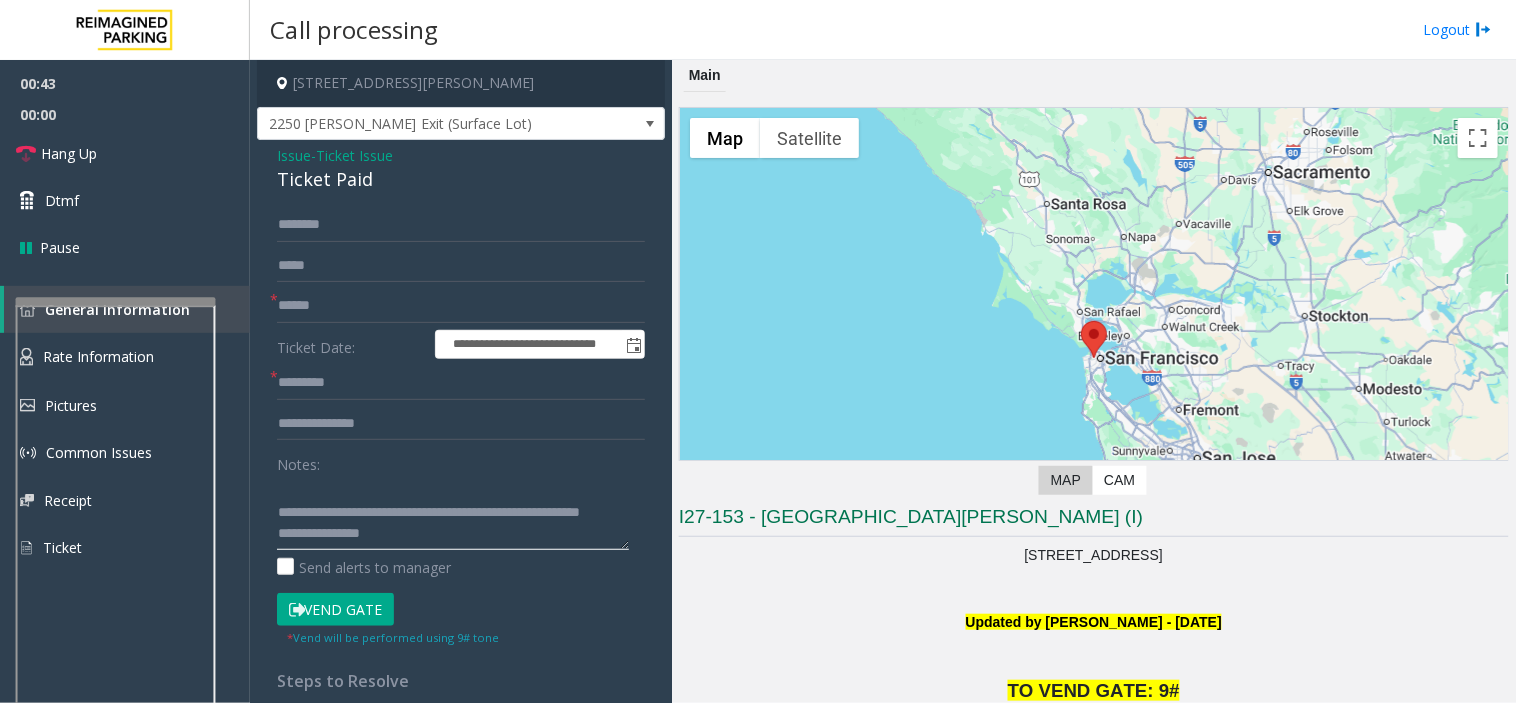 scroll, scrollTop: 56, scrollLeft: 0, axis: vertical 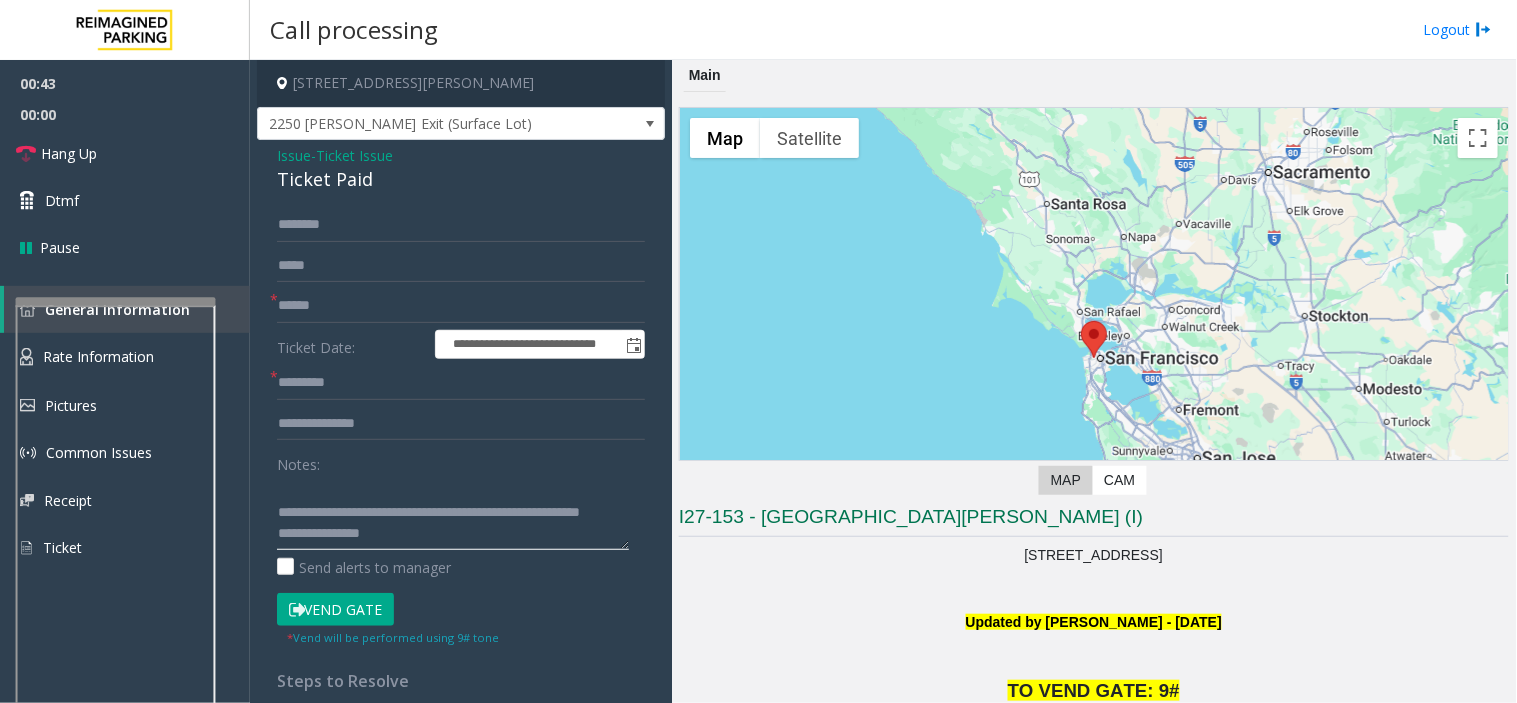paste on "**********" 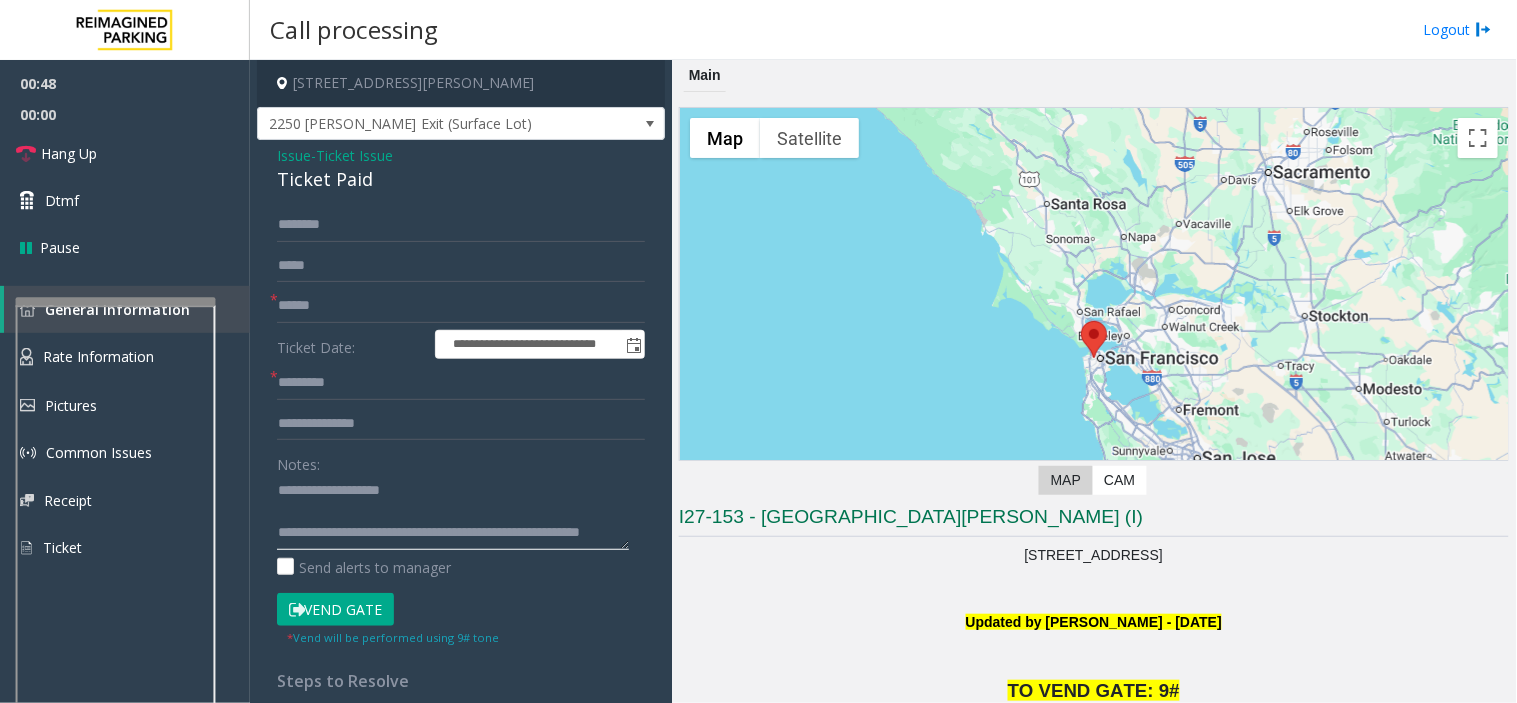scroll, scrollTop: 0, scrollLeft: 0, axis: both 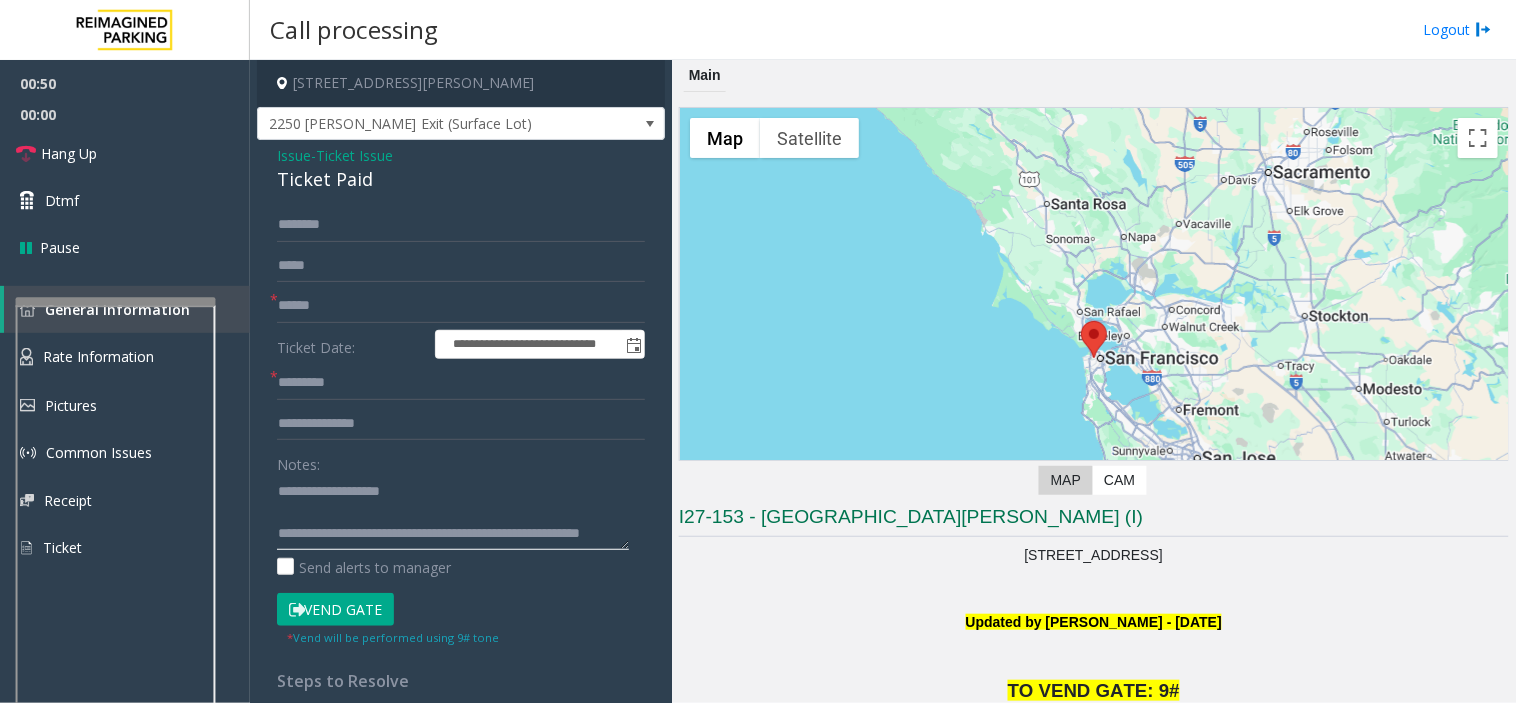 type on "**********" 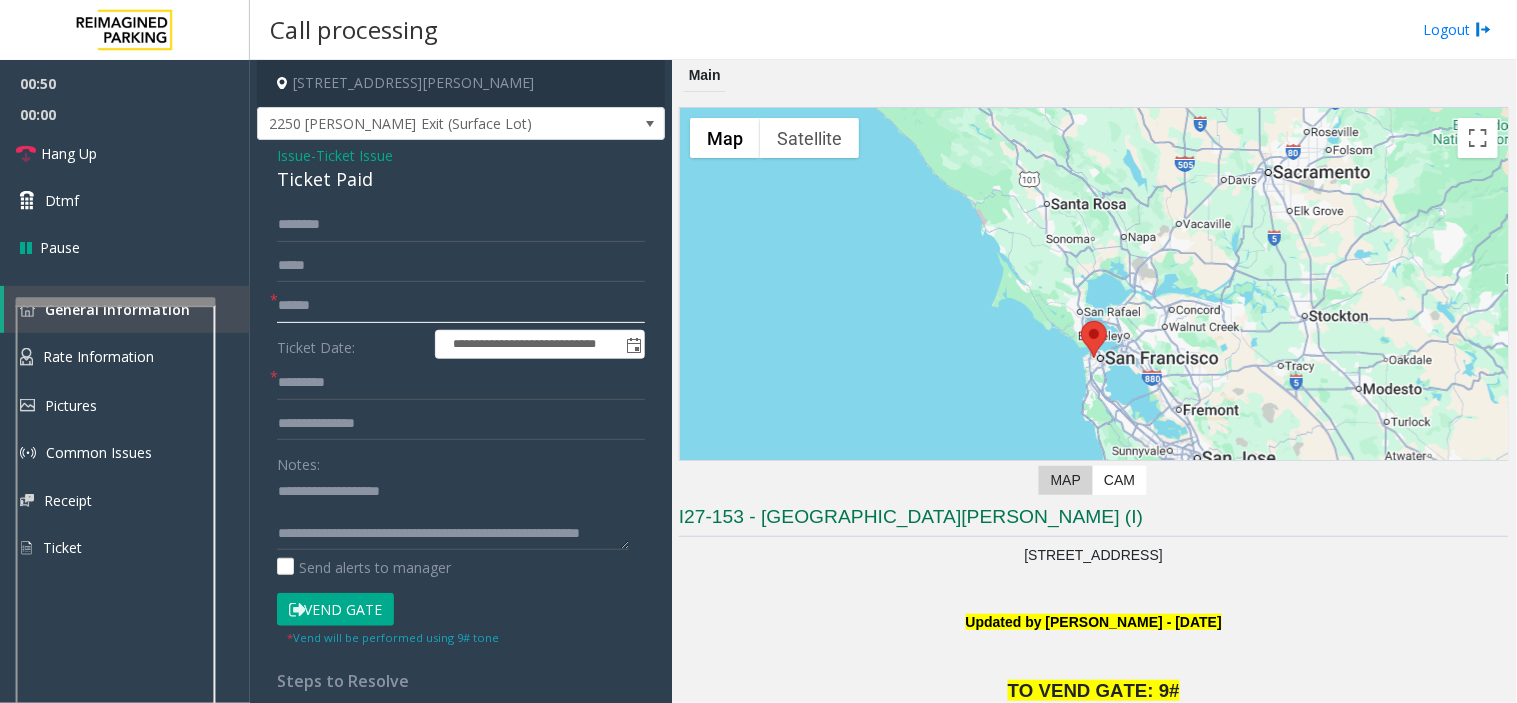 click 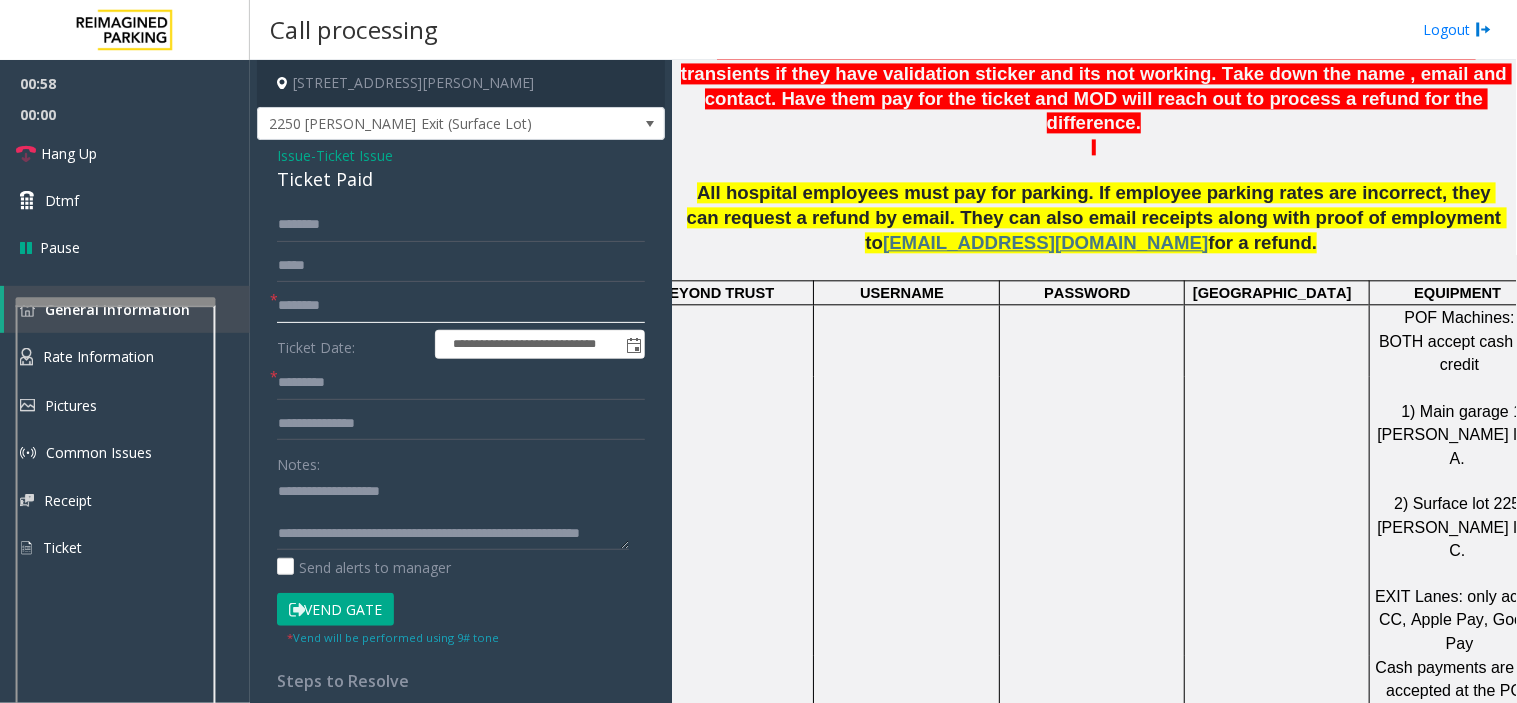 scroll, scrollTop: 1555, scrollLeft: 0, axis: vertical 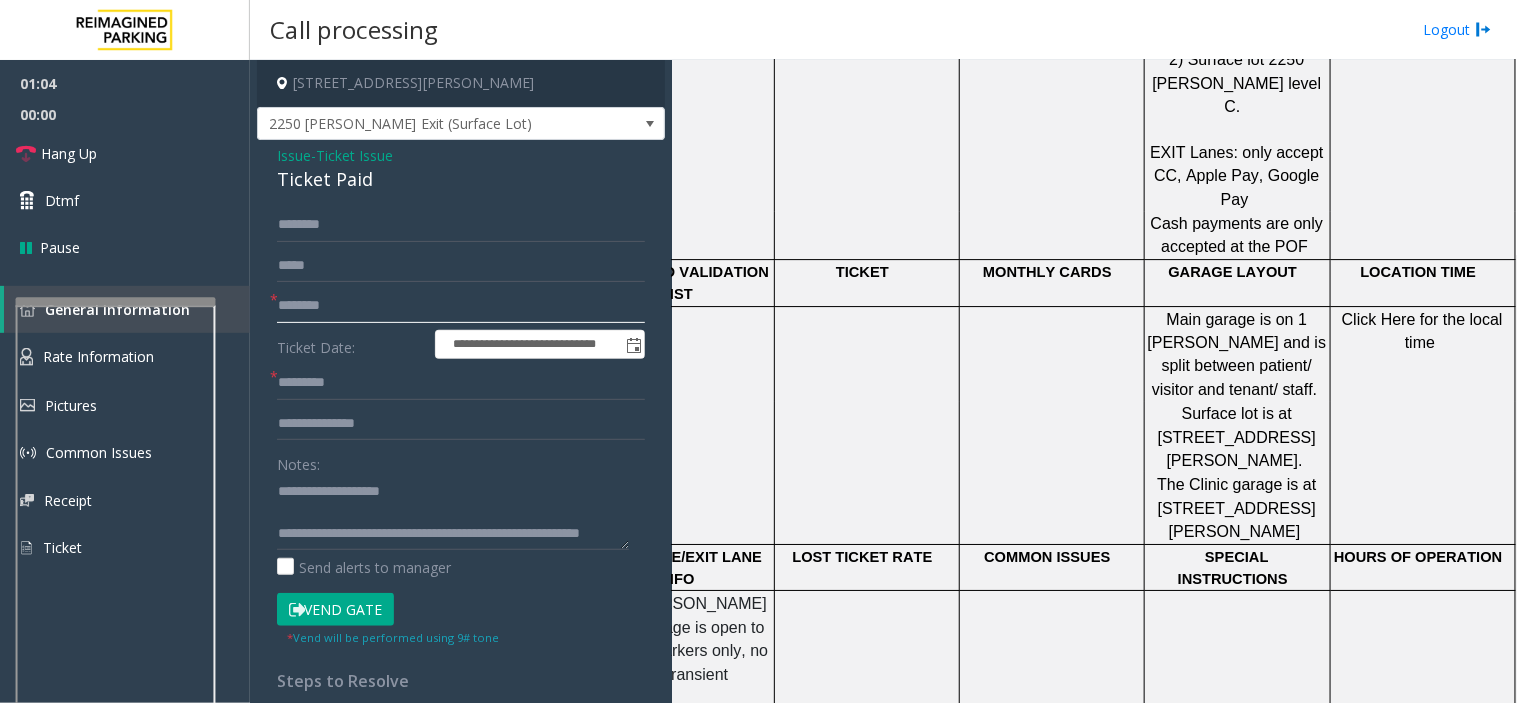 type on "********" 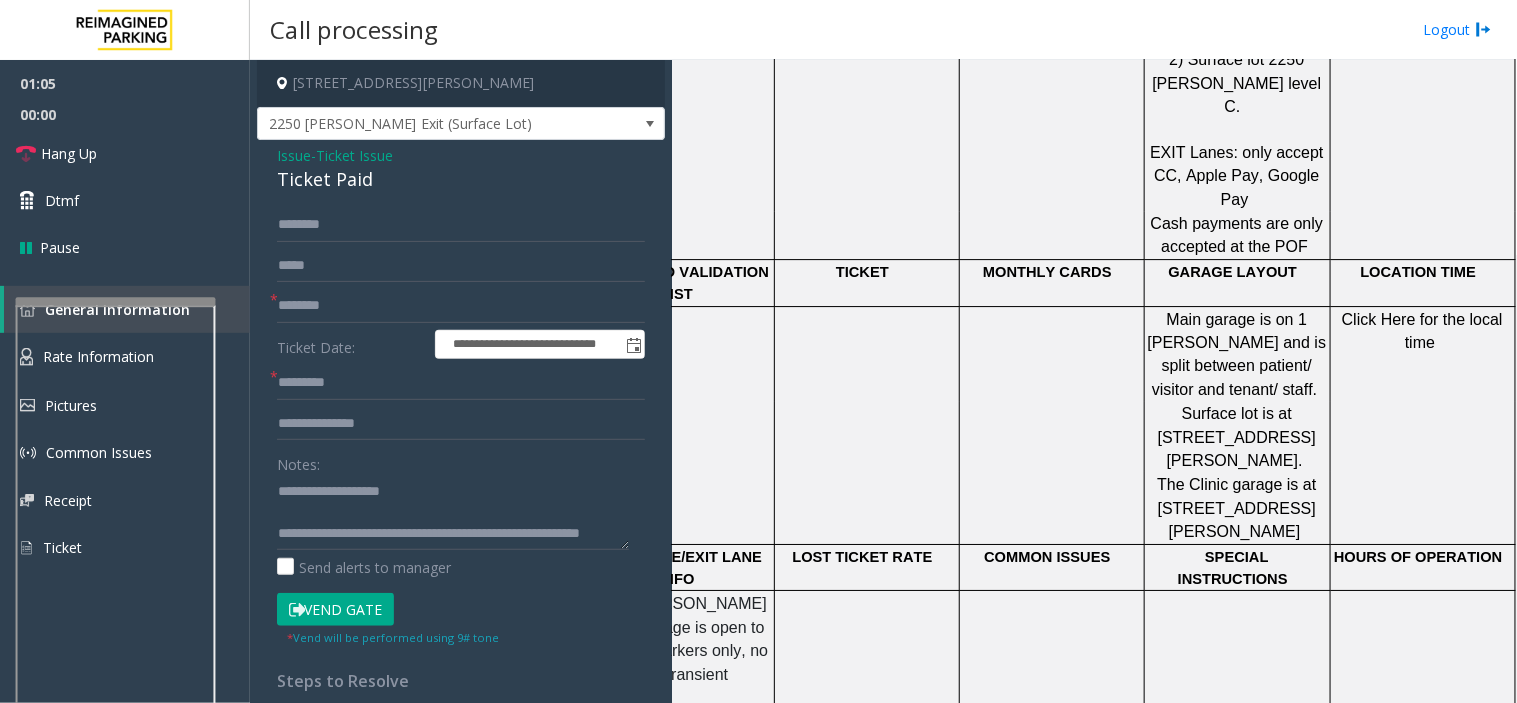 click on "Click Here for the local time" 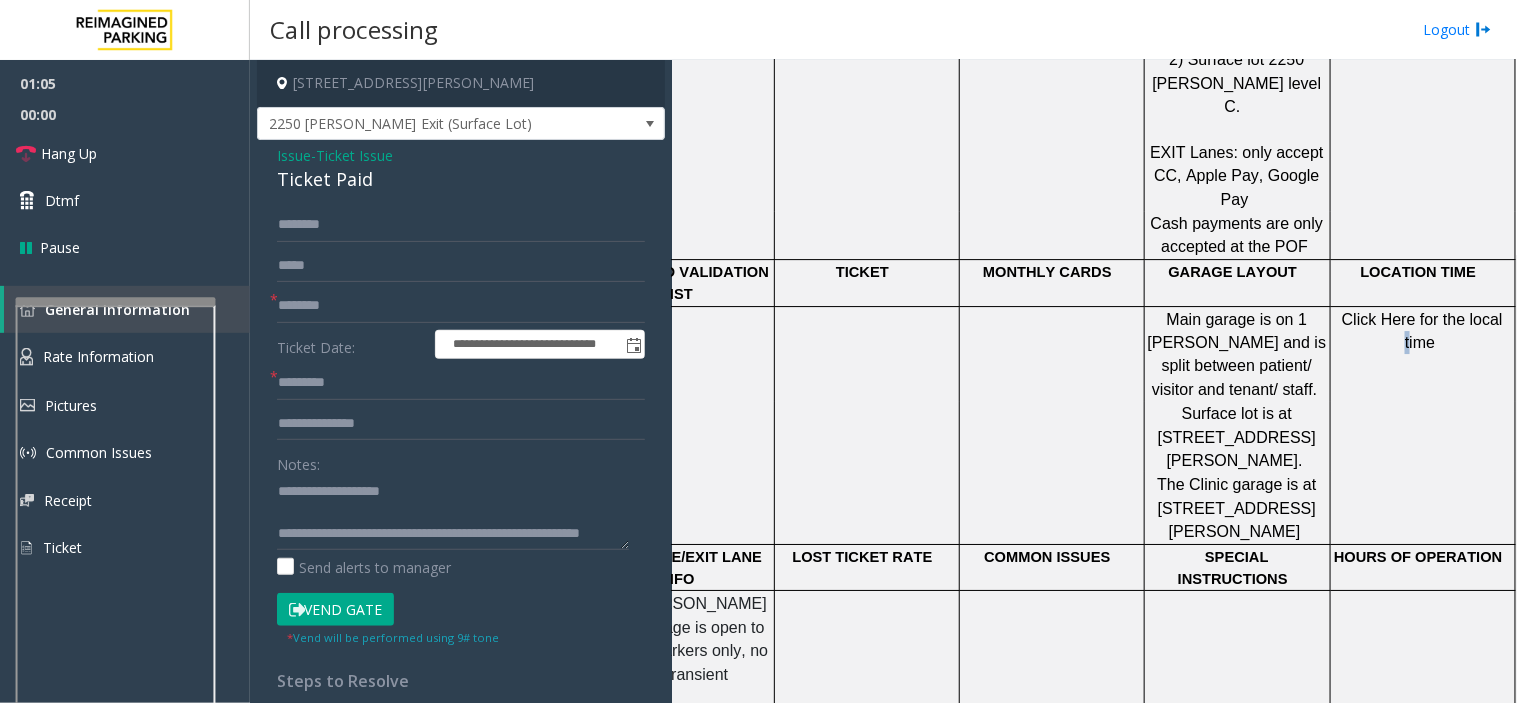 click on "Click Here for the local time" 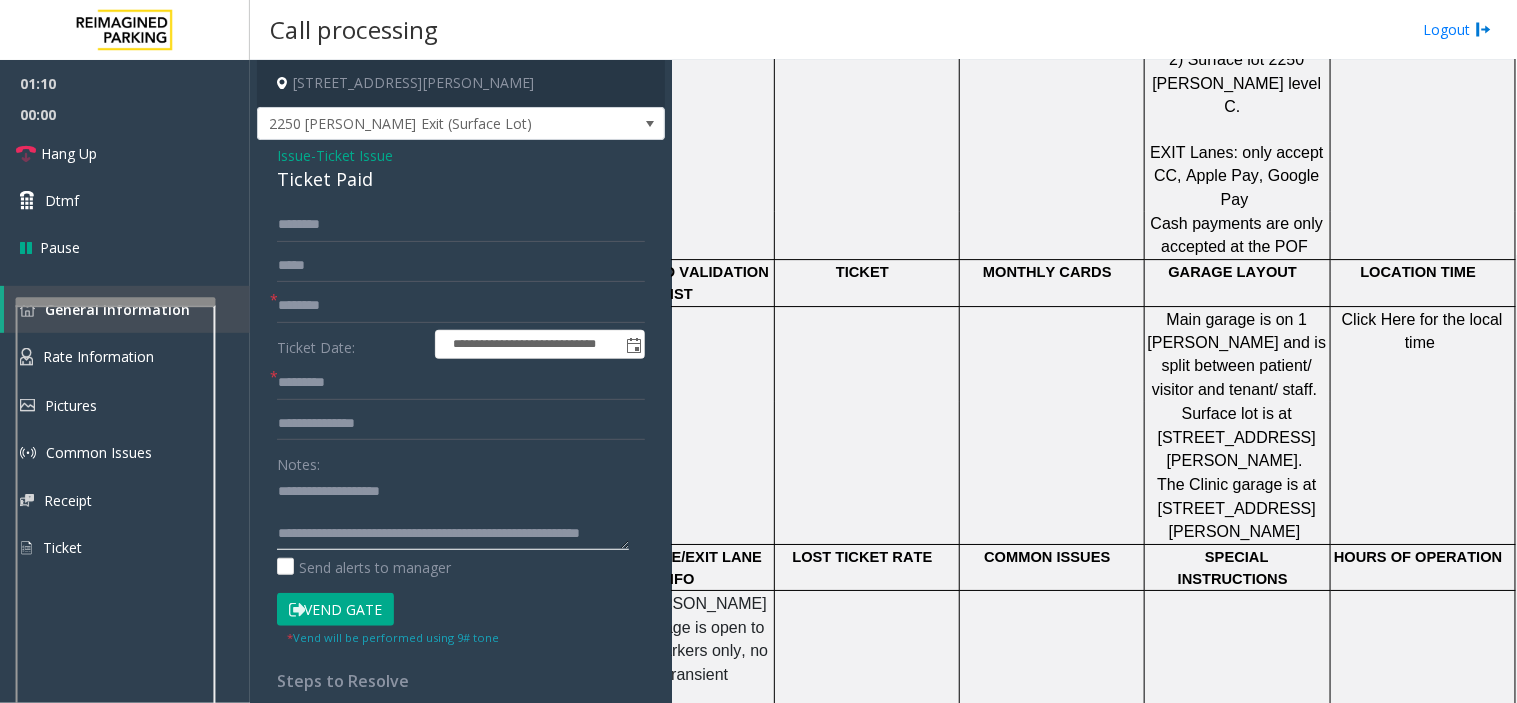 drag, startPoint x: 311, startPoint y: 556, endPoint x: 314, endPoint y: 606, distance: 50.08992 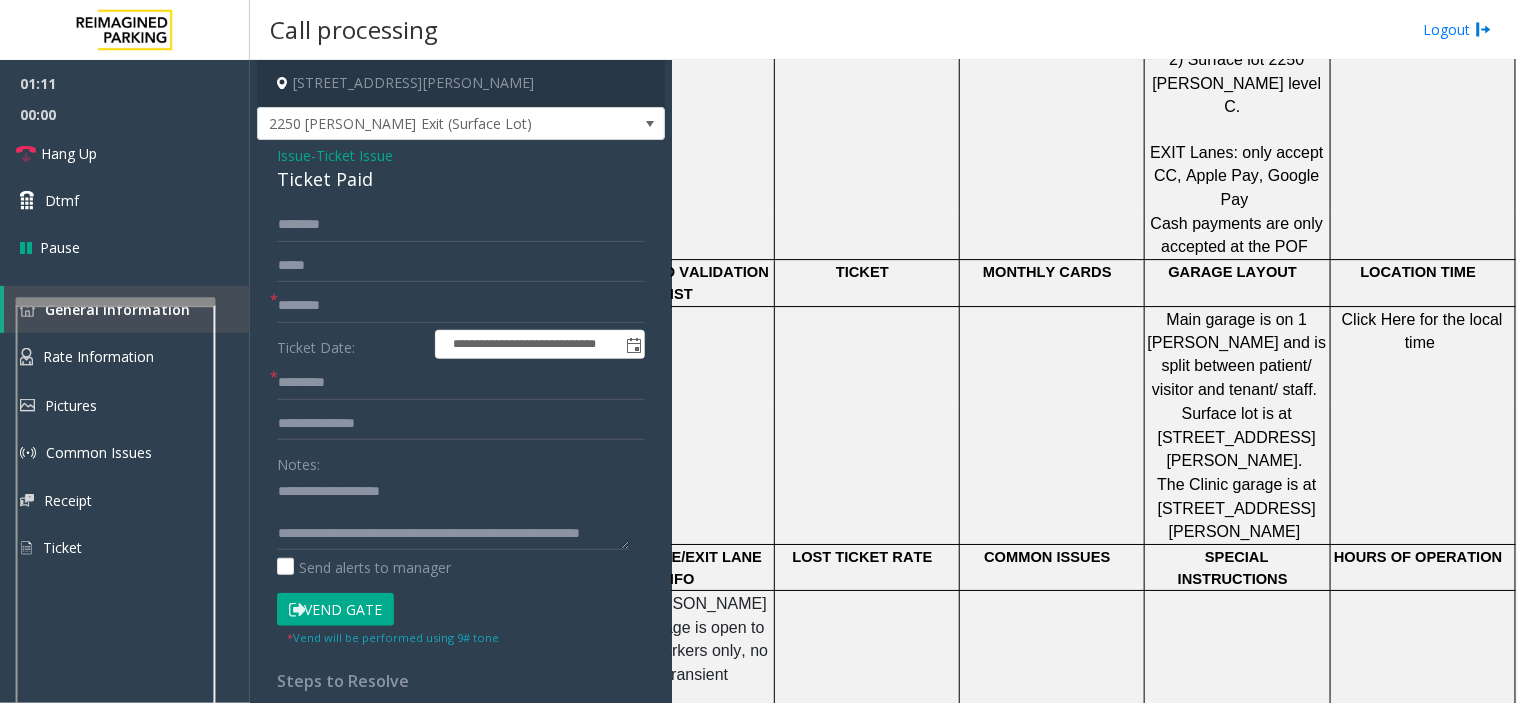 click on "Vend Gate" 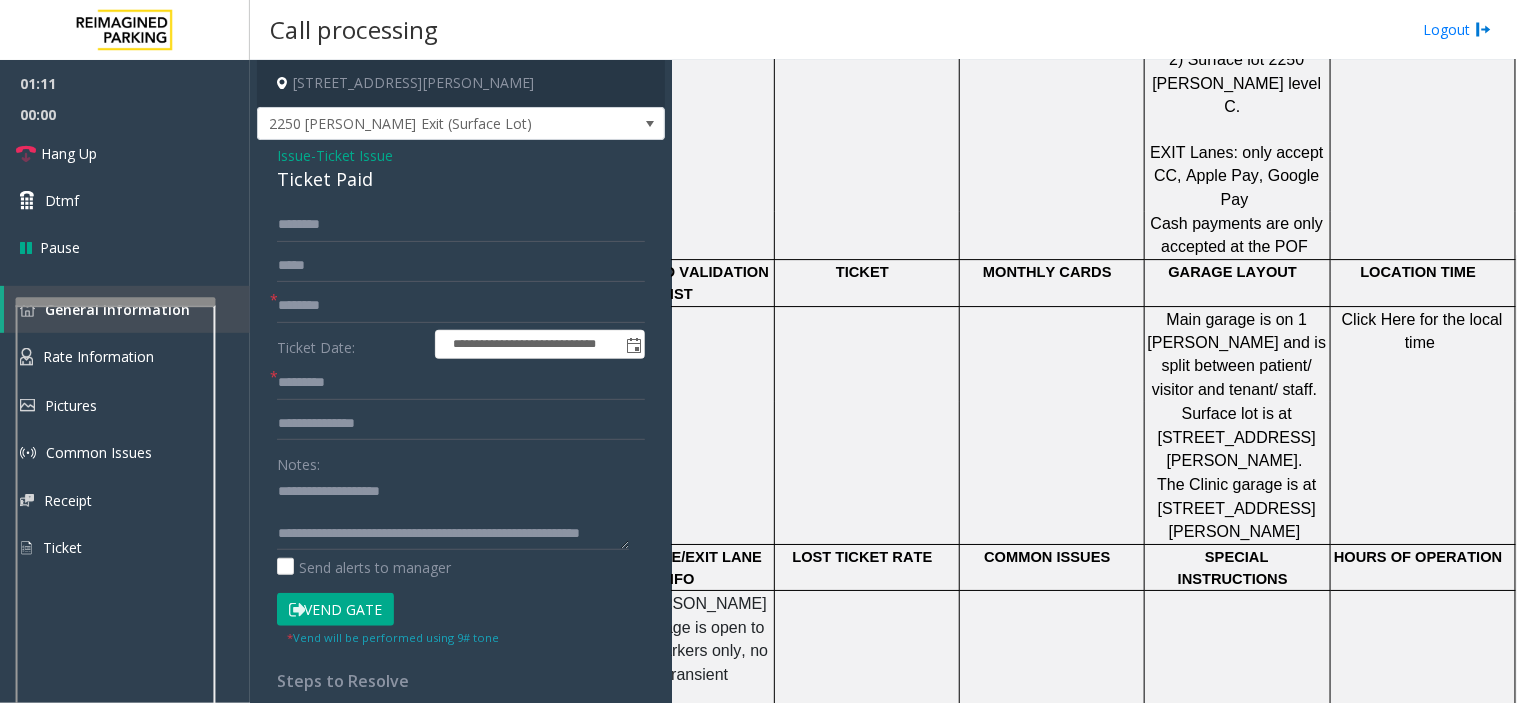 click on "Vend Gate" 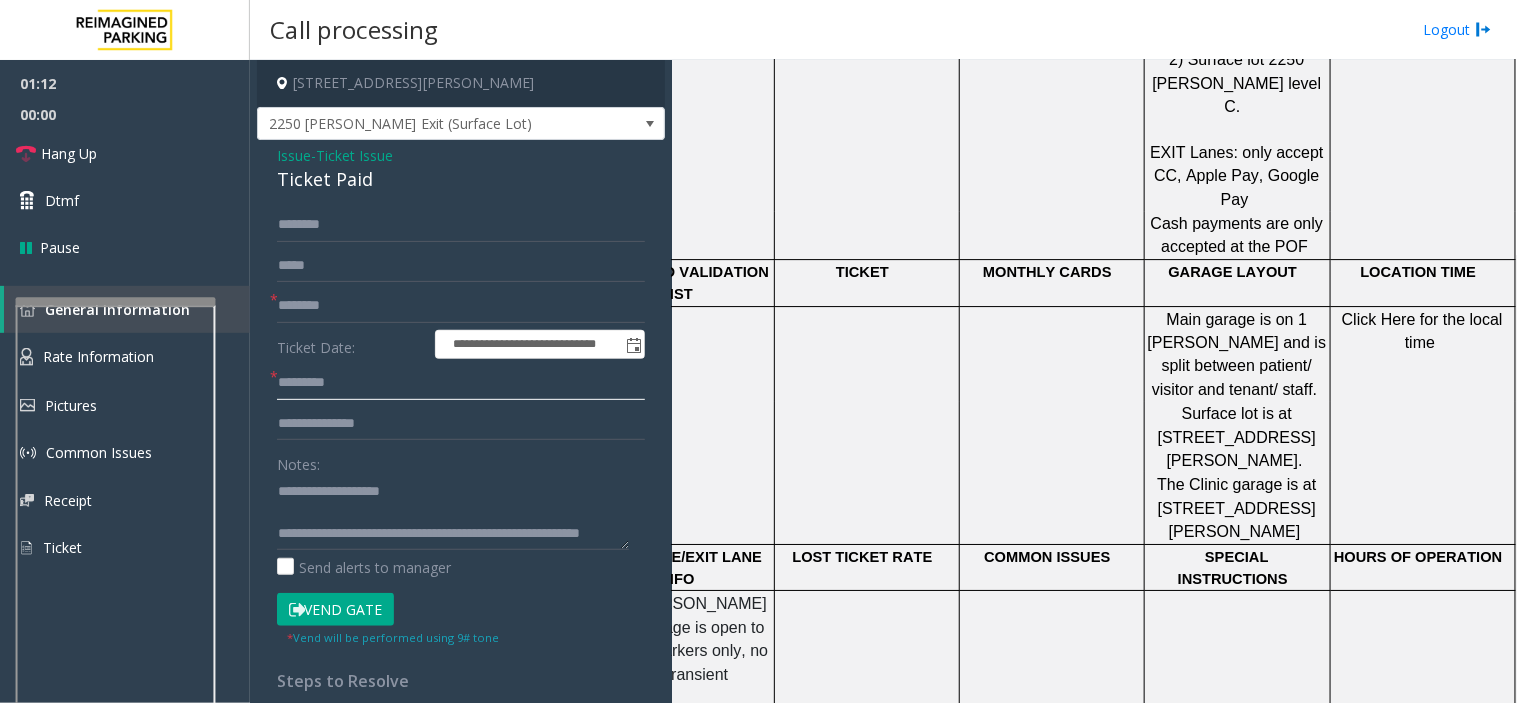 click 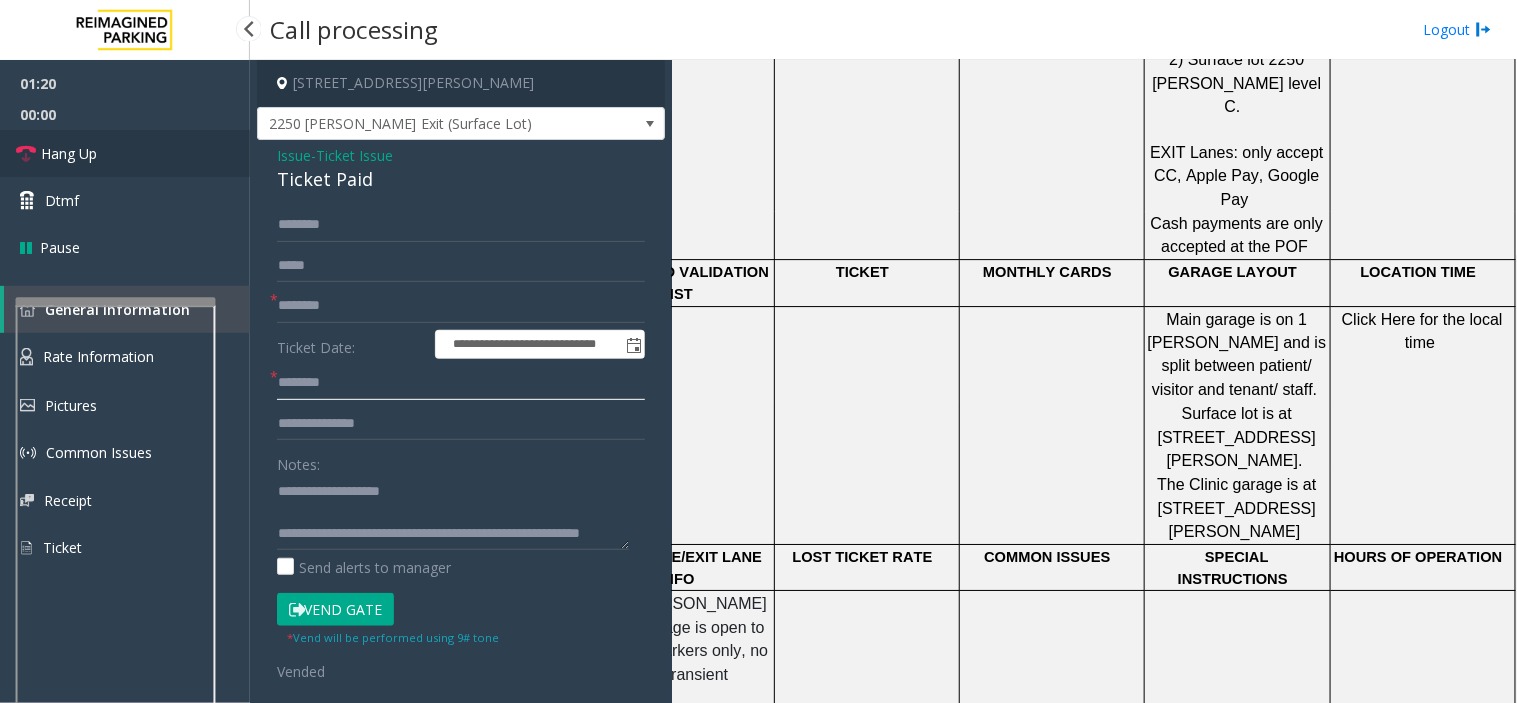type on "*******" 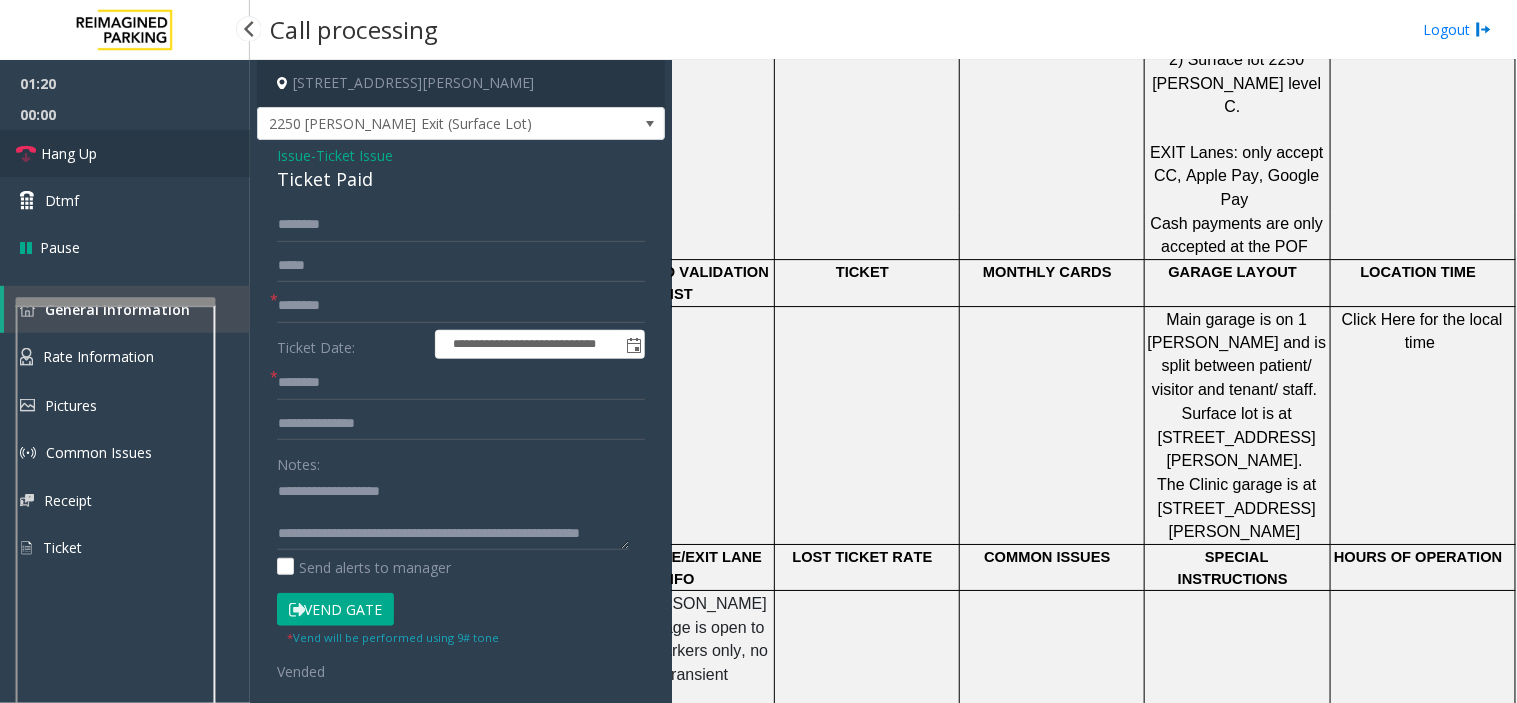 click on "Hang Up" at bounding box center (125, 153) 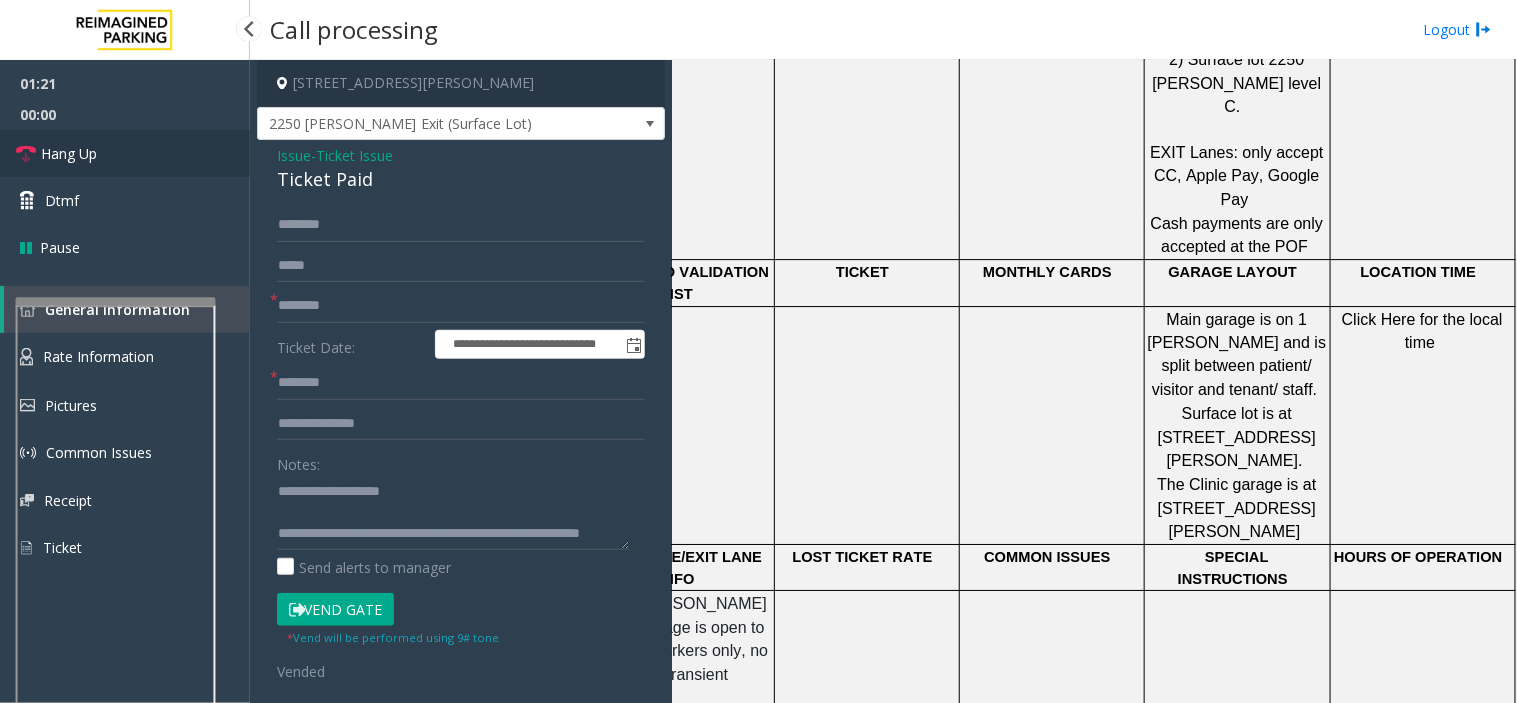 click on "Hang Up" at bounding box center [125, 153] 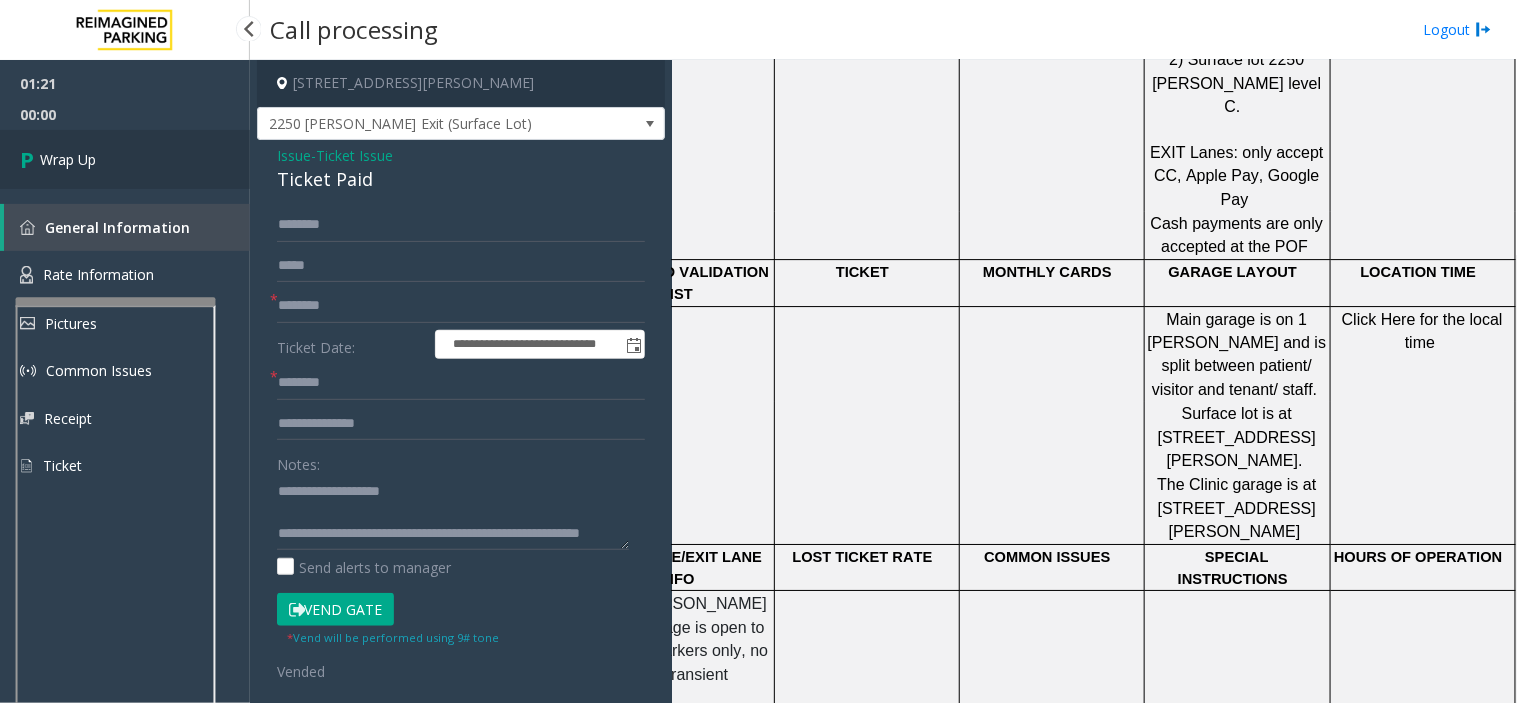 click on "Wrap Up" at bounding box center [125, 159] 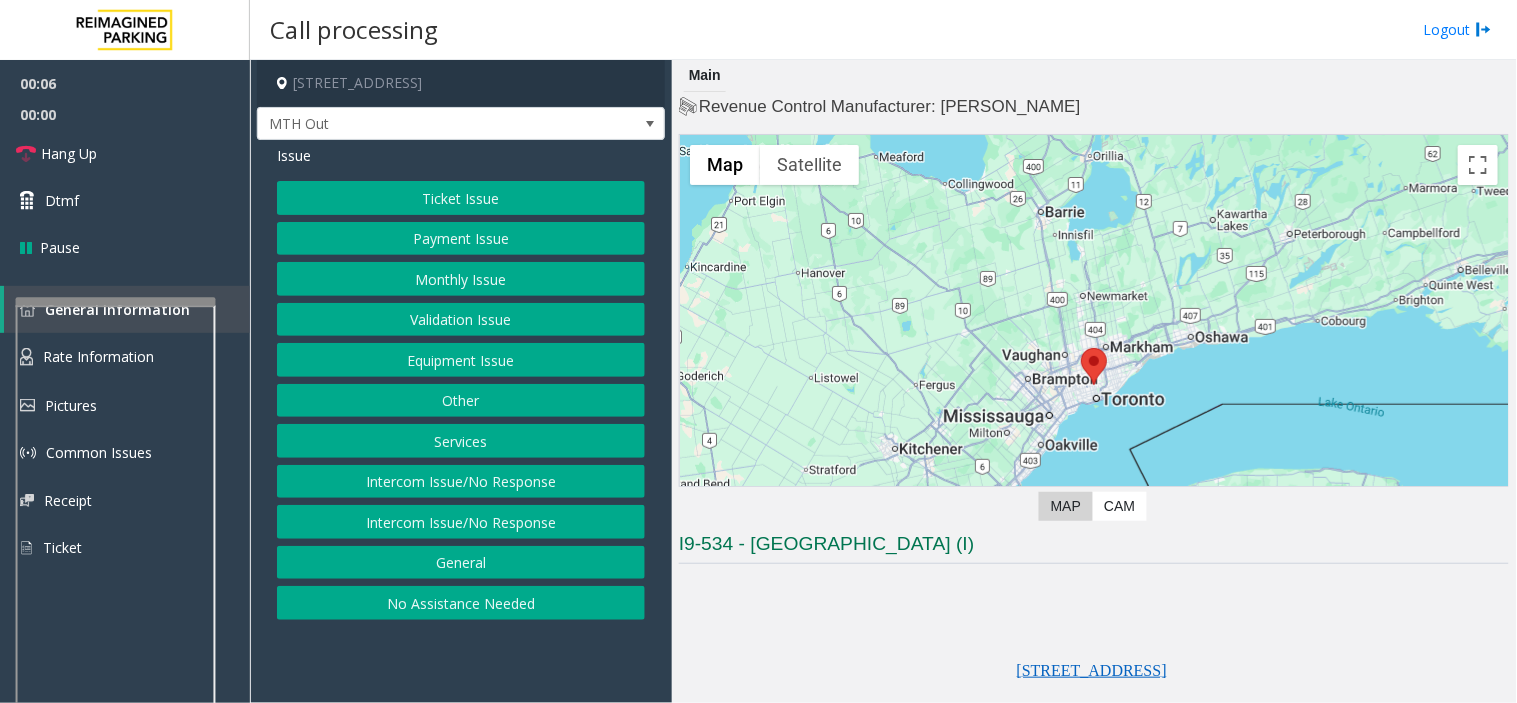 click on "Equipment Issue" 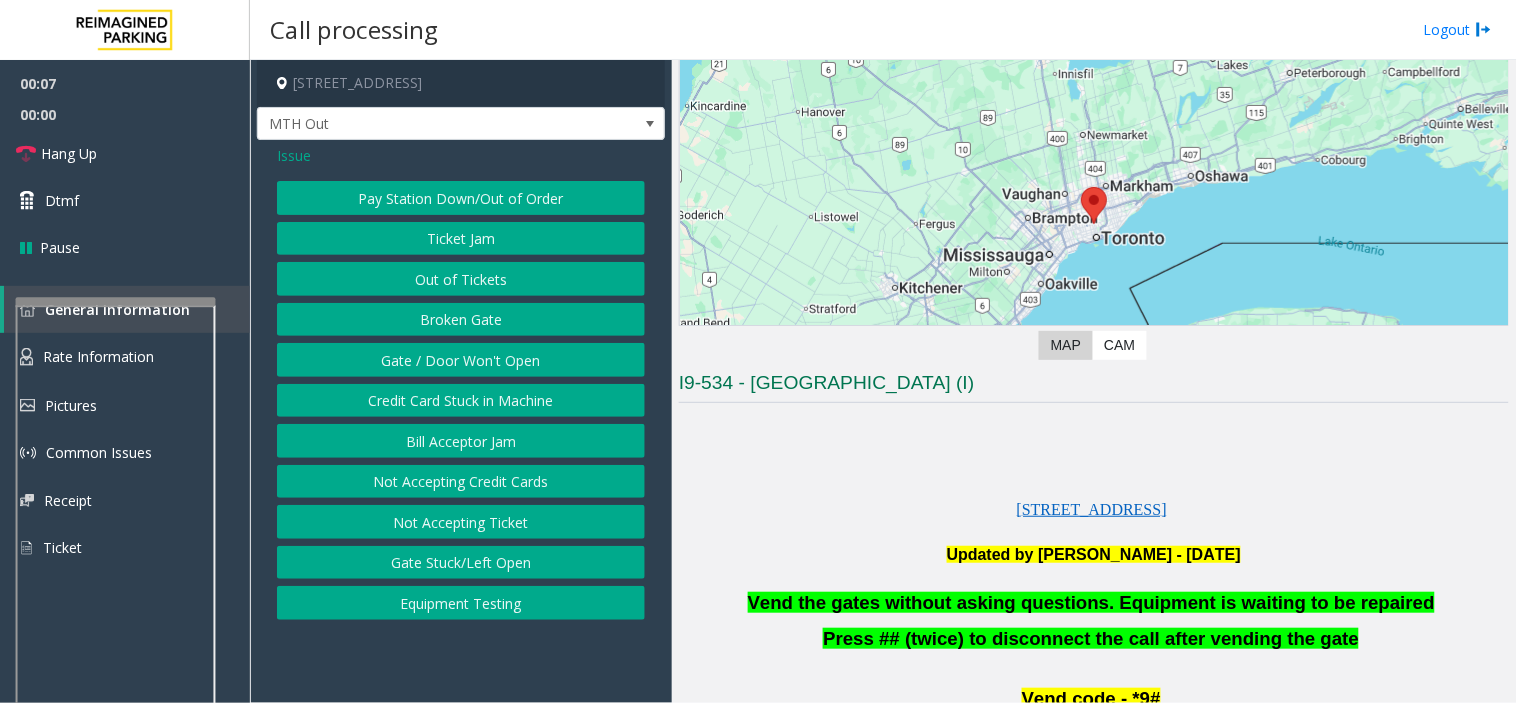 scroll, scrollTop: 333, scrollLeft: 0, axis: vertical 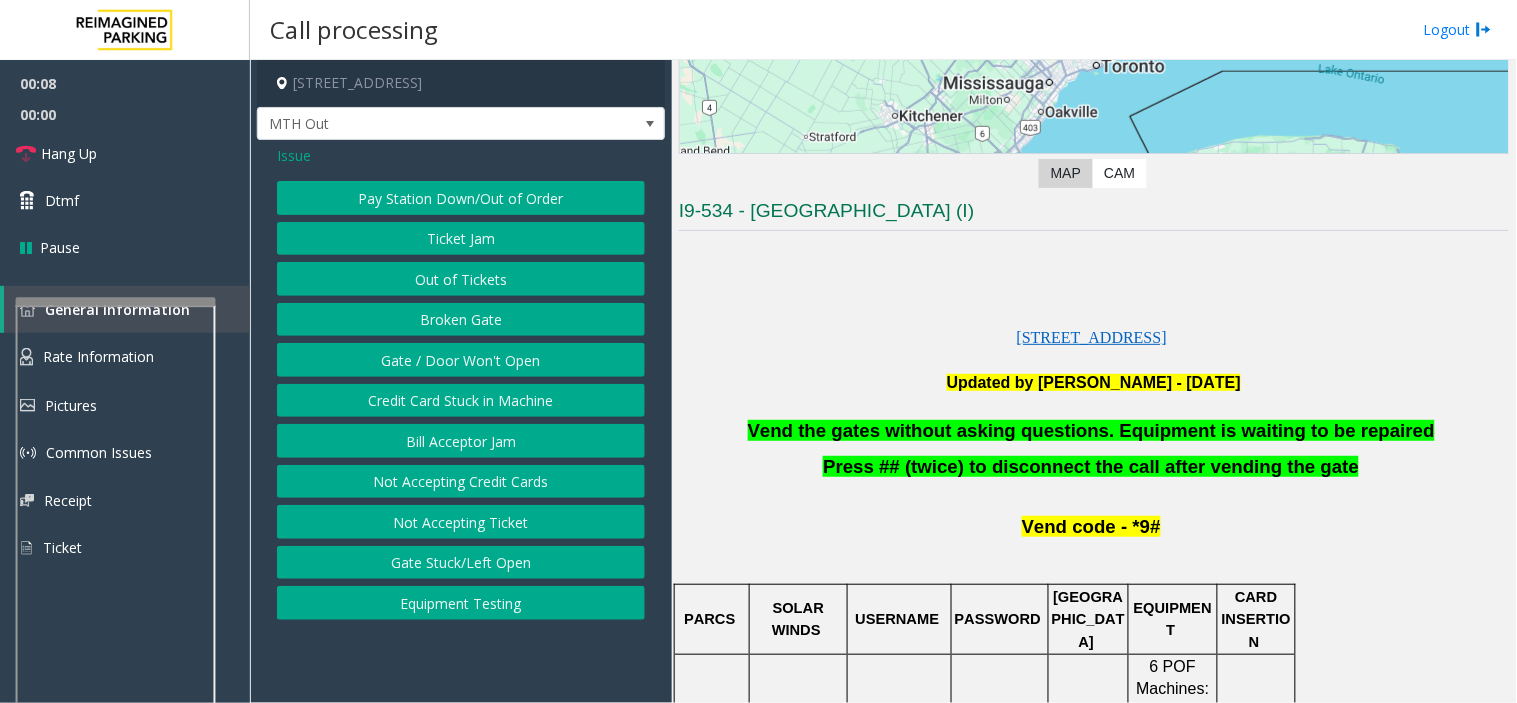 click on "Vend the gates without asking questions. Equipment is waiting to be repaired" 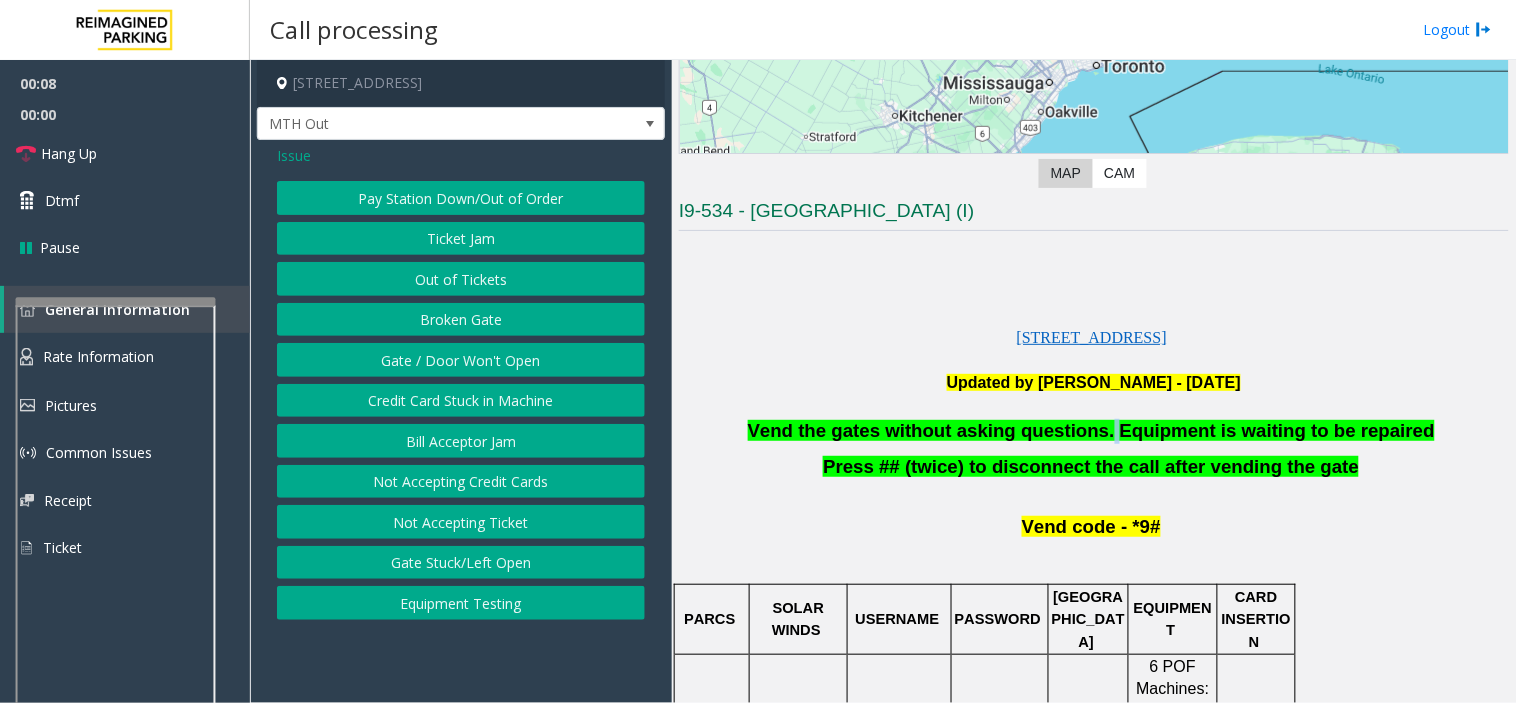 click on "Vend the gates without asking questions. Equipment is waiting to be repaired" 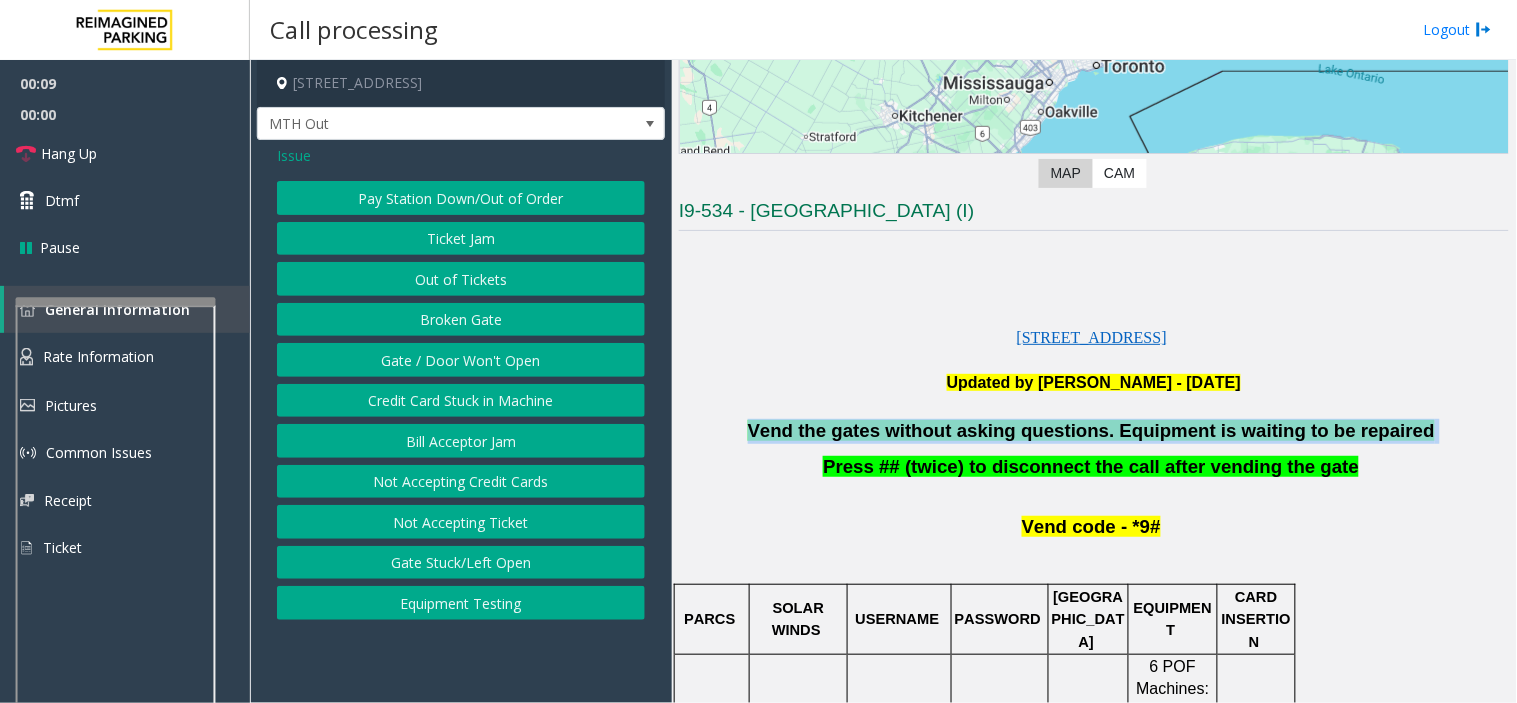 click on "Vend the gates without asking questions. Equipment is waiting to be repaired" 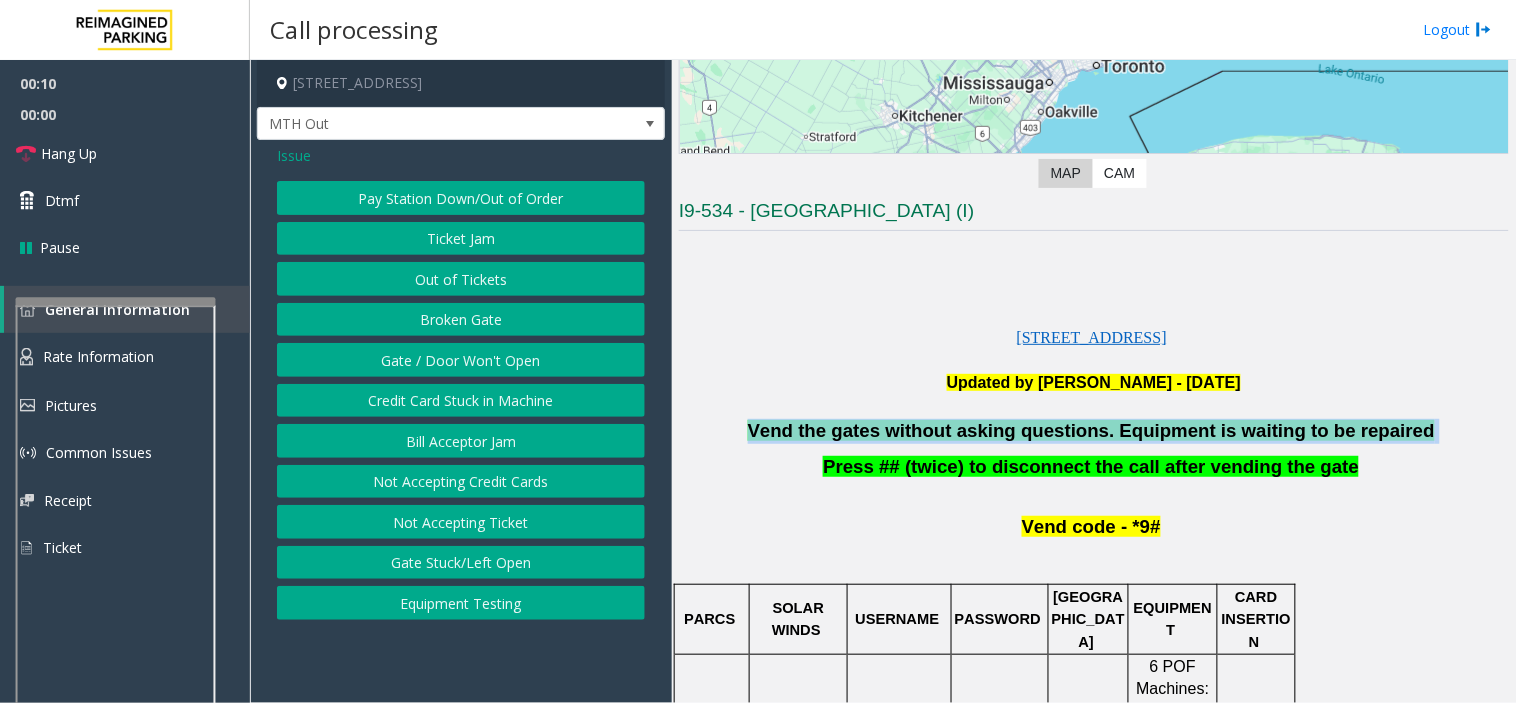 copy on "Vend the gates without asking questions. Equipment is waiting to be repaired" 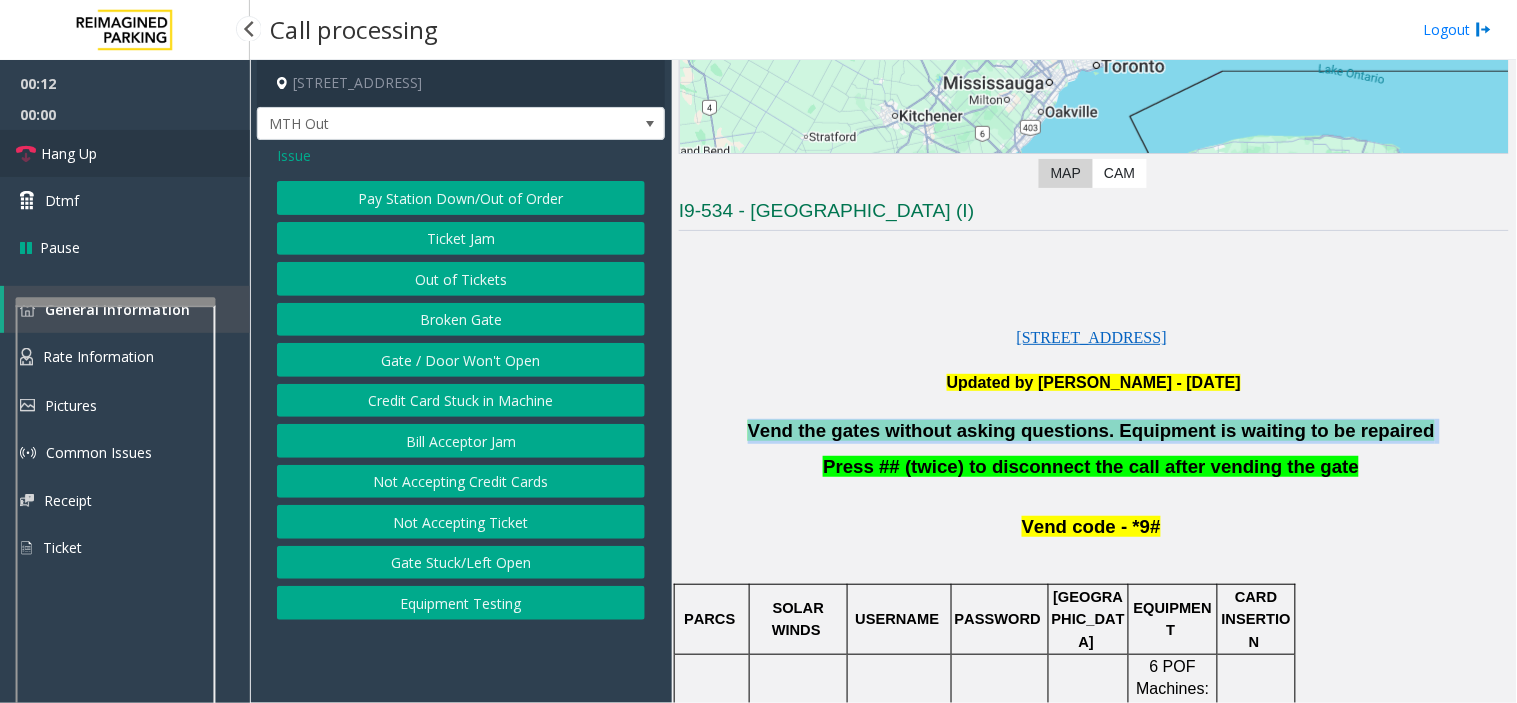 click on "Hang Up" at bounding box center (125, 153) 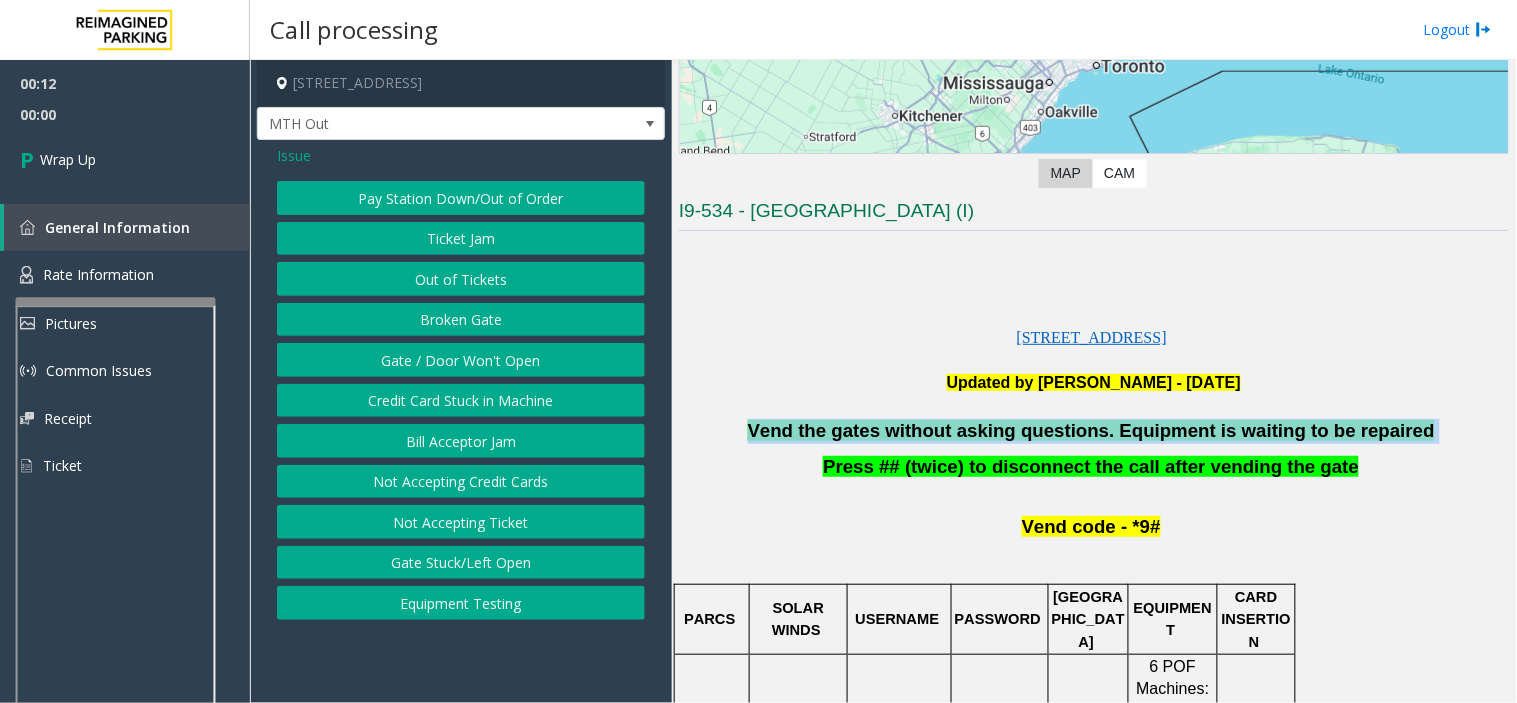 click on "Gate / Door Won't Open" 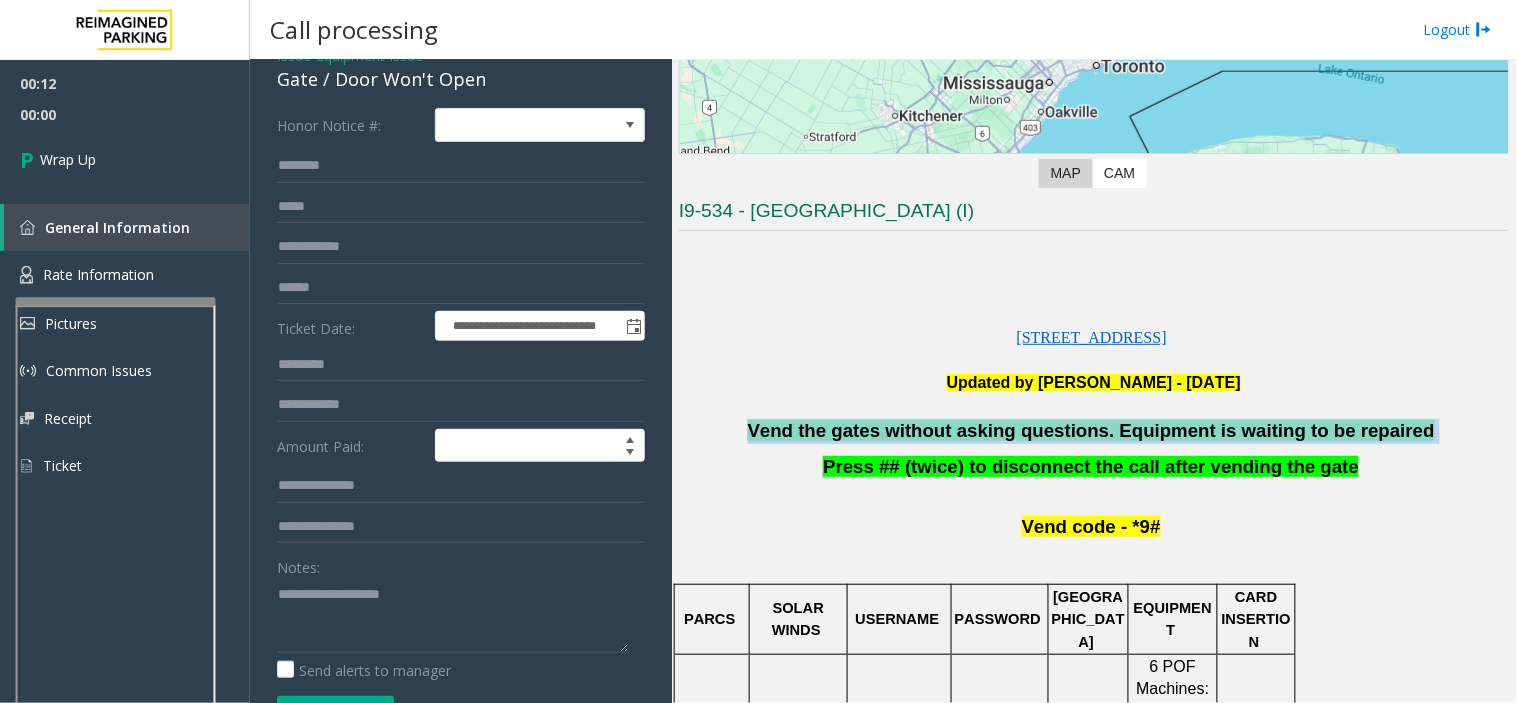 scroll, scrollTop: 222, scrollLeft: 0, axis: vertical 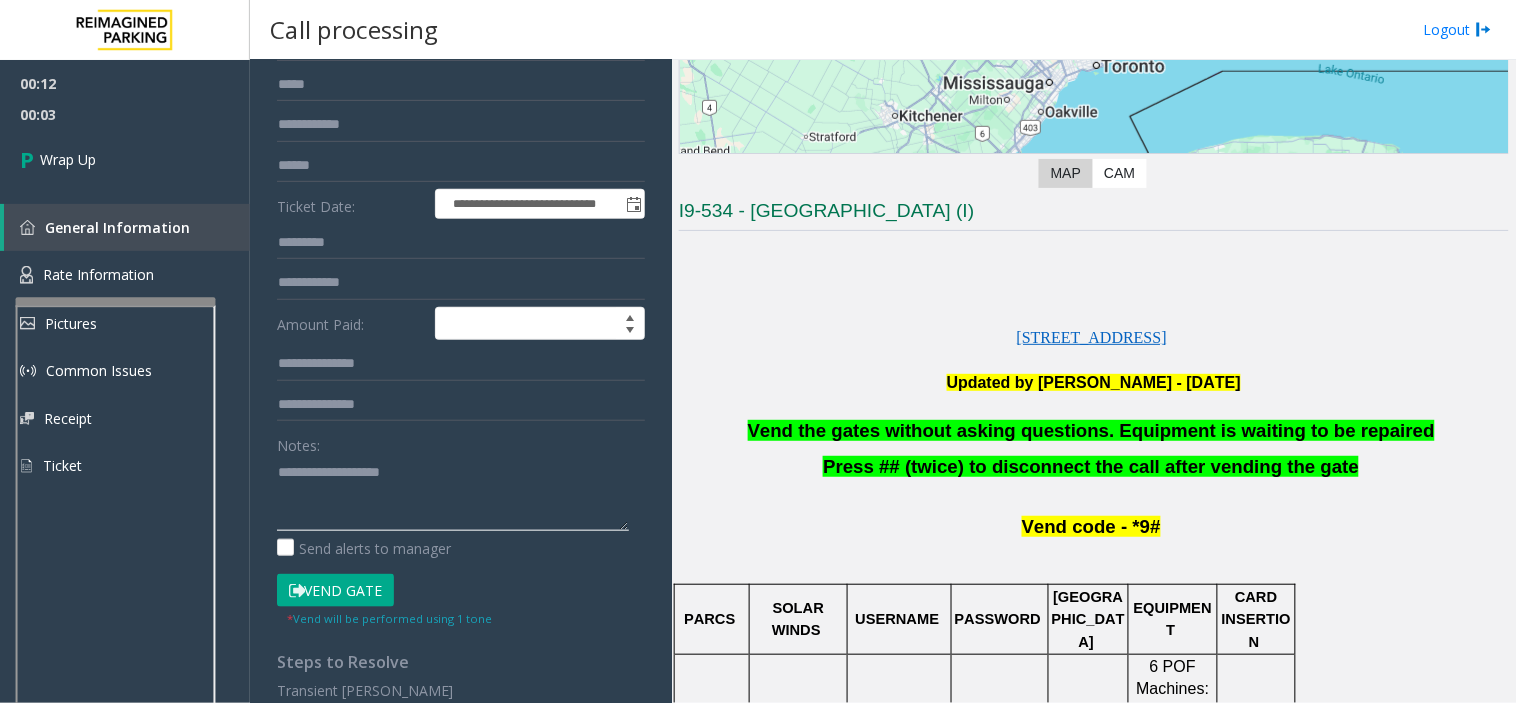 paste on "**********" 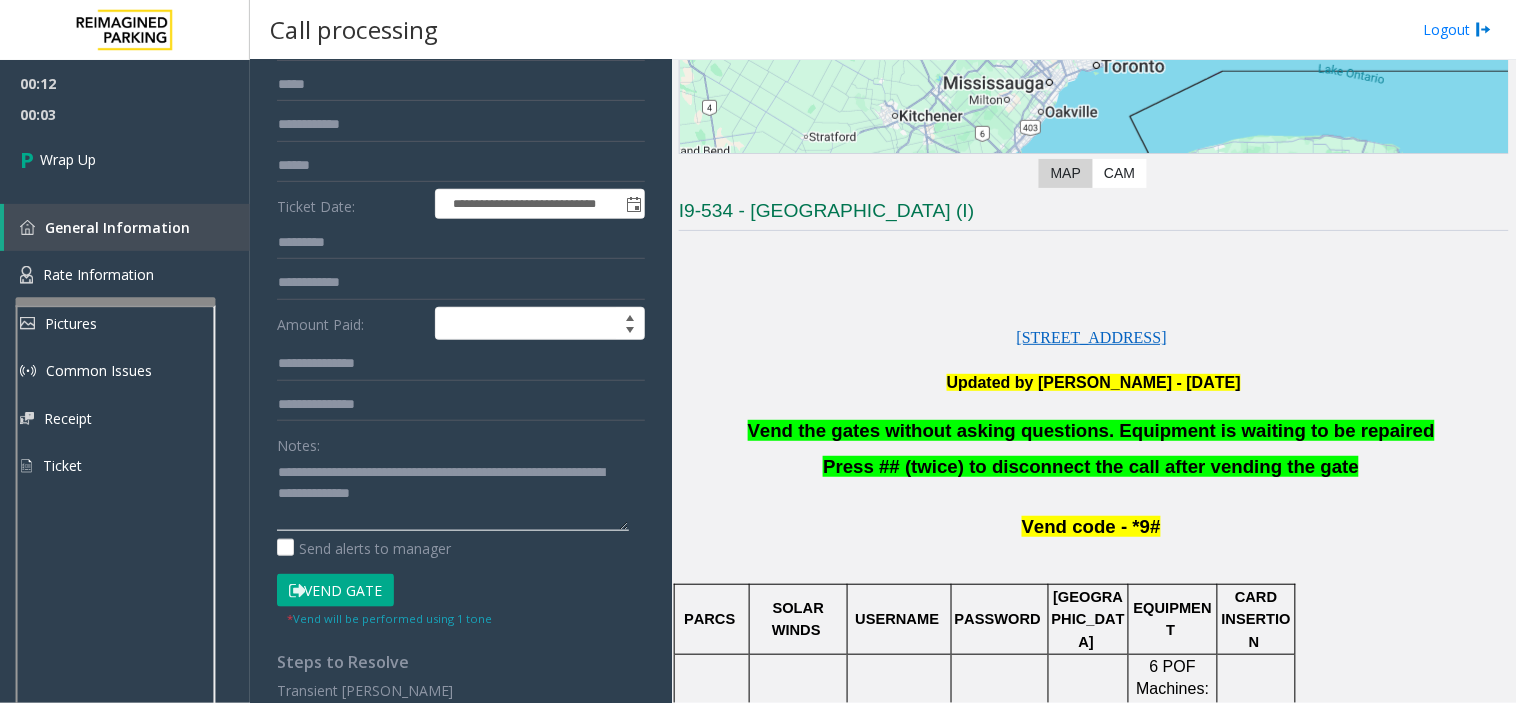 scroll, scrollTop: 14, scrollLeft: 0, axis: vertical 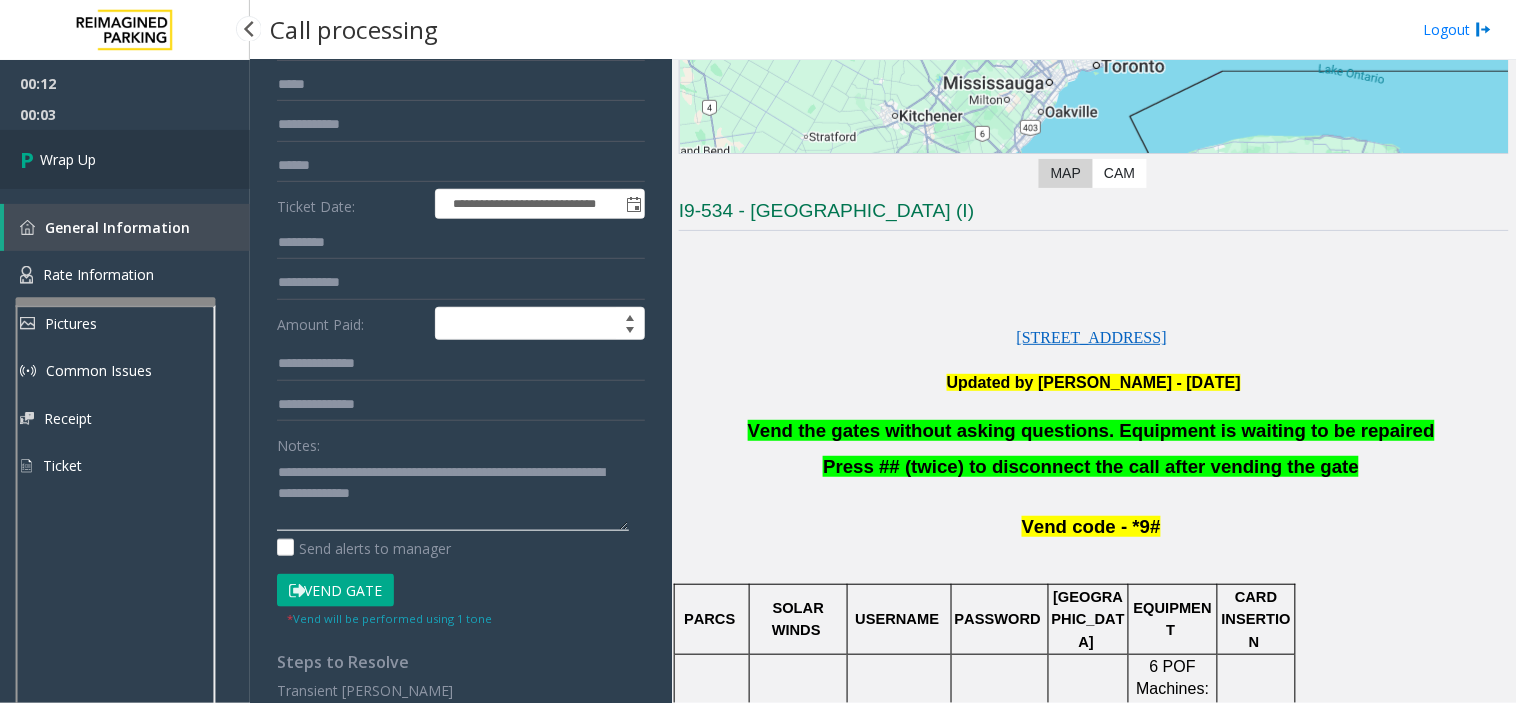 type on "**********" 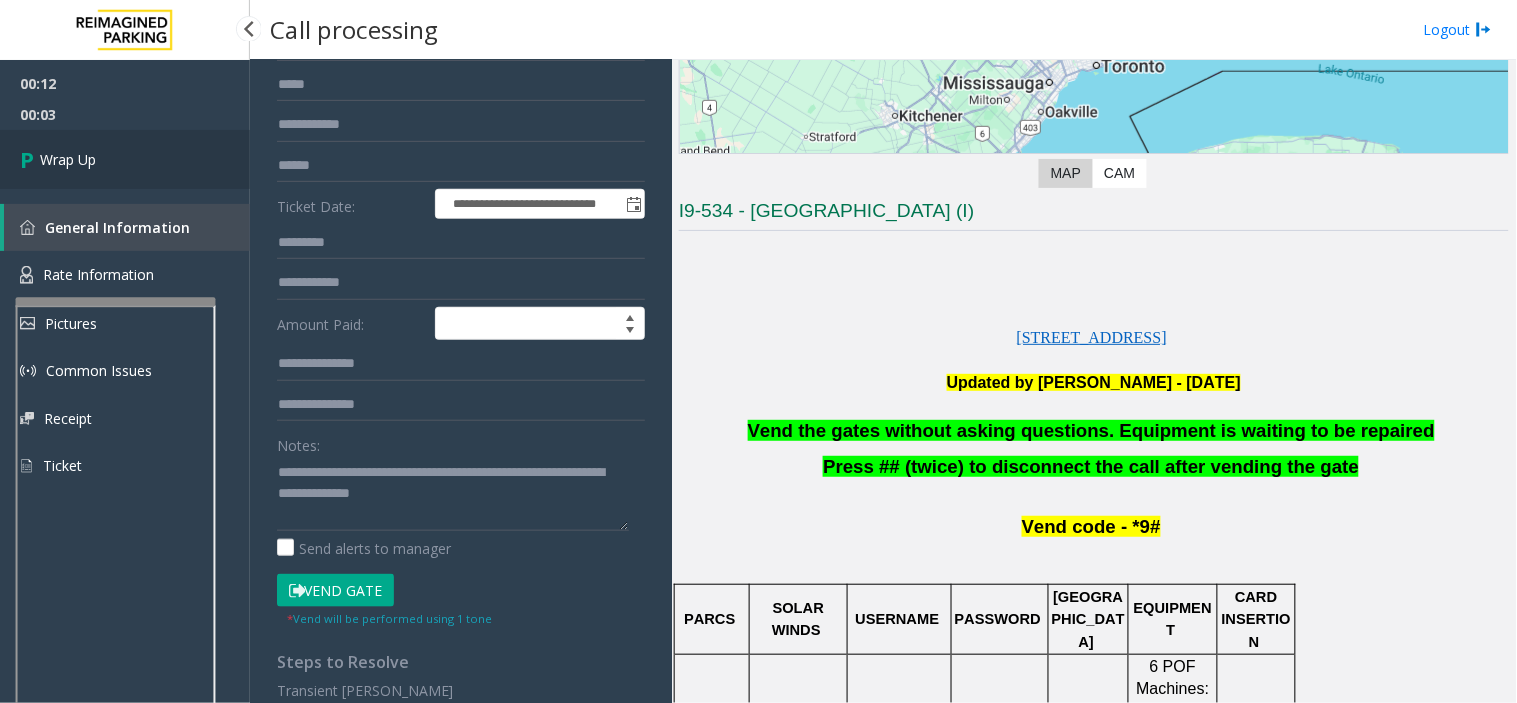 click on "Wrap Up" at bounding box center (125, 159) 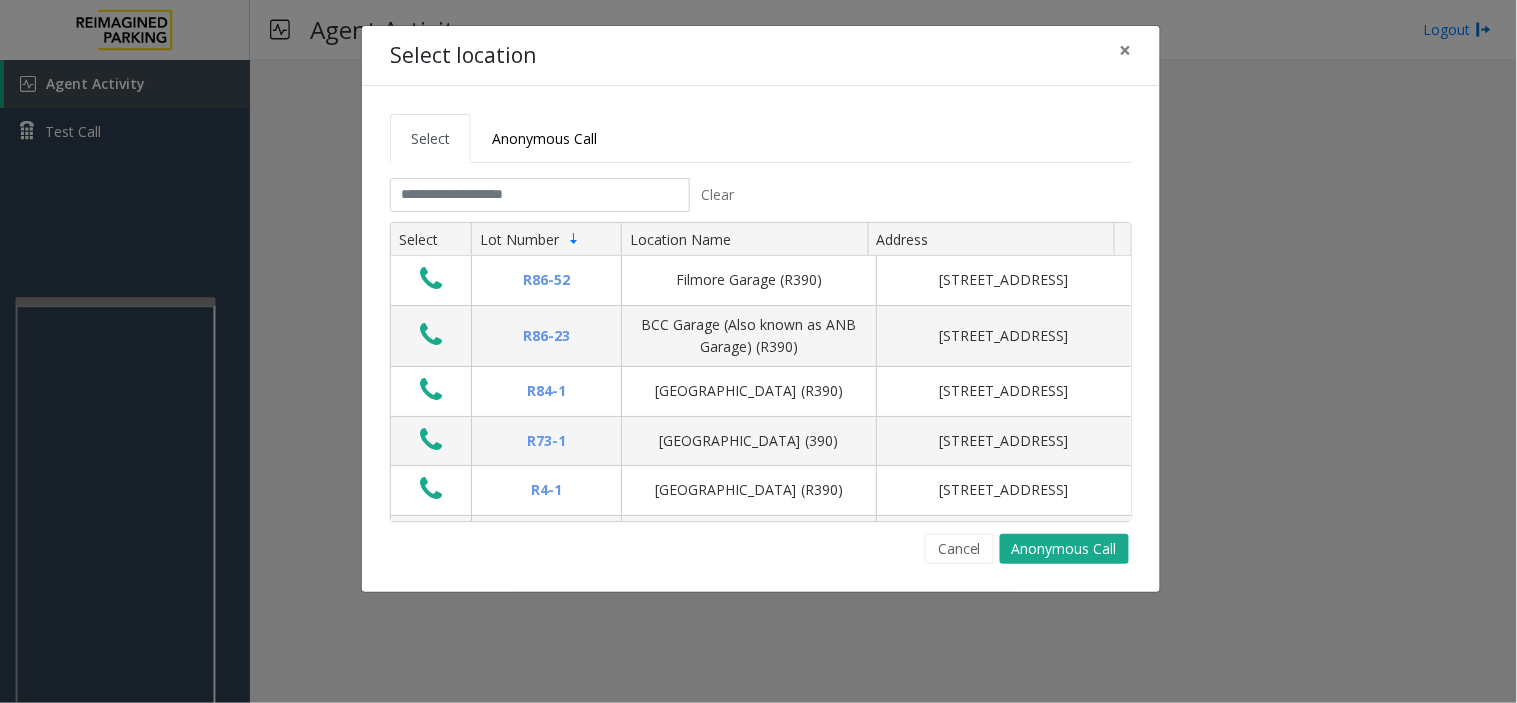 click on "Clear Select Lot Number Location Name Address R86-52 Filmore Garage (R390) 175 Milwaukee Street, Denver, CO R86-23 BCC Garage (Also known as ANB Garage) (R390)  3033 East 1st Avenue, Denver, CO R84-1 University Park Airport (R390) 2493 Fox Hill Road, State College, PA R73-1 Montrose Regional Airport (390) 2100 Airport Road, Montrose, CO R4-1 Lafayette Regional Airport (R390) 200 Terminal Drive, Lafayette, LA R31-35 Sunset Corporate Campus (R390) 13920 Southeast Eastgate Way, Bellevue, WA R31-3 Bell Street Garage (R390) 2323 Elliott Avenue, Seattle, WA R31-3 Bellevue Technology Center (R390) 2125 158th Court Northeast, Bellevue, WA R31-1 Meydenbauer Center (MBC)(R390) 11100 Northeast 6th Street, Bellevue, WA R30-259 Cherry Hill (R390) 511 16th Avenue, Seattle, WA R30-259 First (1st) Hill Medical Pavilion (R390) 1124 Columbia Street, Seattle, WA R30-216 G2 Garage (R390) 5601 6th Avenue South, Seattle, WA R30-204 Pacific Tower West Garage (R390) 1200 12th Avenue South, Seattle, WA R30-20 R26-529 R26-509 R210-52" 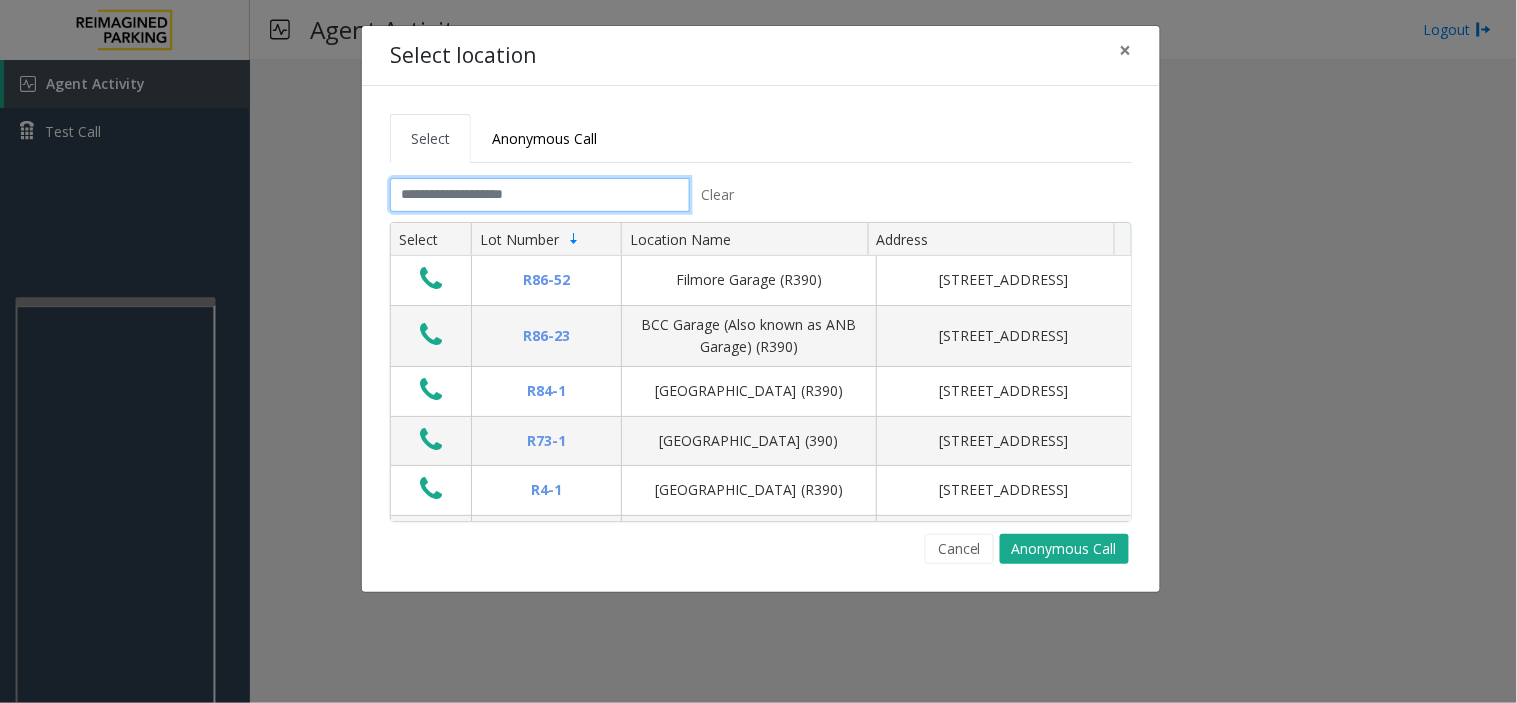 click 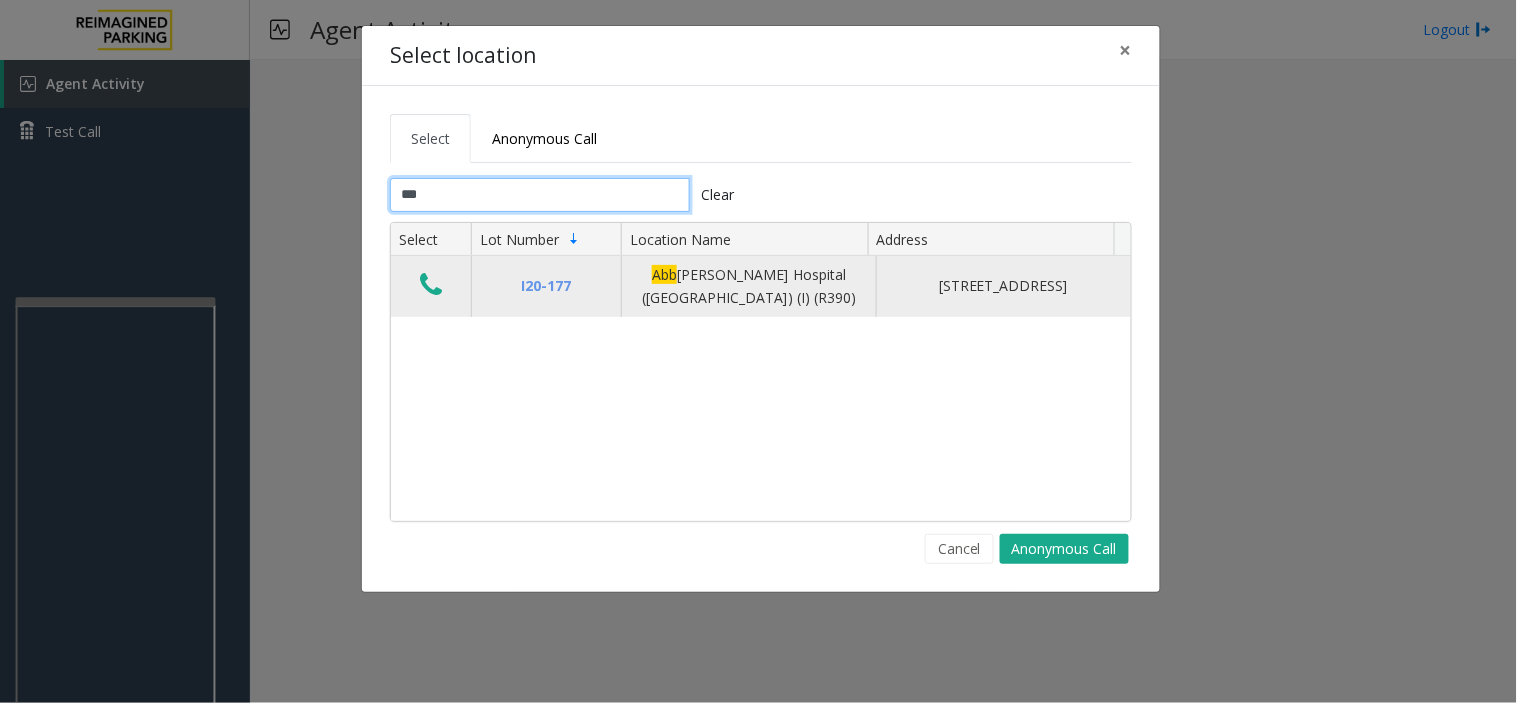 type on "***" 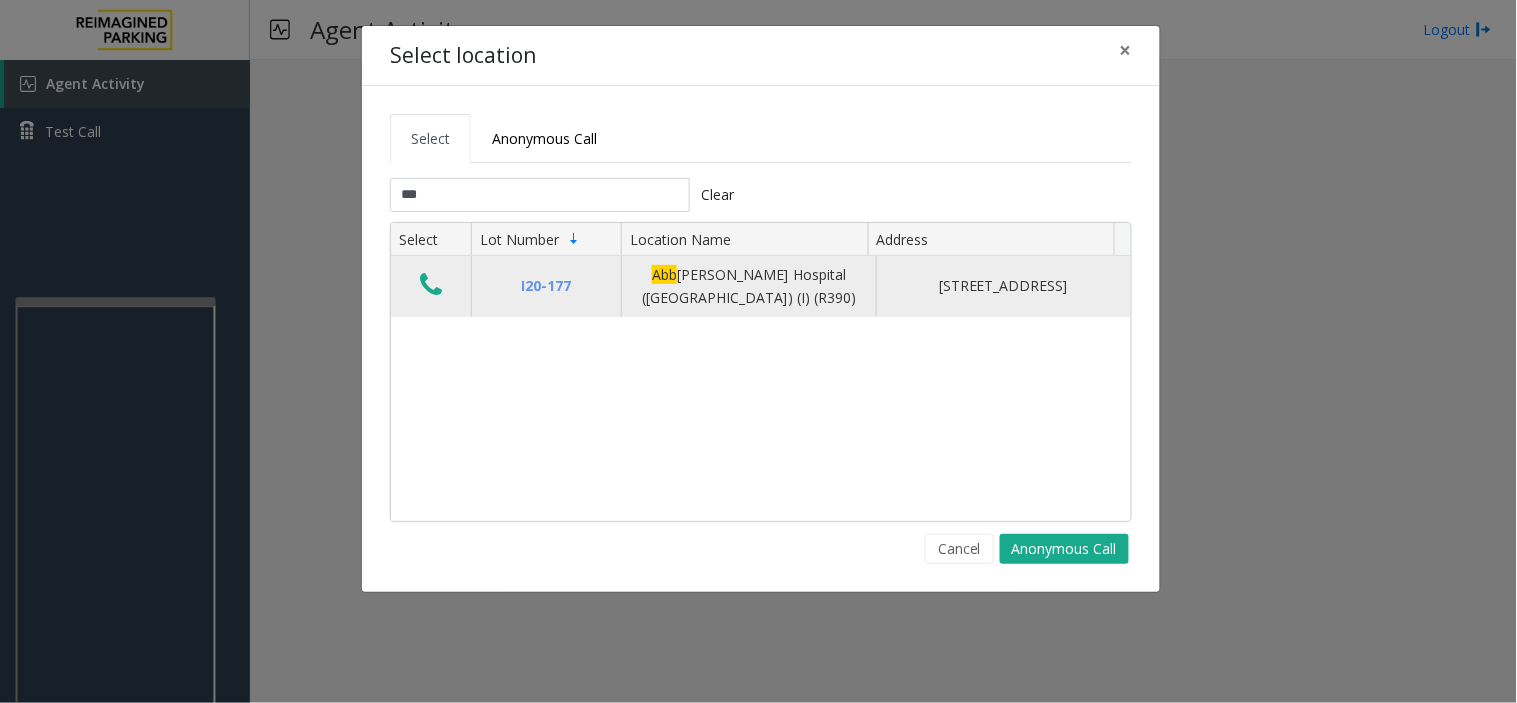 click 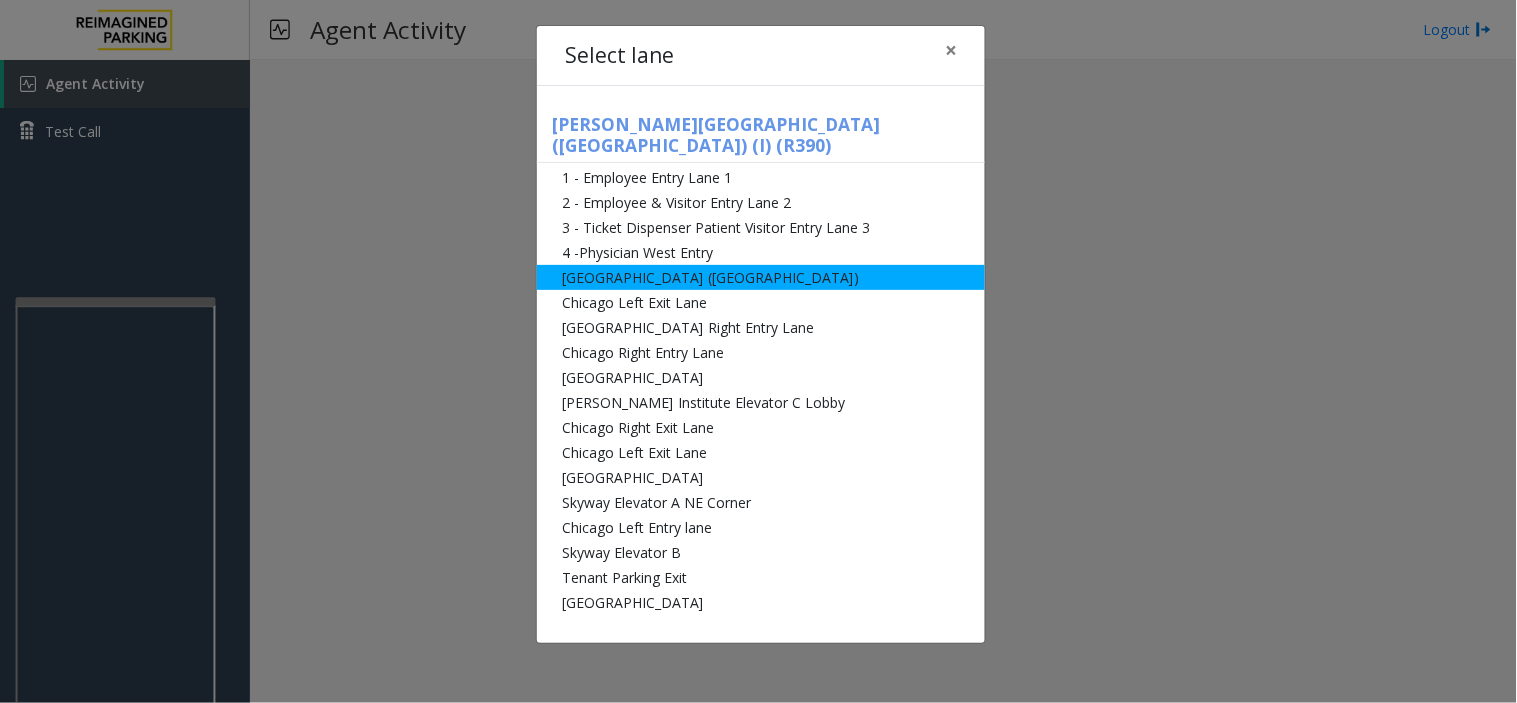 click on "Abbot Hospital (Main Hospital)" 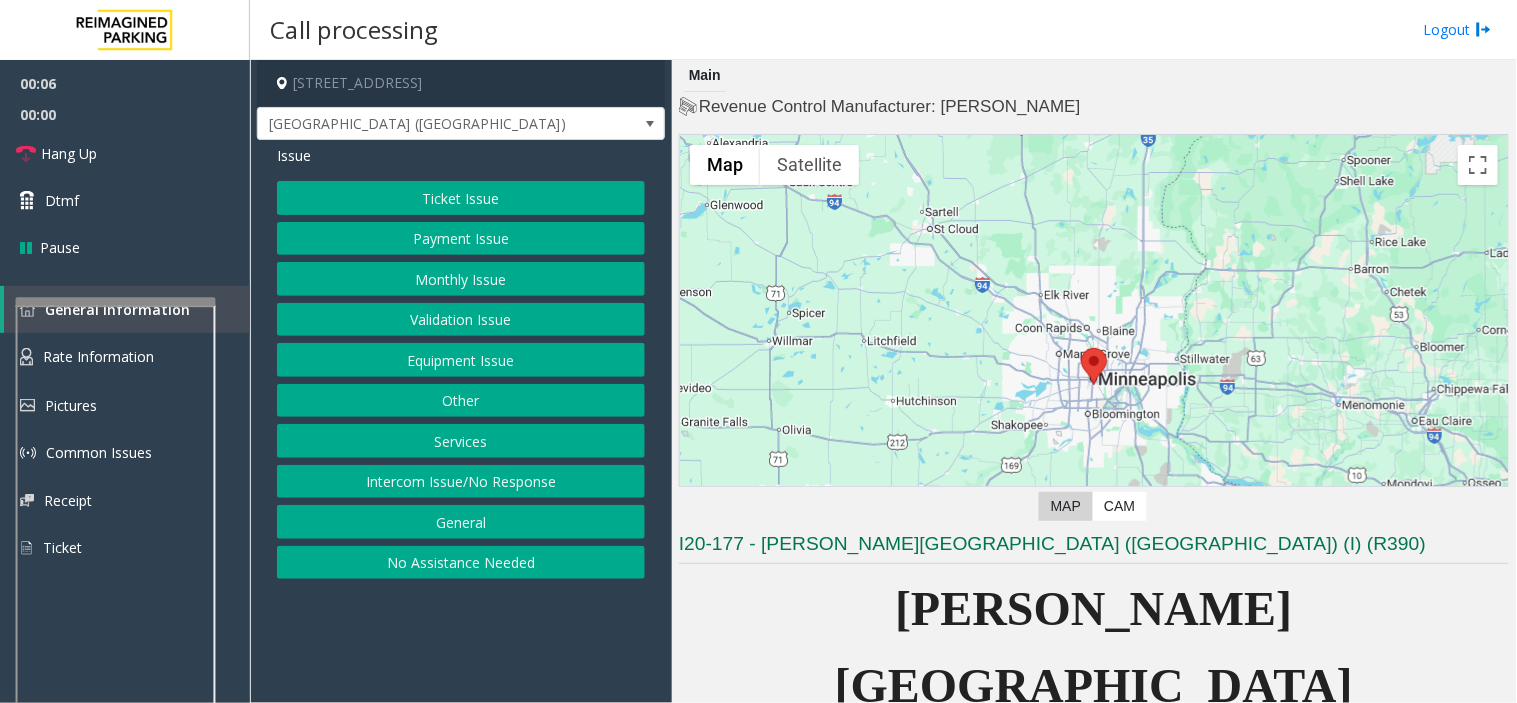 click on "Equipment Issue" 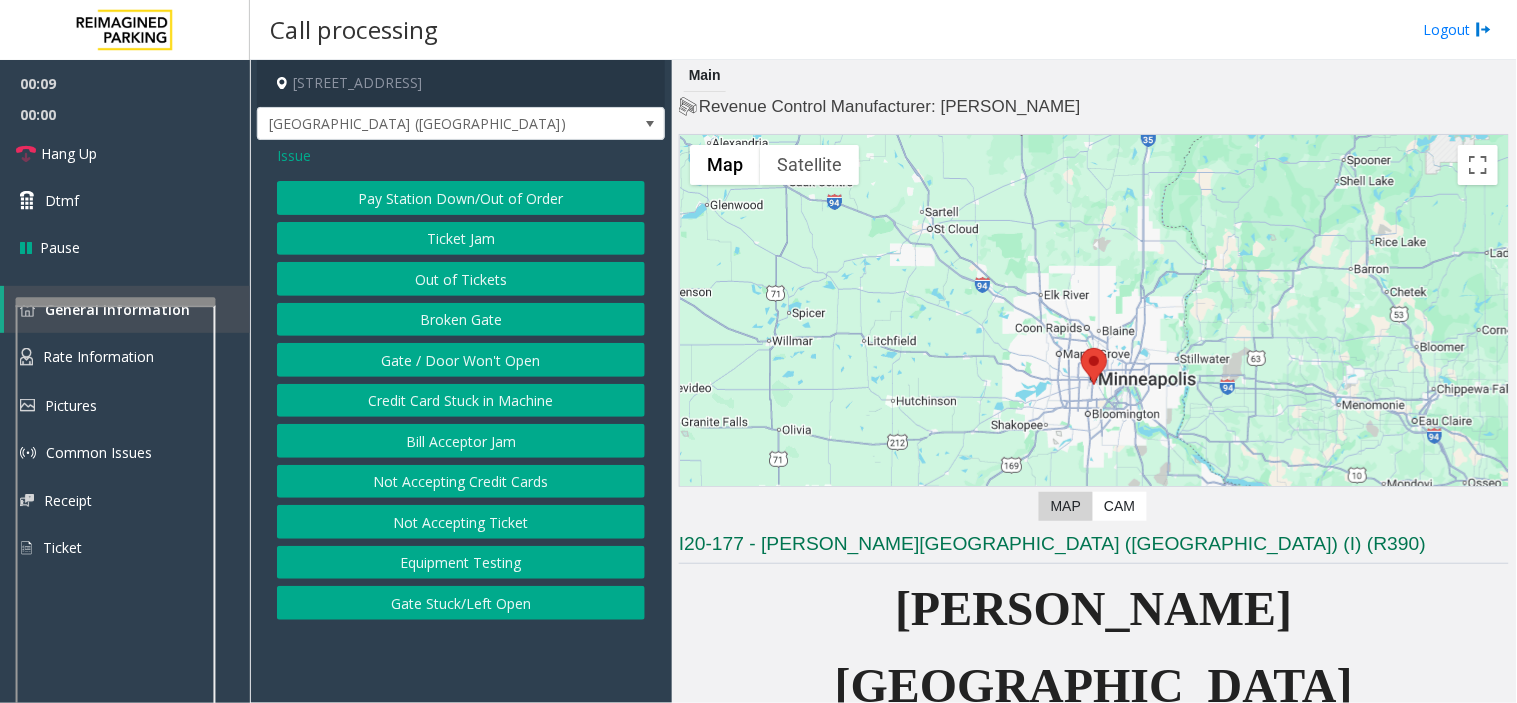 click on "Credit Card Stuck in Machine" 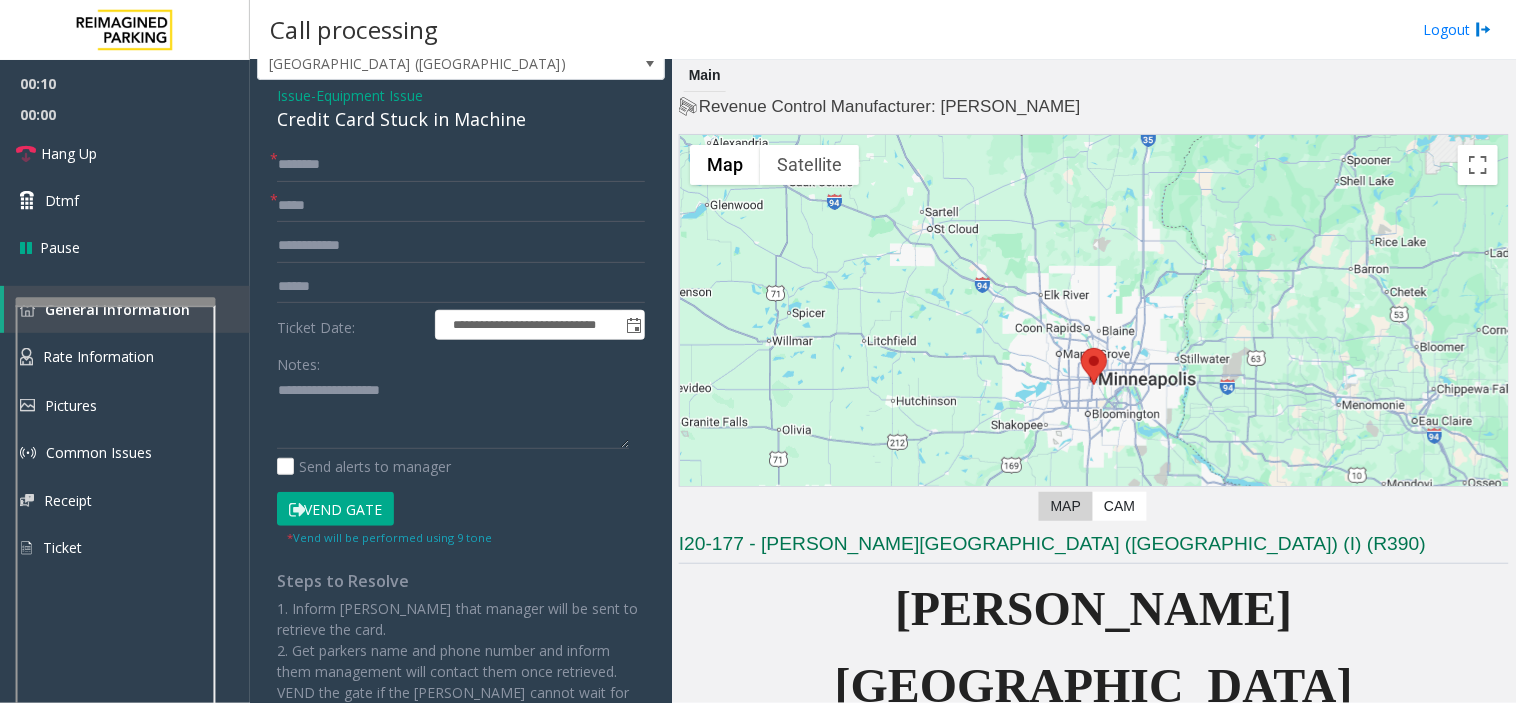 scroll, scrollTop: 111, scrollLeft: 0, axis: vertical 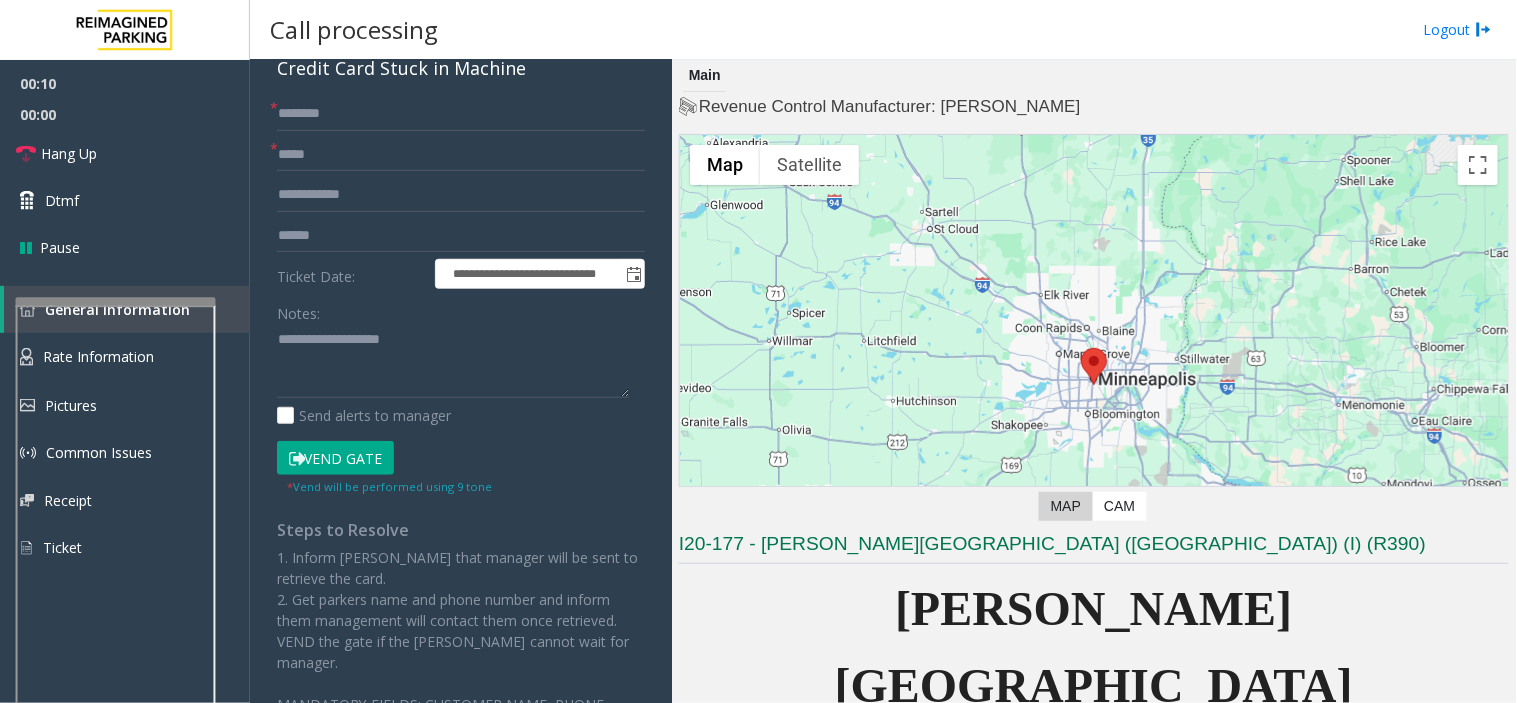 drag, startPoint x: 337, startPoint y: 462, endPoint x: 355, endPoint y: 396, distance: 68.41052 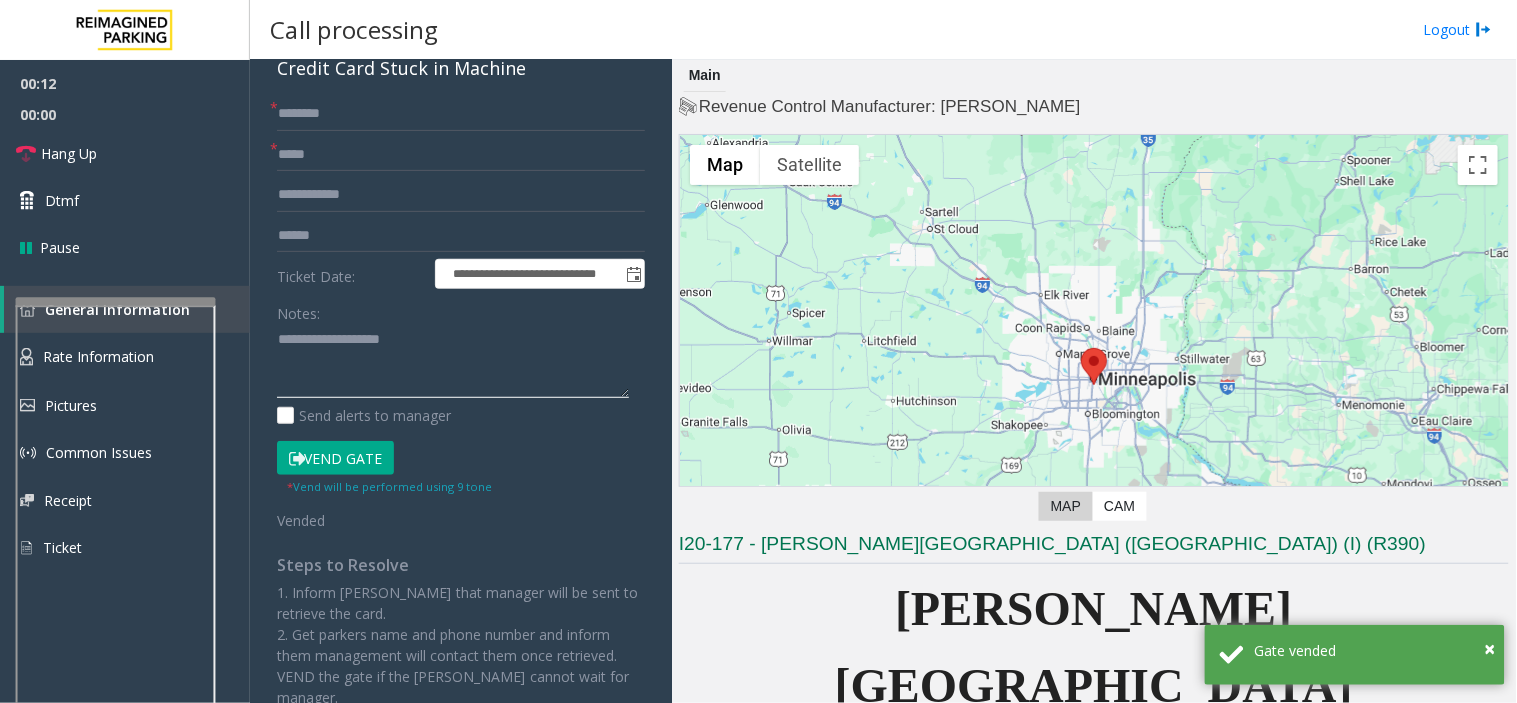 paste on "**********" 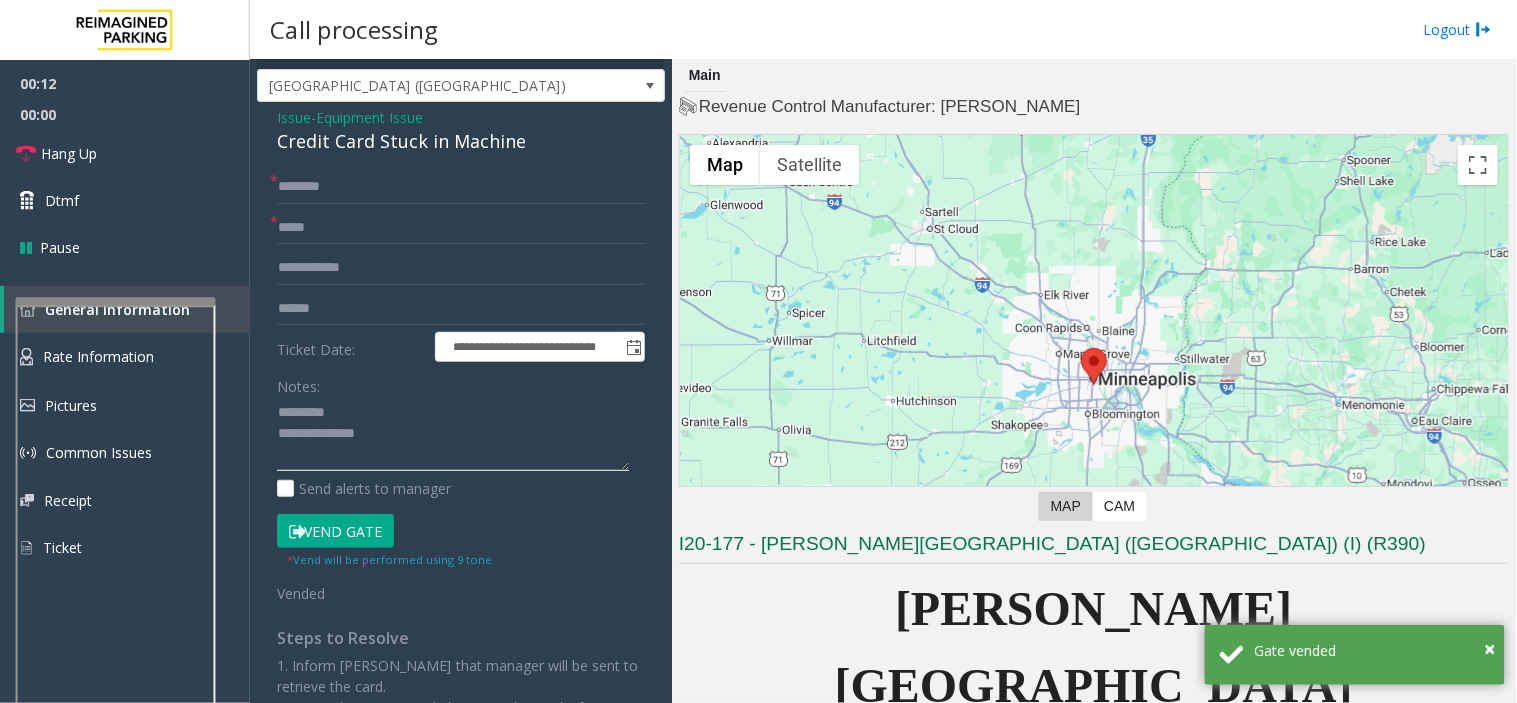 scroll, scrollTop: 0, scrollLeft: 0, axis: both 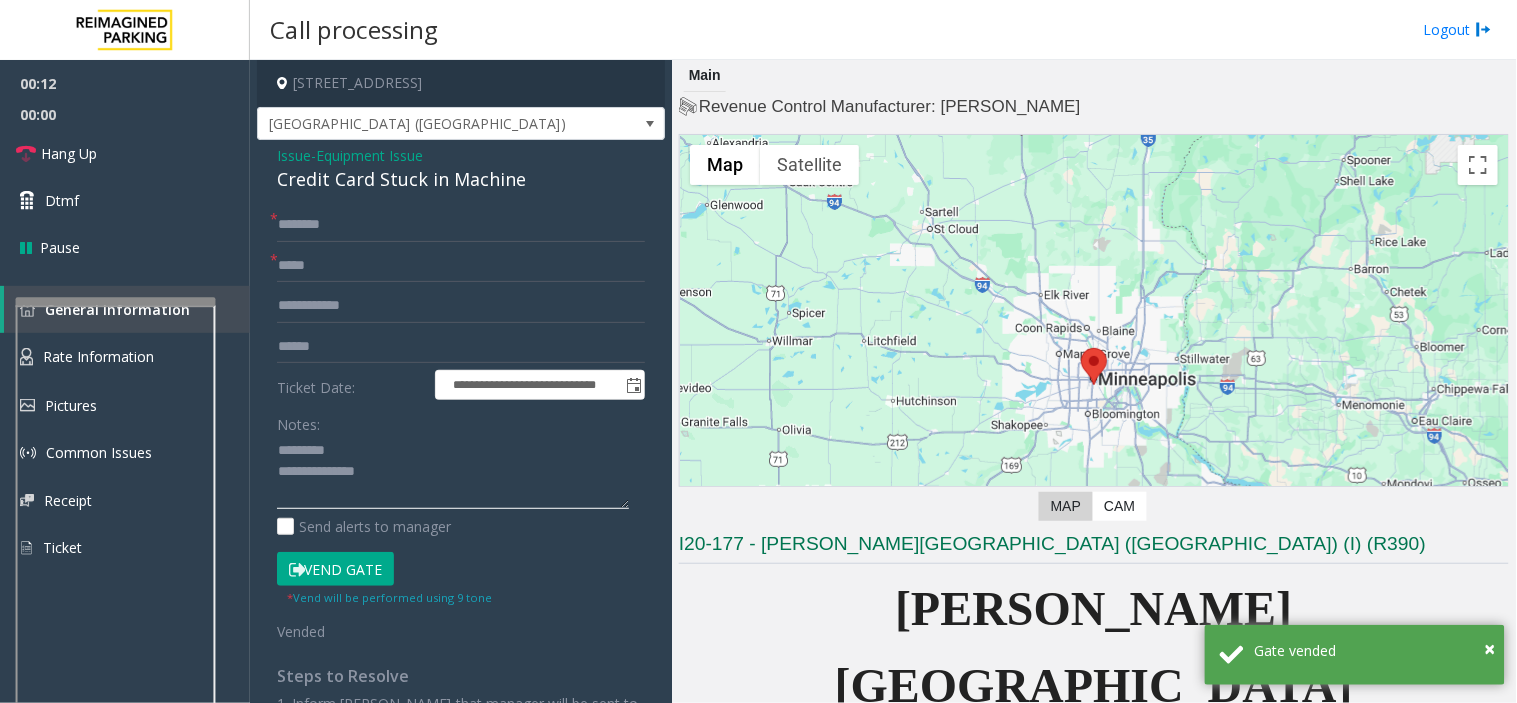 type on "**********" 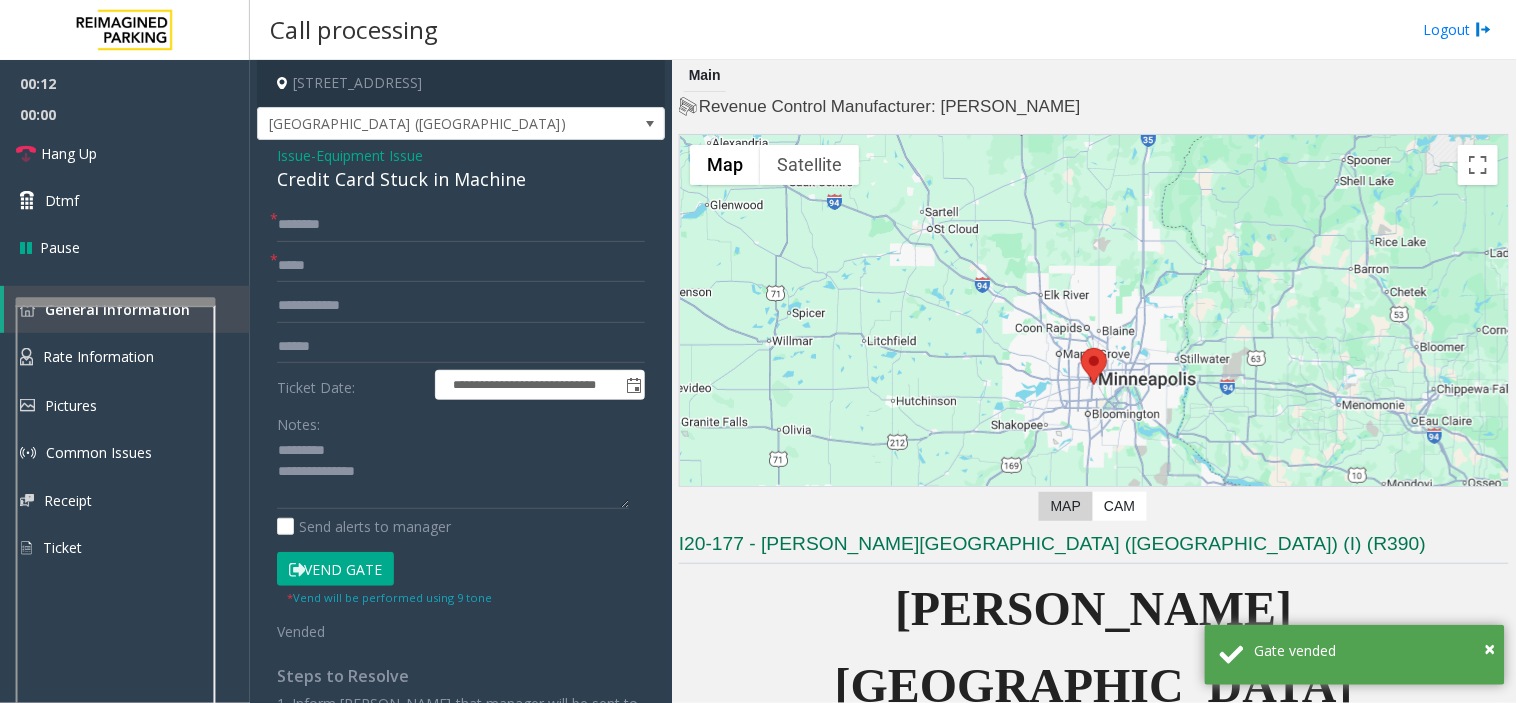 click on "Equipment Issue" 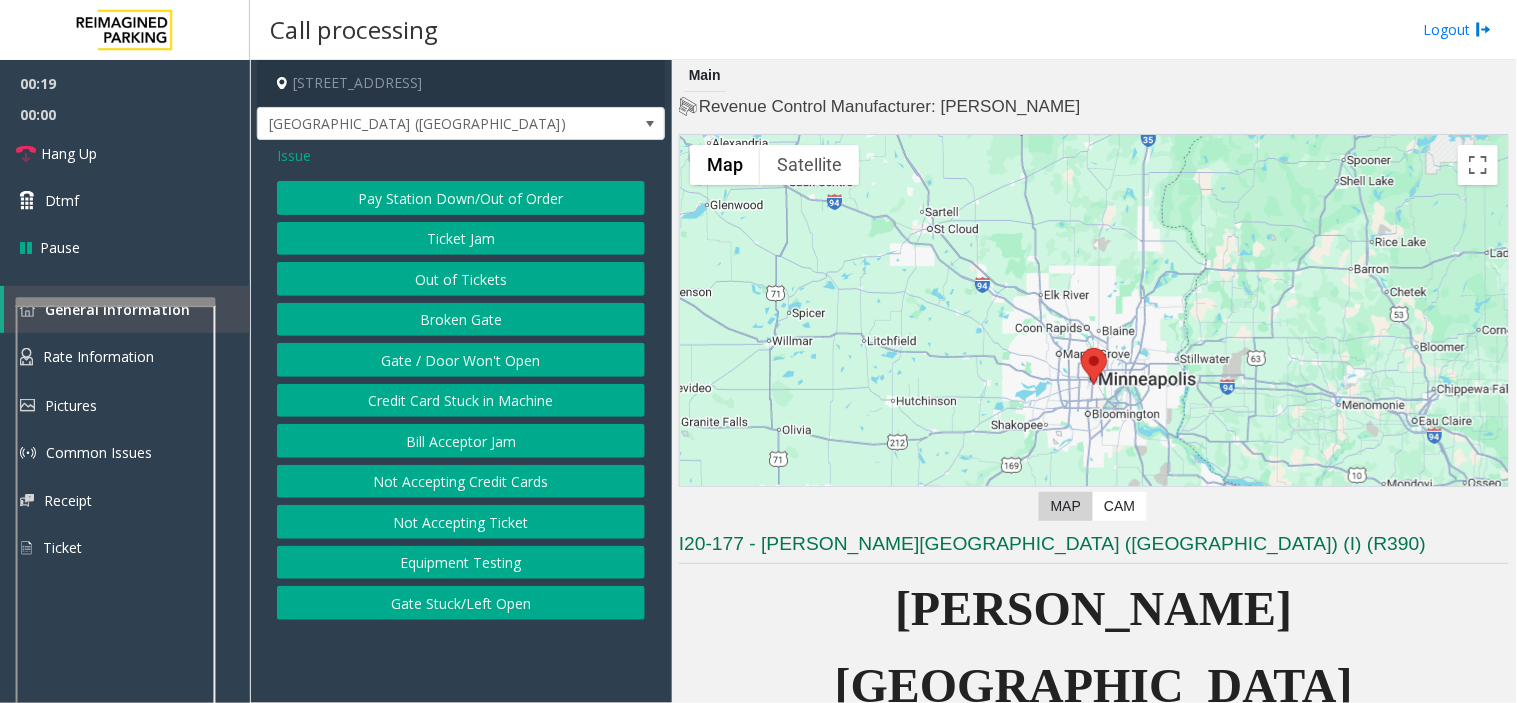 click on "Gate / Door Won't Open" 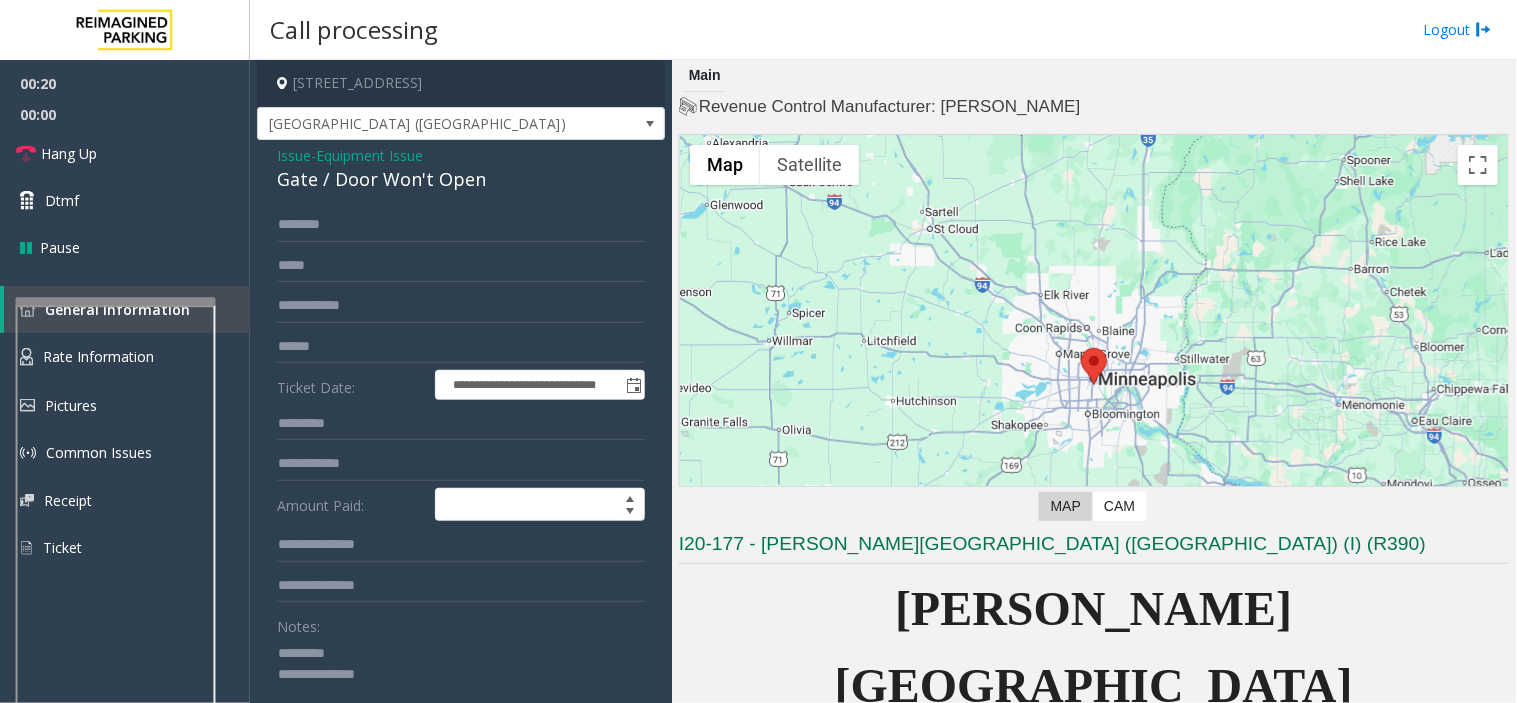 click on "**********" 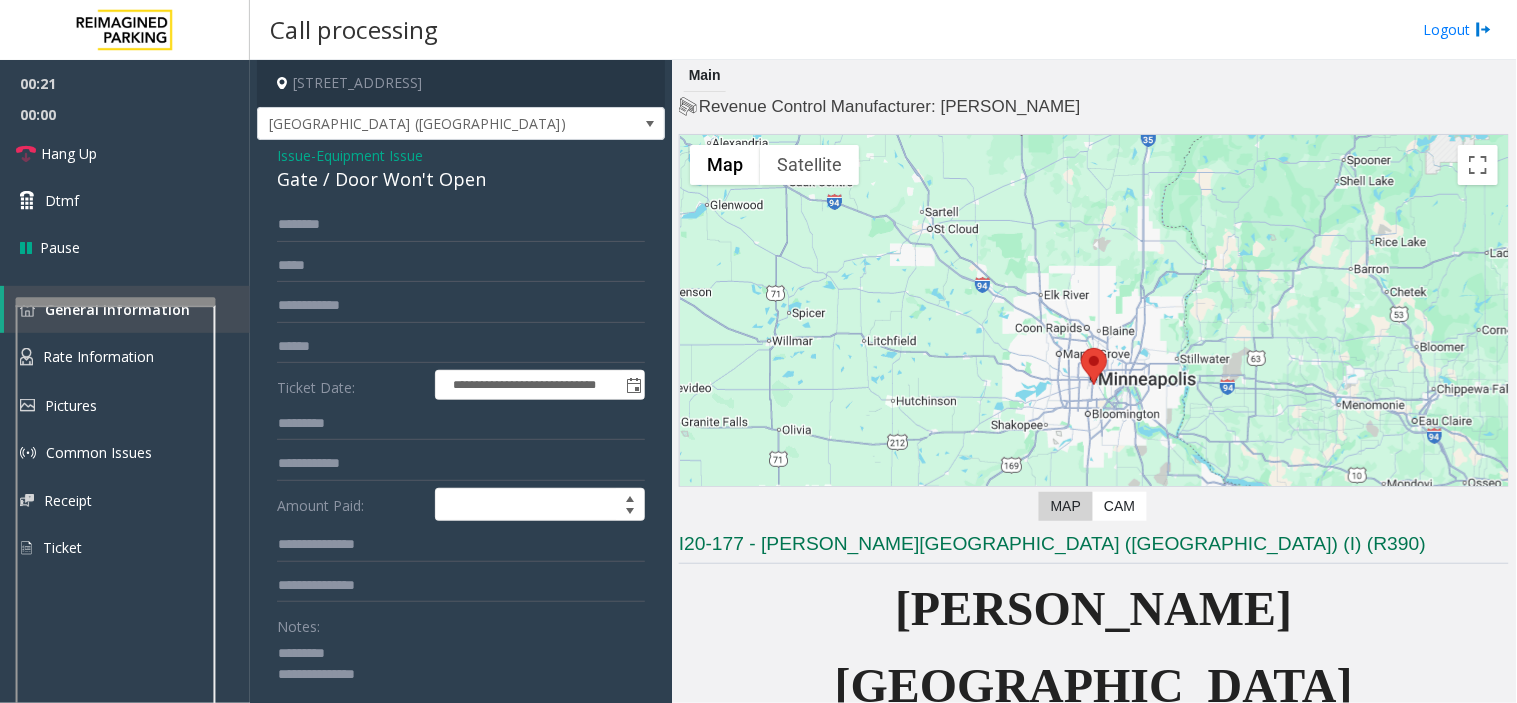 click on "**********" 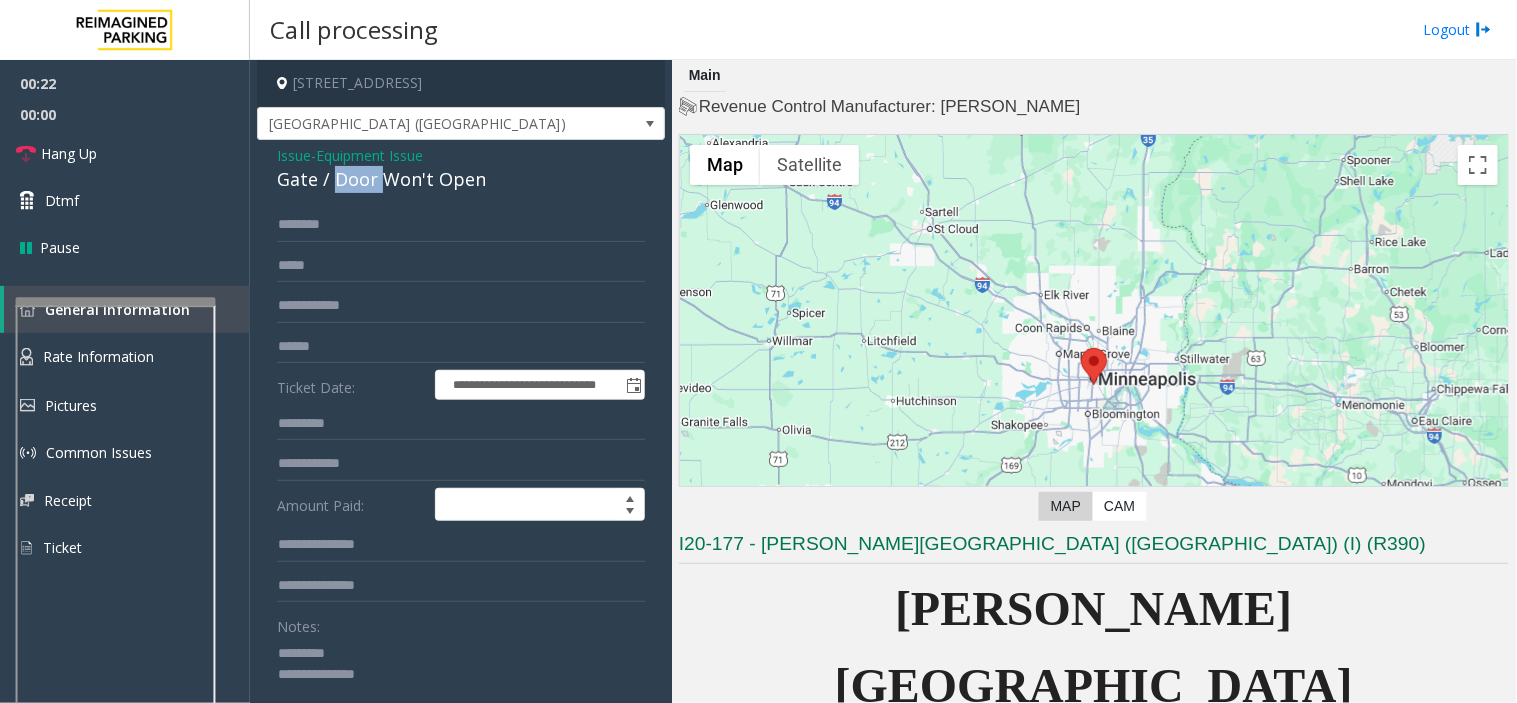 click on "Gate / Door Won't Open" 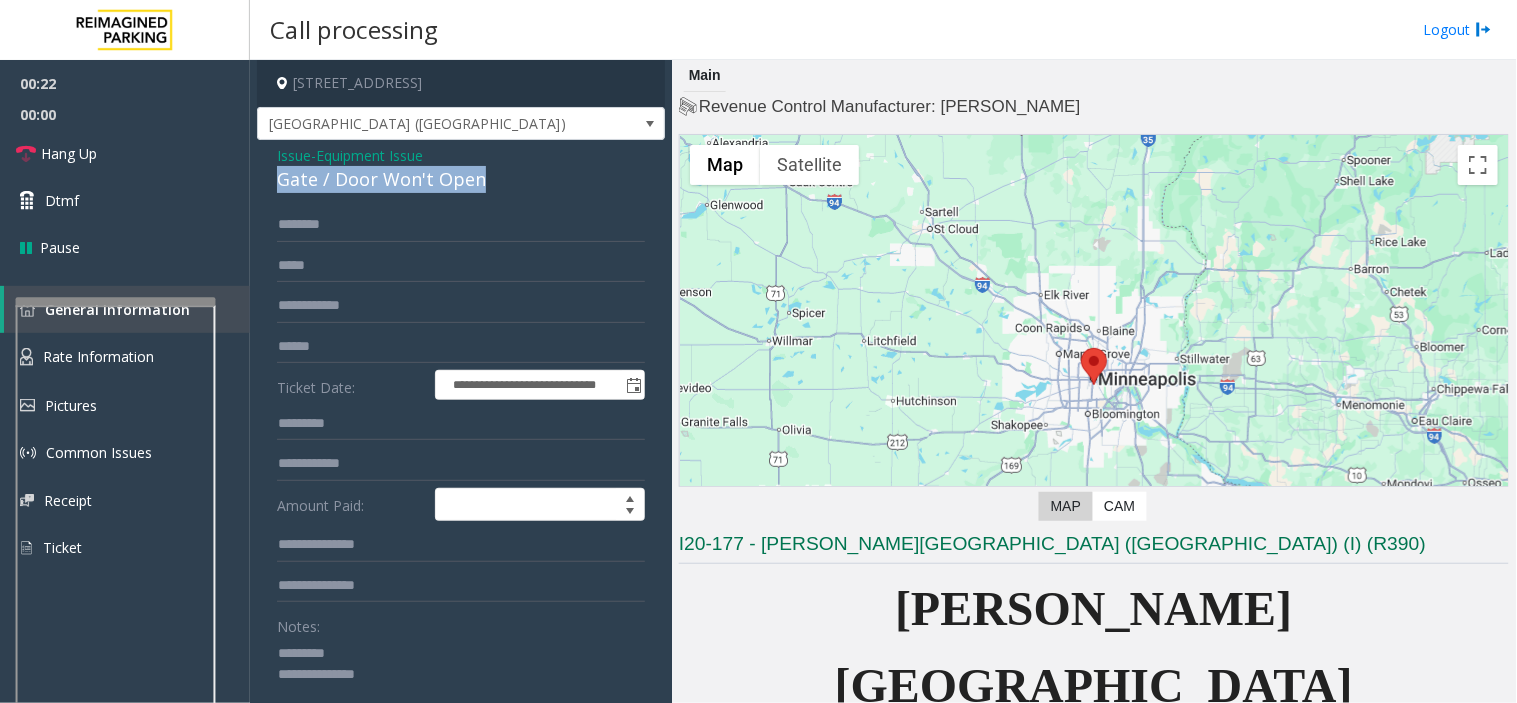 click on "Gate / Door Won't Open" 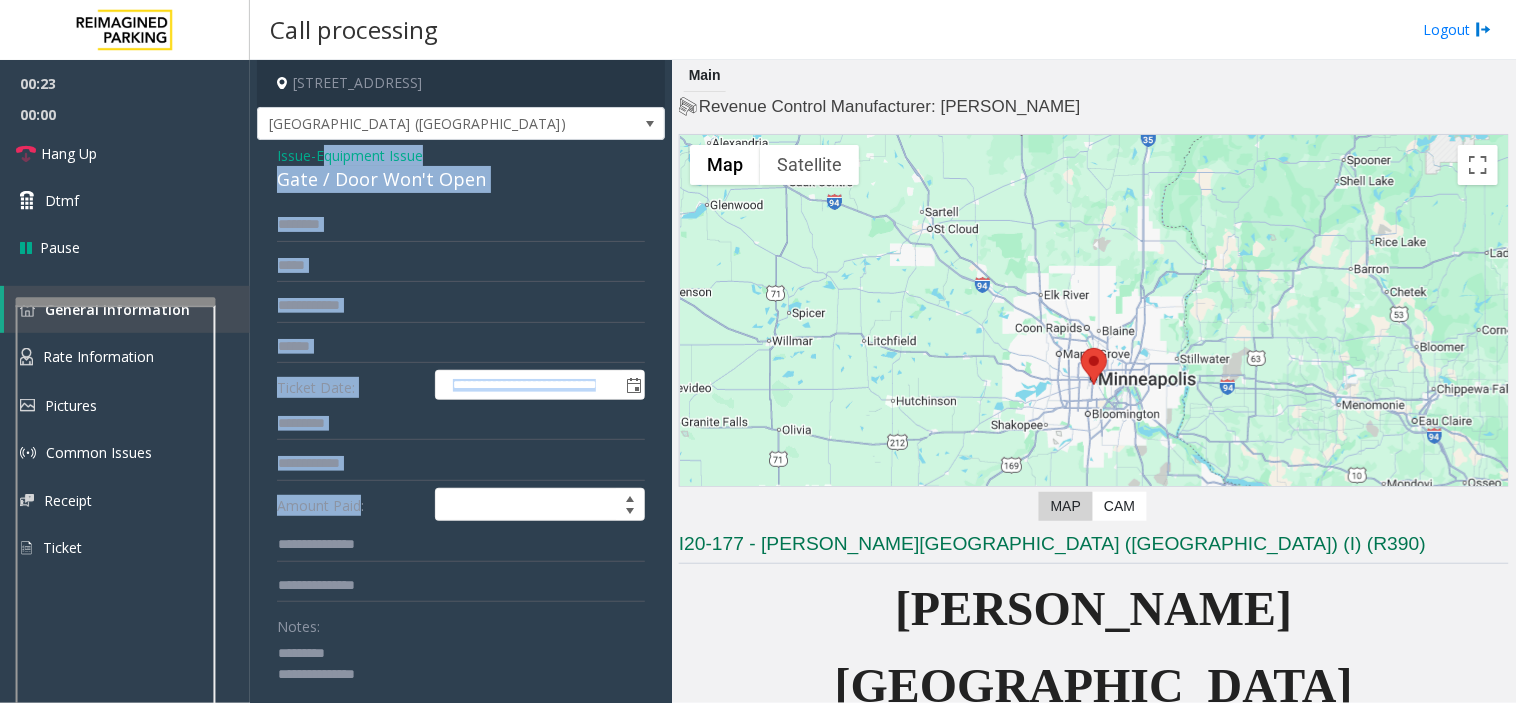 drag, startPoint x: 327, startPoint y: 164, endPoint x: 362, endPoint y: 504, distance: 341.79672 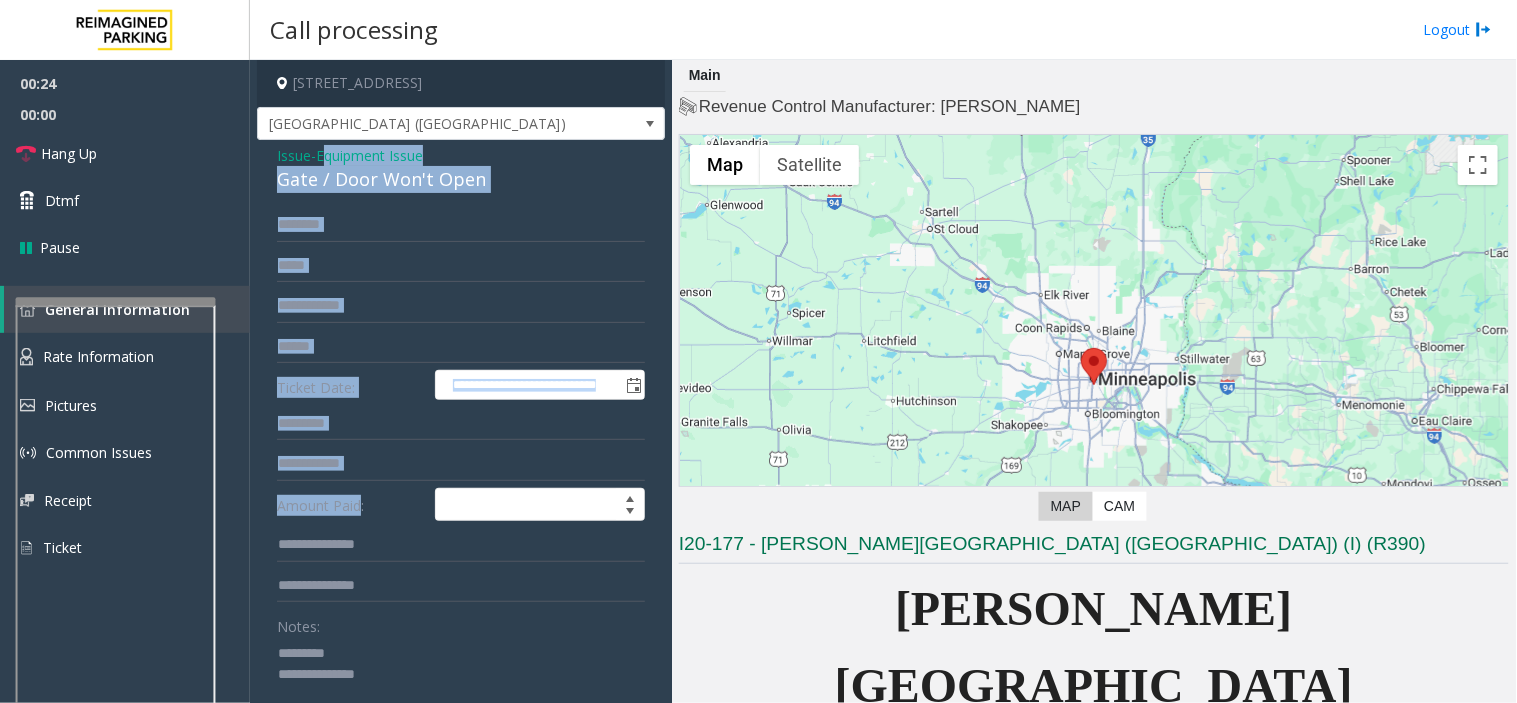 click on "Gate / Door Won't Open" 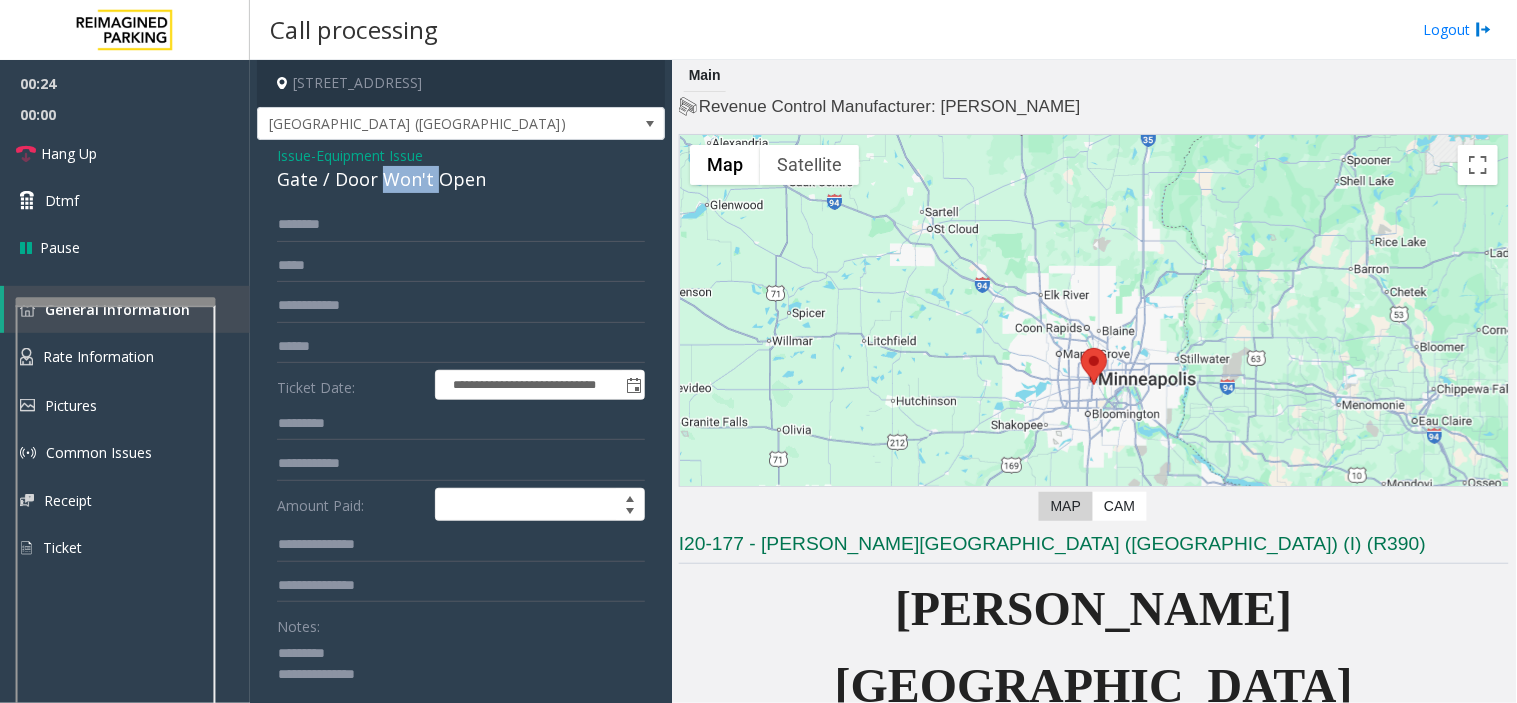 click on "Gate / Door Won't Open" 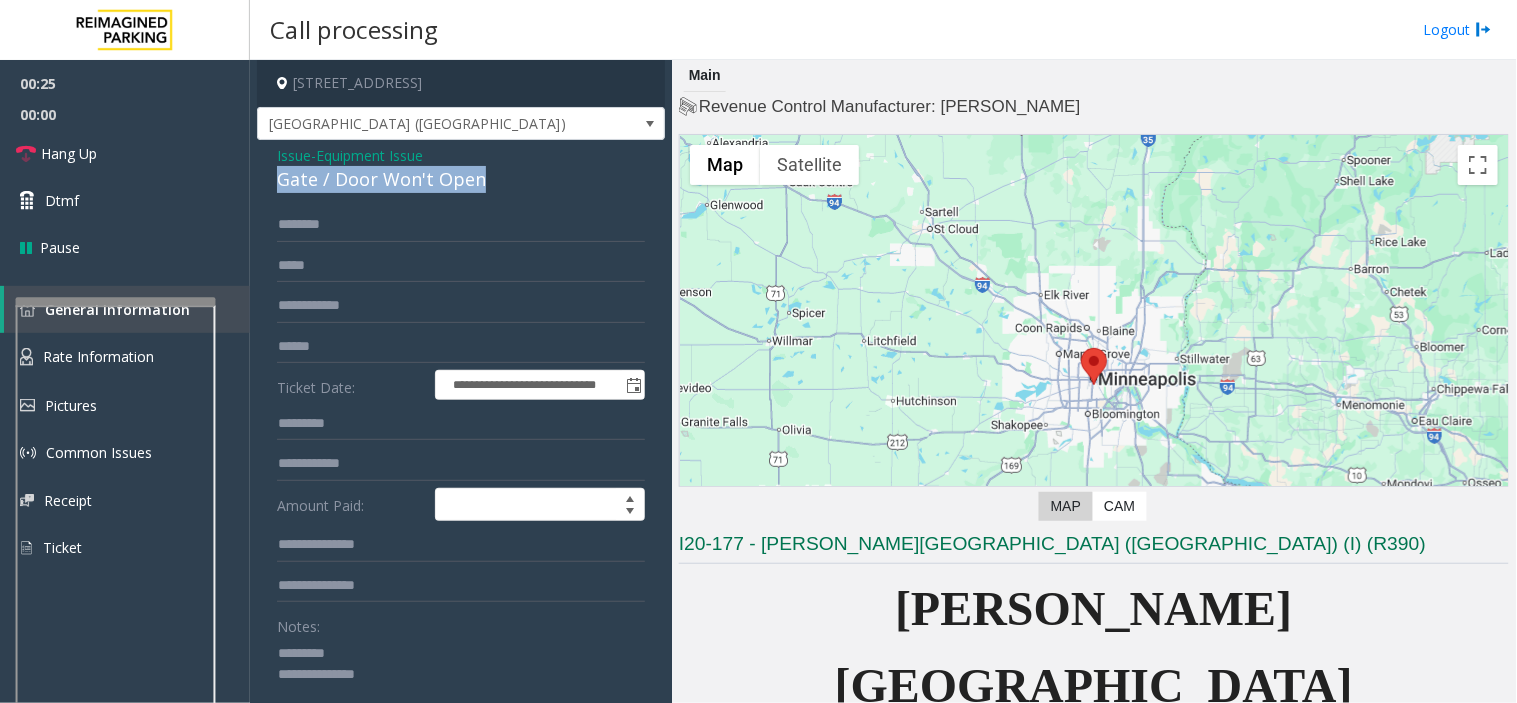 click on "Gate / Door Won't Open" 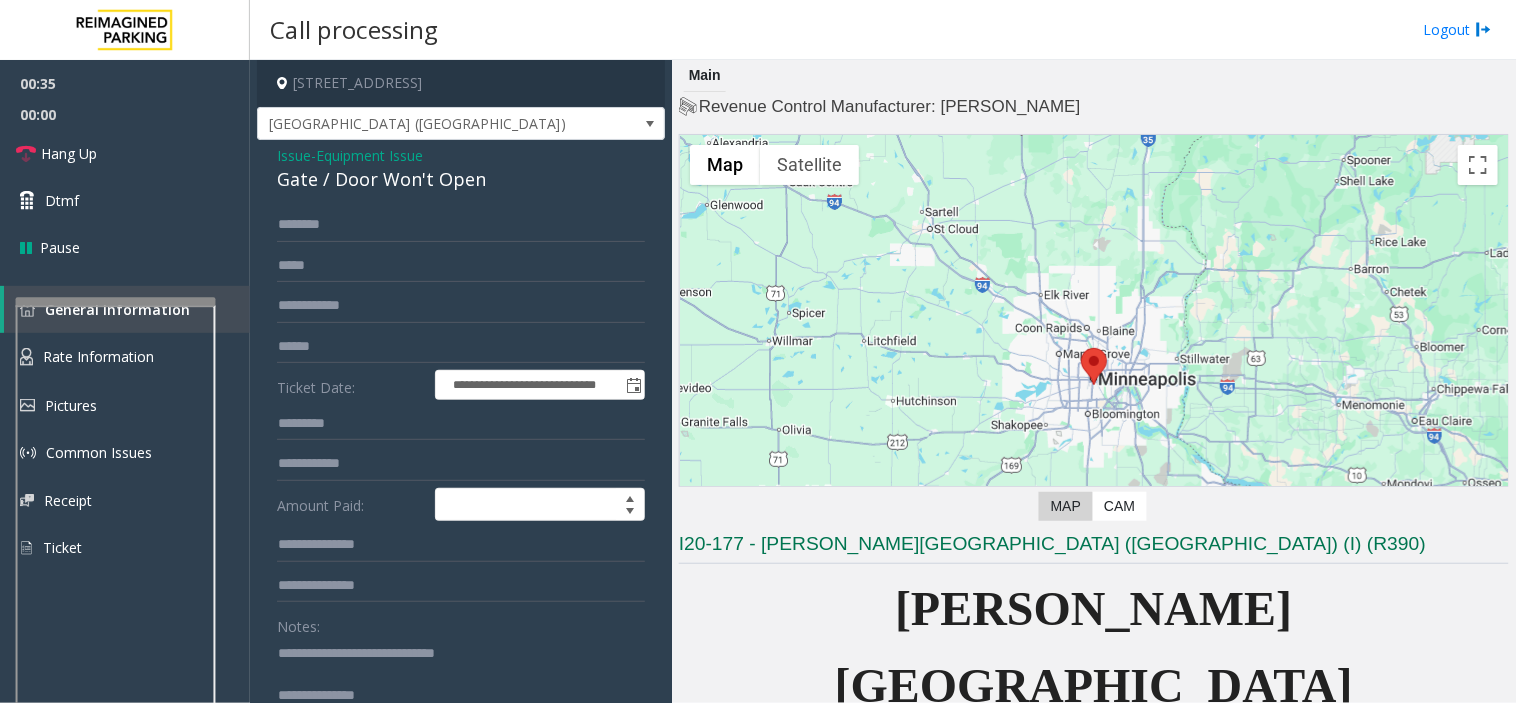 click on "Notes:" 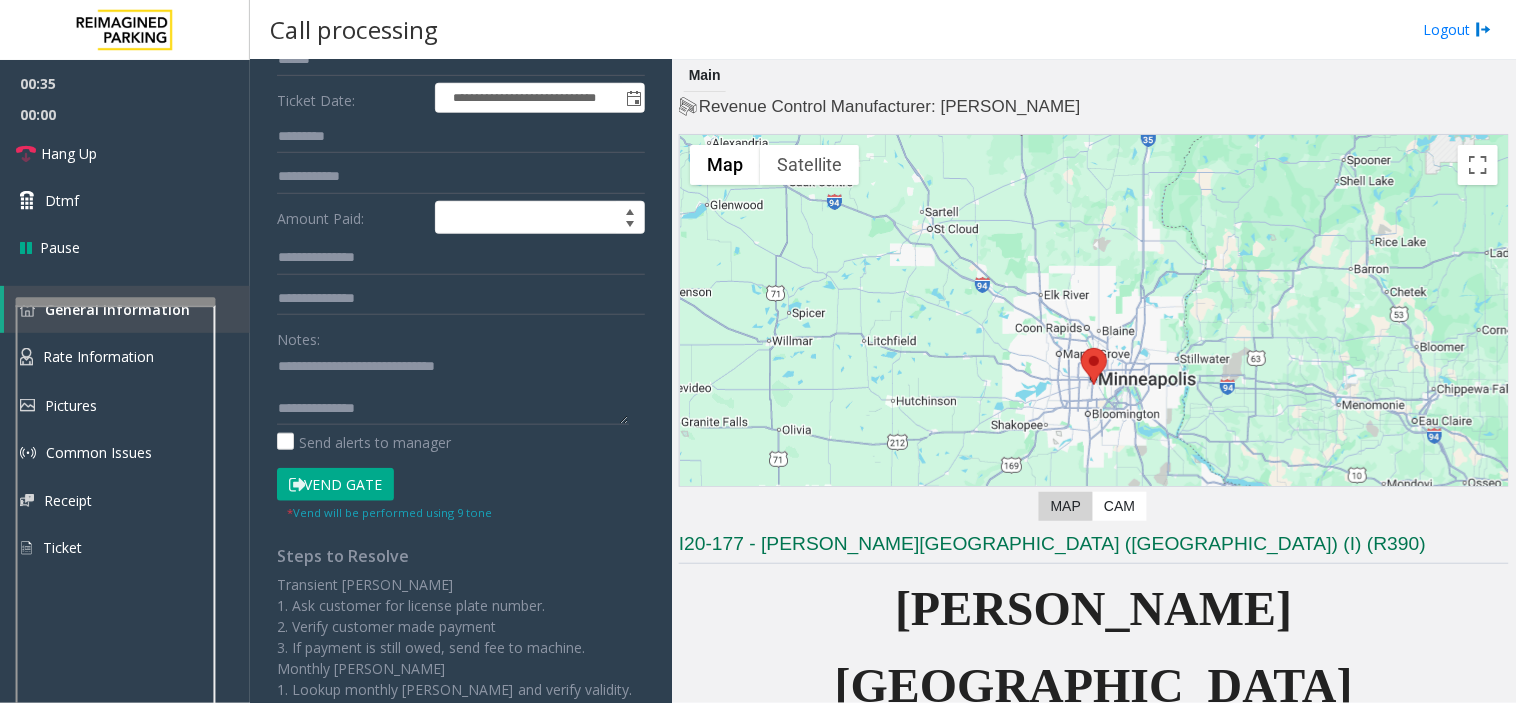 scroll, scrollTop: 333, scrollLeft: 0, axis: vertical 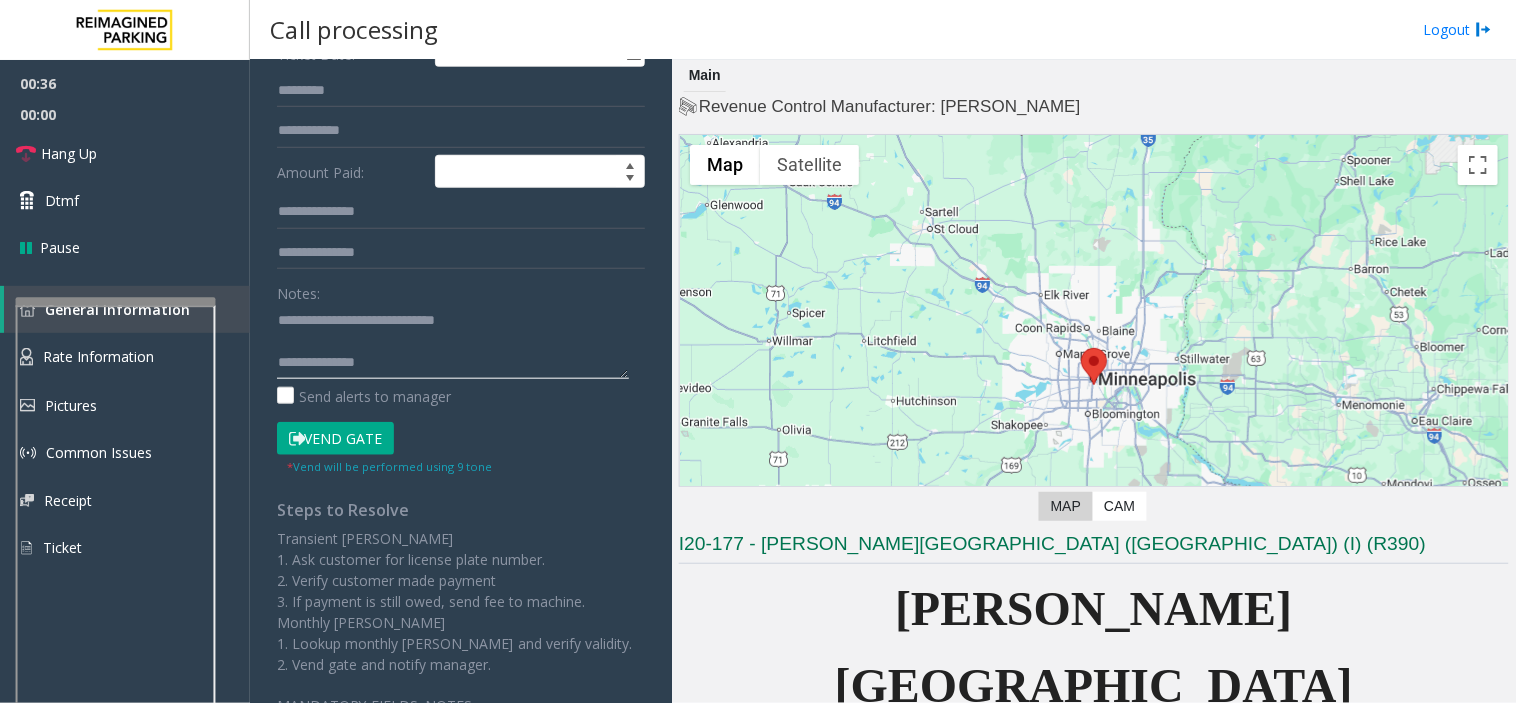 click 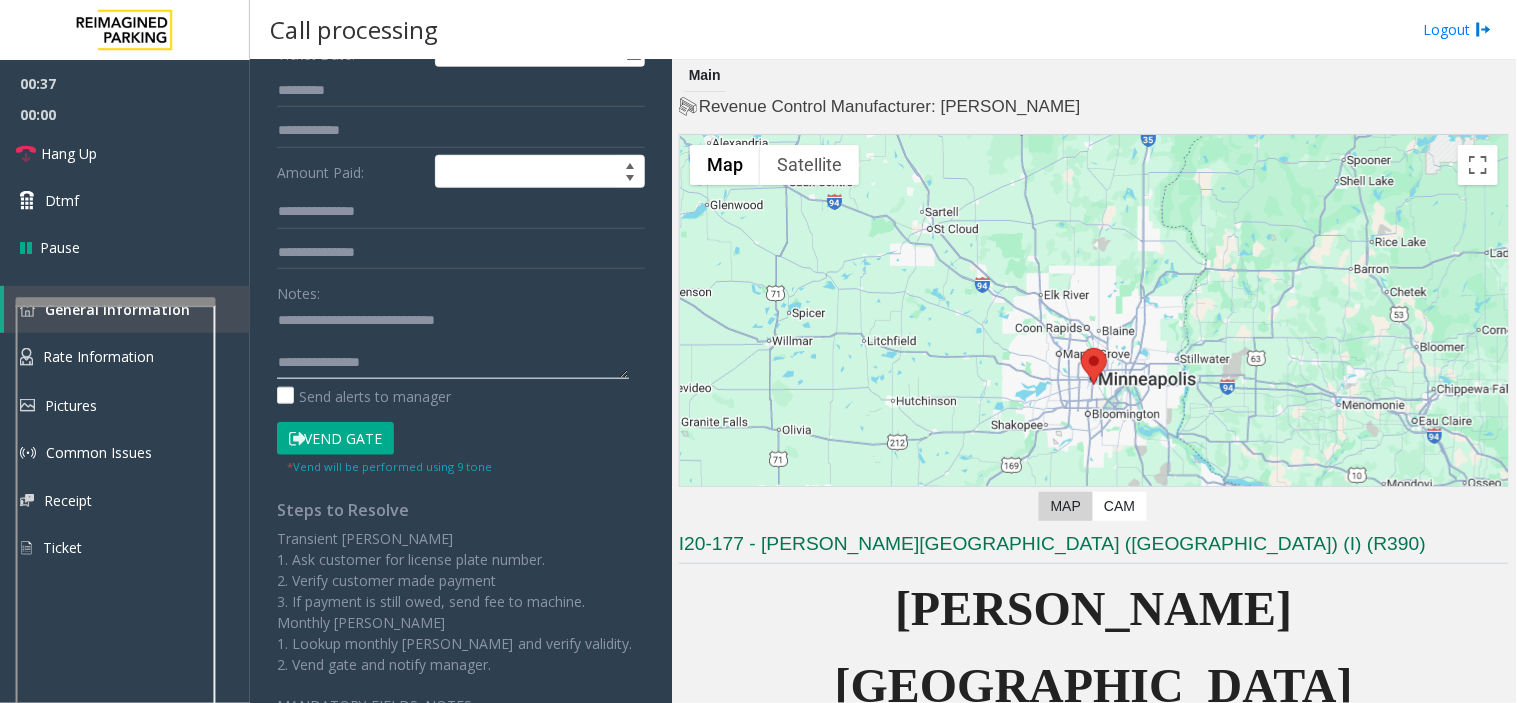 paste on "**********" 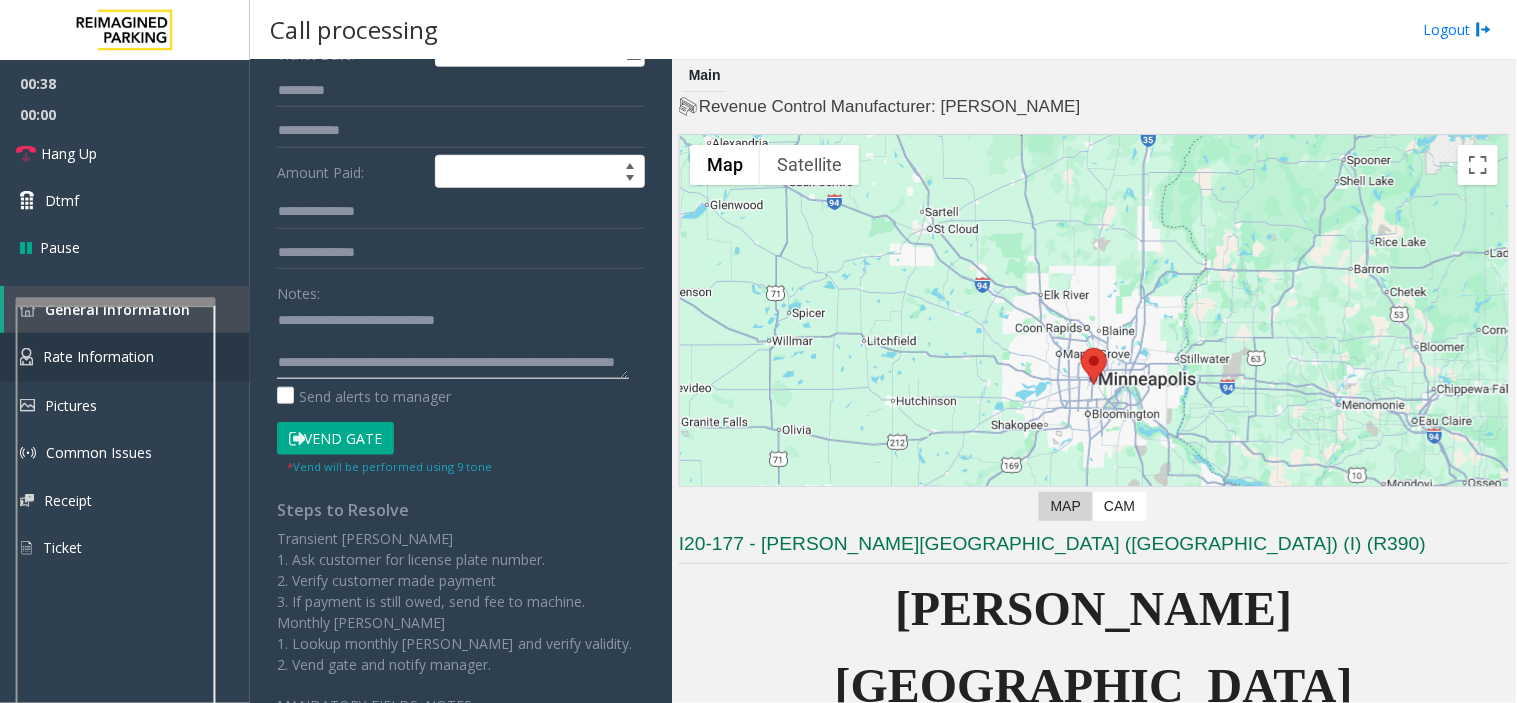 scroll, scrollTop: 14, scrollLeft: 0, axis: vertical 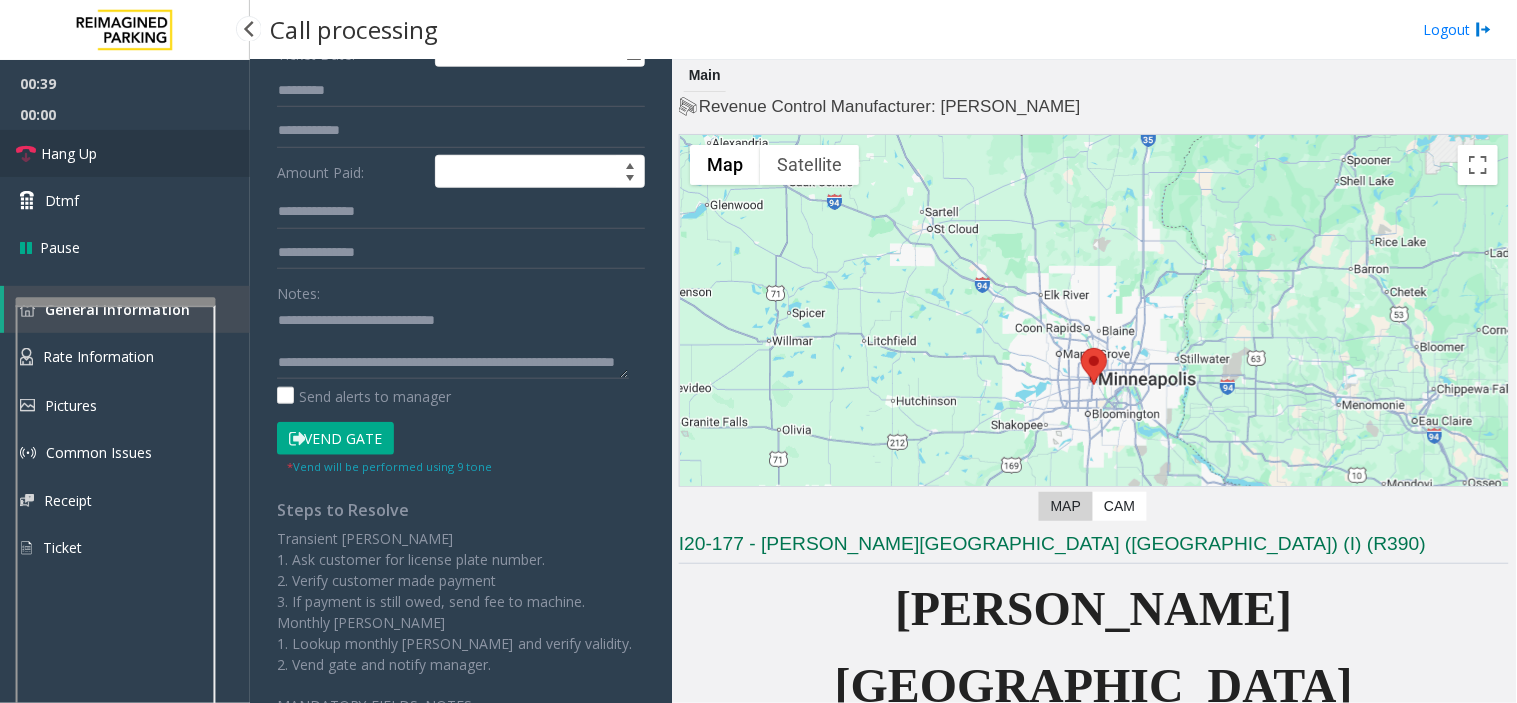 click on "Hang Up" at bounding box center [125, 153] 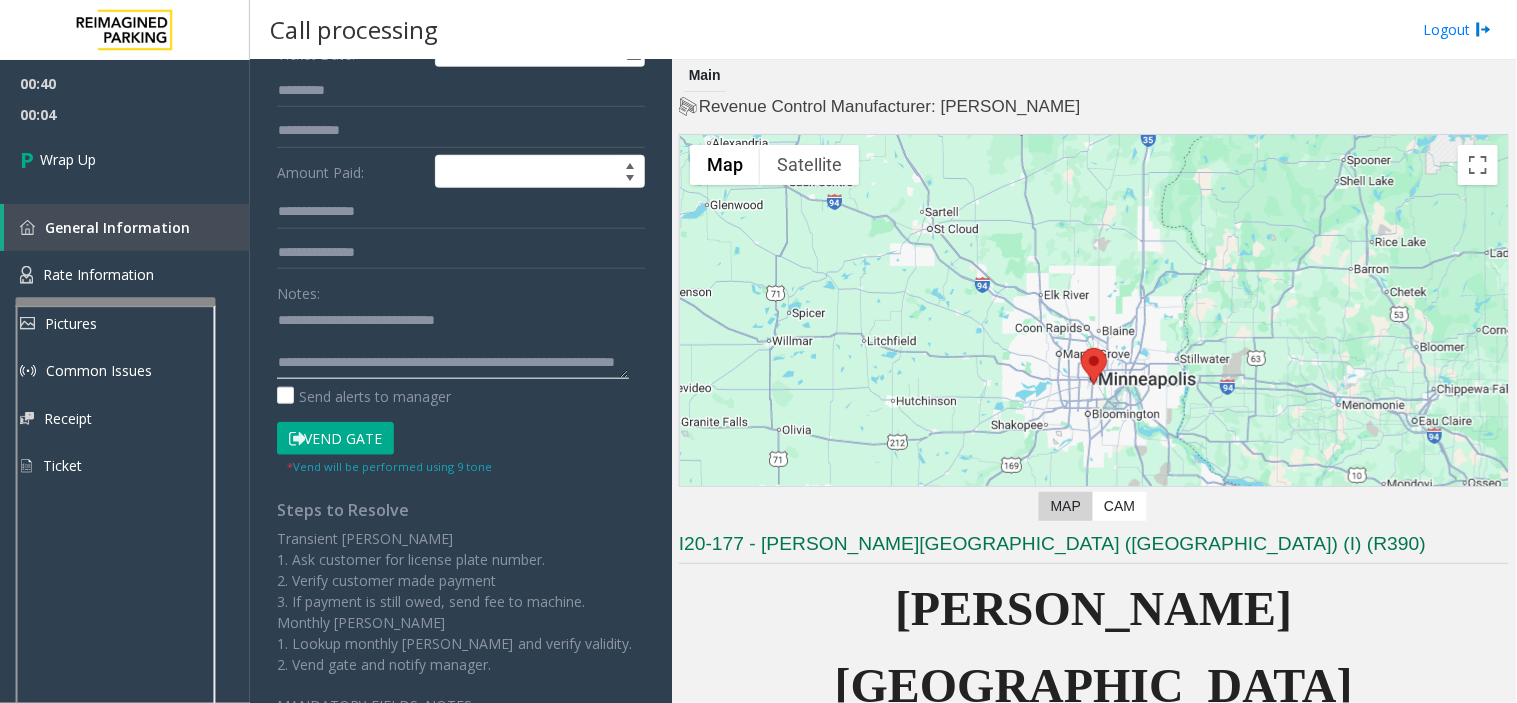 click 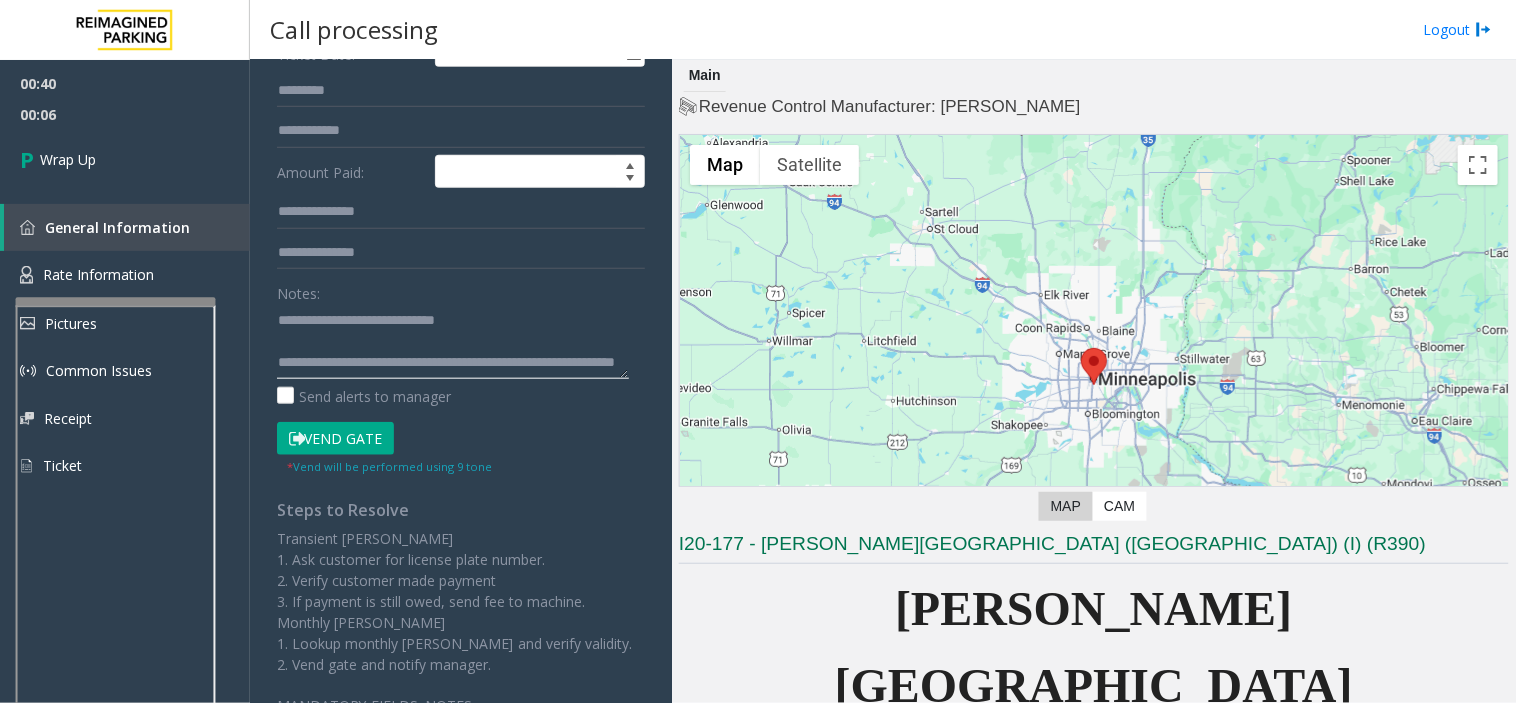 paste on "**********" 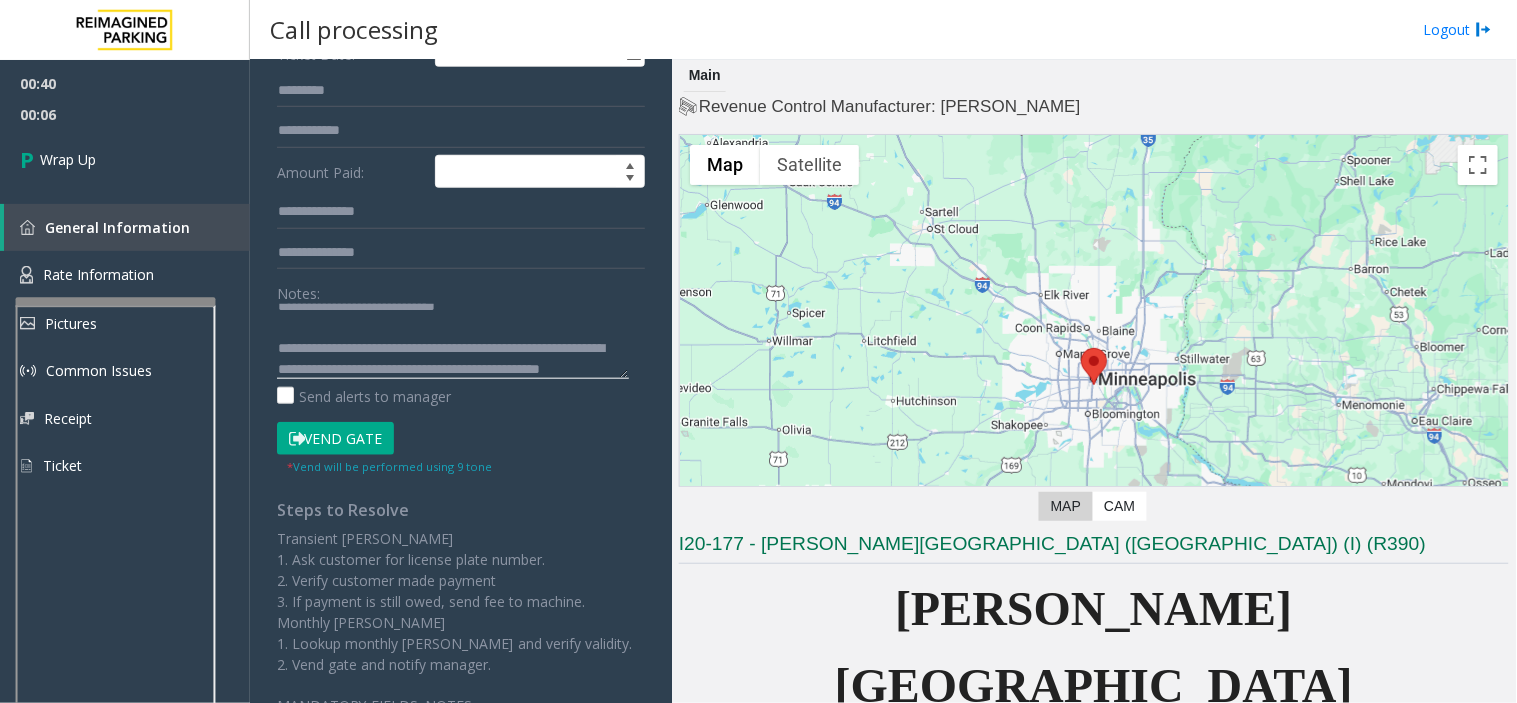 scroll, scrollTop: 35, scrollLeft: 0, axis: vertical 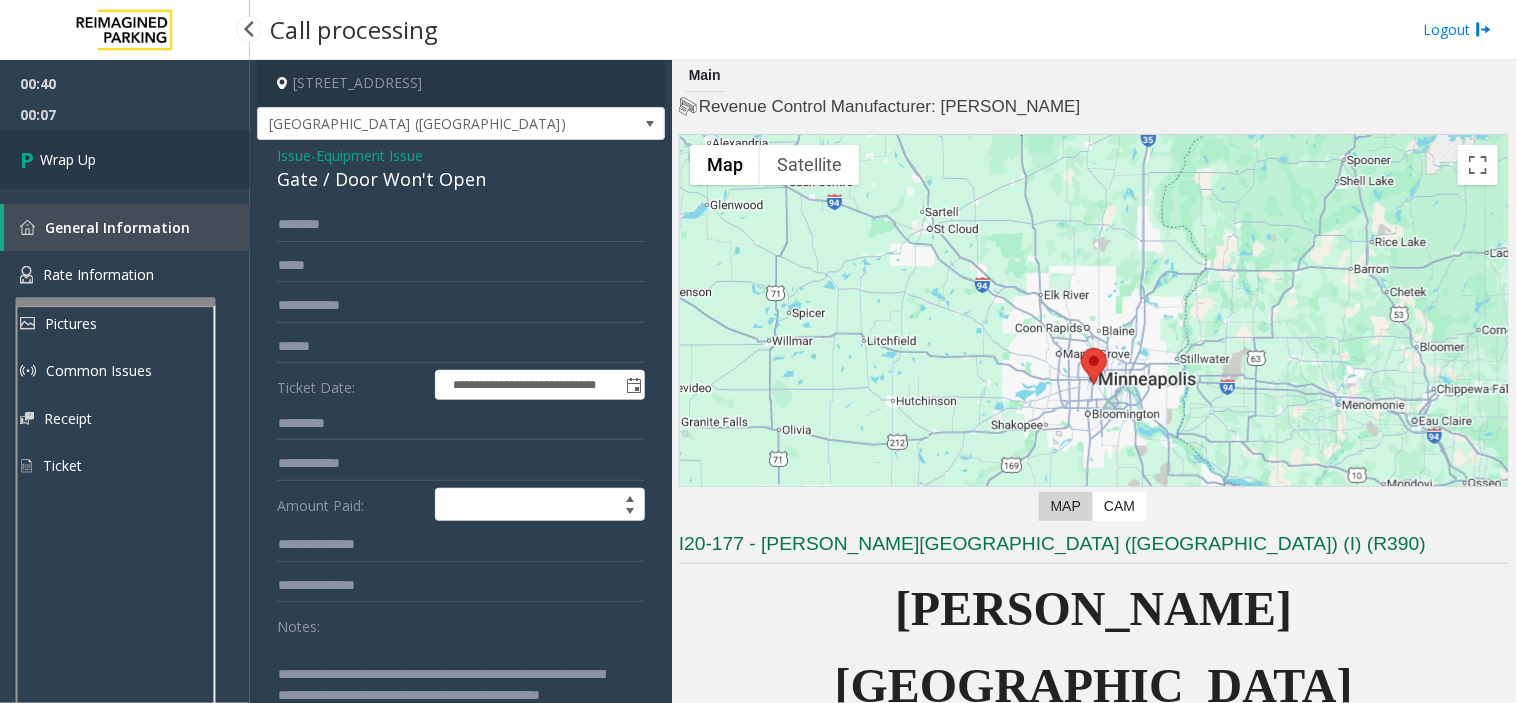 type on "**********" 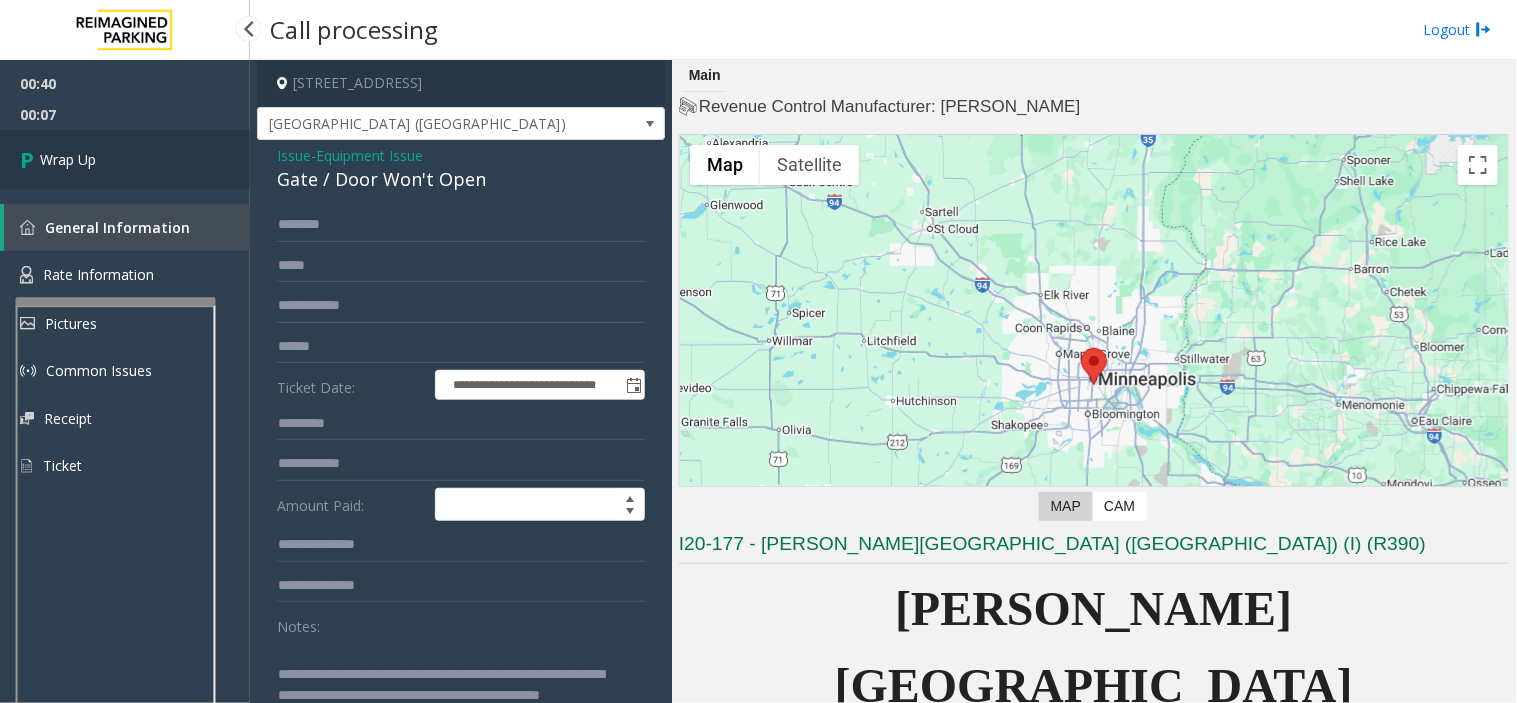 click on "Wrap Up" at bounding box center [68, 159] 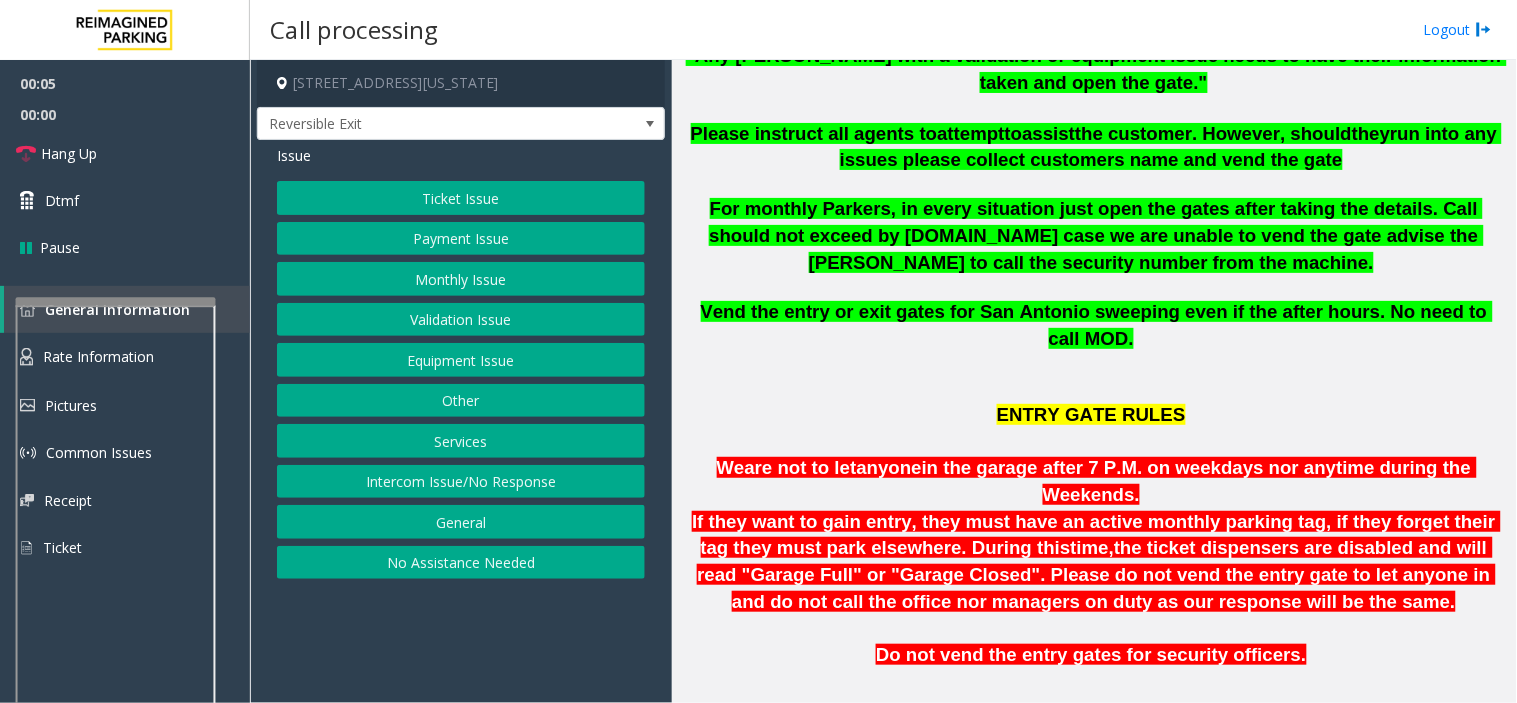 scroll, scrollTop: 1000, scrollLeft: 0, axis: vertical 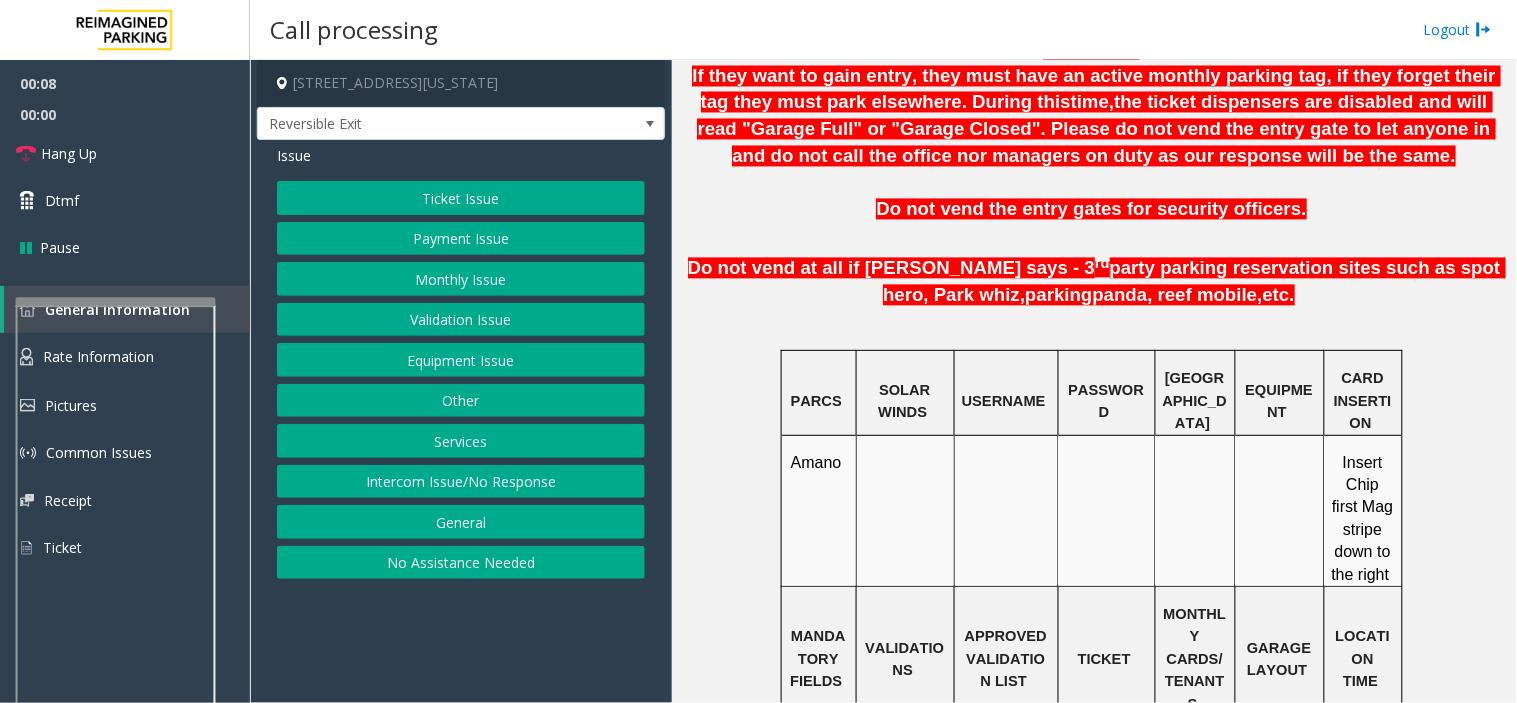 click on "Monthly Issue" 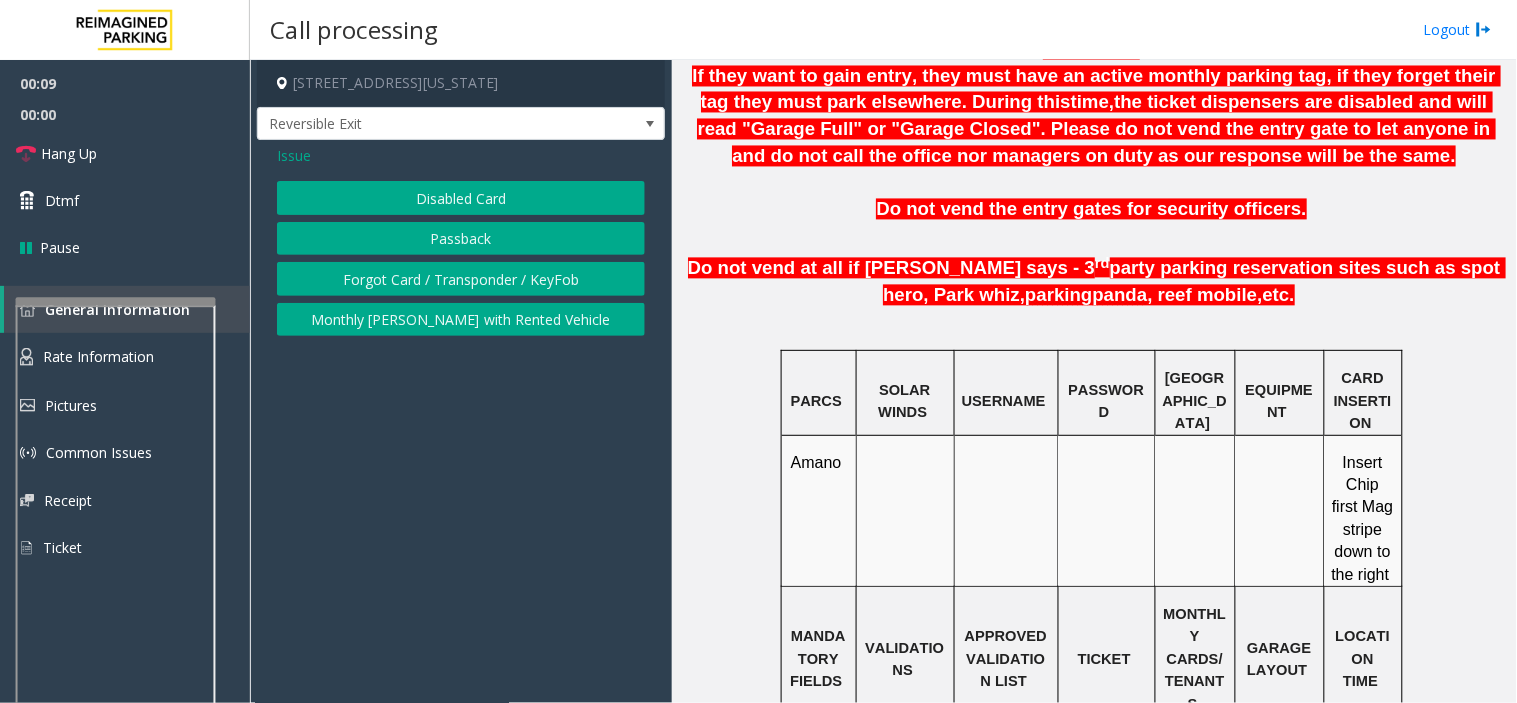 click on "Disabled Card" 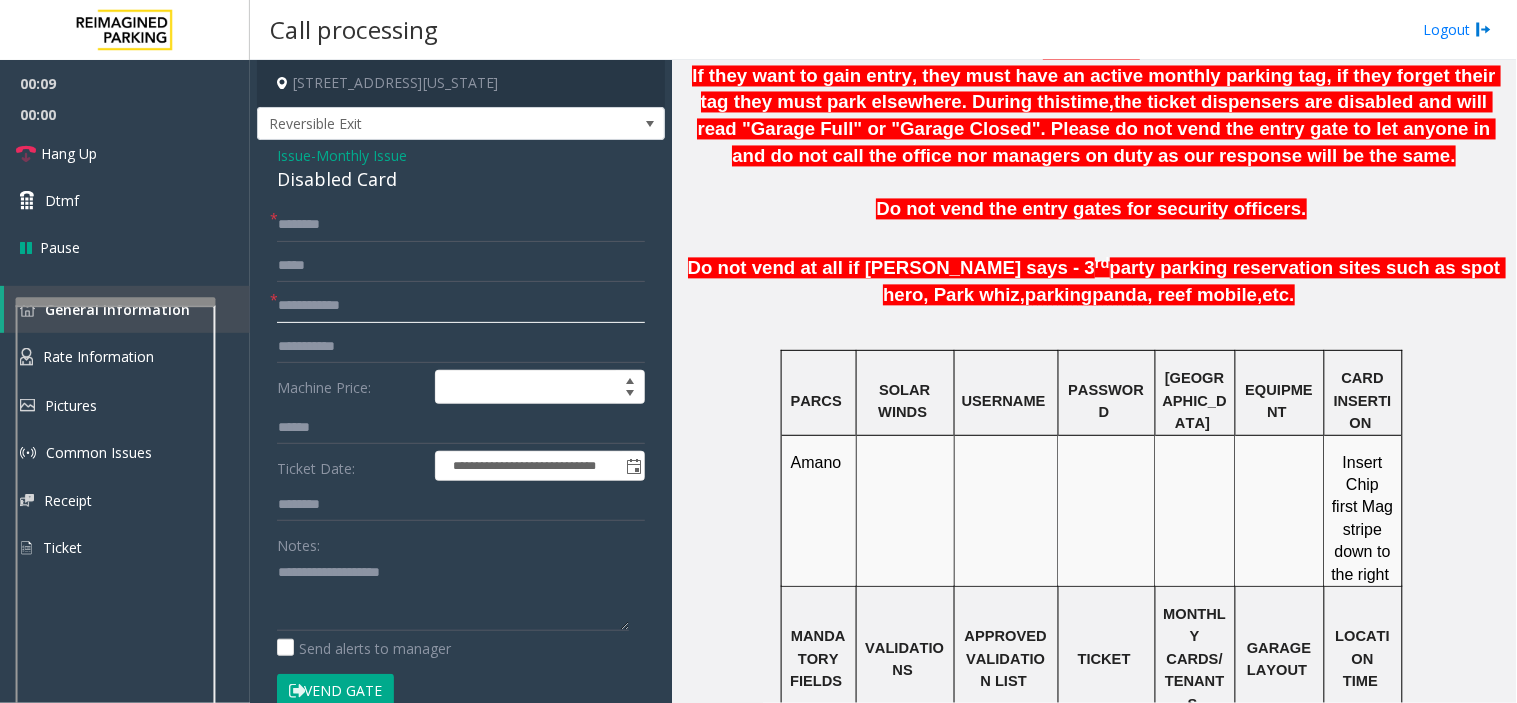 click 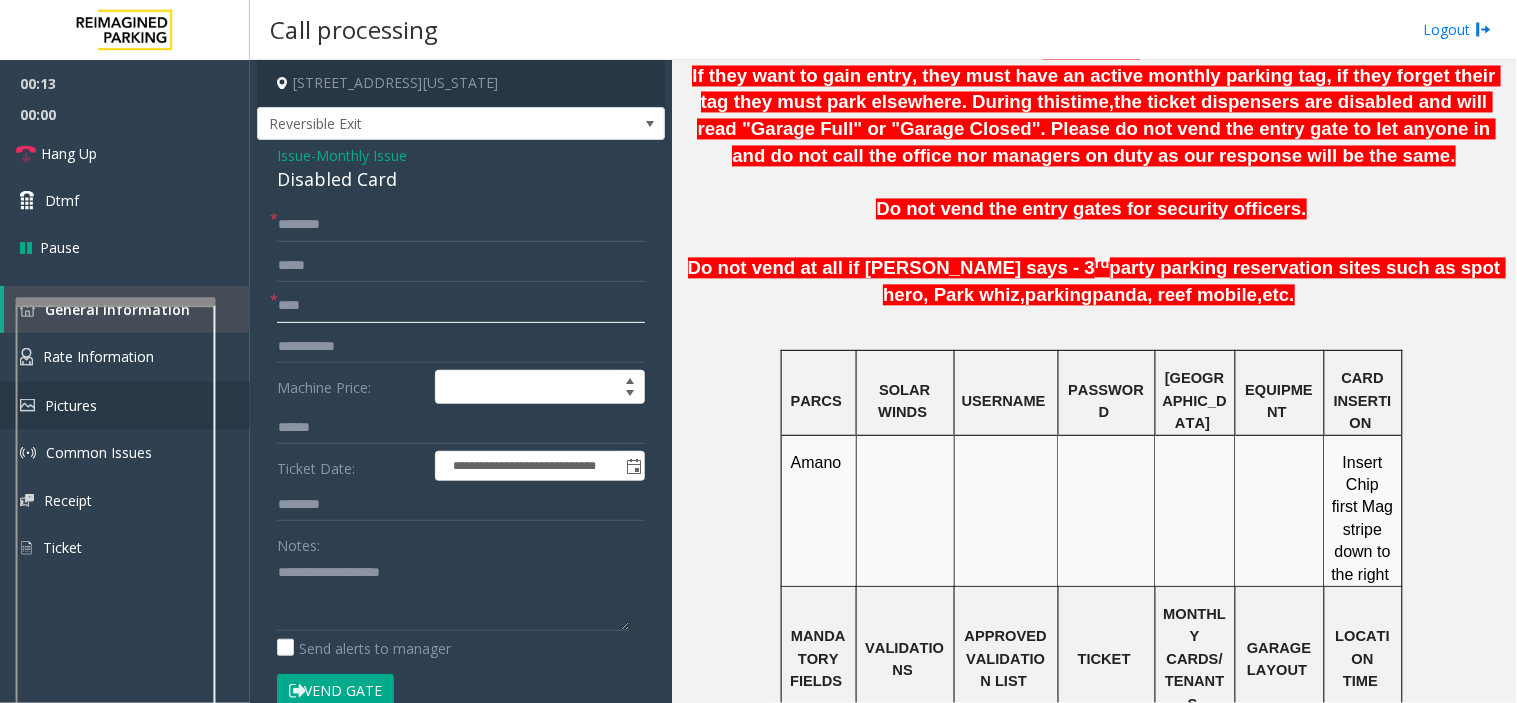type on "****" 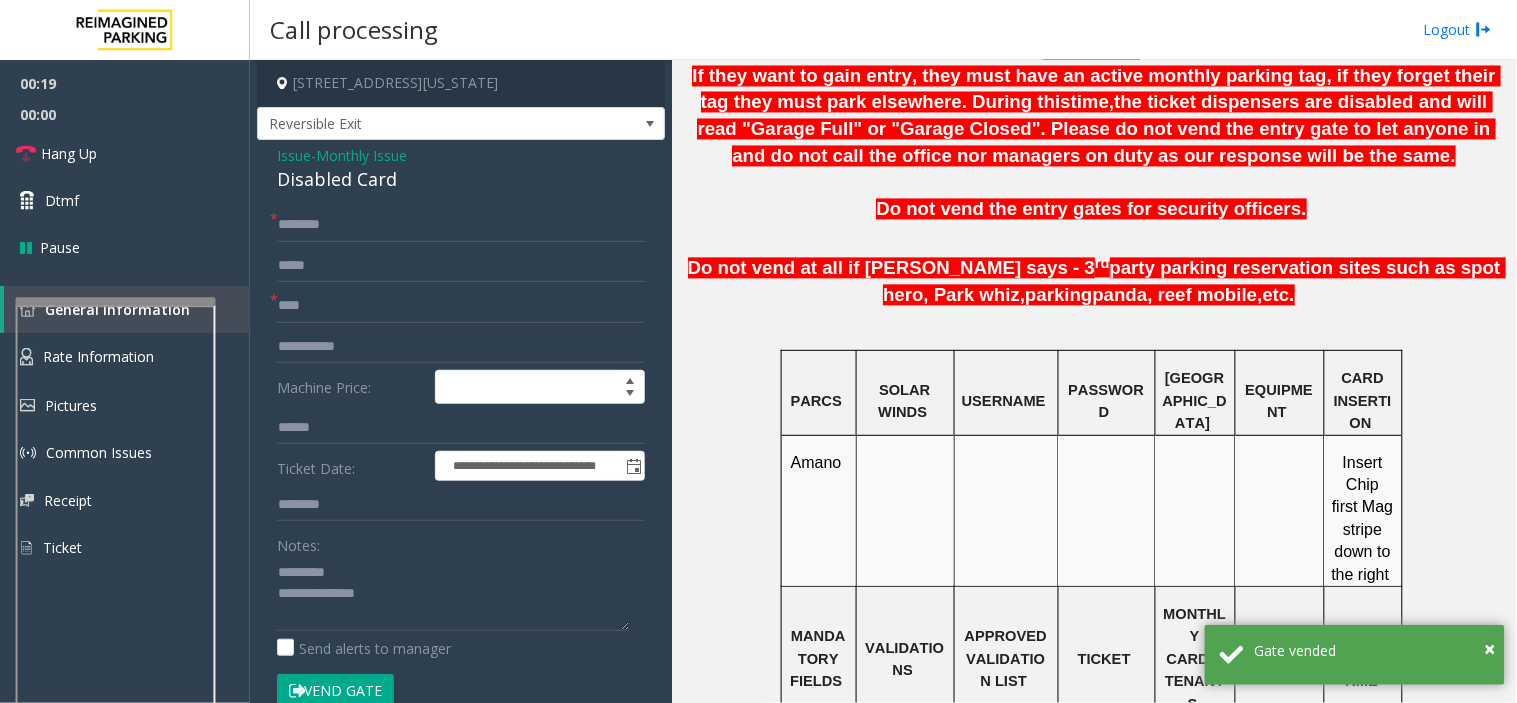 click on "Disabled Card" 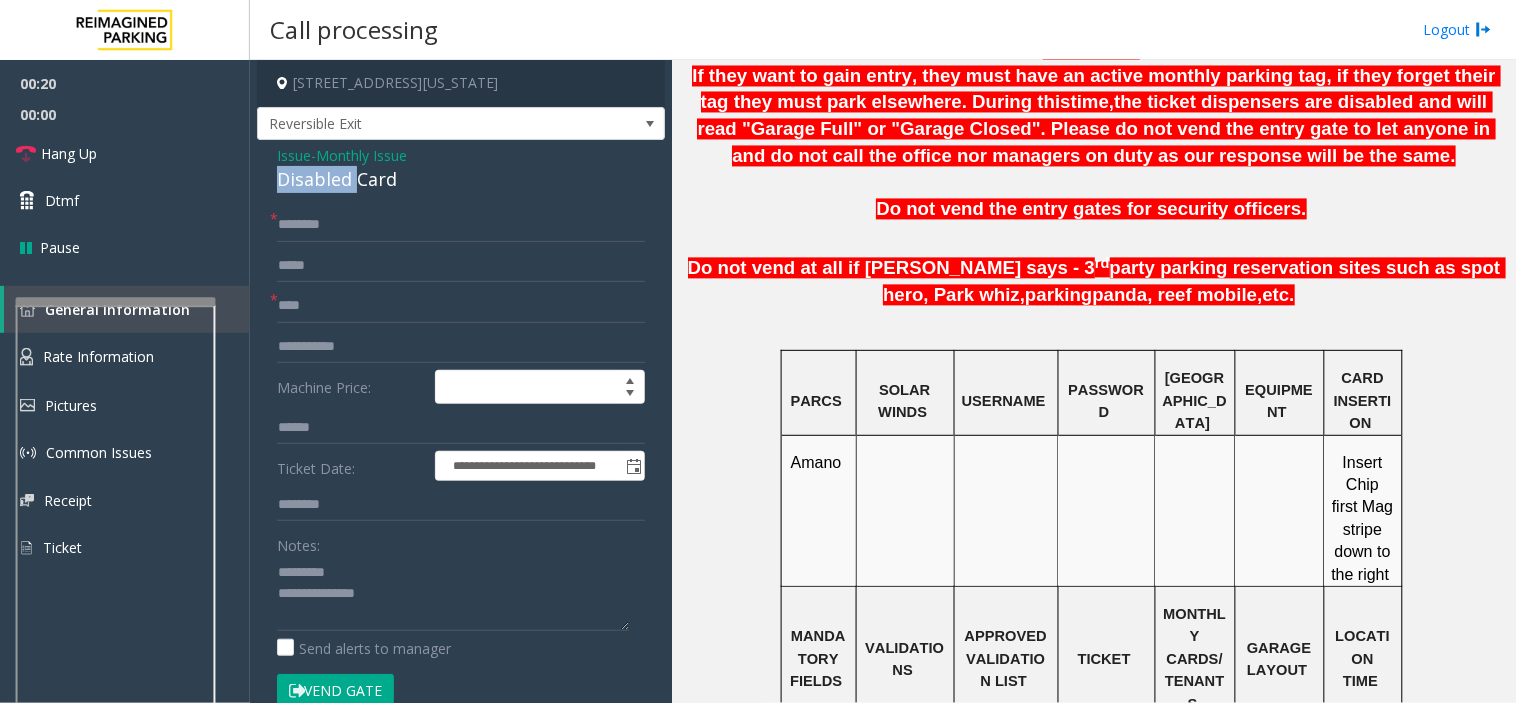 click on "Disabled Card" 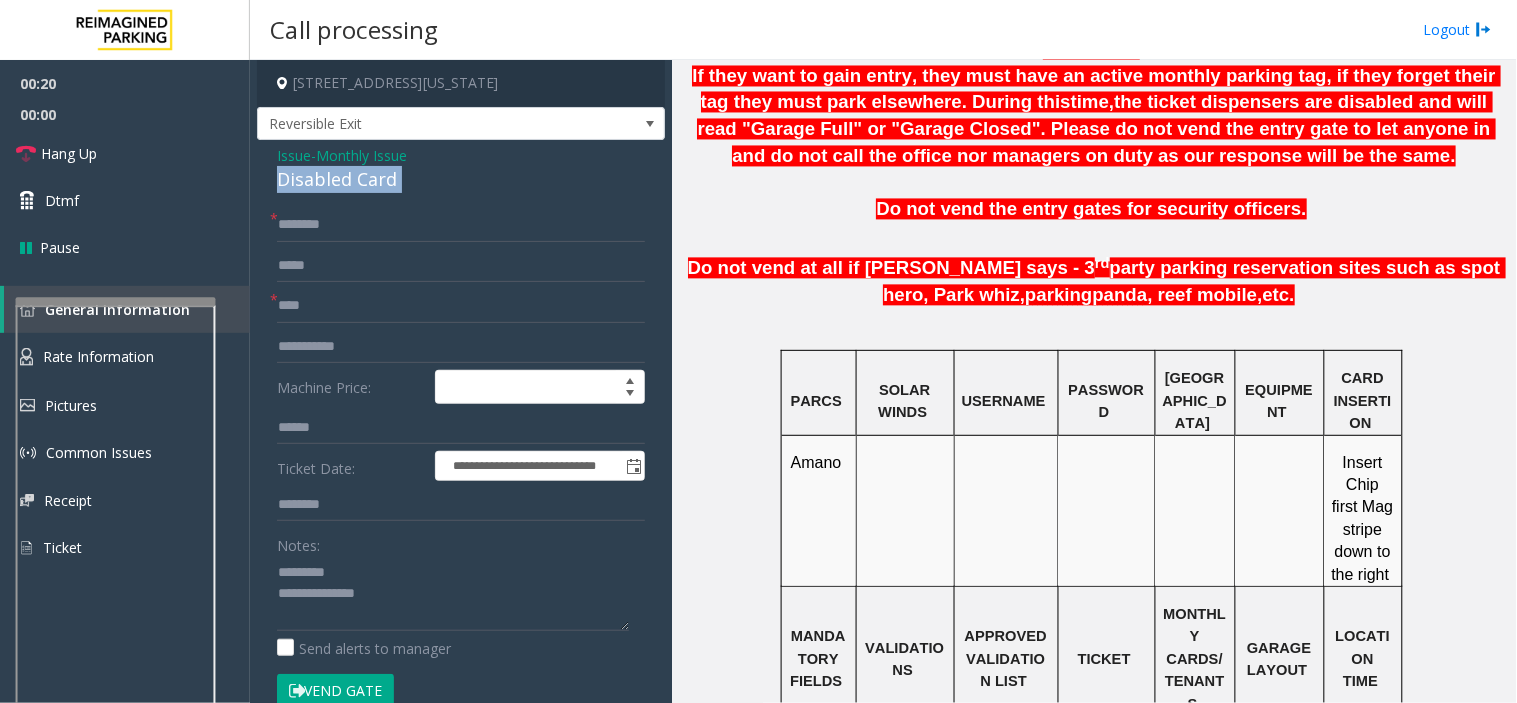 click on "Disabled Card" 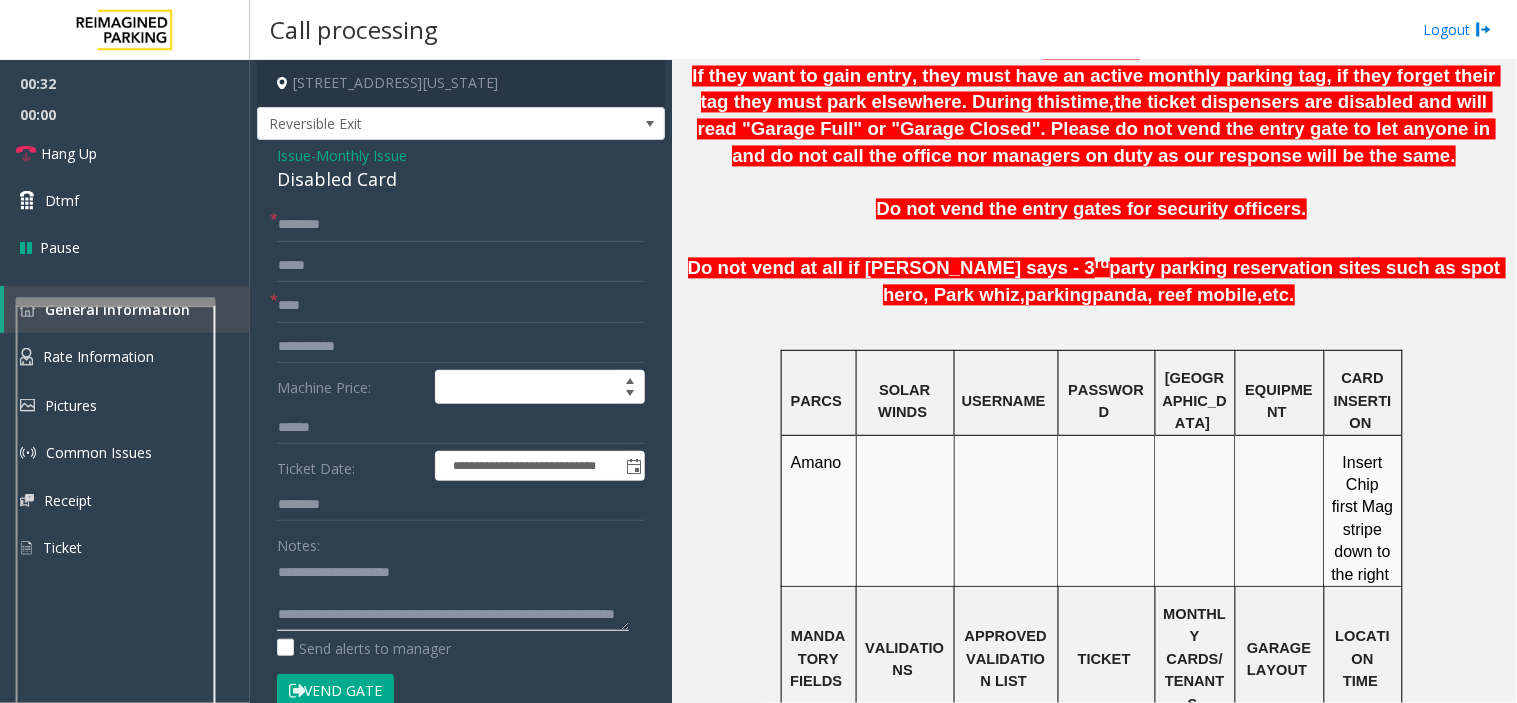 type on "**********" 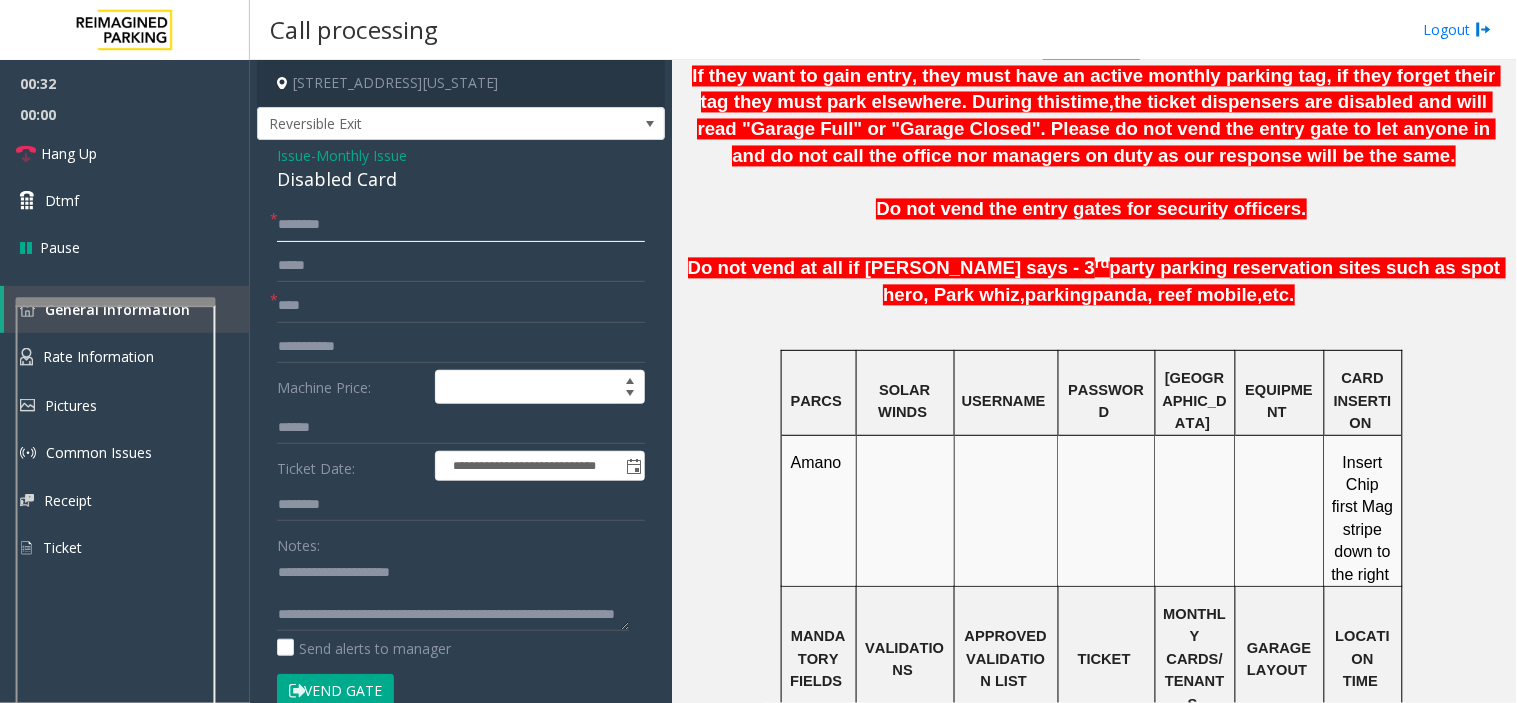 click 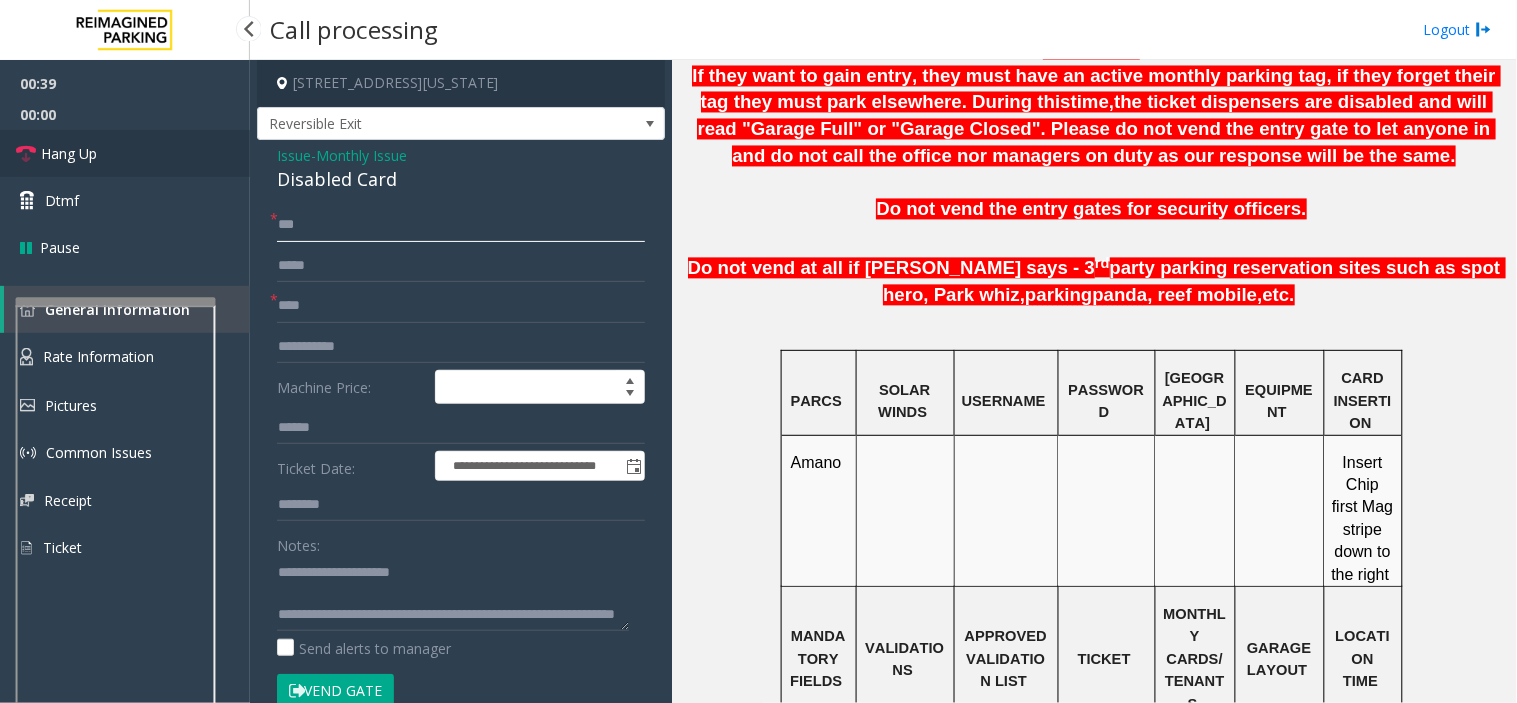 type on "**" 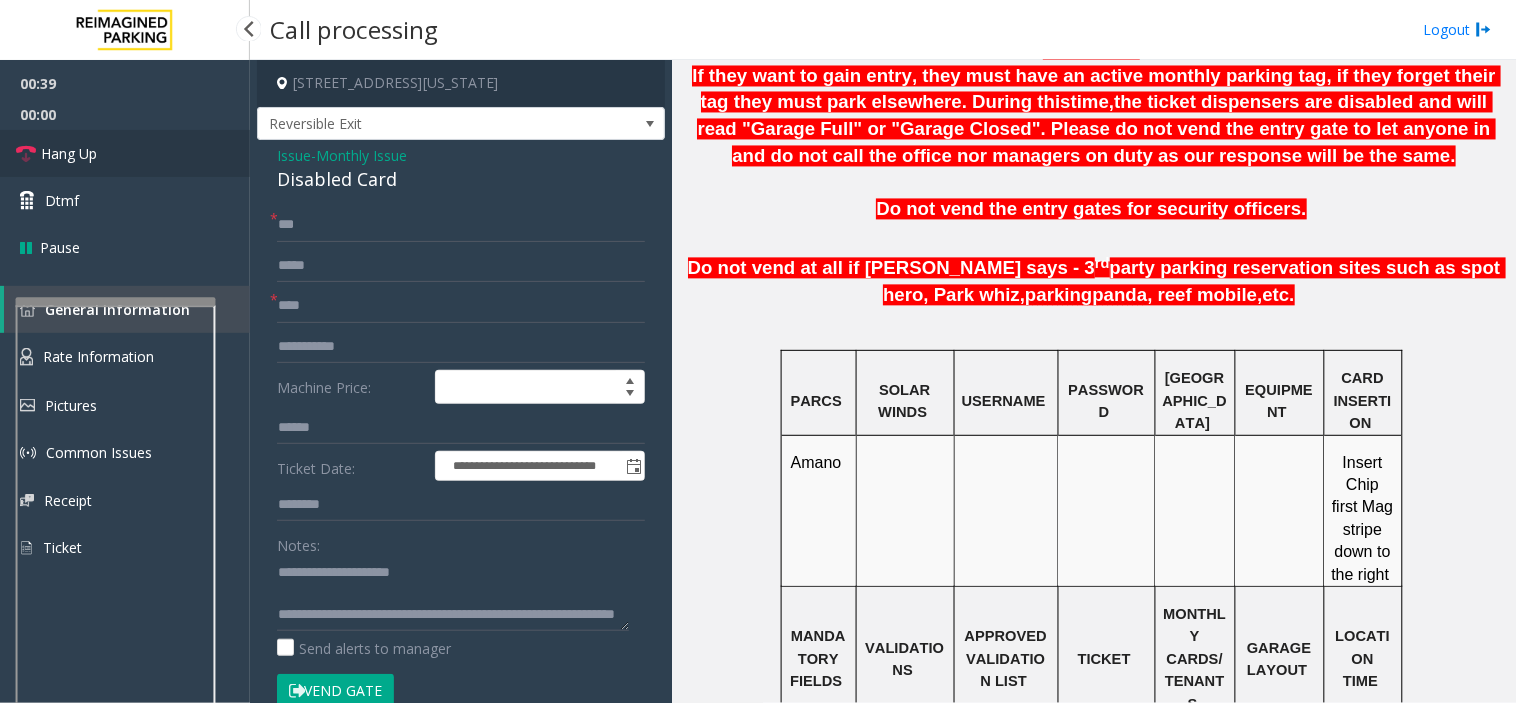 click on "Hang Up" at bounding box center (69, 153) 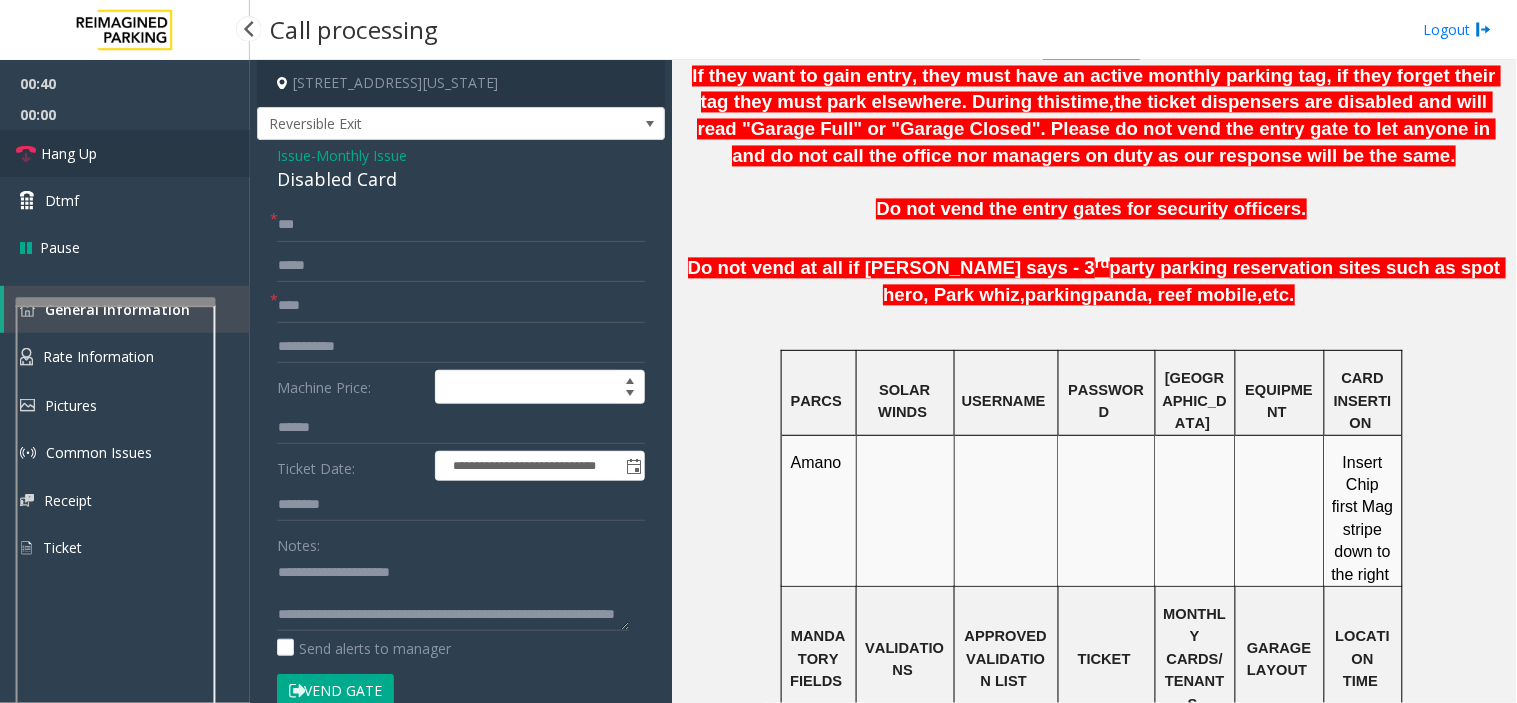 click on "Hang Up" at bounding box center [69, 153] 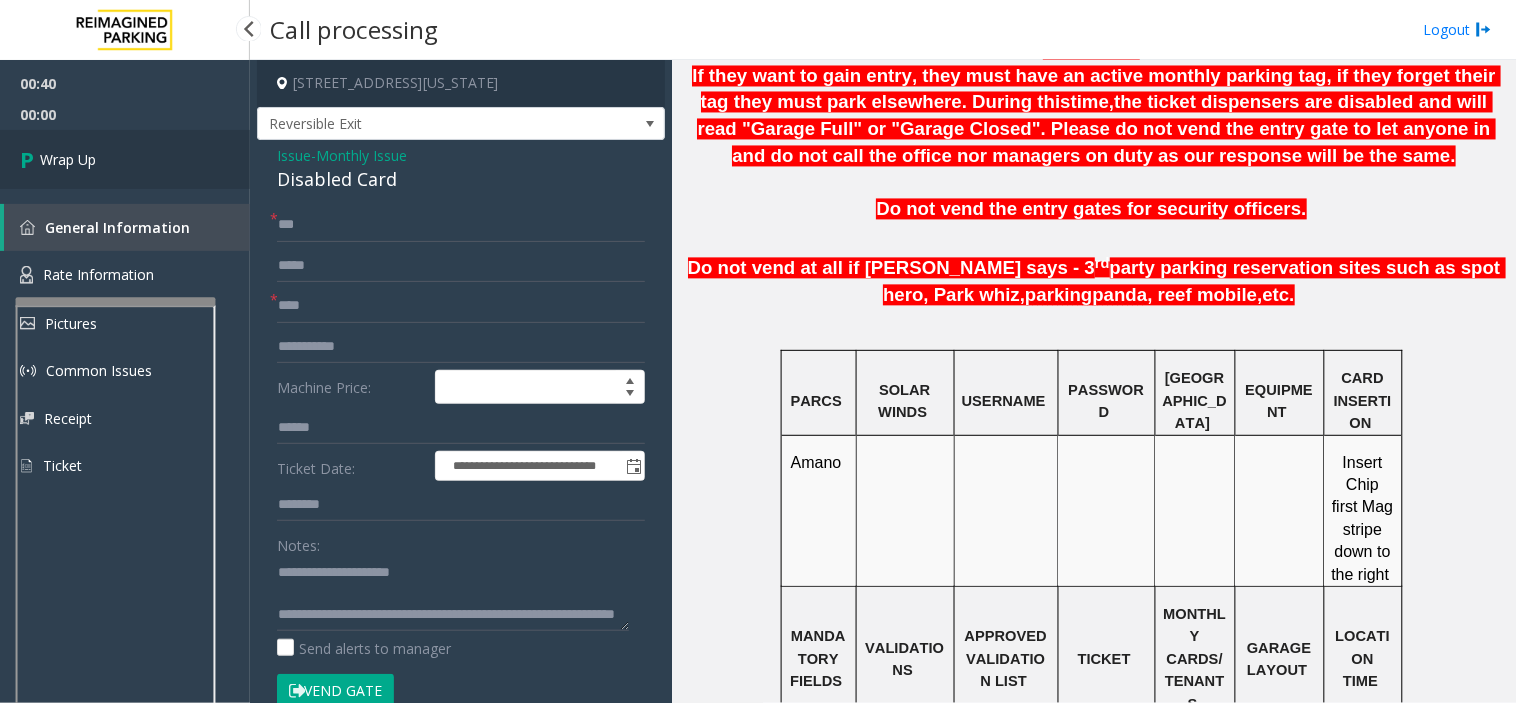 click on "Wrap Up" at bounding box center (125, 159) 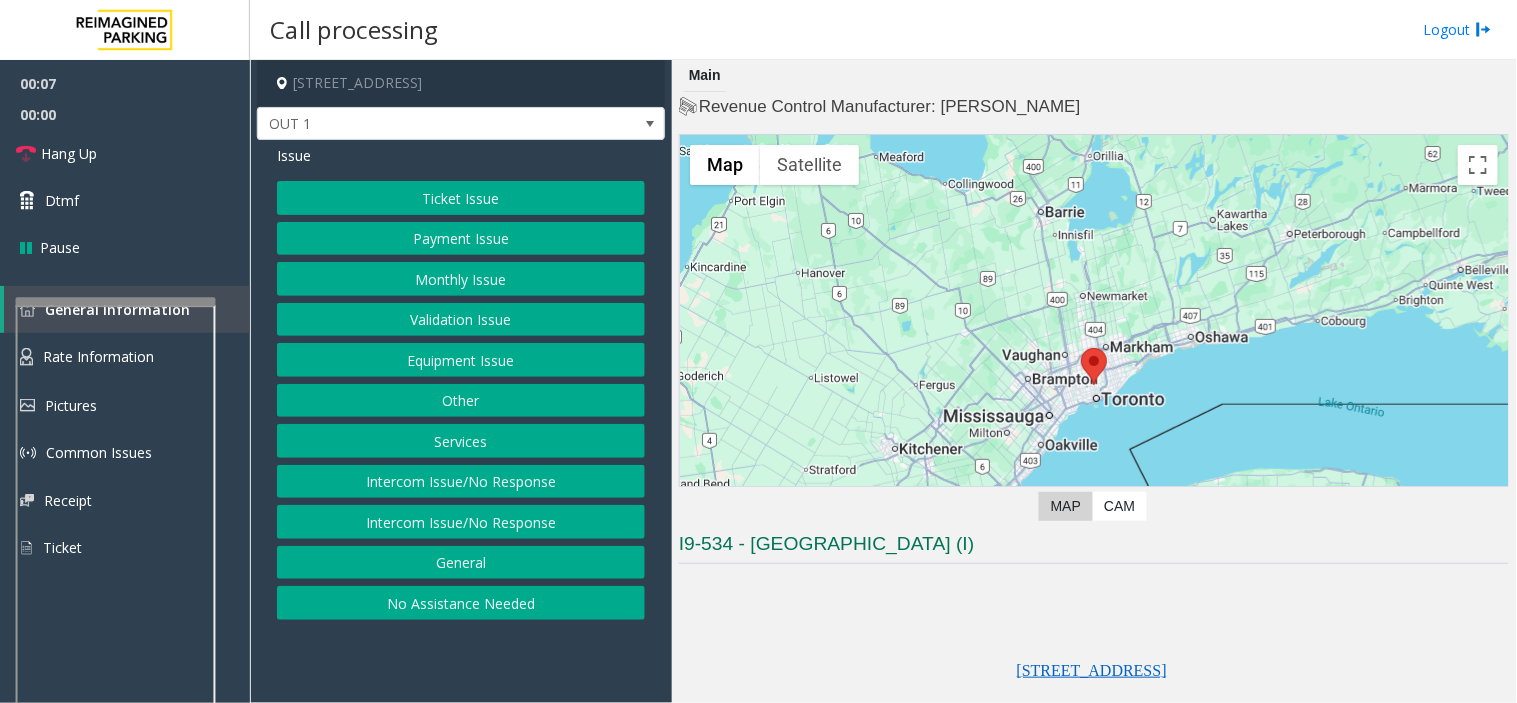 click on "Equipment Issue" 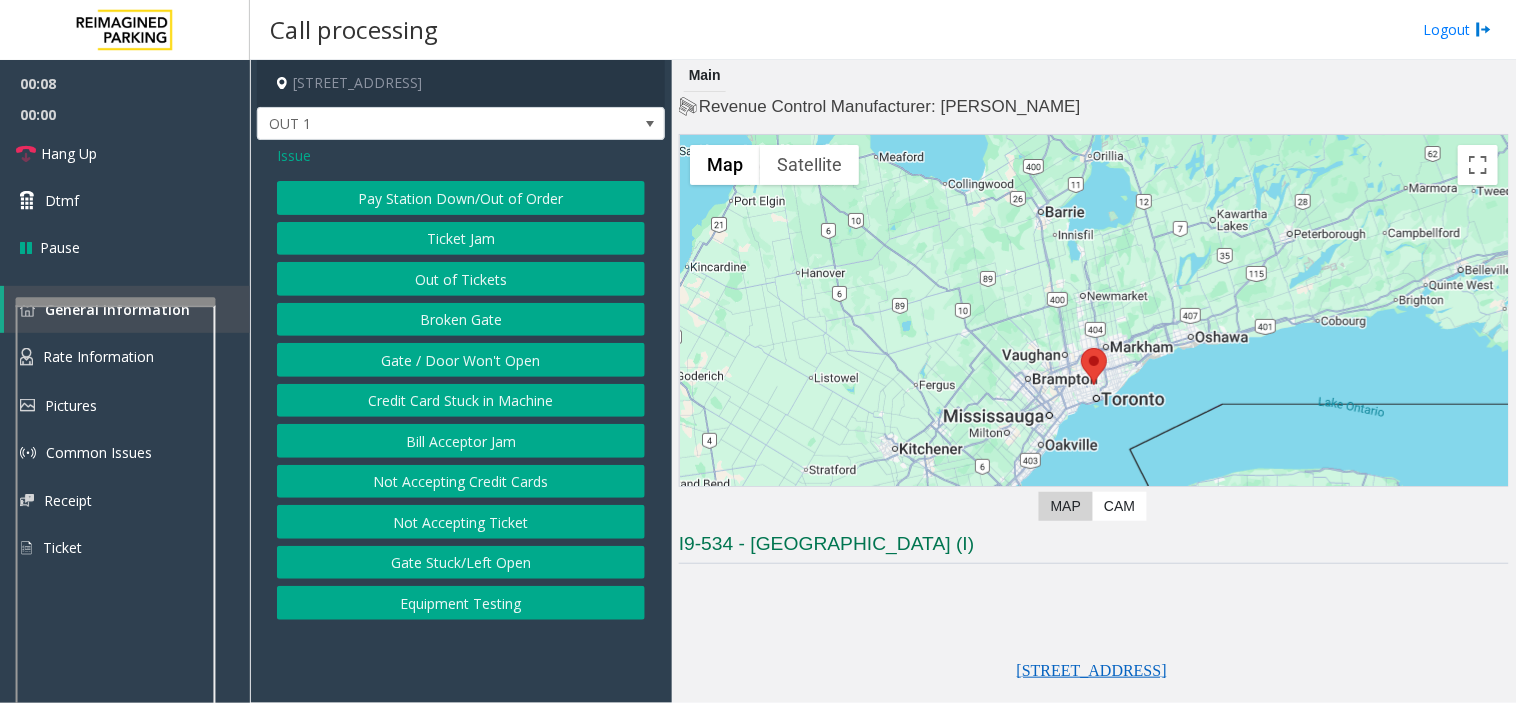 click on "Gate / Door Won't Open" 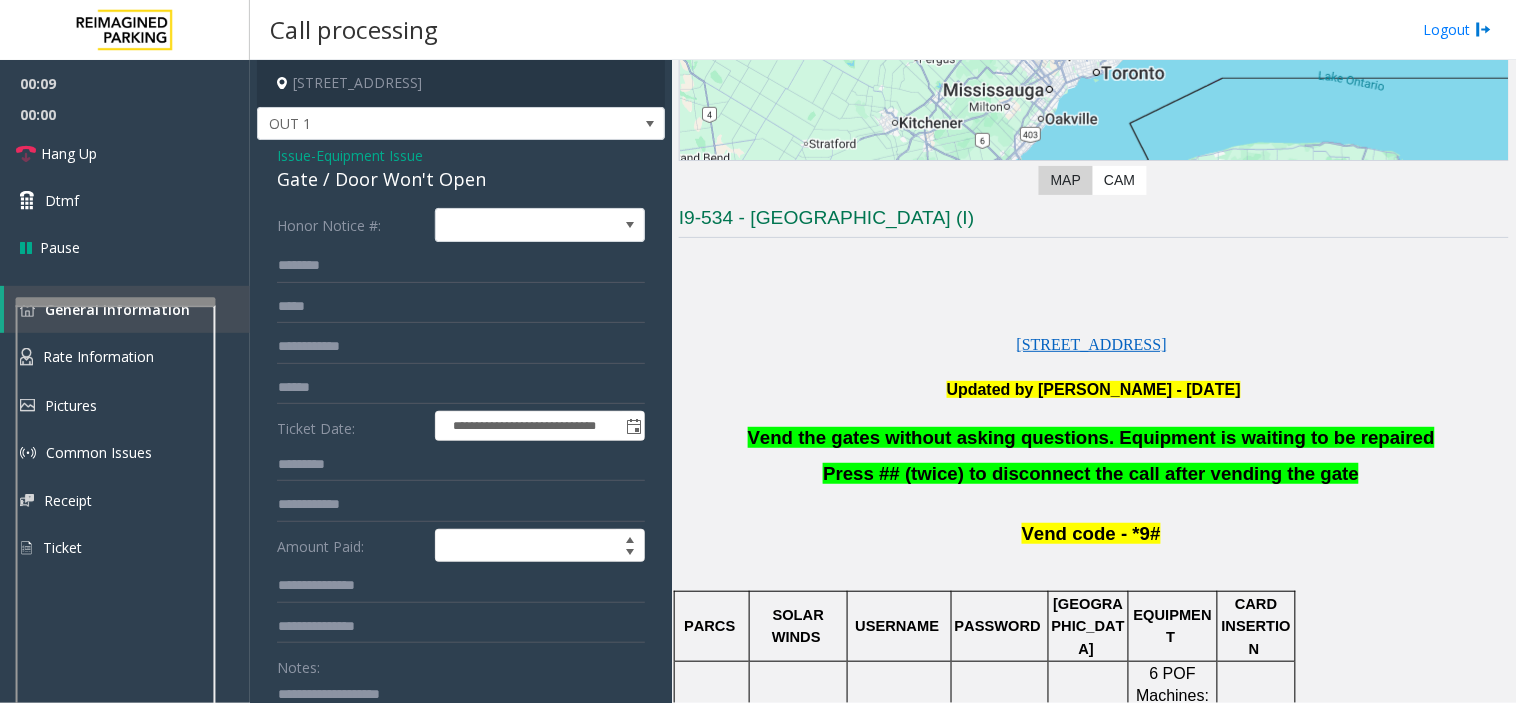 scroll, scrollTop: 333, scrollLeft: 0, axis: vertical 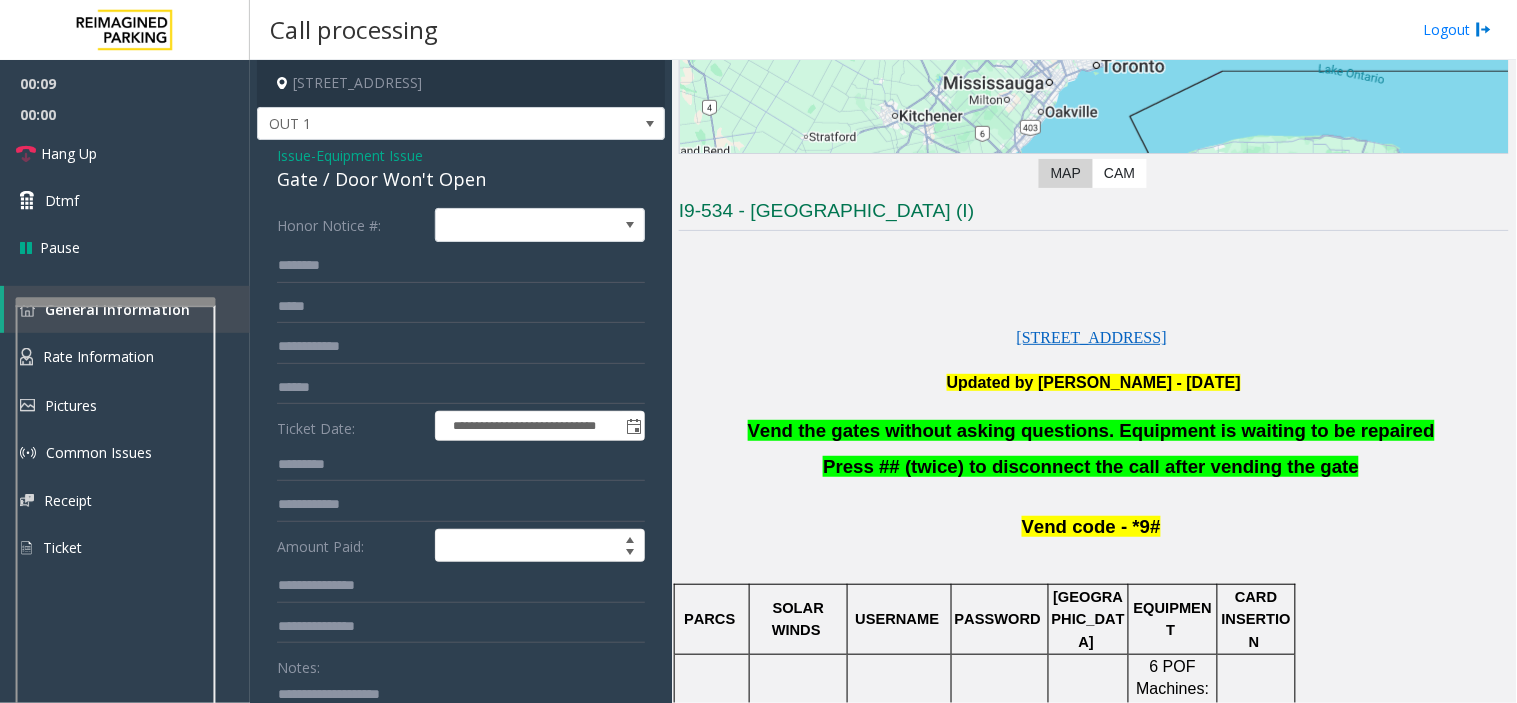 click on "Vend the gates without asking questions. Equipment is waiting to be repaired" 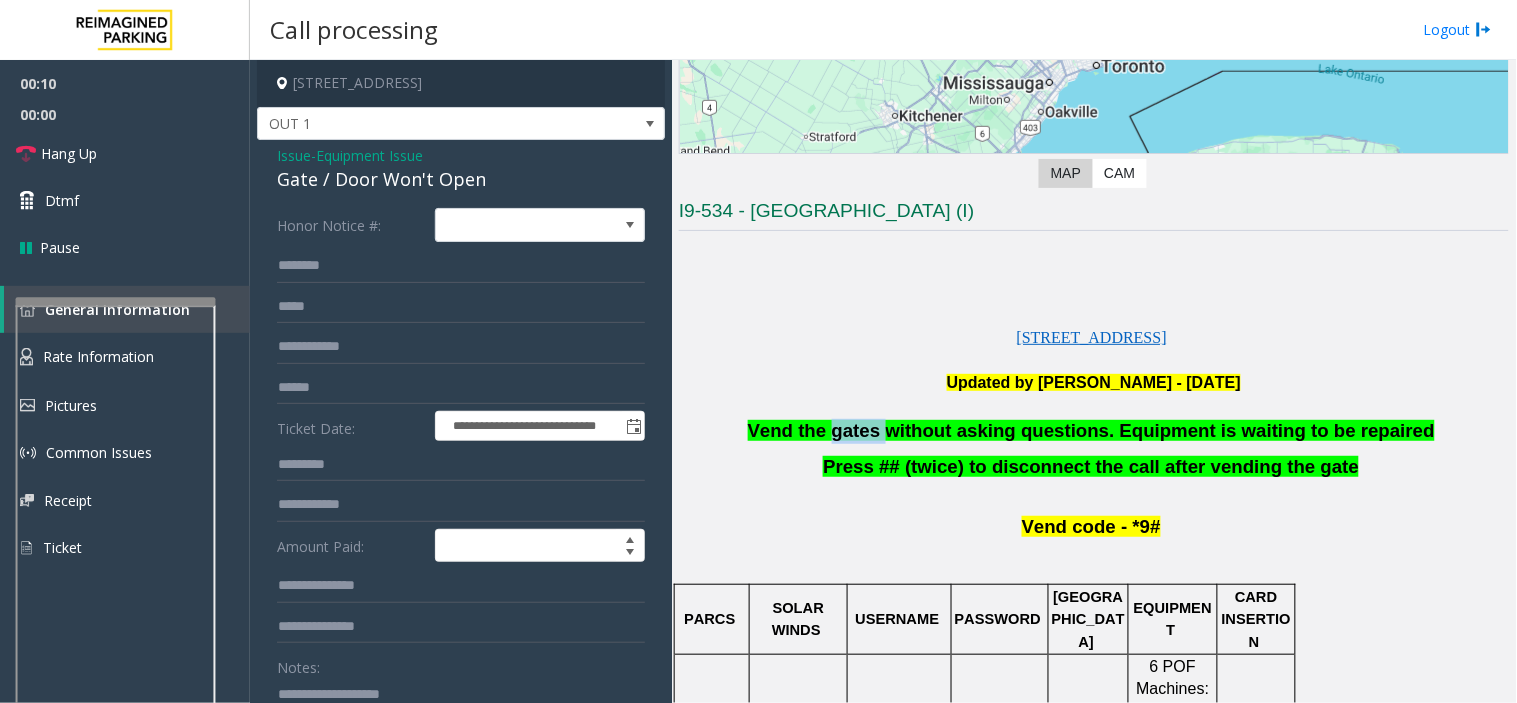 click on "Vend the gates without asking questions. Equipment is waiting to be repaired" 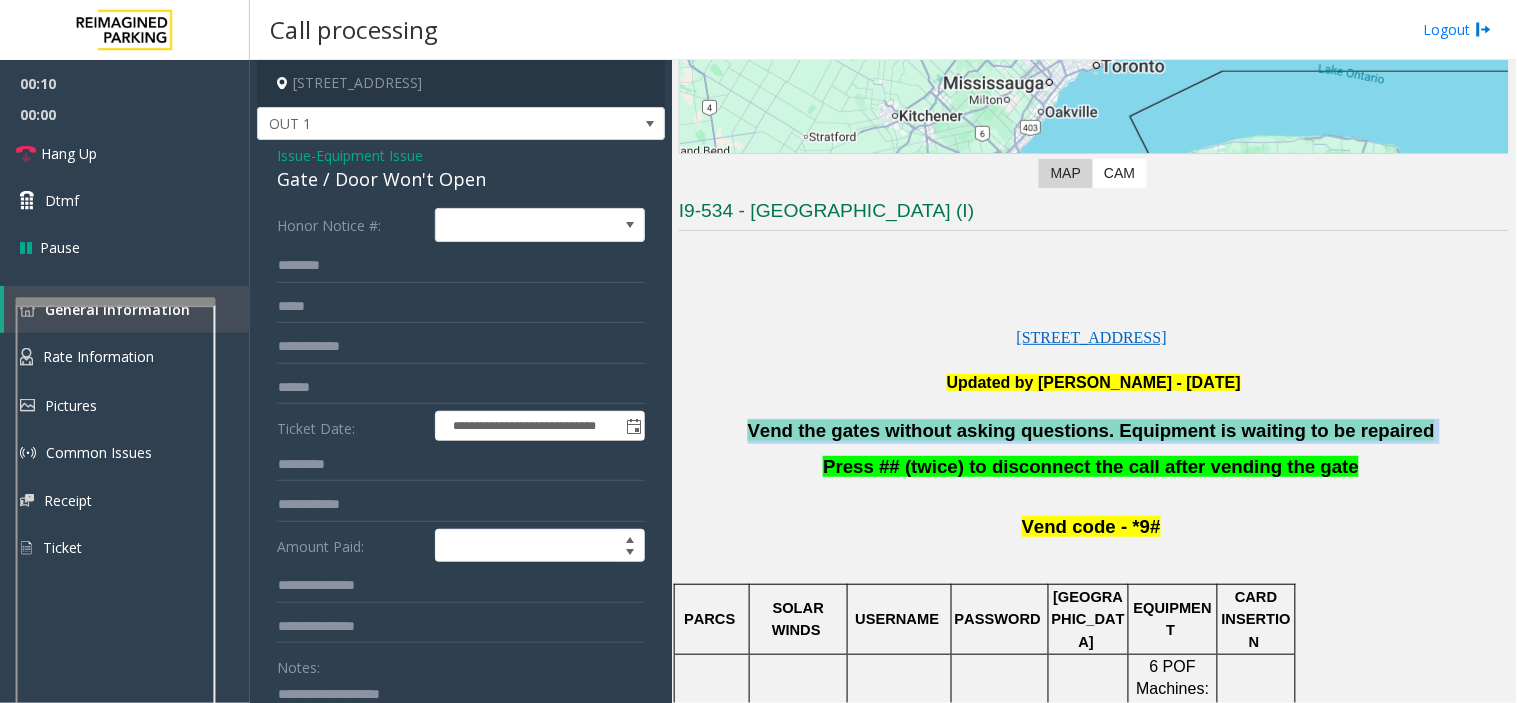 click on "Vend the gates without asking questions. Equipment is waiting to be repaired" 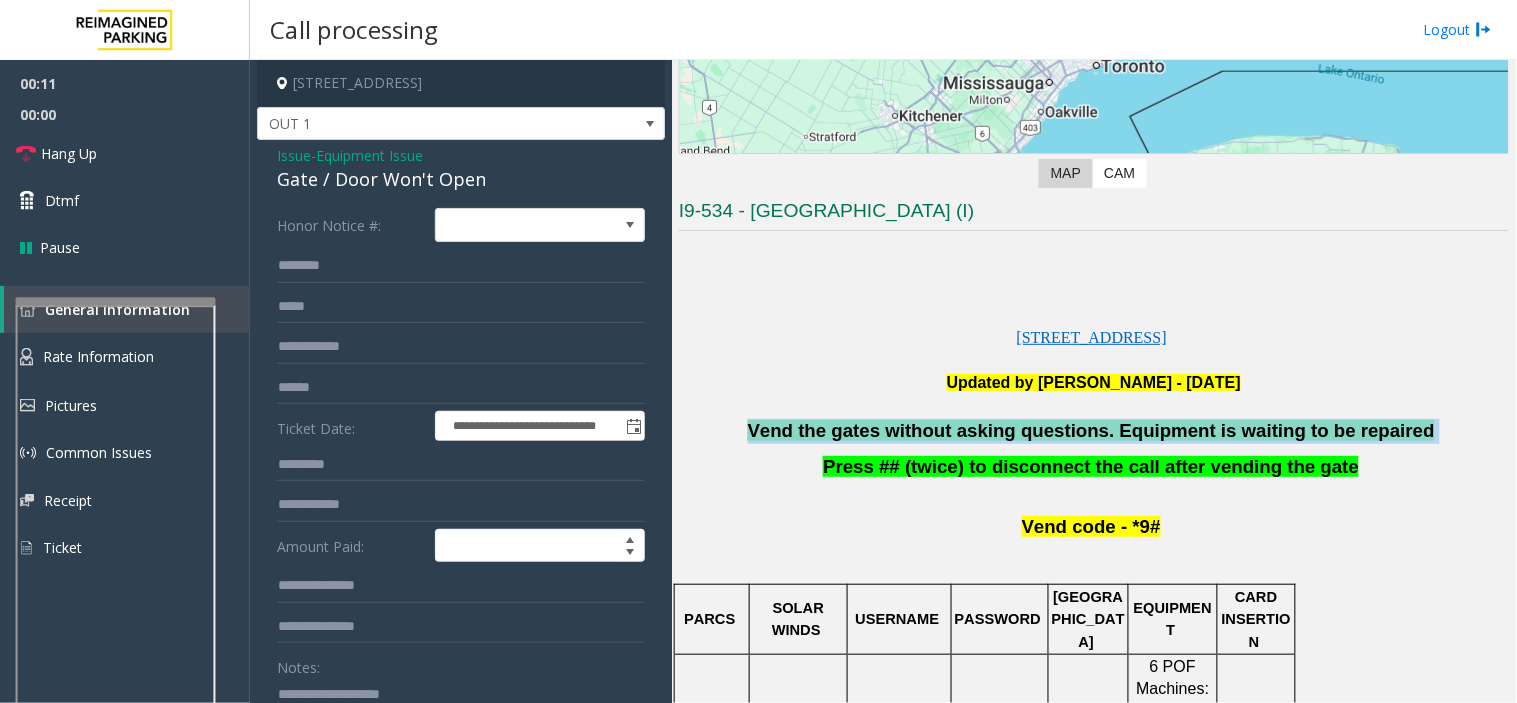 copy on "Vend the gates without asking questions. Equipment is waiting to be repaired" 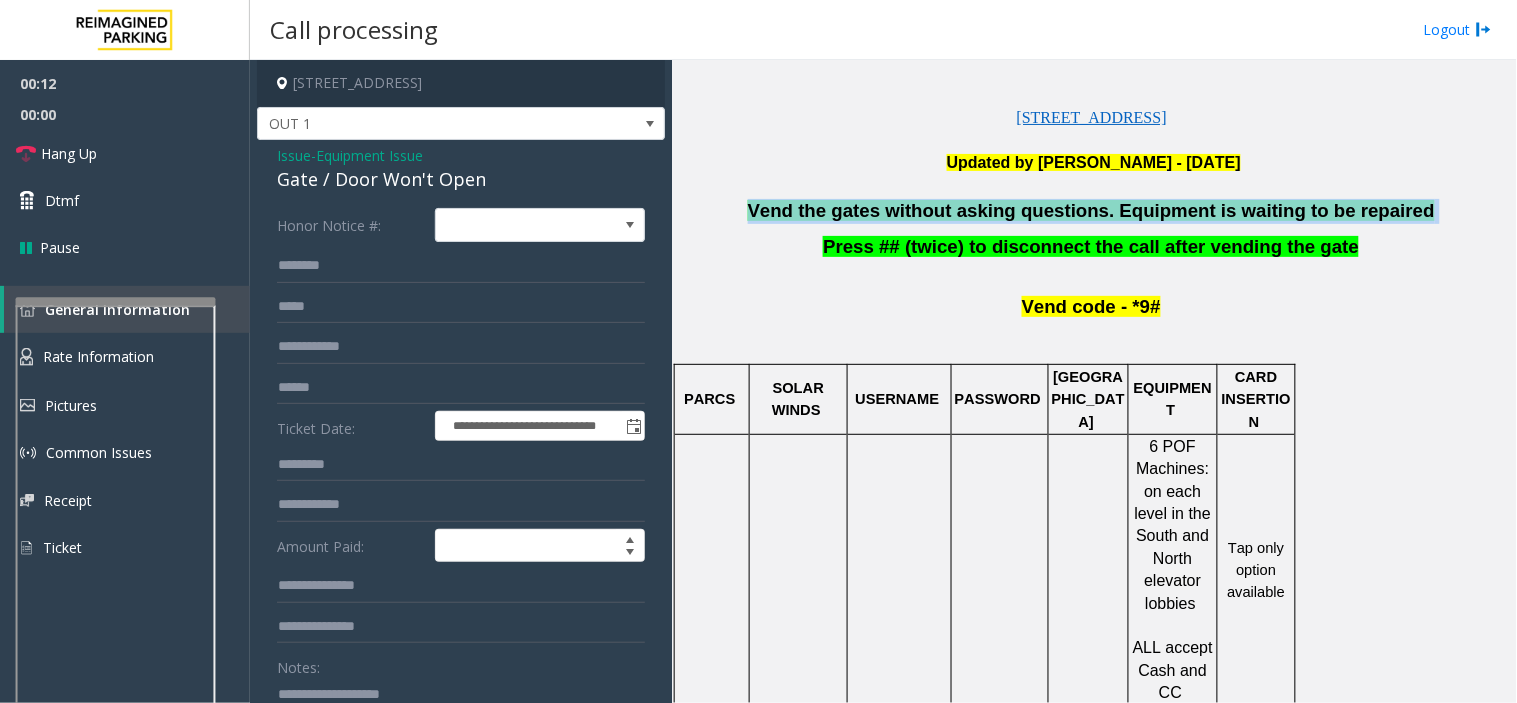 scroll, scrollTop: 555, scrollLeft: 0, axis: vertical 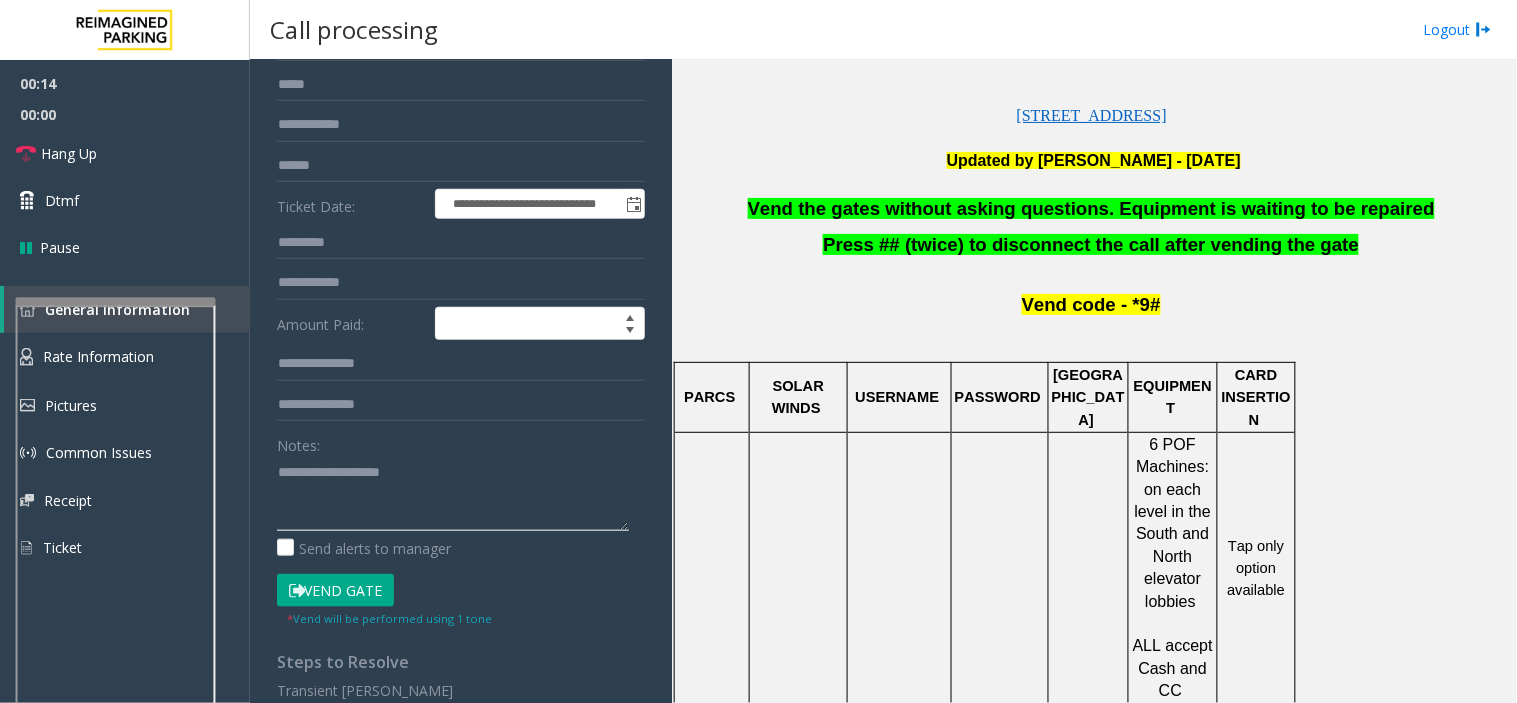 paste on "**********" 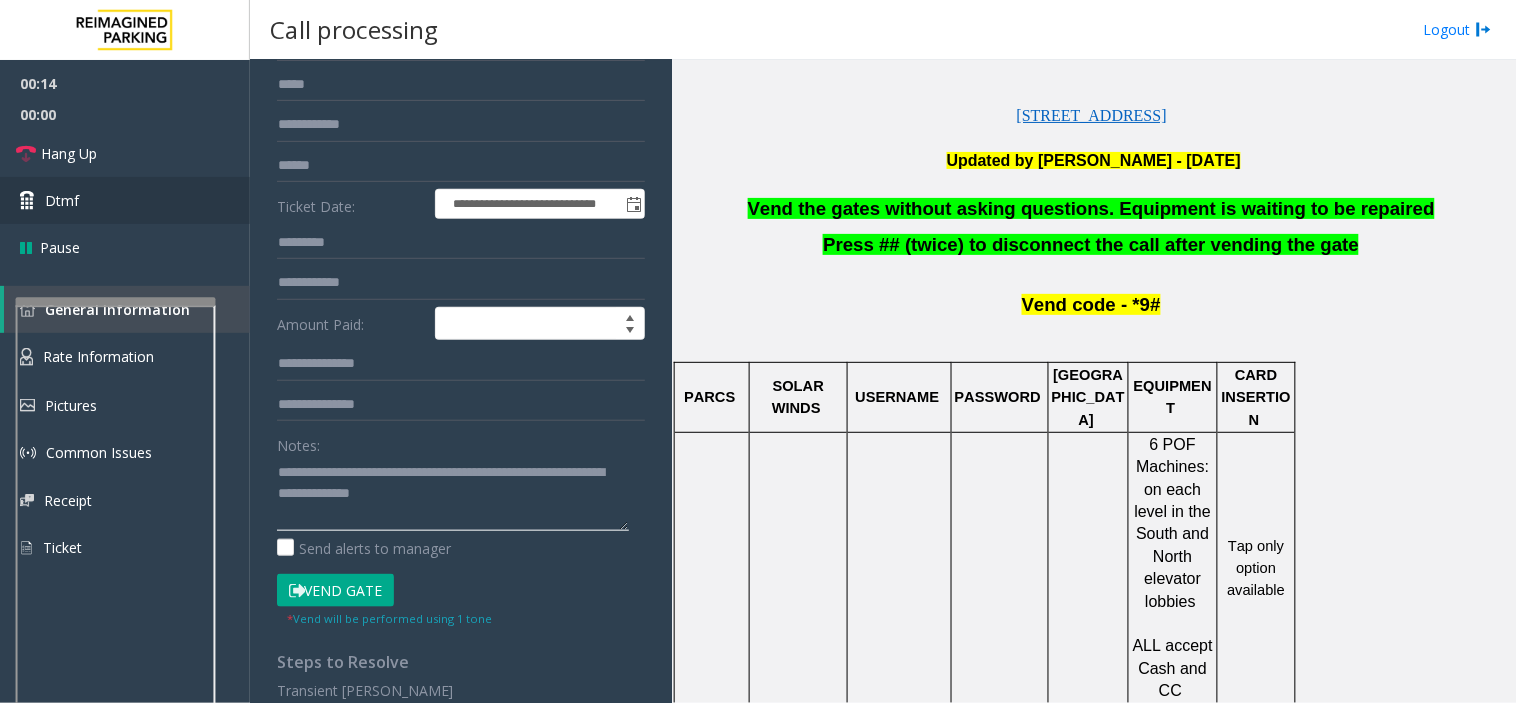 scroll, scrollTop: 14, scrollLeft: 0, axis: vertical 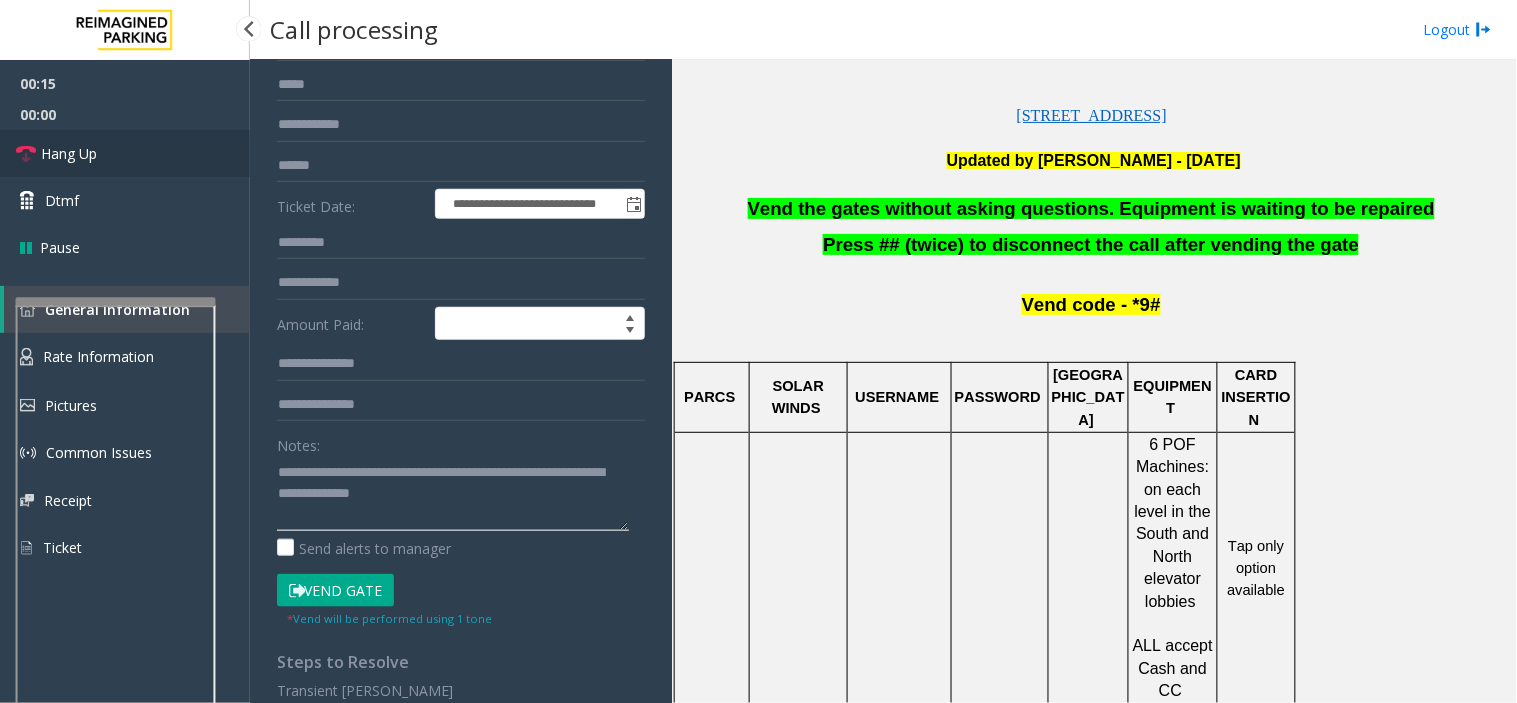 type on "**********" 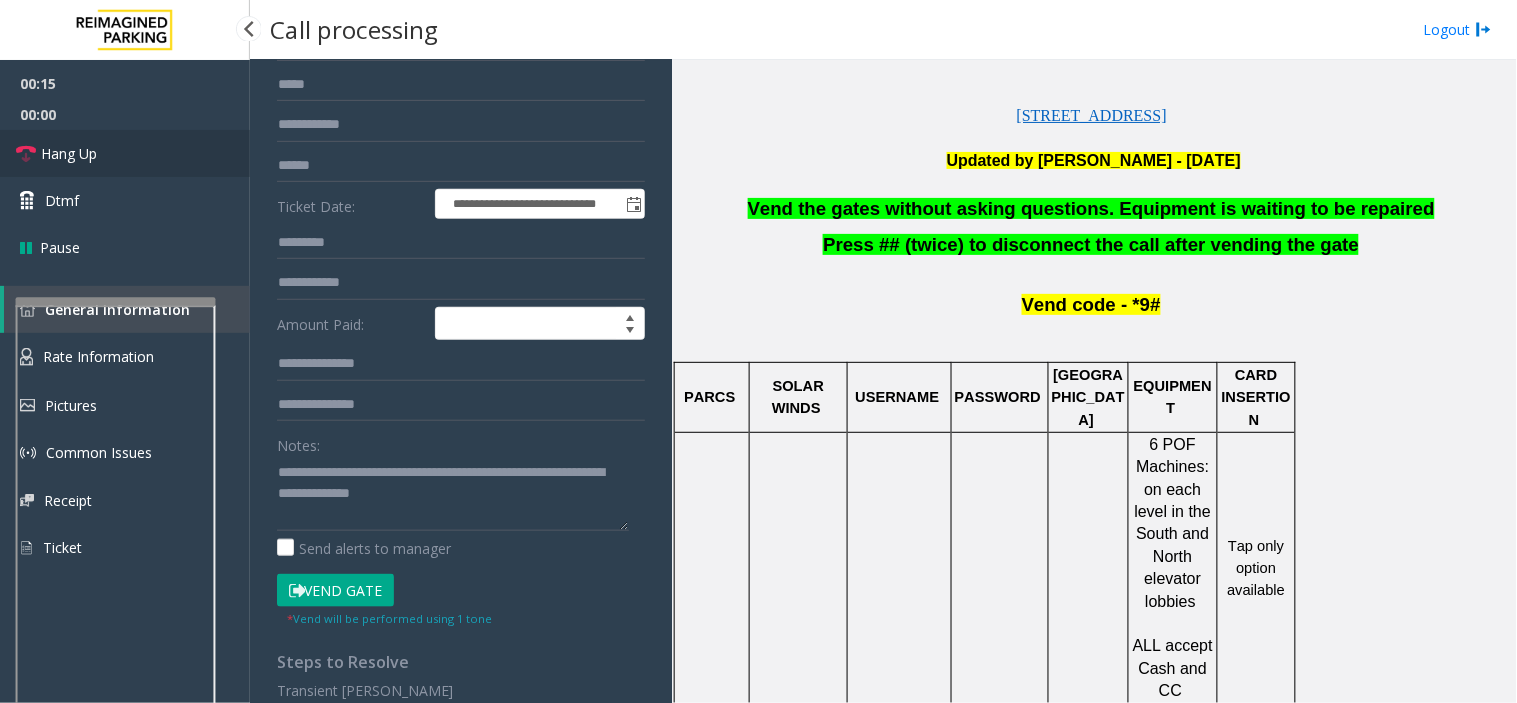 click on "Hang Up" at bounding box center (125, 153) 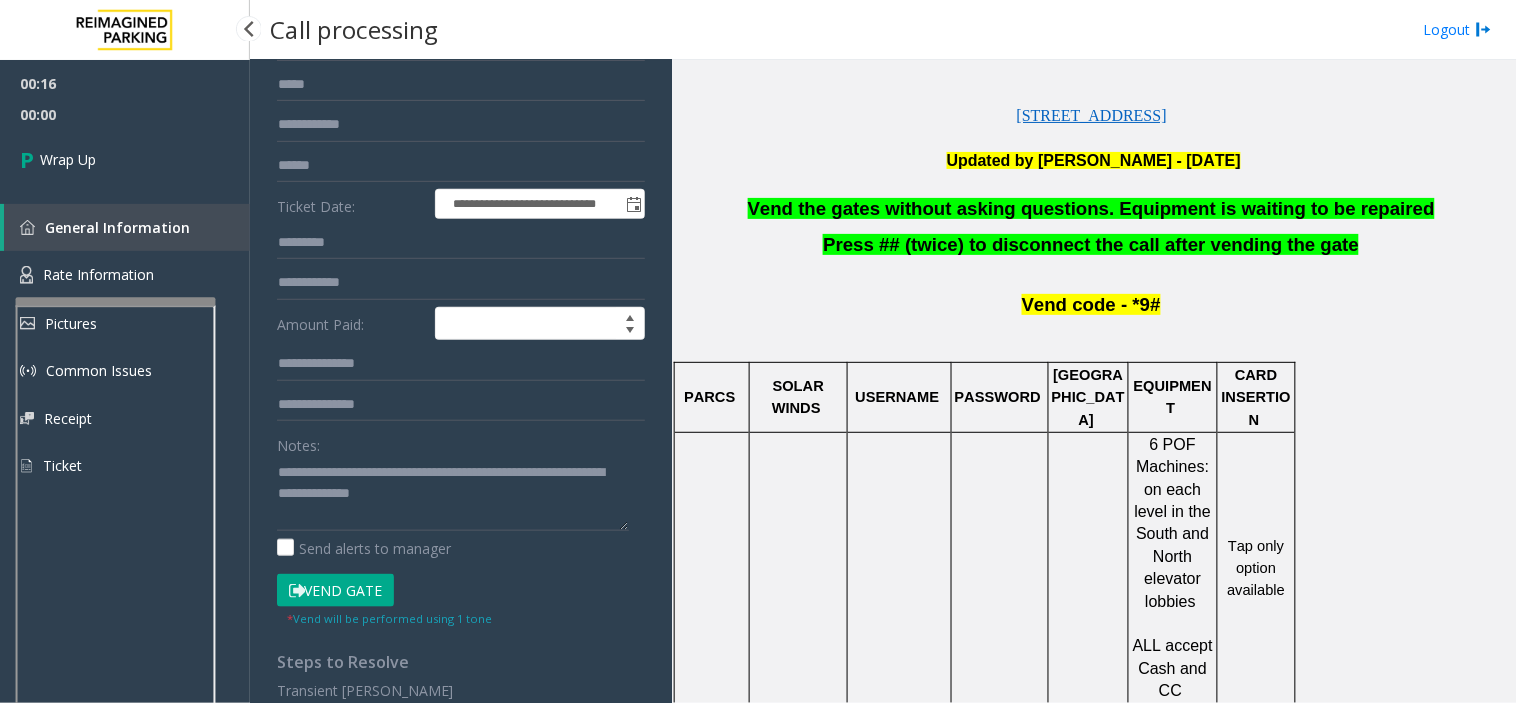 click on "Wrap Up" at bounding box center [125, 159] 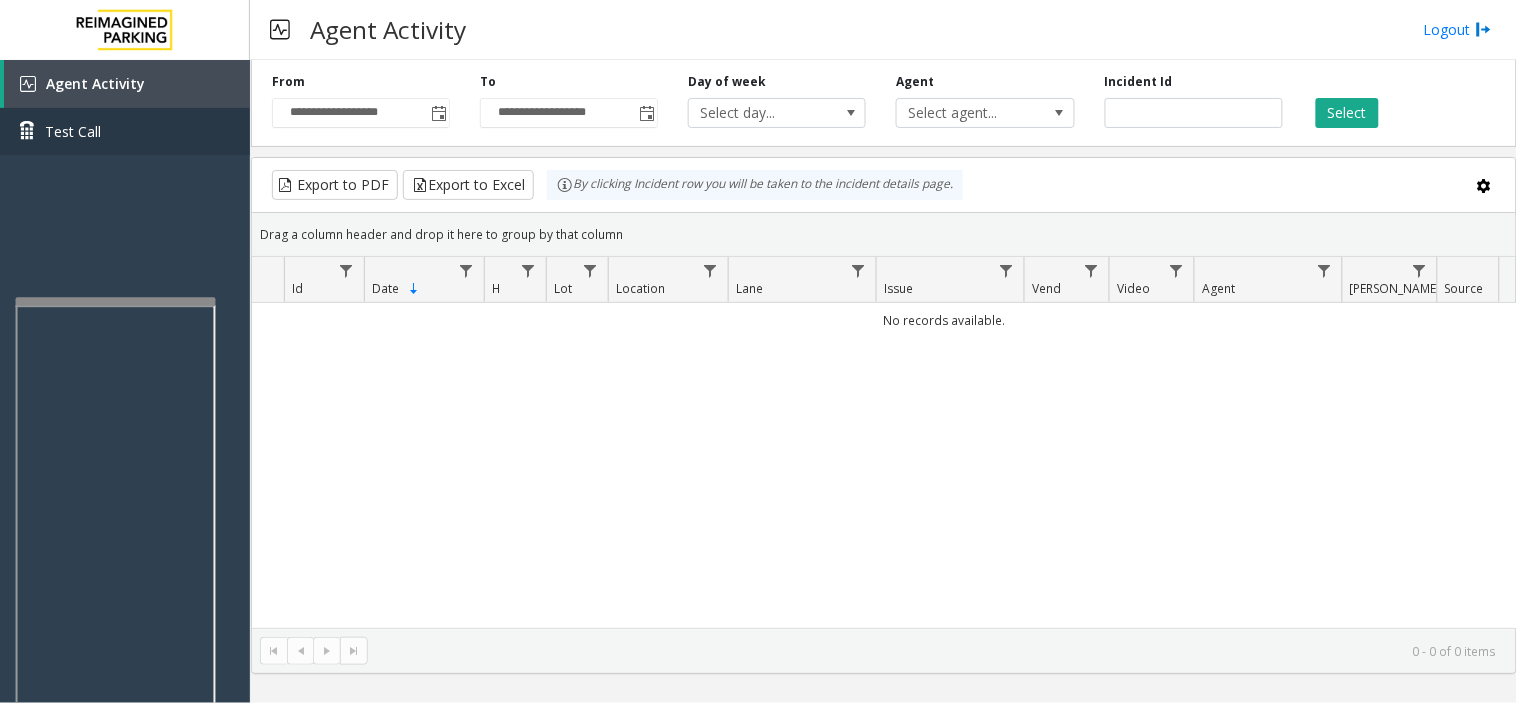 type 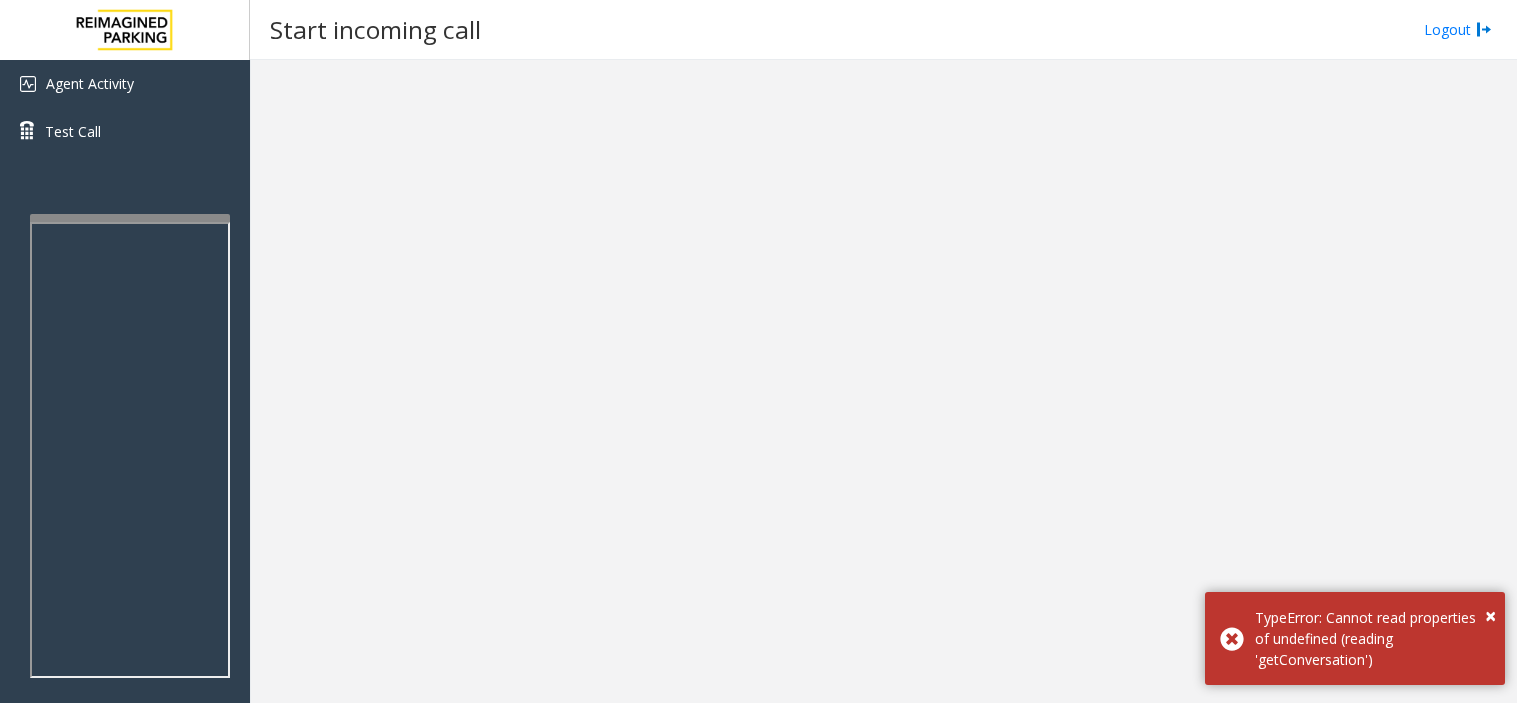 scroll, scrollTop: 0, scrollLeft: 0, axis: both 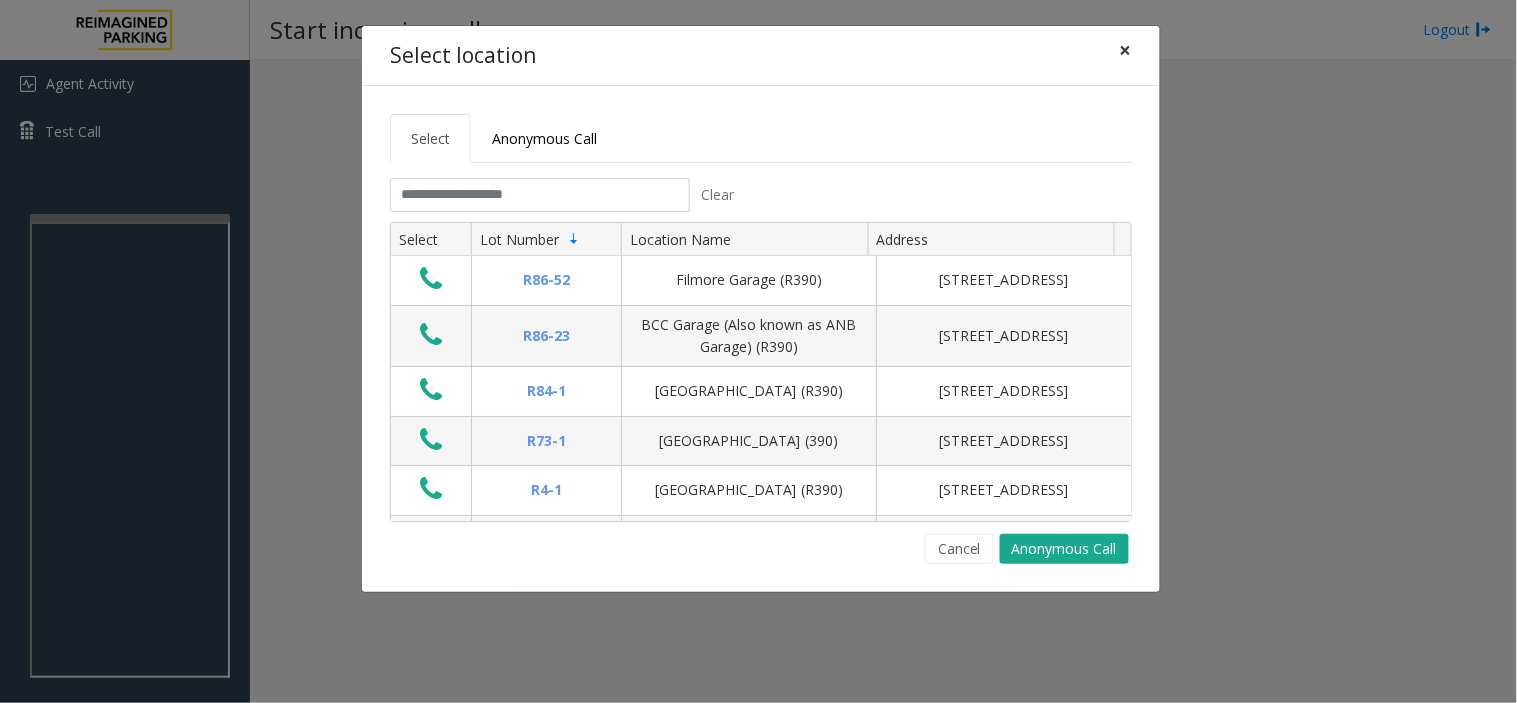 click on "×" 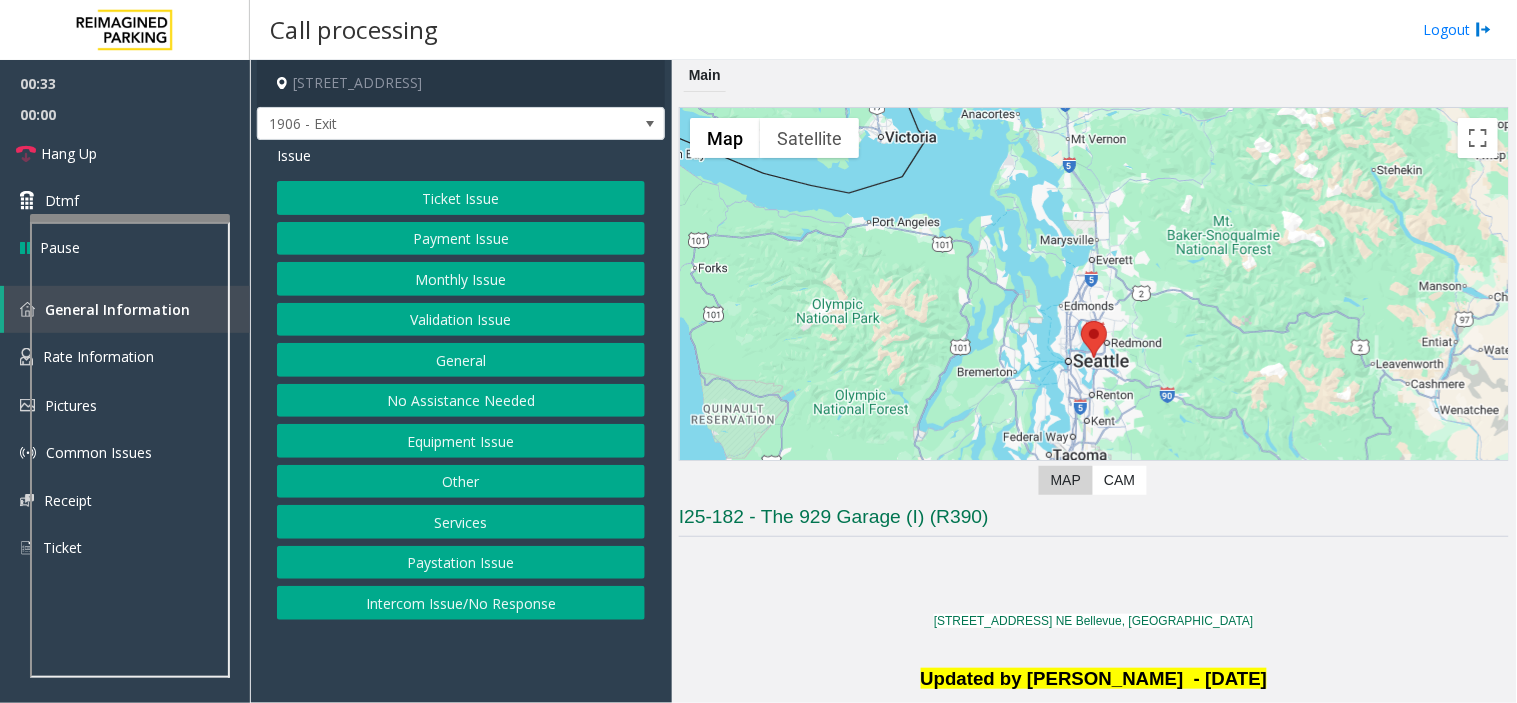 click on "Equipment Issue" 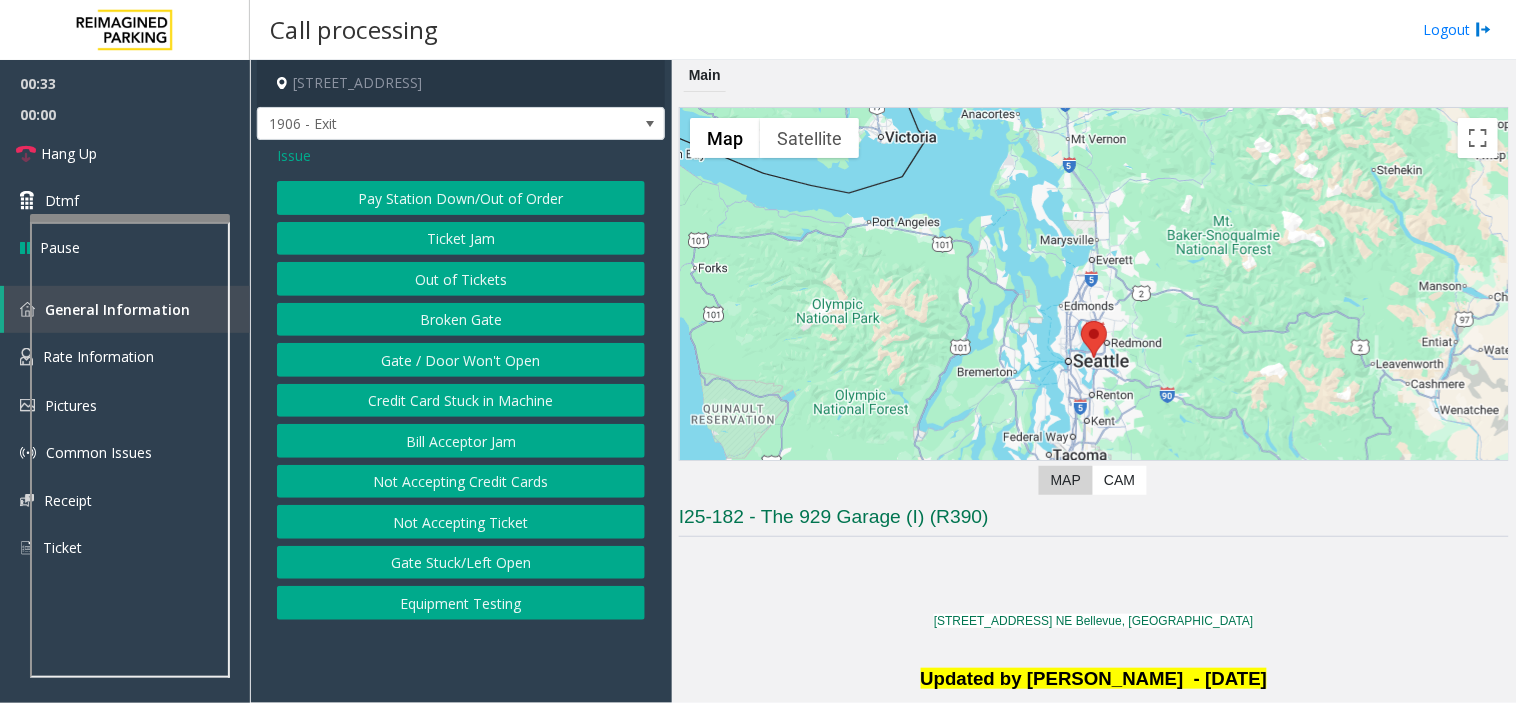 click on "Gate / Door Won't Open" 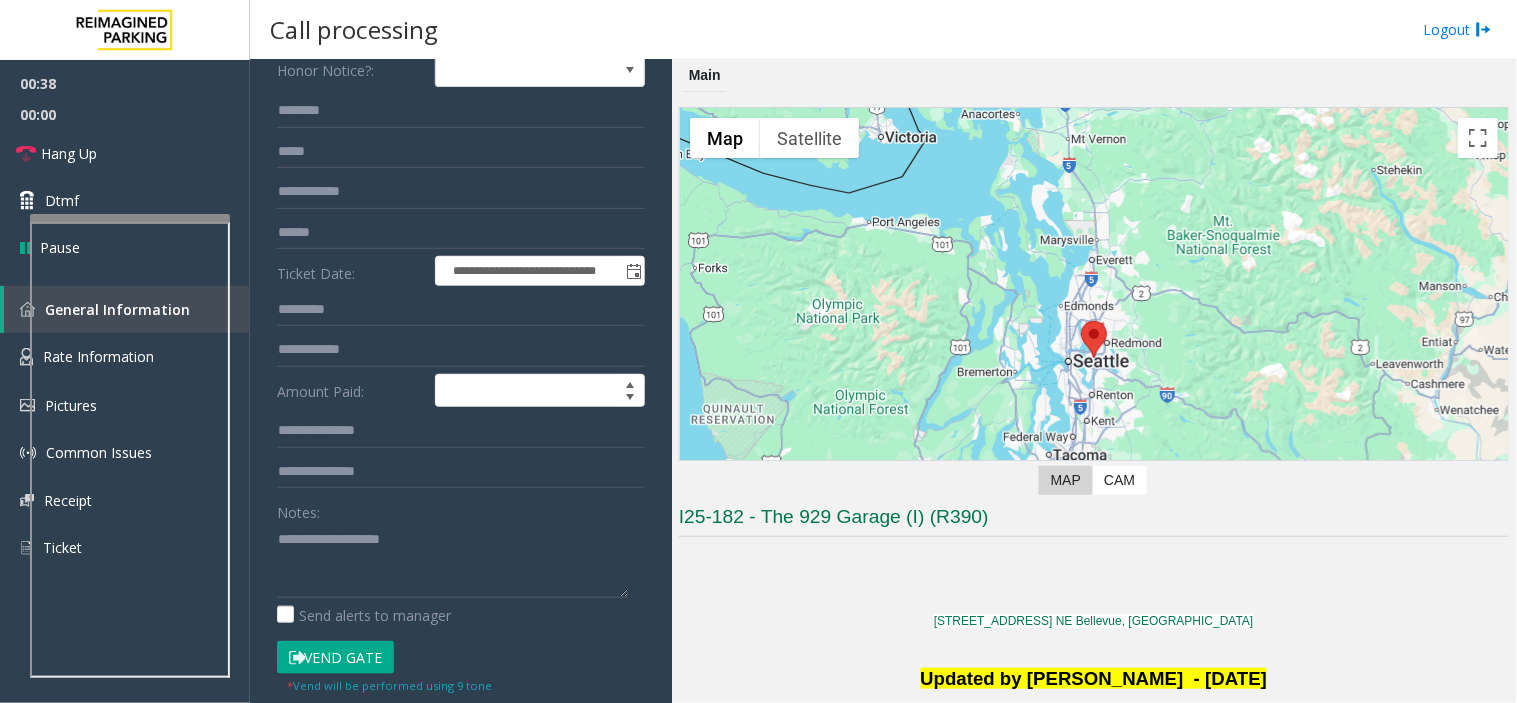 scroll, scrollTop: 265, scrollLeft: 0, axis: vertical 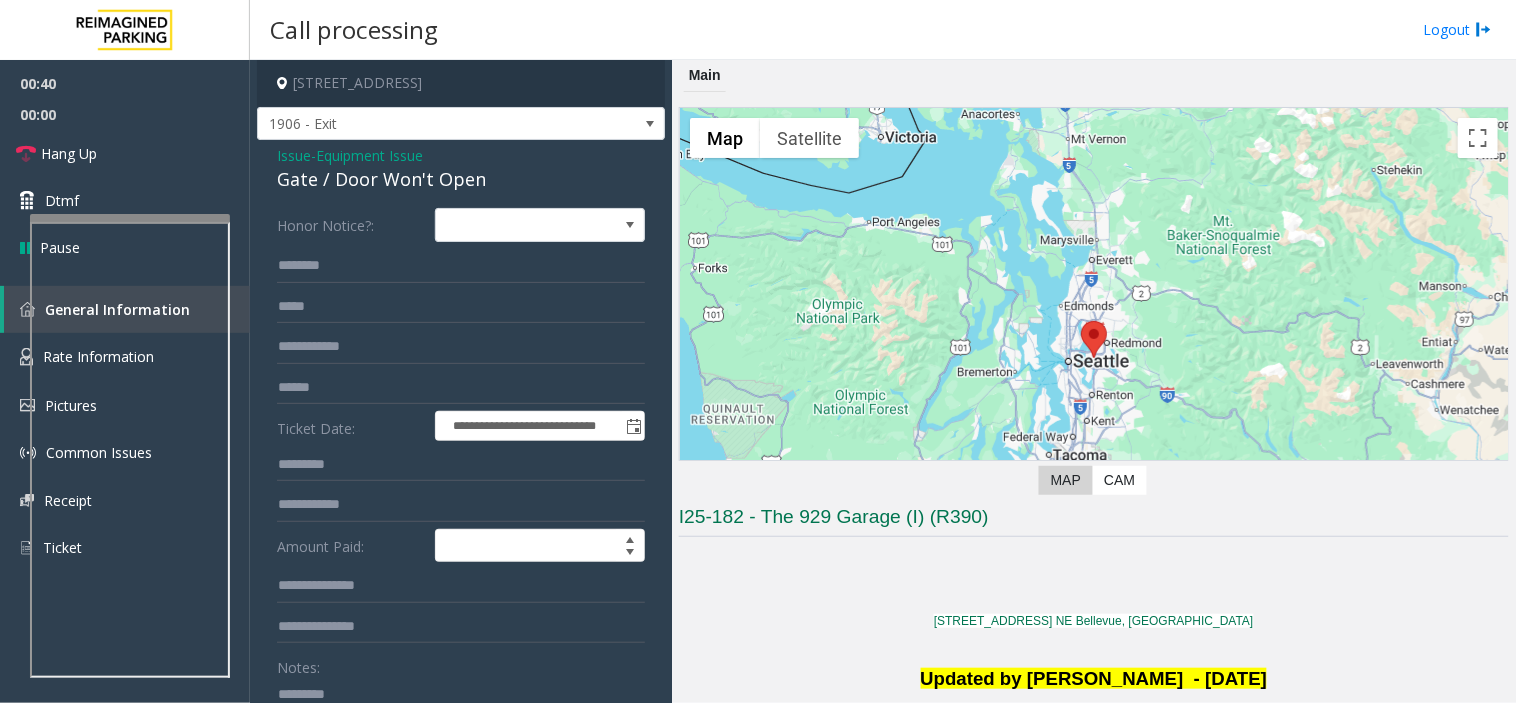 click on "Gate / Door Won't Open" 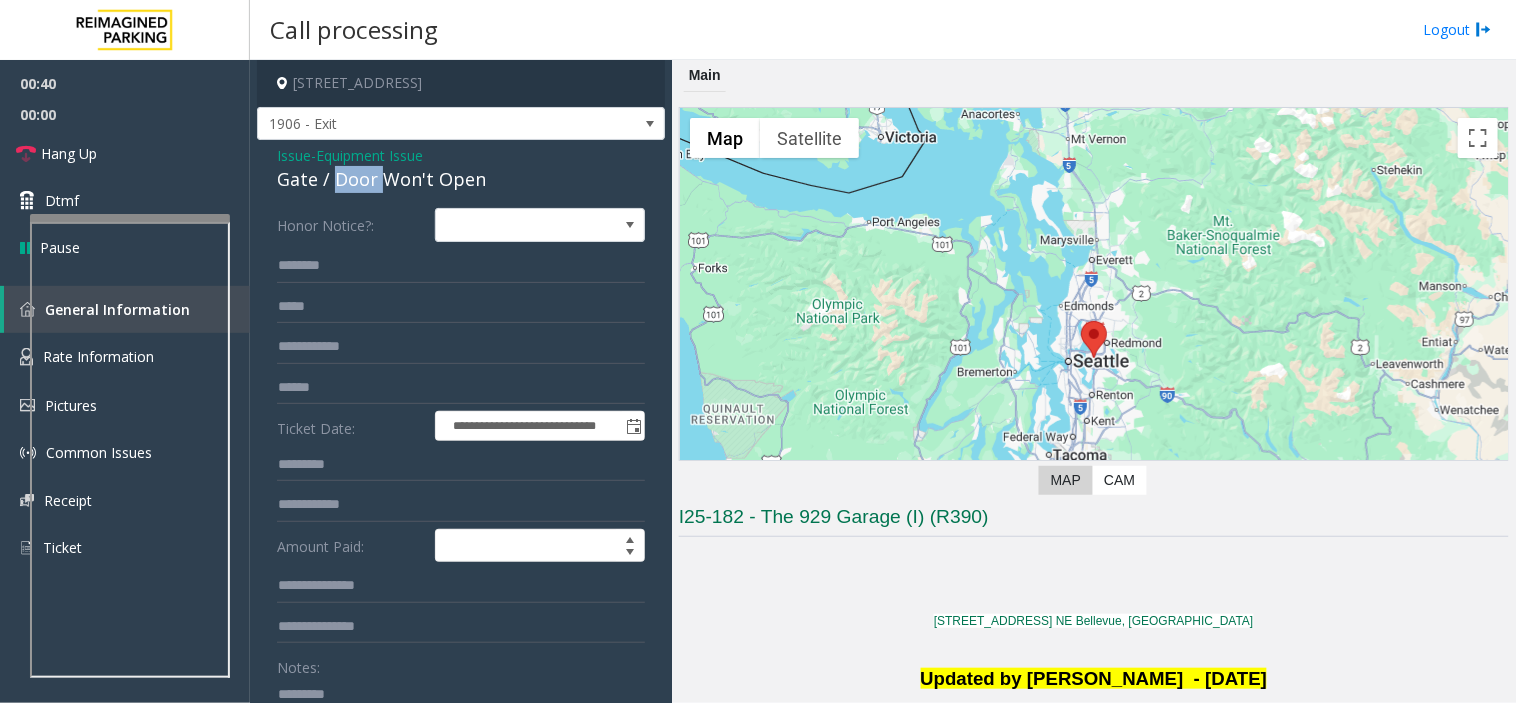 click on "Gate / Door Won't Open" 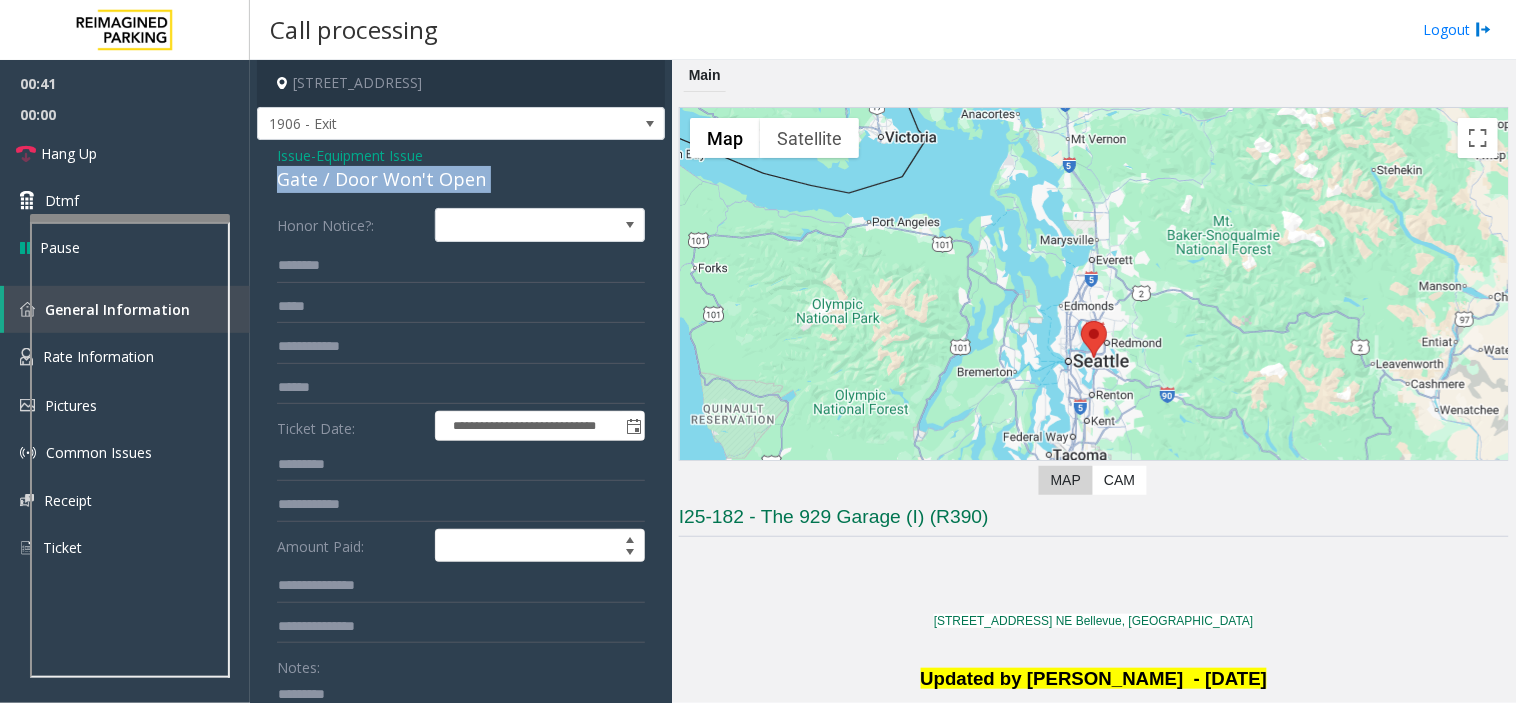 click on "Gate / Door Won't Open" 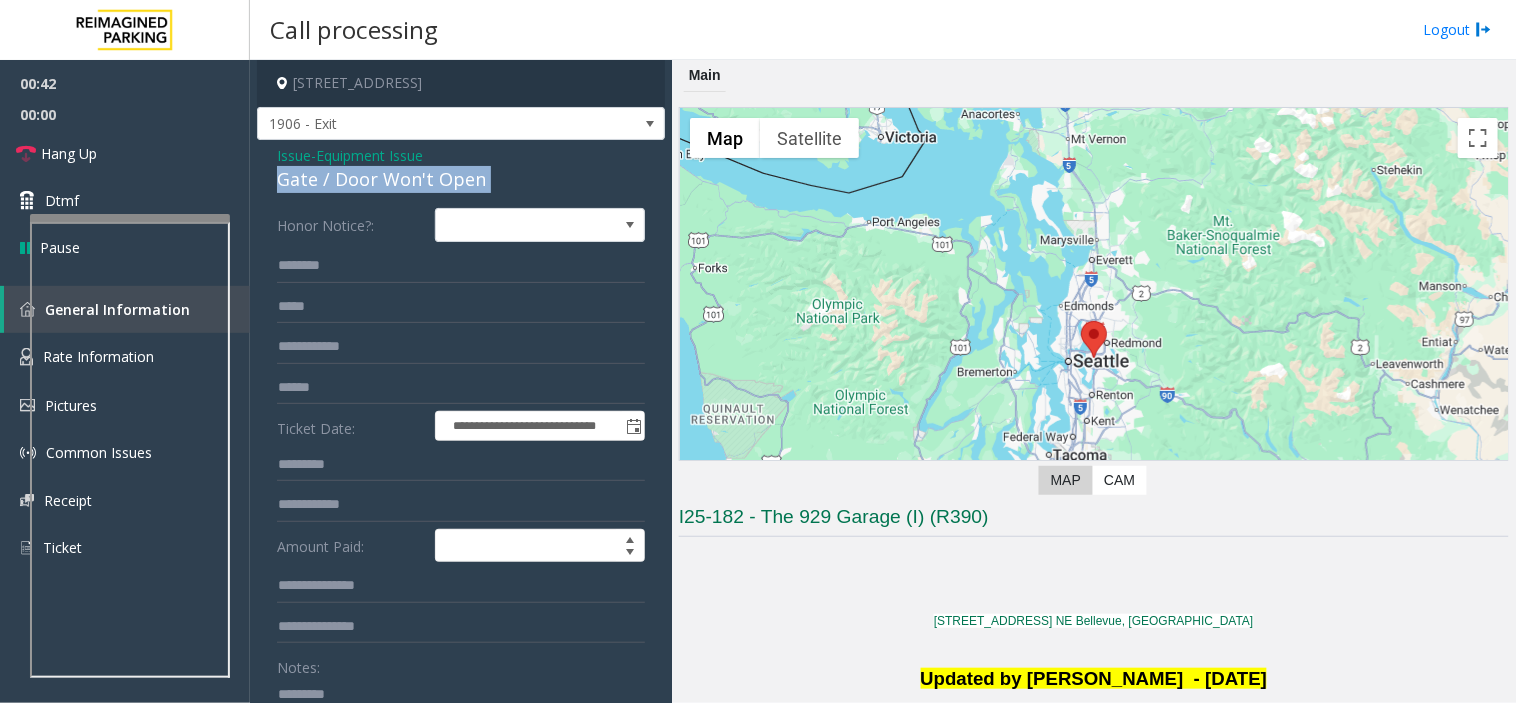 copy on "Gate / Door Won't Open" 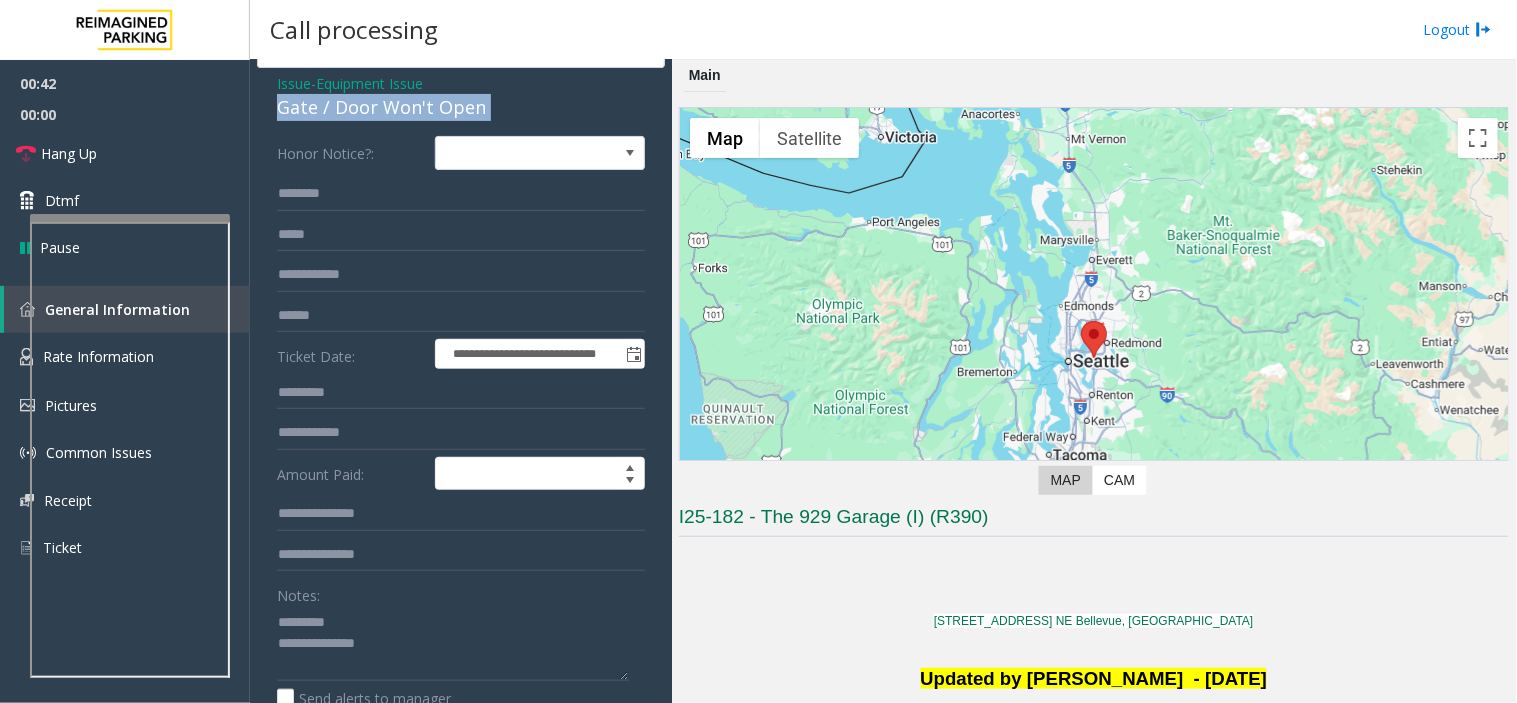 scroll, scrollTop: 111, scrollLeft: 0, axis: vertical 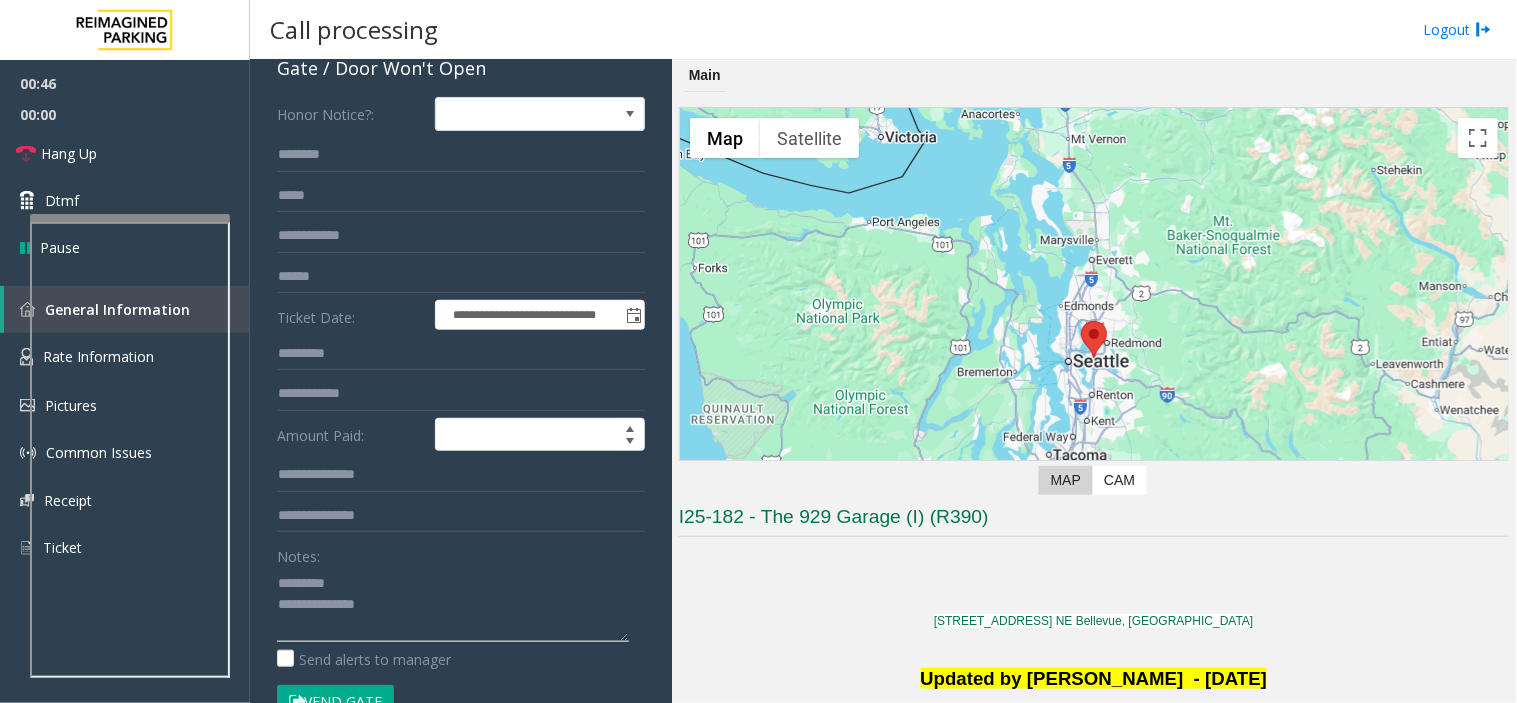 paste on "**********" 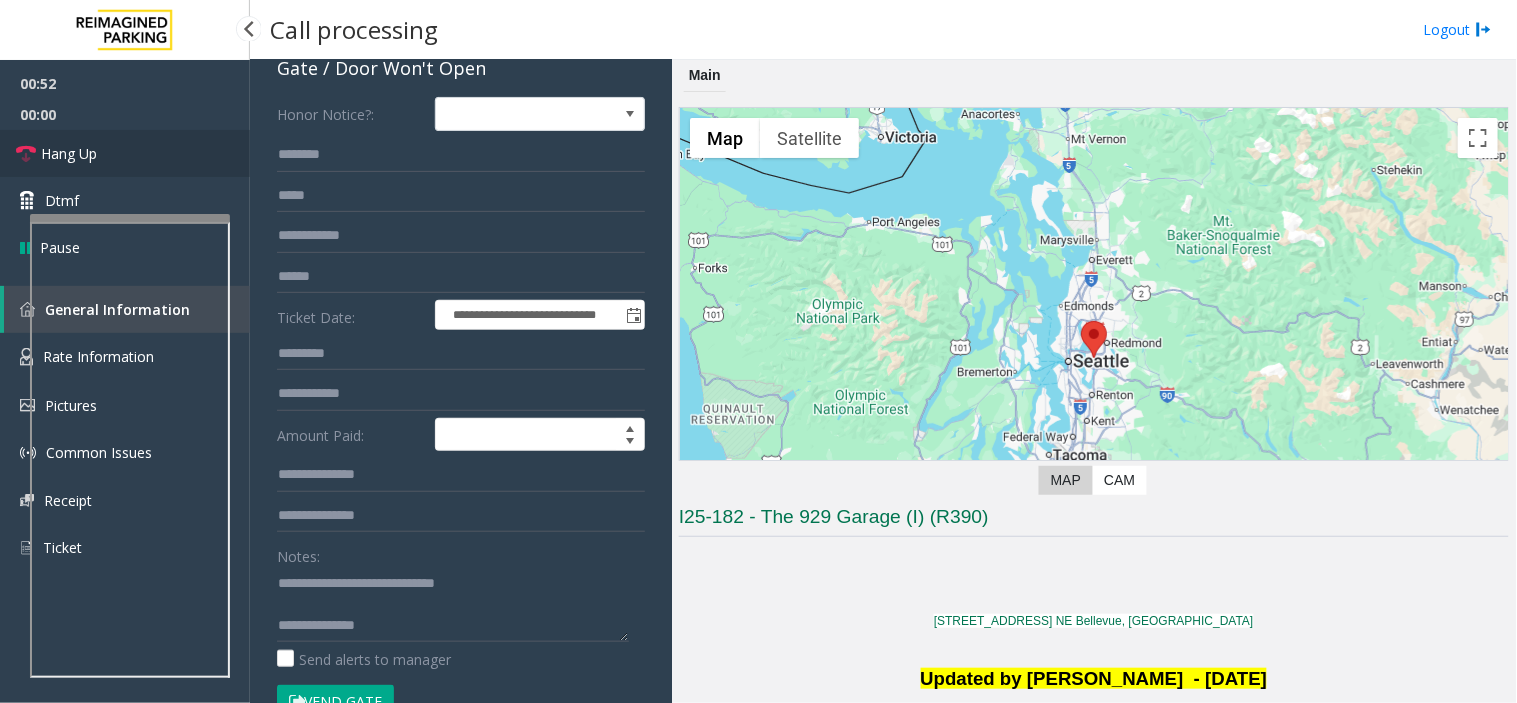click on "Hang Up" at bounding box center [125, 153] 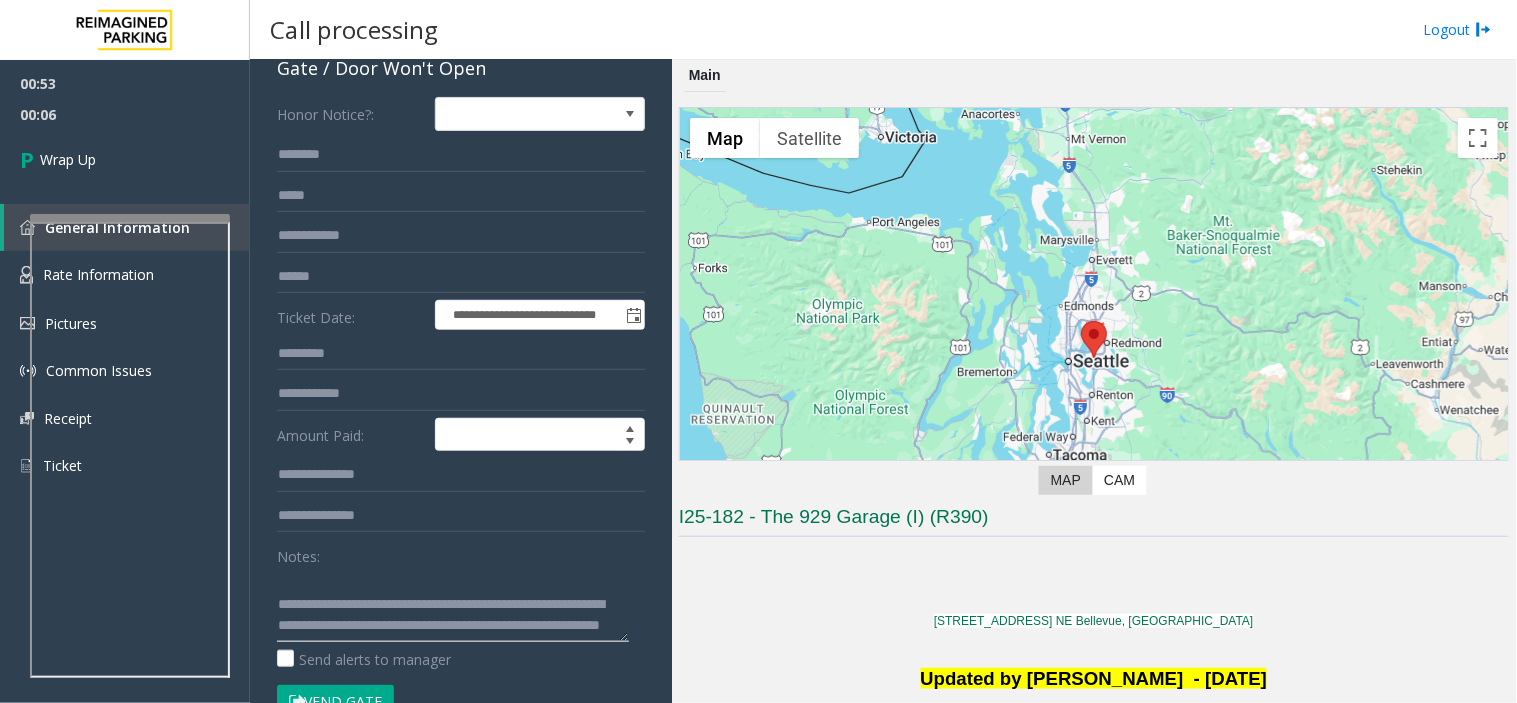 scroll, scrollTop: 63, scrollLeft: 0, axis: vertical 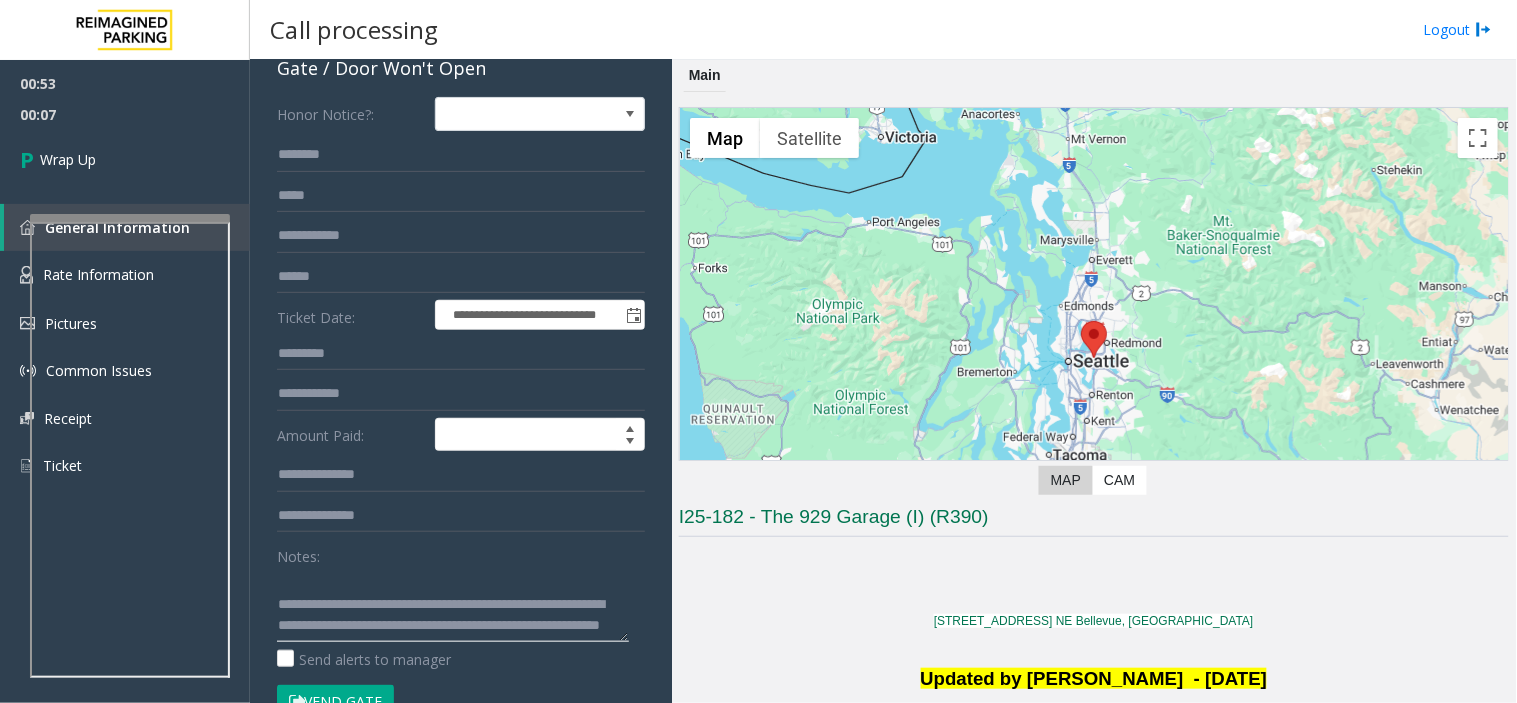 click 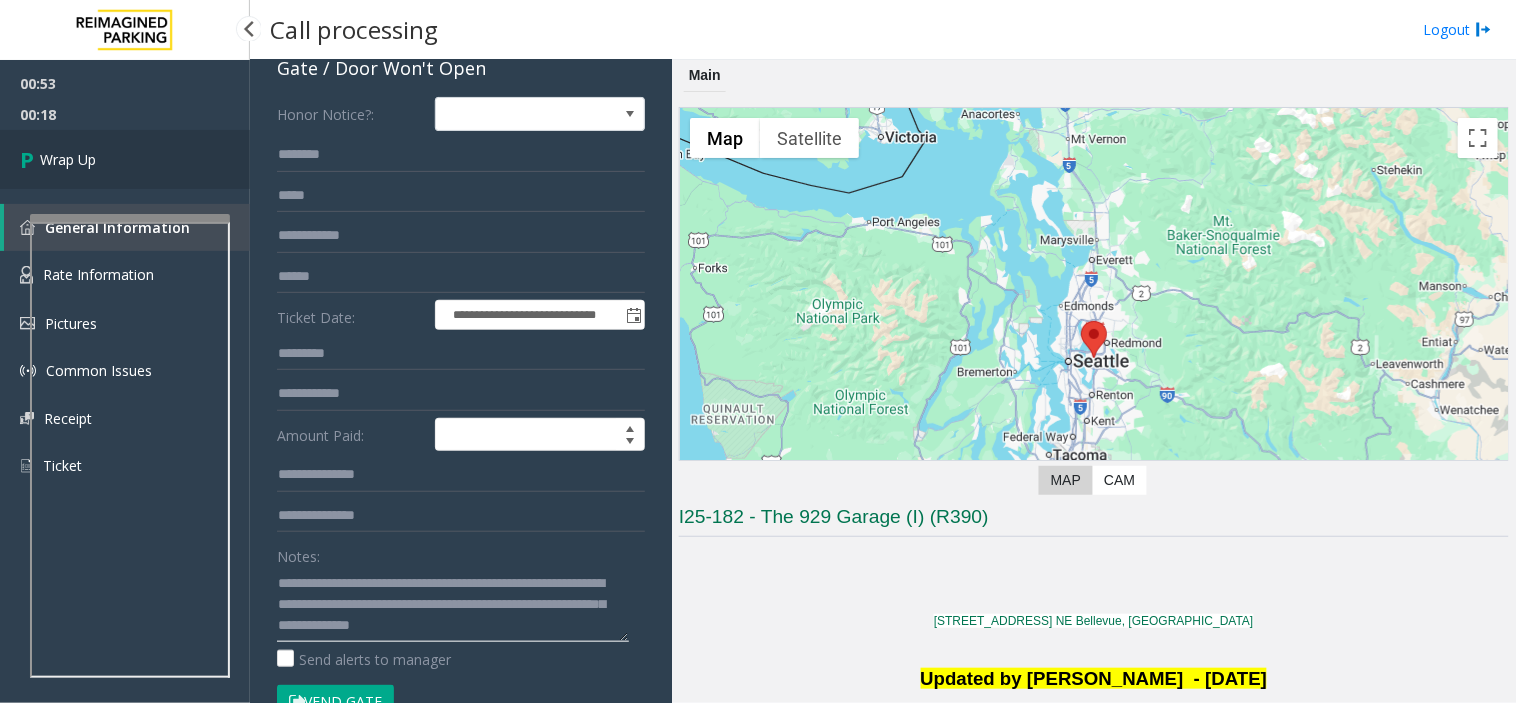 type on "**********" 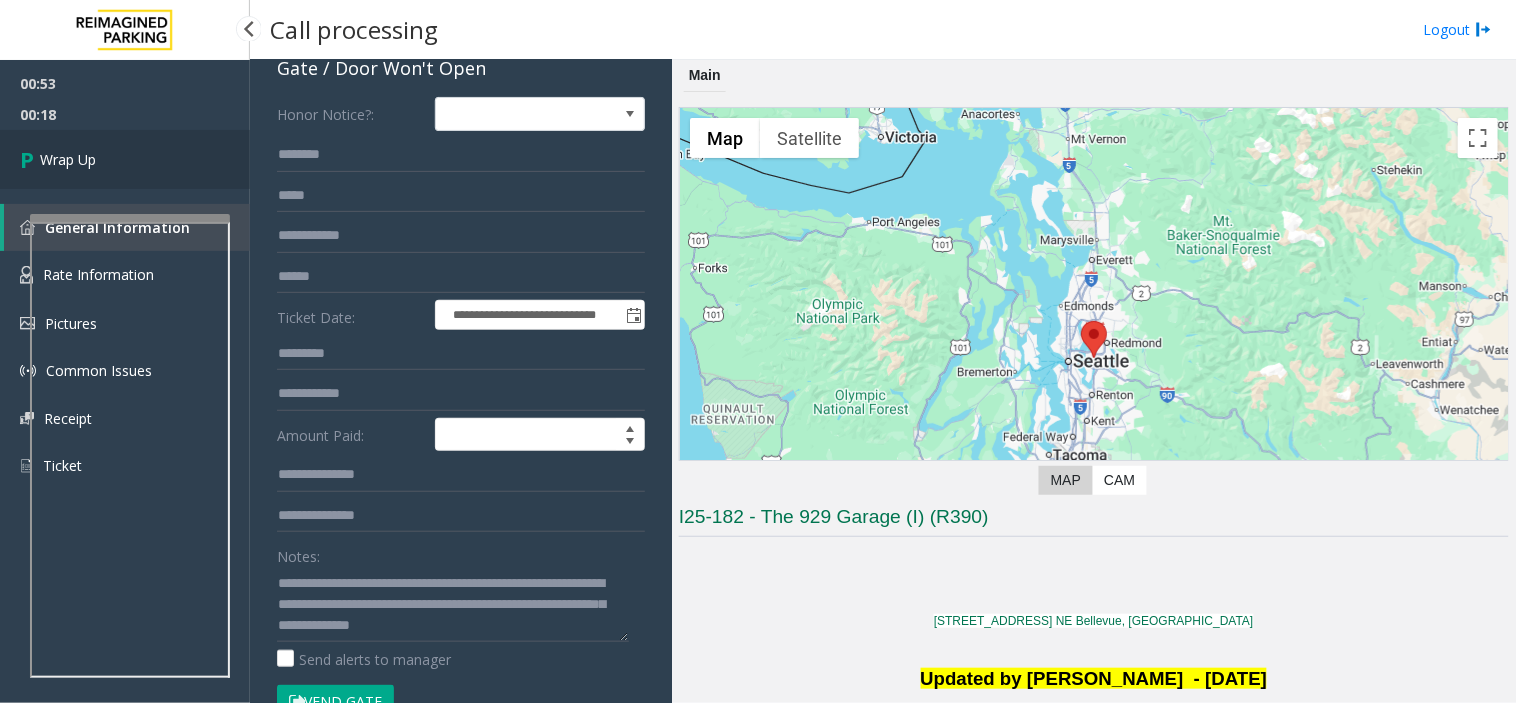 click on "Wrap Up" at bounding box center [125, 159] 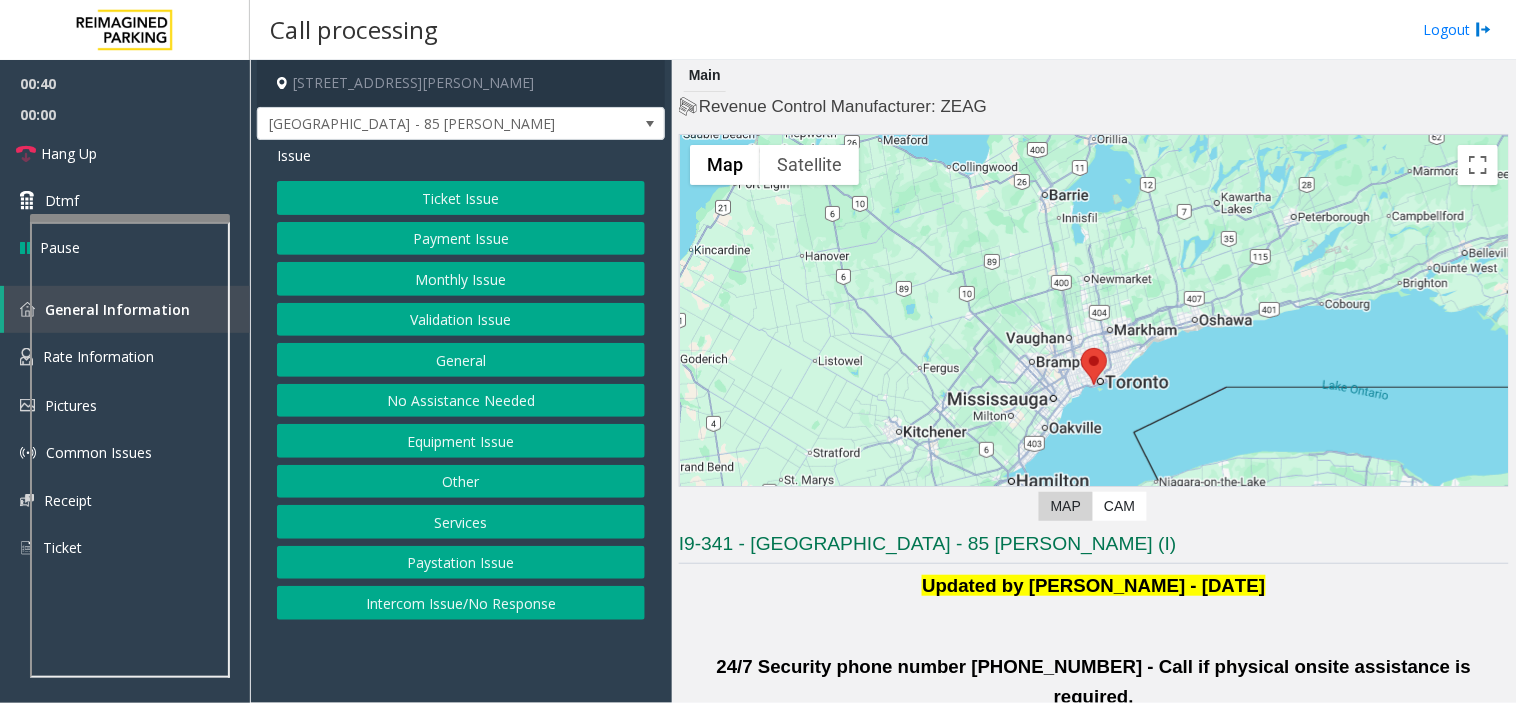 click at bounding box center (130, 448) 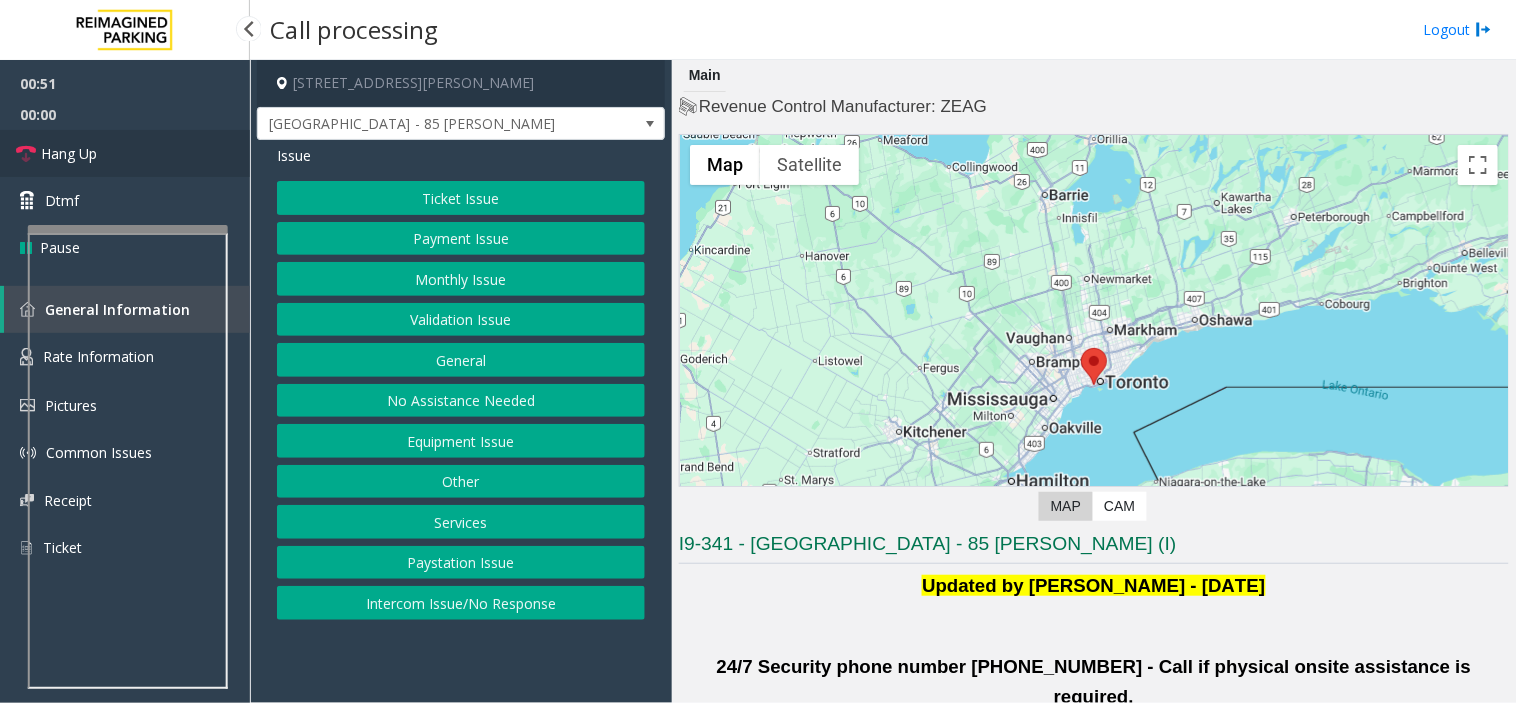 click on "Hang Up" at bounding box center [125, 153] 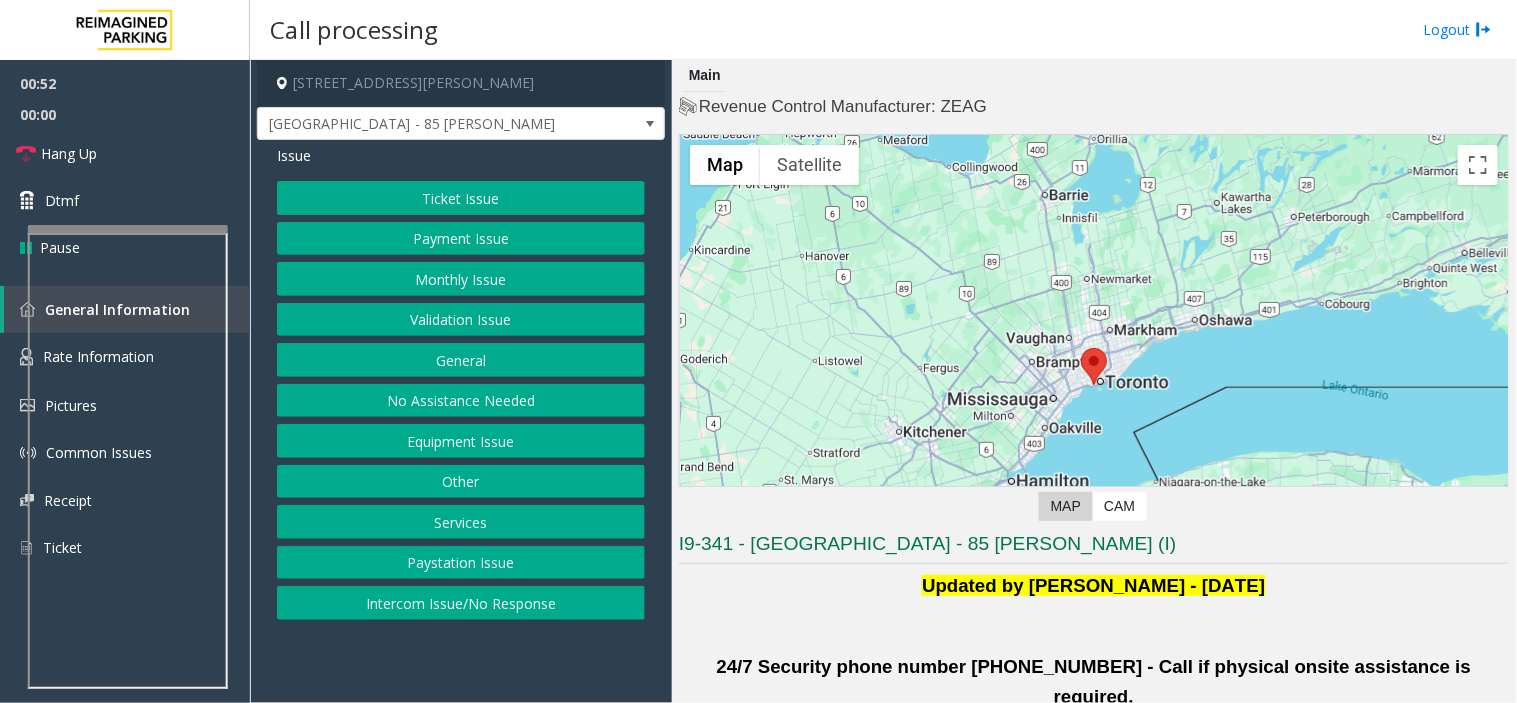 click on "Intercom Issue/No Response" 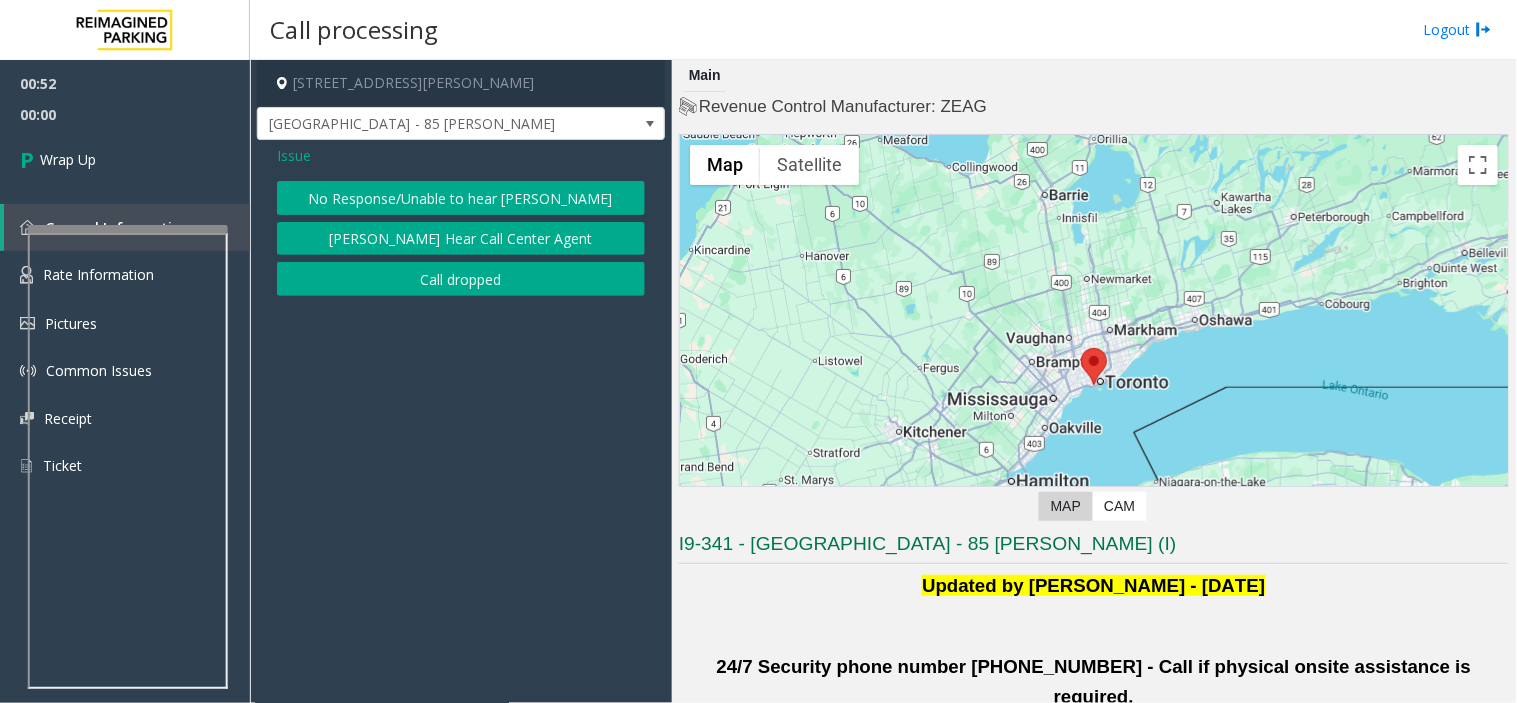 click on "Call dropped" 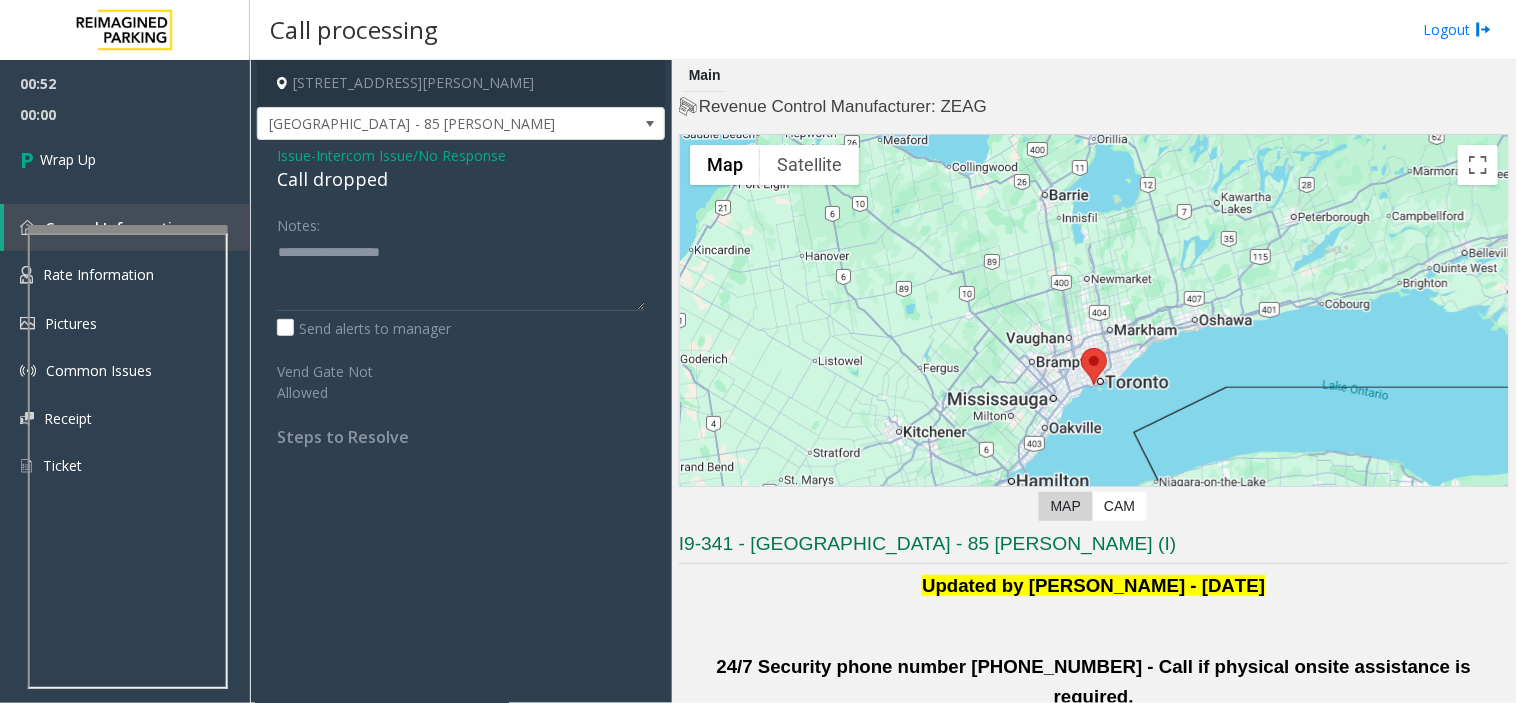 click on "Issue  -  Intercom Issue/No Response Call dropped Notes:                      Send alerts to manager  Vend Gate Not Allowed  Steps to Resolve" 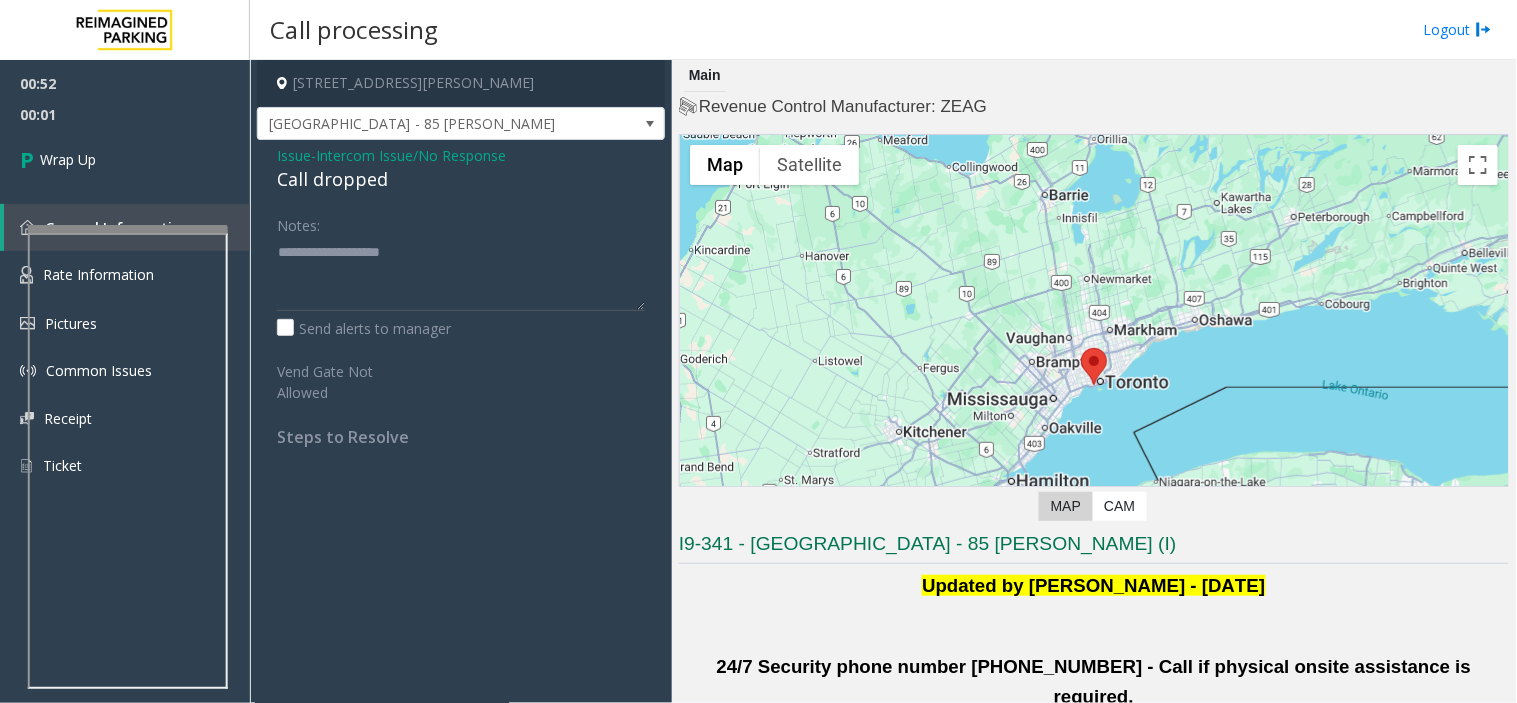 click on "Call dropped" 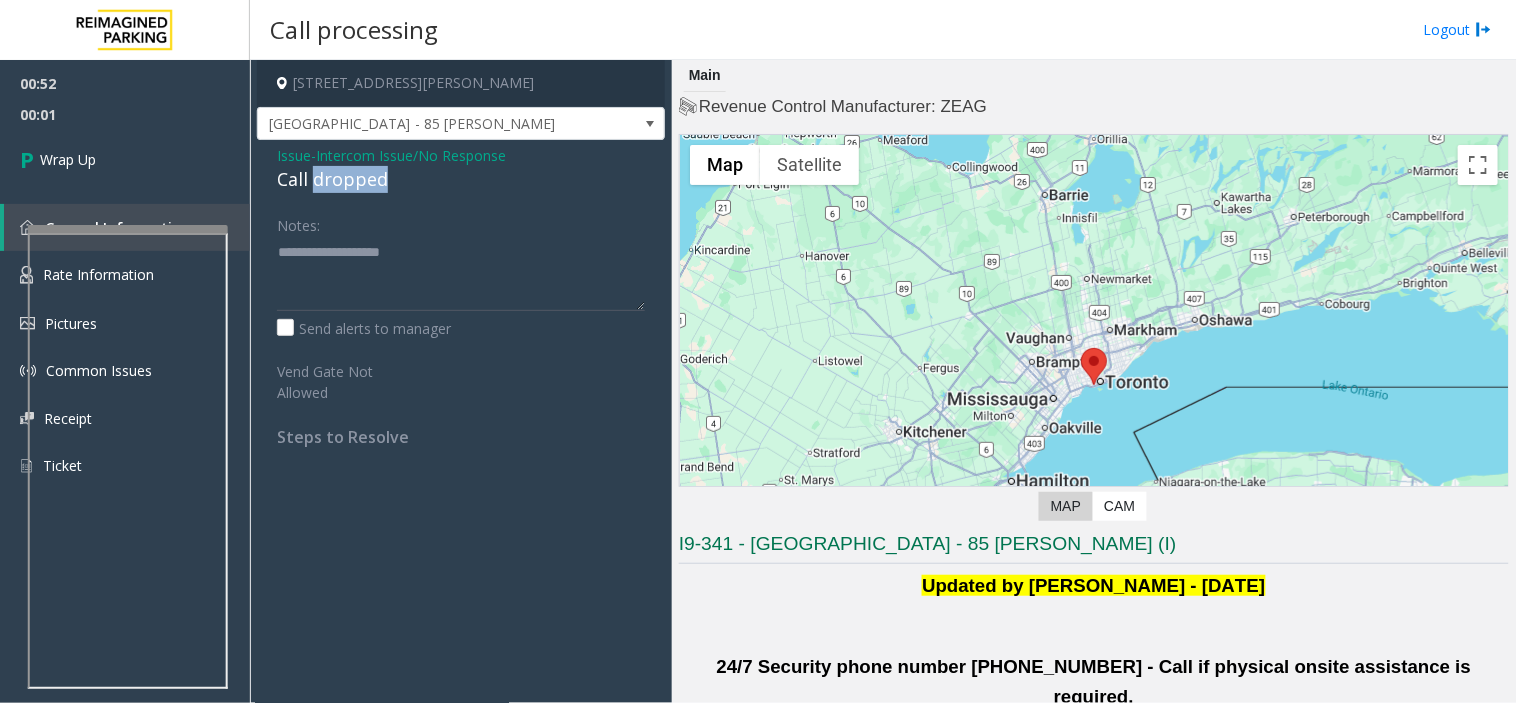 click on "Call dropped" 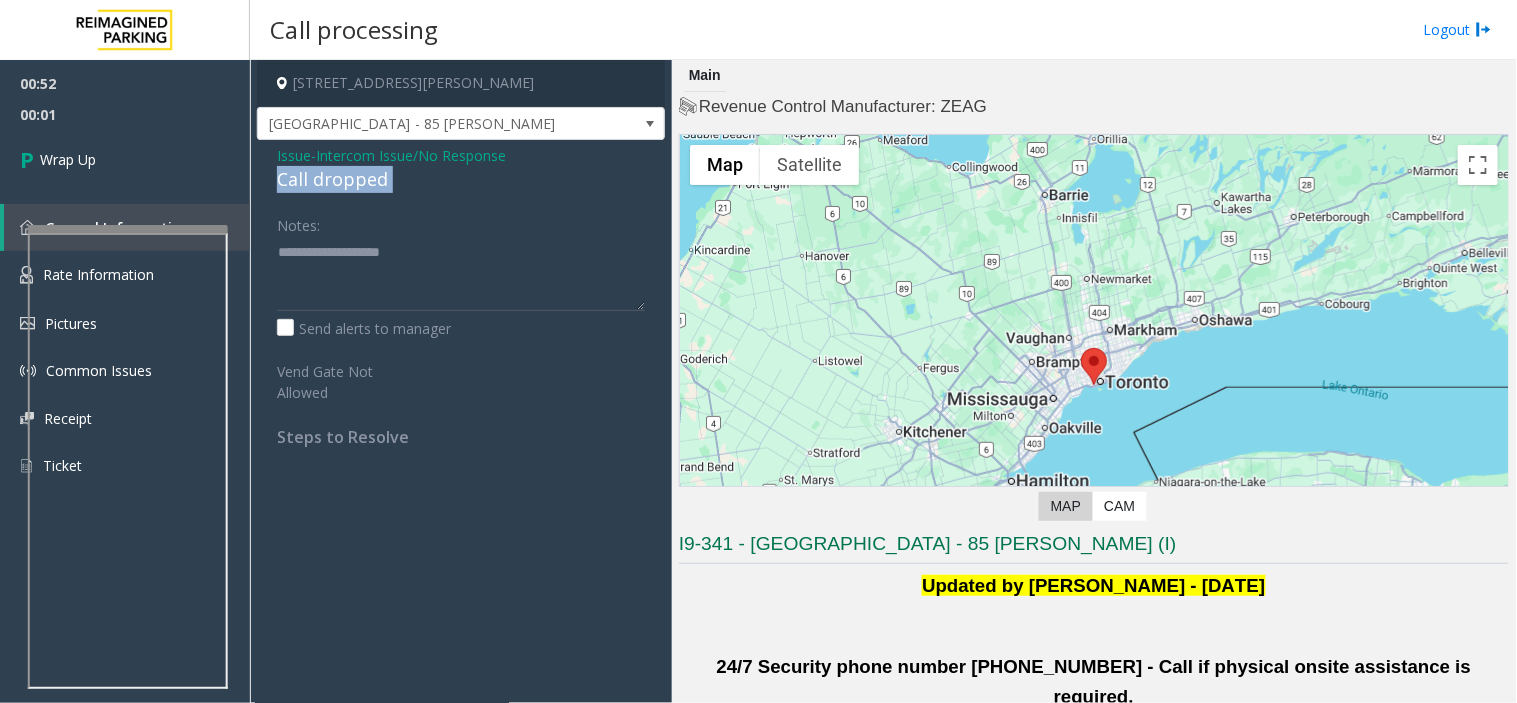 click on "Call dropped" 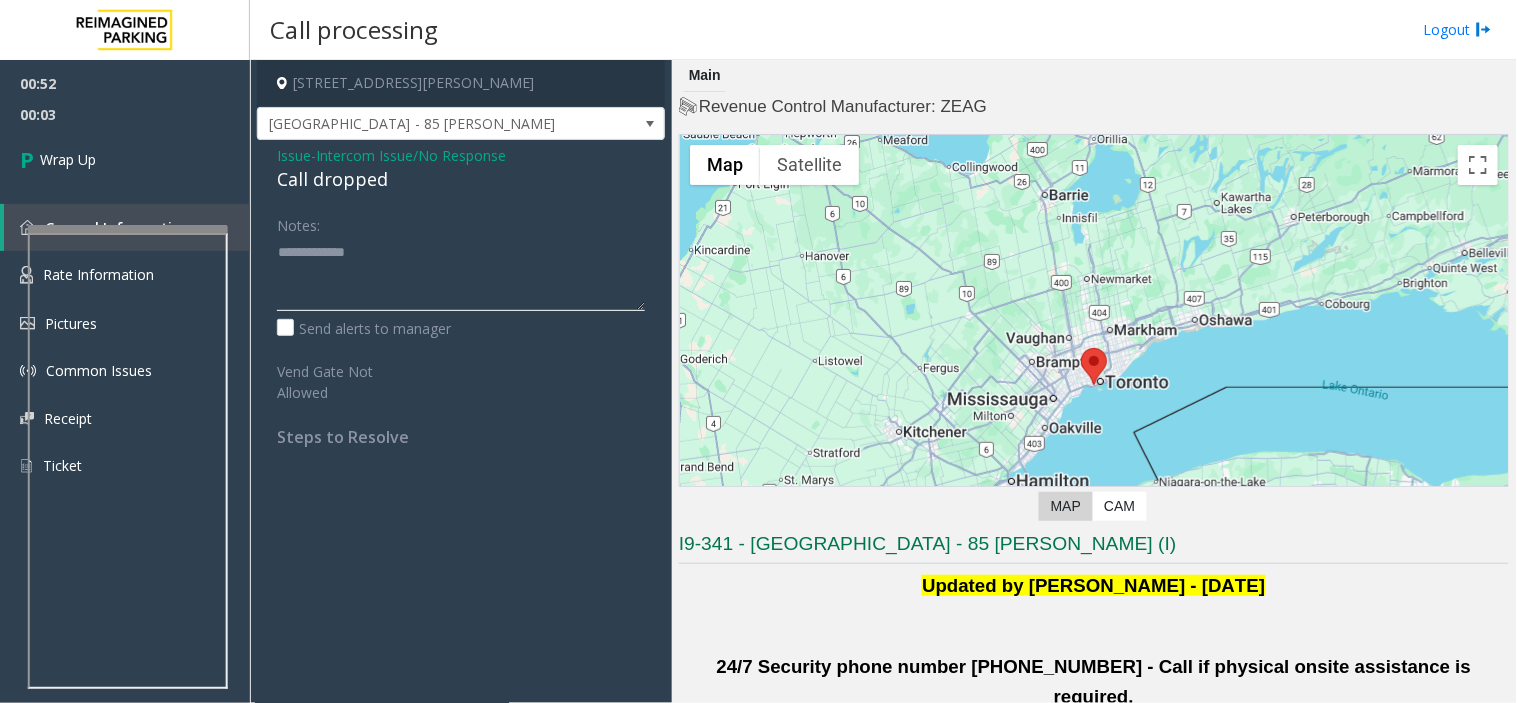 click 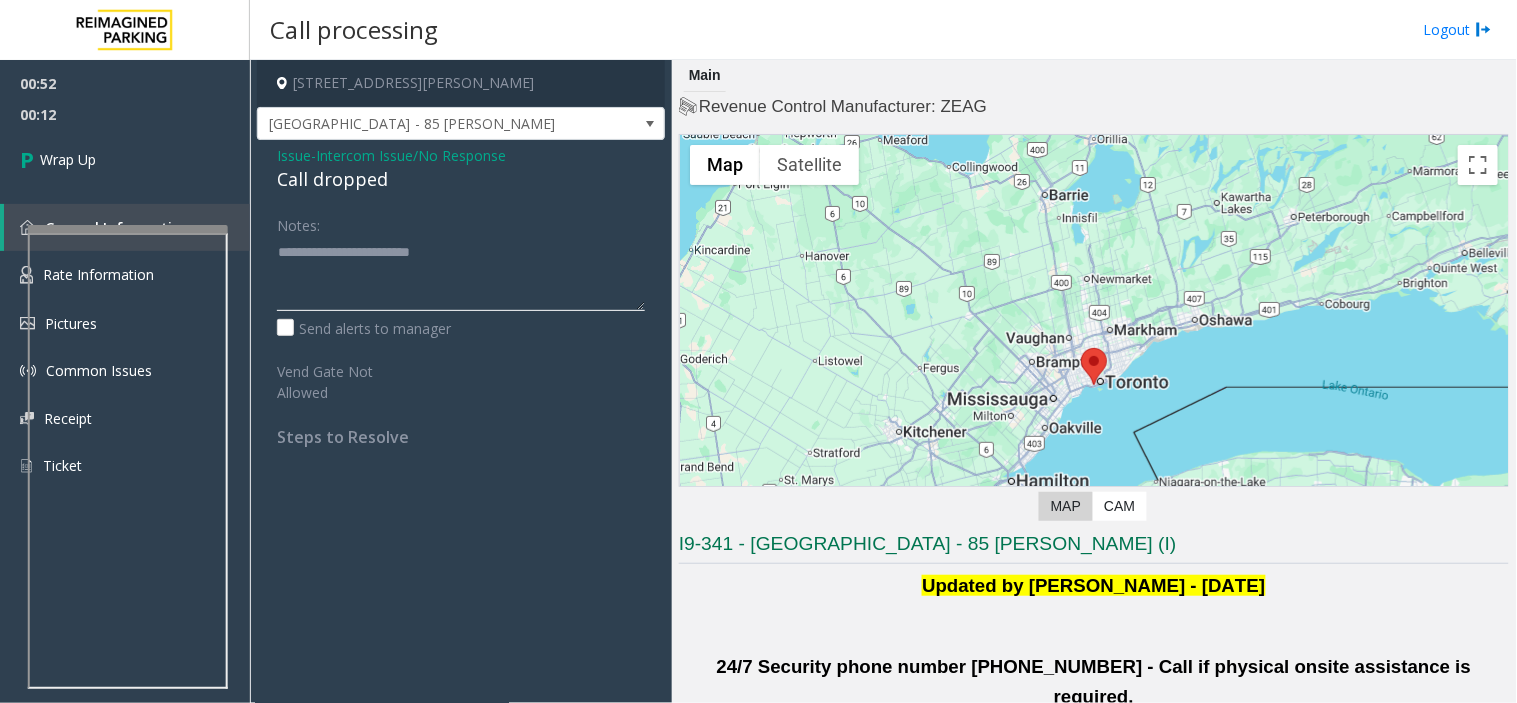 click 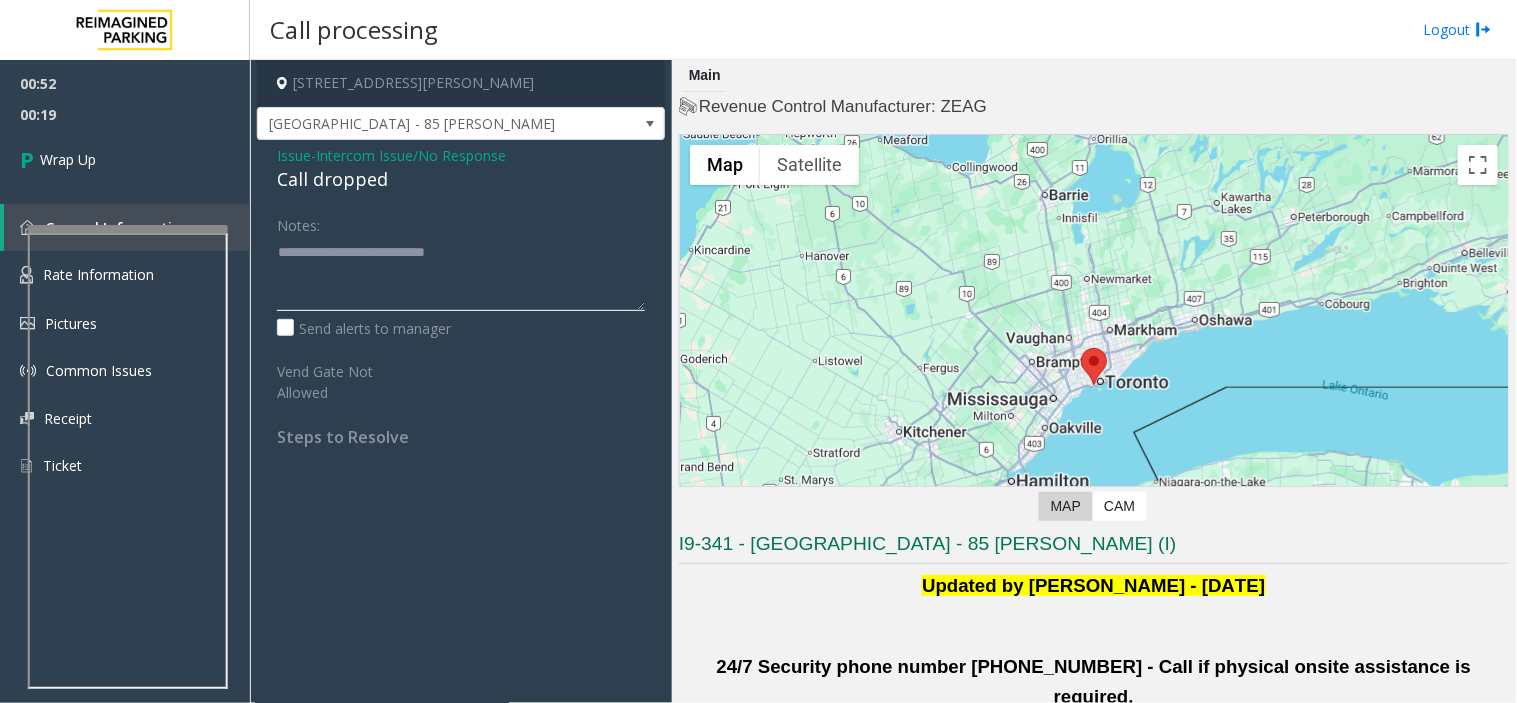 type on "**********" 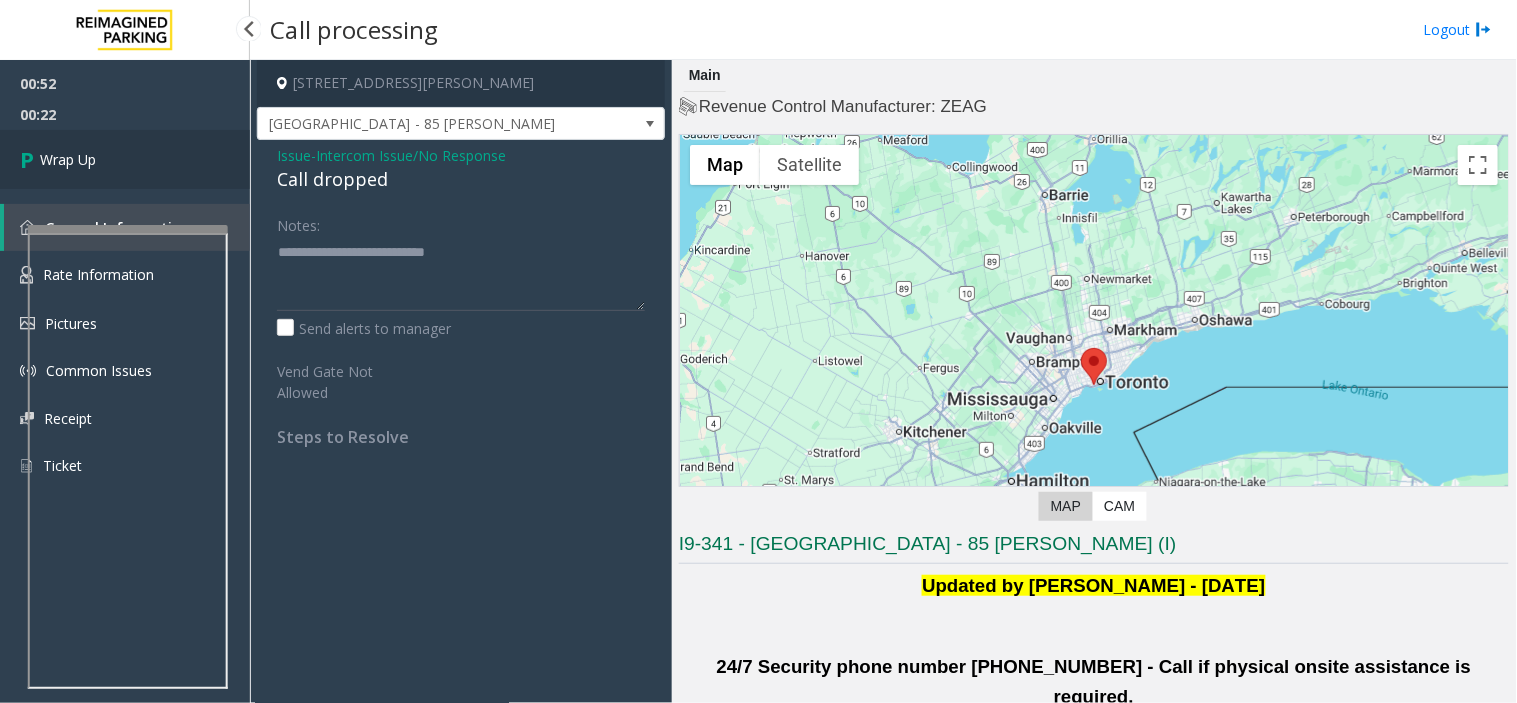 drag, startPoint x: 223, startPoint y: 276, endPoint x: 167, endPoint y: 181, distance: 110.276924 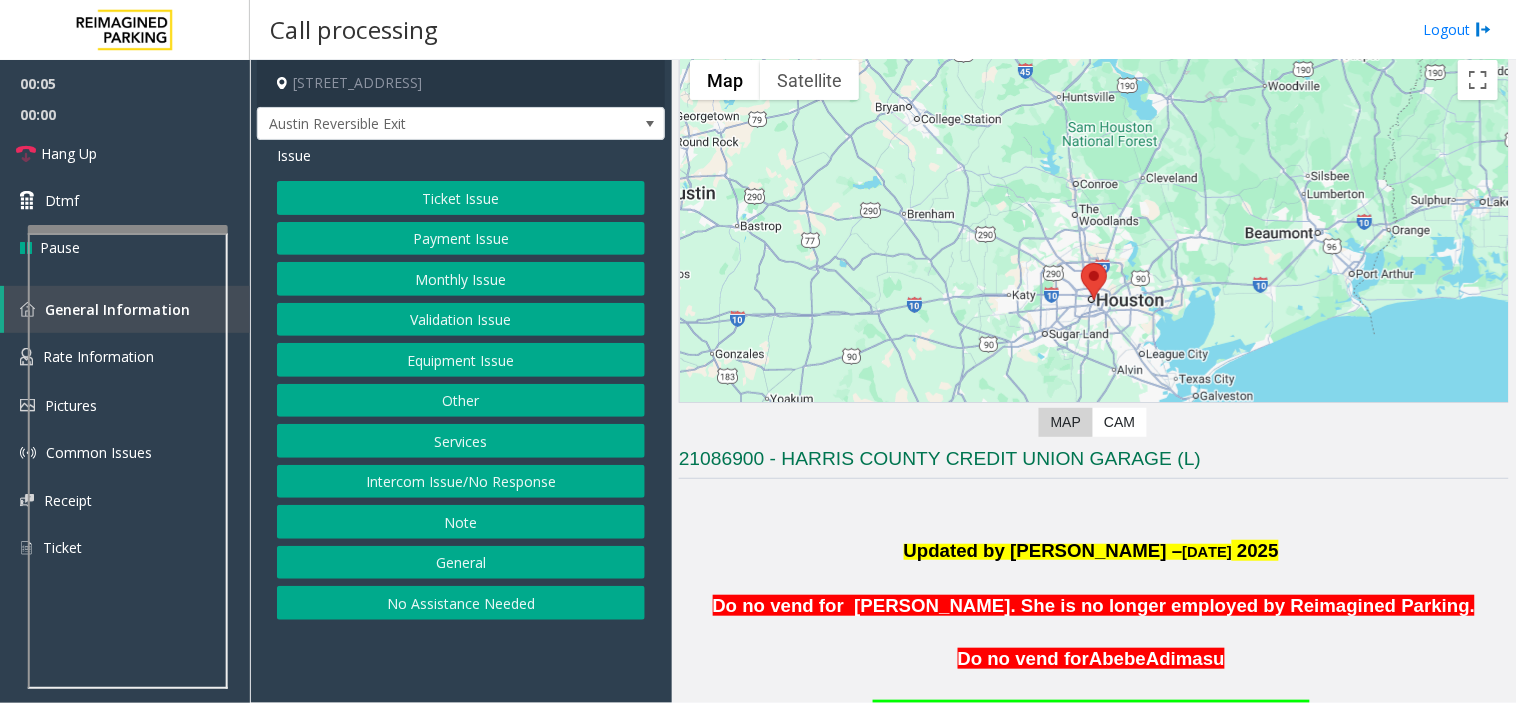 scroll, scrollTop: 111, scrollLeft: 0, axis: vertical 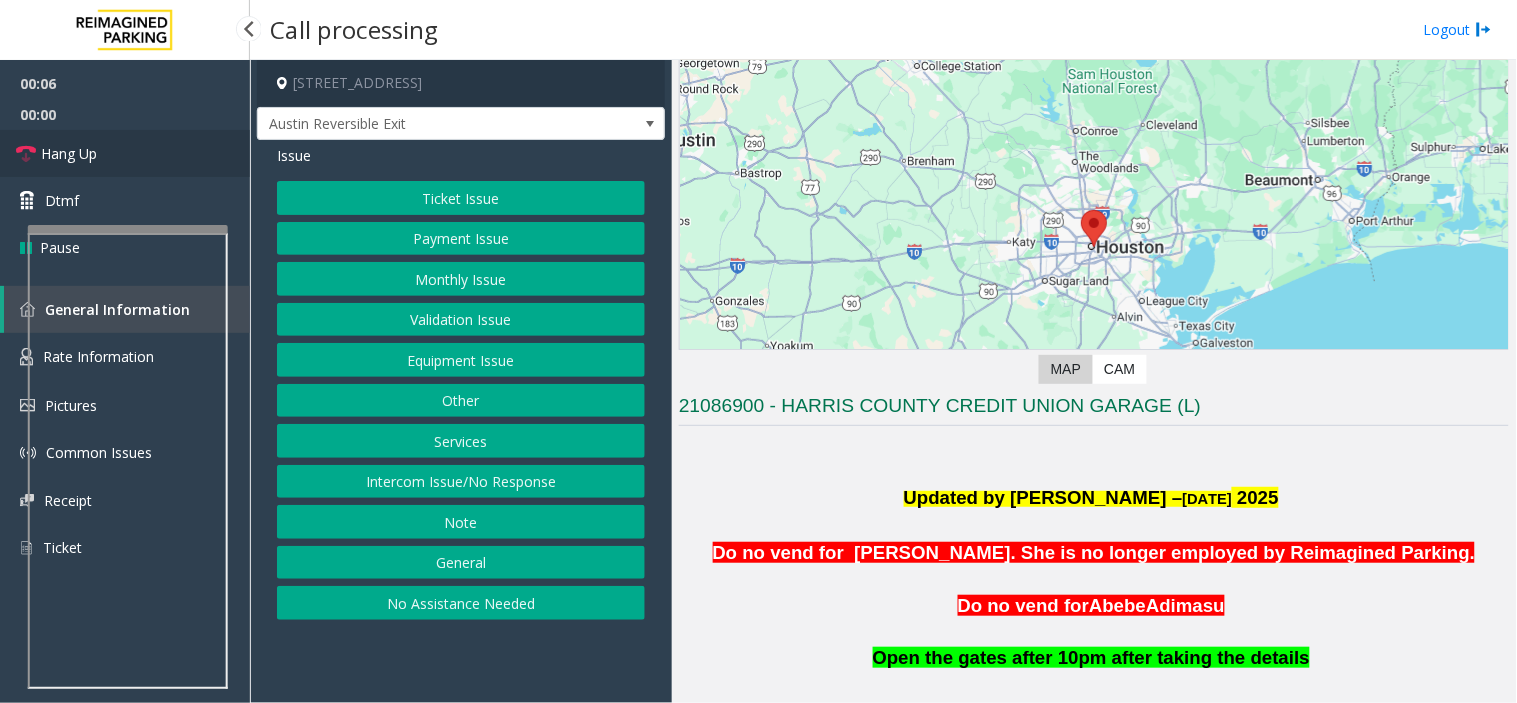 click on "Hang Up" at bounding box center (125, 153) 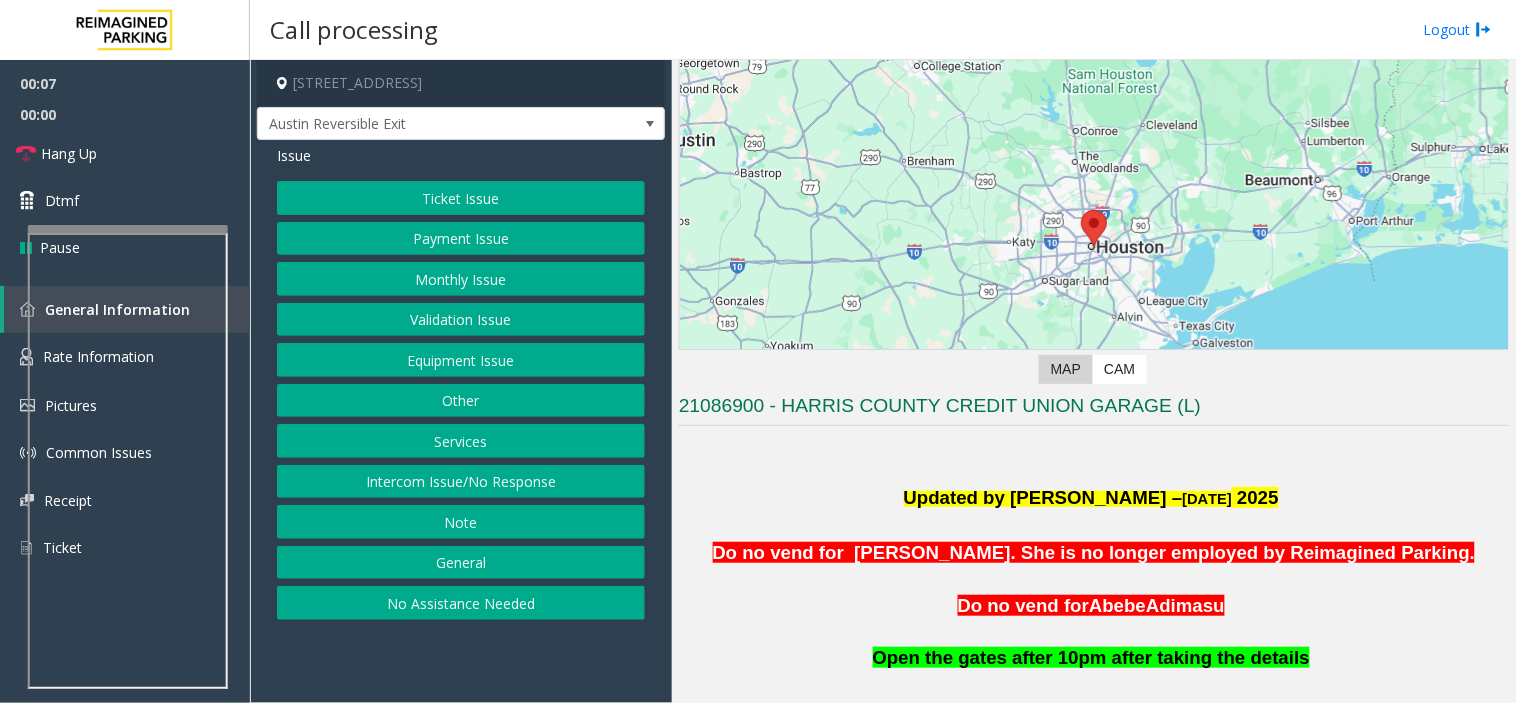 click on "No Assistance Needed" 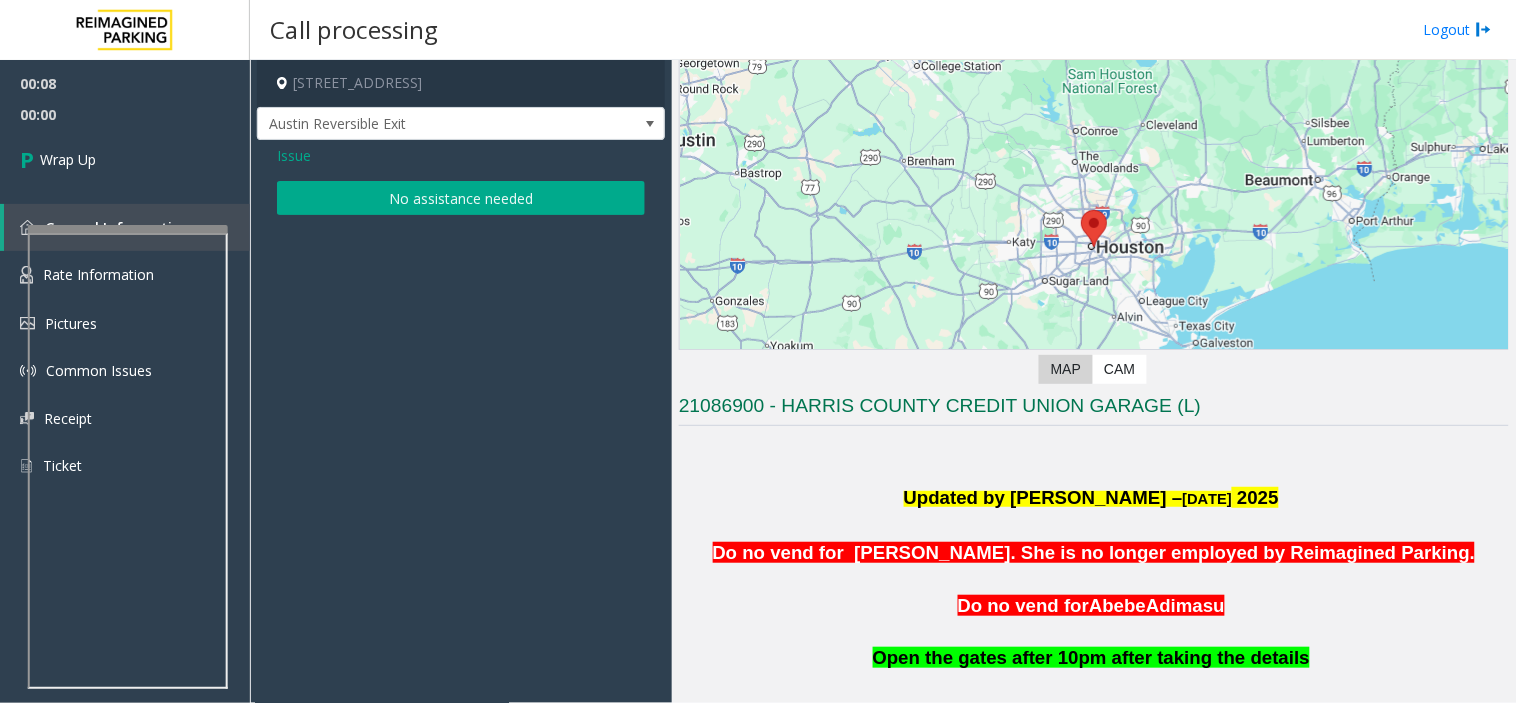 click on "No assistance needed" 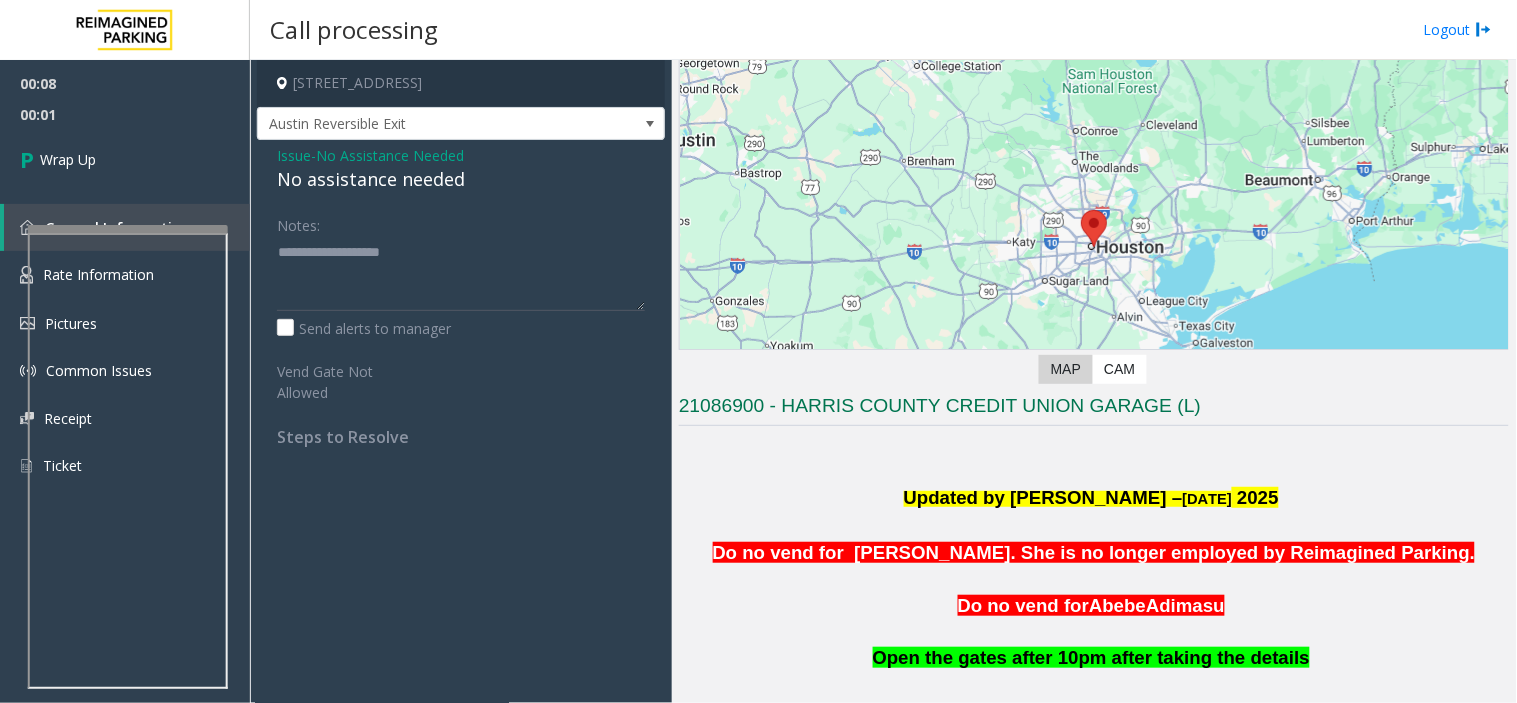 click on "No assistance needed" 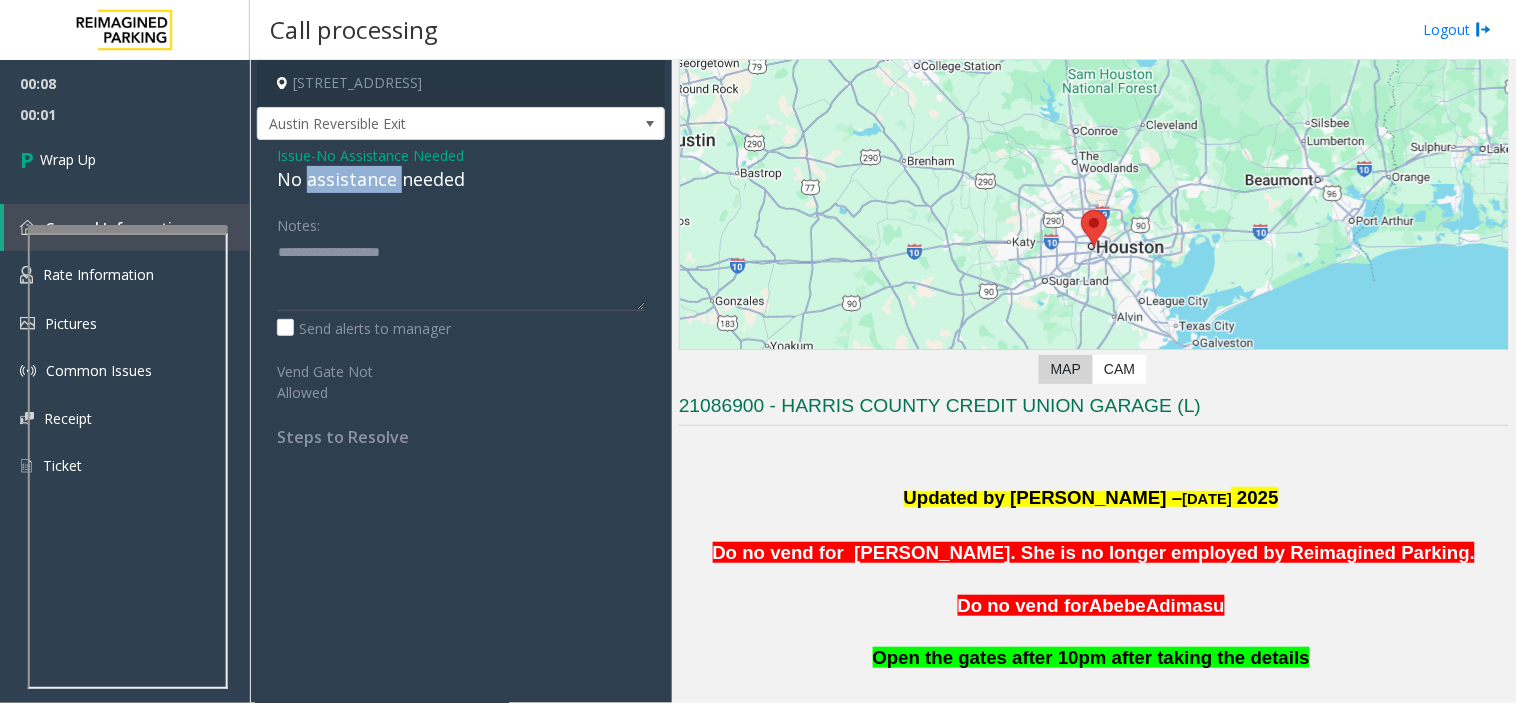 click on "No assistance needed" 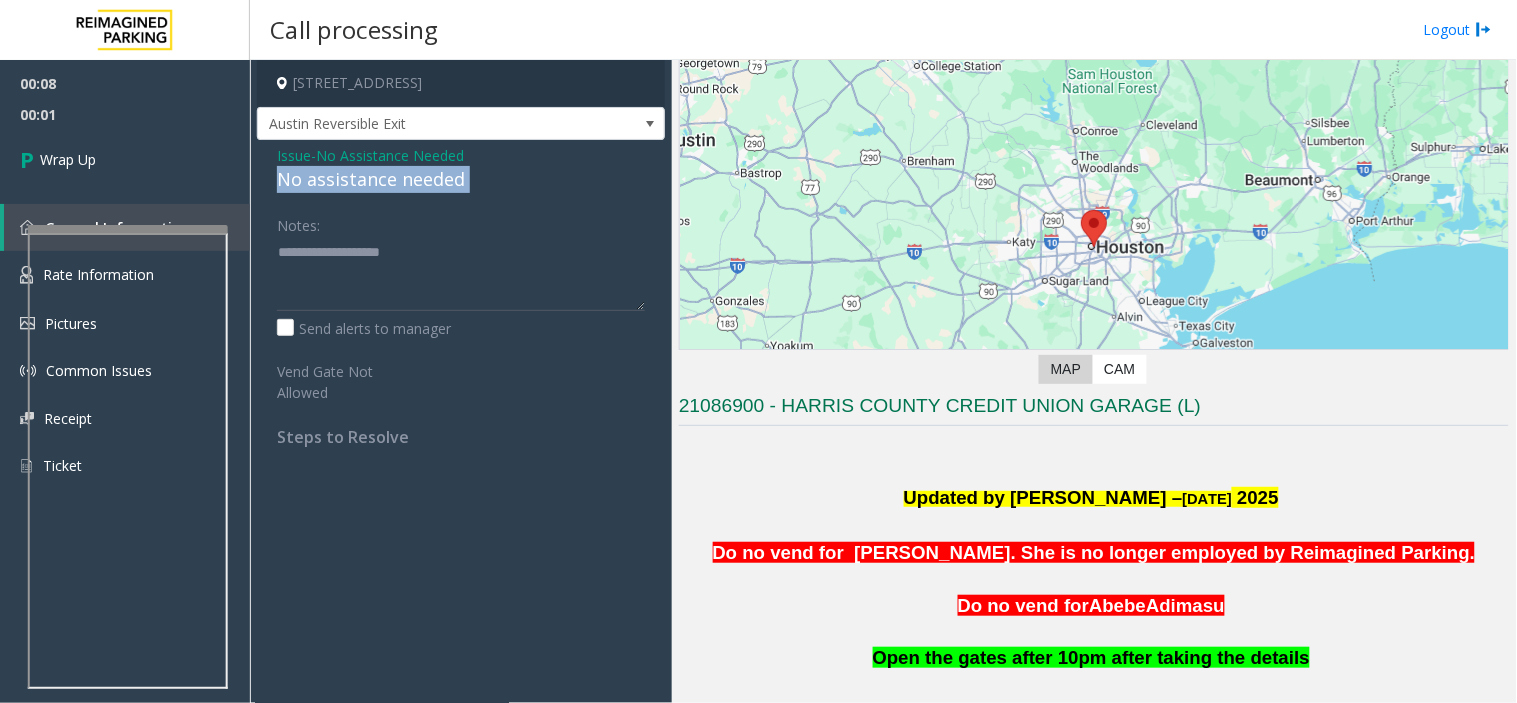 drag, startPoint x: 346, startPoint y: 186, endPoint x: 320, endPoint y: 178, distance: 27.202942 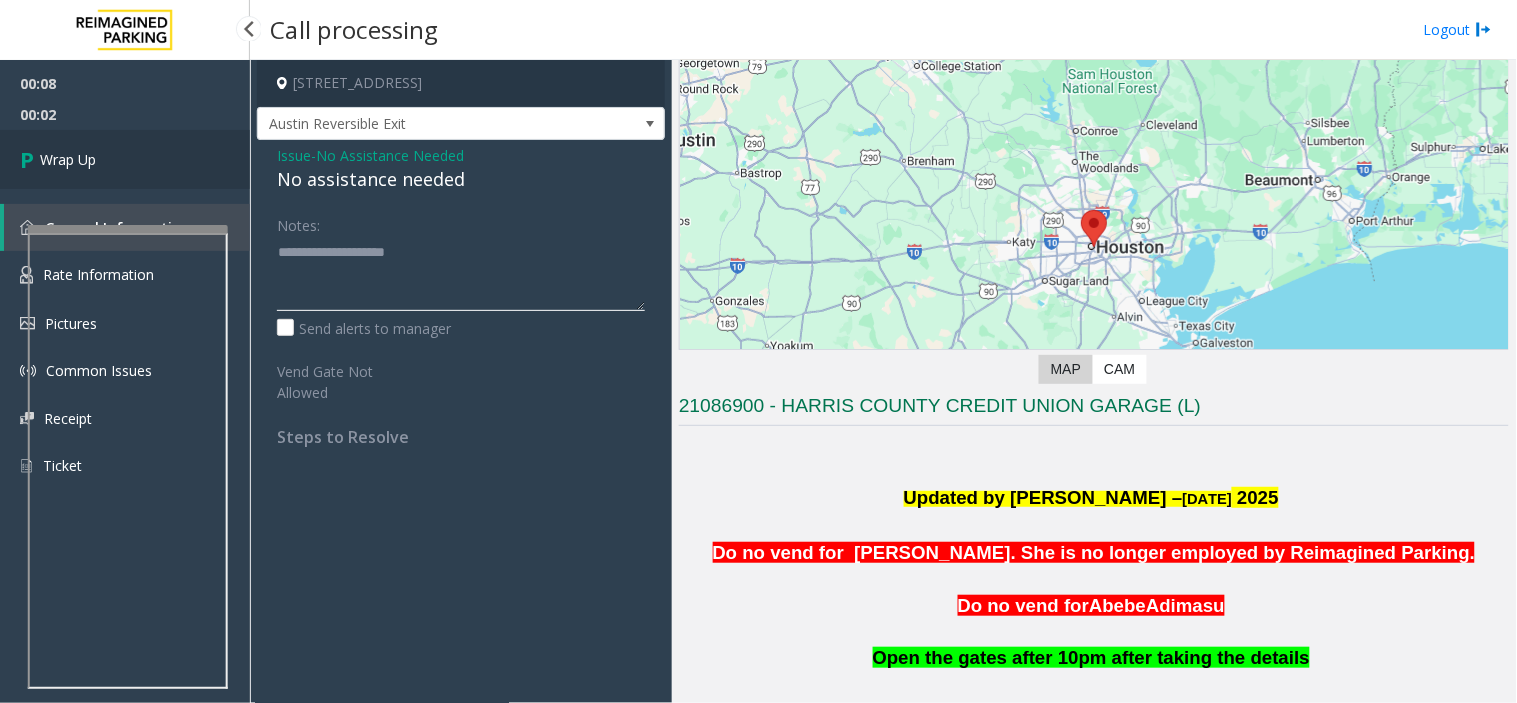 type on "**********" 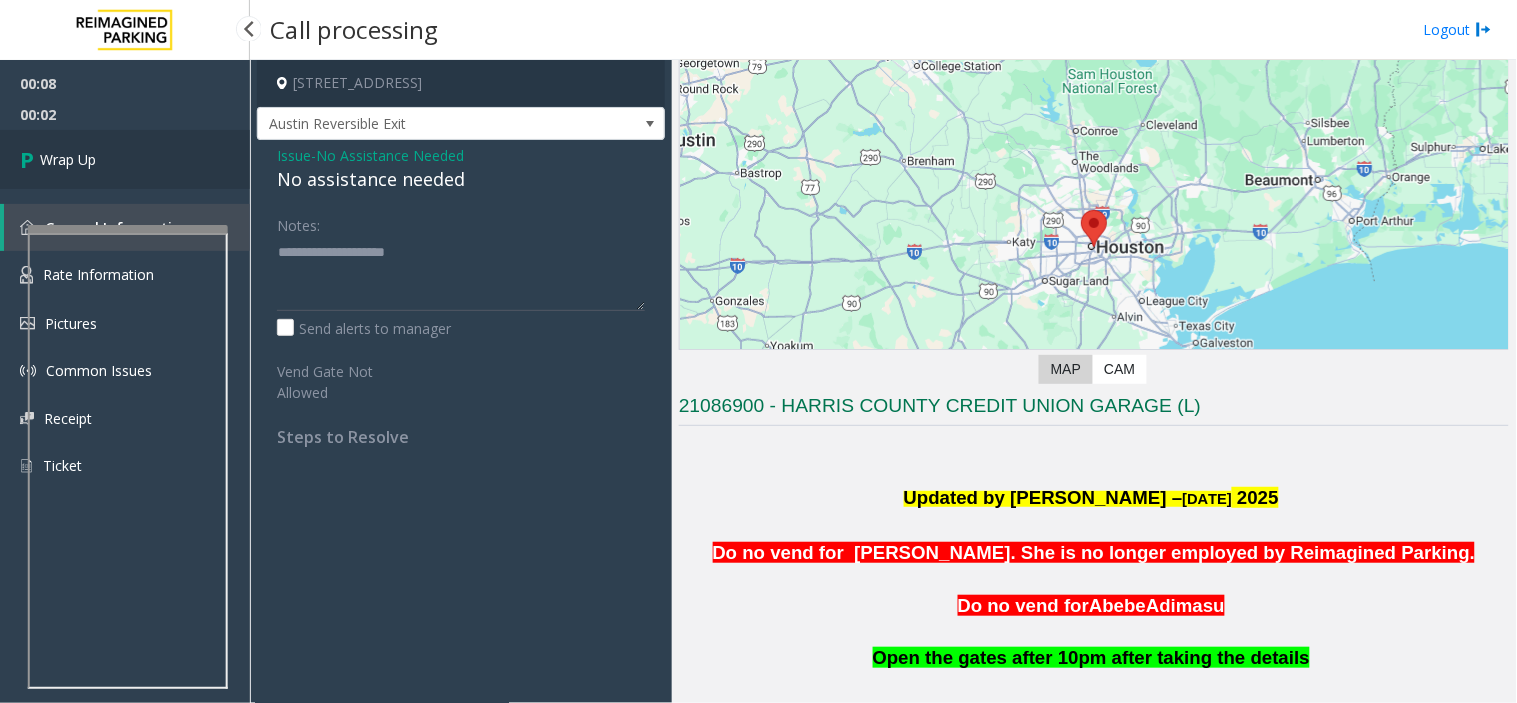 click on "Wrap Up" at bounding box center (125, 159) 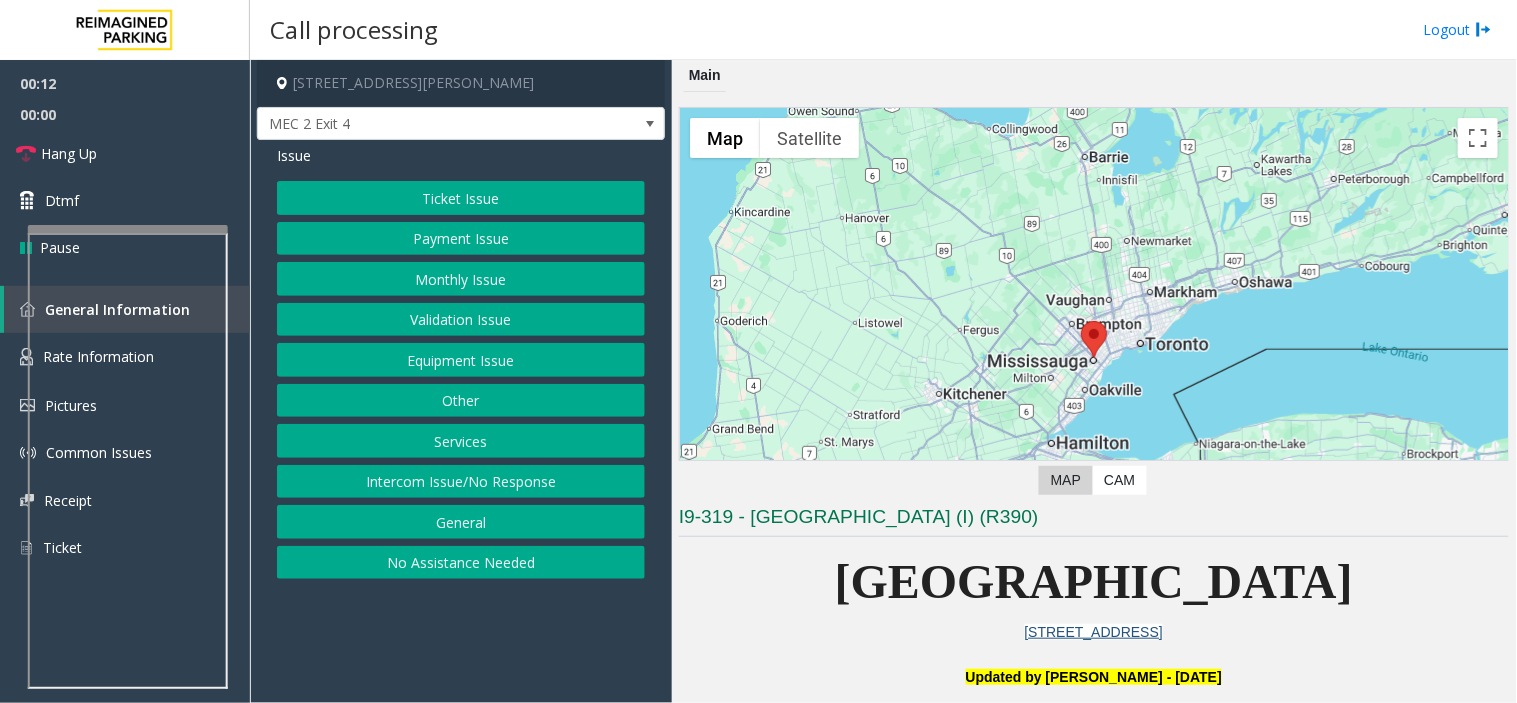 click on "Ticket Issue" 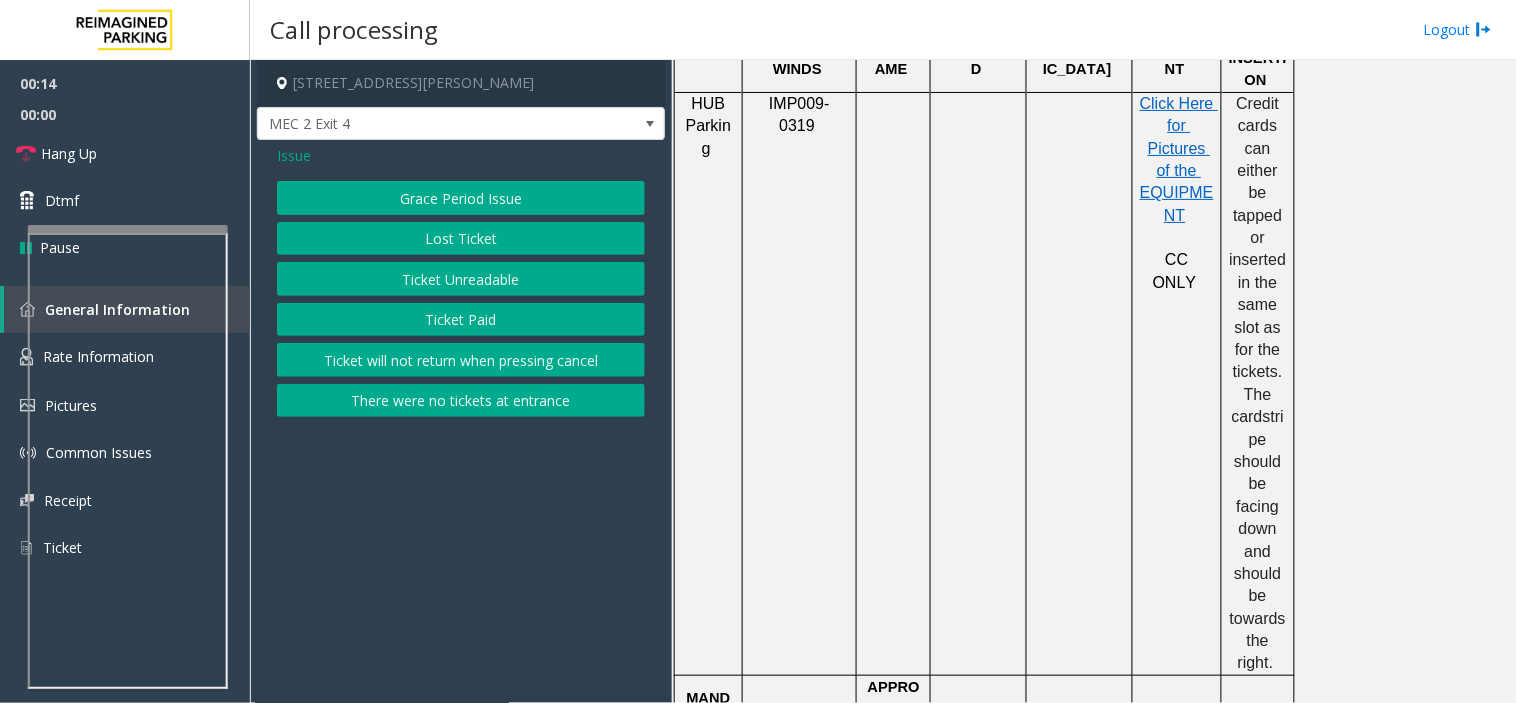 scroll, scrollTop: 1555, scrollLeft: 0, axis: vertical 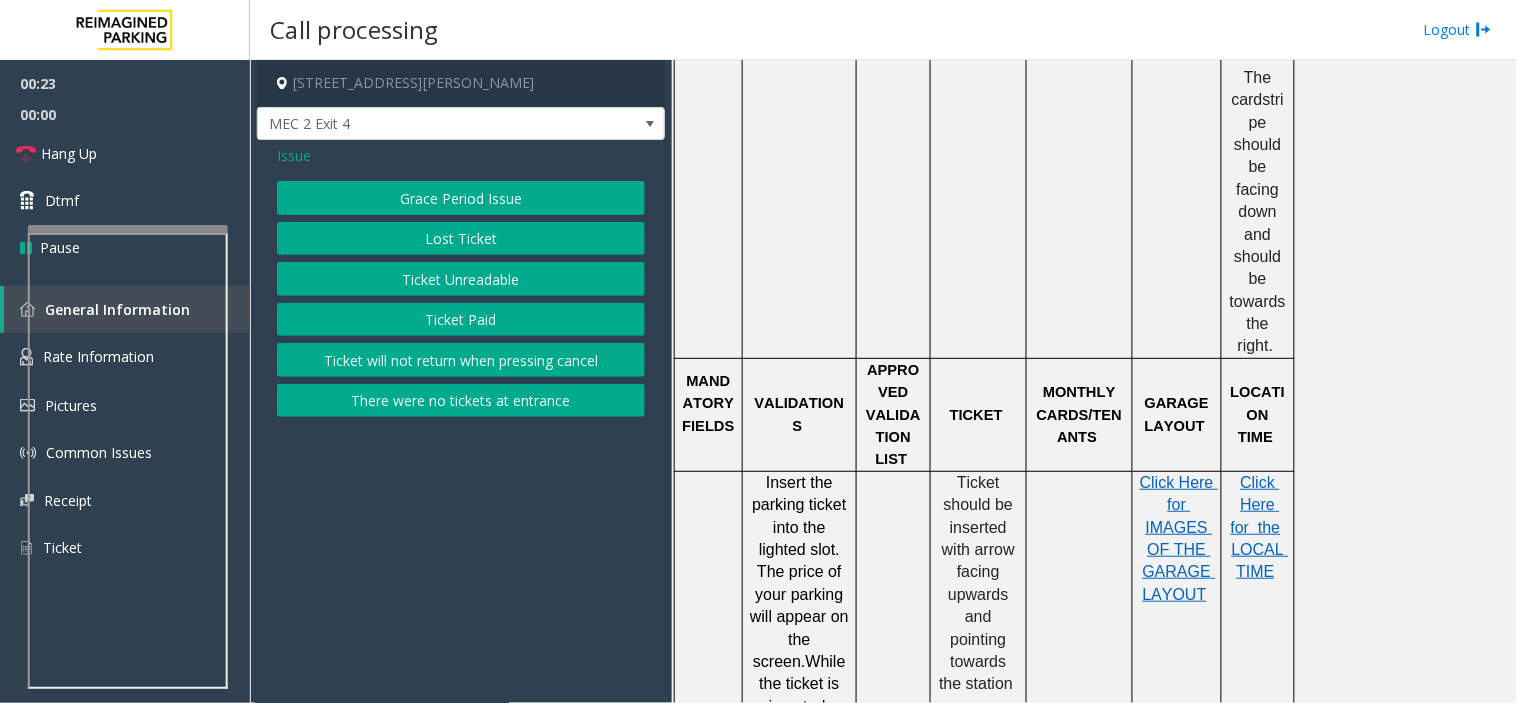 click on "Ticket Unreadable" 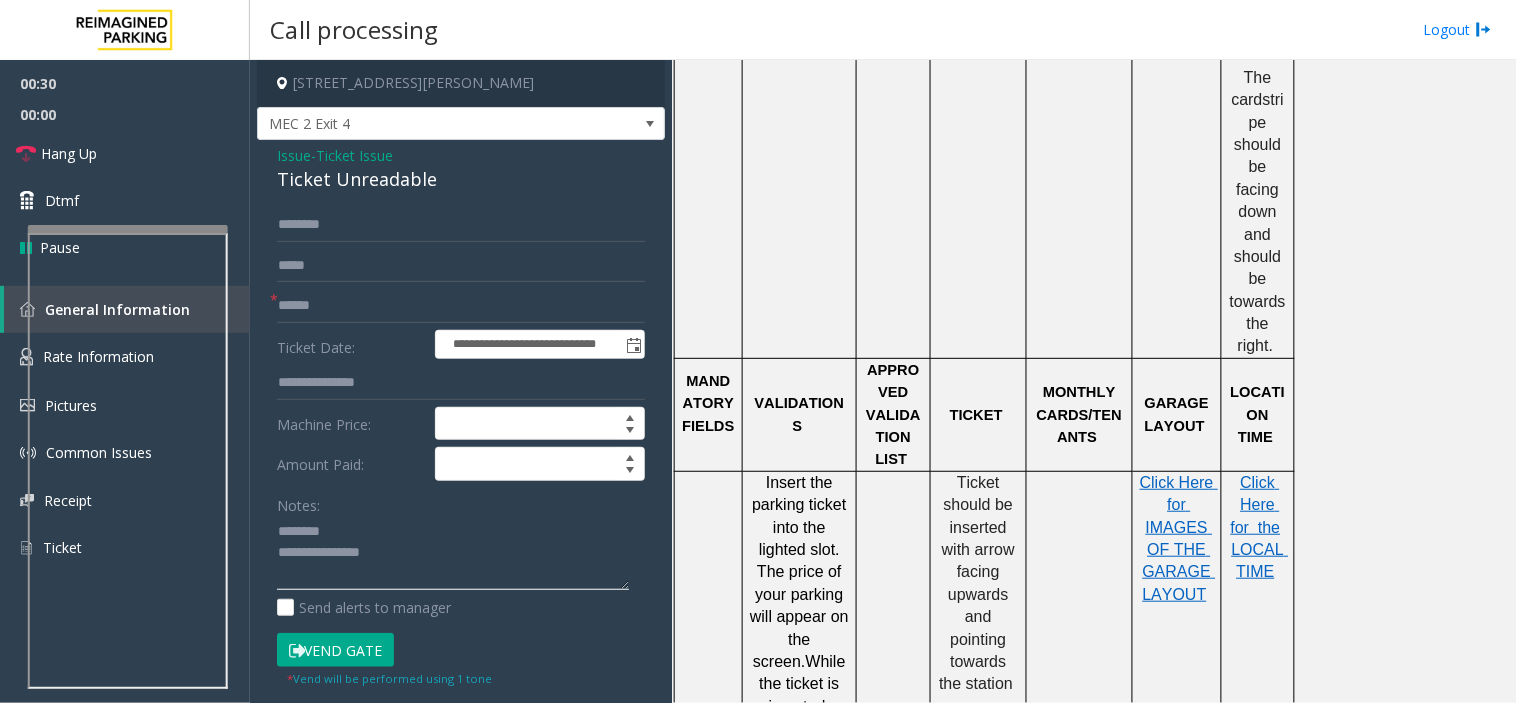 drag, startPoint x: 278, startPoint y: 528, endPoint x: 358, endPoint y: 550, distance: 82.96987 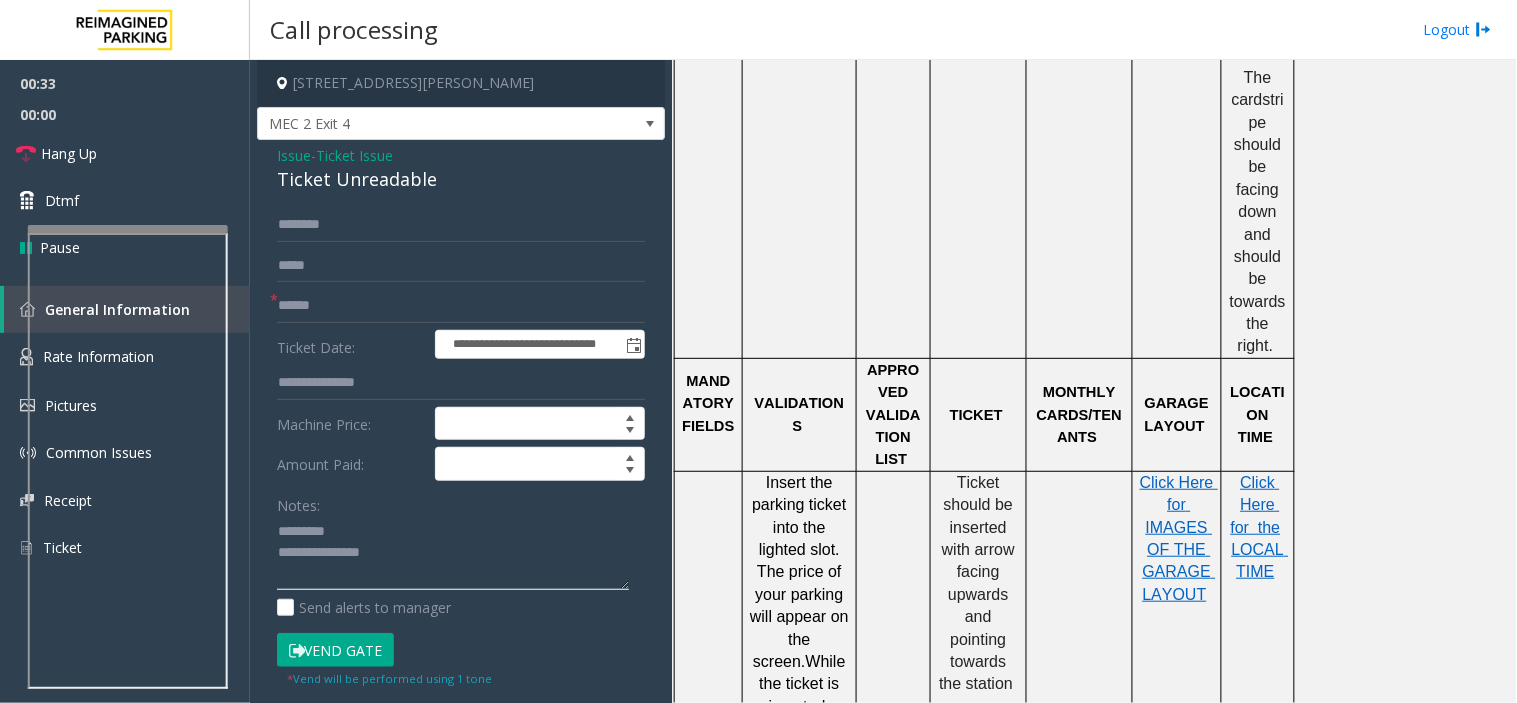 type on "**********" 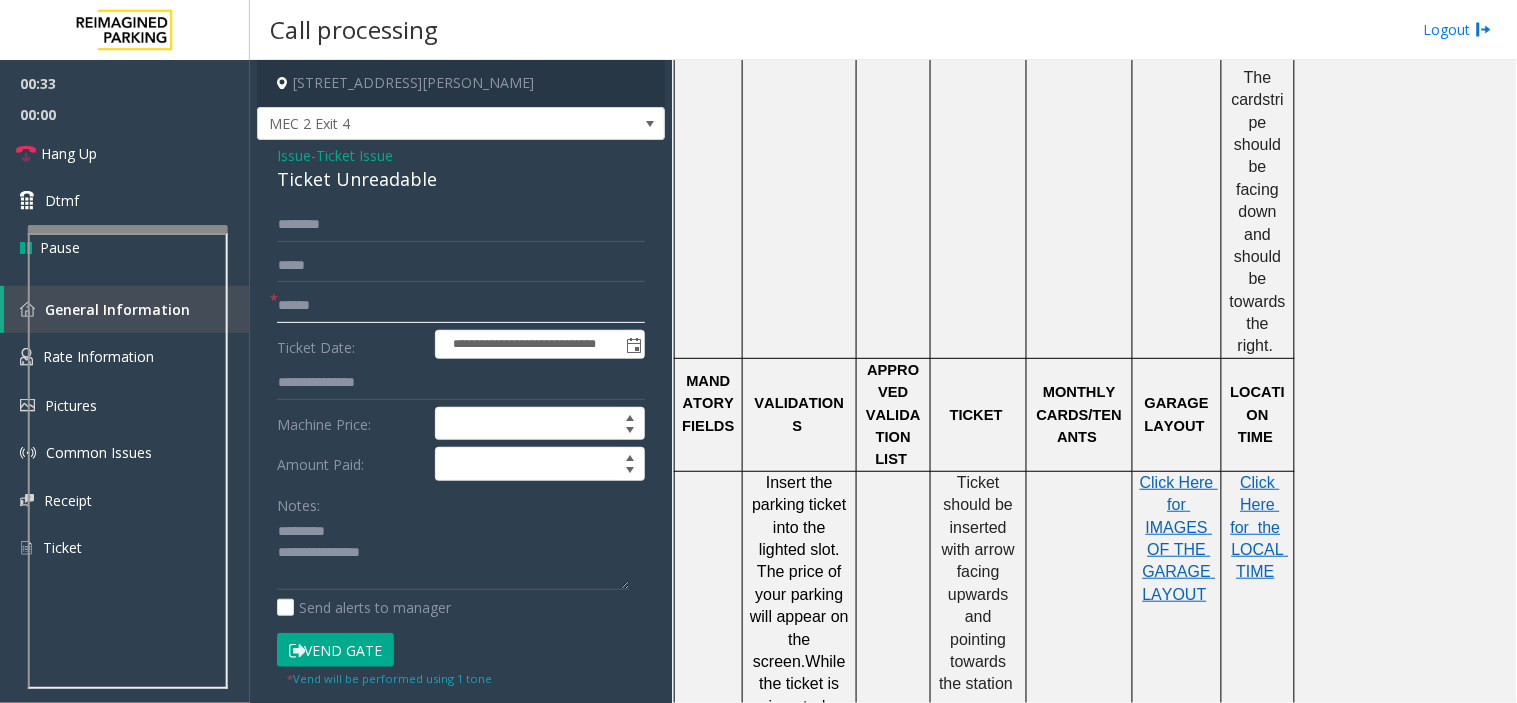 click 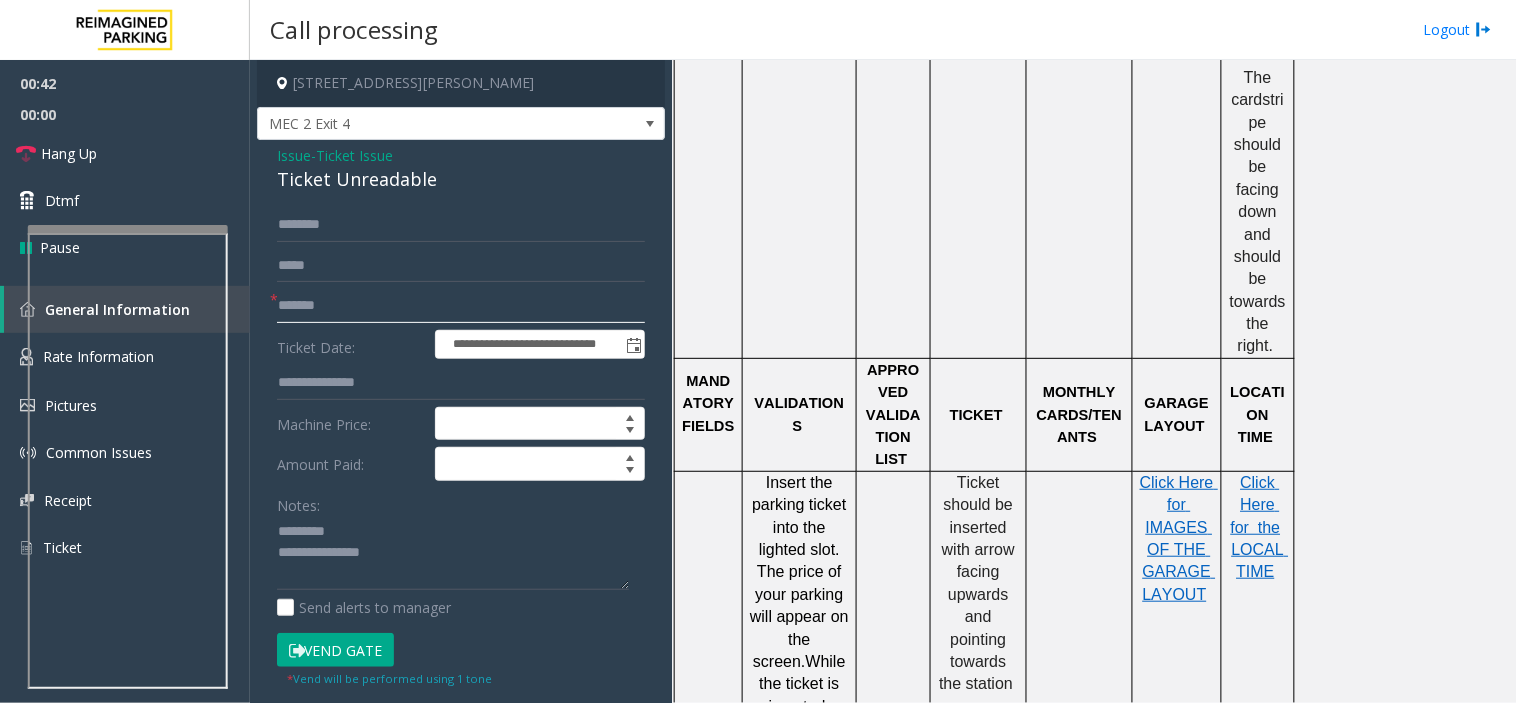 type on "*******" 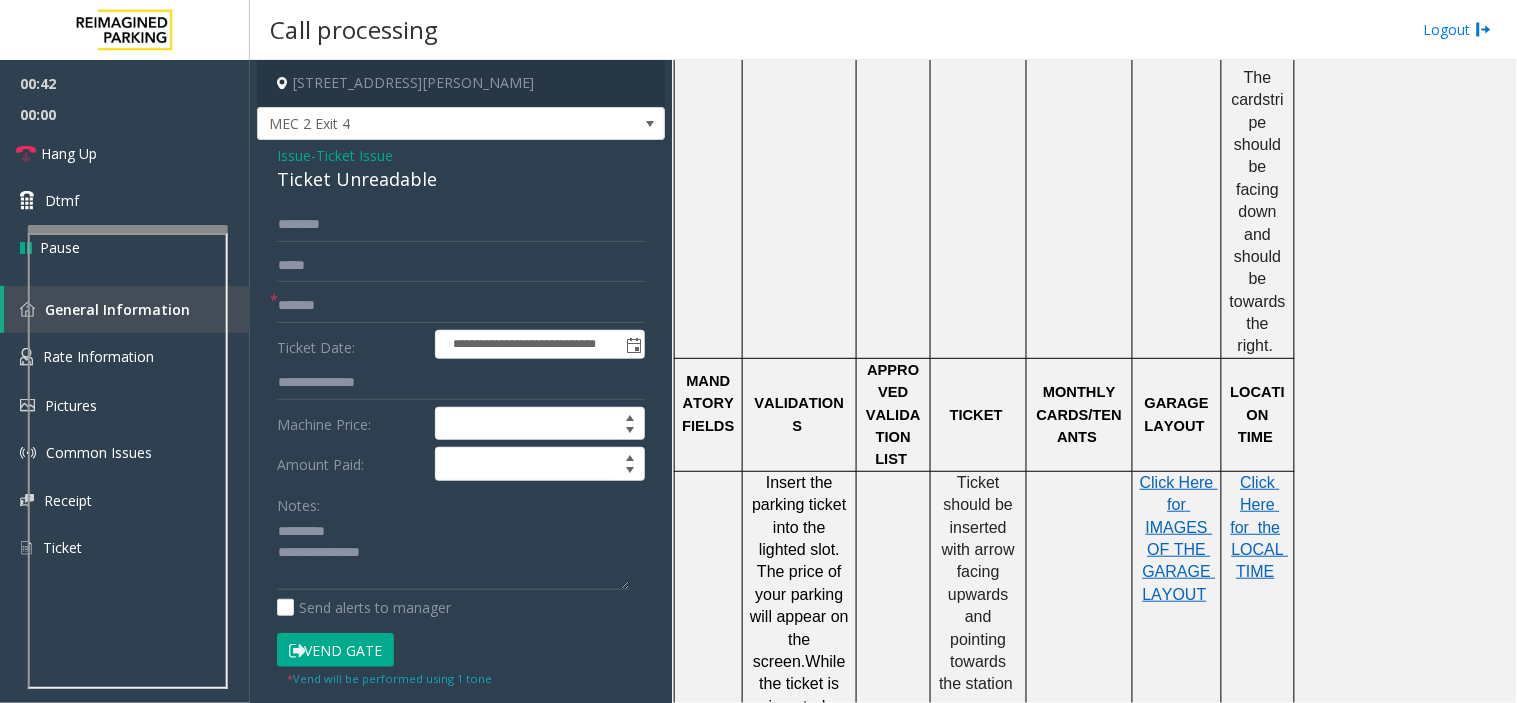 click on "Ticket Unreadable" 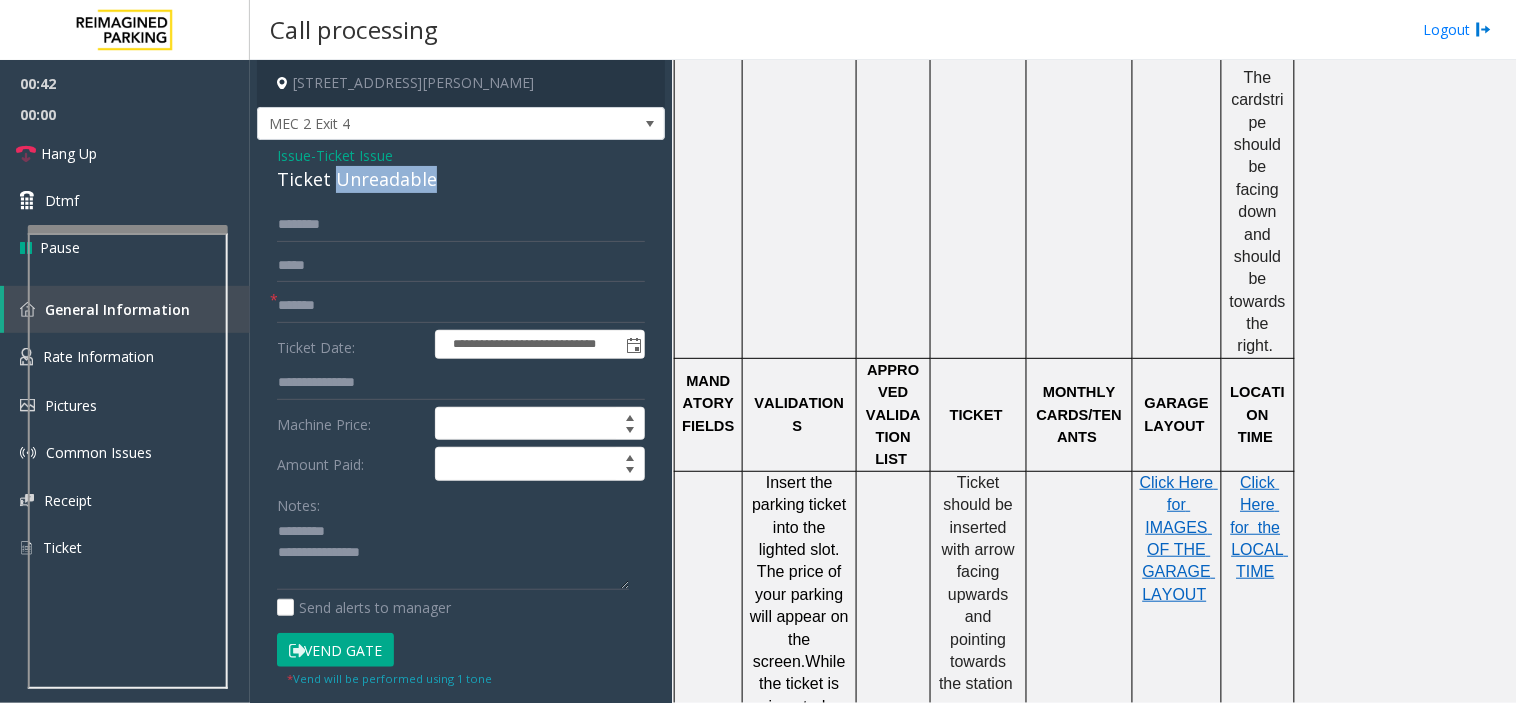 click on "Ticket Unreadable" 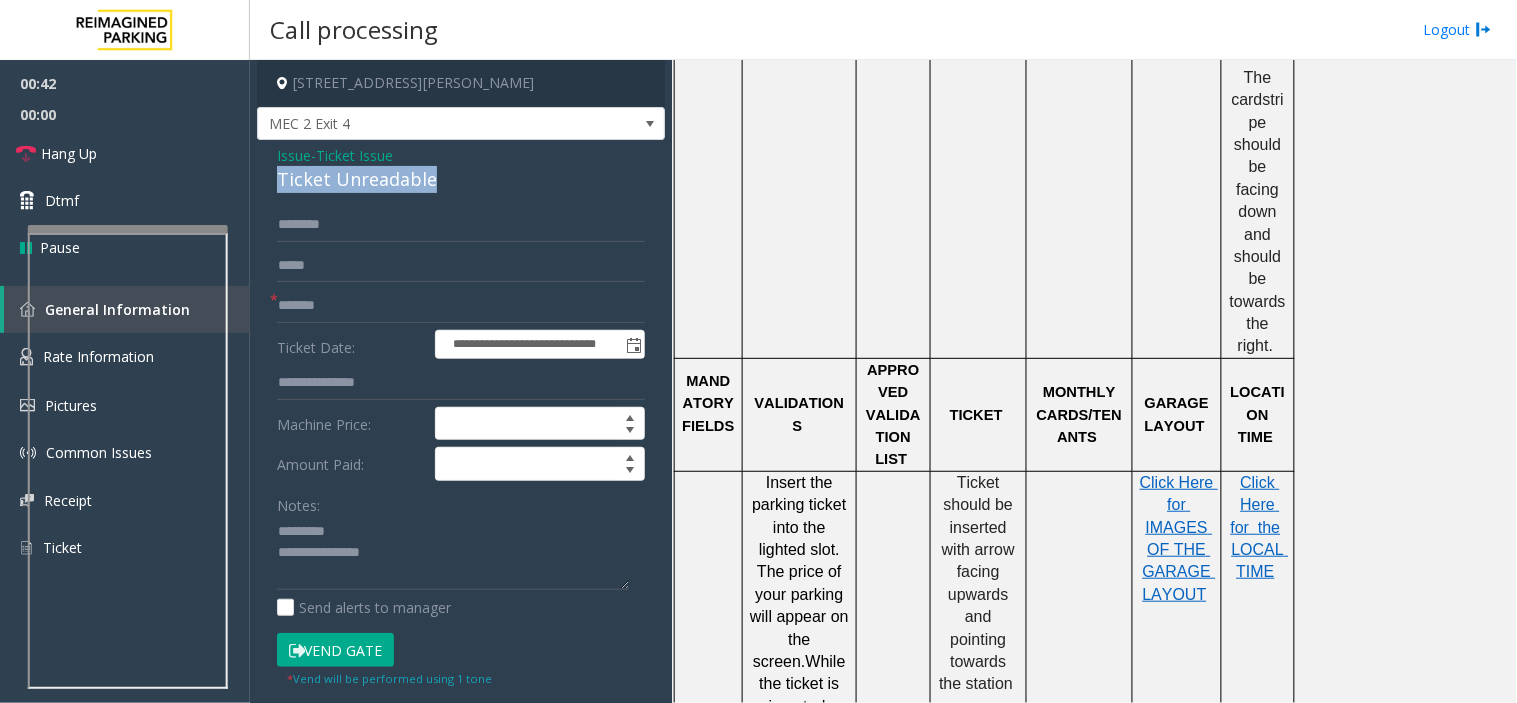 click on "Ticket Unreadable" 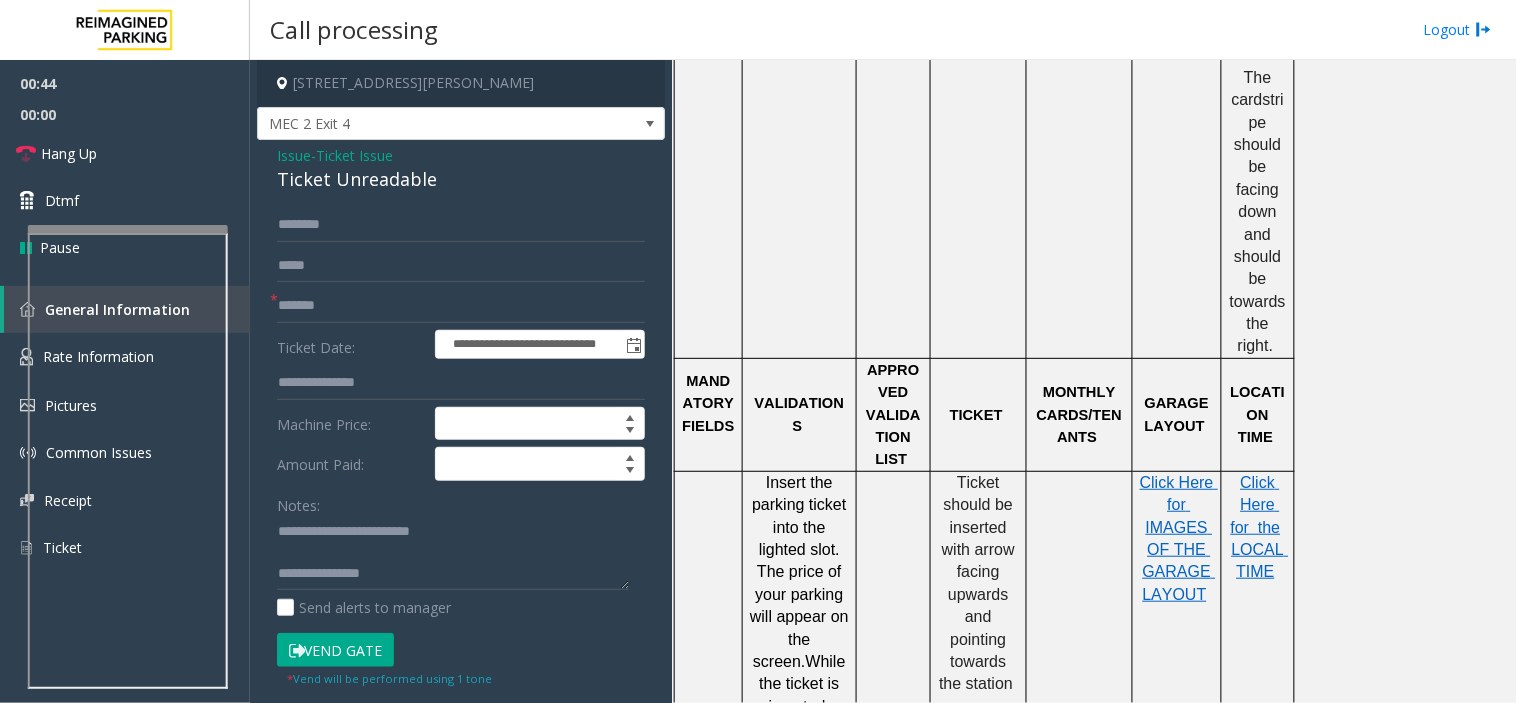 click on "Vend Gate" 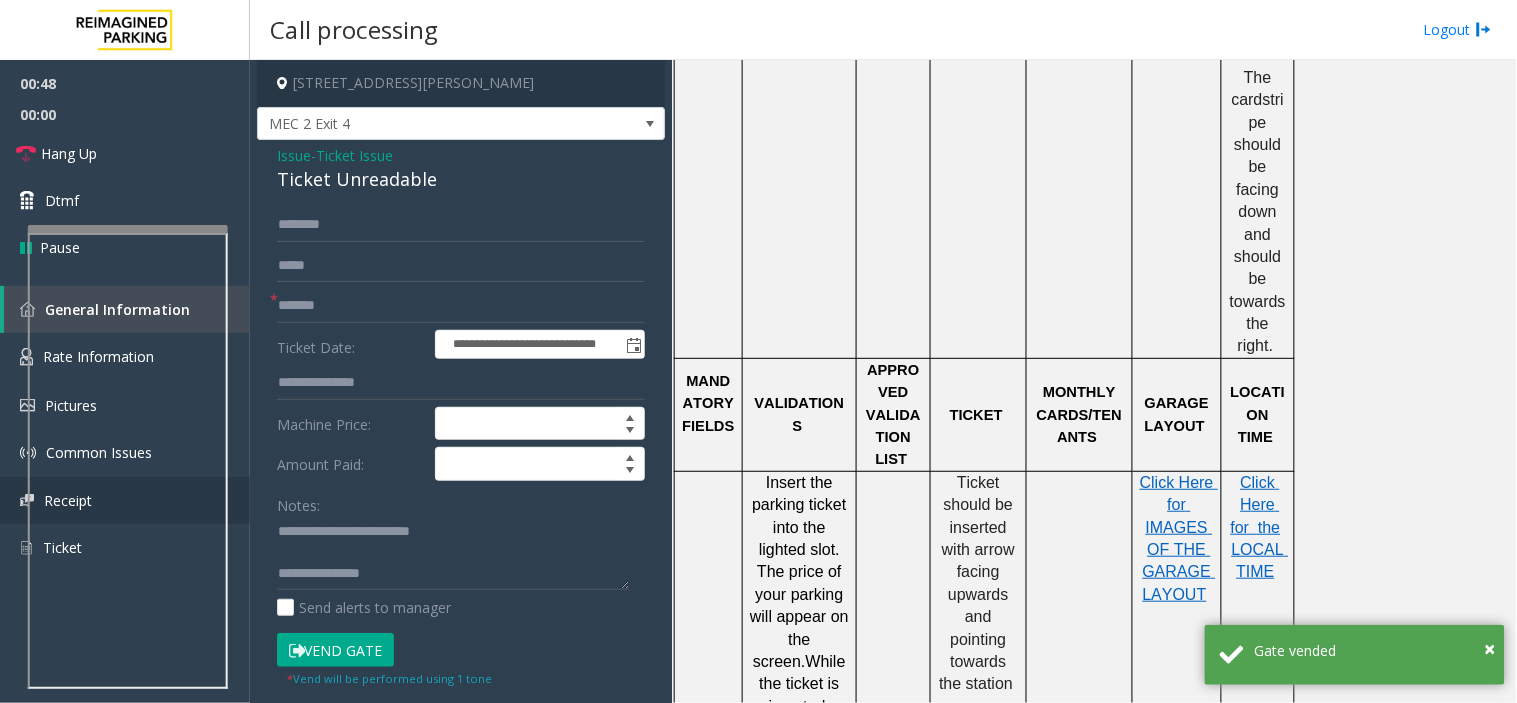 scroll, scrollTop: 21, scrollLeft: 0, axis: vertical 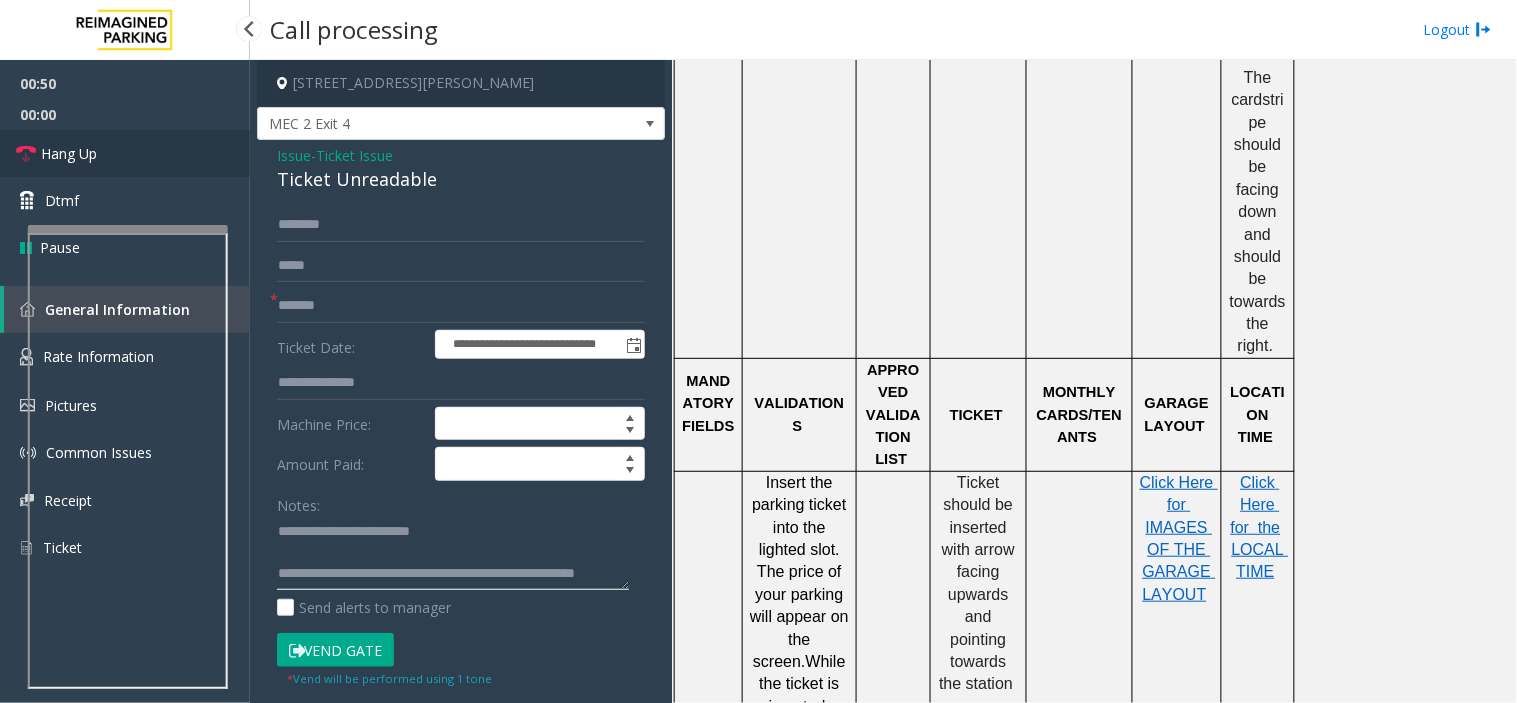 type on "**********" 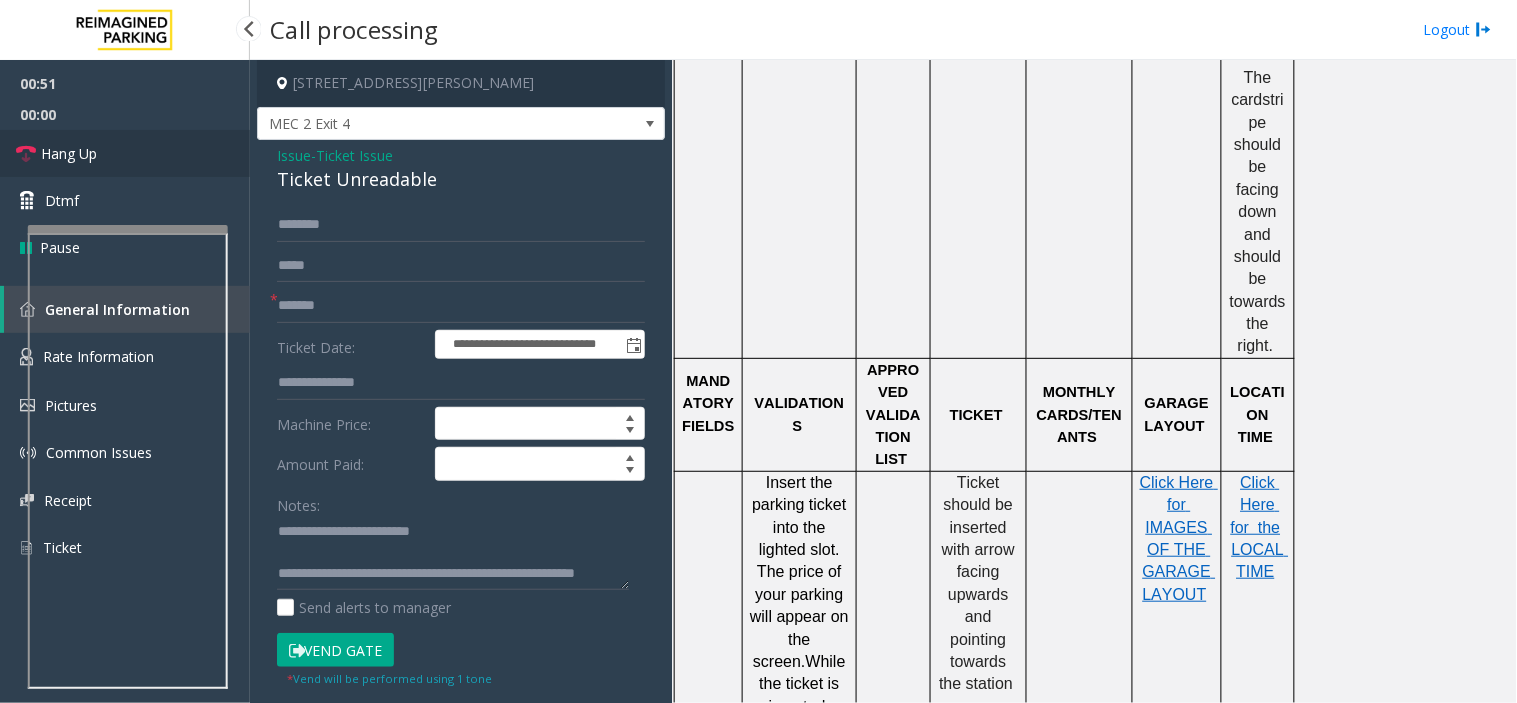 click on "Hang Up" at bounding box center [125, 153] 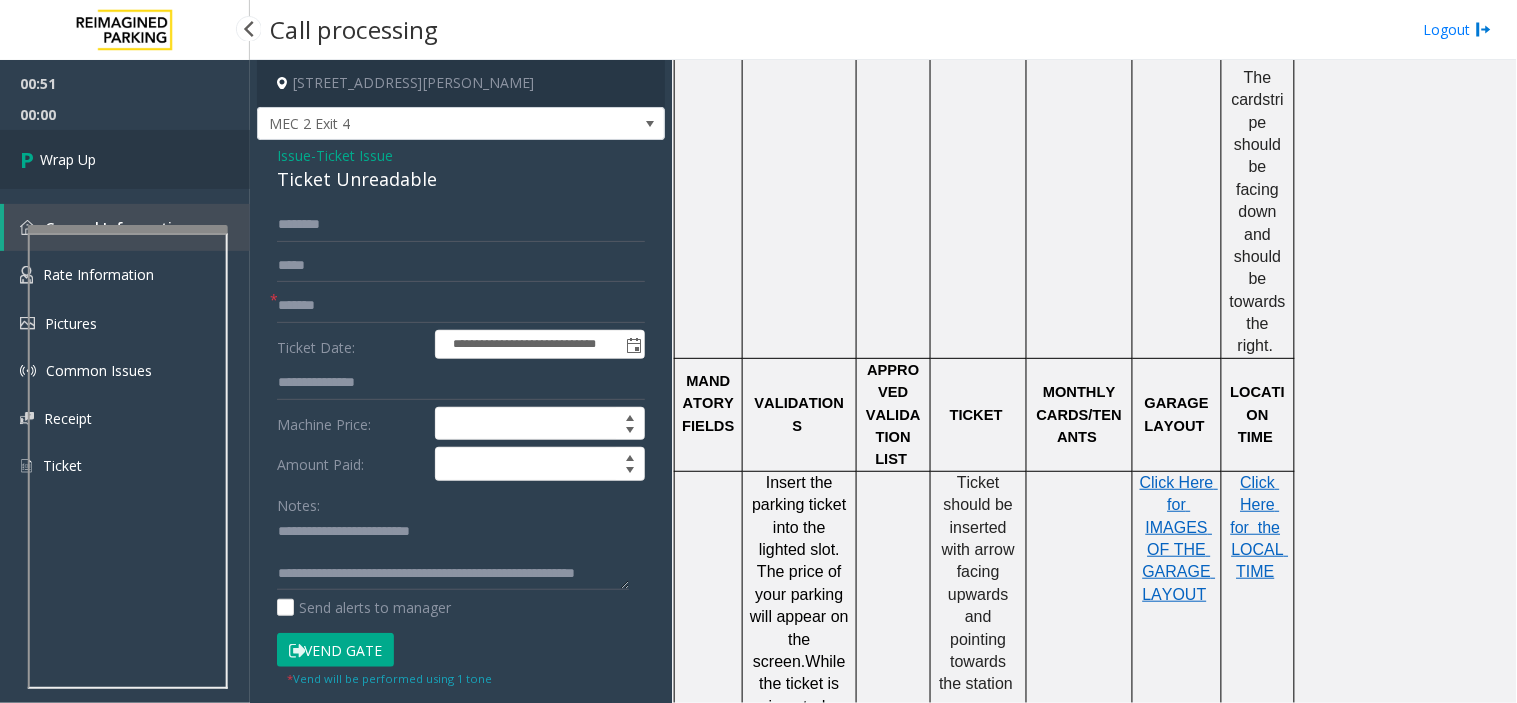 click on "Wrap Up" at bounding box center [125, 159] 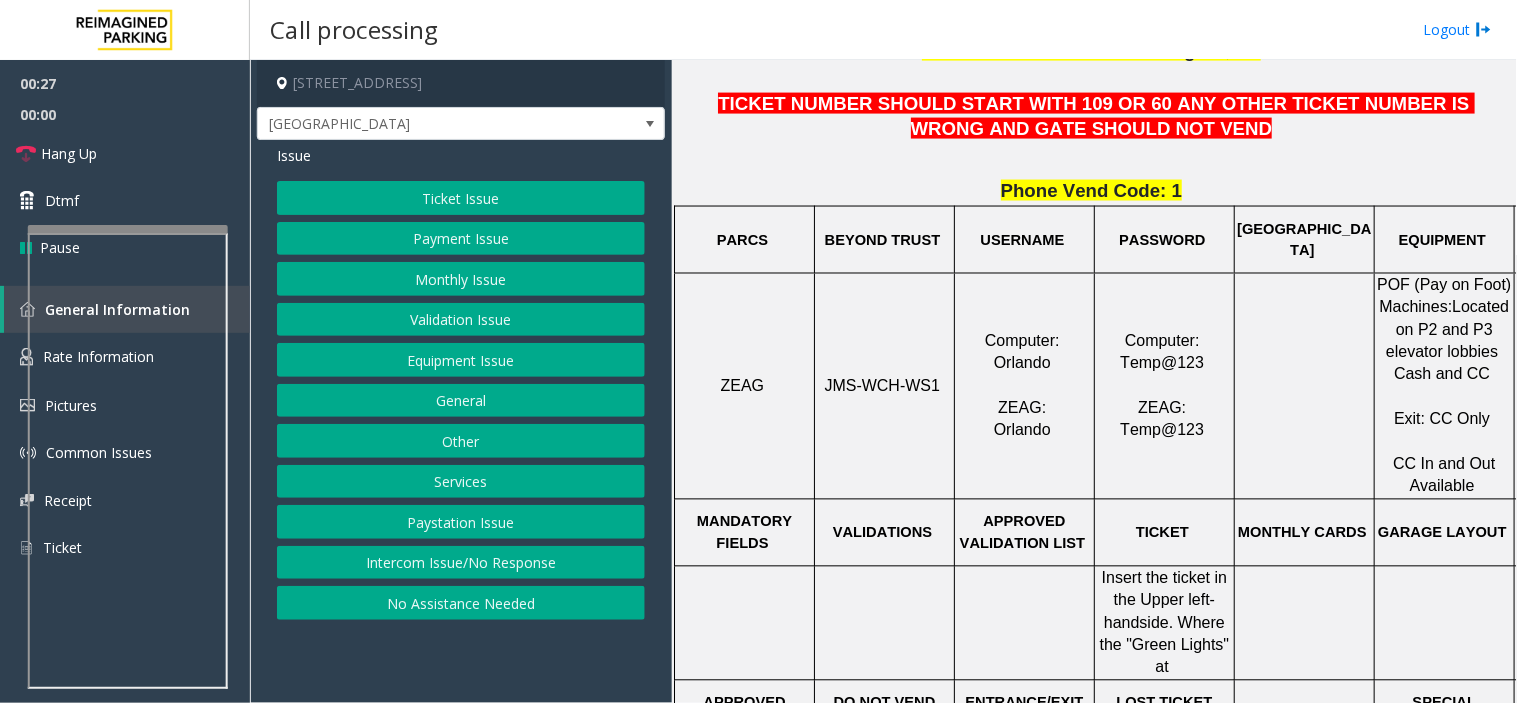 scroll, scrollTop: 888, scrollLeft: 0, axis: vertical 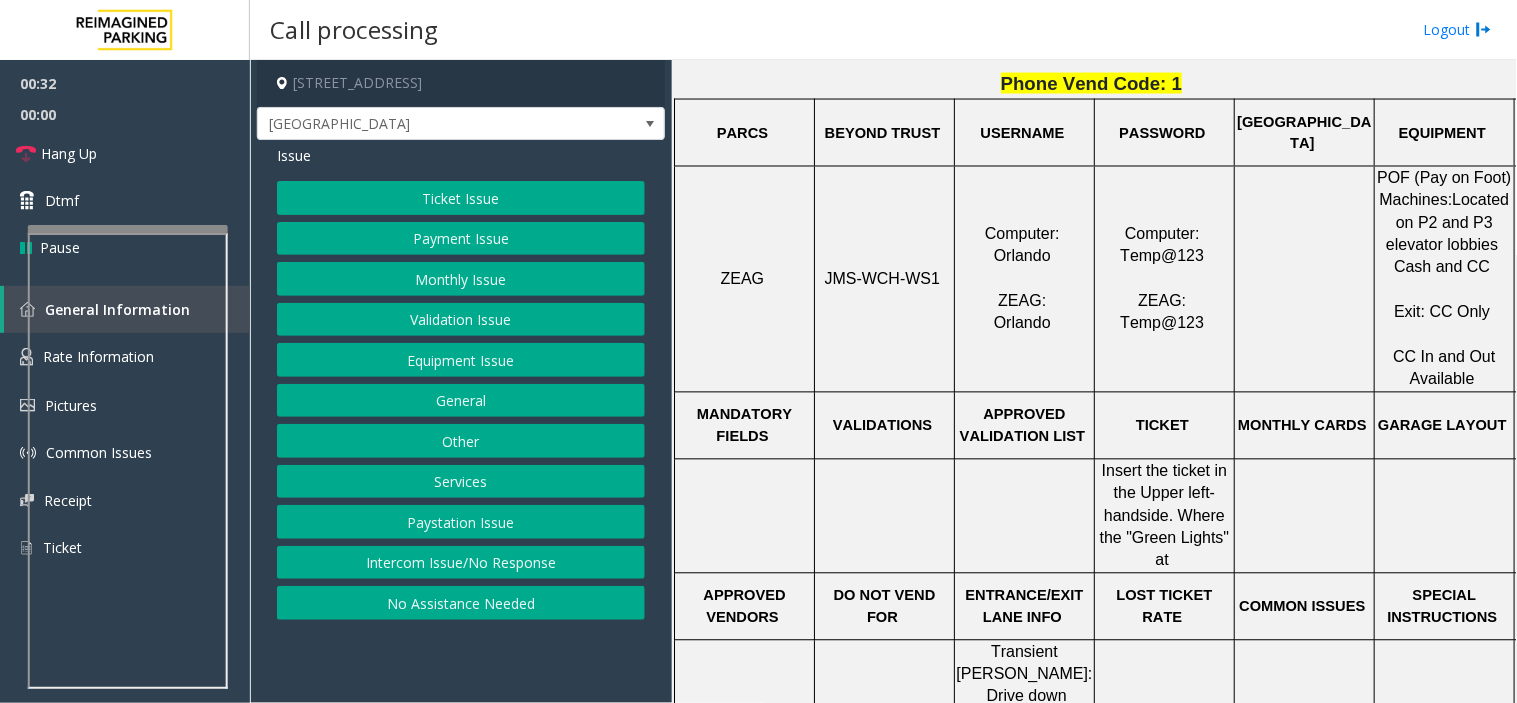 click on "JMS-WCH-WS1" 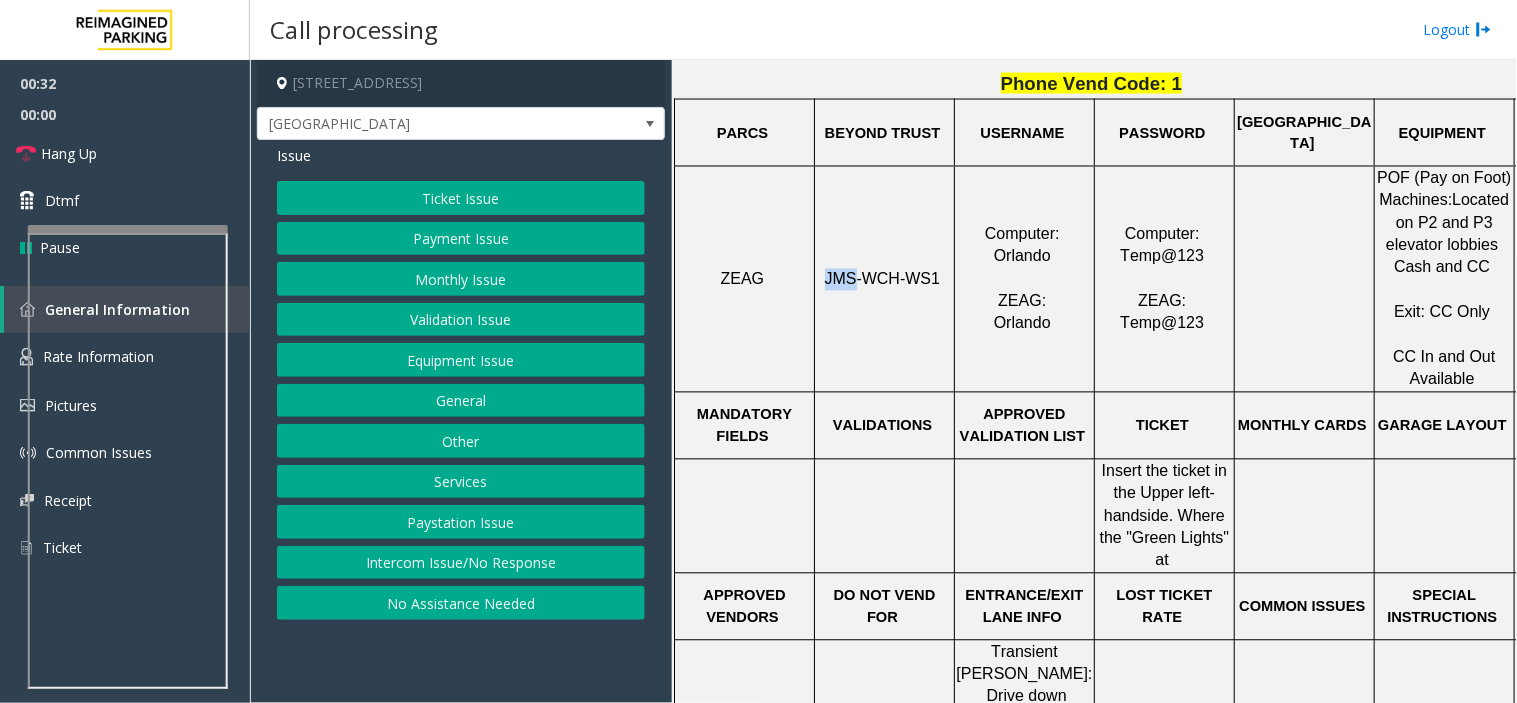 click on "JMS-WCH-WS1" 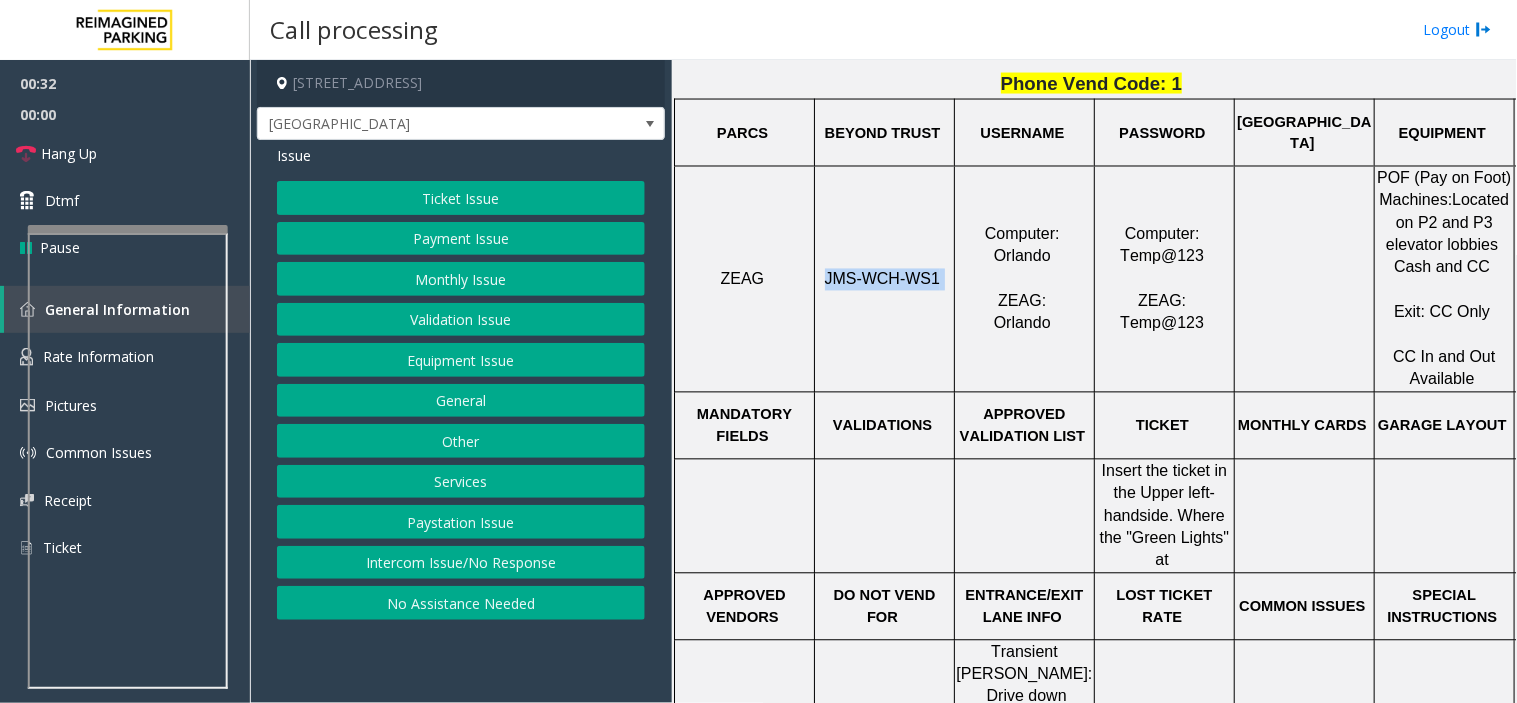 click on "JMS-WCH-WS1" 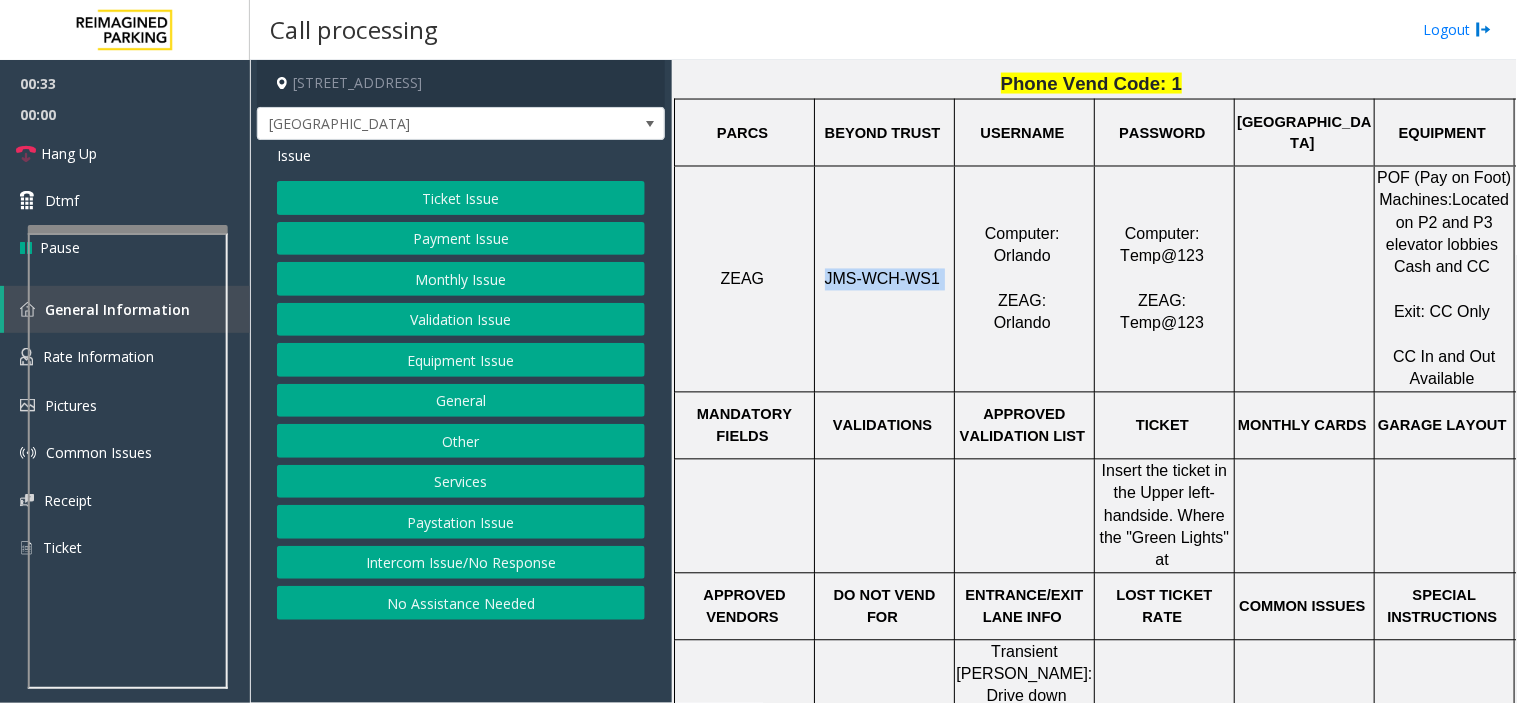 copy on "JMS-WCH-WS1" 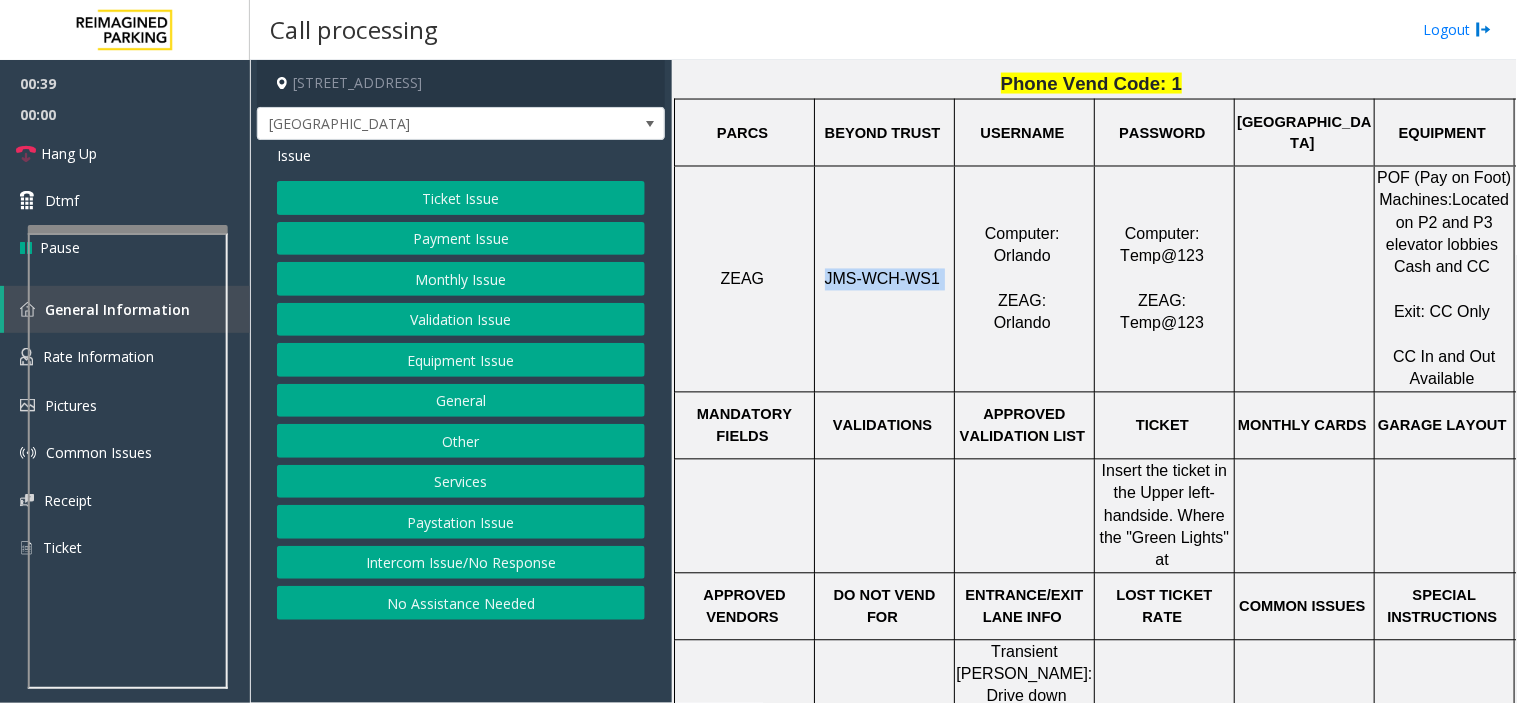 click on "Ticket Issue" 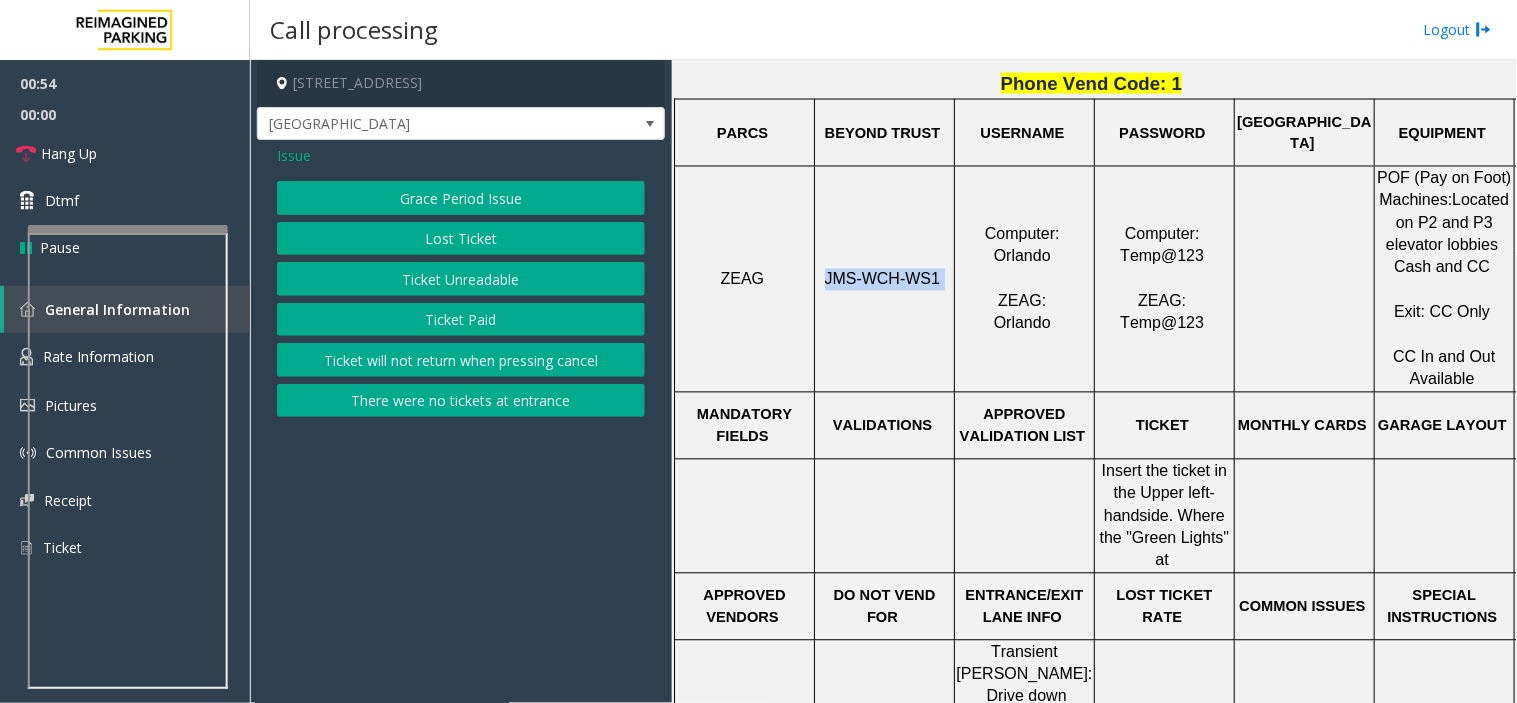click on "Ticket Unreadable" 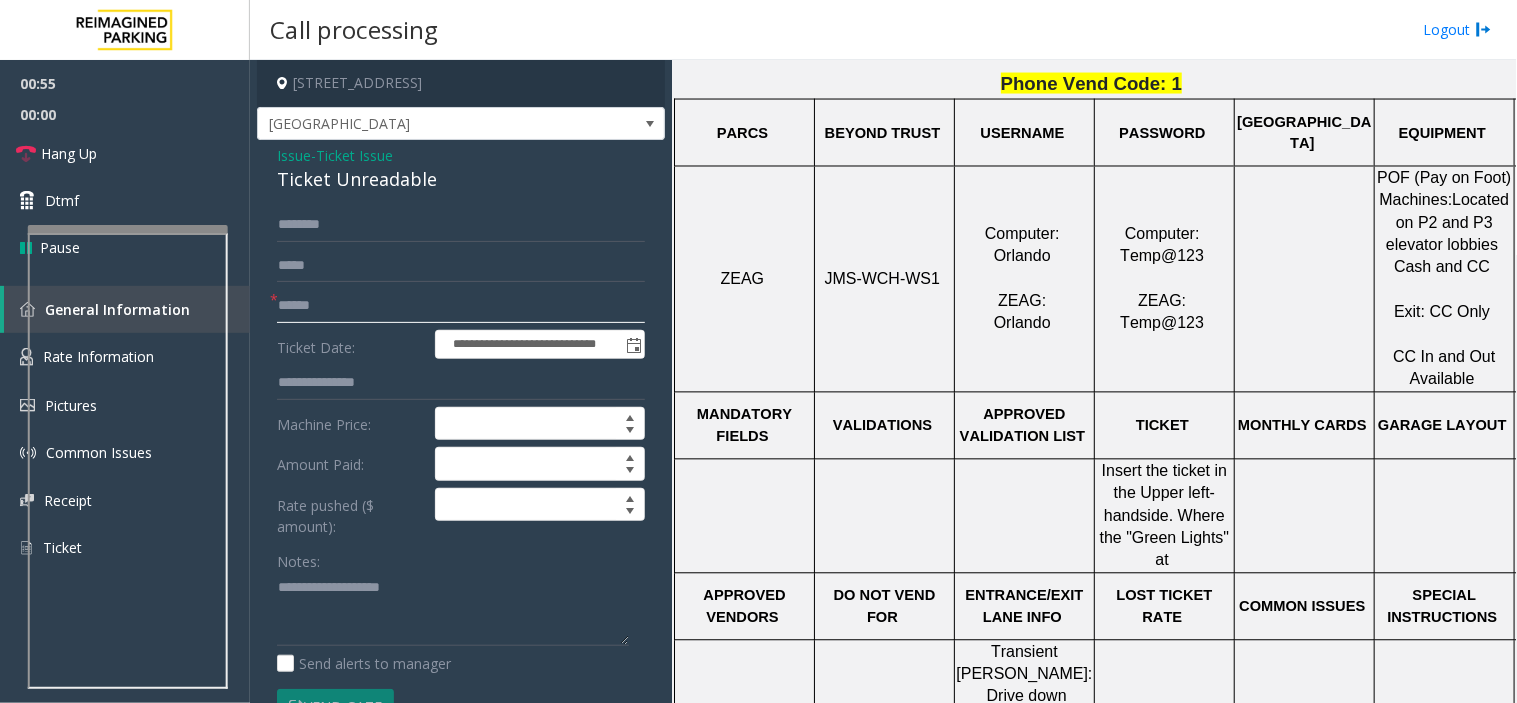click 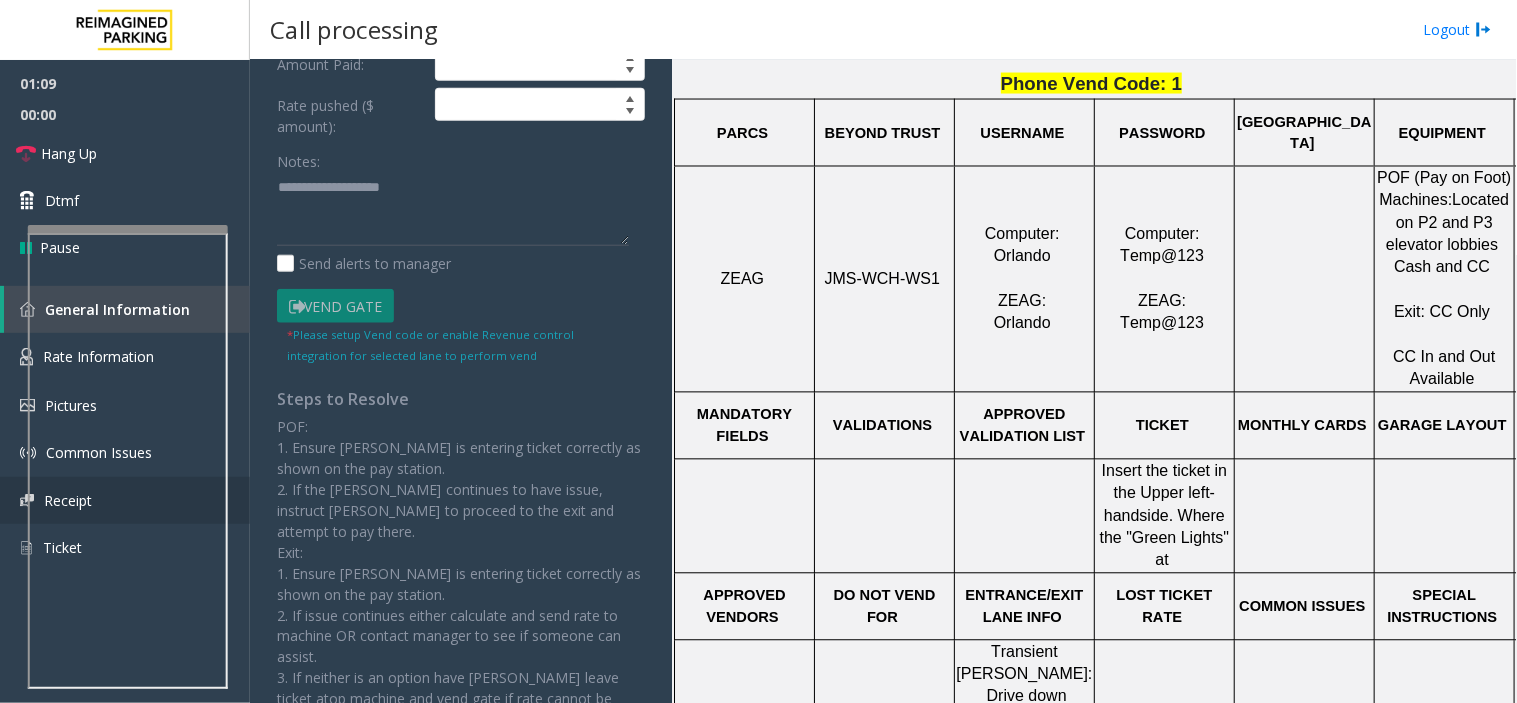 scroll, scrollTop: 444, scrollLeft: 0, axis: vertical 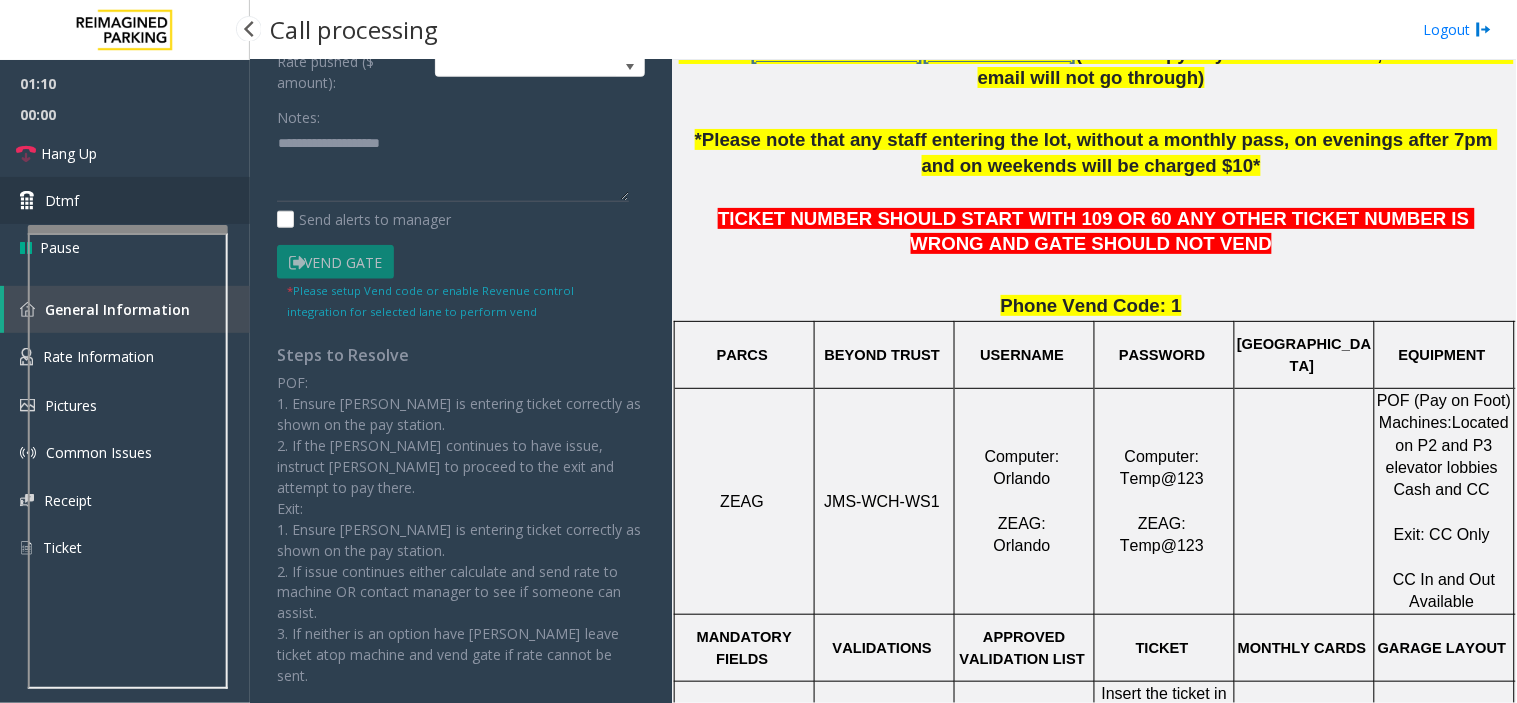 type on "********" 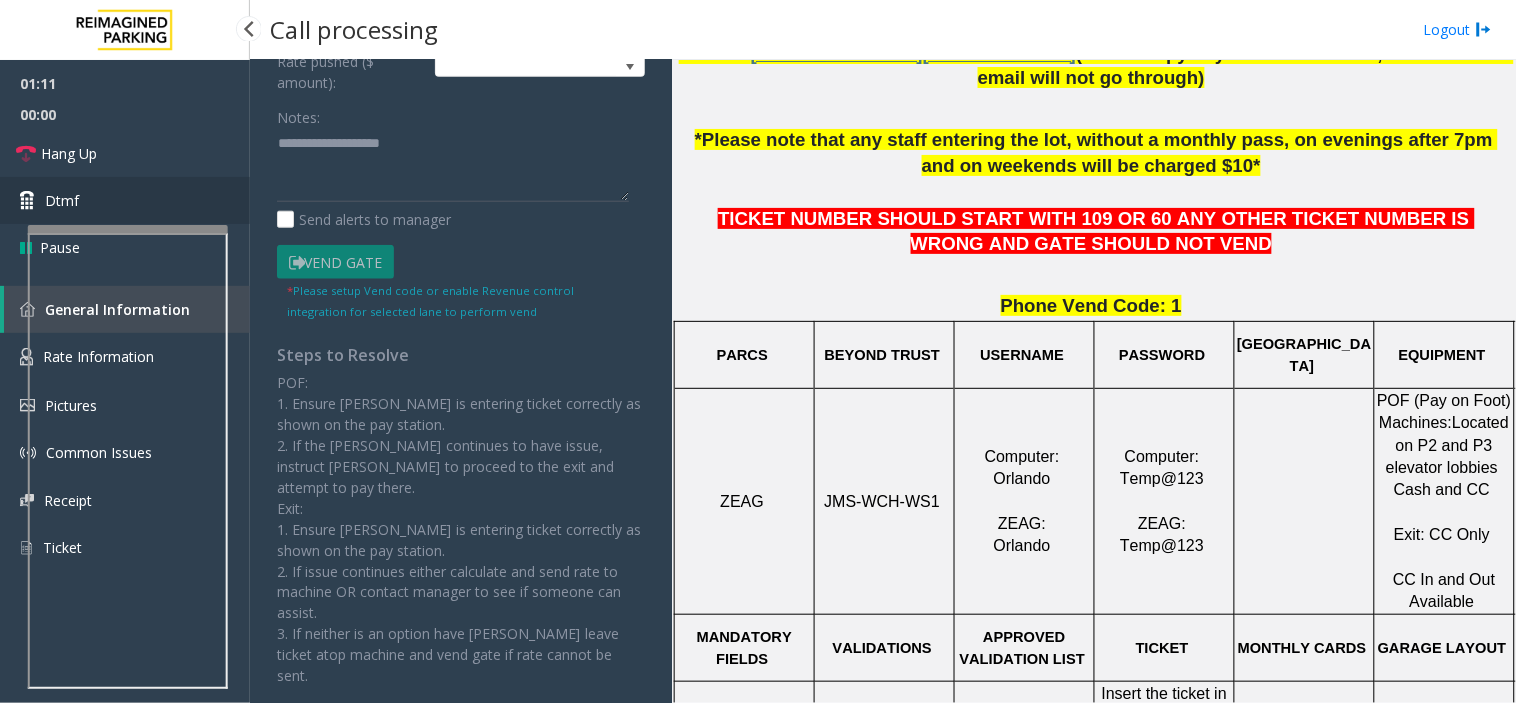 click on "Dtmf" at bounding box center [125, 200] 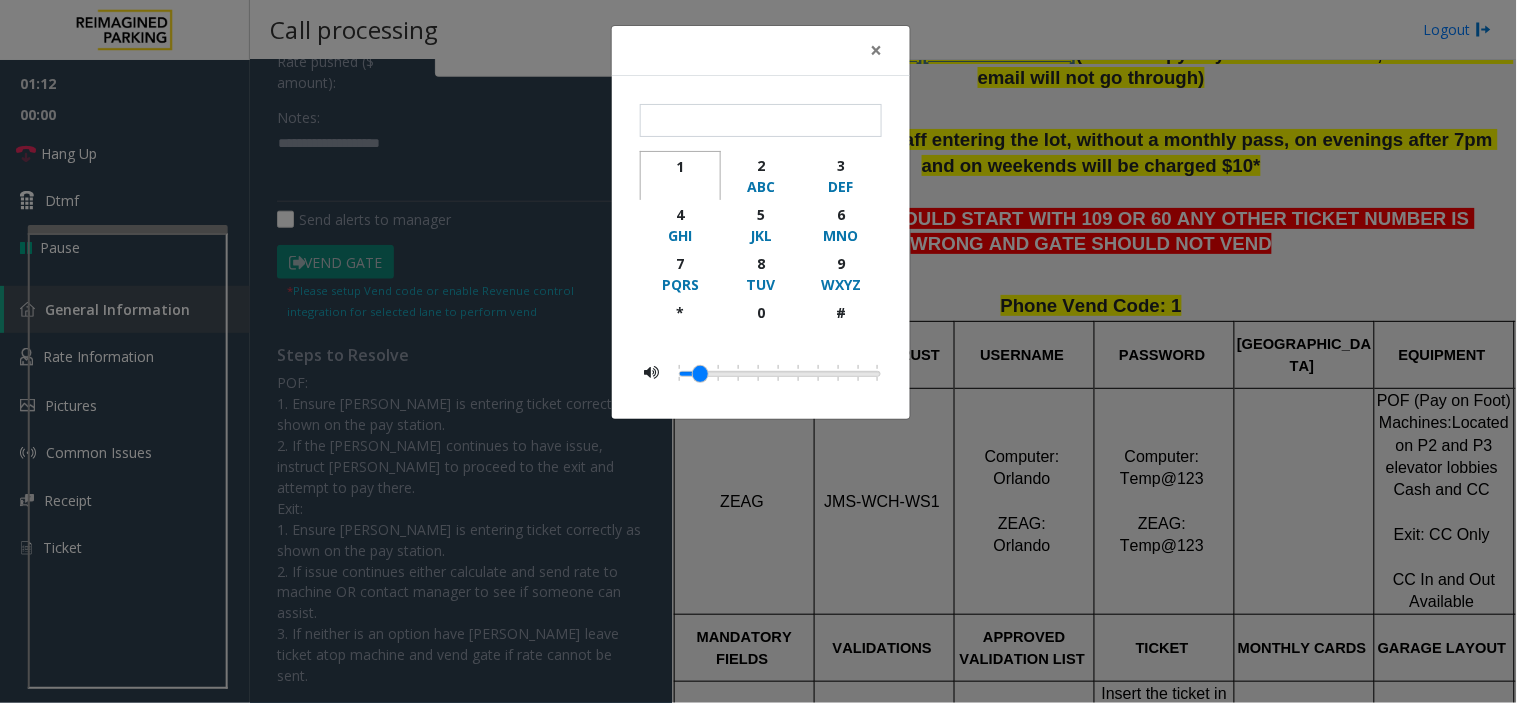 click on "1" 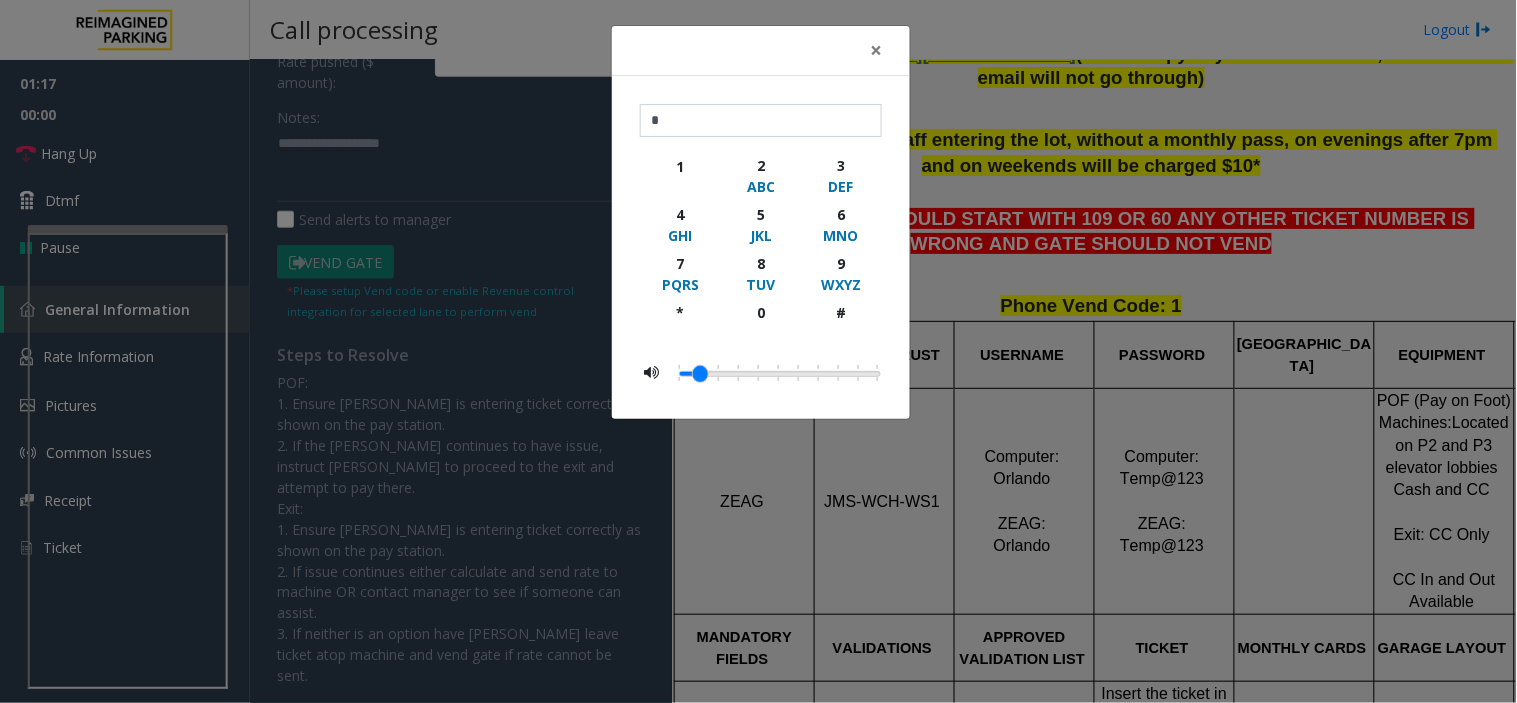 click on "× * 1 2 ABC 3 DEF 4 GHI 5 JKL 6 MNO 7 PQRS 8 TUV 9 WXYZ * 0 #" 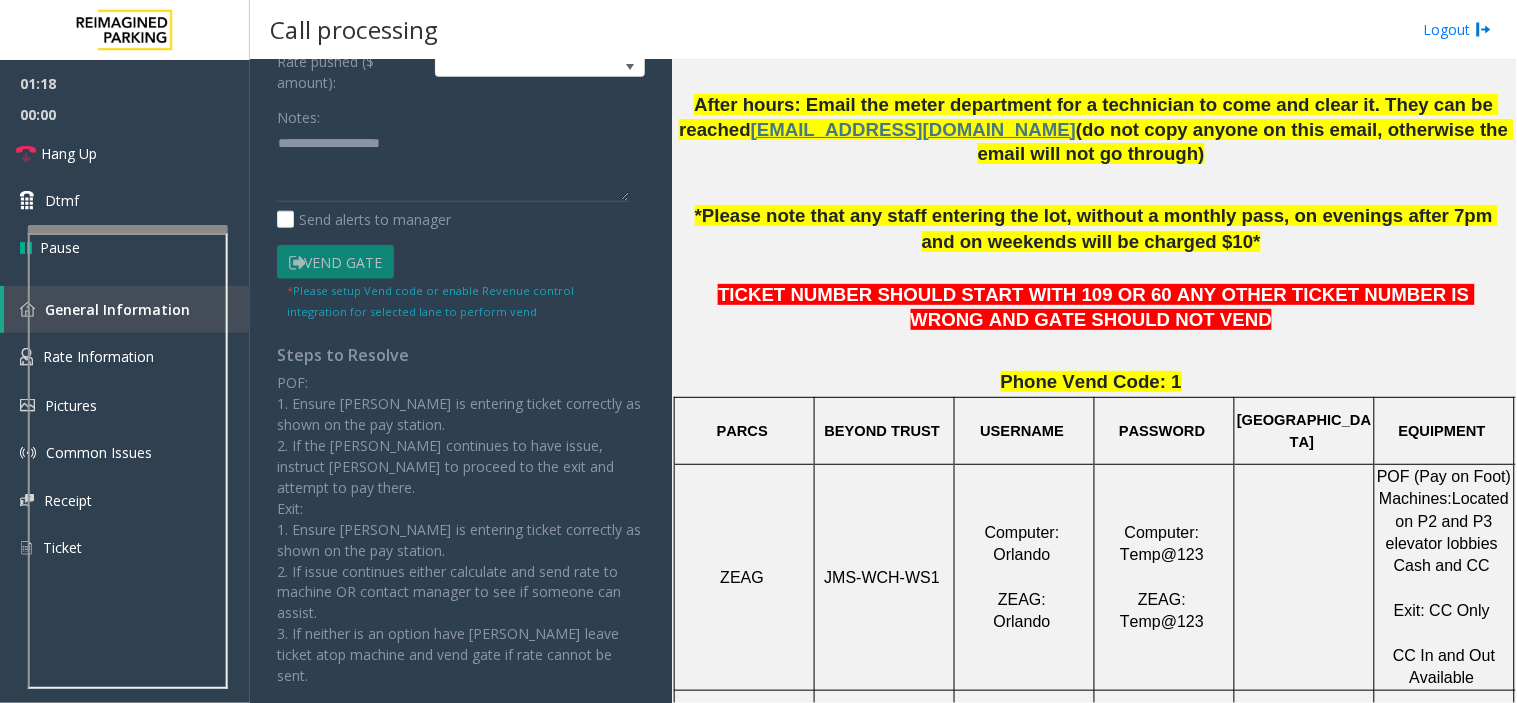 scroll, scrollTop: 444, scrollLeft: 0, axis: vertical 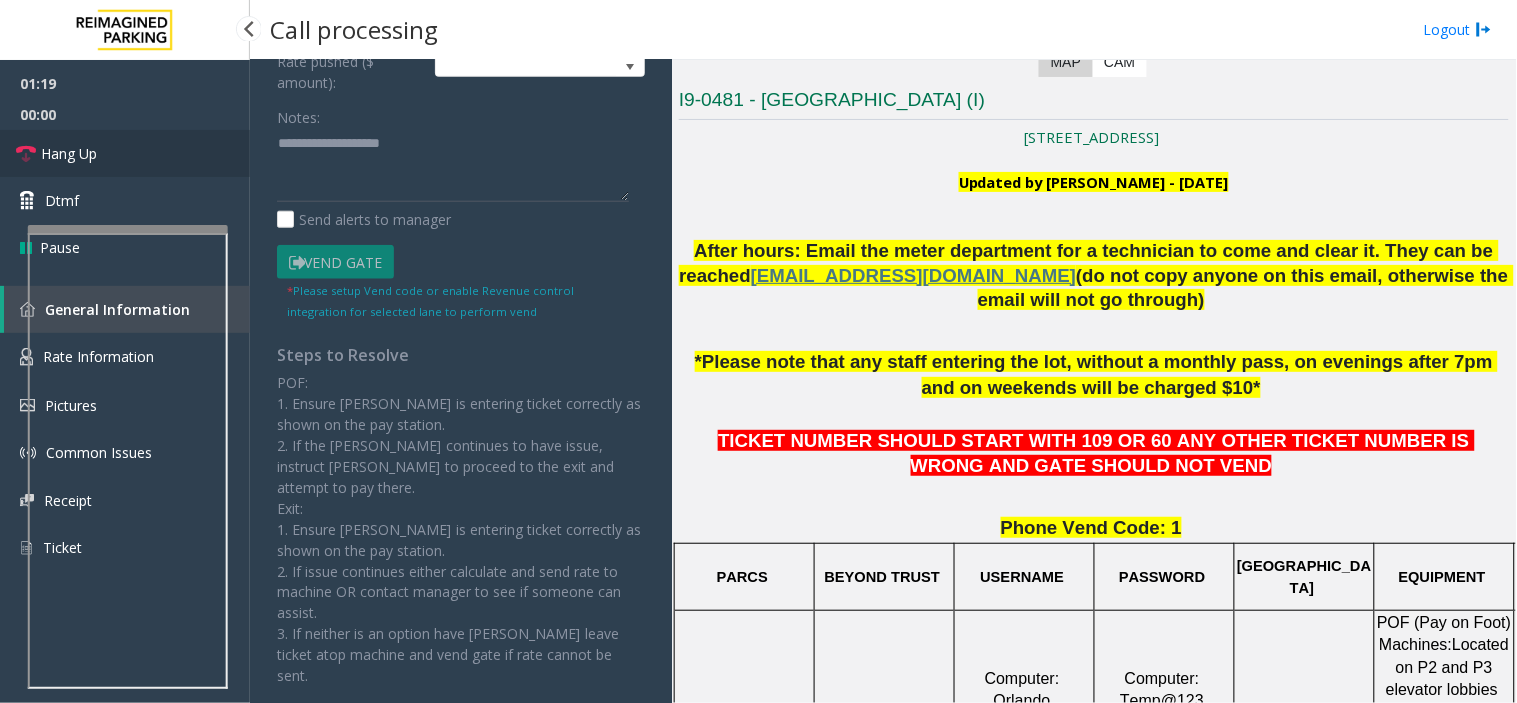 click on "Hang Up" at bounding box center (125, 153) 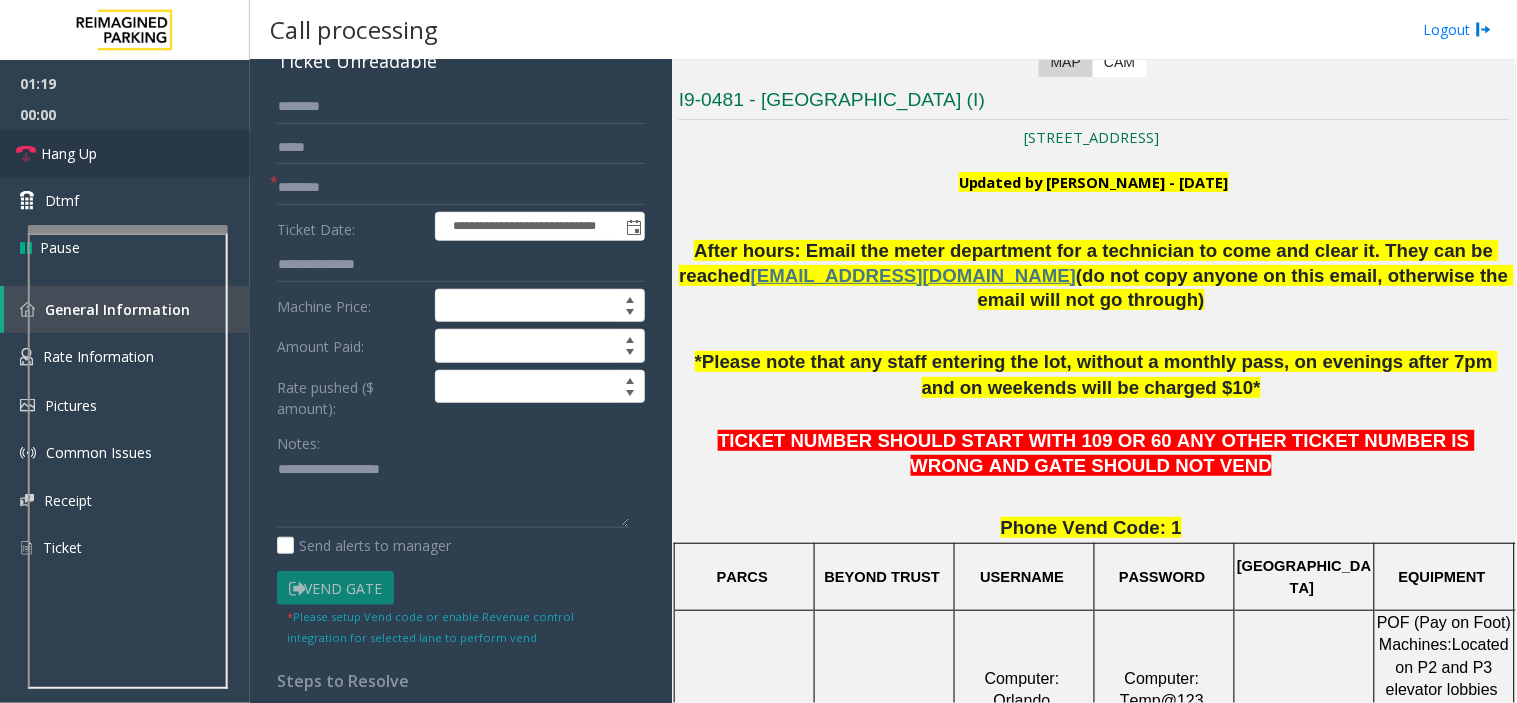 scroll, scrollTop: 111, scrollLeft: 0, axis: vertical 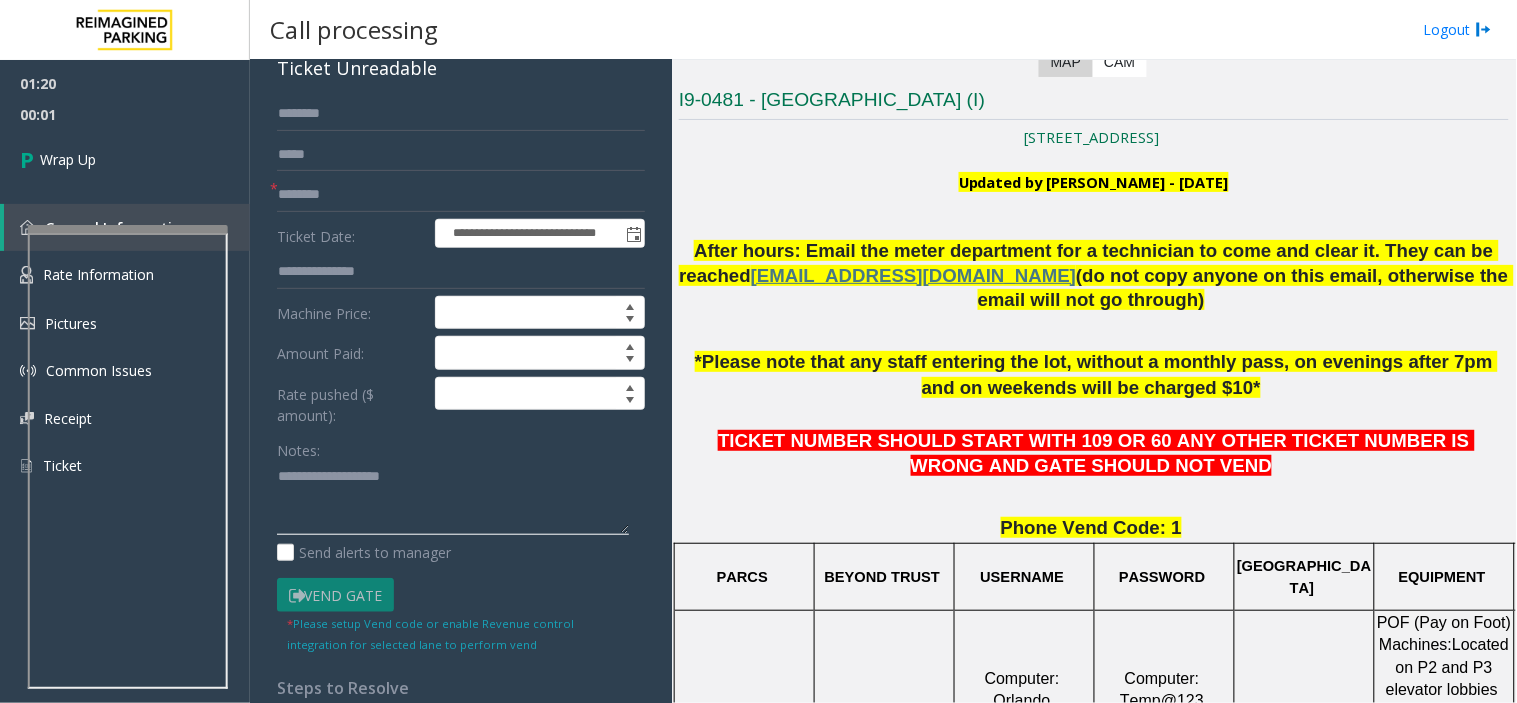 paste on "**********" 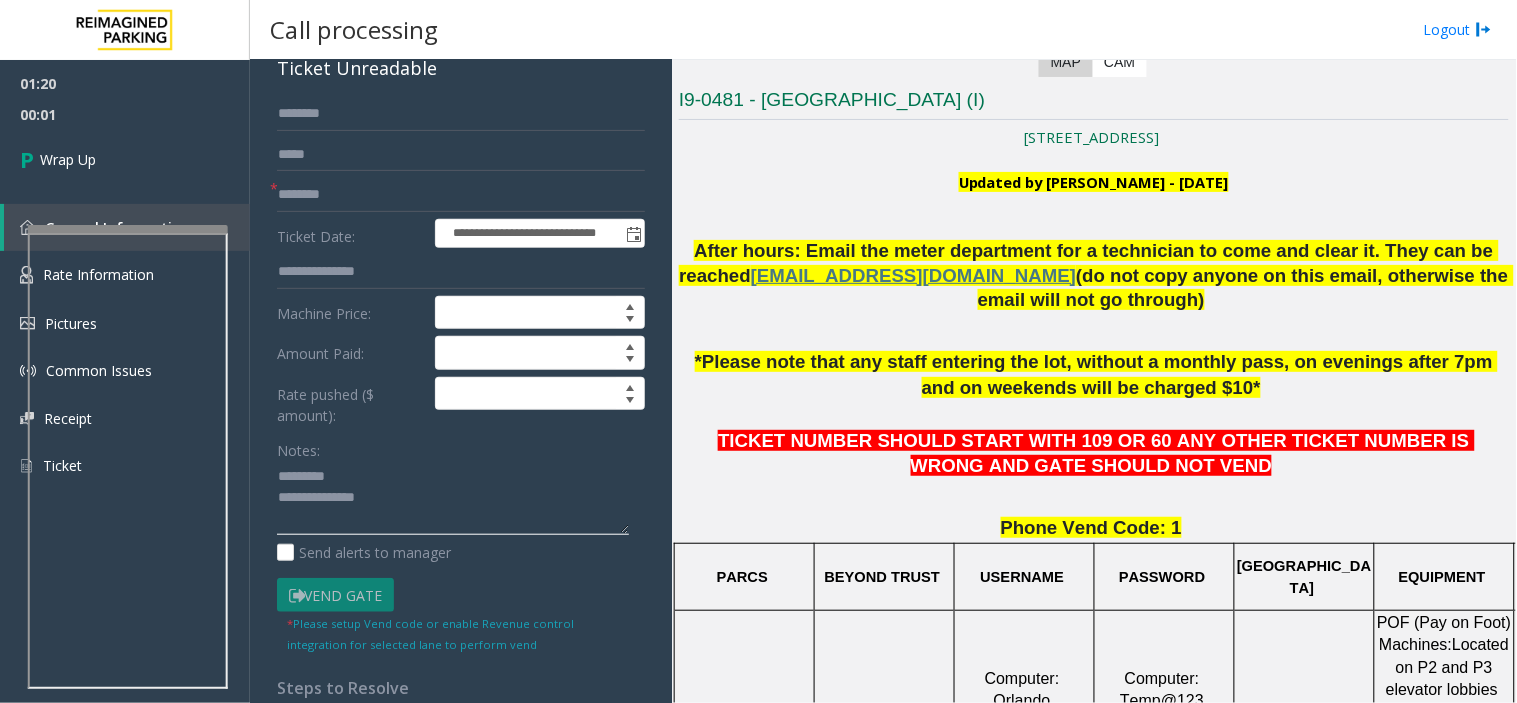 scroll, scrollTop: 0, scrollLeft: 0, axis: both 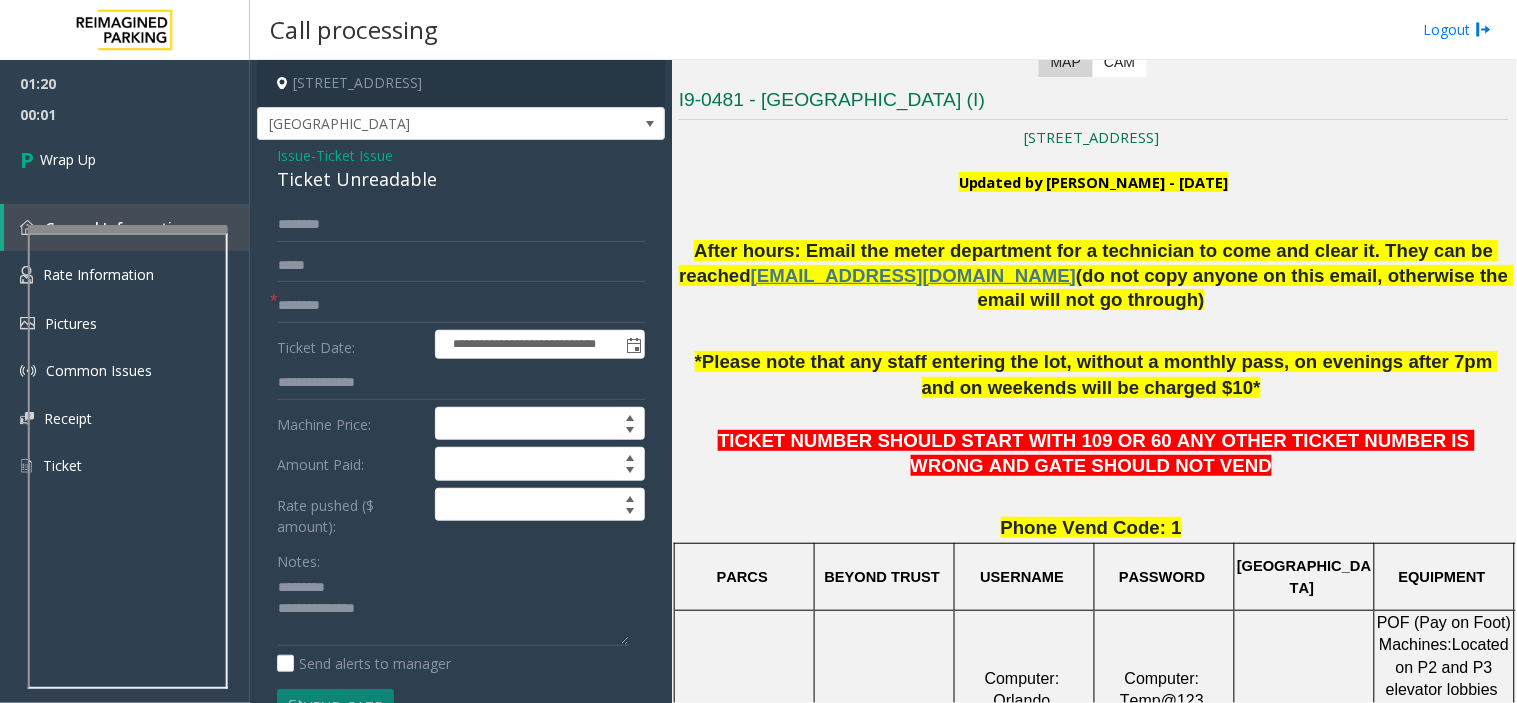 click on "Ticket Unreadable" 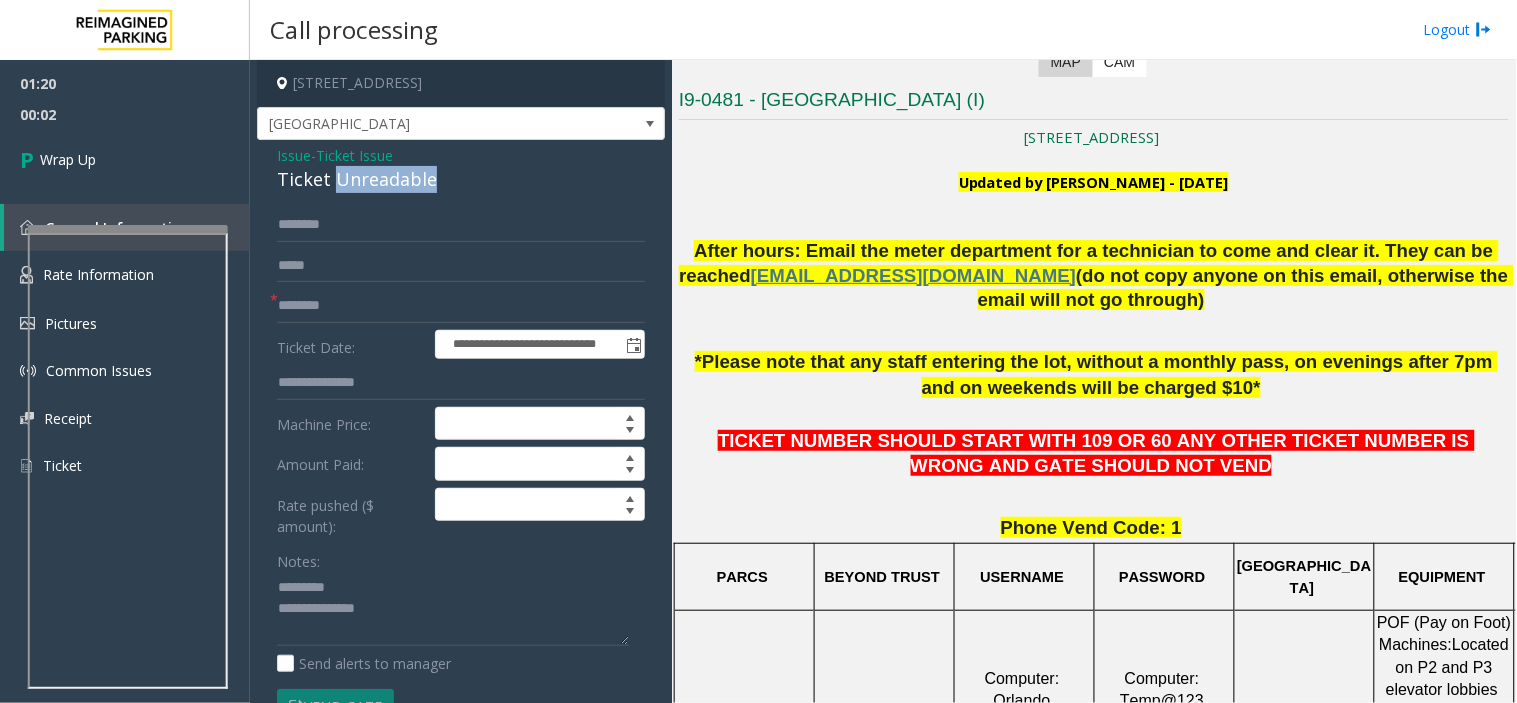 click on "Ticket Unreadable" 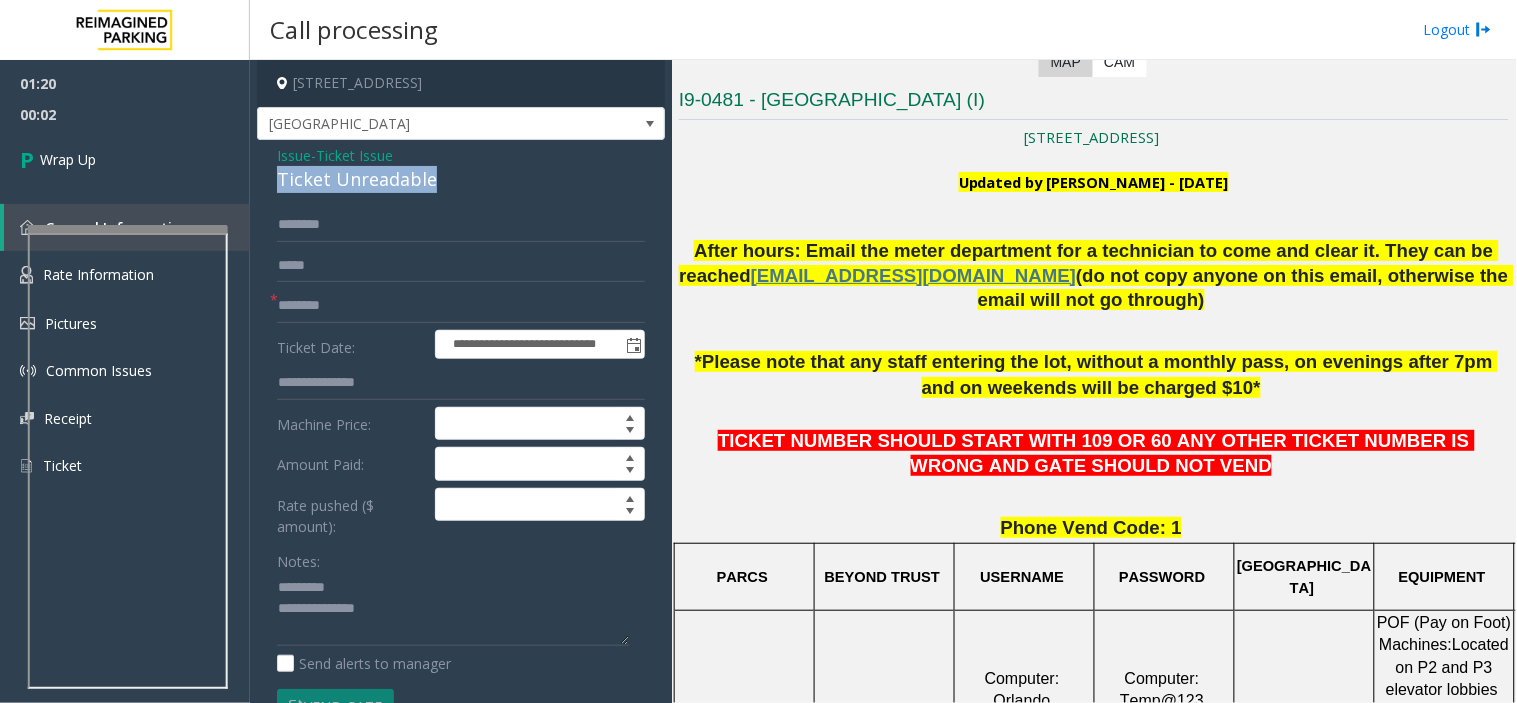 click on "Ticket Unreadable" 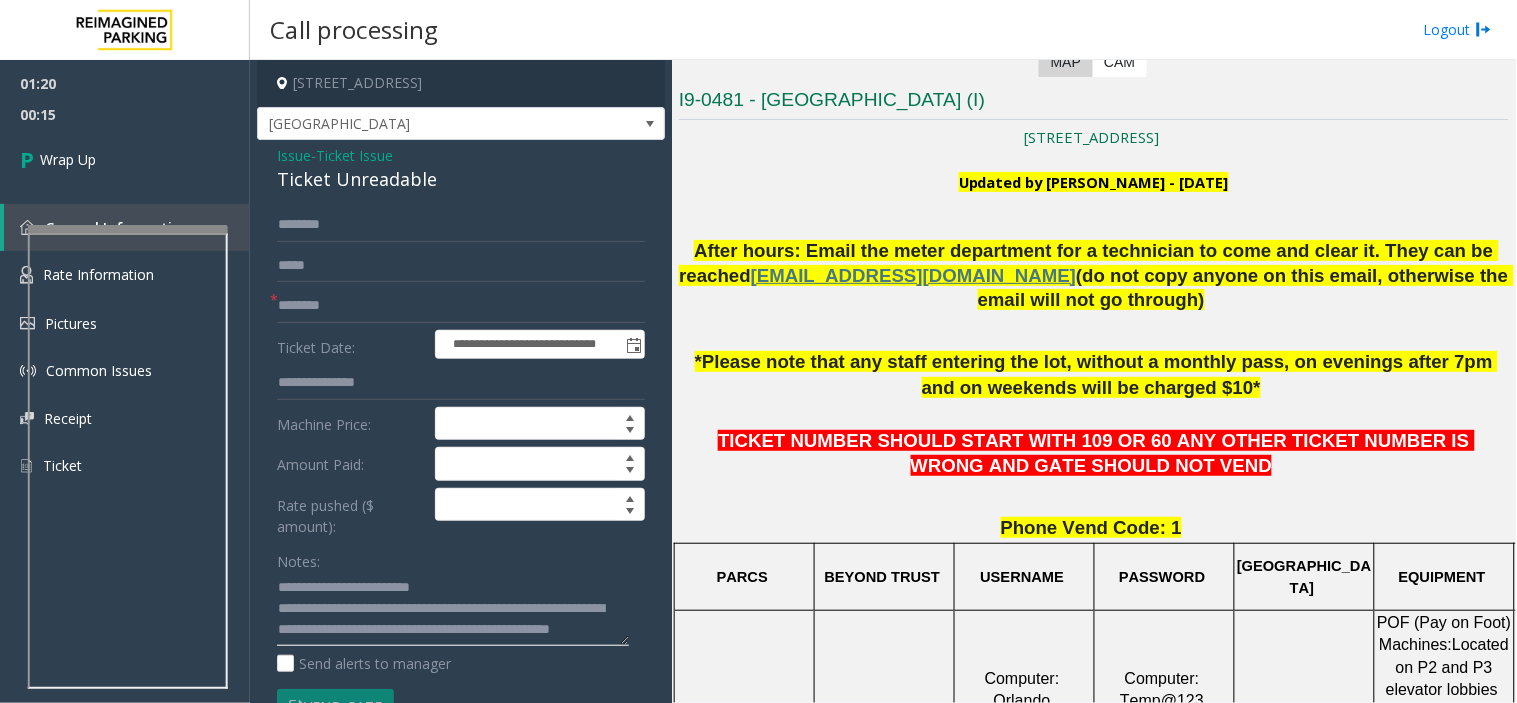 scroll, scrollTop: 21, scrollLeft: 0, axis: vertical 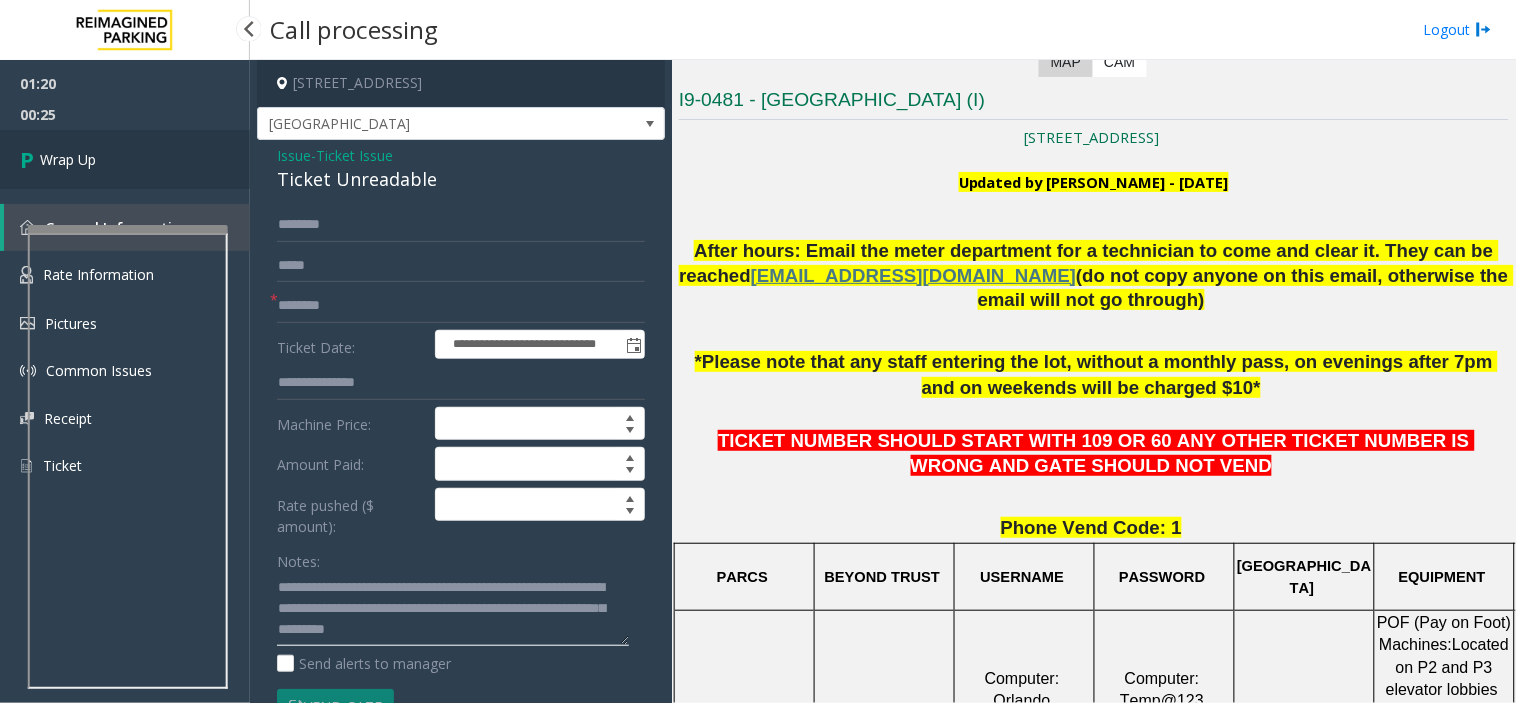 type on "**********" 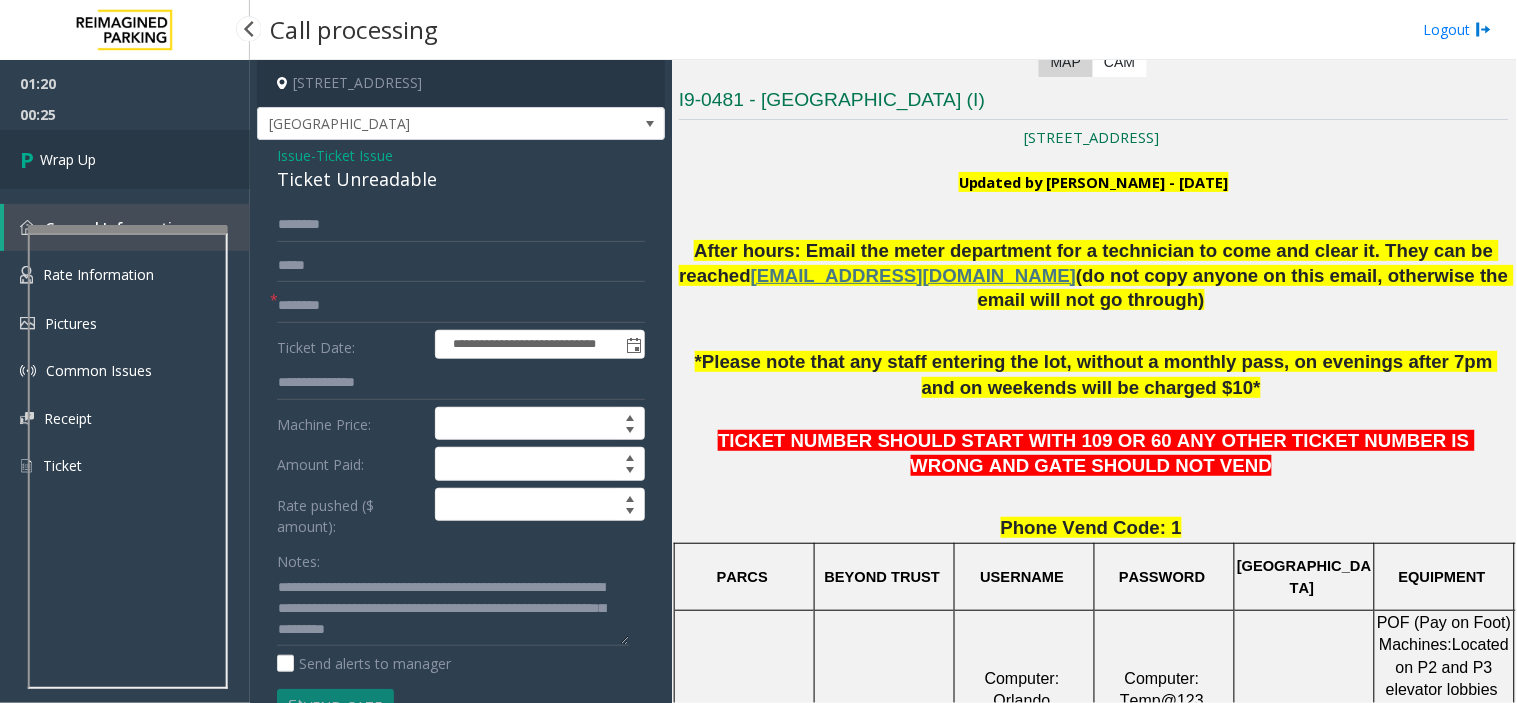 click on "Wrap Up" at bounding box center (125, 159) 